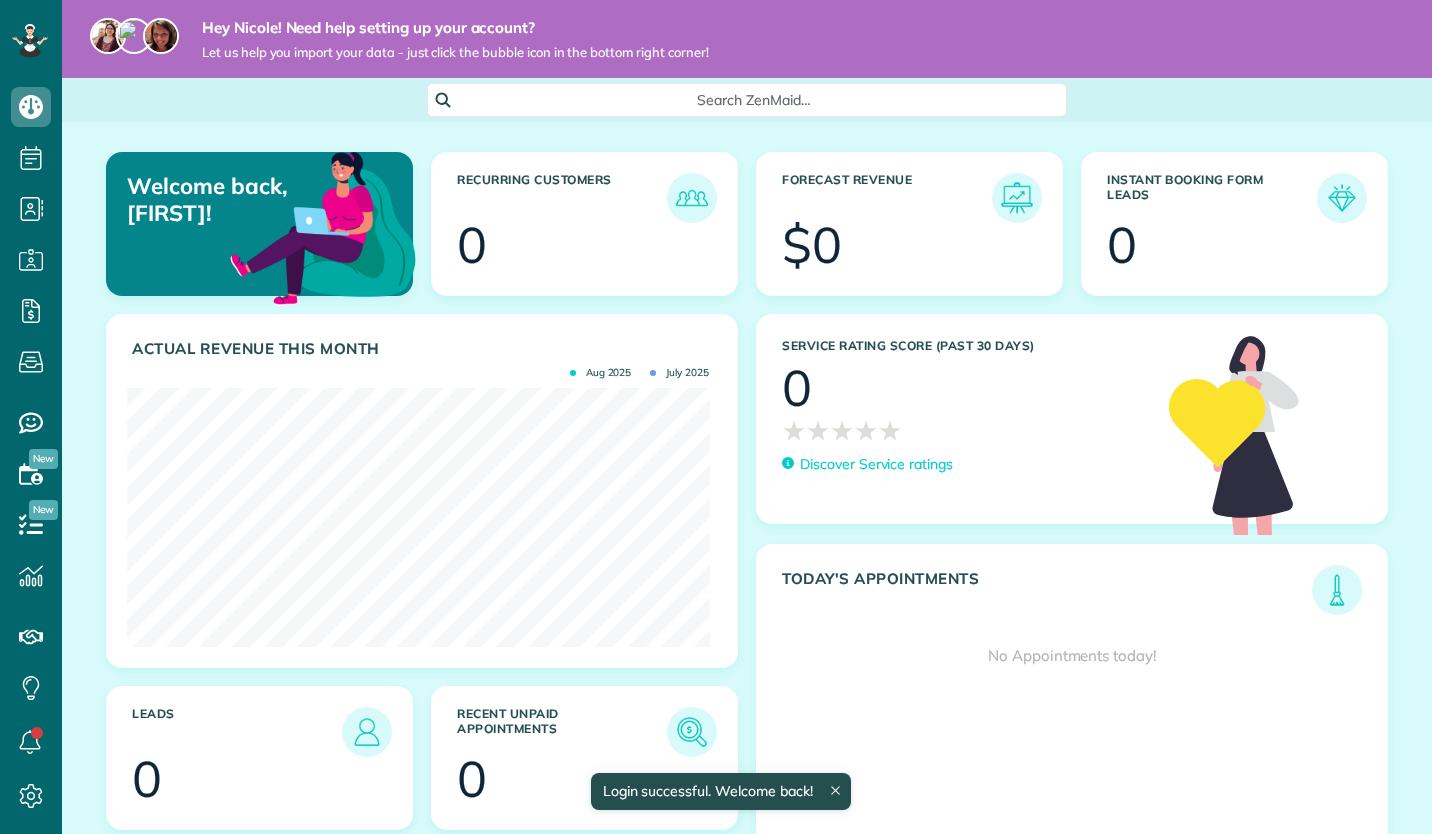 scroll, scrollTop: 0, scrollLeft: 0, axis: both 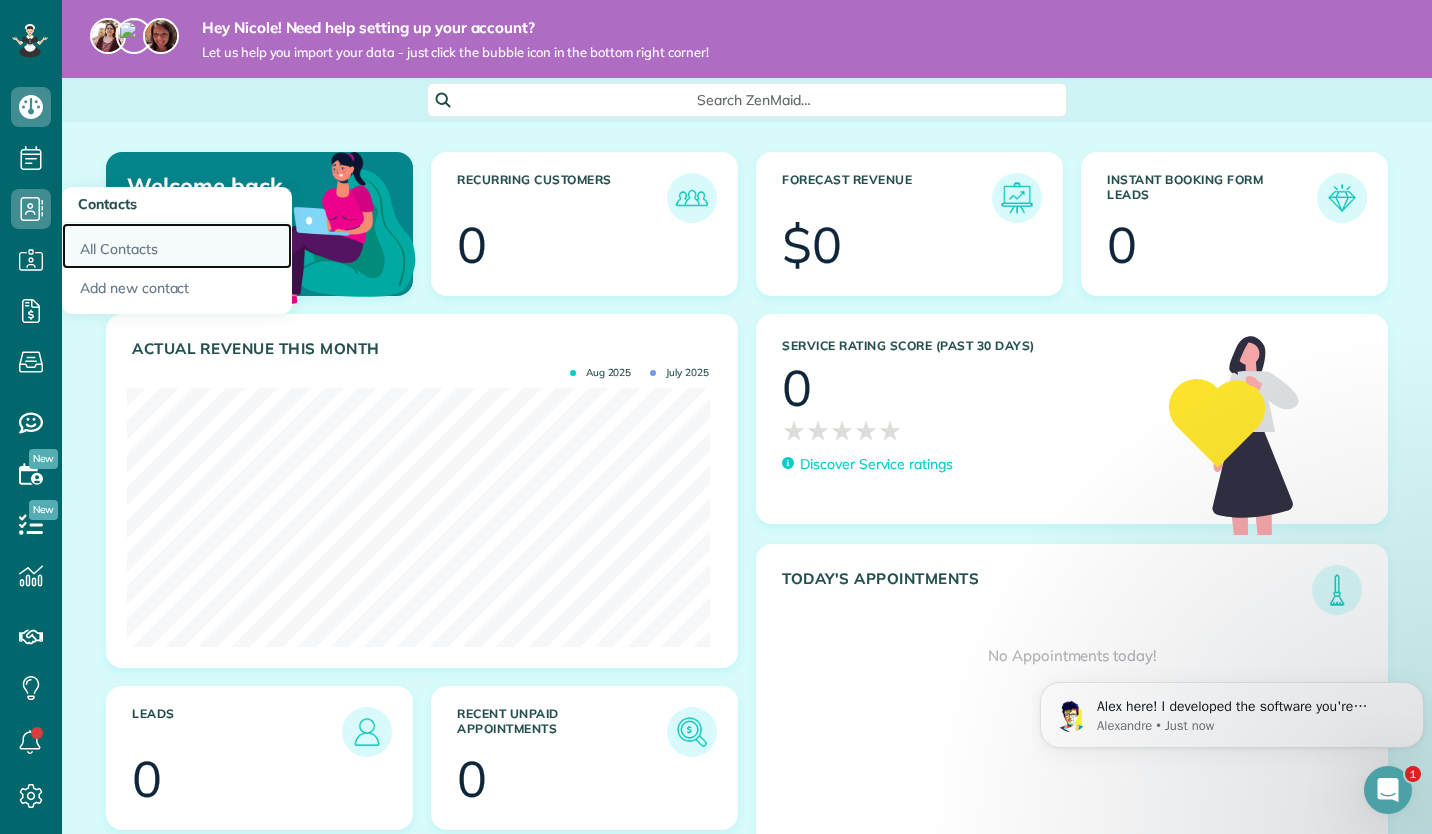 click on "All Contacts" at bounding box center [177, 246] 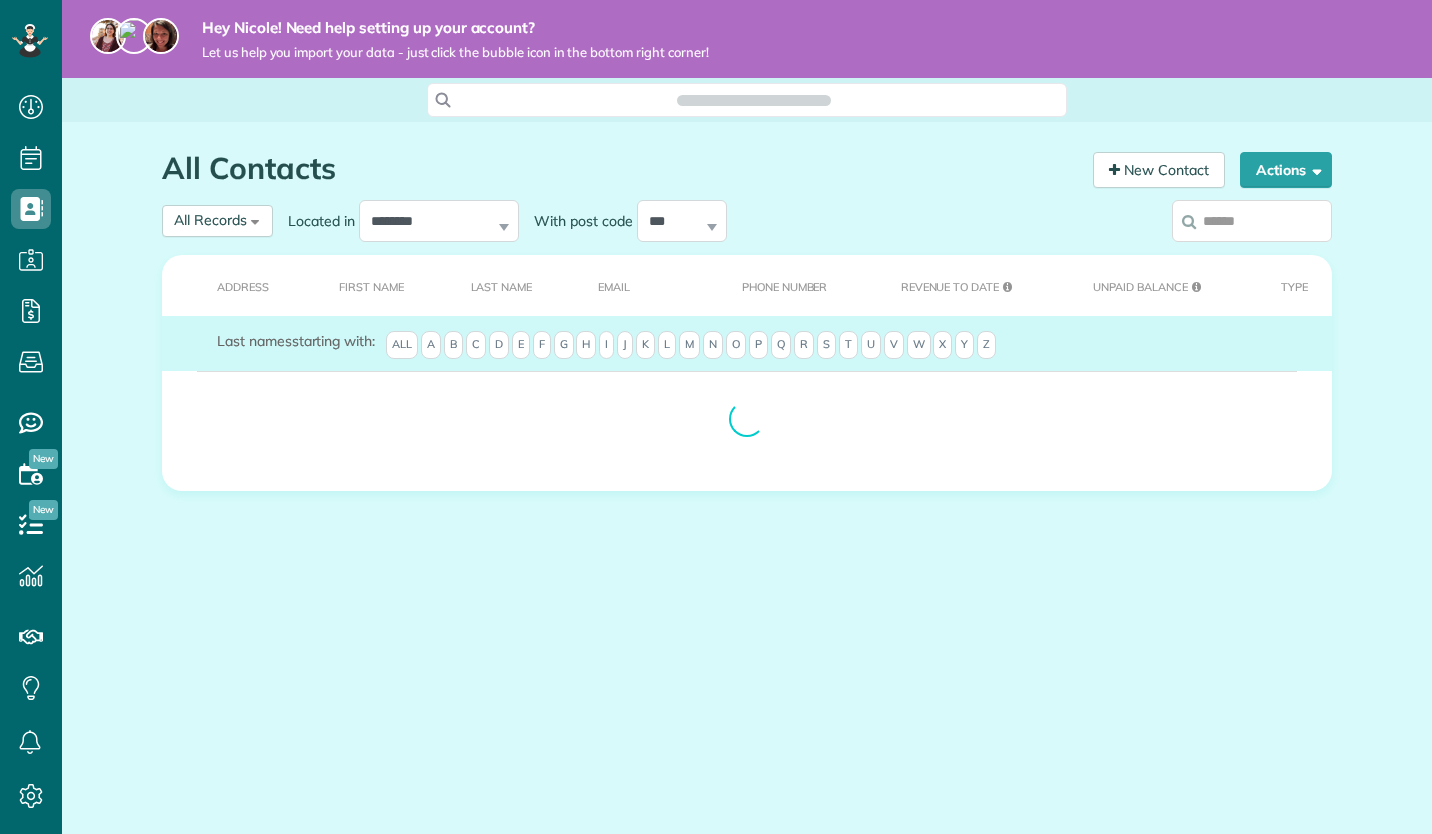 scroll, scrollTop: 0, scrollLeft: 0, axis: both 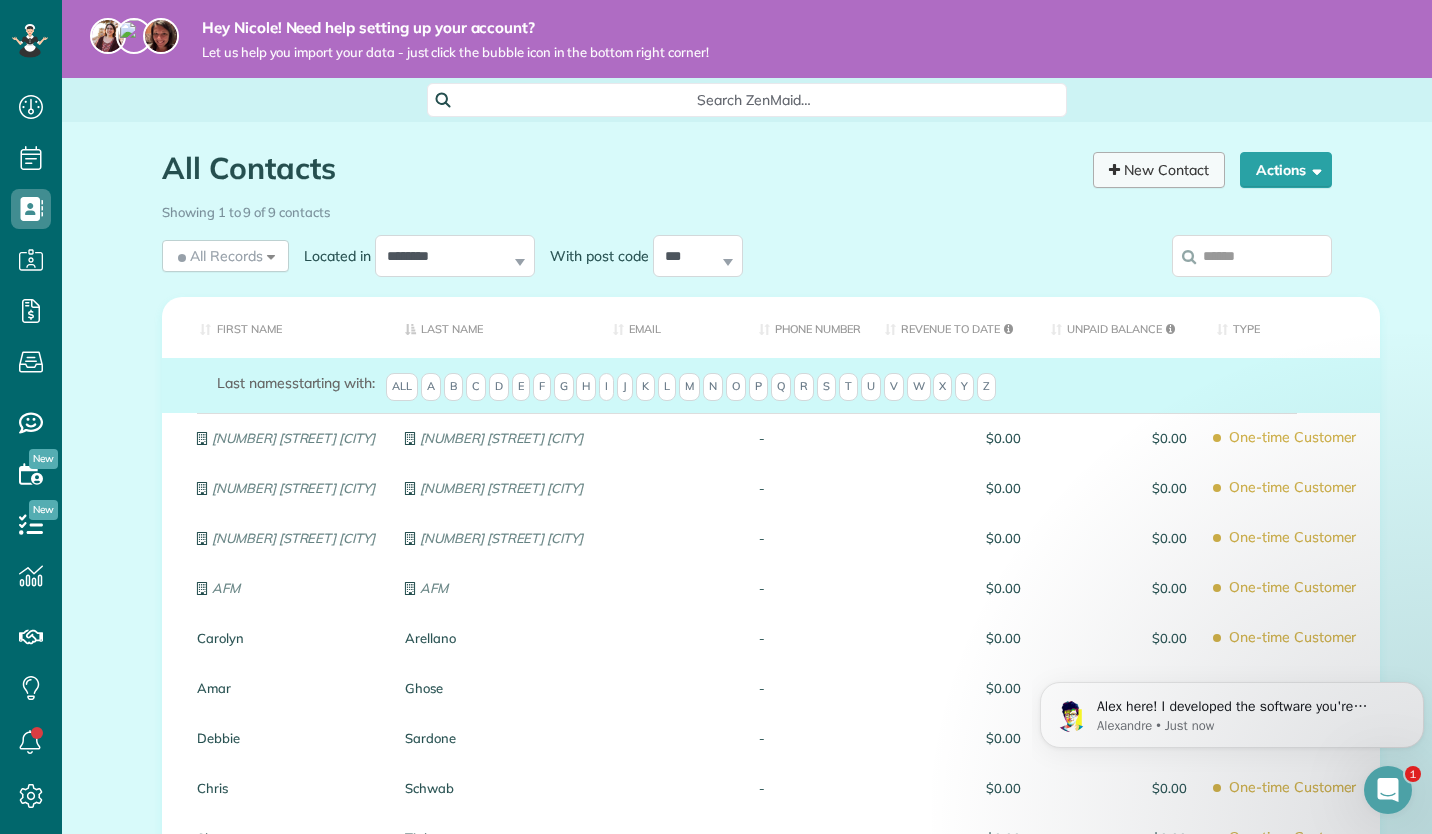 click on "New Contact" at bounding box center (1159, 170) 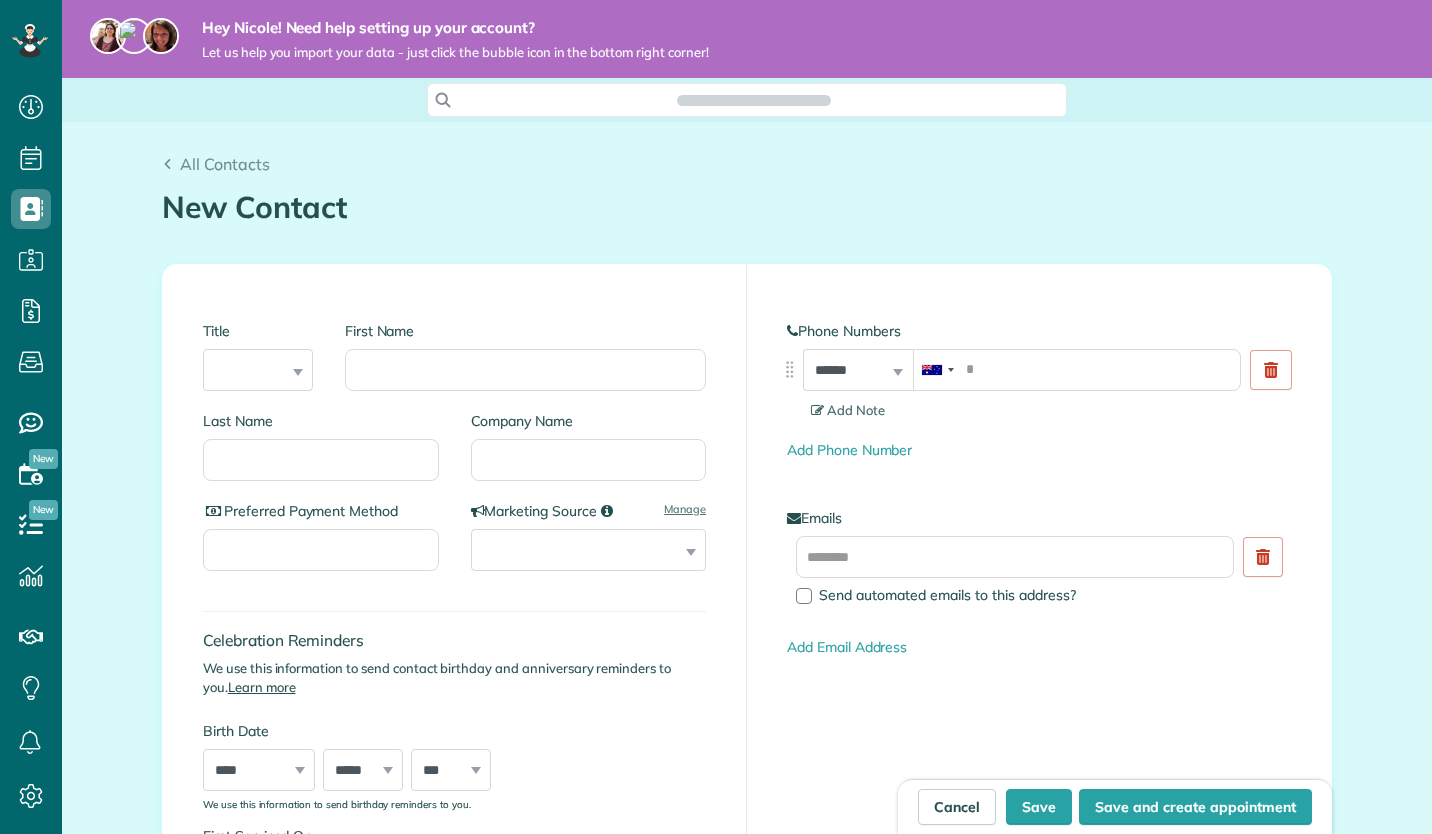 scroll, scrollTop: 0, scrollLeft: 0, axis: both 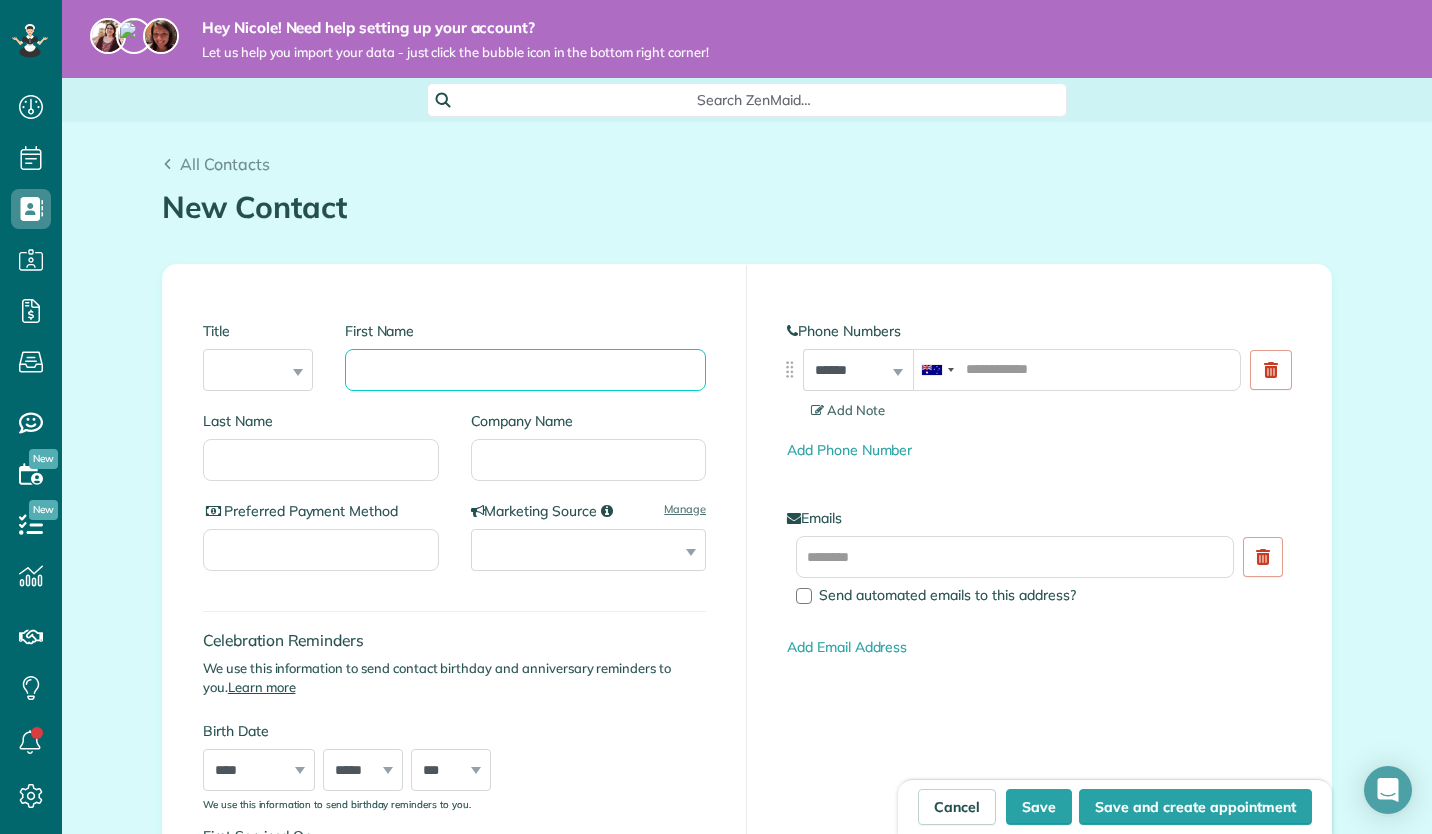 click on "First Name" at bounding box center [525, 370] 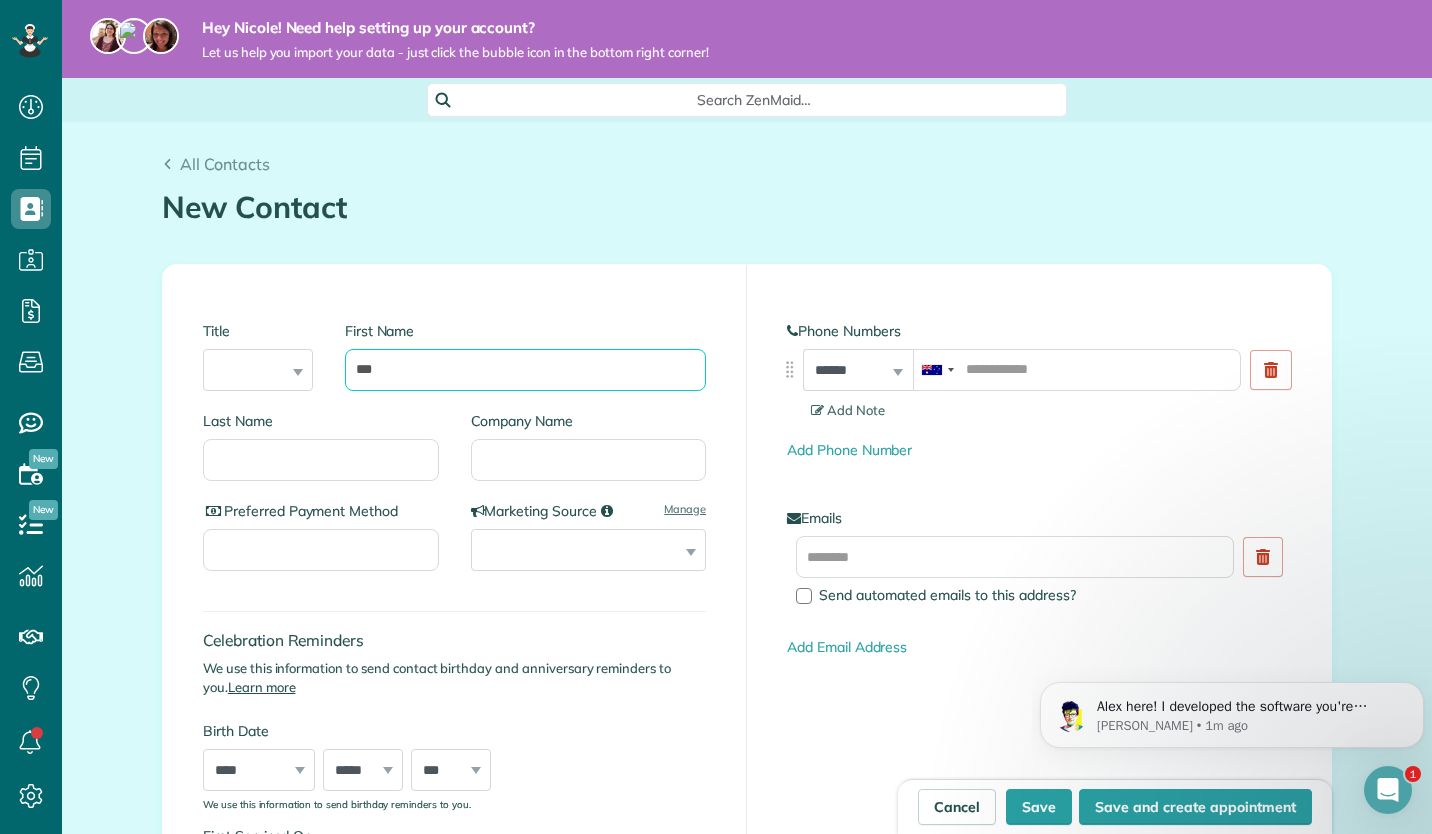scroll, scrollTop: 0, scrollLeft: 0, axis: both 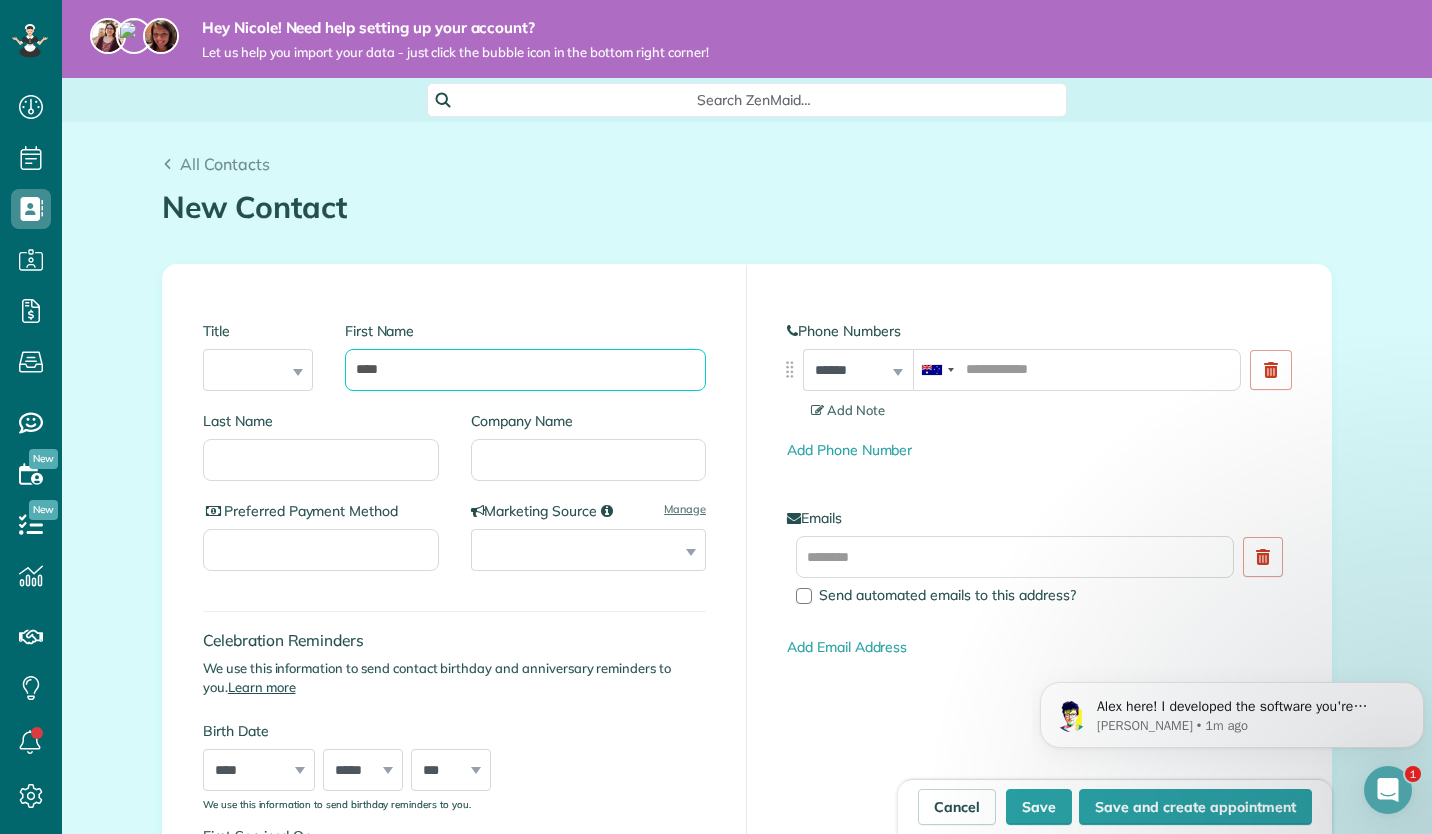 type on "****" 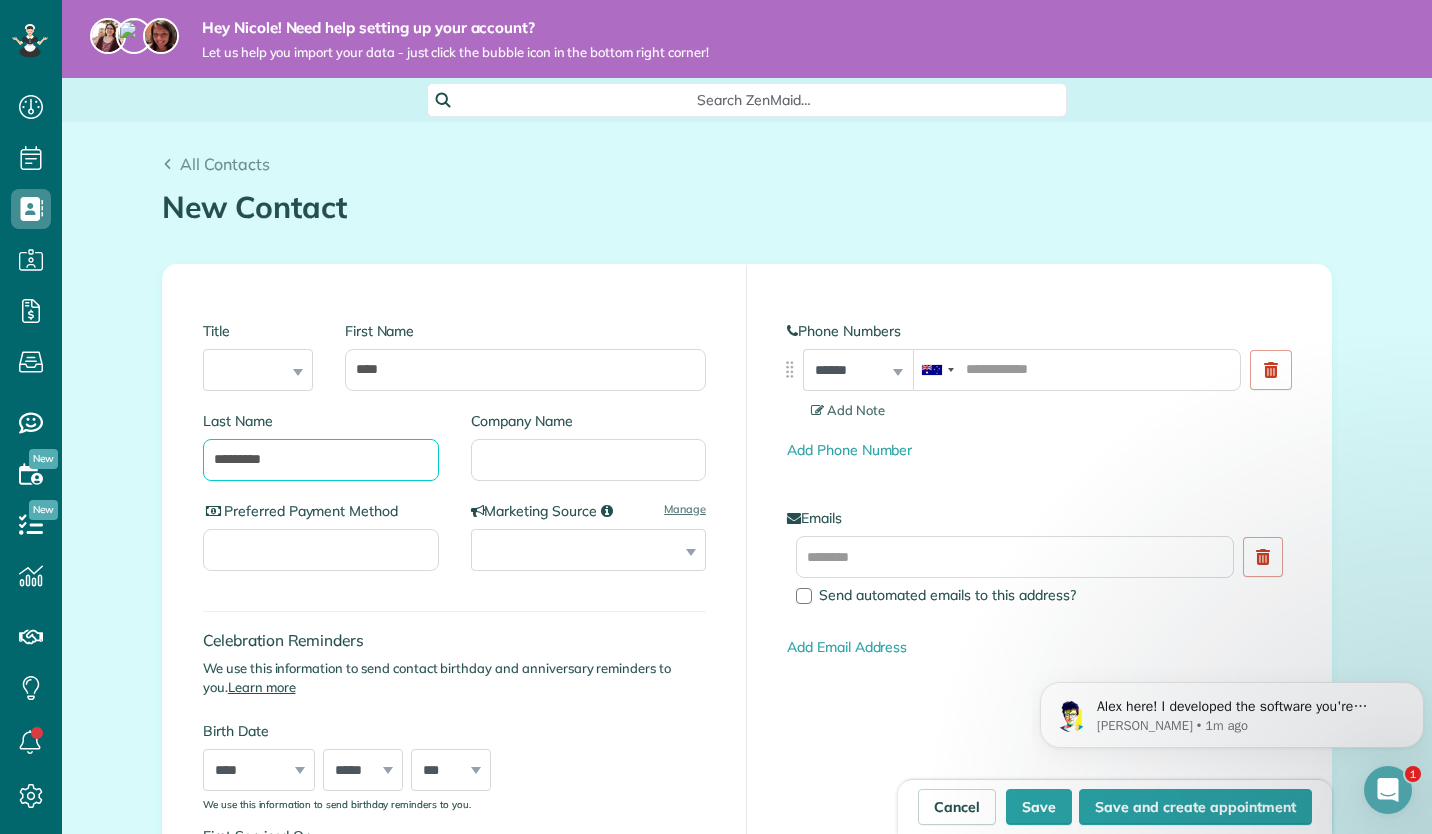 type on "*********" 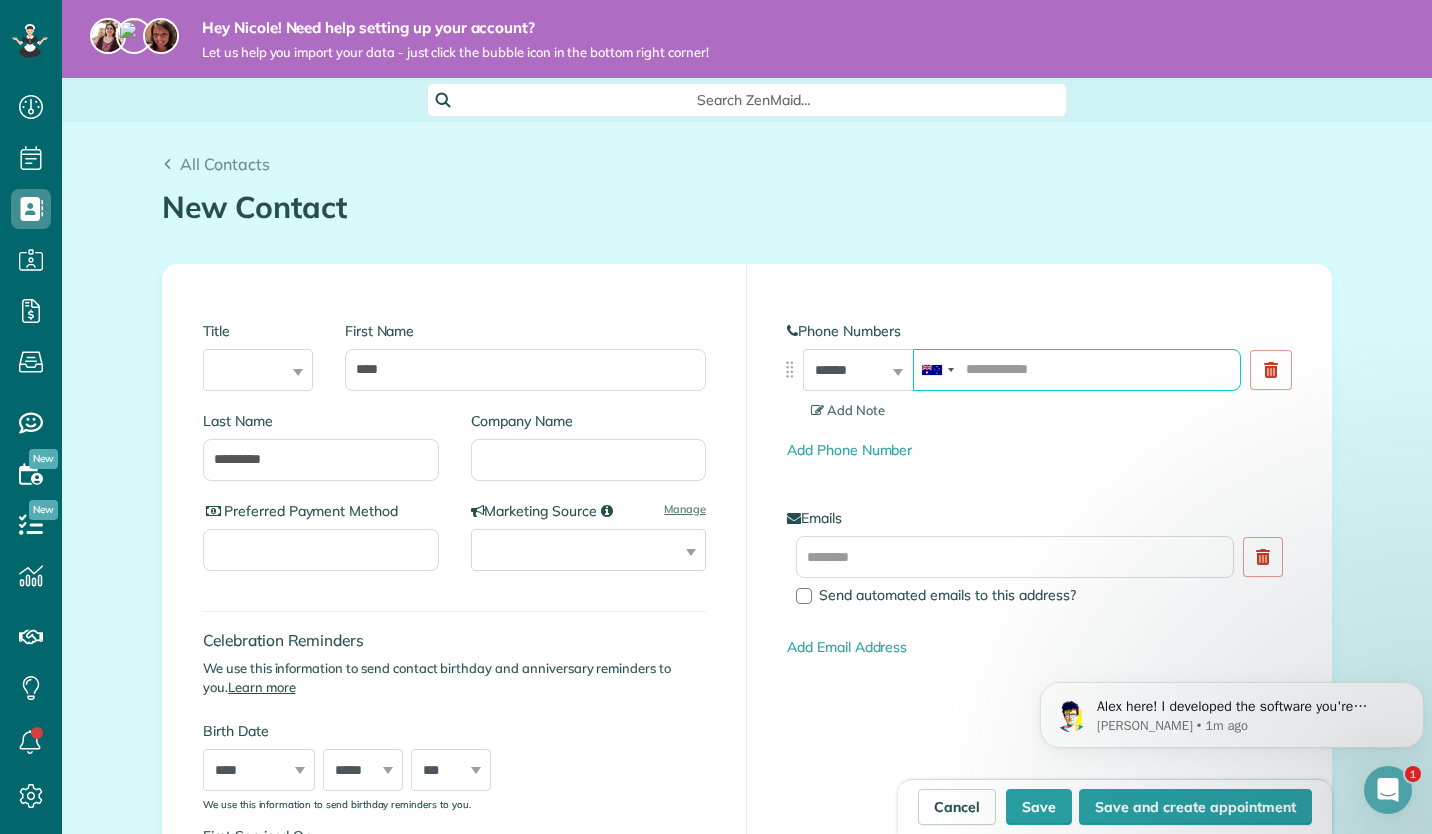 click at bounding box center (1077, 370) 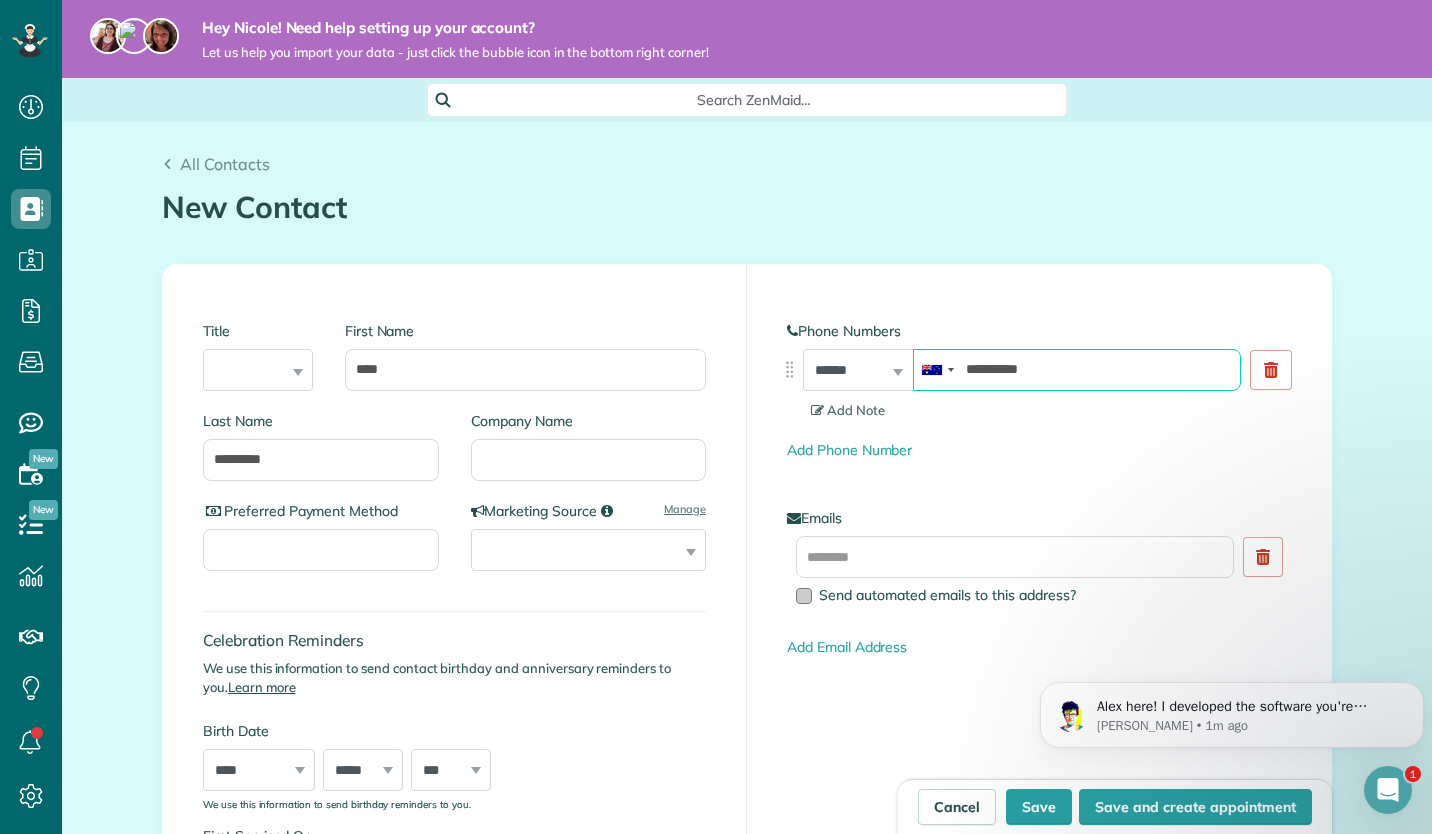 type on "**********" 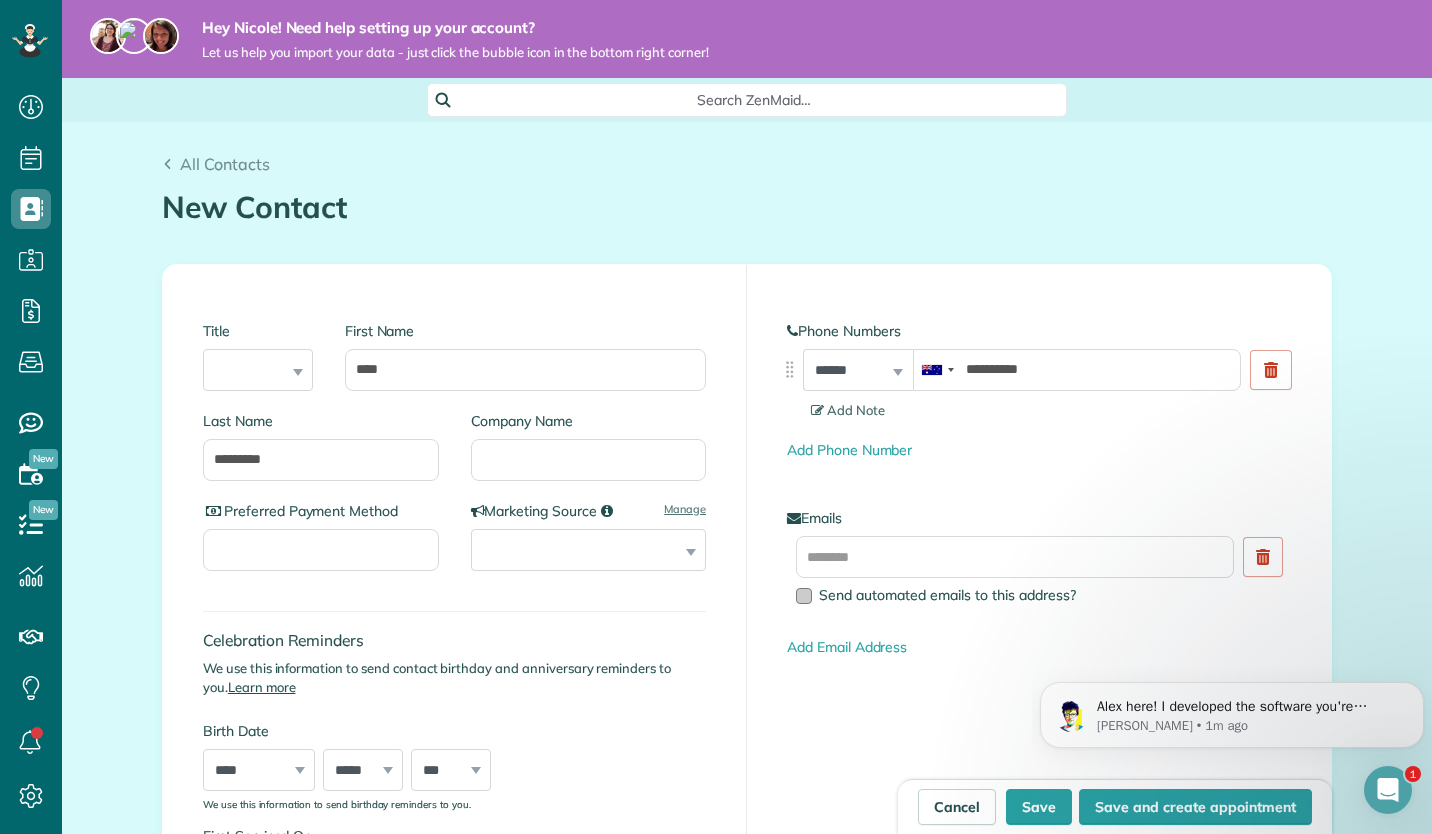 click at bounding box center [804, 596] 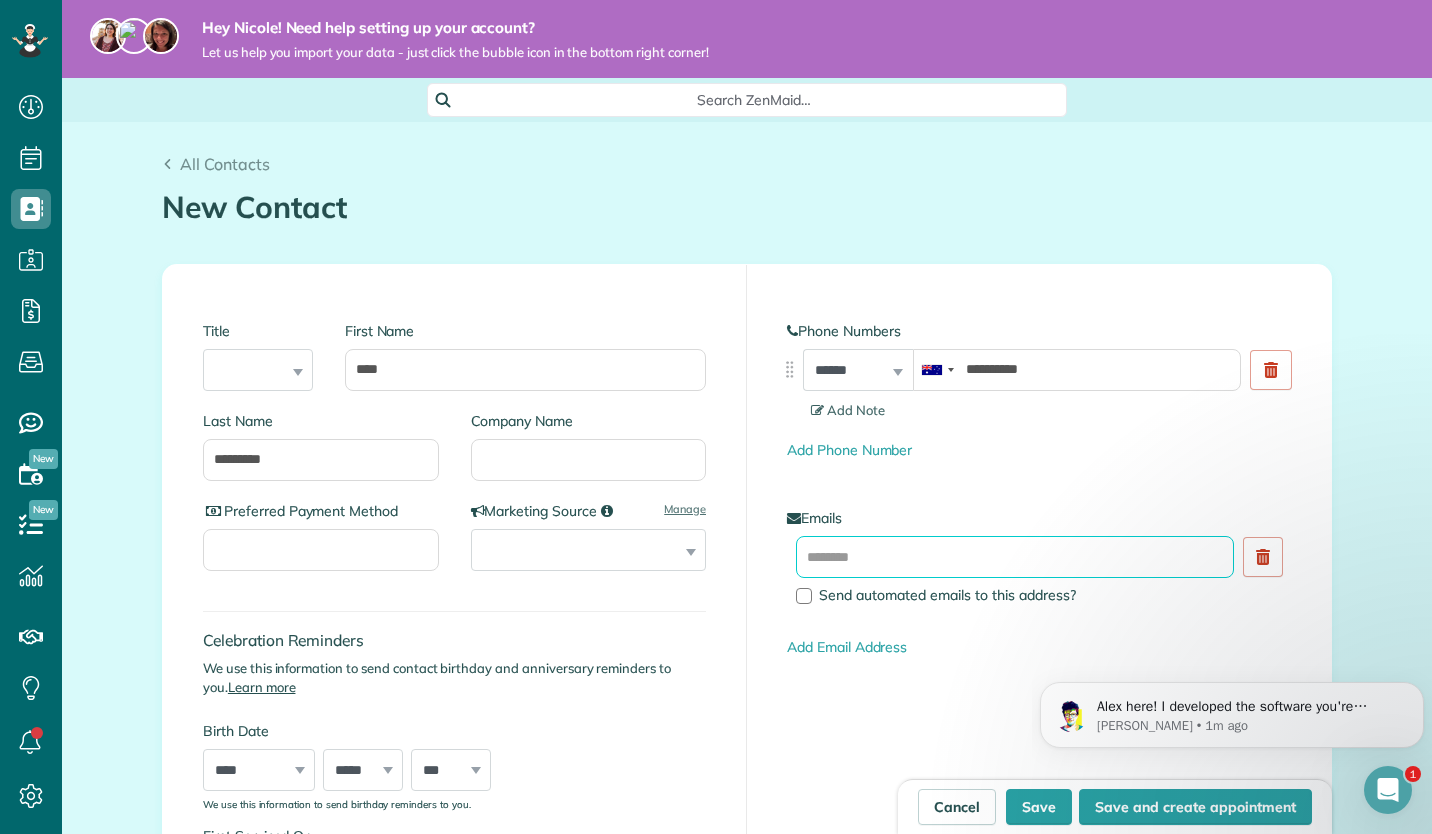 click at bounding box center [1015, 557] 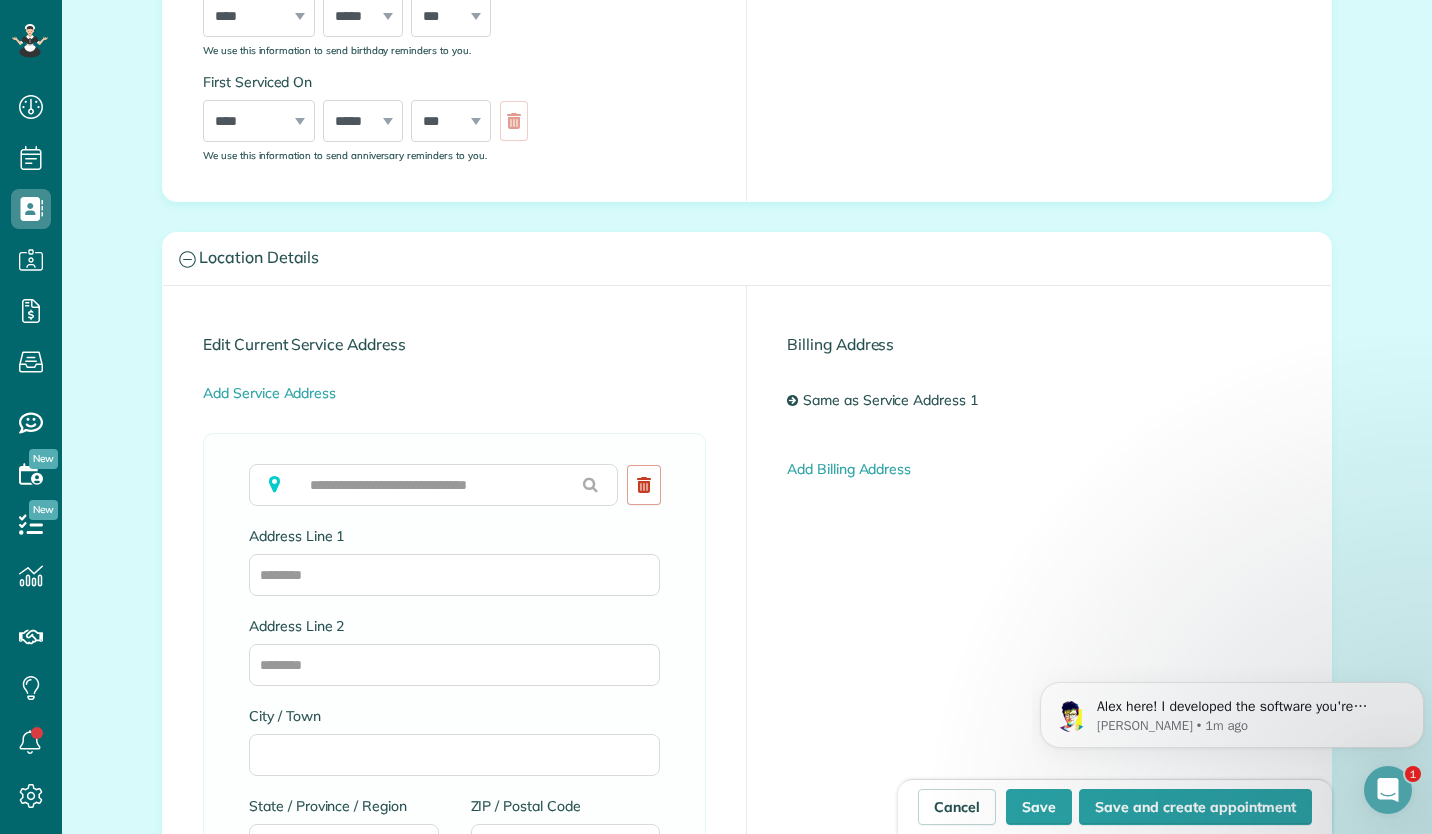 scroll, scrollTop: 770, scrollLeft: 0, axis: vertical 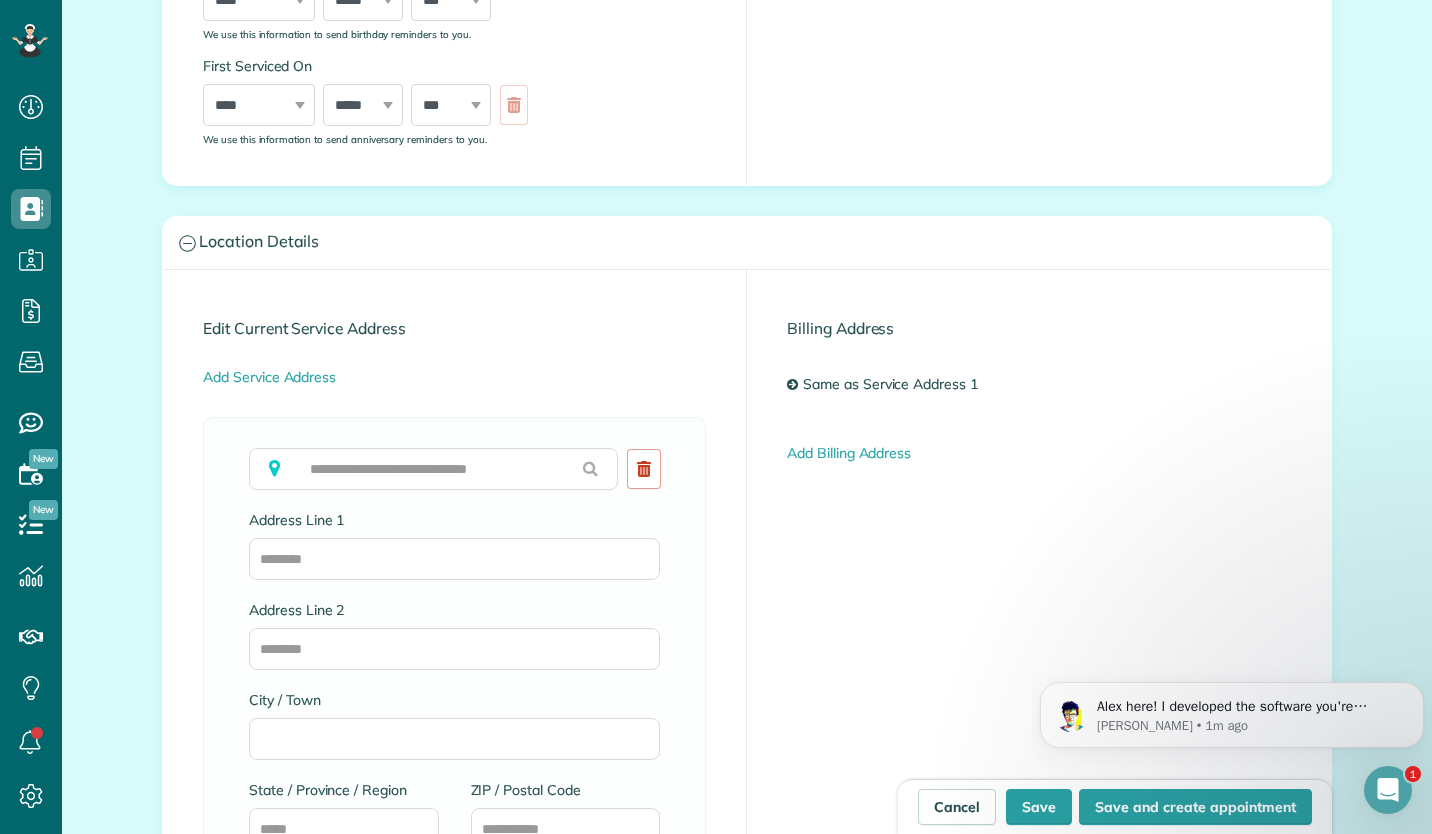 type on "**********" 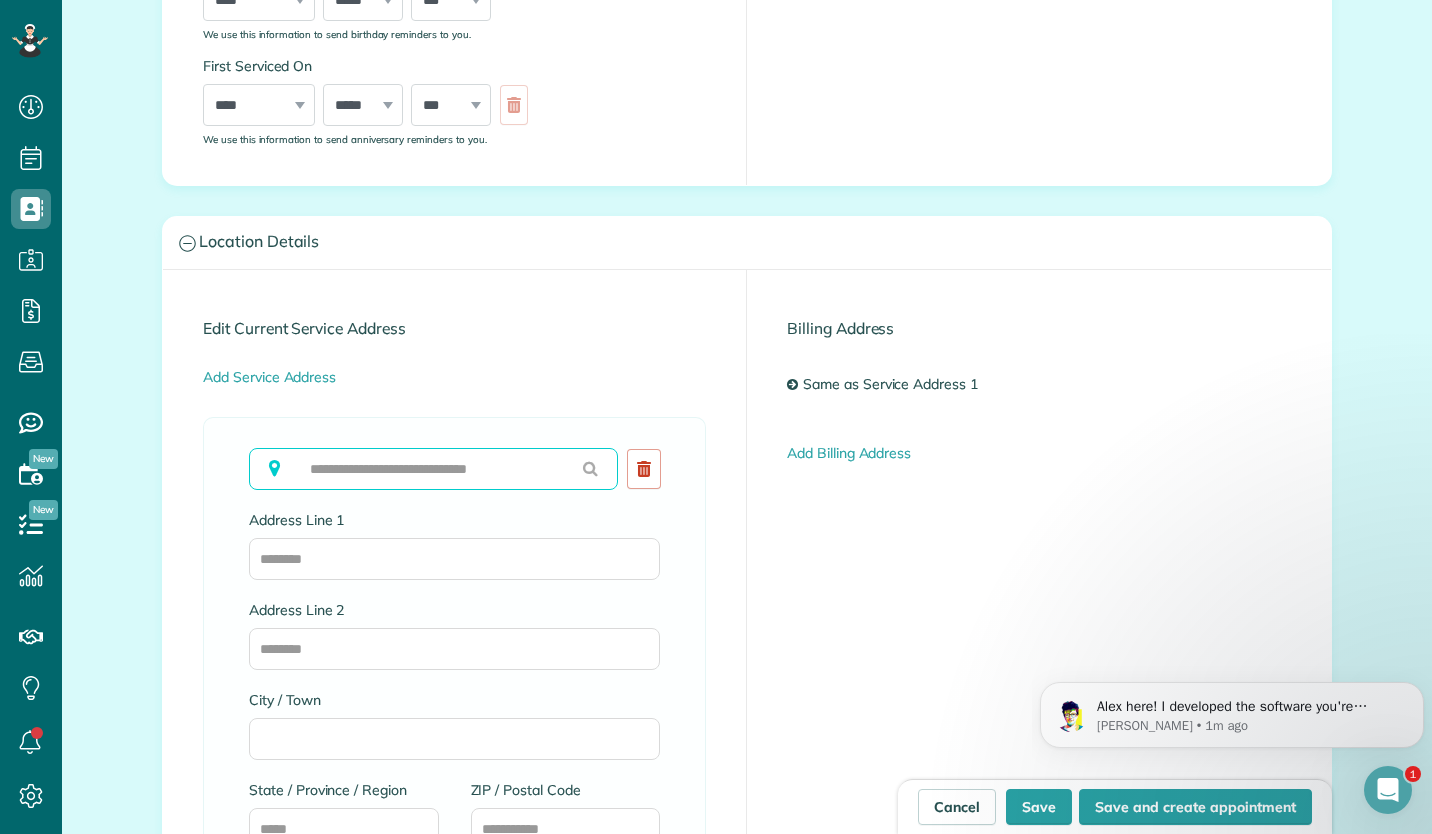click at bounding box center (433, 469) 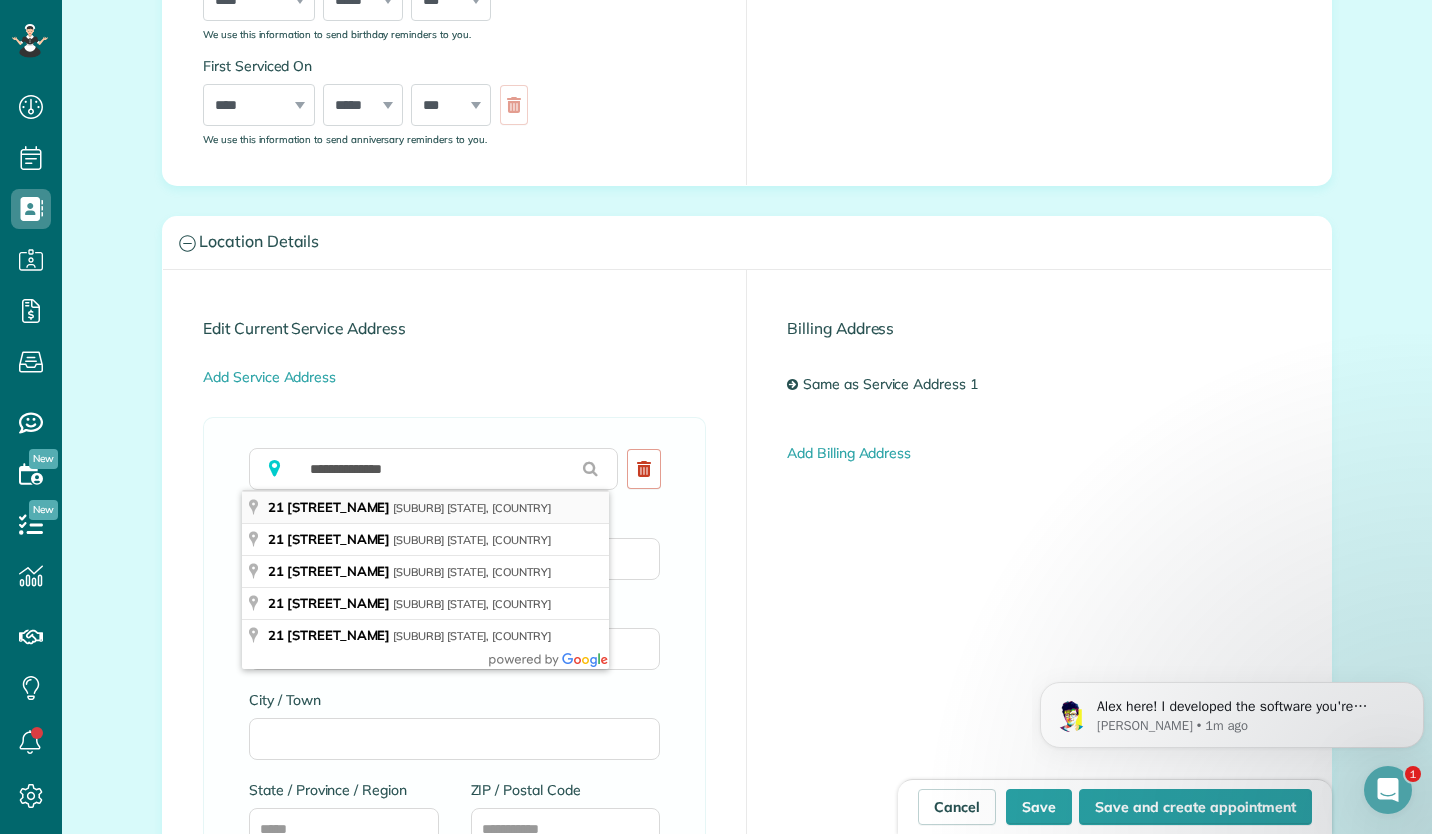 type on "**********" 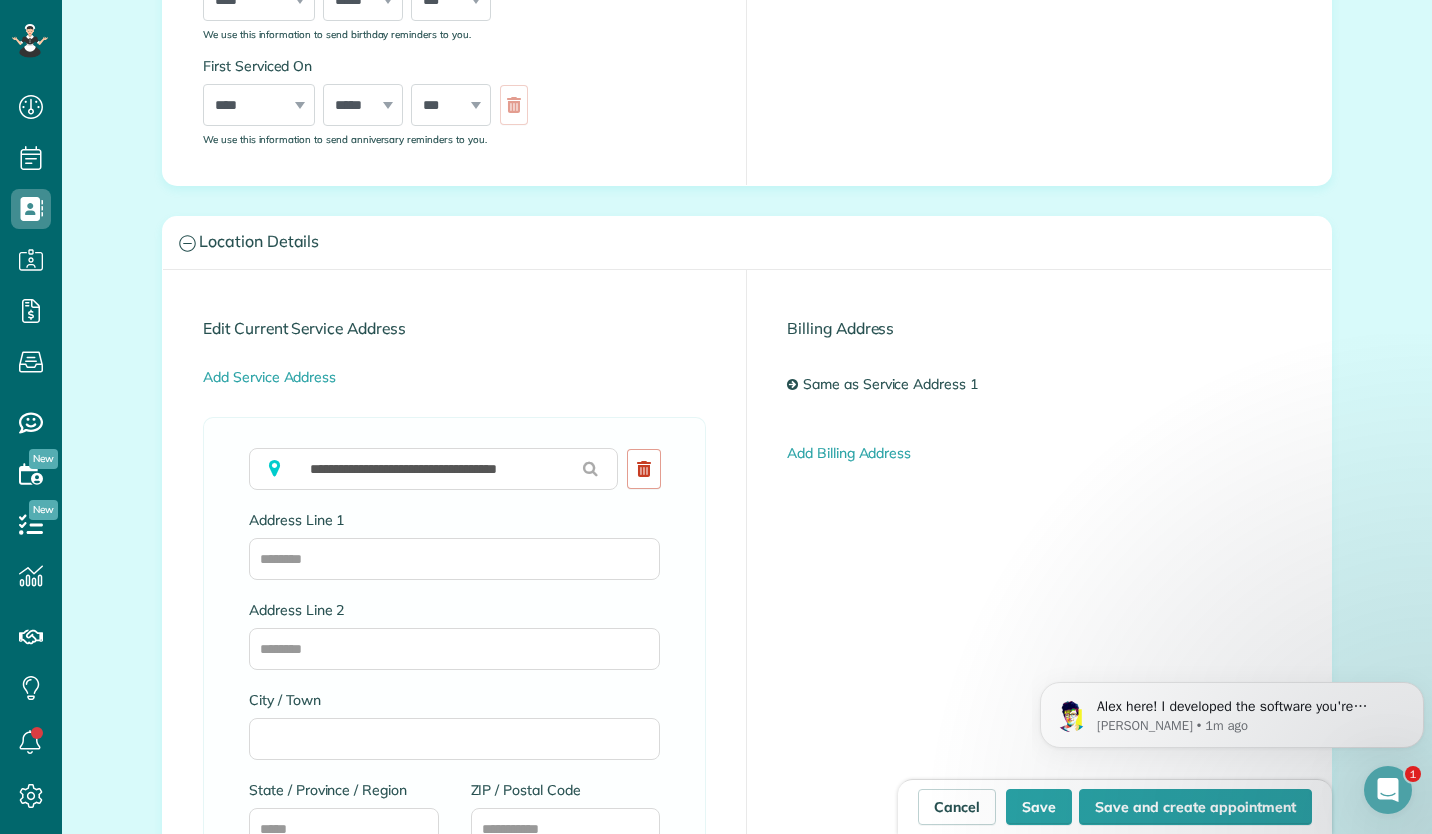 type on "**********" 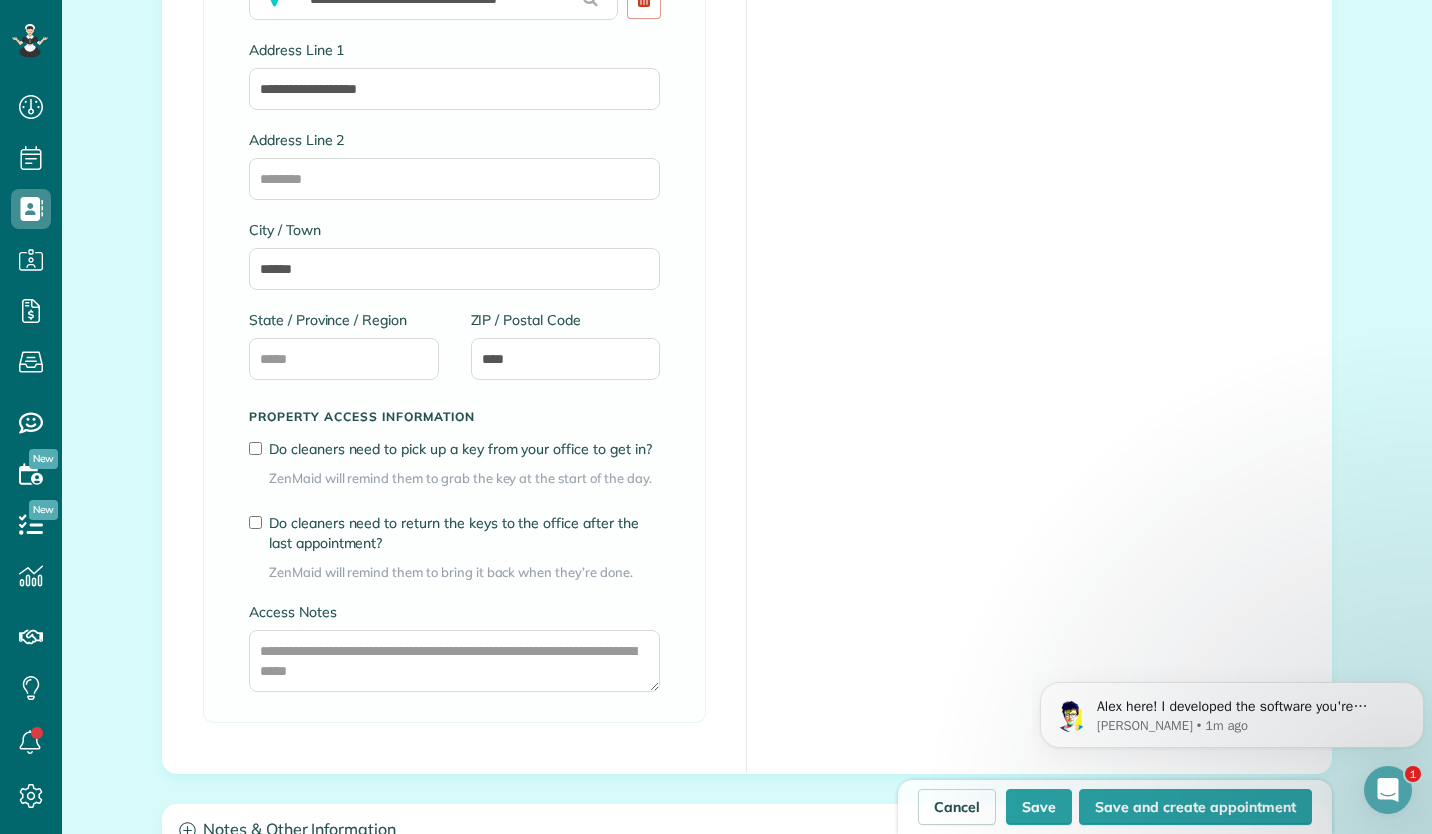 scroll, scrollTop: 1259, scrollLeft: 0, axis: vertical 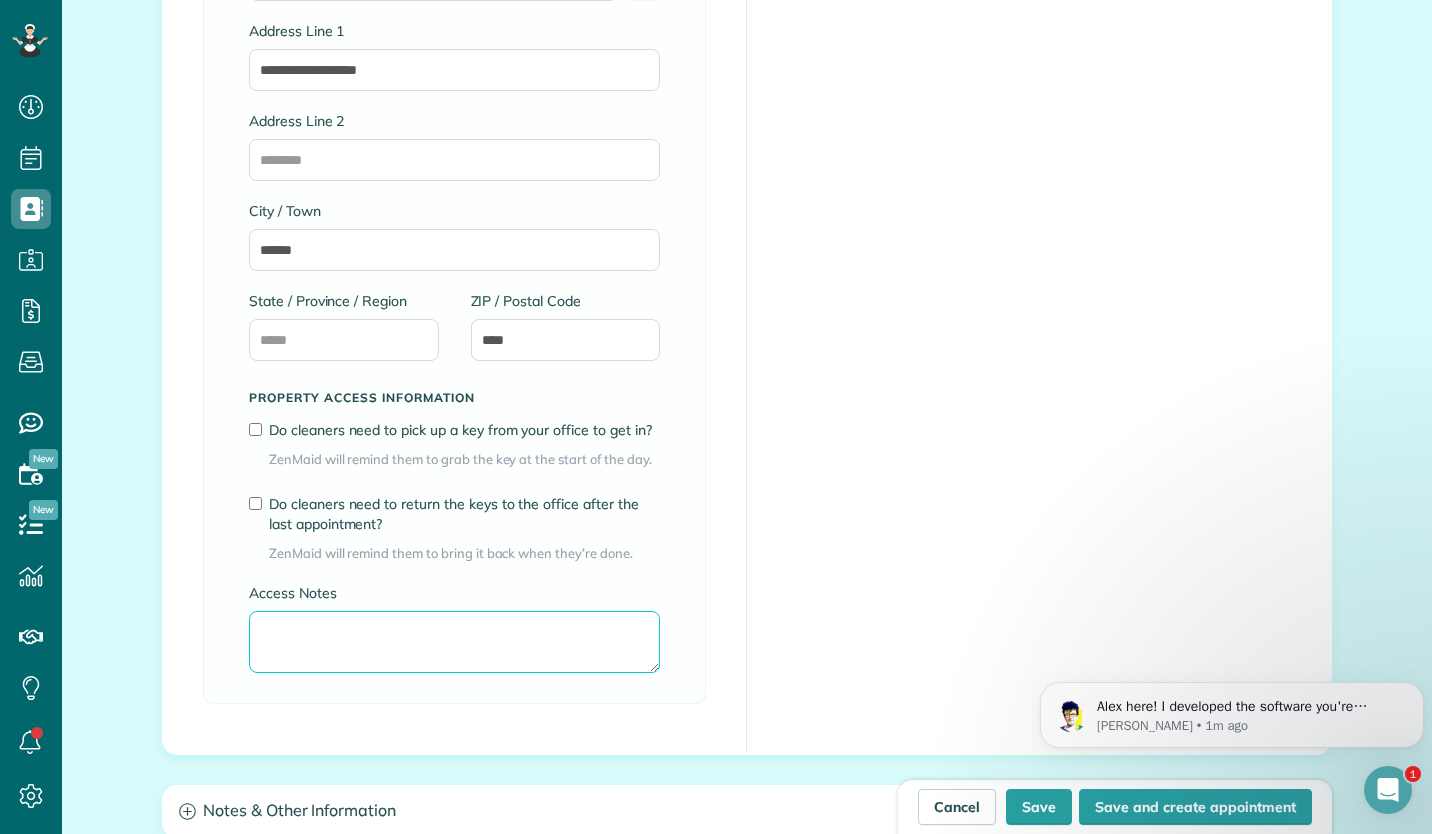 click on "Access Notes" at bounding box center (454, 642) 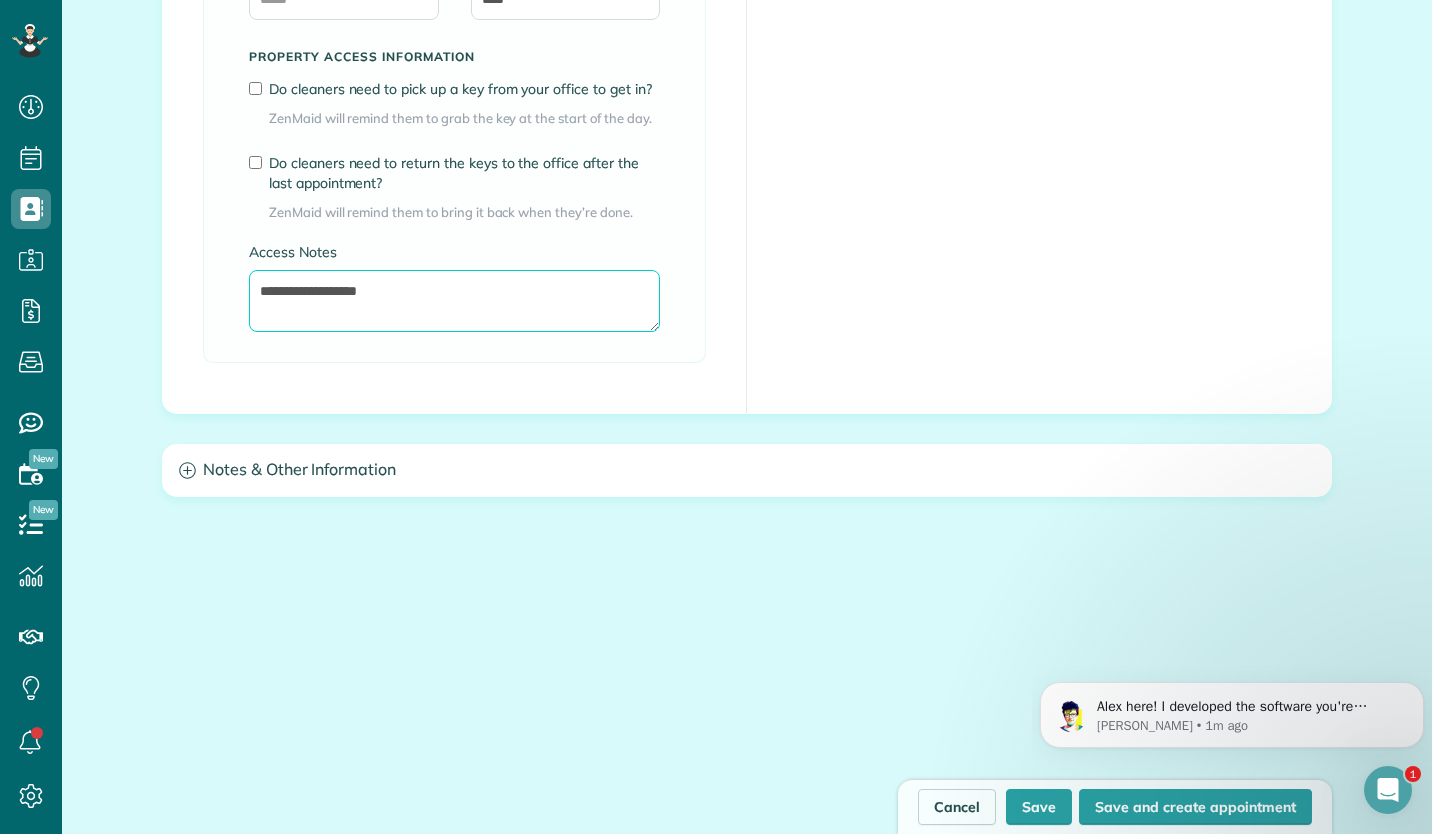scroll, scrollTop: 1608, scrollLeft: 0, axis: vertical 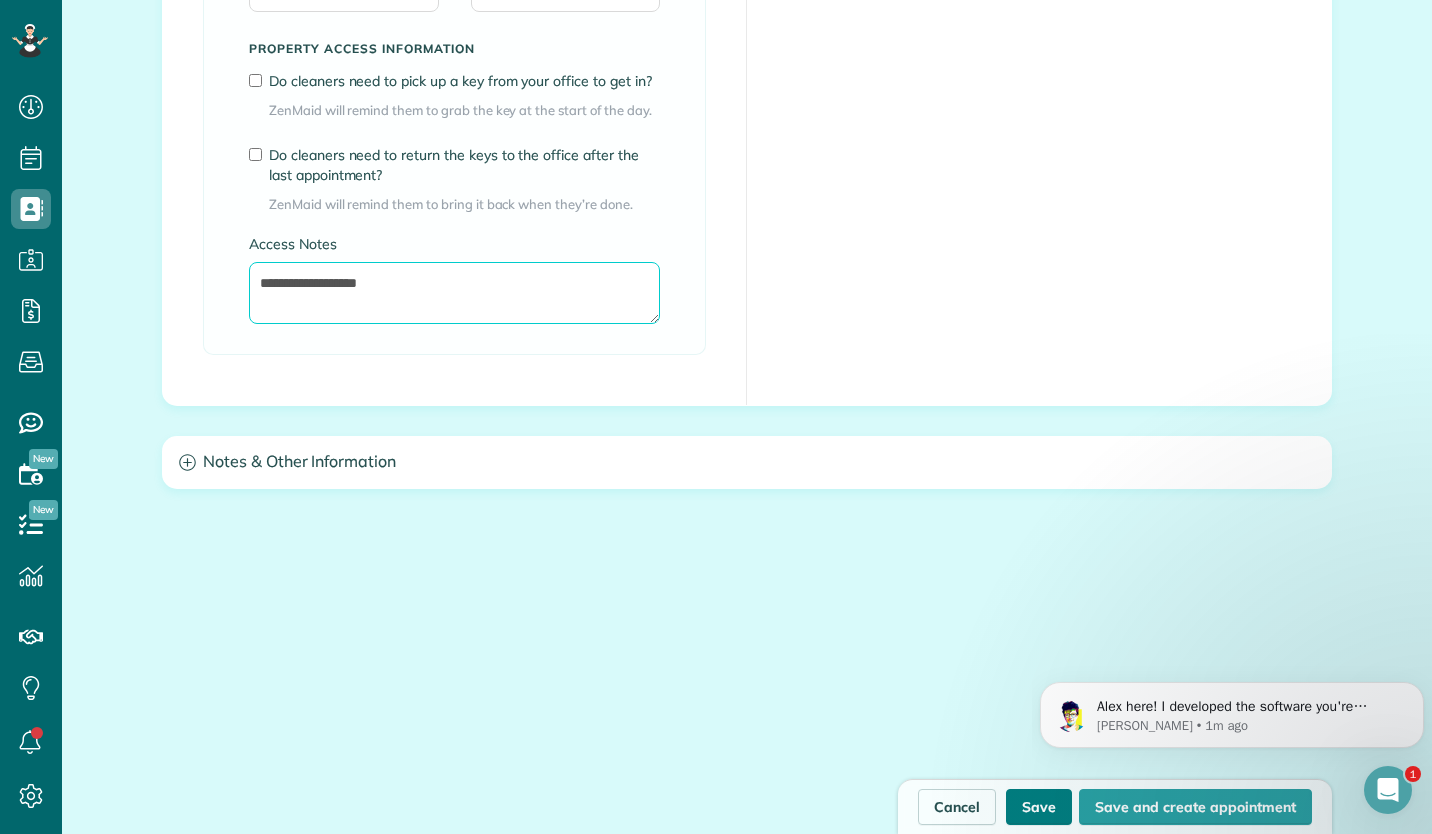 type on "**********" 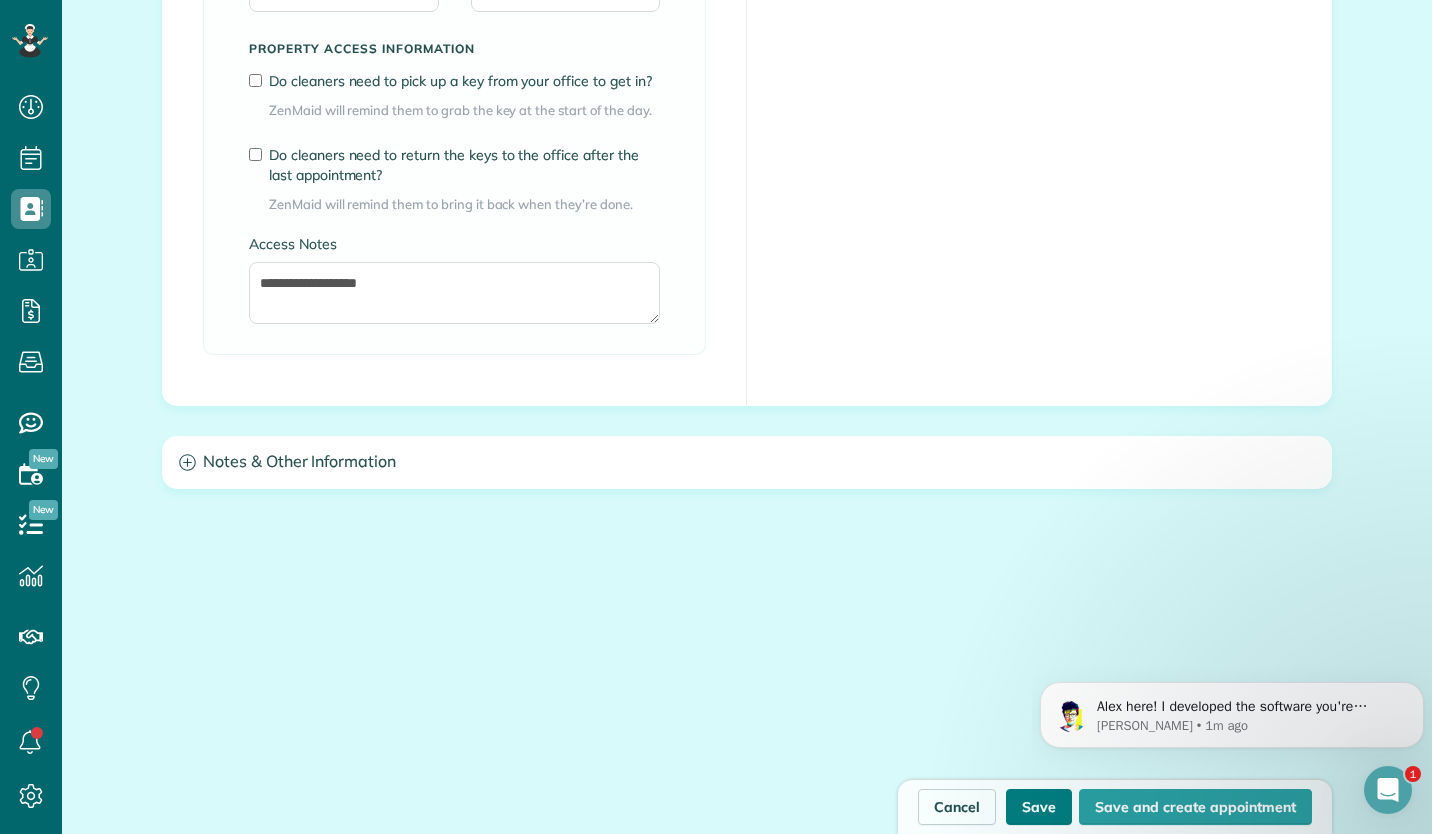 click on "Save" at bounding box center (1039, 807) 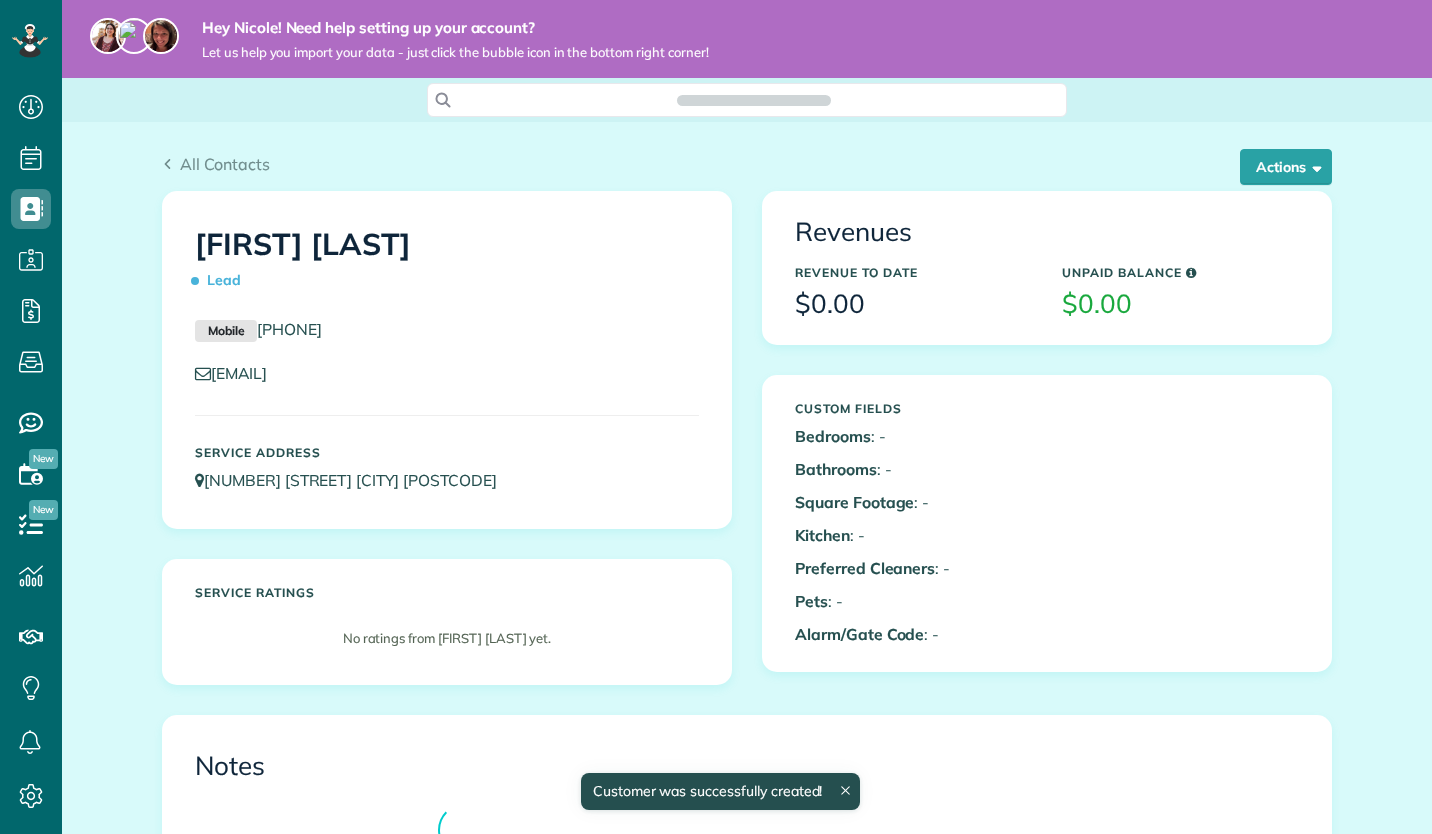 scroll, scrollTop: 0, scrollLeft: 0, axis: both 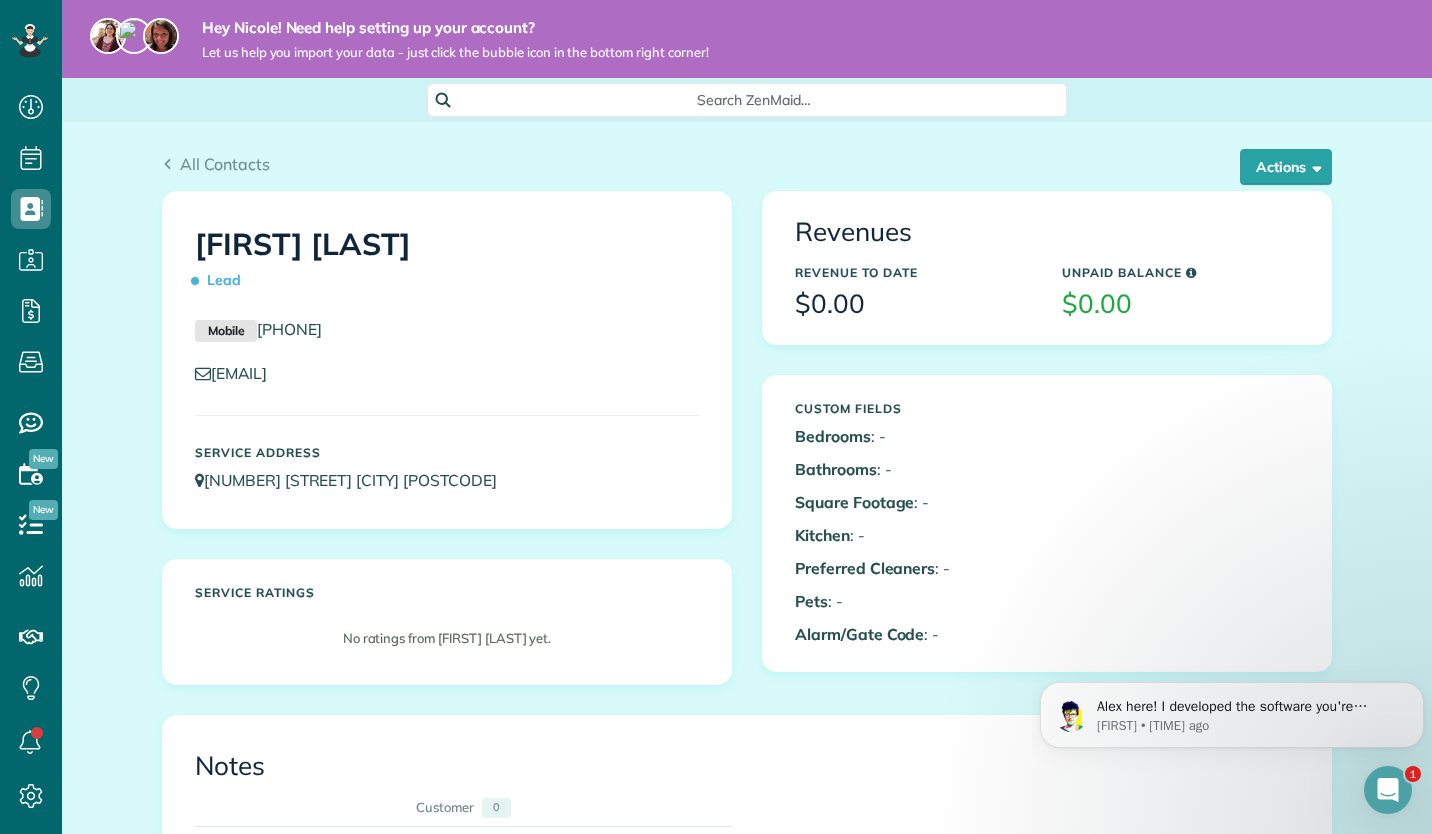 click on "Custom Fields" at bounding box center (913, 408) 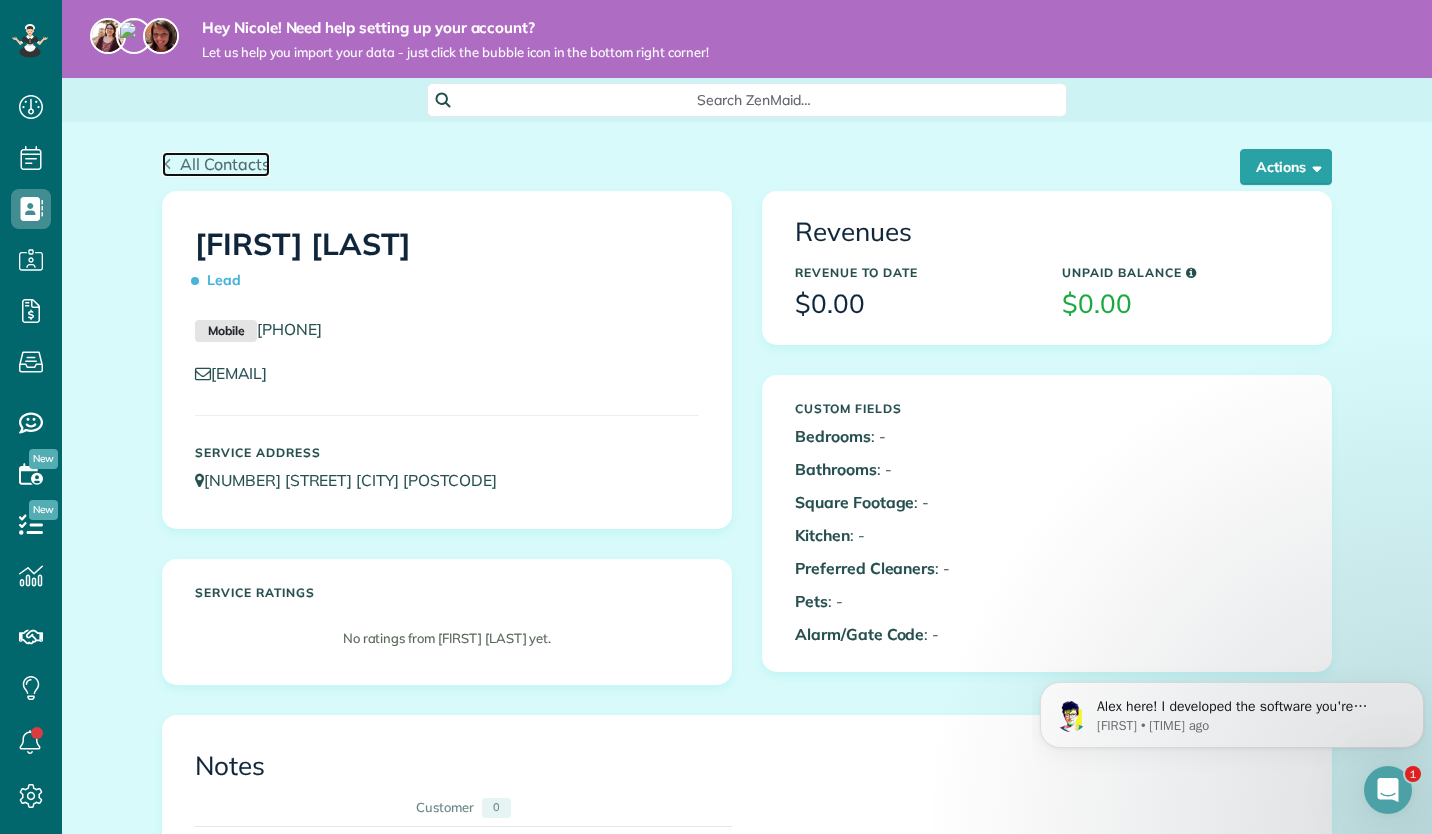 click on "All Contacts" at bounding box center (225, 164) 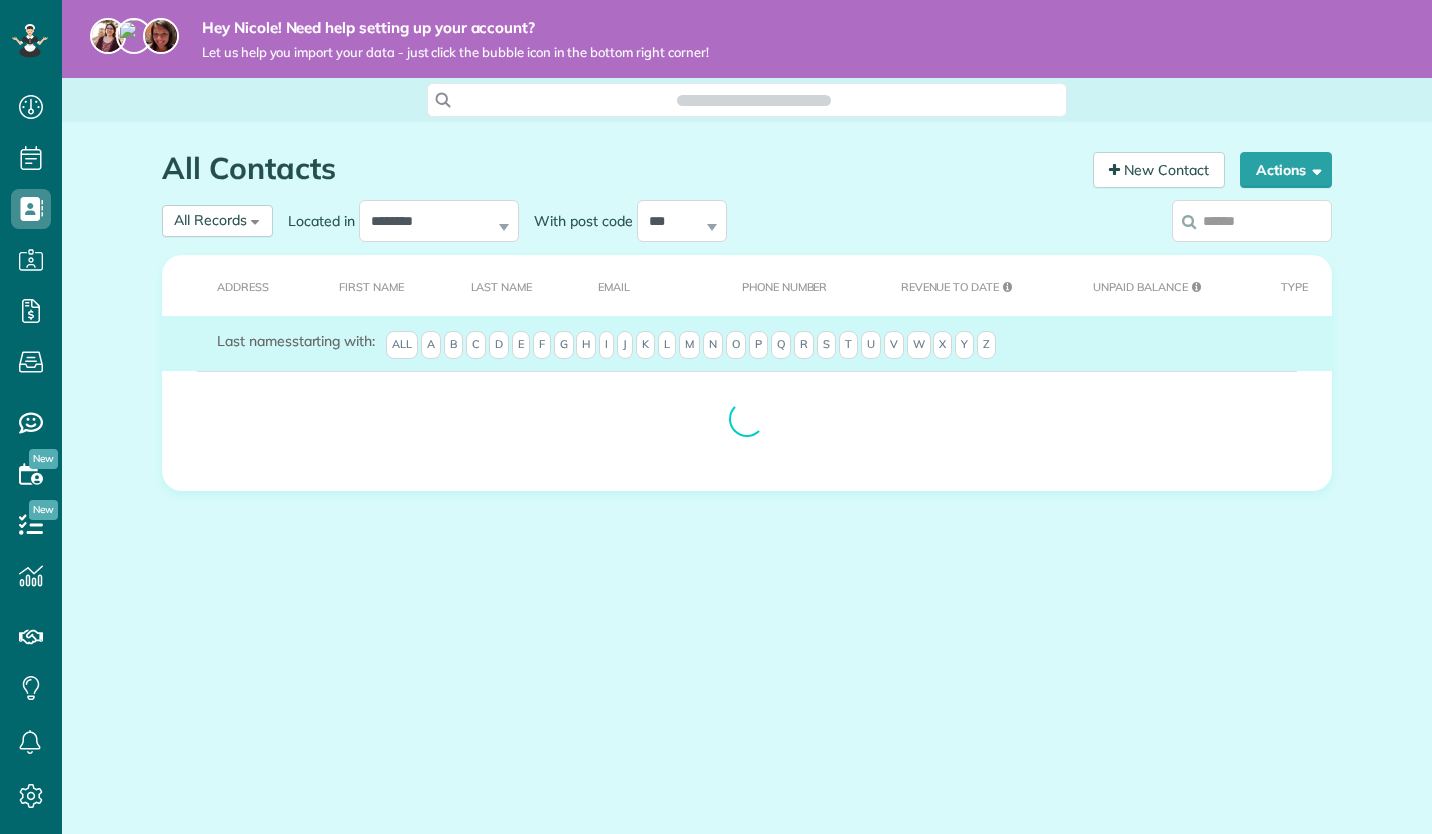 scroll, scrollTop: 0, scrollLeft: 0, axis: both 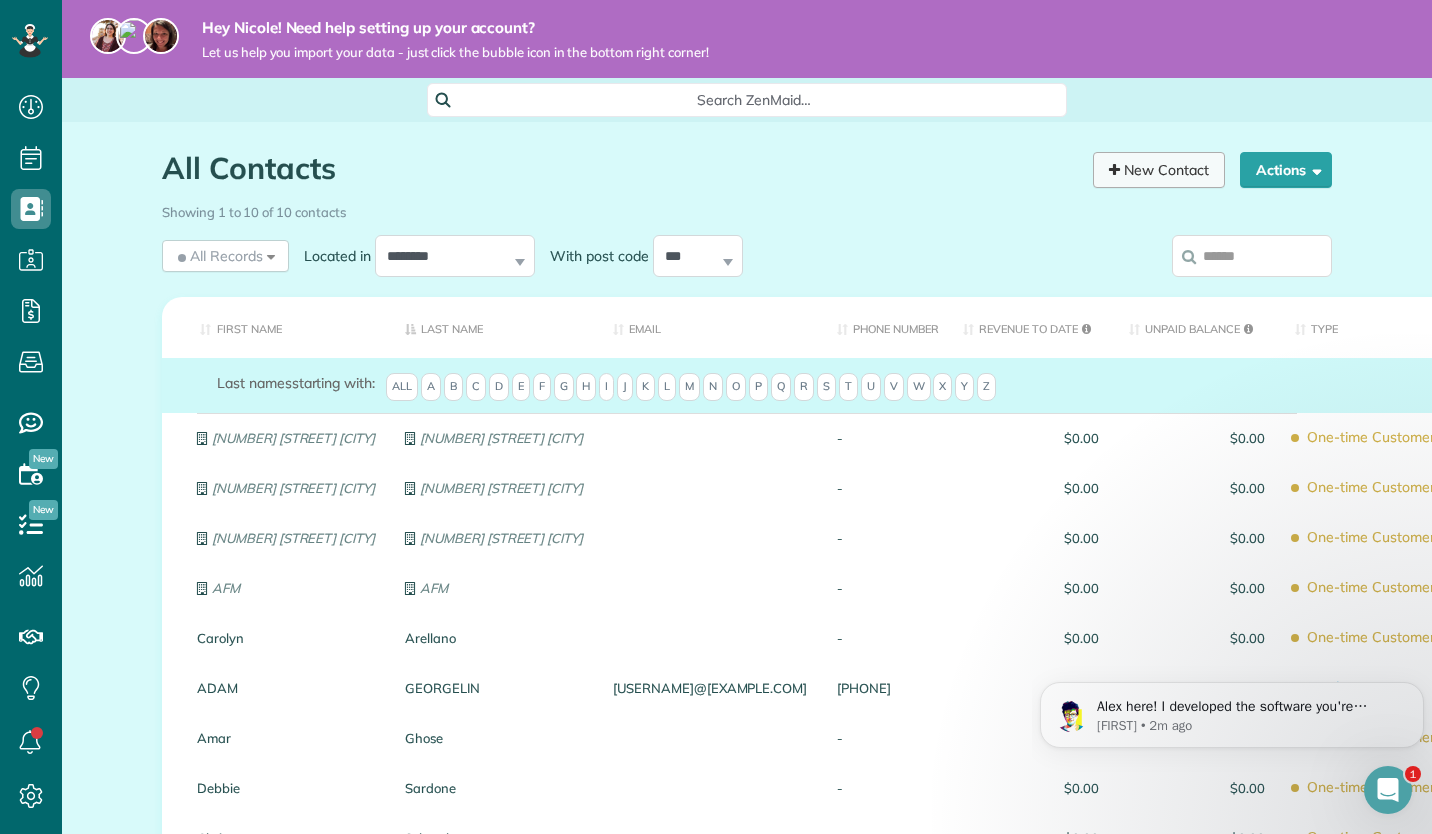click on "New Contact" at bounding box center [1159, 170] 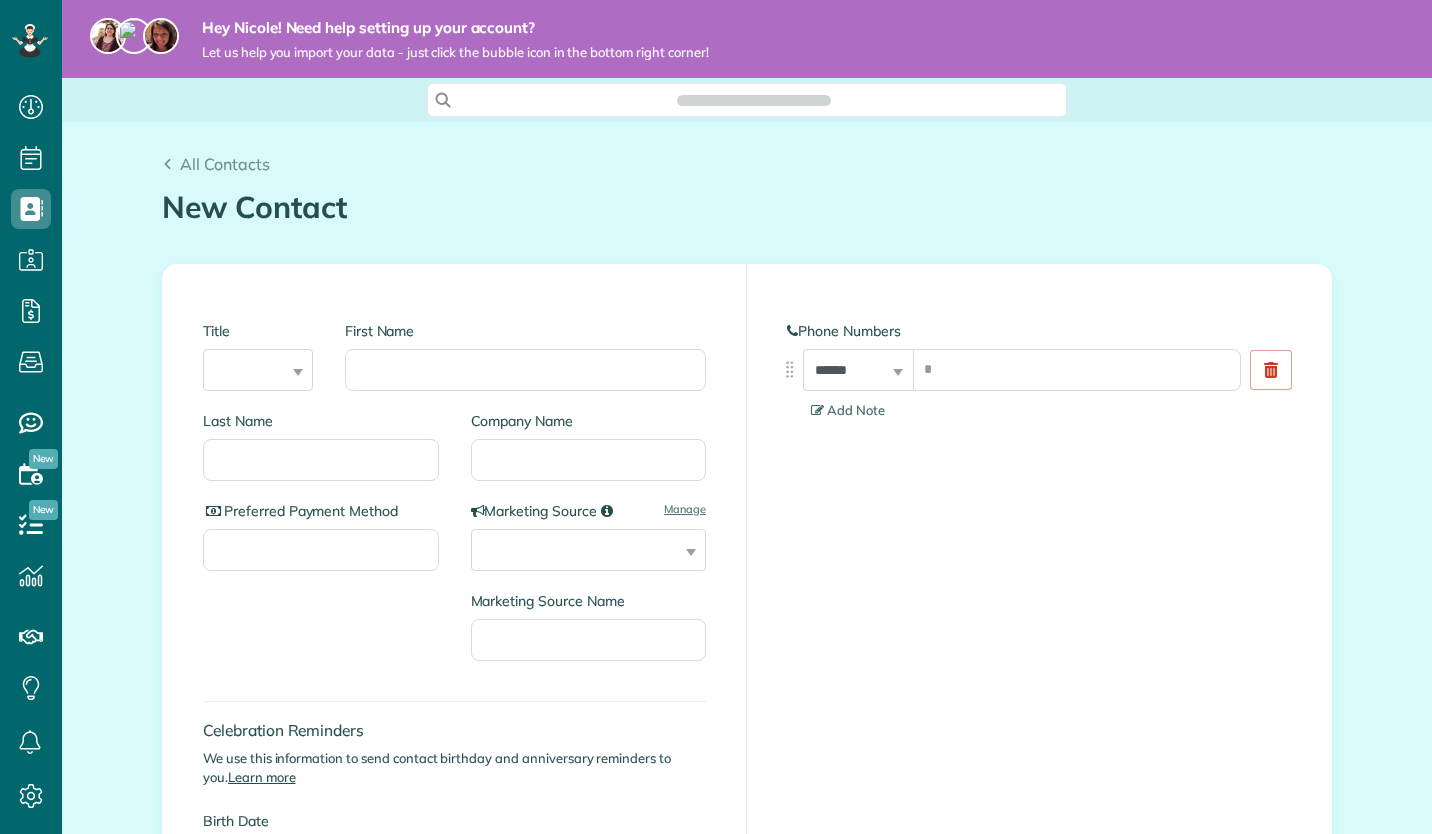 scroll, scrollTop: 0, scrollLeft: 0, axis: both 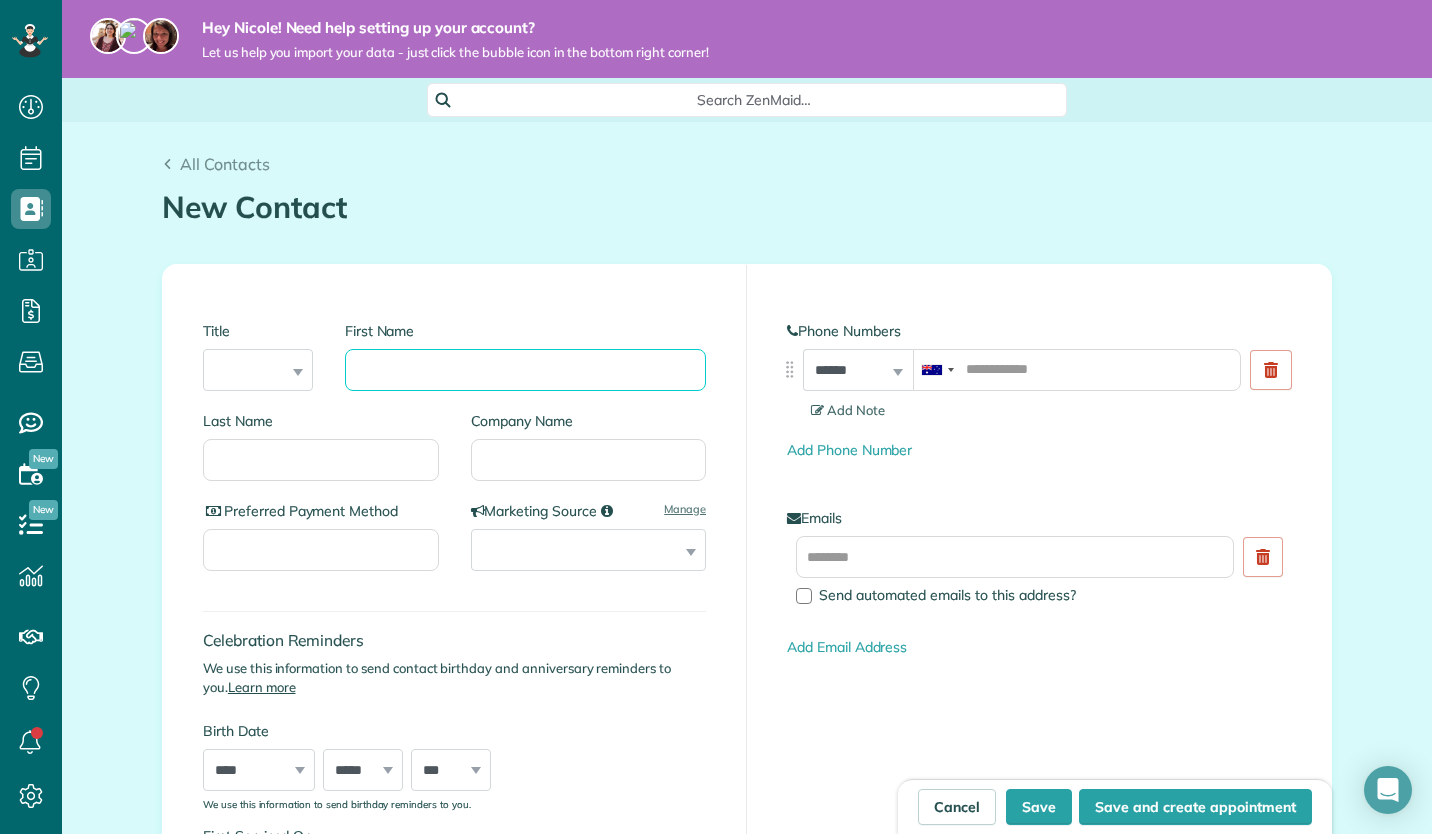 click on "First Name" at bounding box center [525, 370] 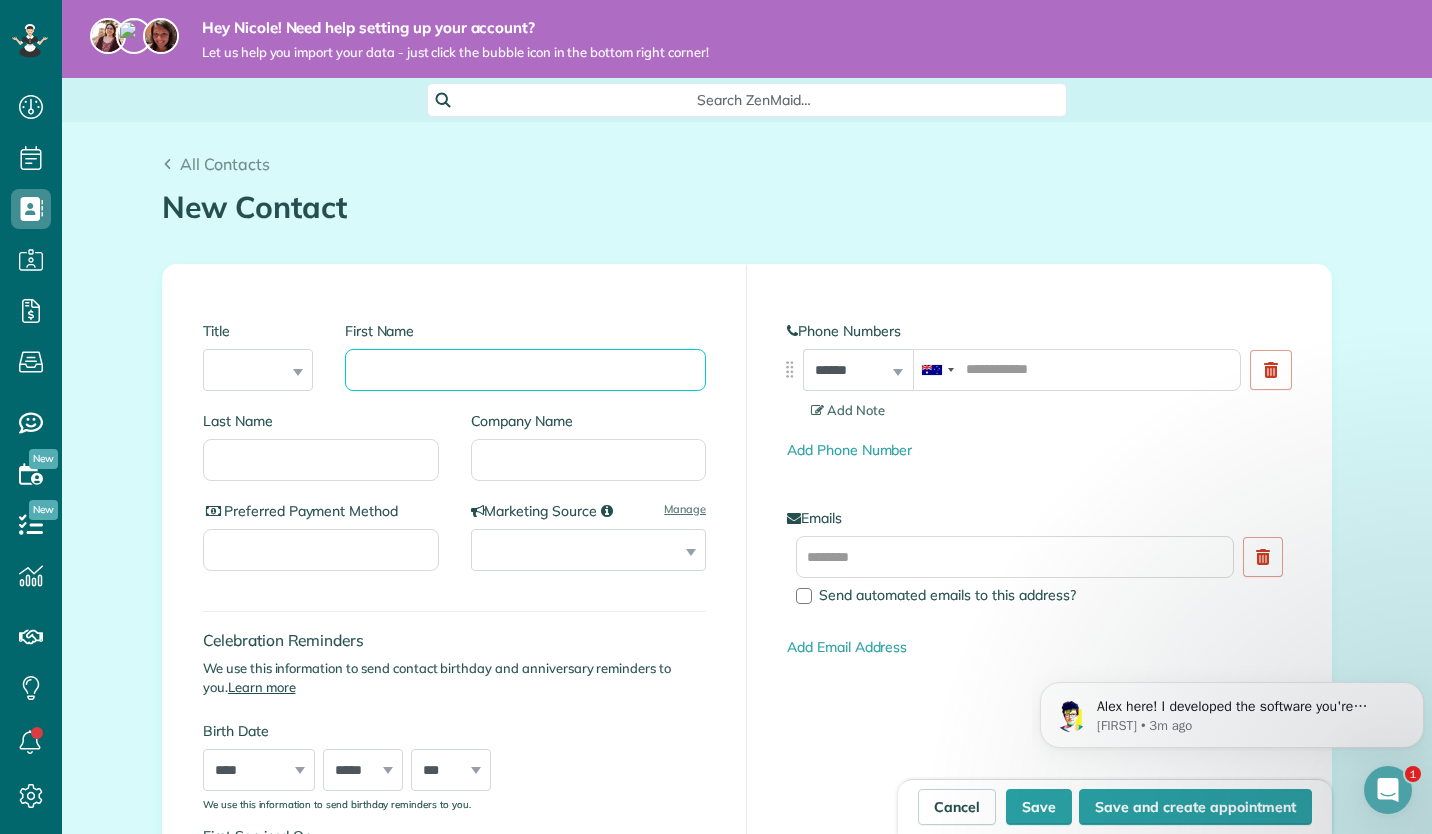 scroll, scrollTop: 0, scrollLeft: 0, axis: both 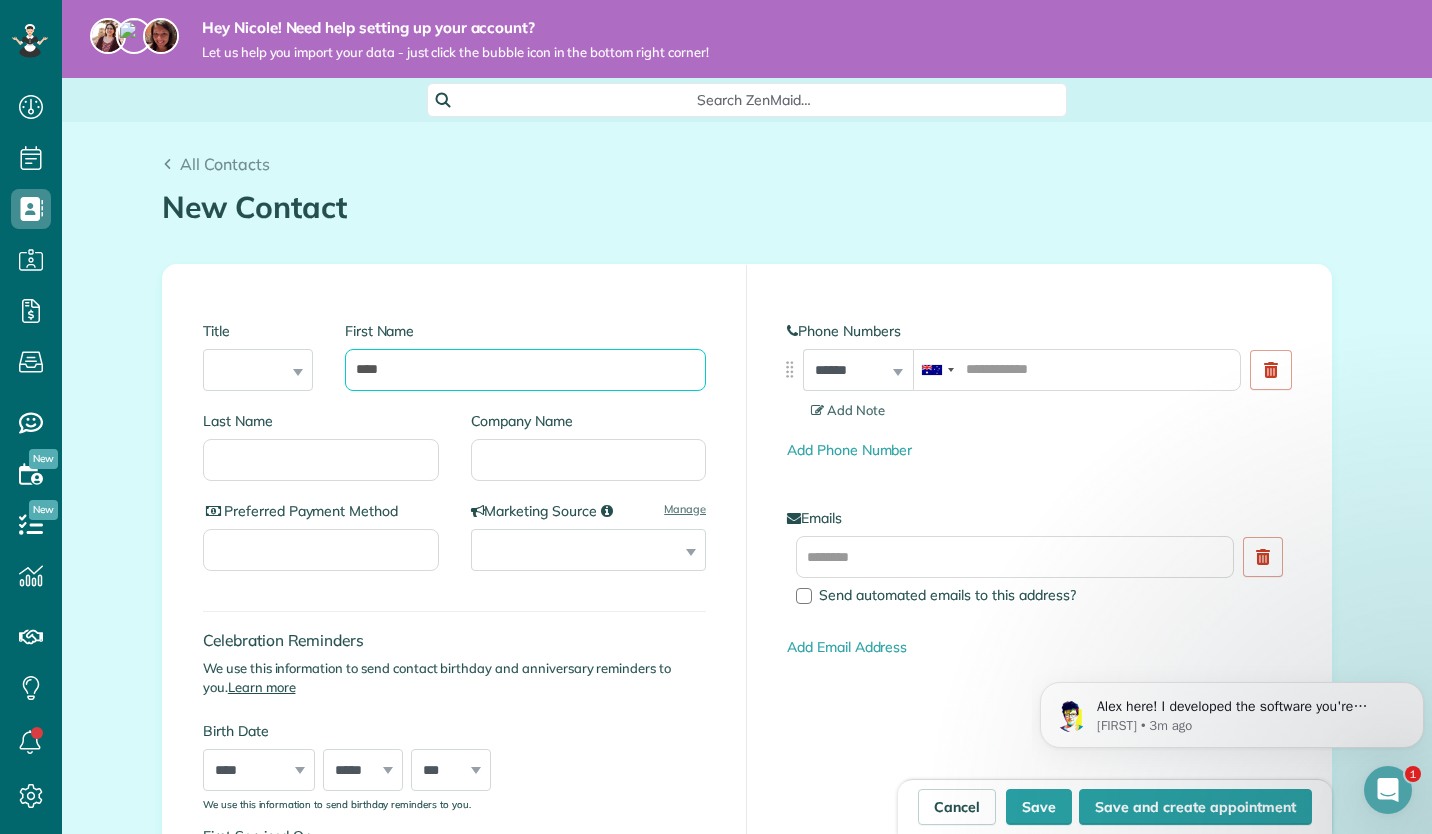 type on "****" 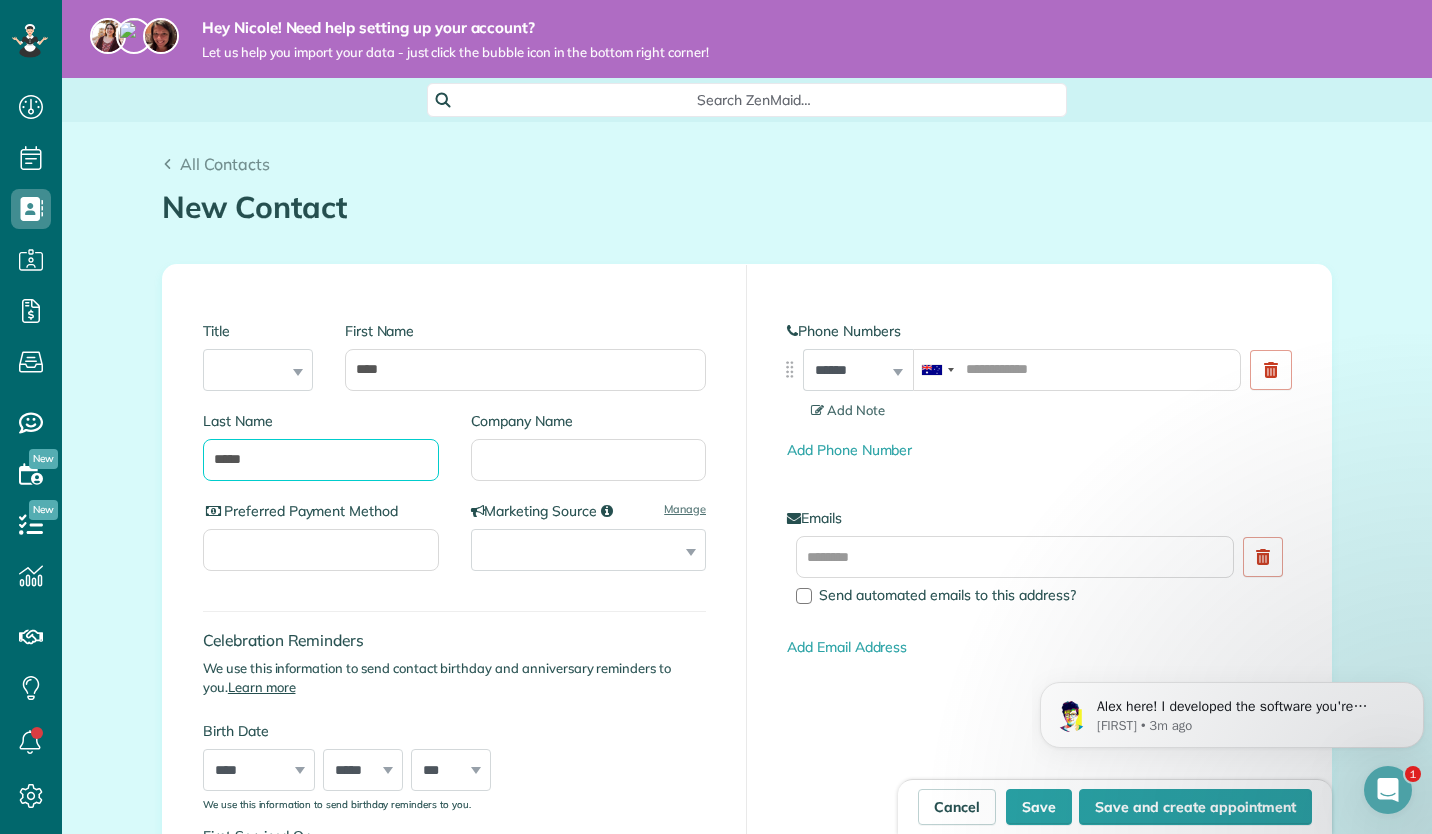 type on "*****" 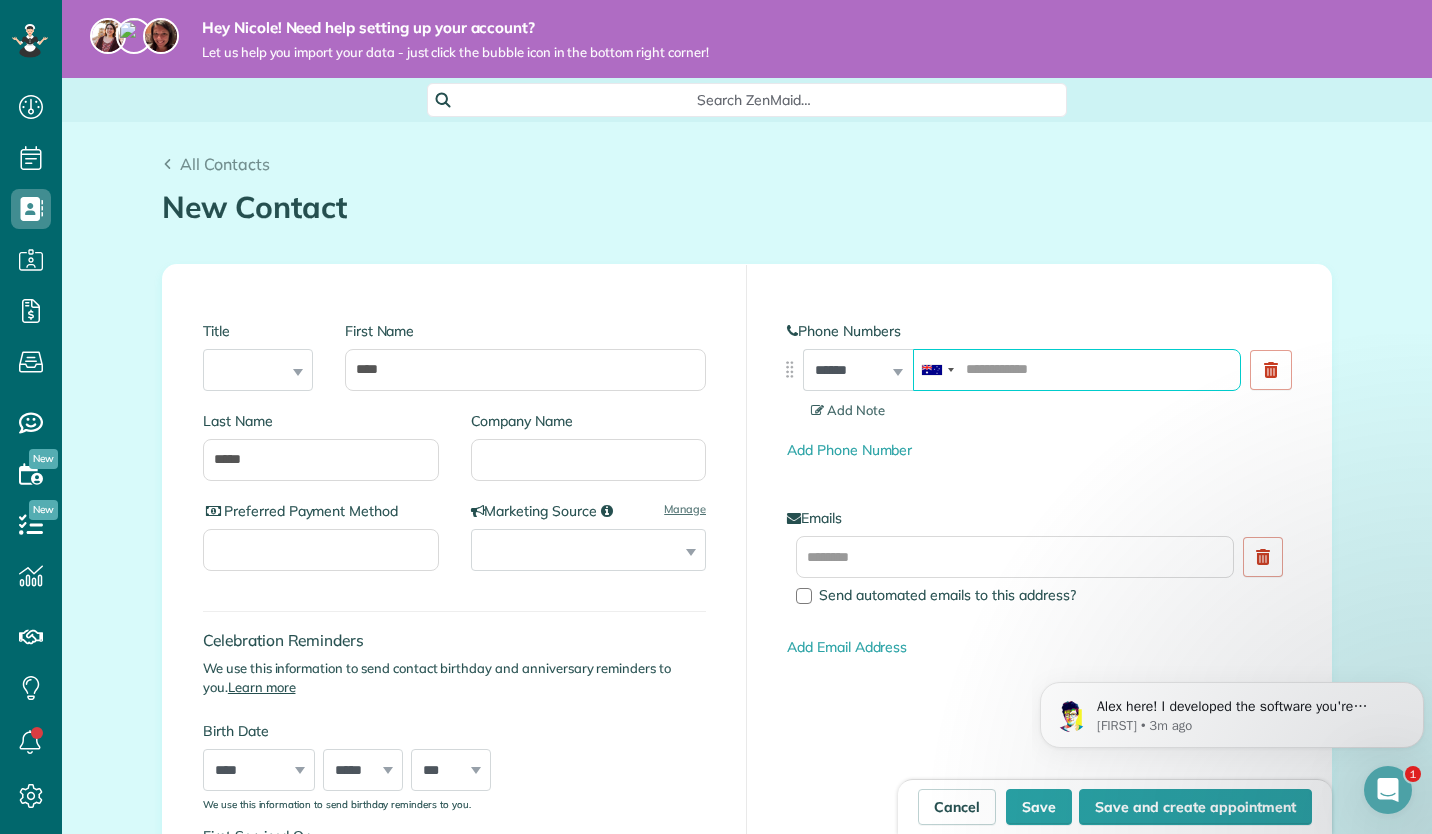 click at bounding box center [1077, 370] 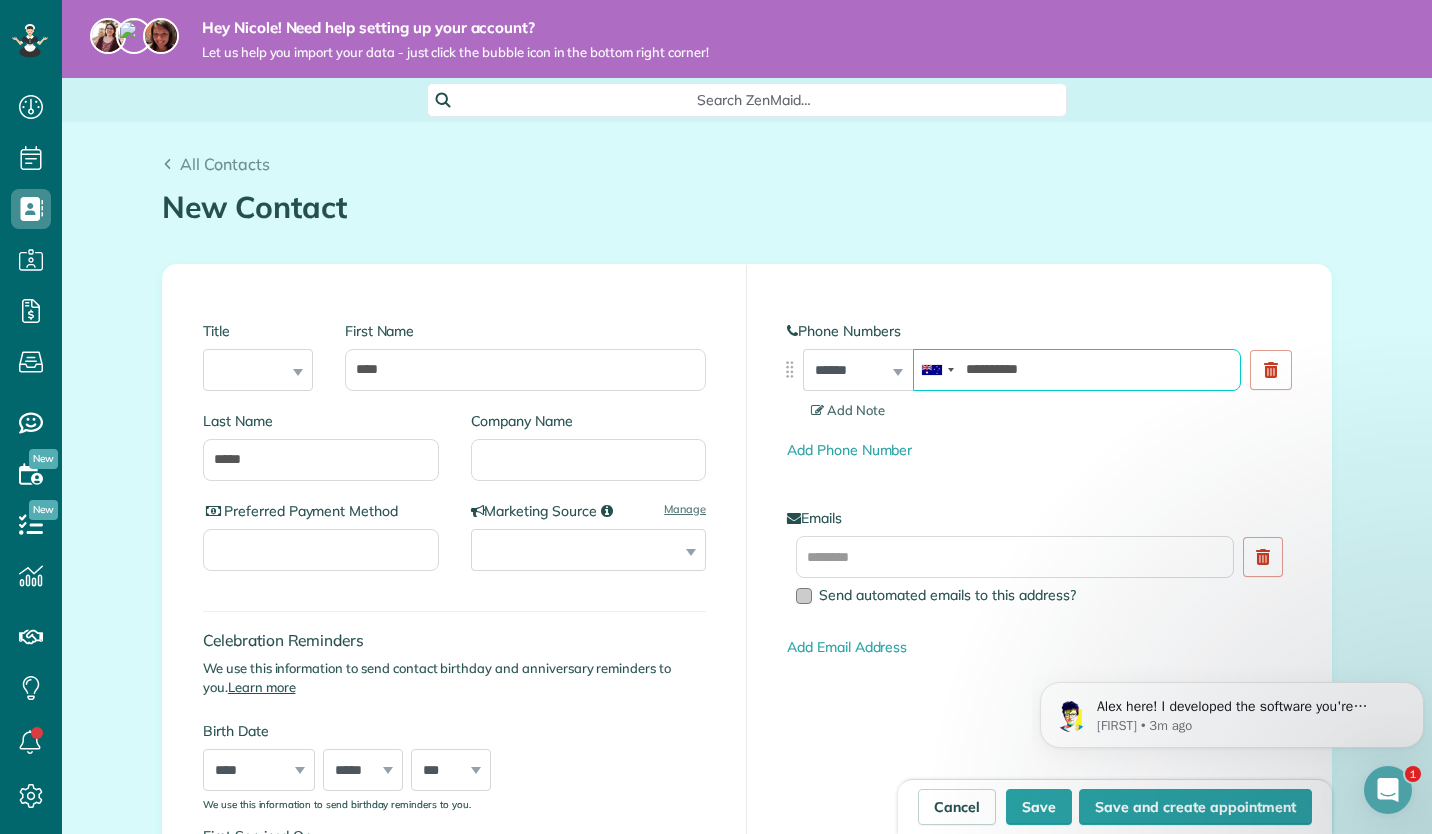 type on "**********" 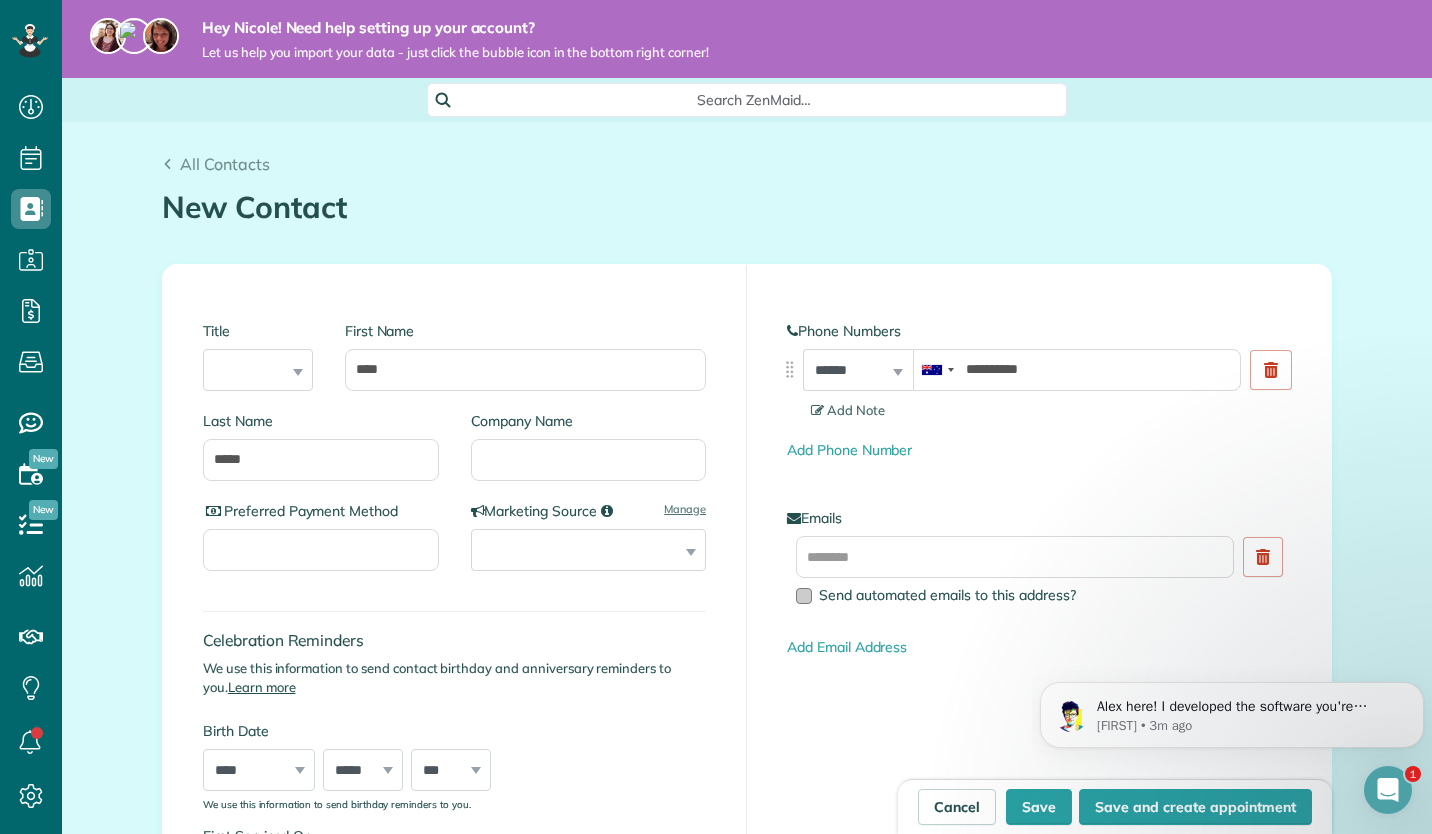 click on "Send automated emails to this address?" at bounding box center (947, 595) 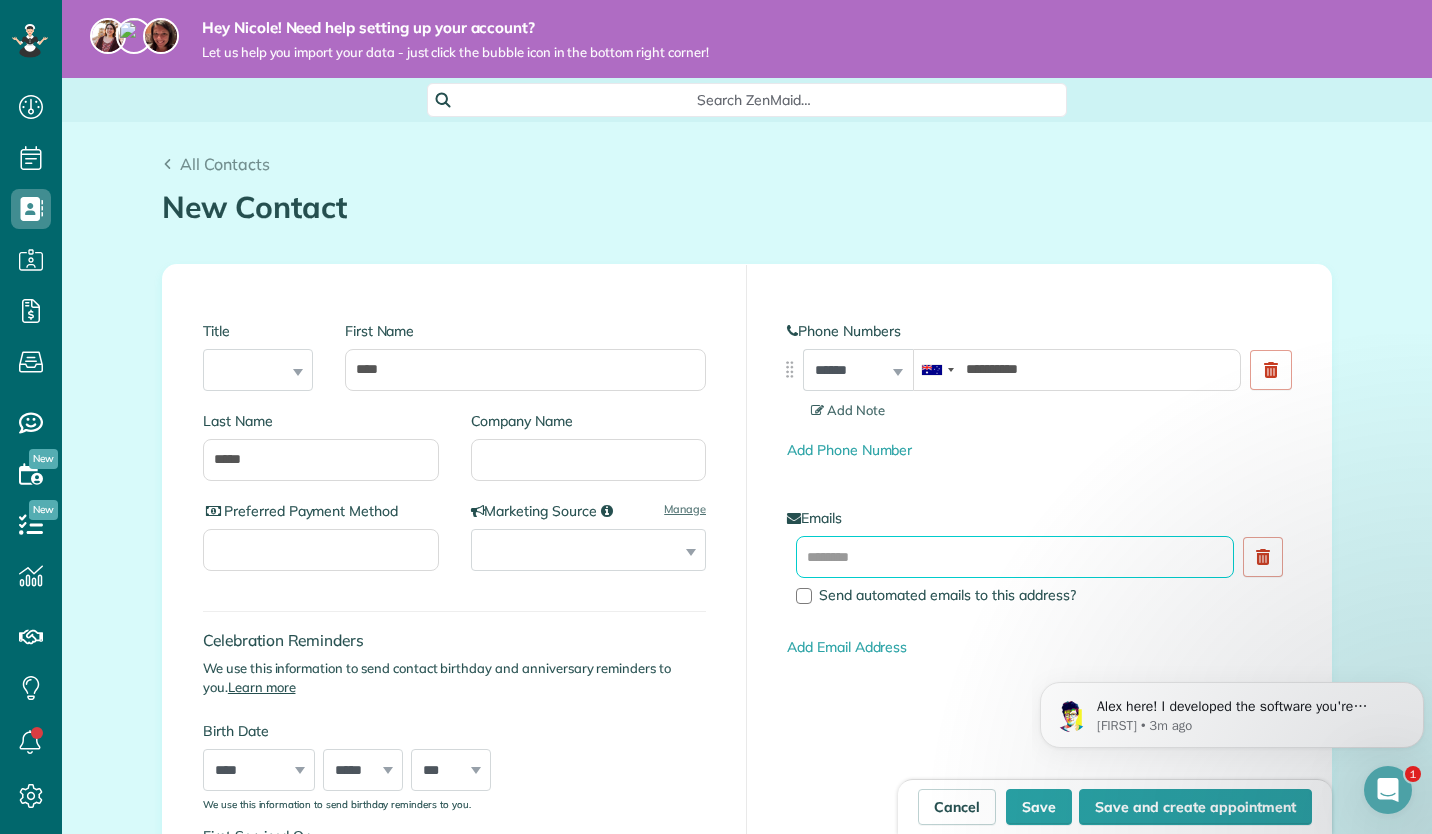 click at bounding box center (1015, 557) 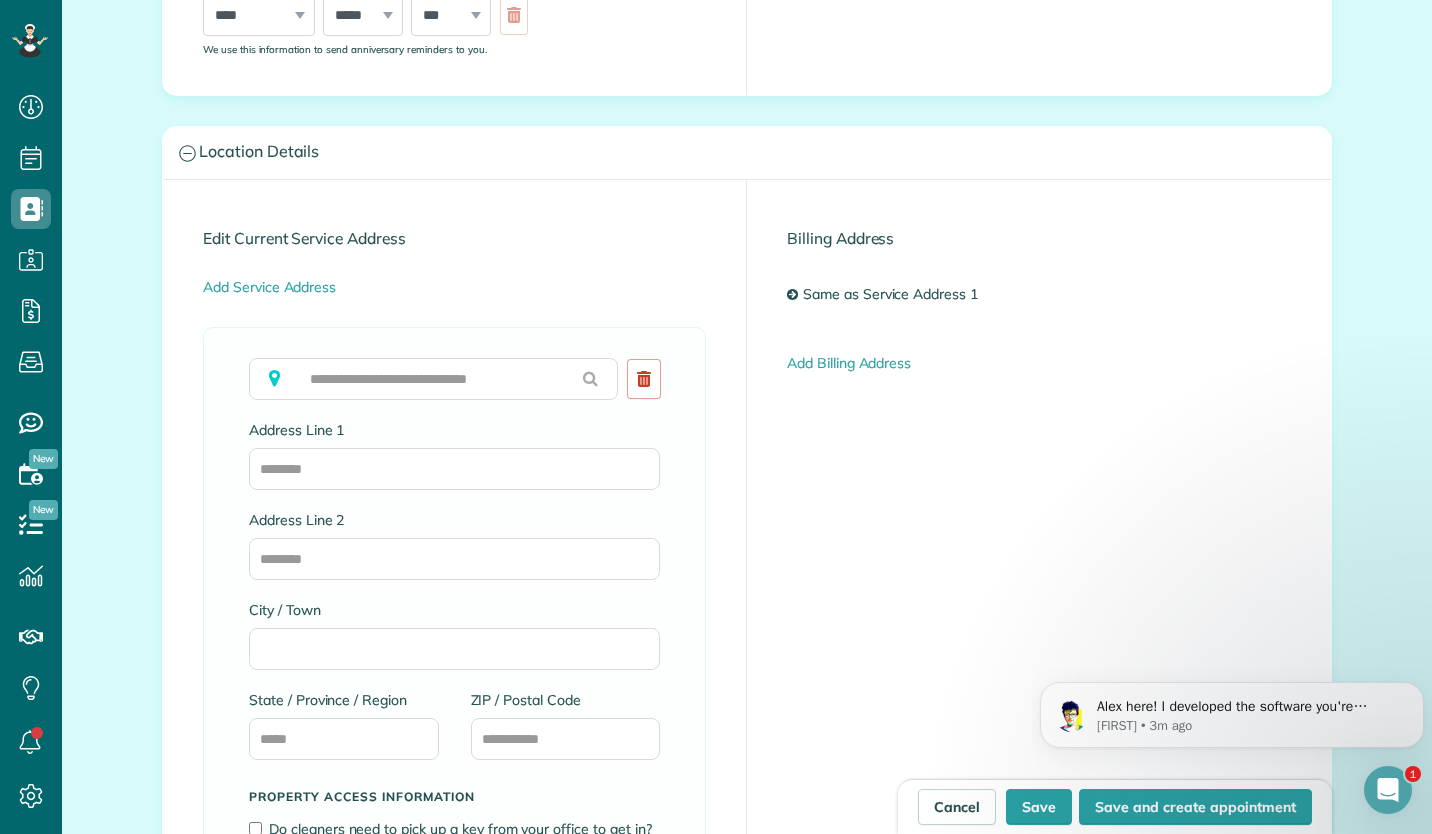 scroll, scrollTop: 866, scrollLeft: 0, axis: vertical 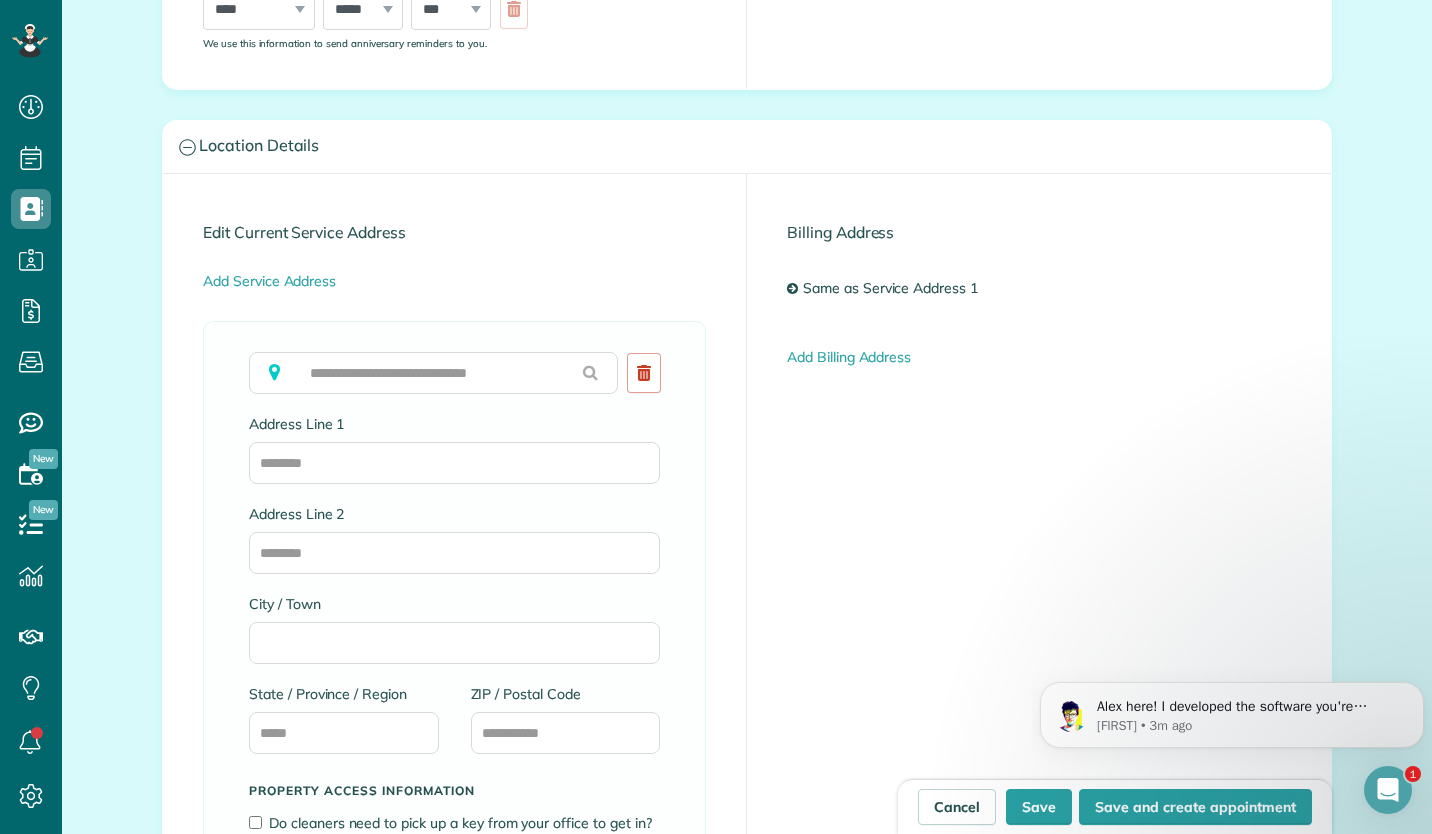 type on "**********" 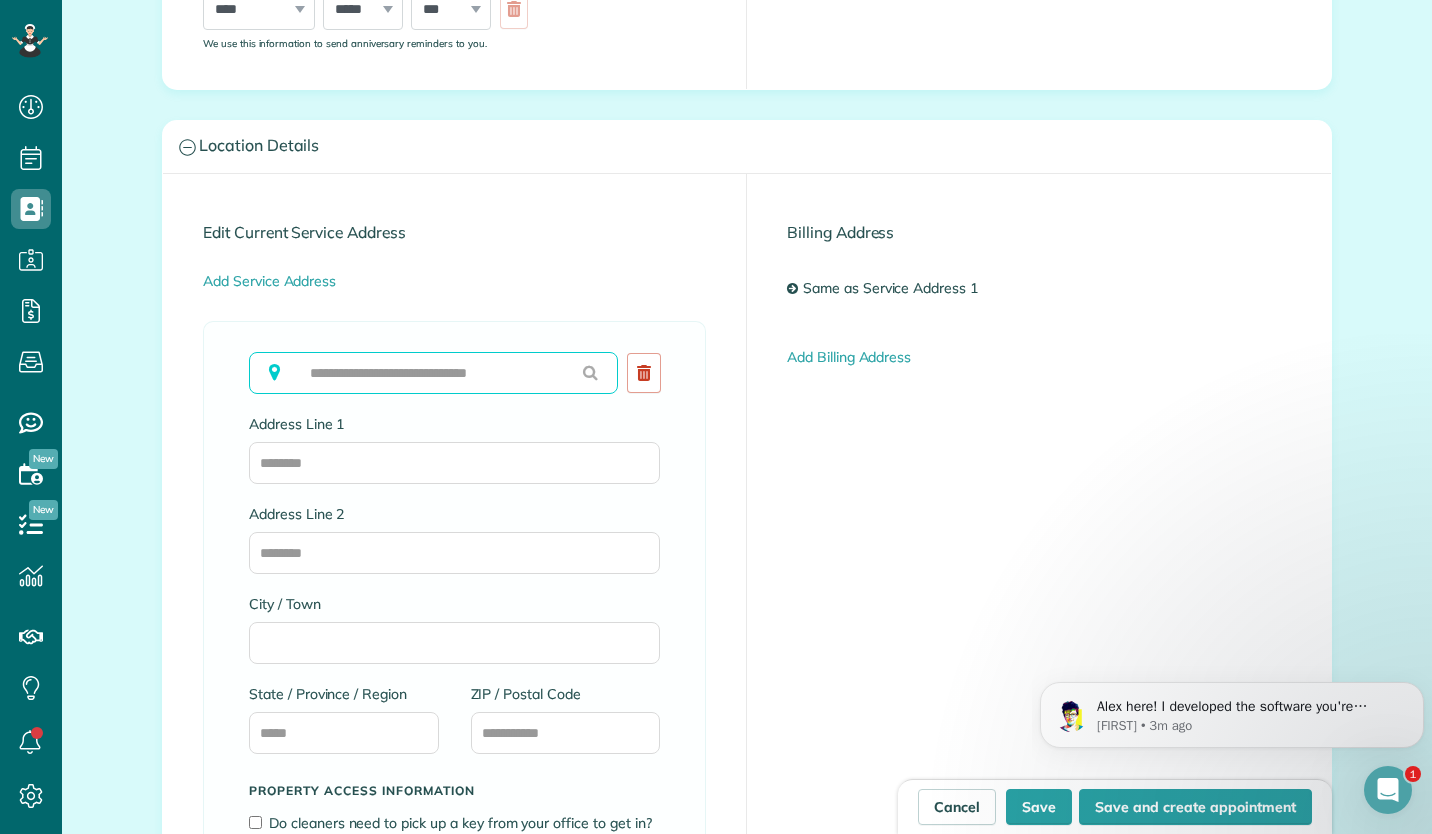 click at bounding box center (433, 373) 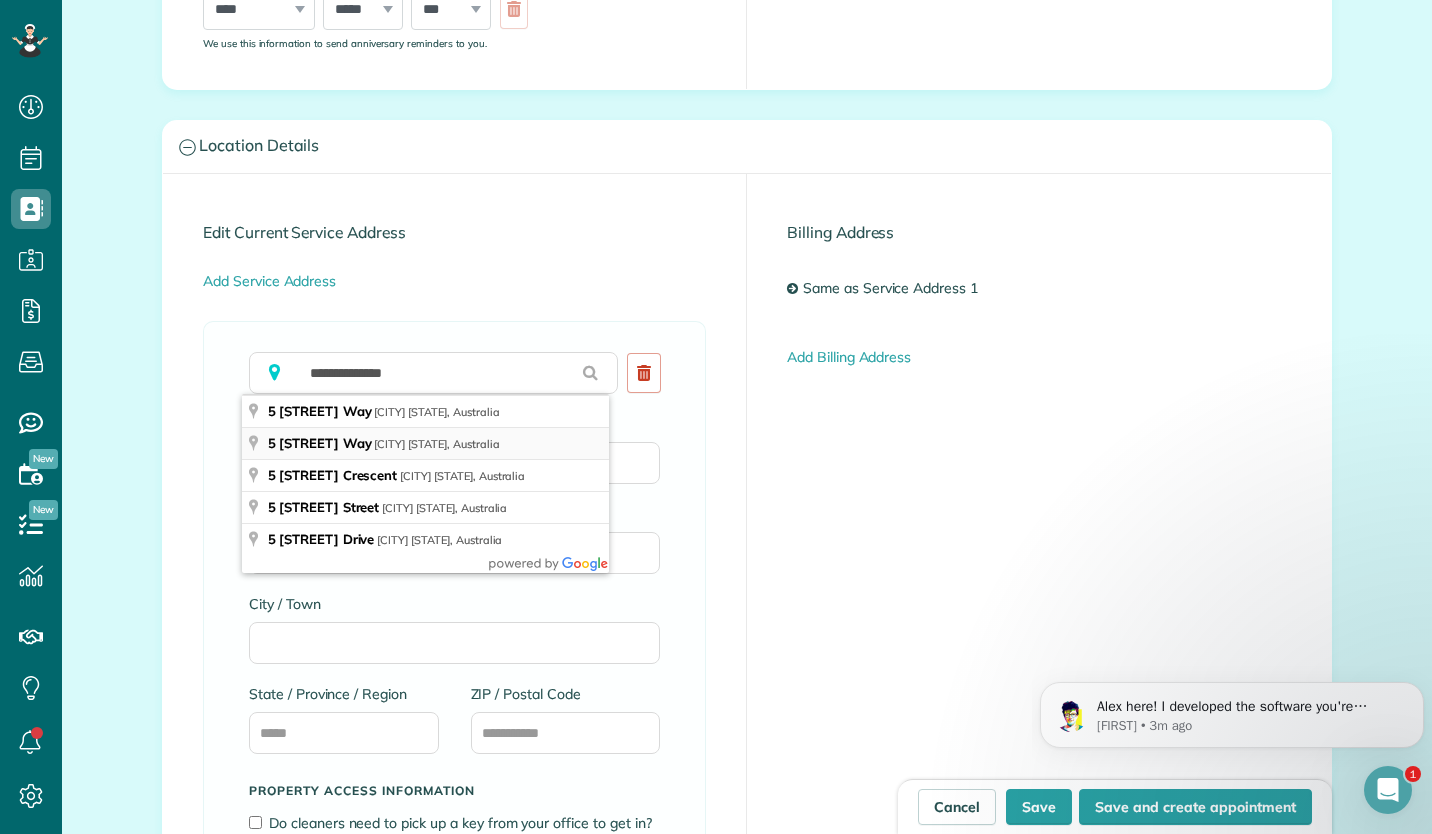 type on "**********" 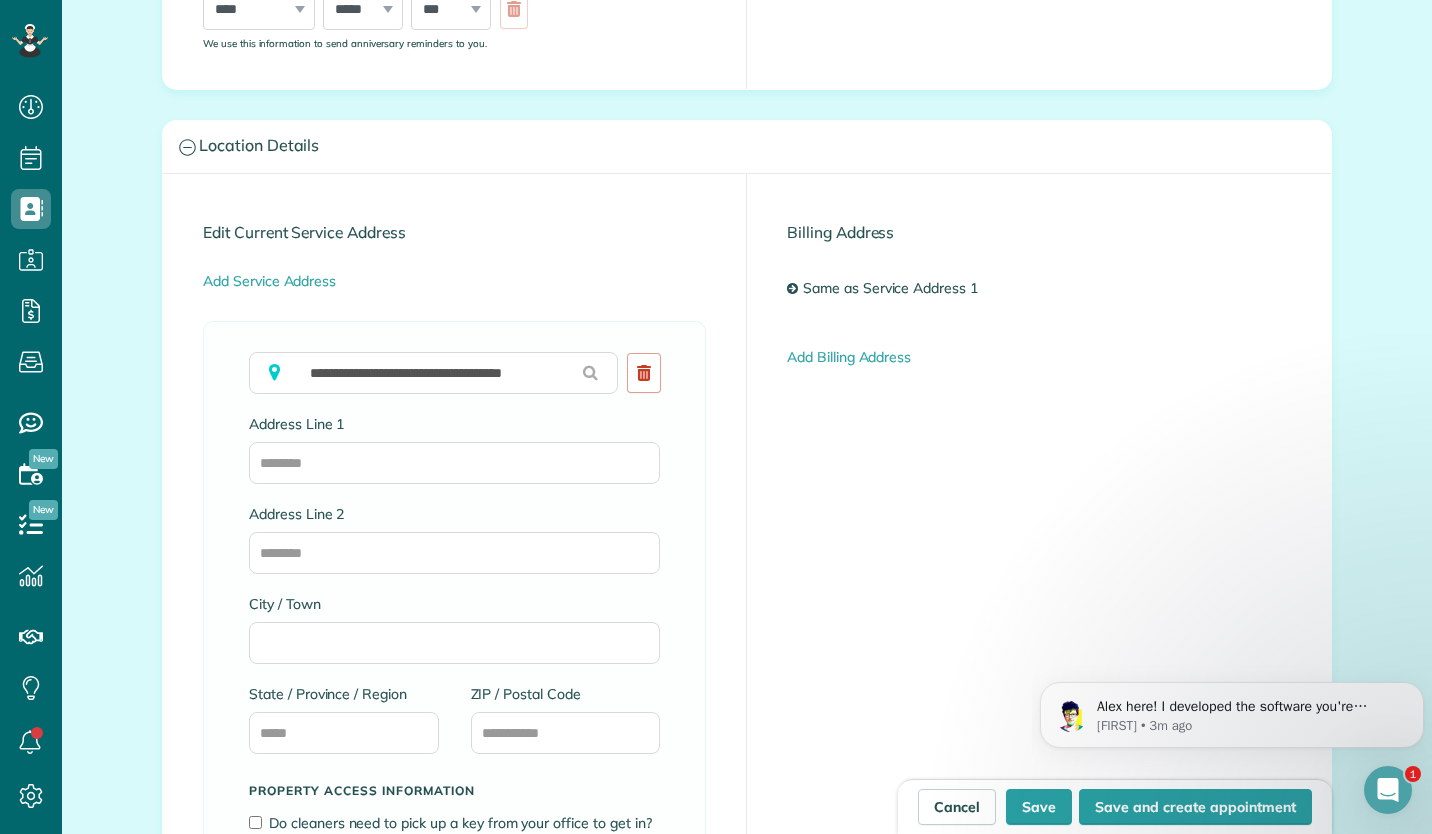 type on "**********" 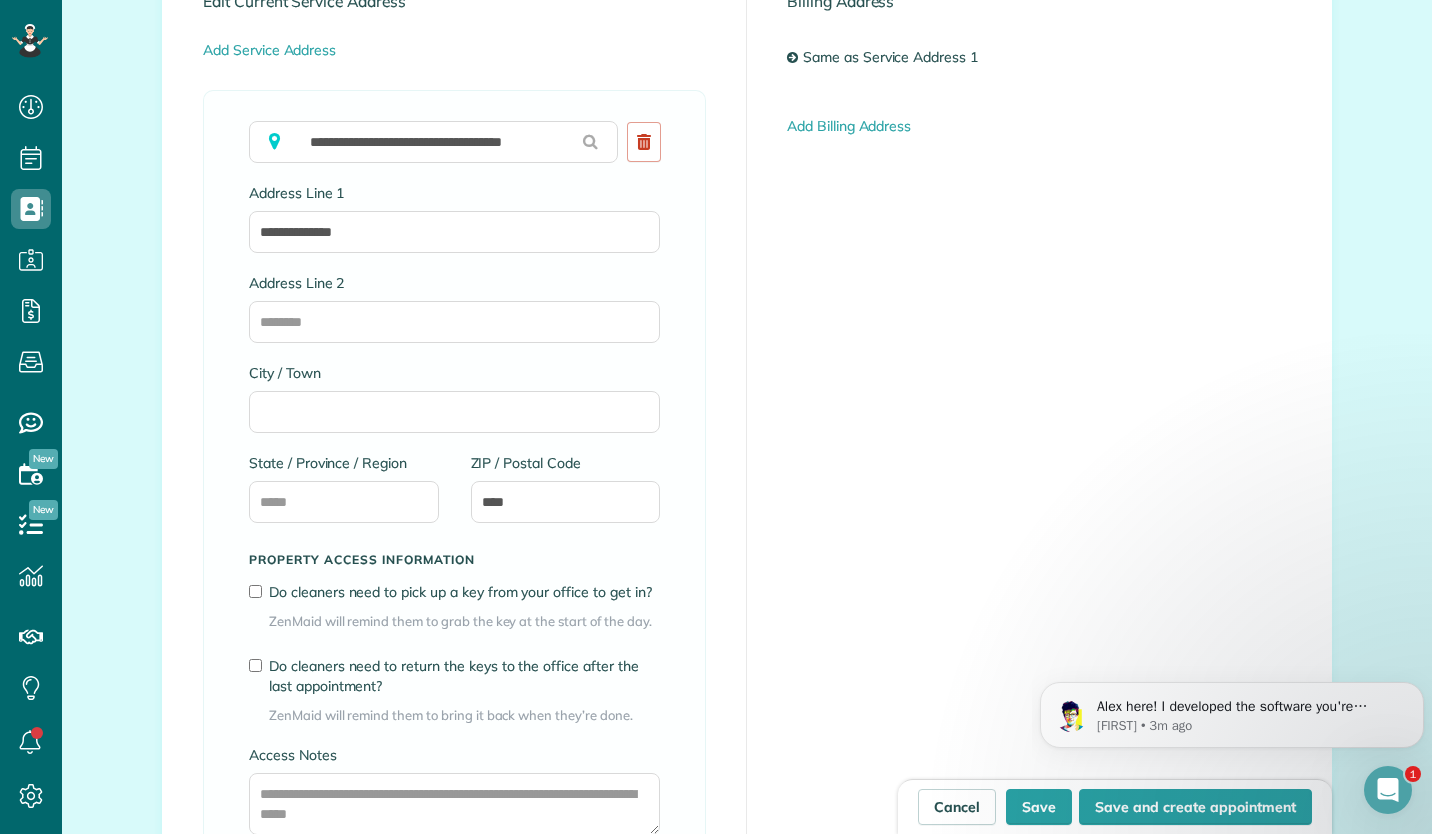 scroll, scrollTop: 1092, scrollLeft: 0, axis: vertical 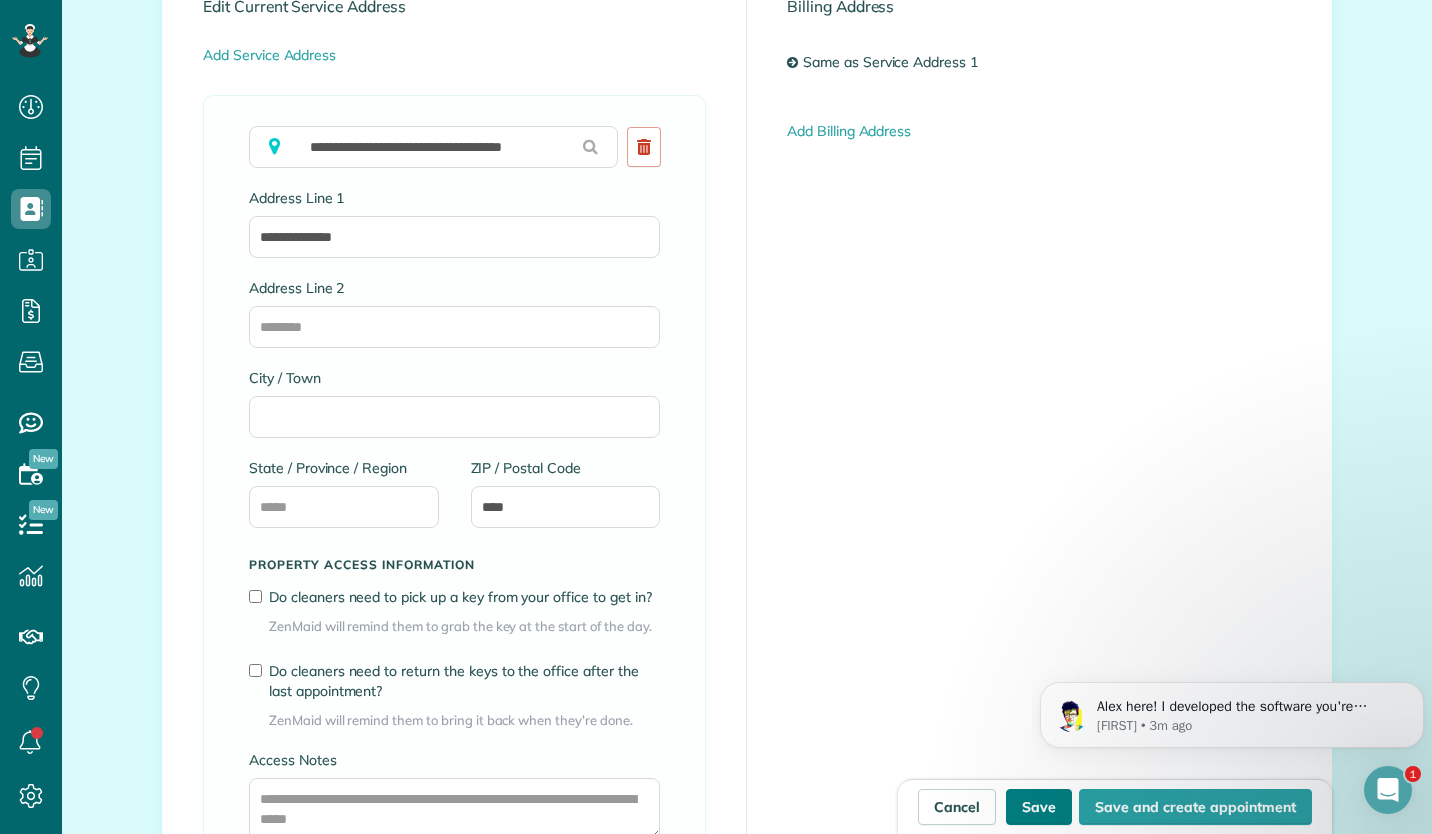 click on "Save" at bounding box center (1039, 807) 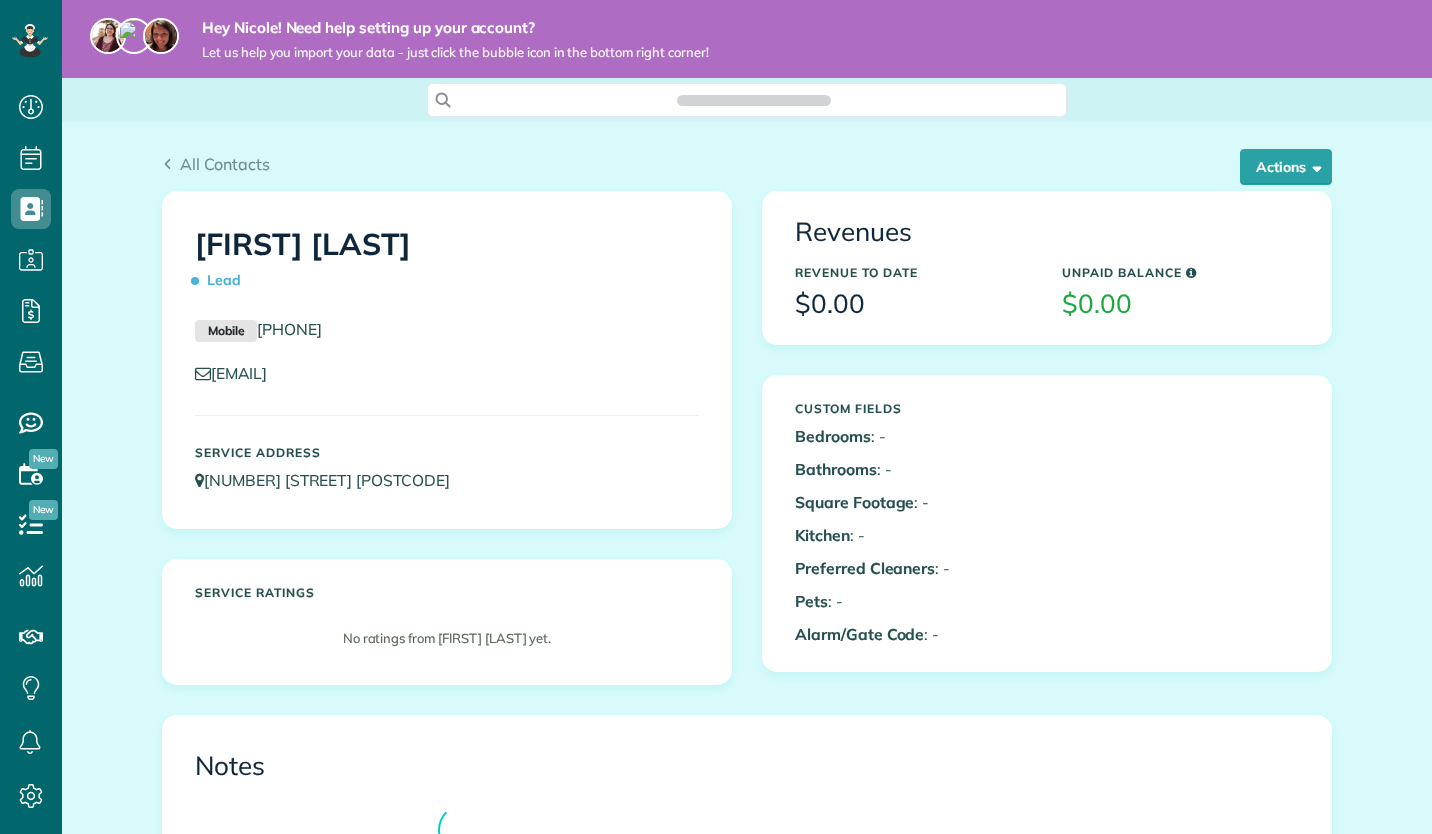 scroll, scrollTop: 0, scrollLeft: 0, axis: both 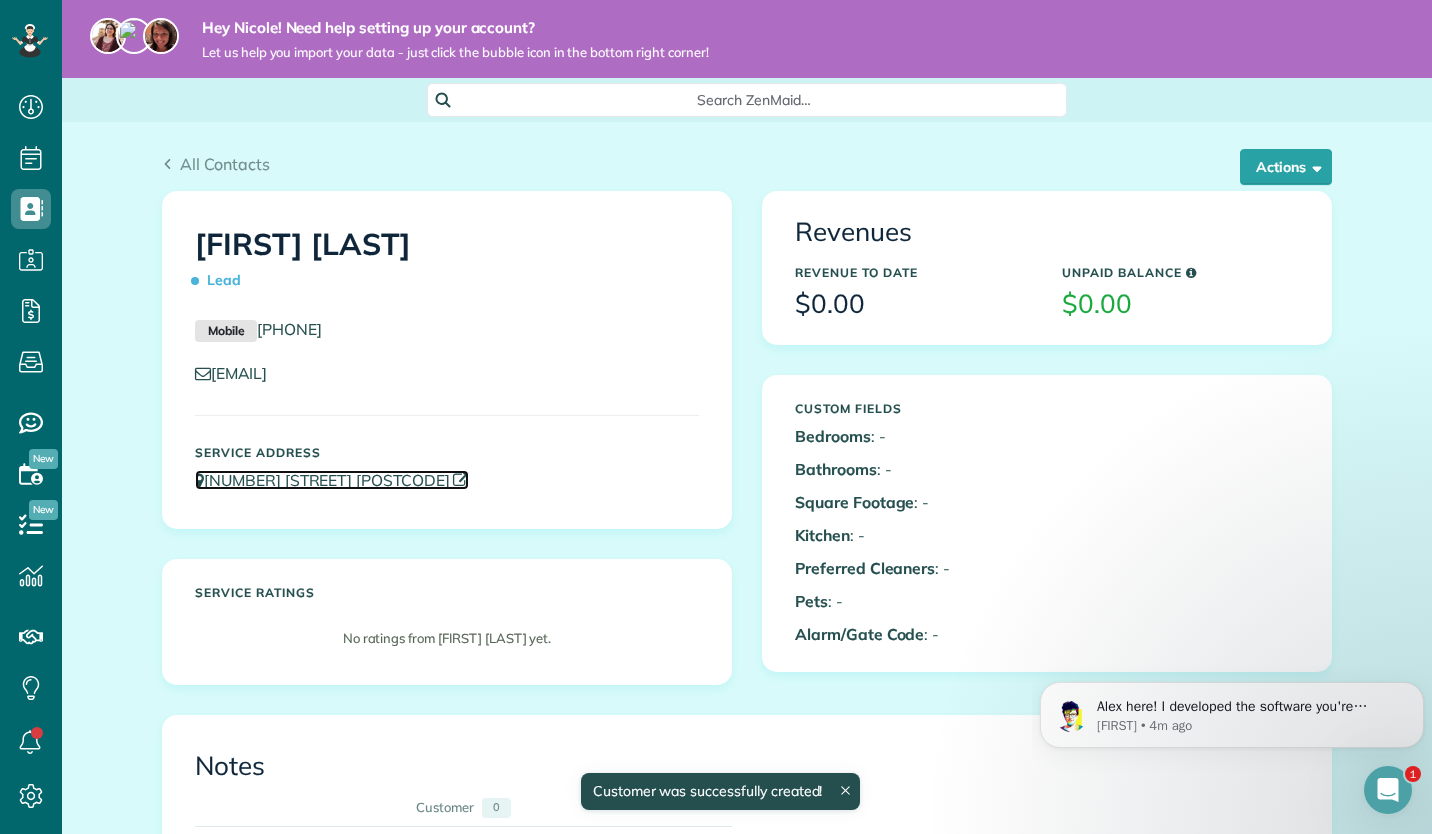 click on "5 Limerick Way 3764" at bounding box center [332, 480] 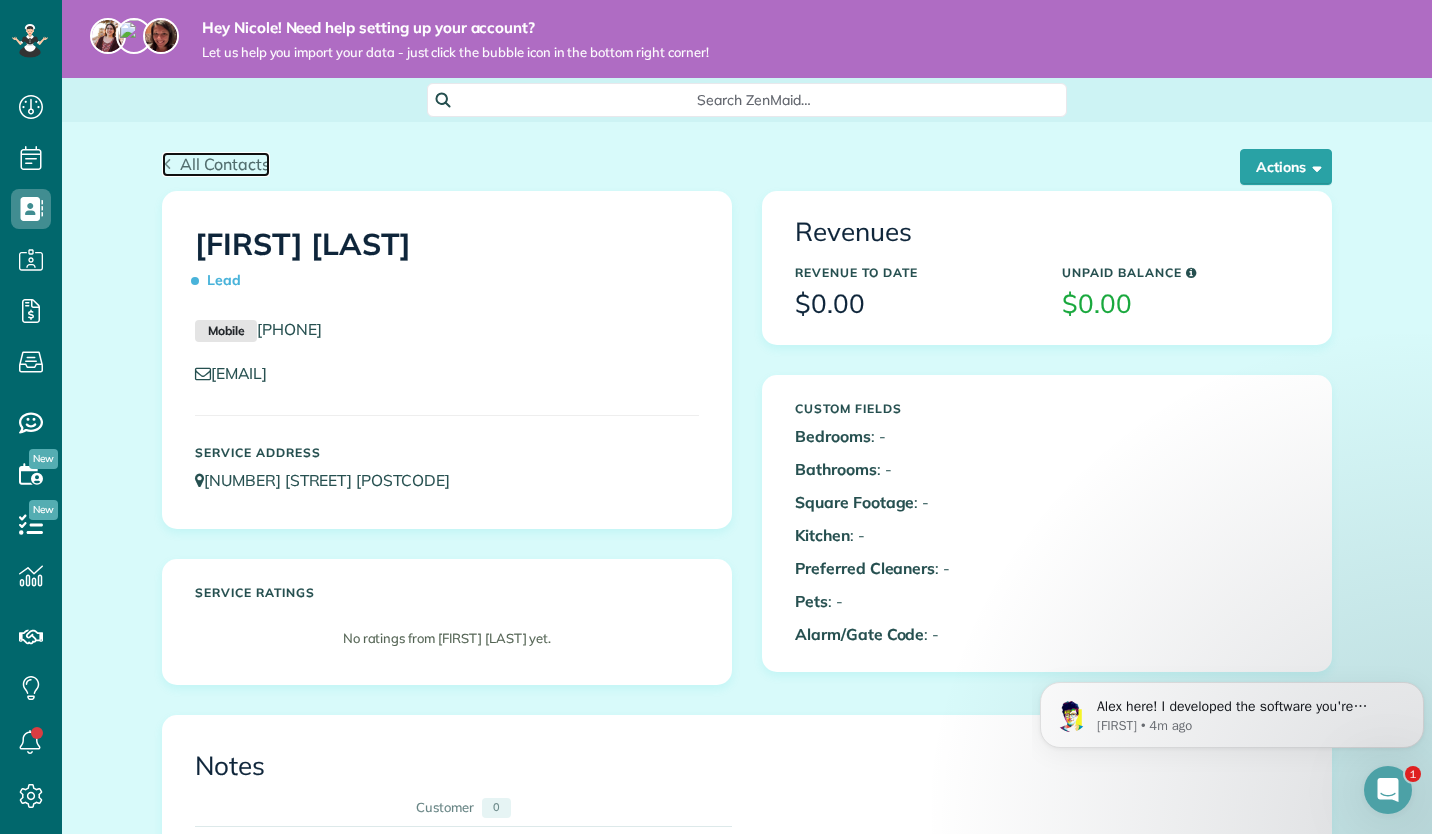 click on "All Contacts" at bounding box center (225, 164) 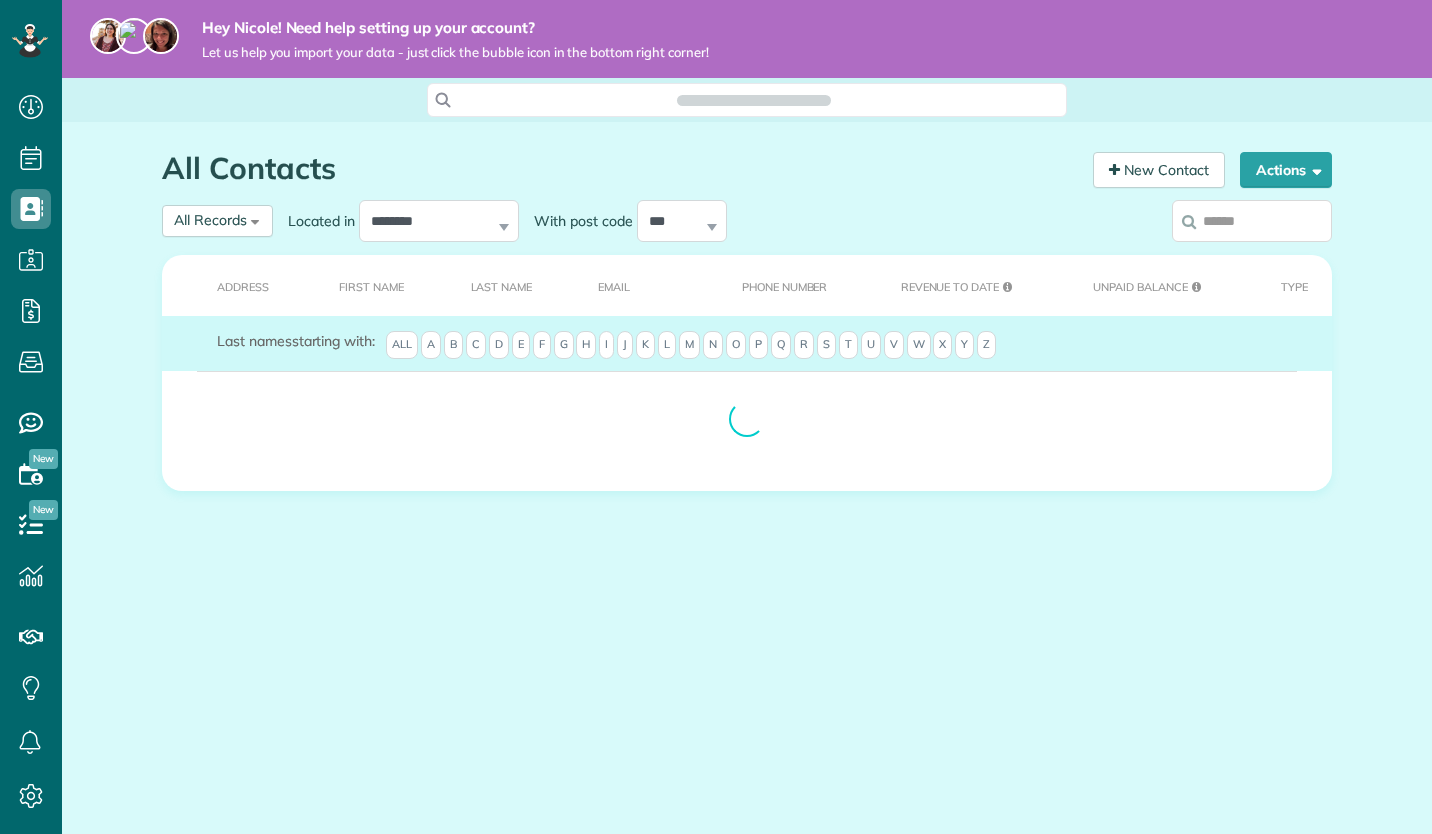 scroll, scrollTop: 0, scrollLeft: 0, axis: both 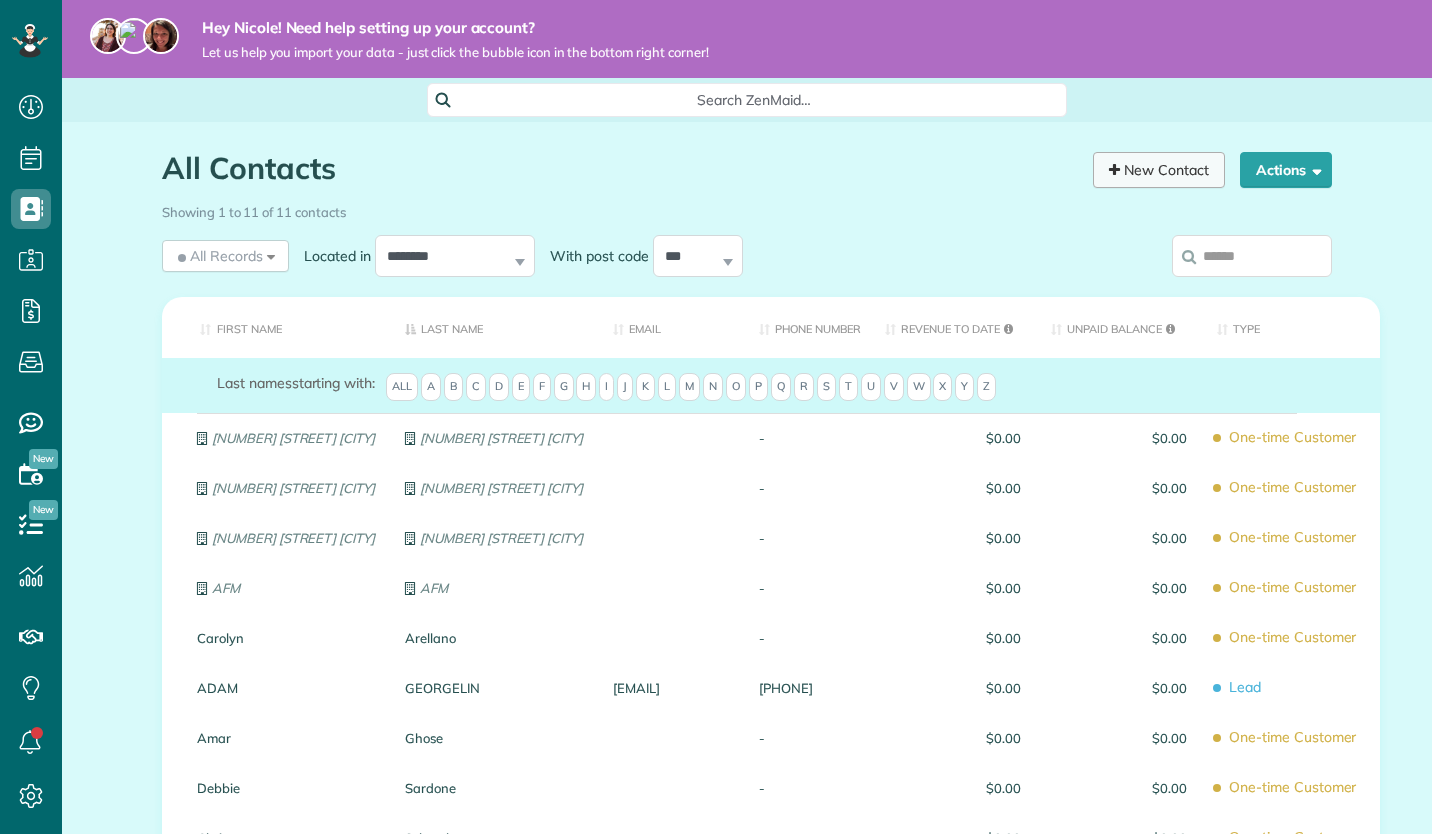 click on "New Contact" at bounding box center [1159, 170] 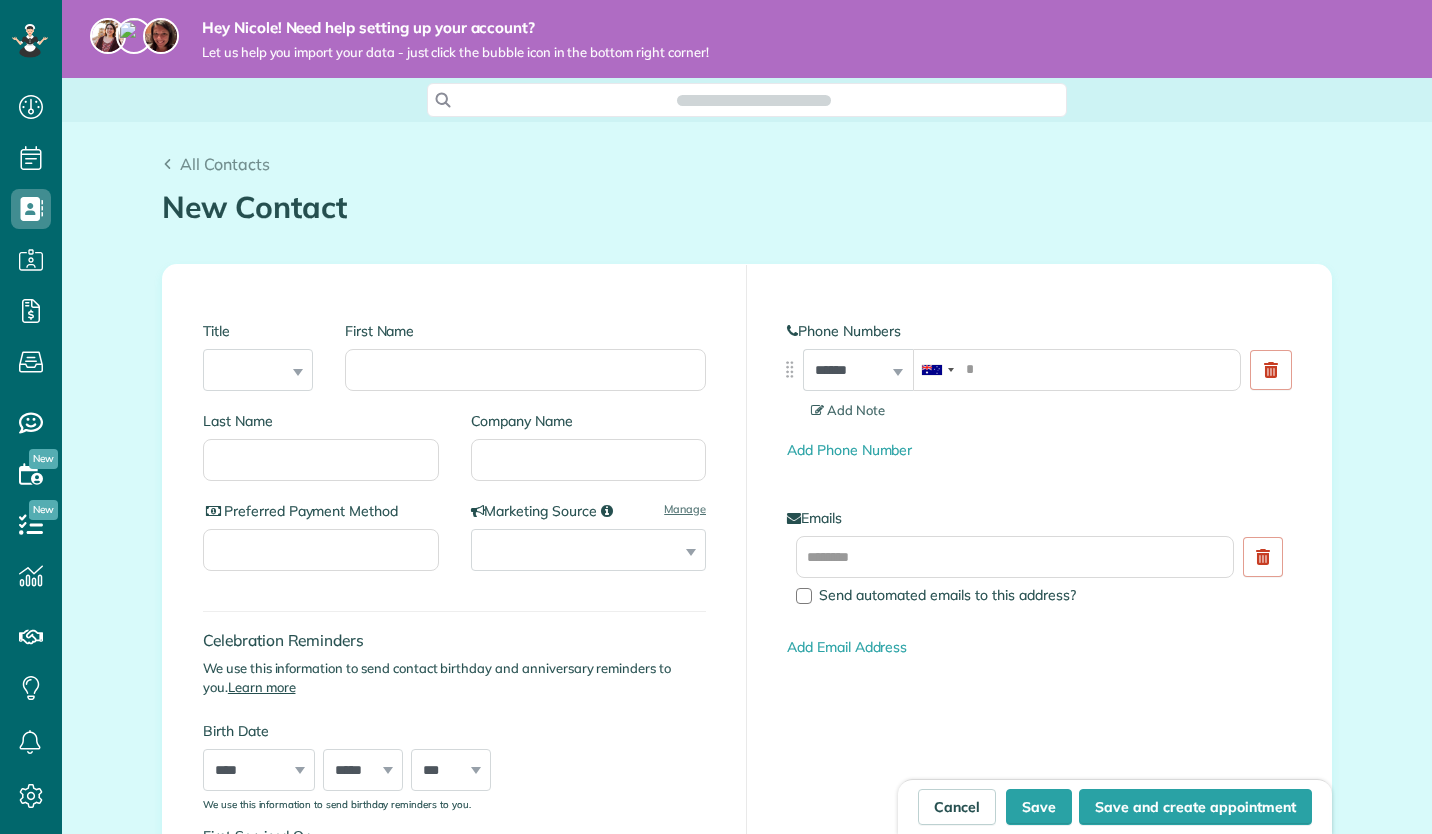 scroll, scrollTop: 0, scrollLeft: 0, axis: both 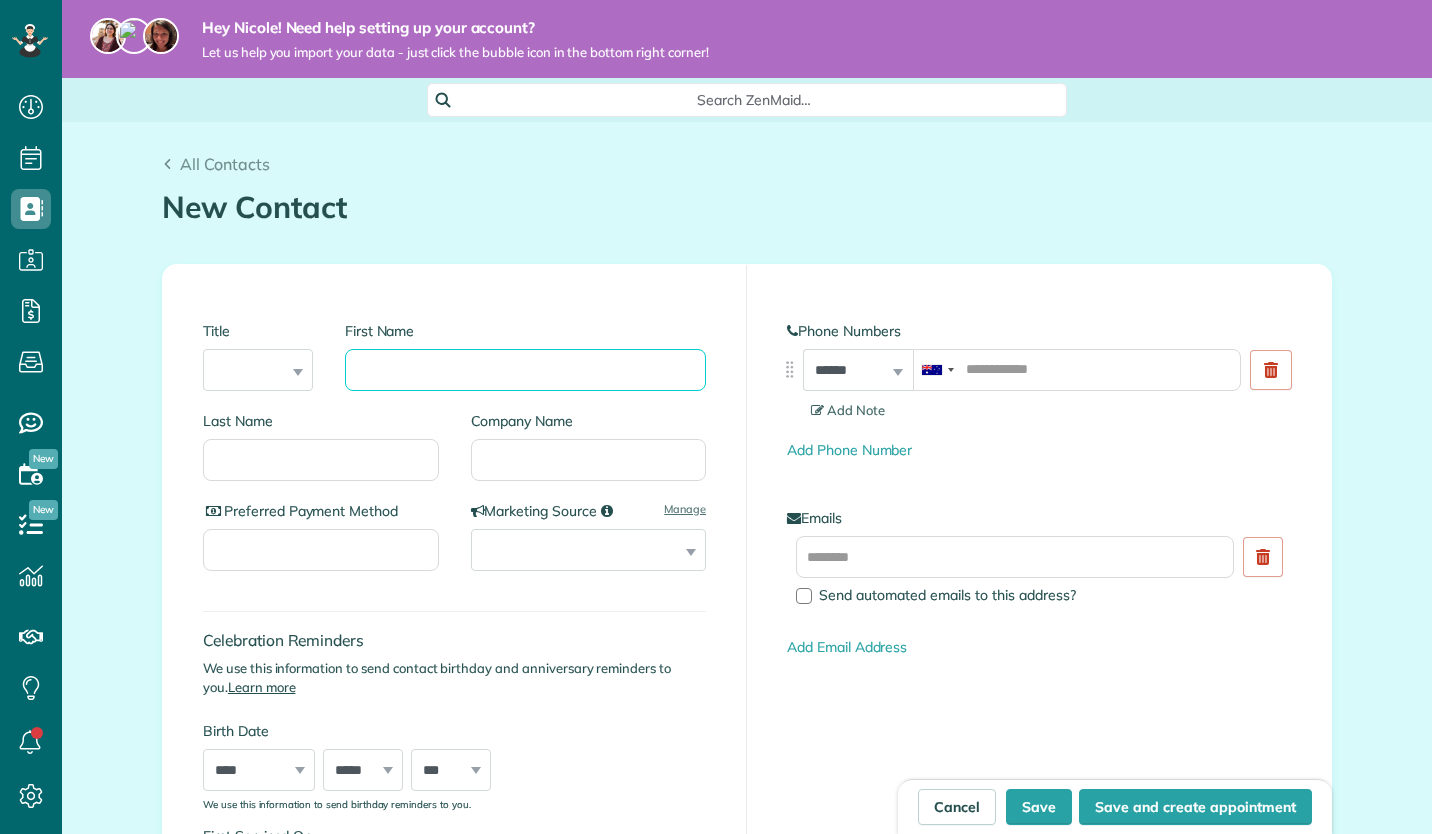 click on "First Name" at bounding box center (525, 370) 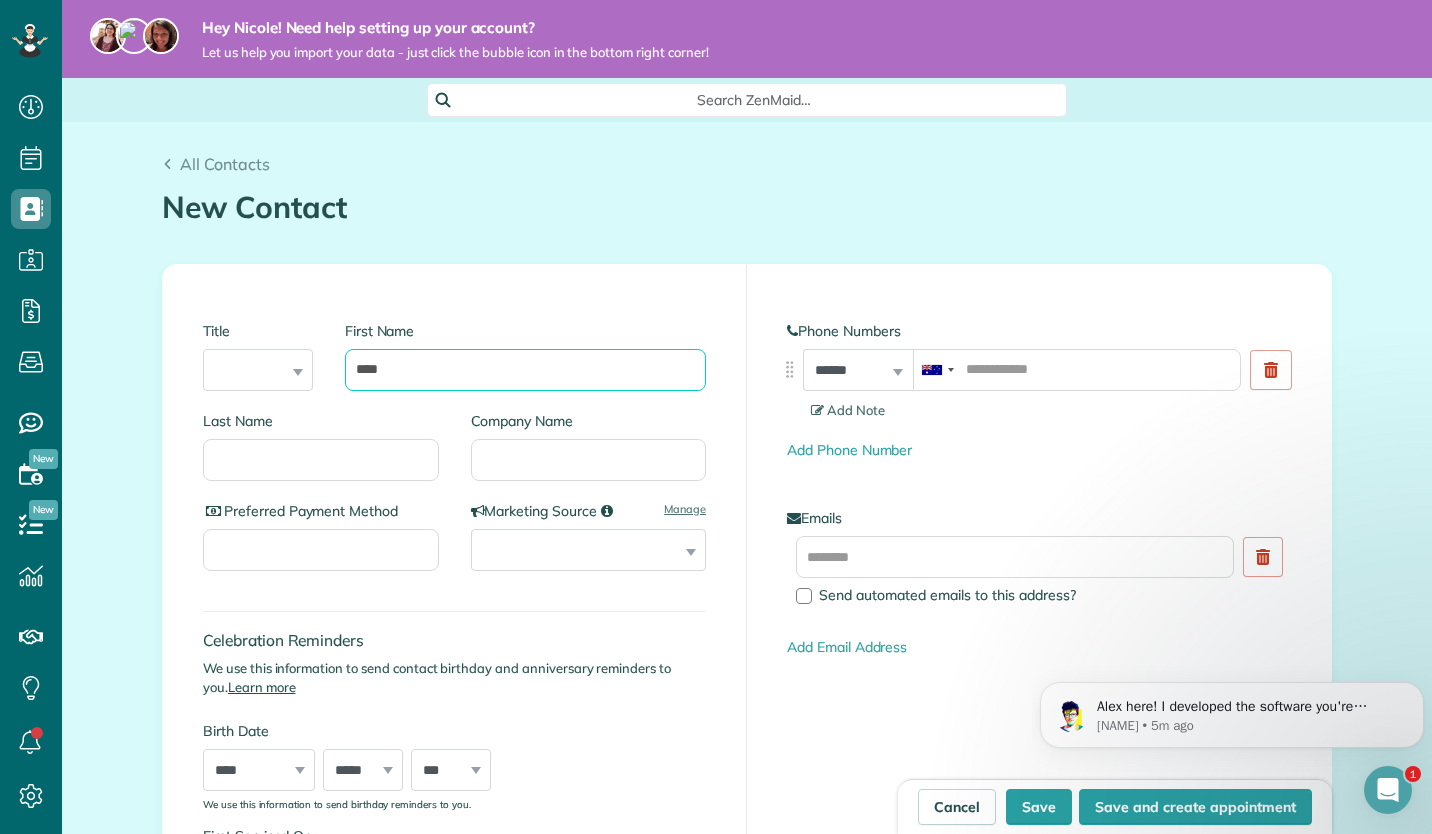 scroll, scrollTop: 0, scrollLeft: 0, axis: both 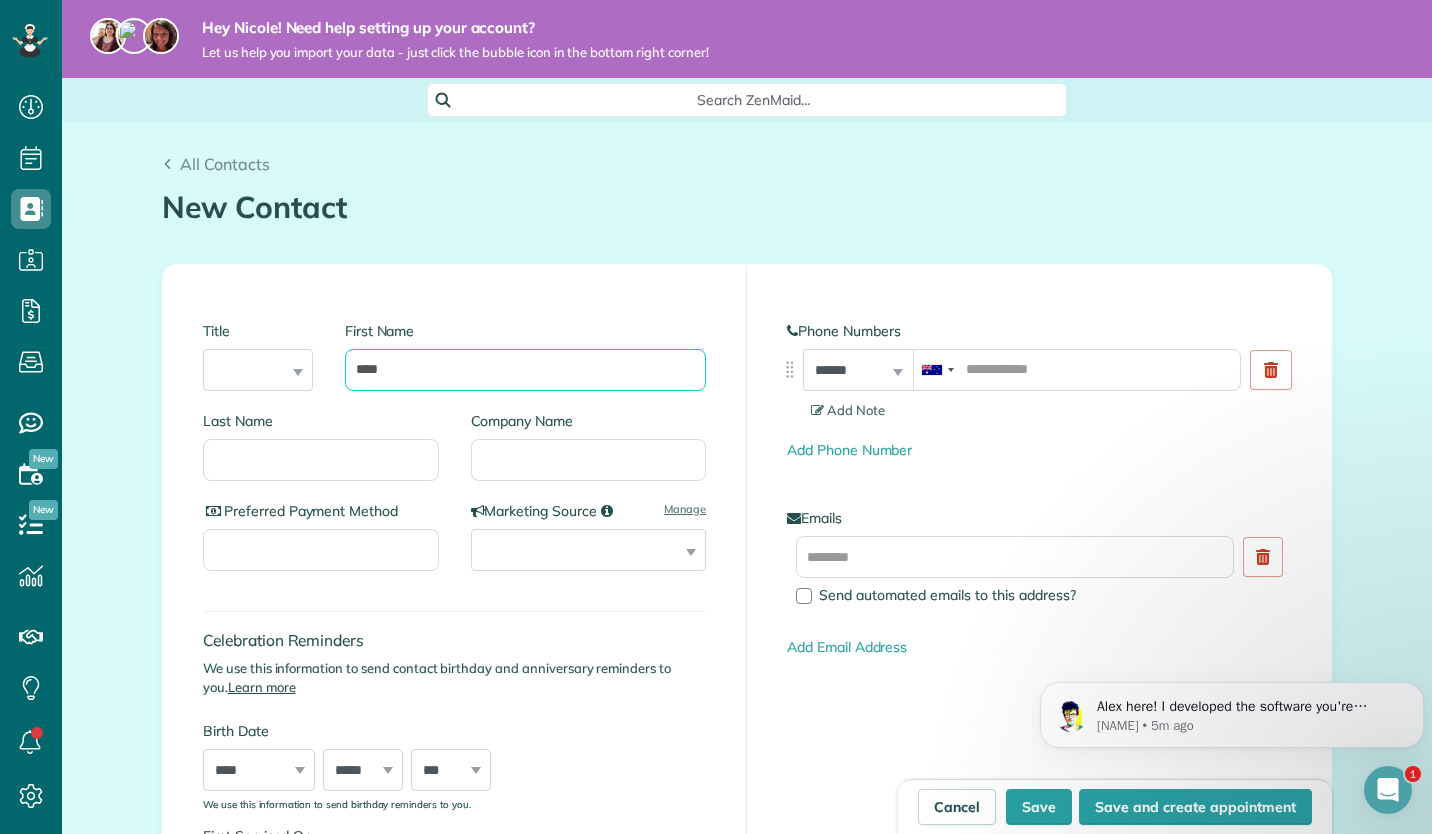 type on "****" 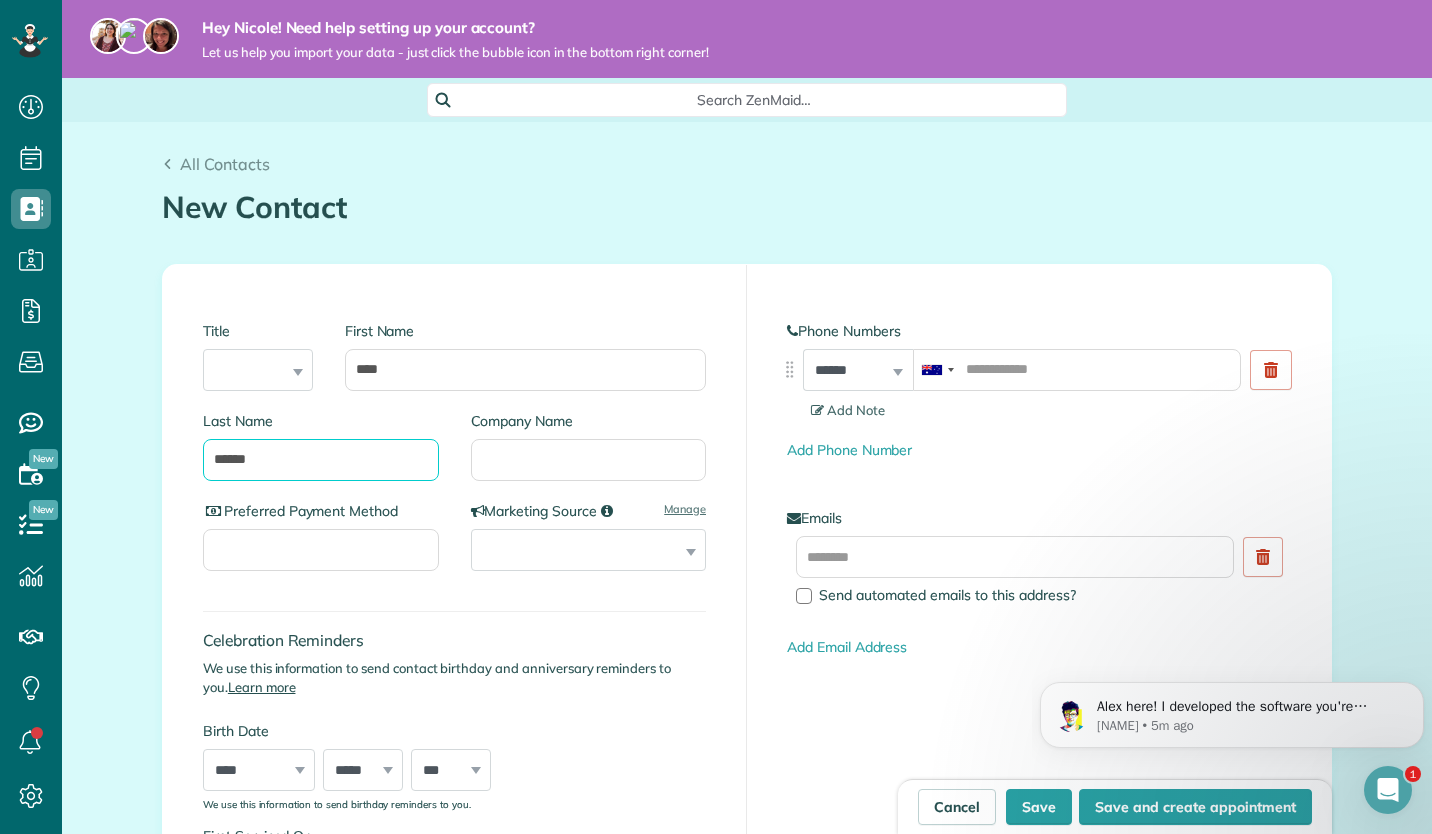 type on "******" 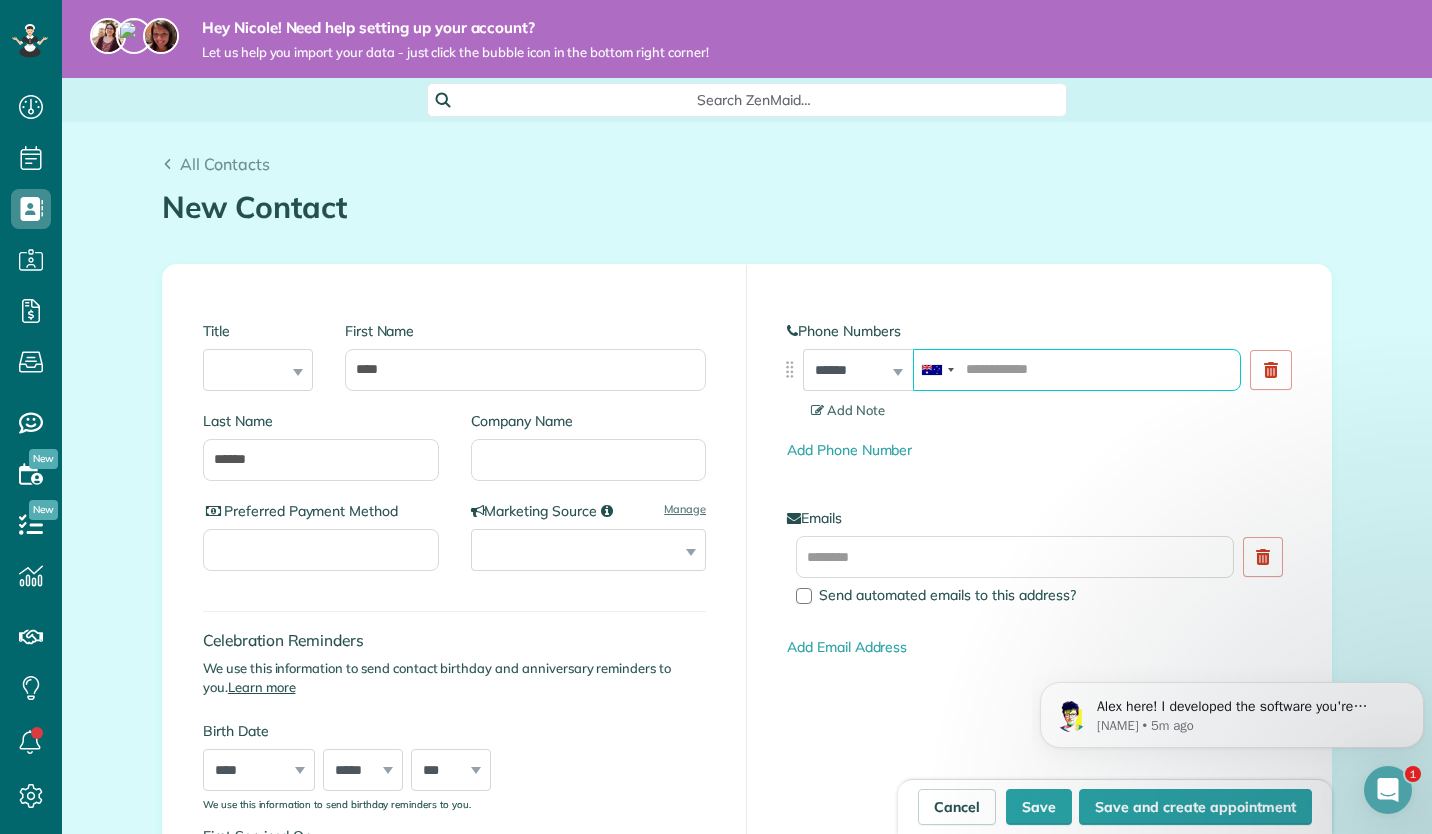 click at bounding box center (1077, 370) 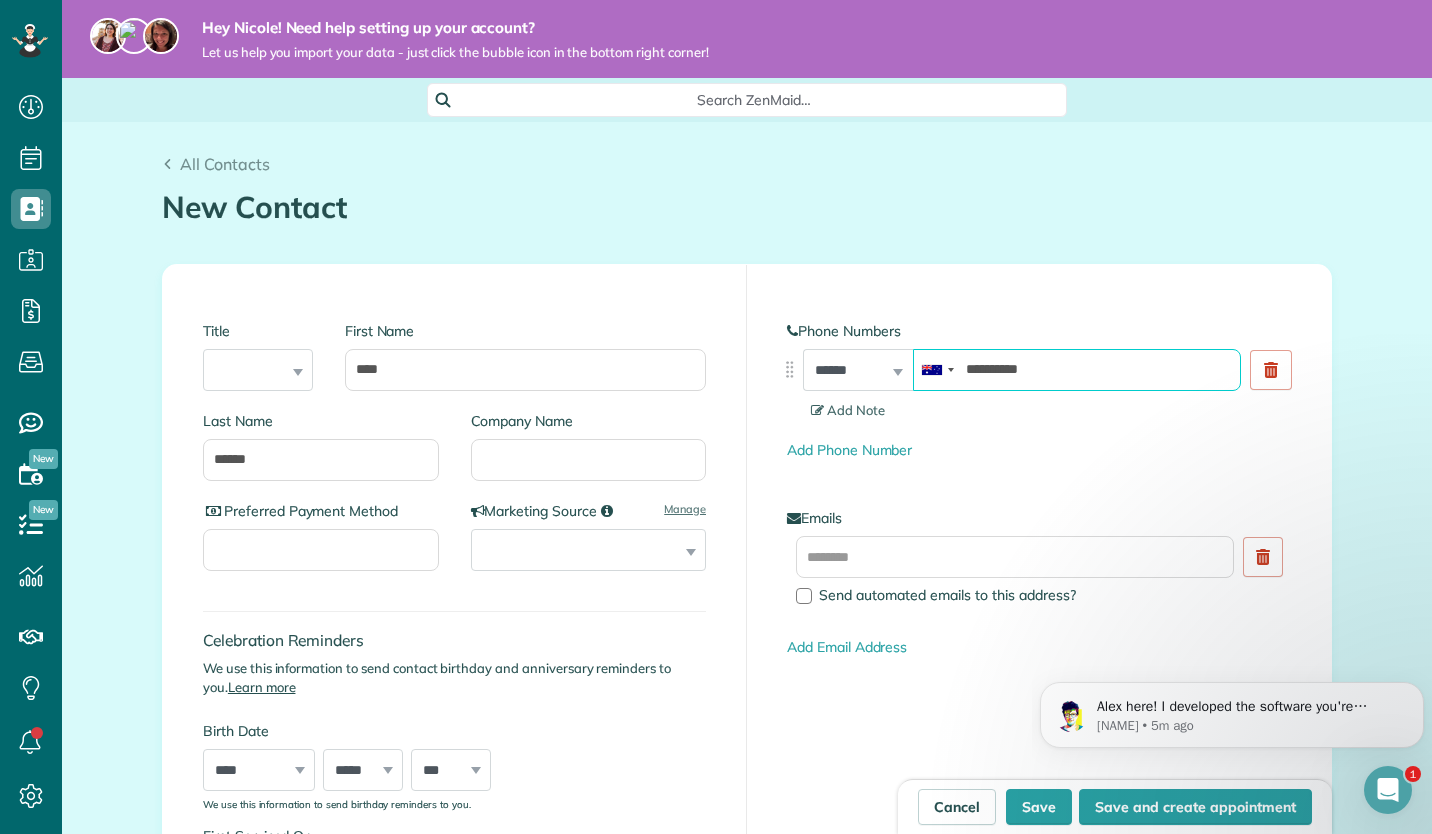 type on "**********" 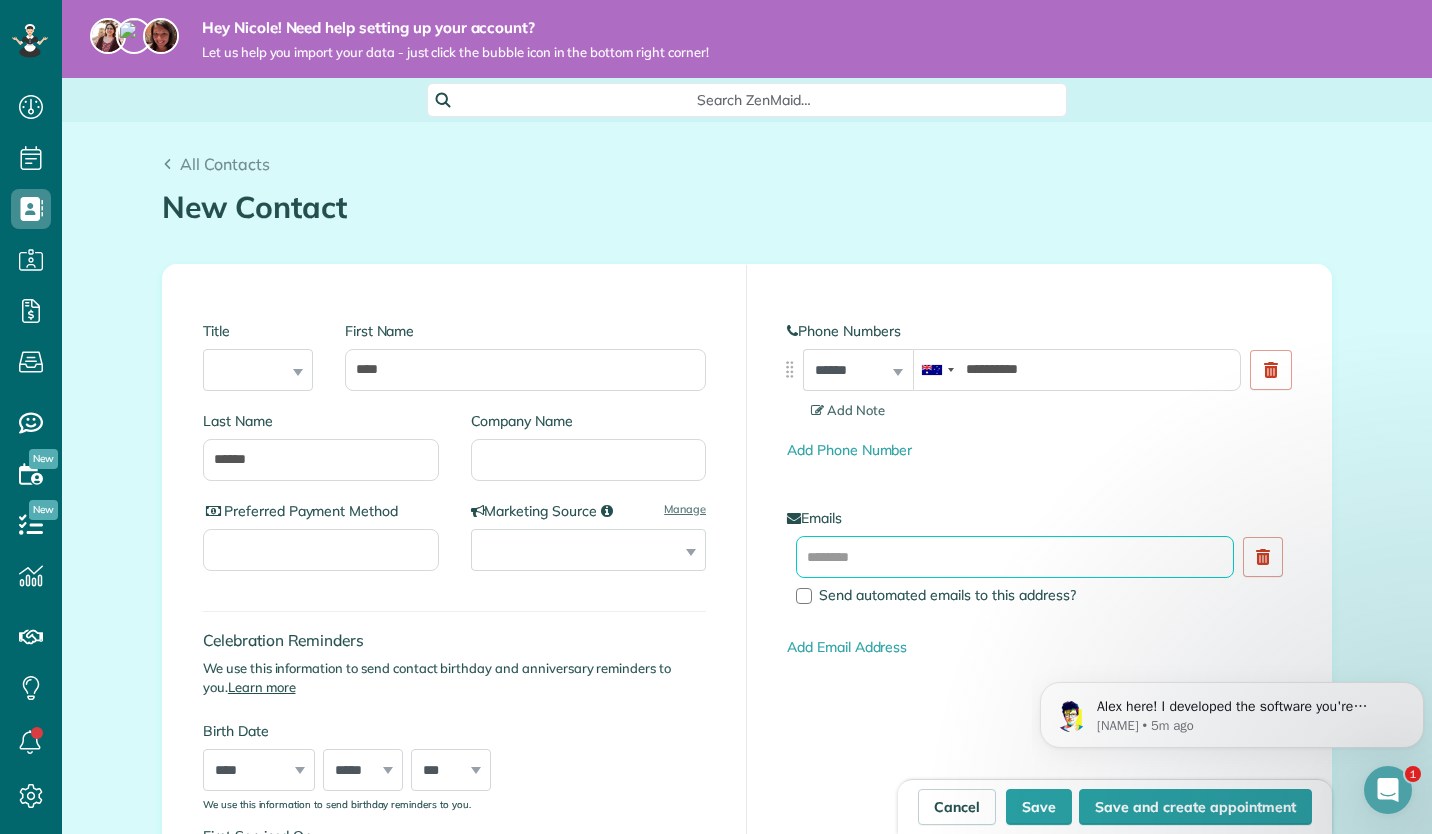 click at bounding box center (1015, 557) 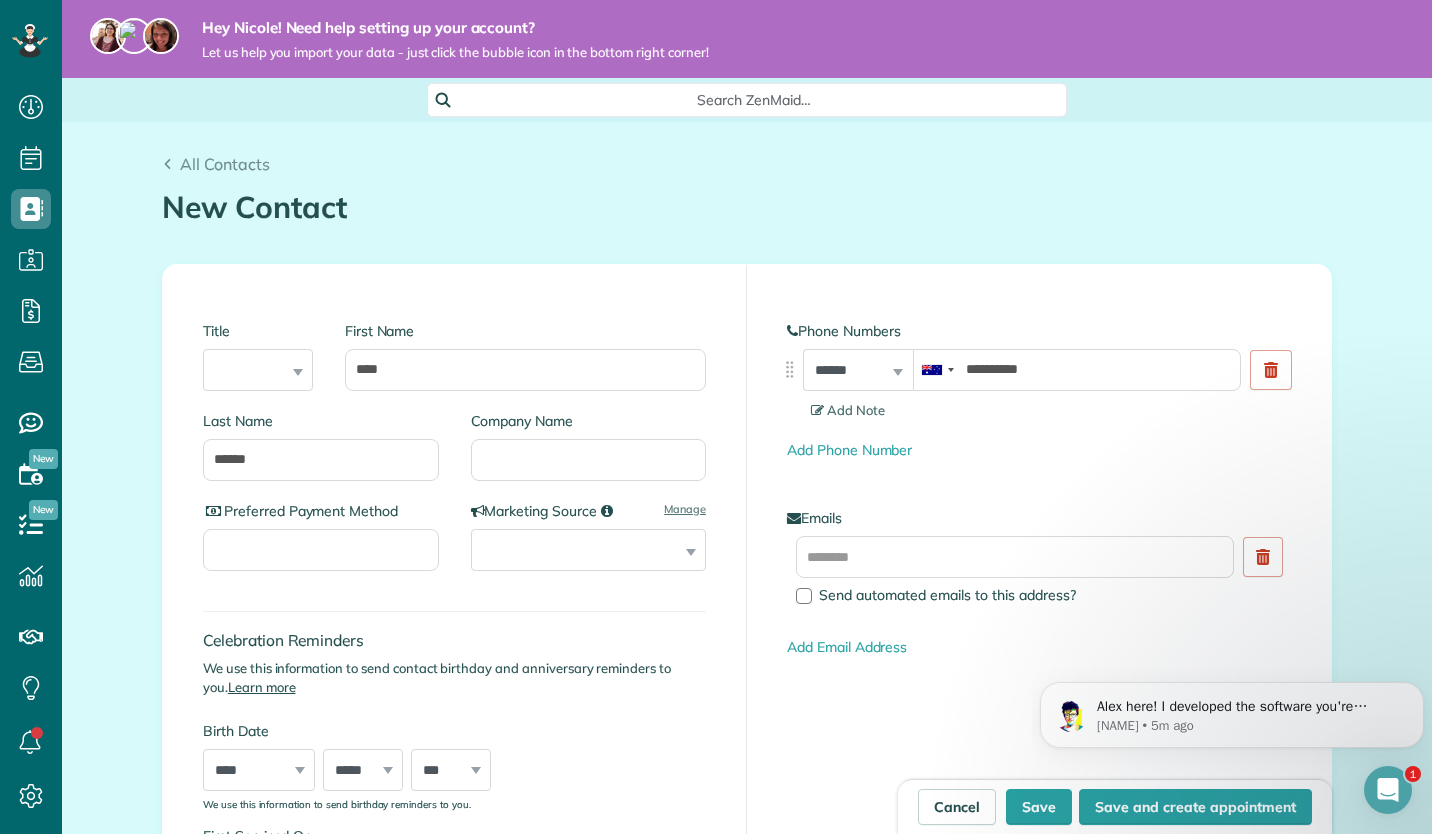 click on "Send automated emails to this address?" at bounding box center (1019, 571) 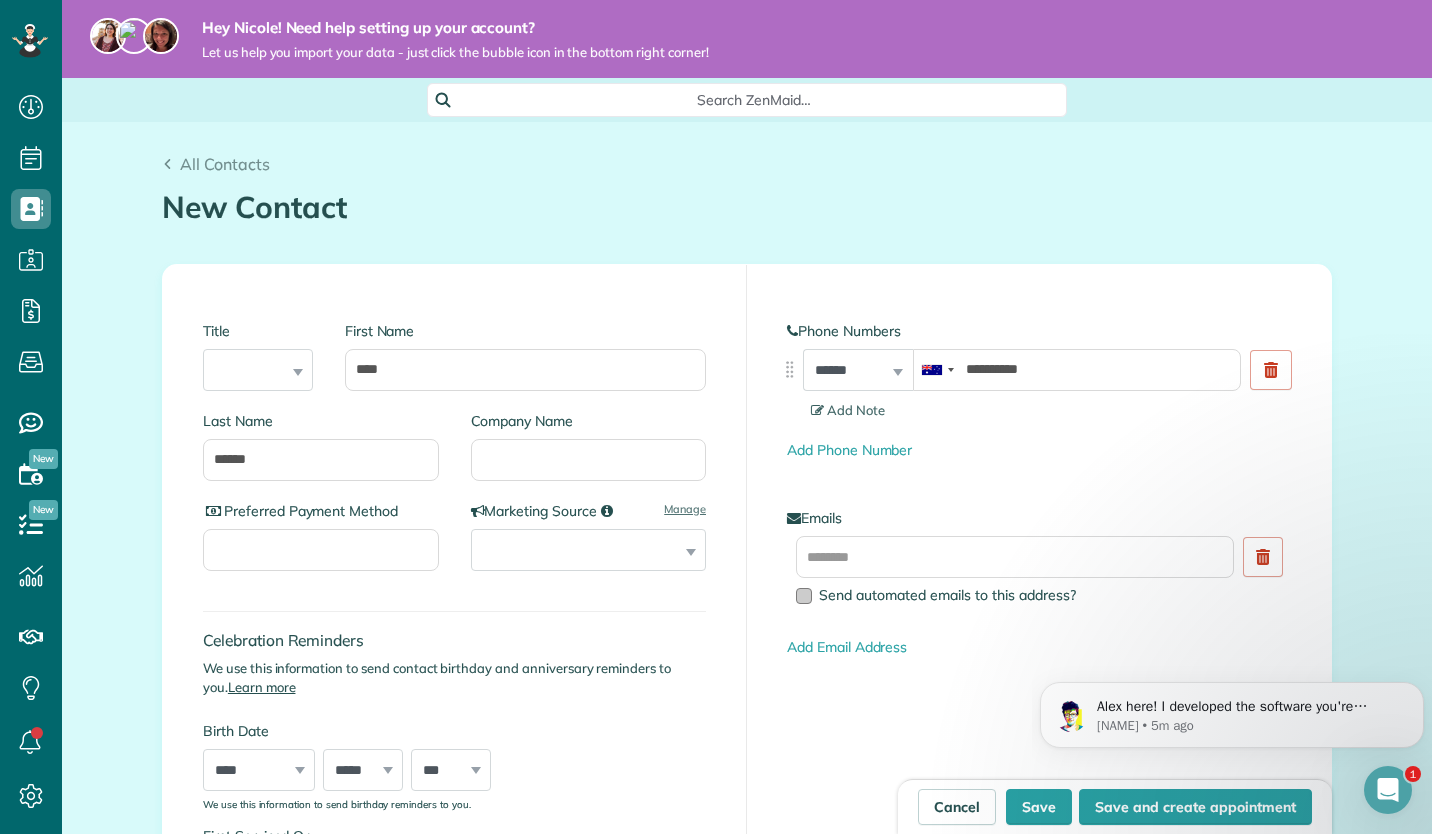 click at bounding box center (804, 596) 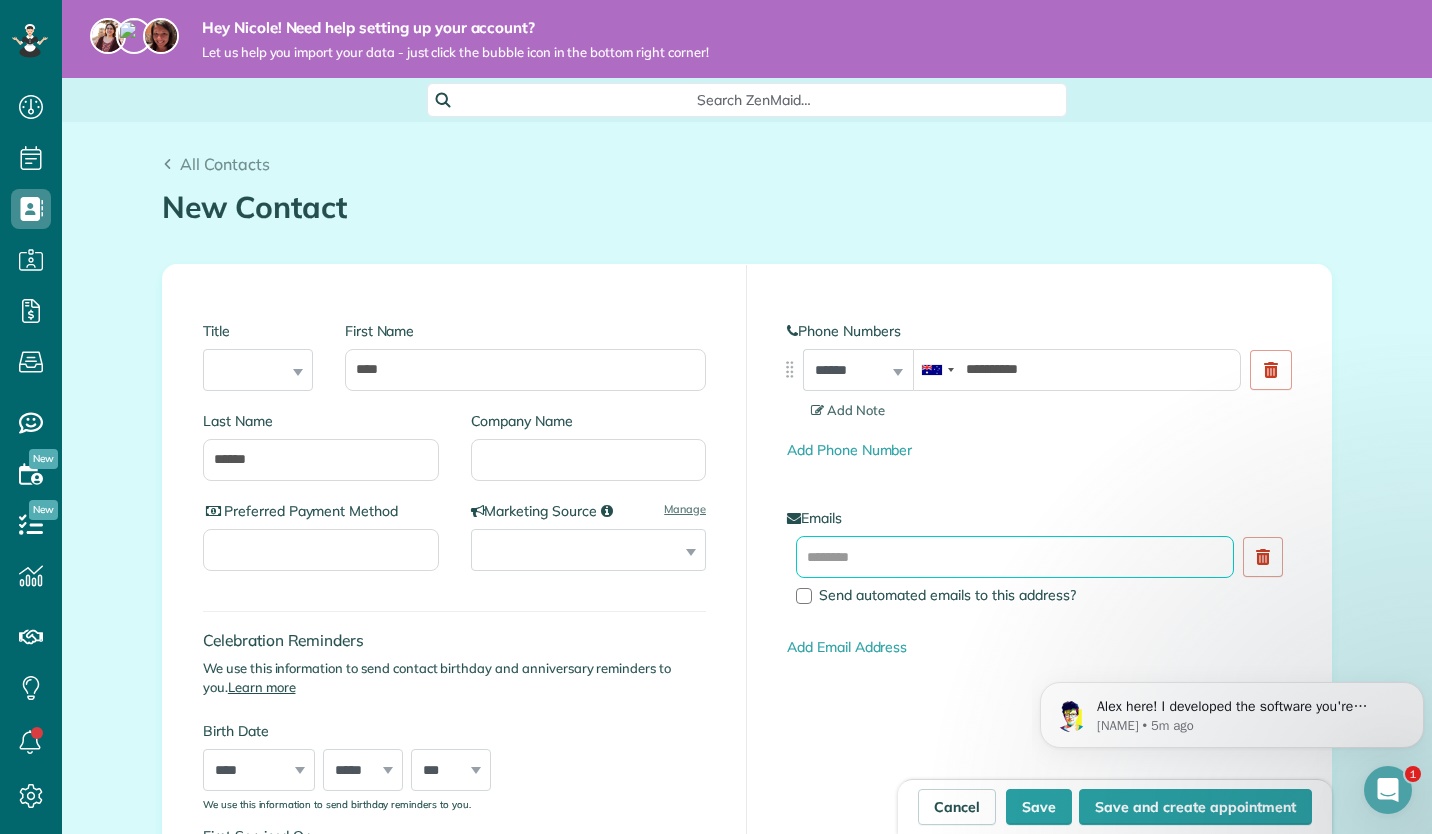click at bounding box center (1015, 557) 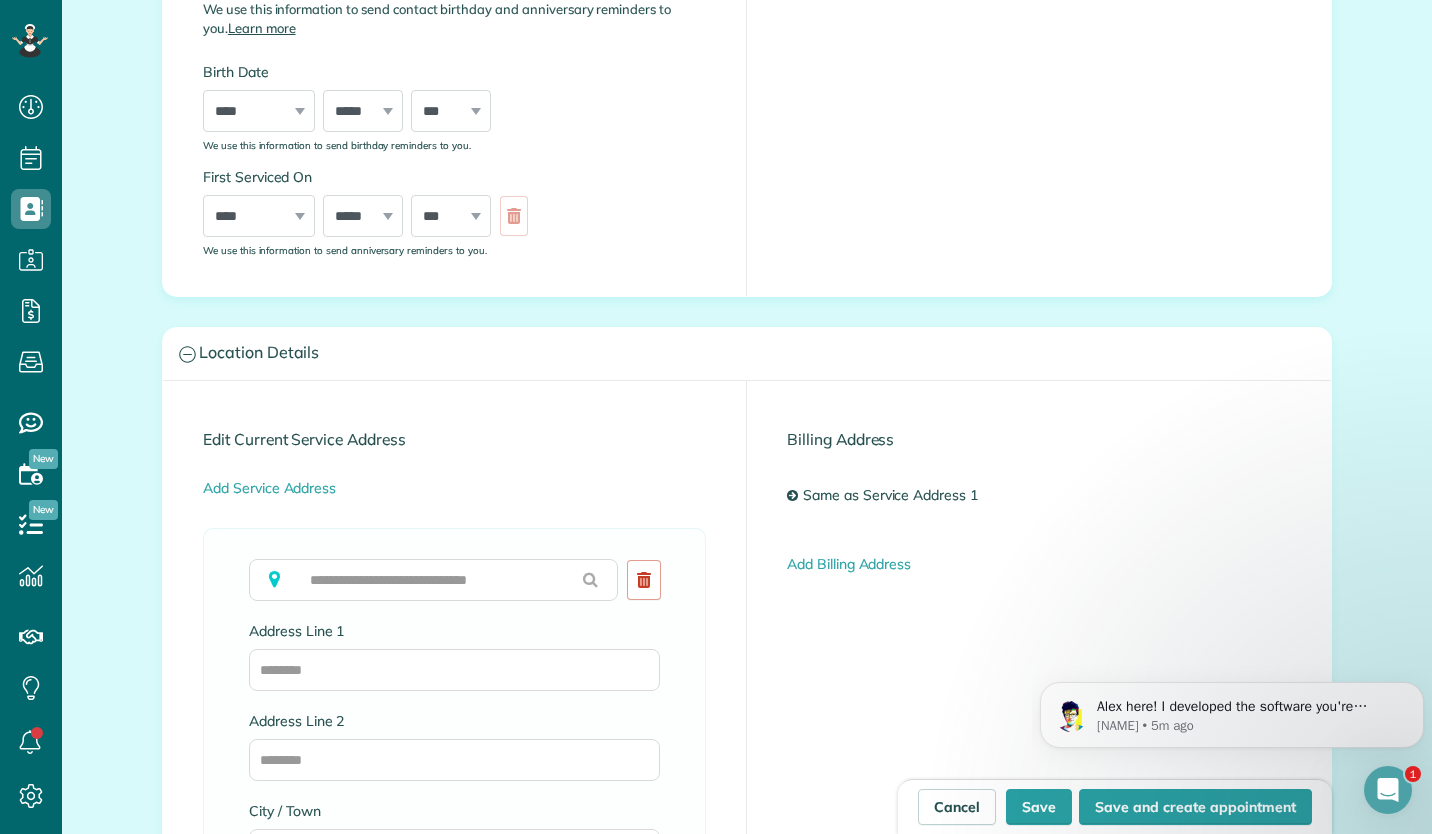 scroll, scrollTop: 724, scrollLeft: 0, axis: vertical 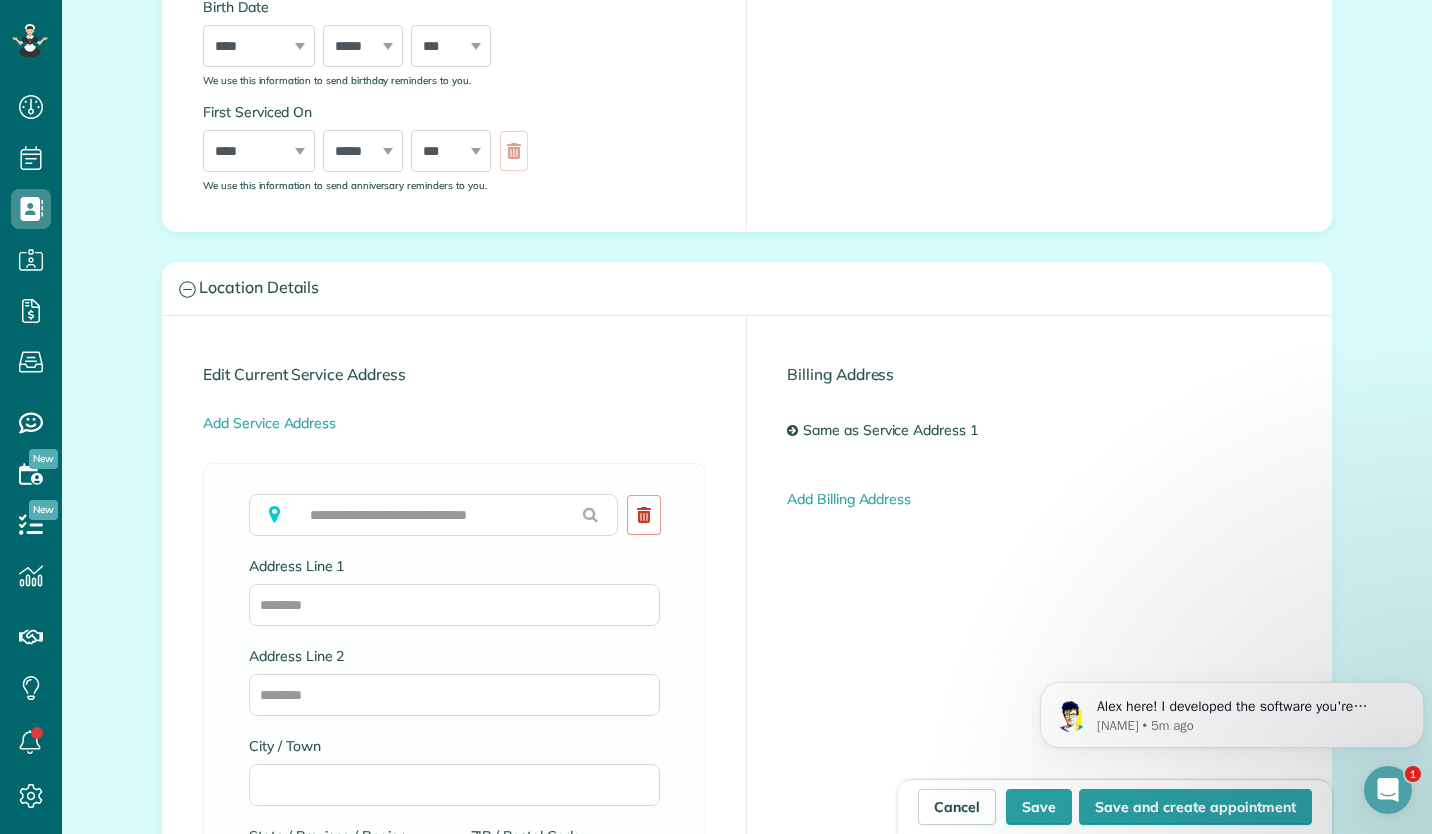 type on "**********" 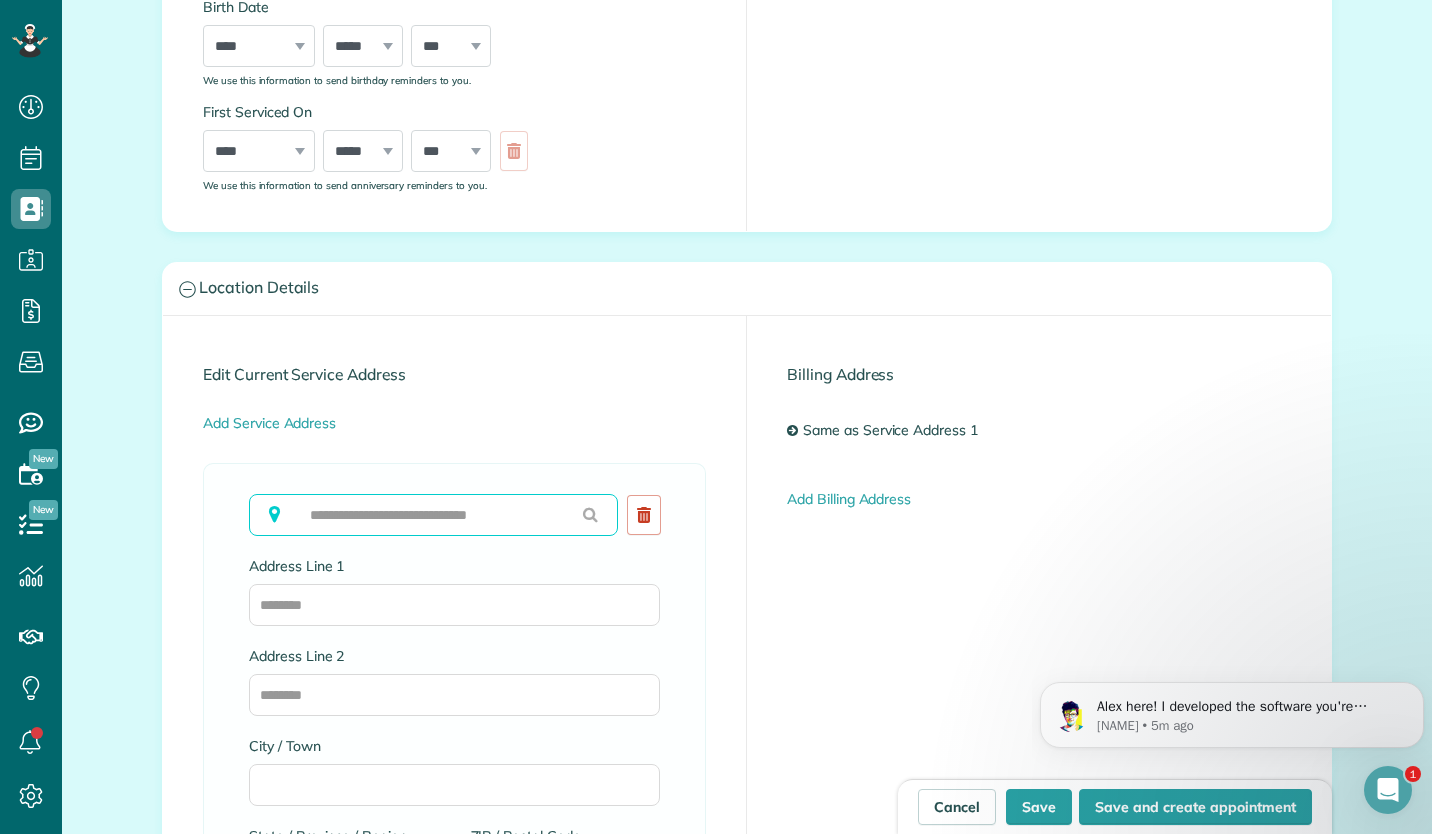 click at bounding box center [433, 515] 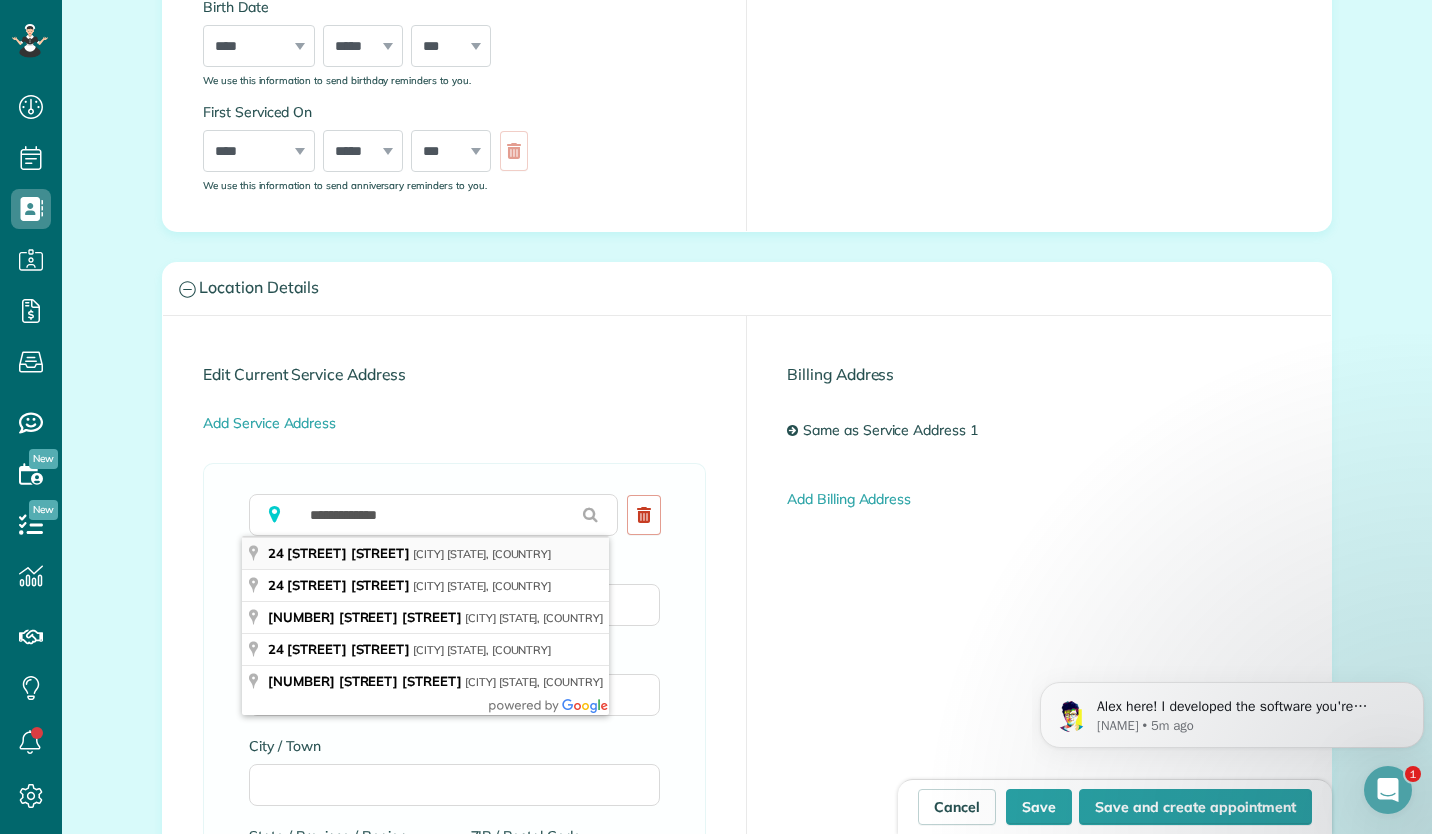 type on "**********" 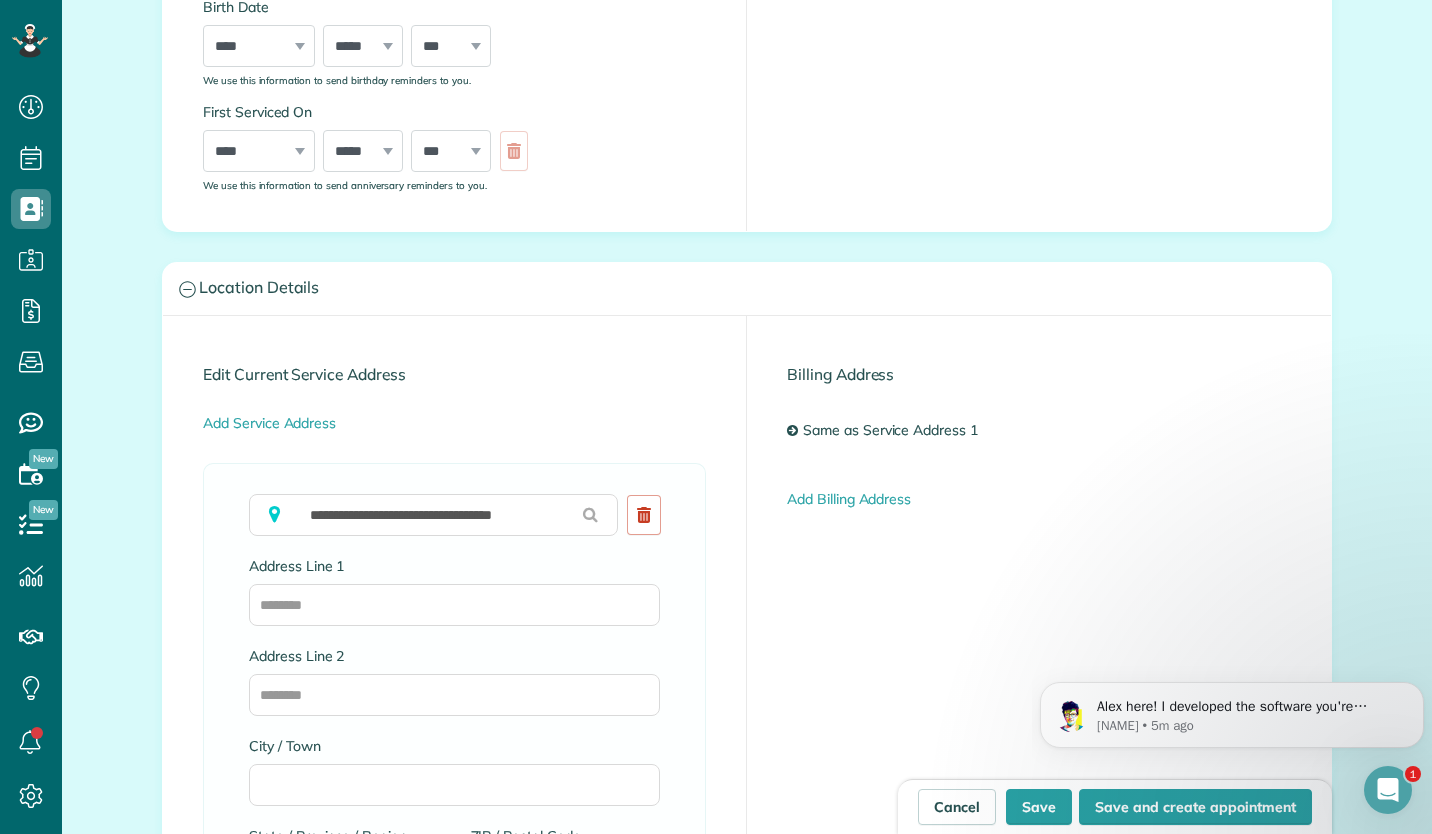 type on "**********" 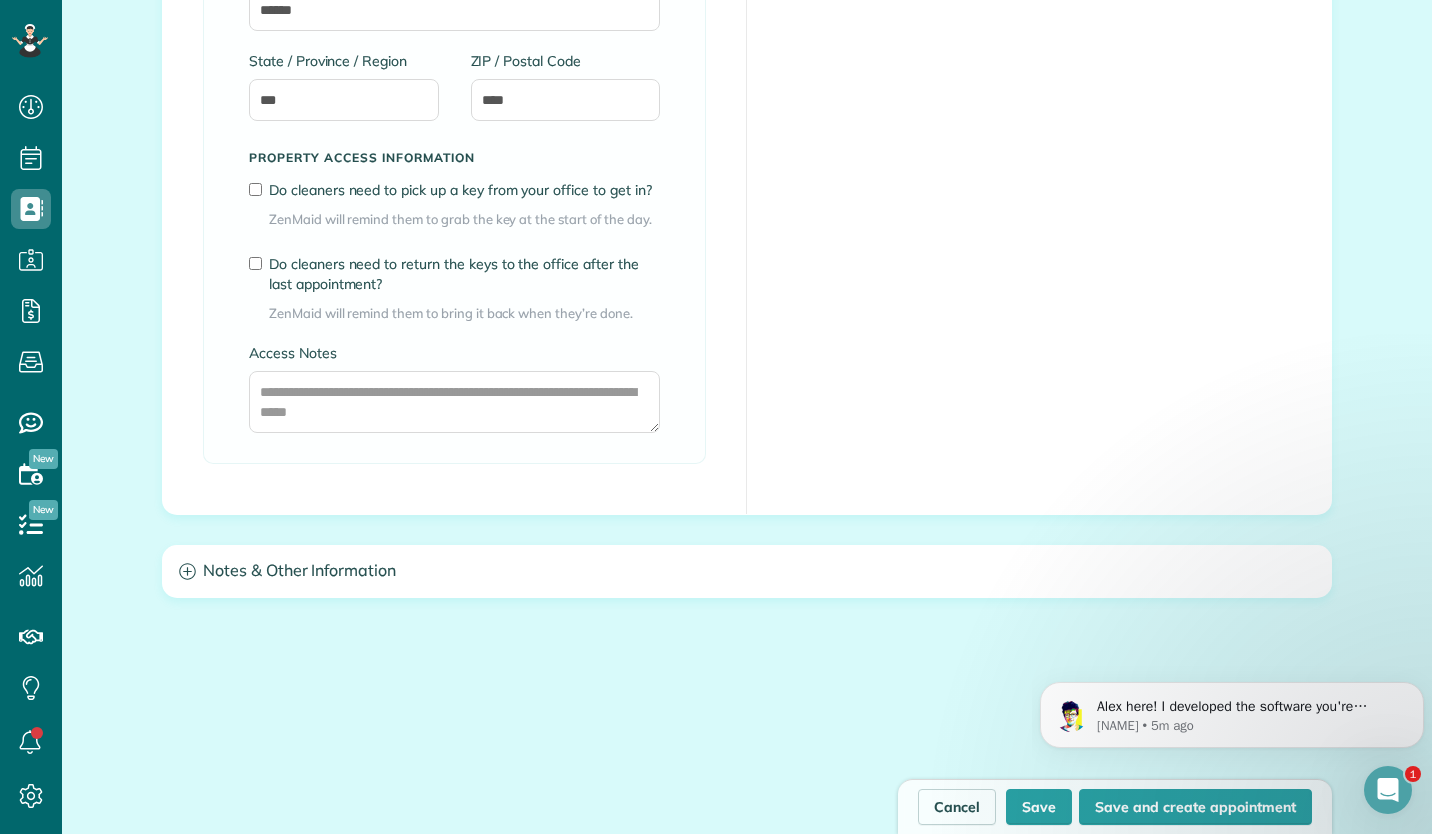 drag, startPoint x: 1428, startPoint y: 457, endPoint x: 369, endPoint y: 63, distance: 1129.9191 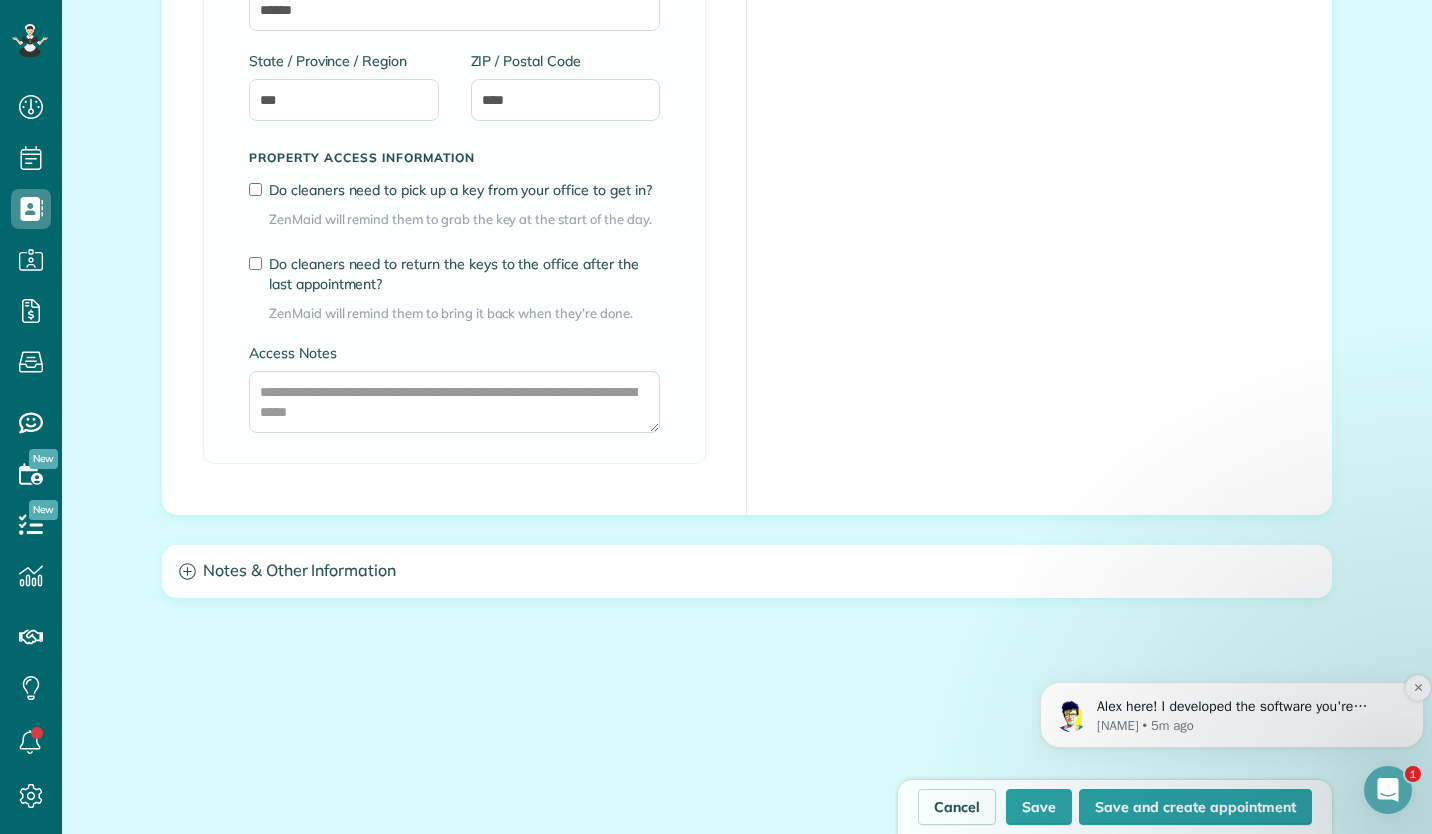 scroll, scrollTop: 1501, scrollLeft: 0, axis: vertical 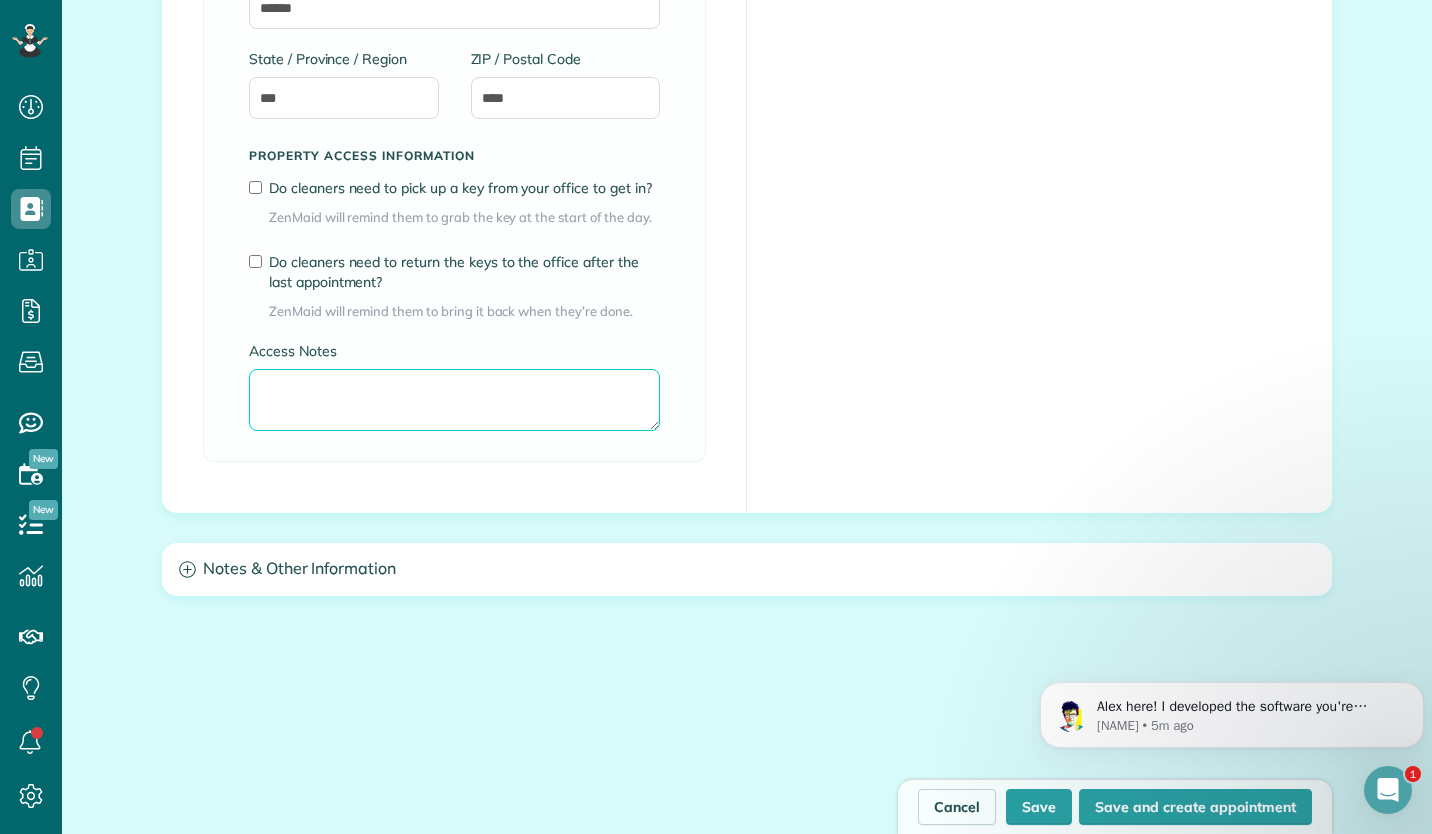 click on "Access Notes" at bounding box center [454, 400] 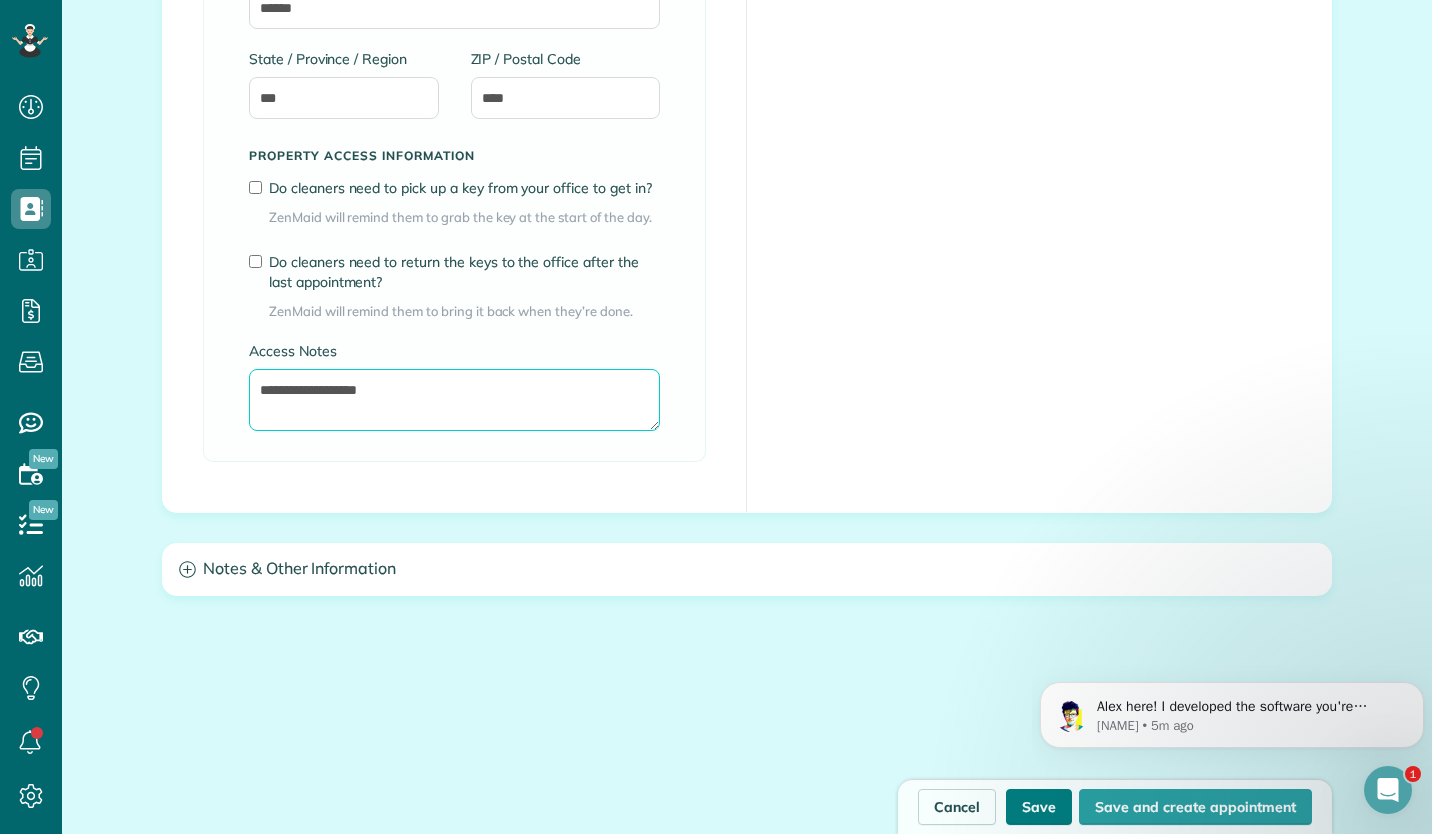 type on "**********" 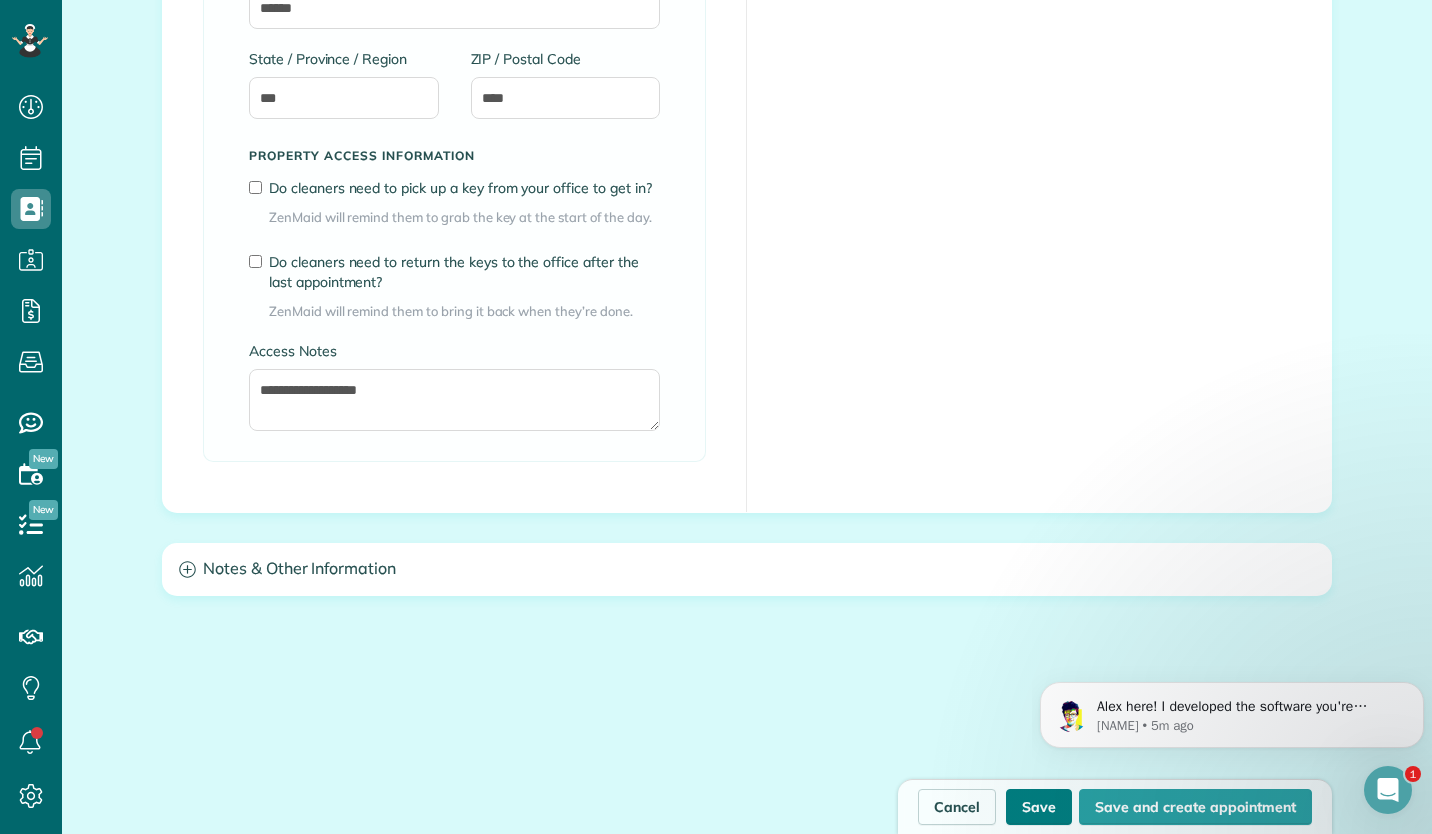 click on "Save" at bounding box center (1039, 807) 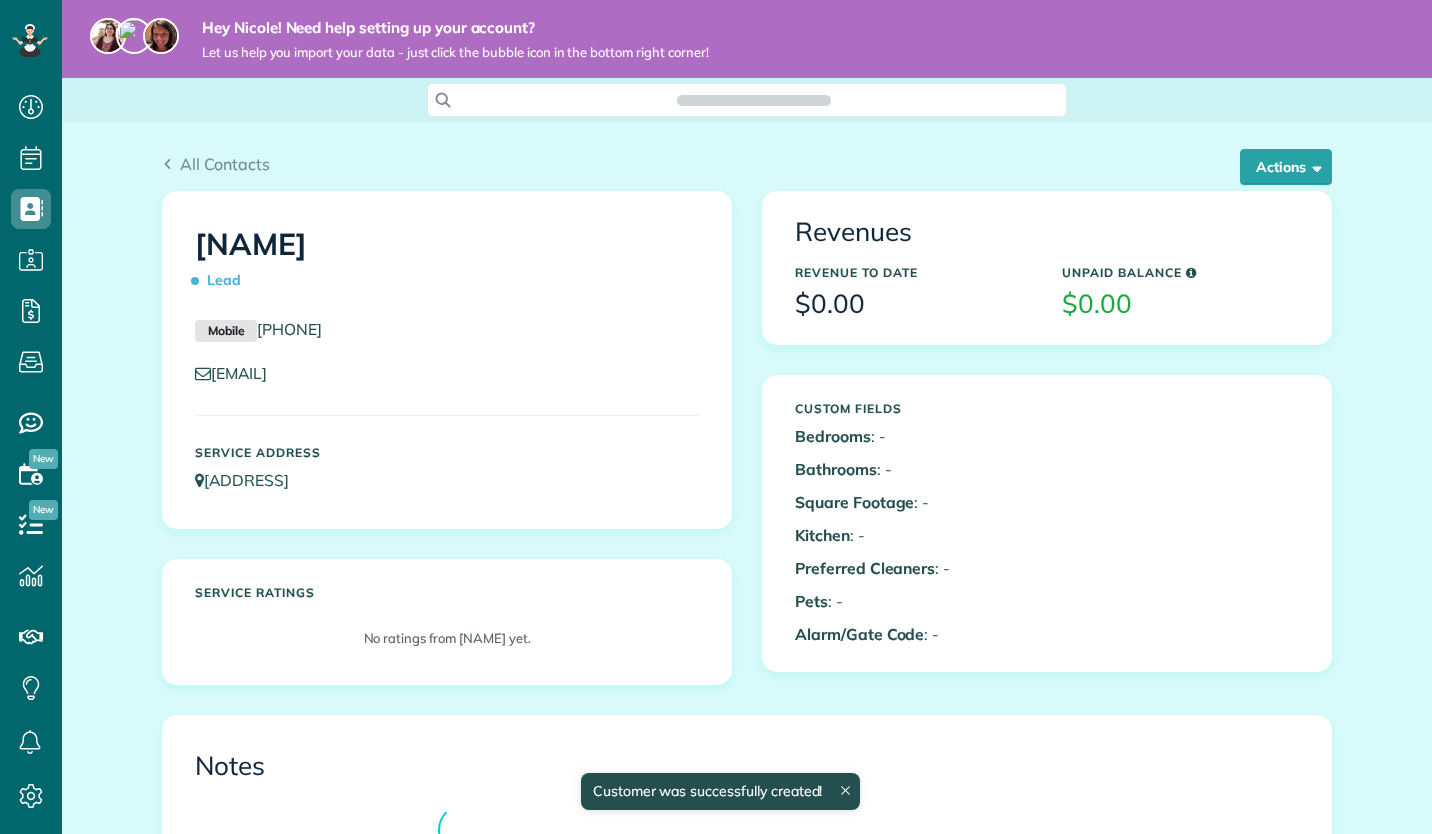 scroll, scrollTop: 0, scrollLeft: 0, axis: both 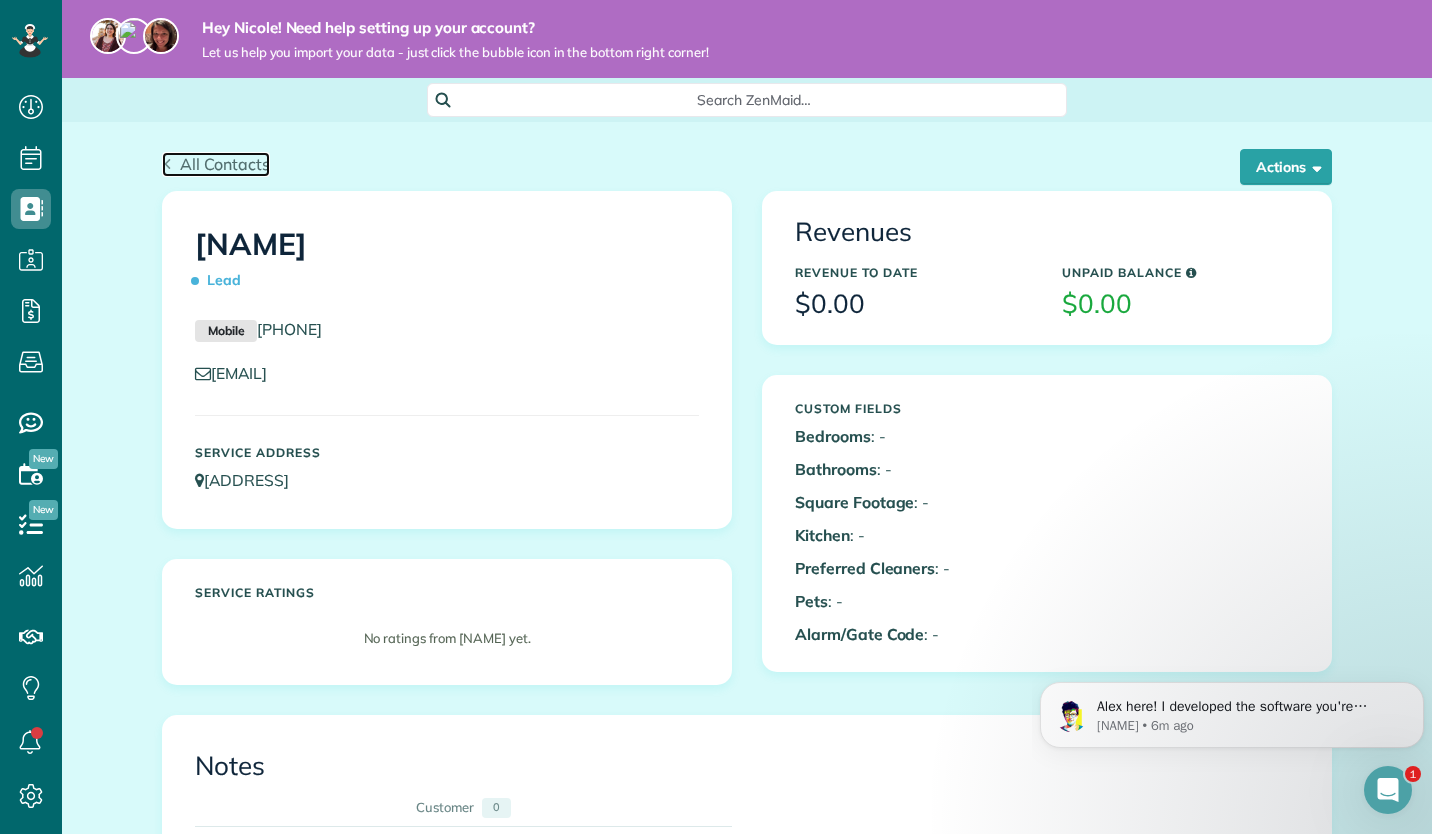 click on "All Contacts" at bounding box center (225, 164) 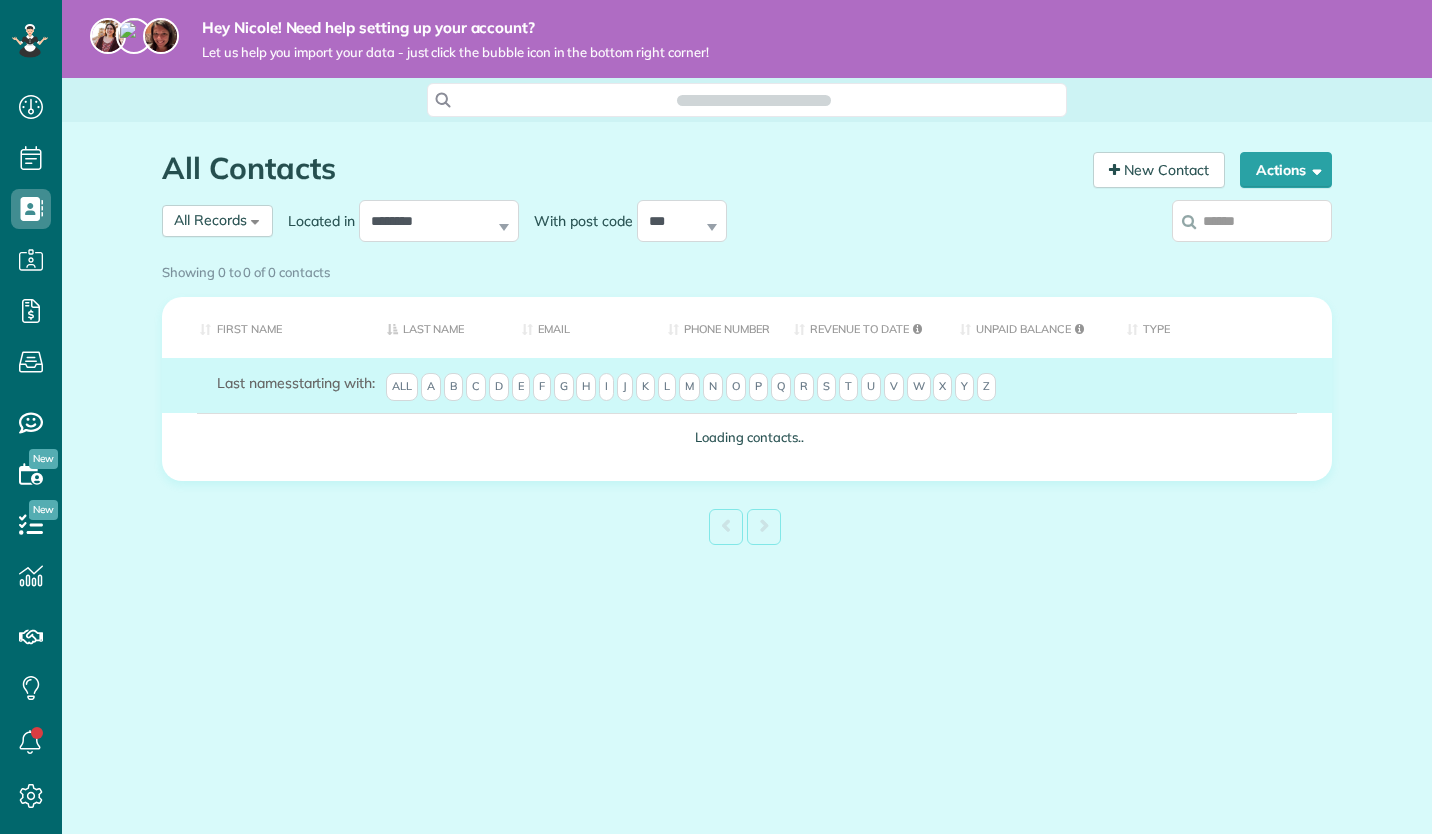 scroll, scrollTop: 0, scrollLeft: 0, axis: both 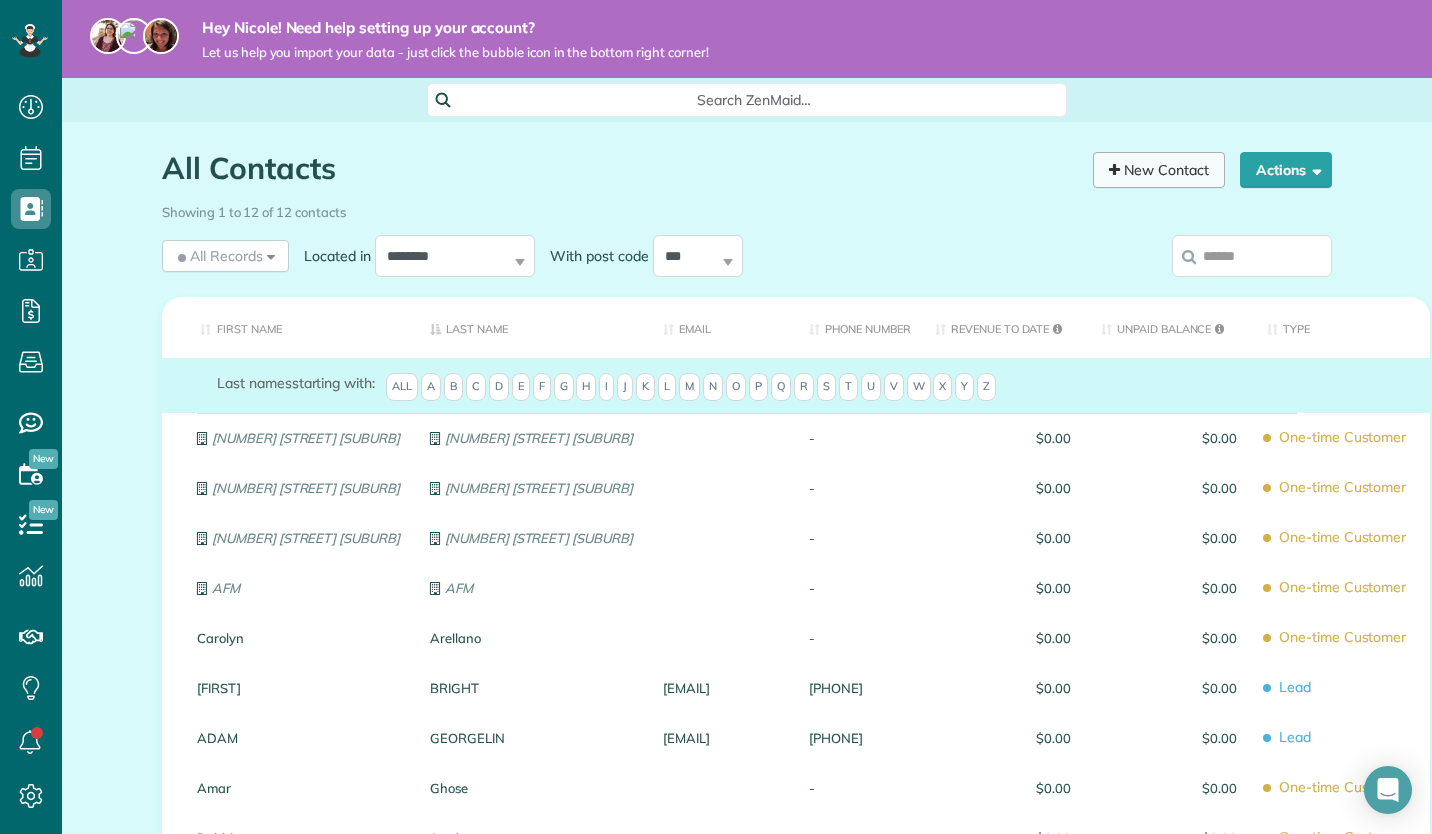 click on "New Contact" at bounding box center [1159, 170] 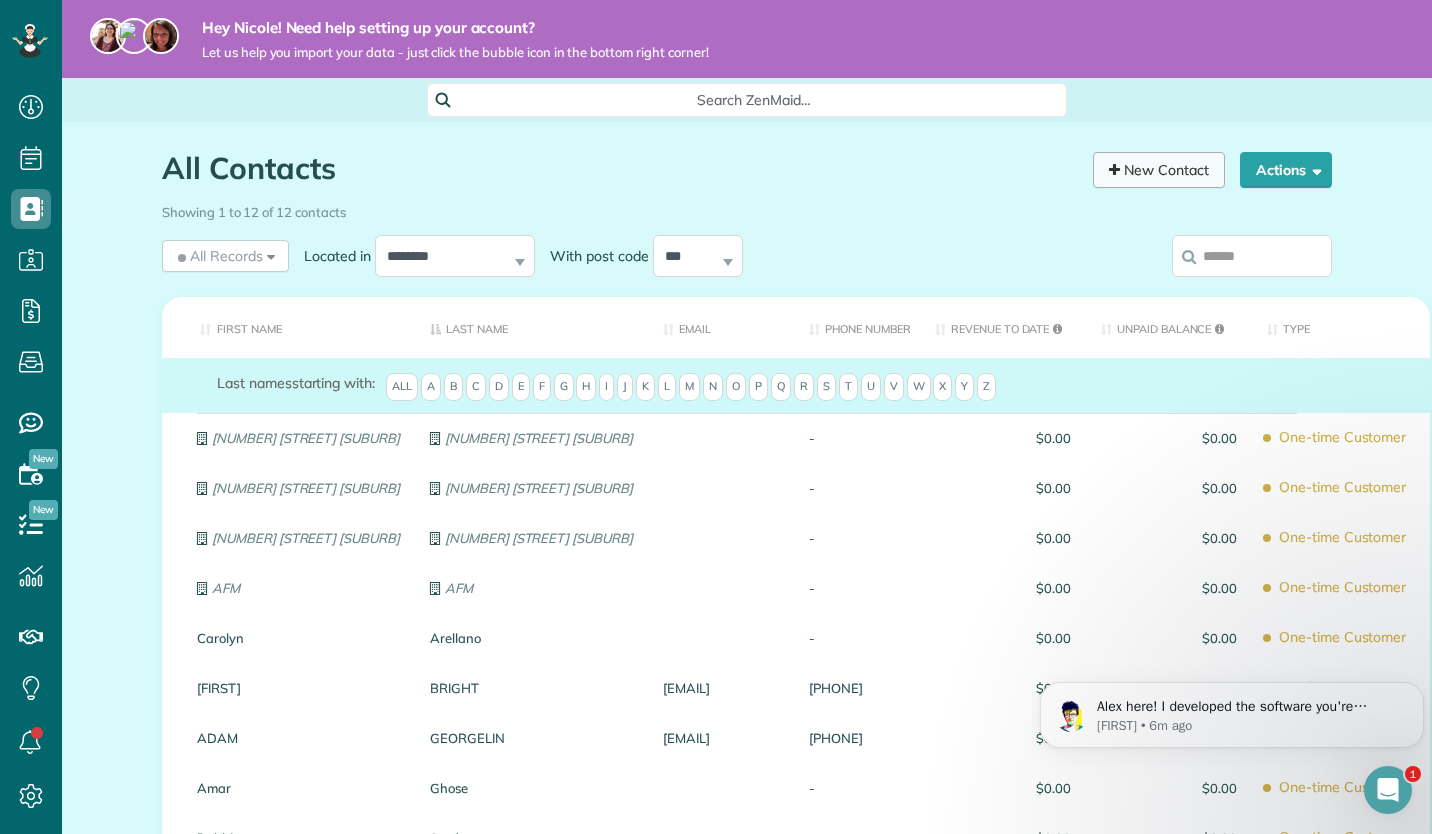 scroll, scrollTop: 0, scrollLeft: 0, axis: both 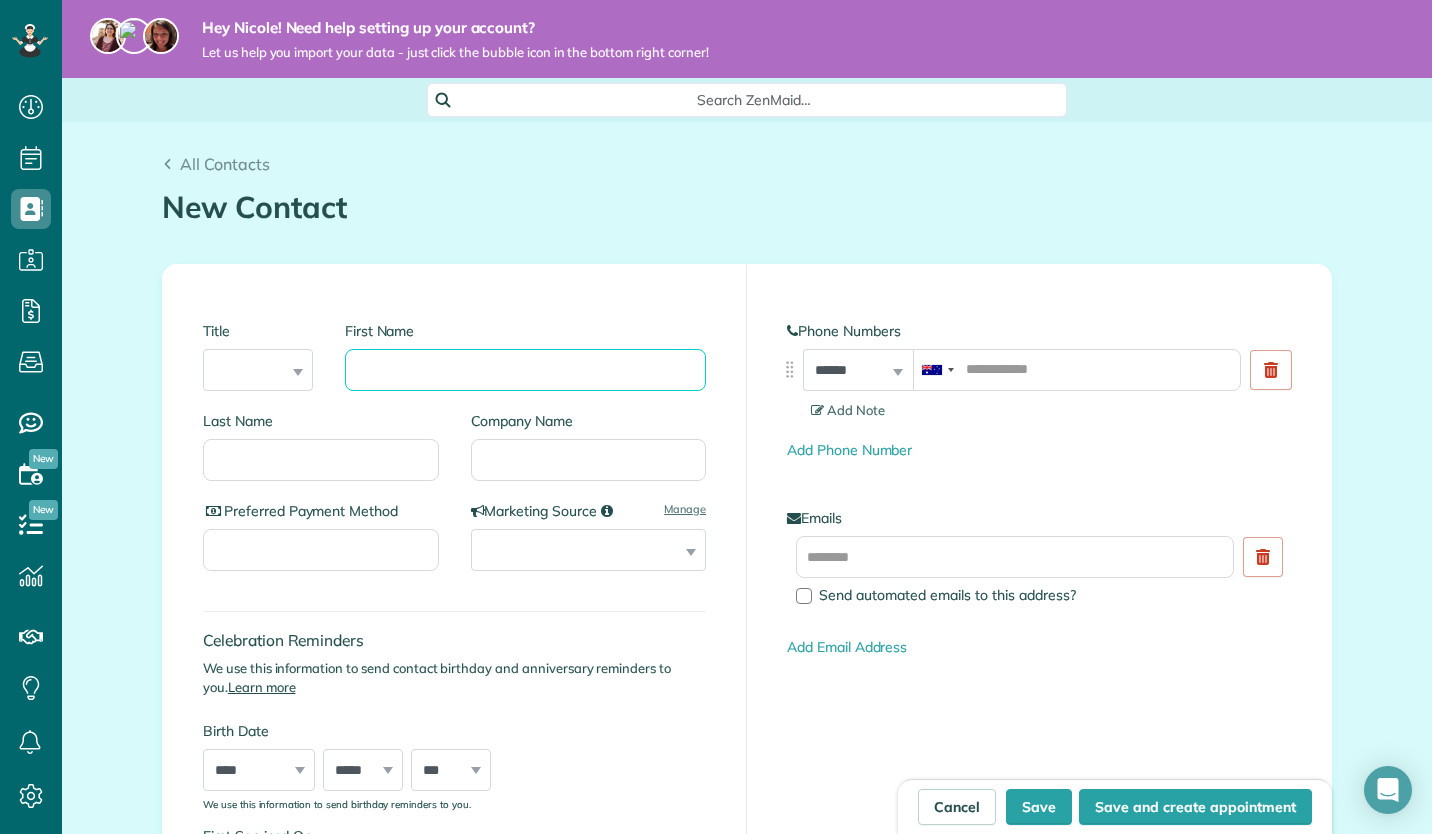 click on "First Name" at bounding box center [525, 370] 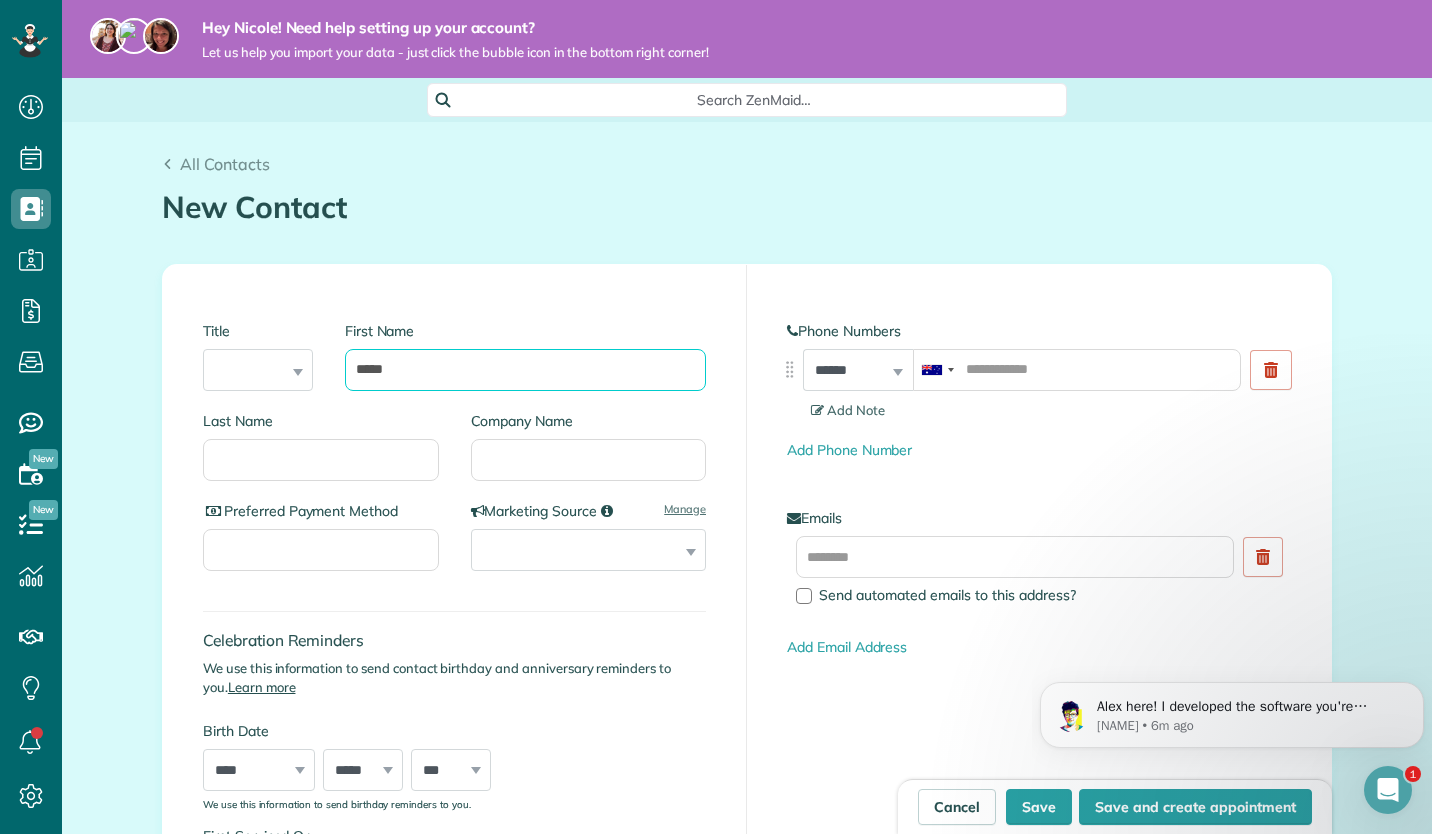 scroll, scrollTop: 0, scrollLeft: 0, axis: both 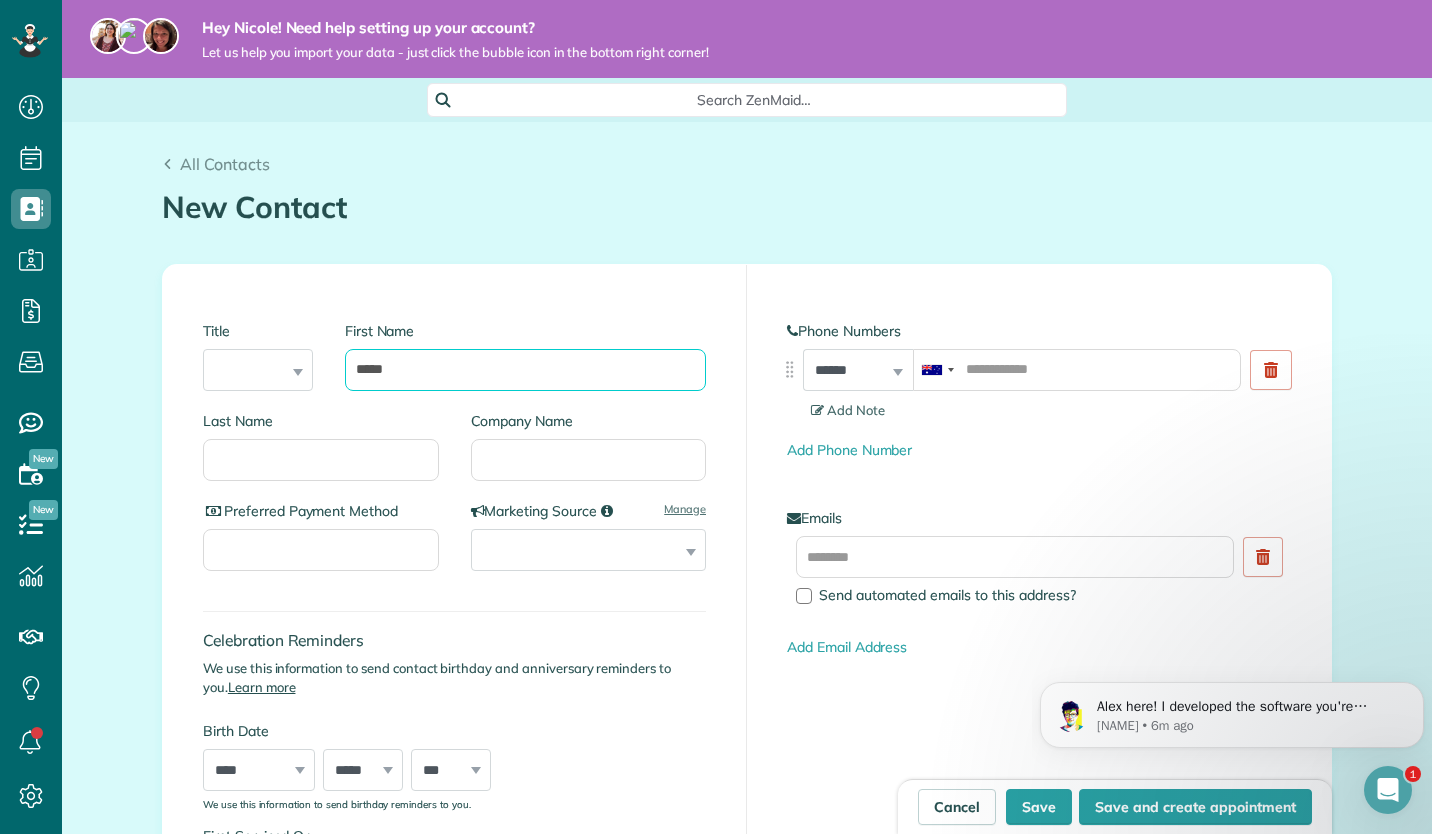 type on "*****" 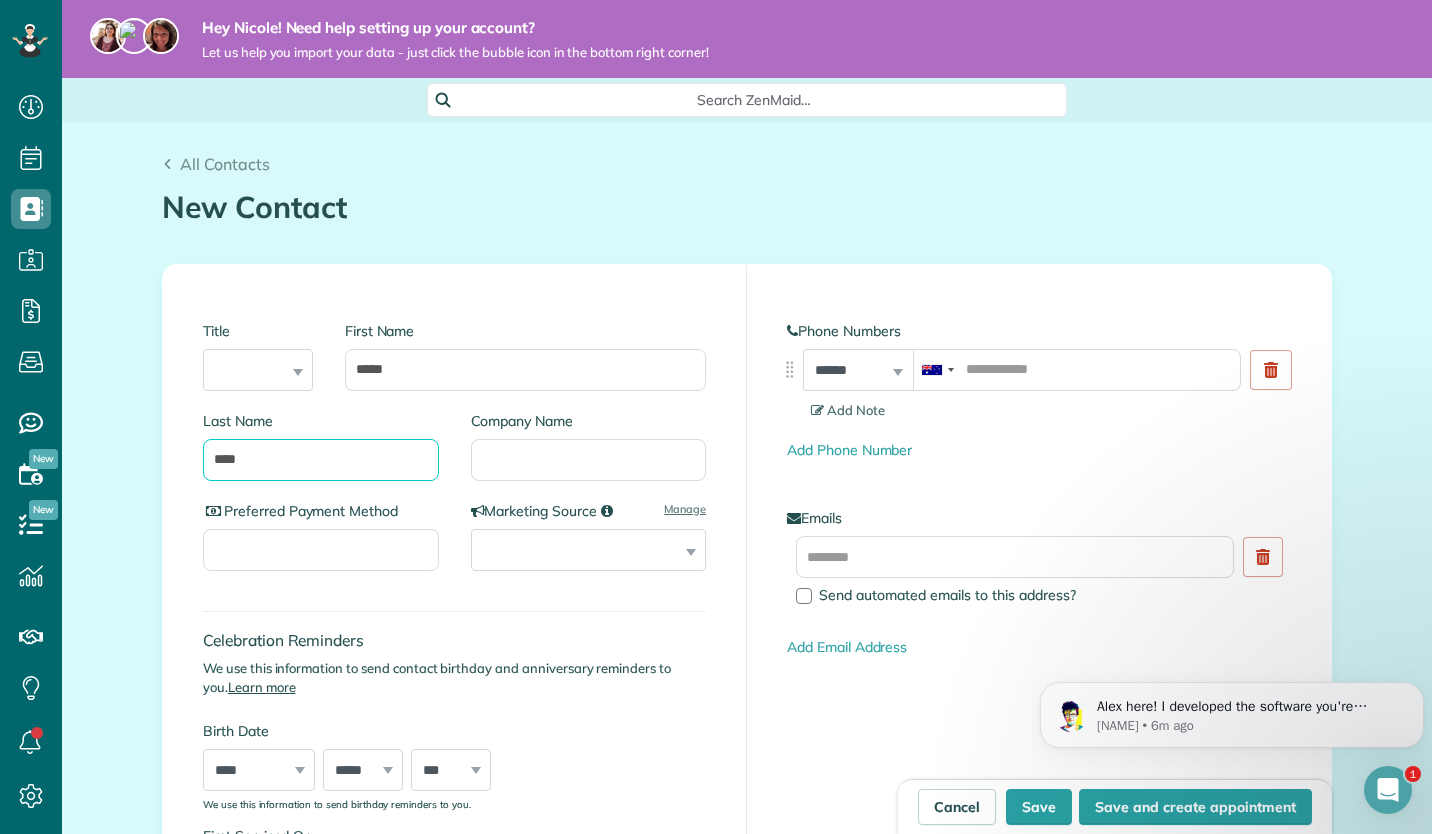 type on "****" 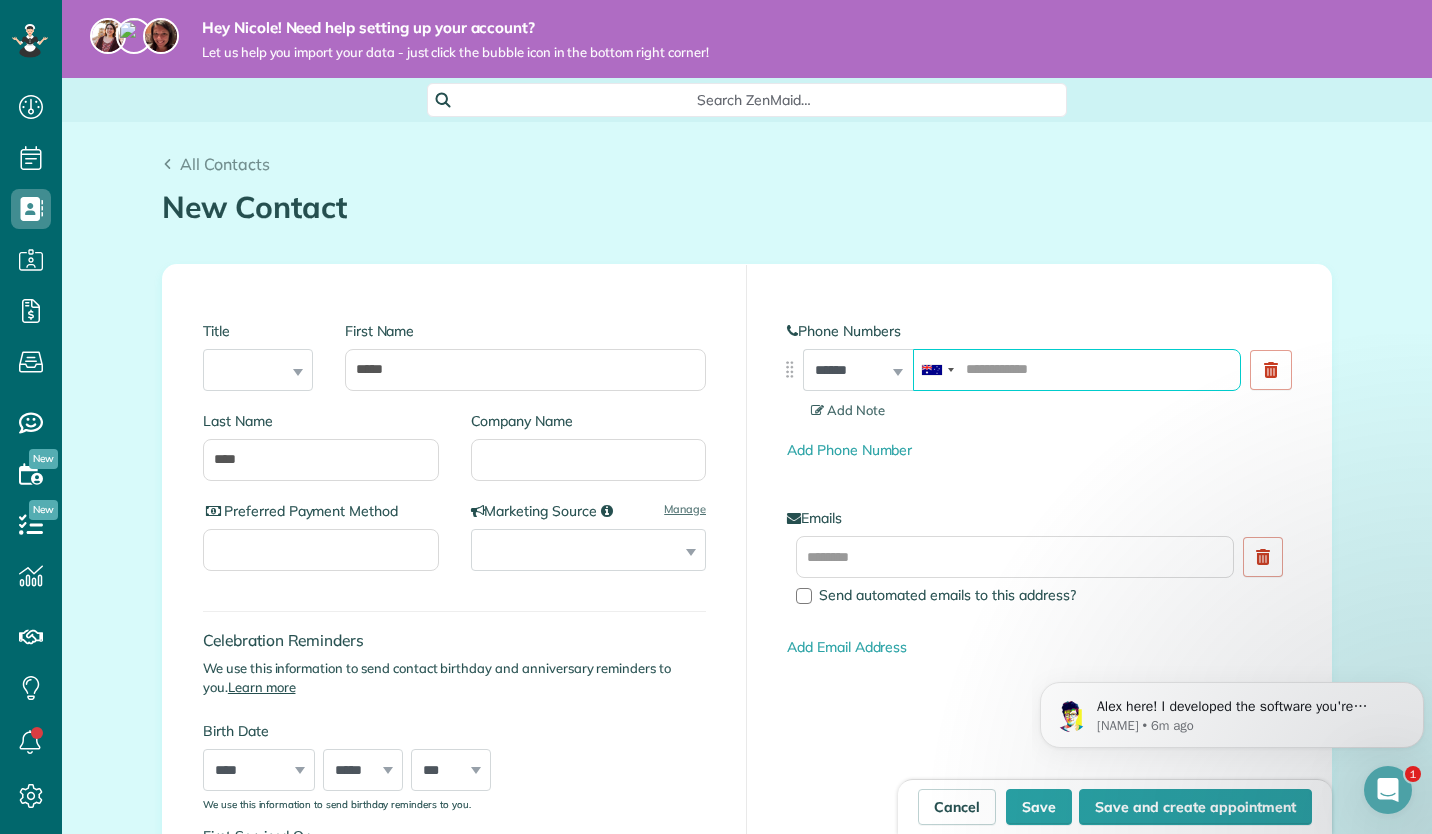 click at bounding box center (1077, 370) 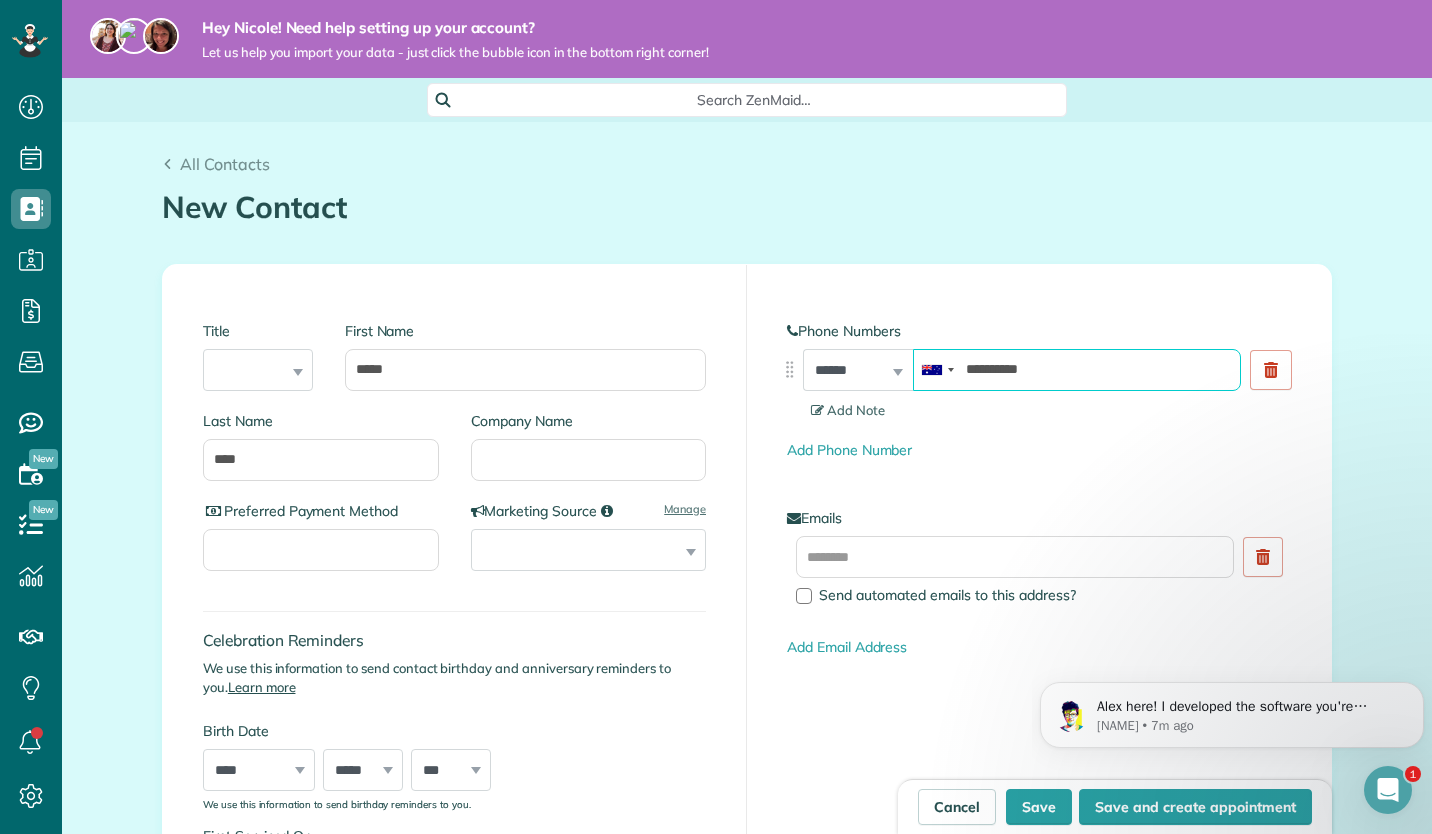 type on "**********" 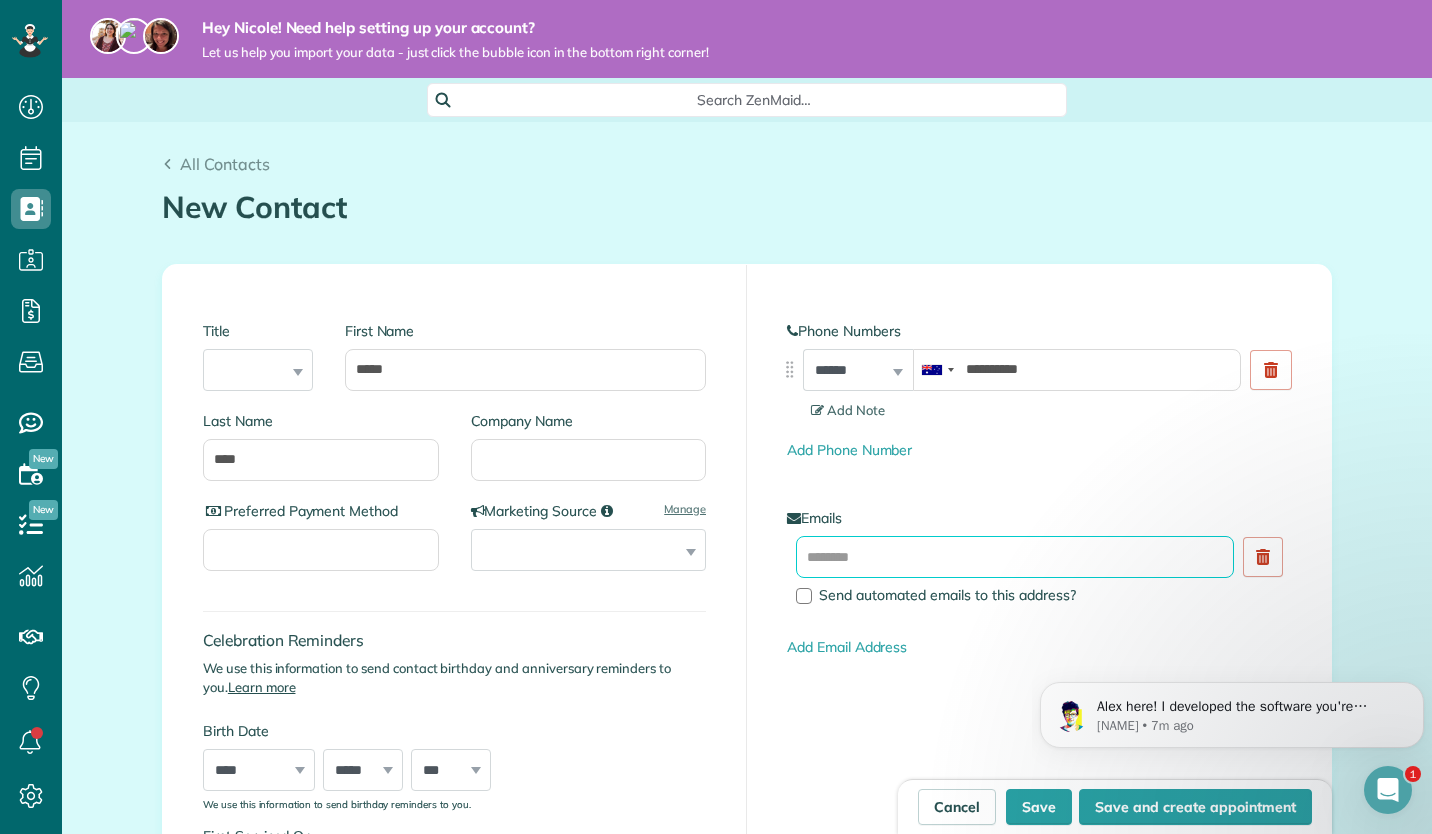click at bounding box center (1015, 557) 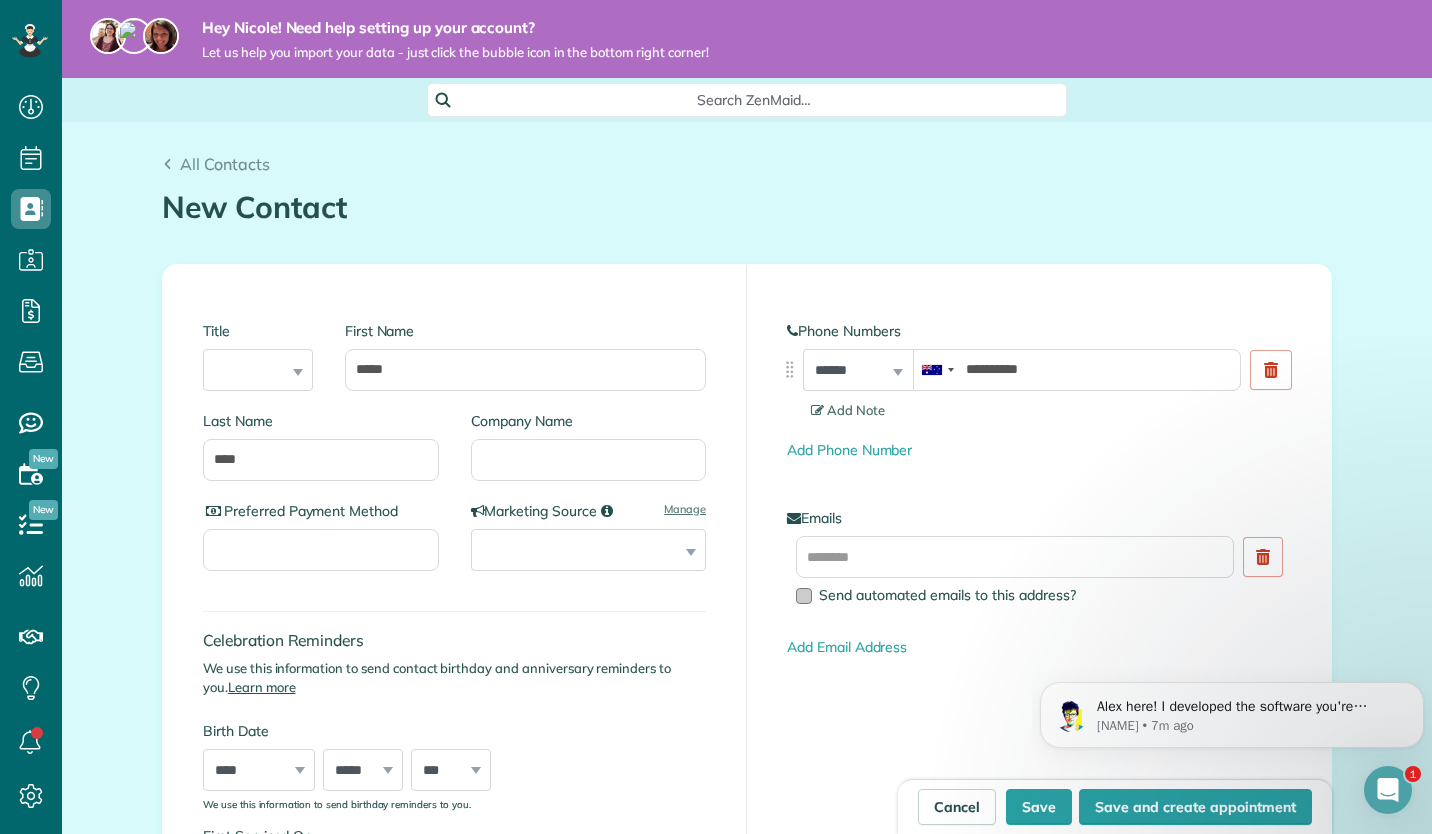 click at bounding box center (804, 596) 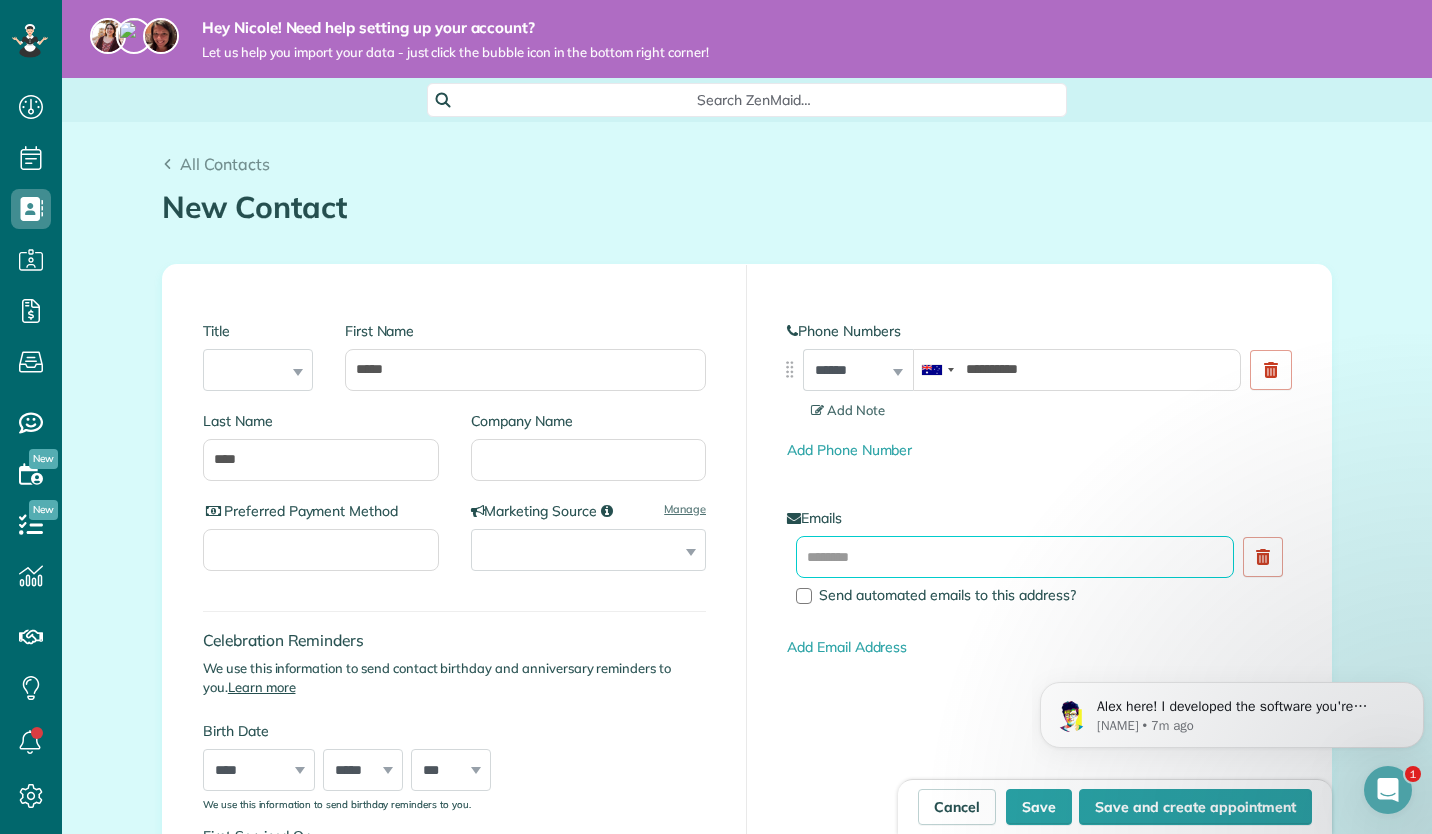 click at bounding box center (1015, 557) 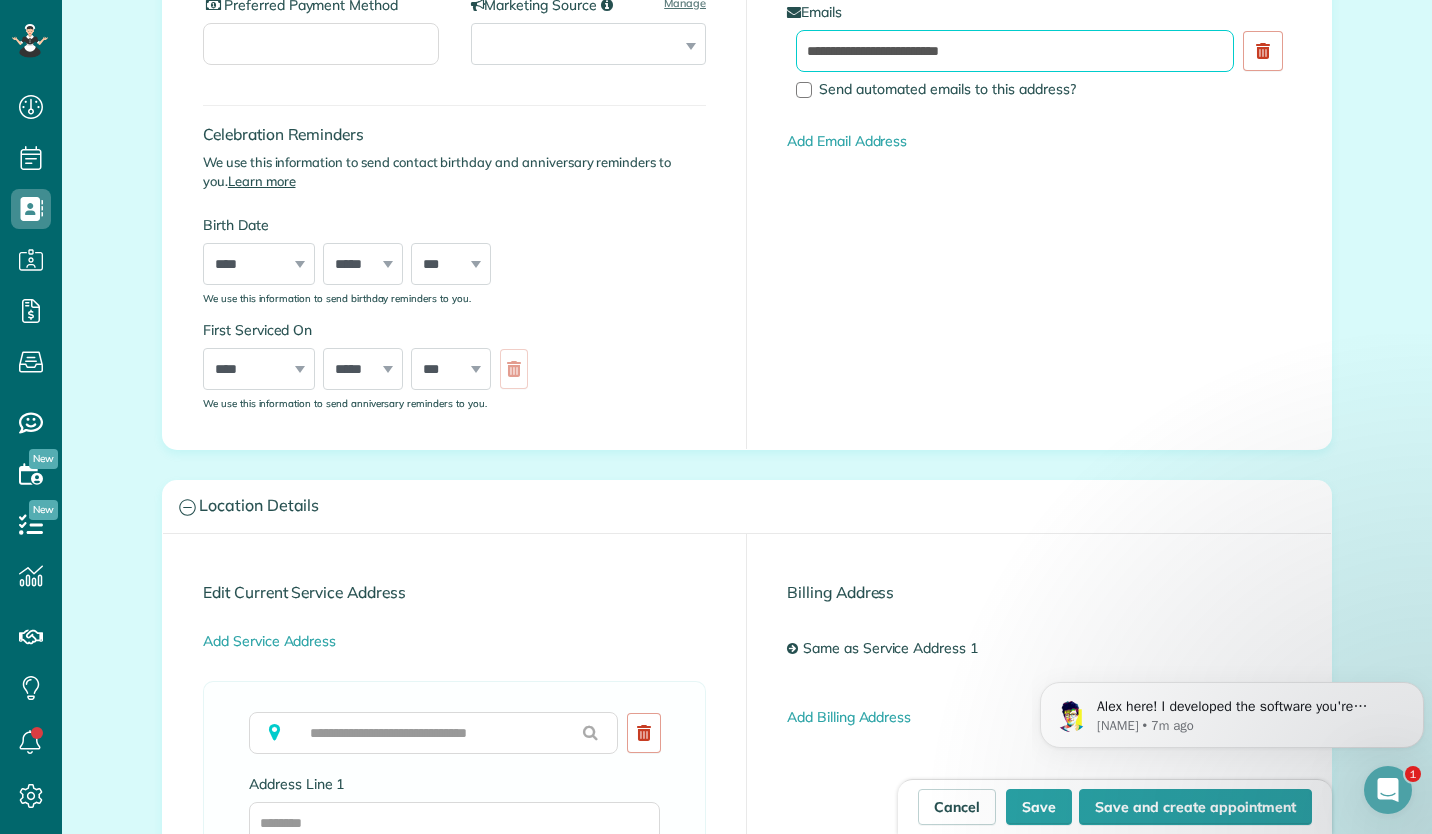 scroll, scrollTop: 551, scrollLeft: 0, axis: vertical 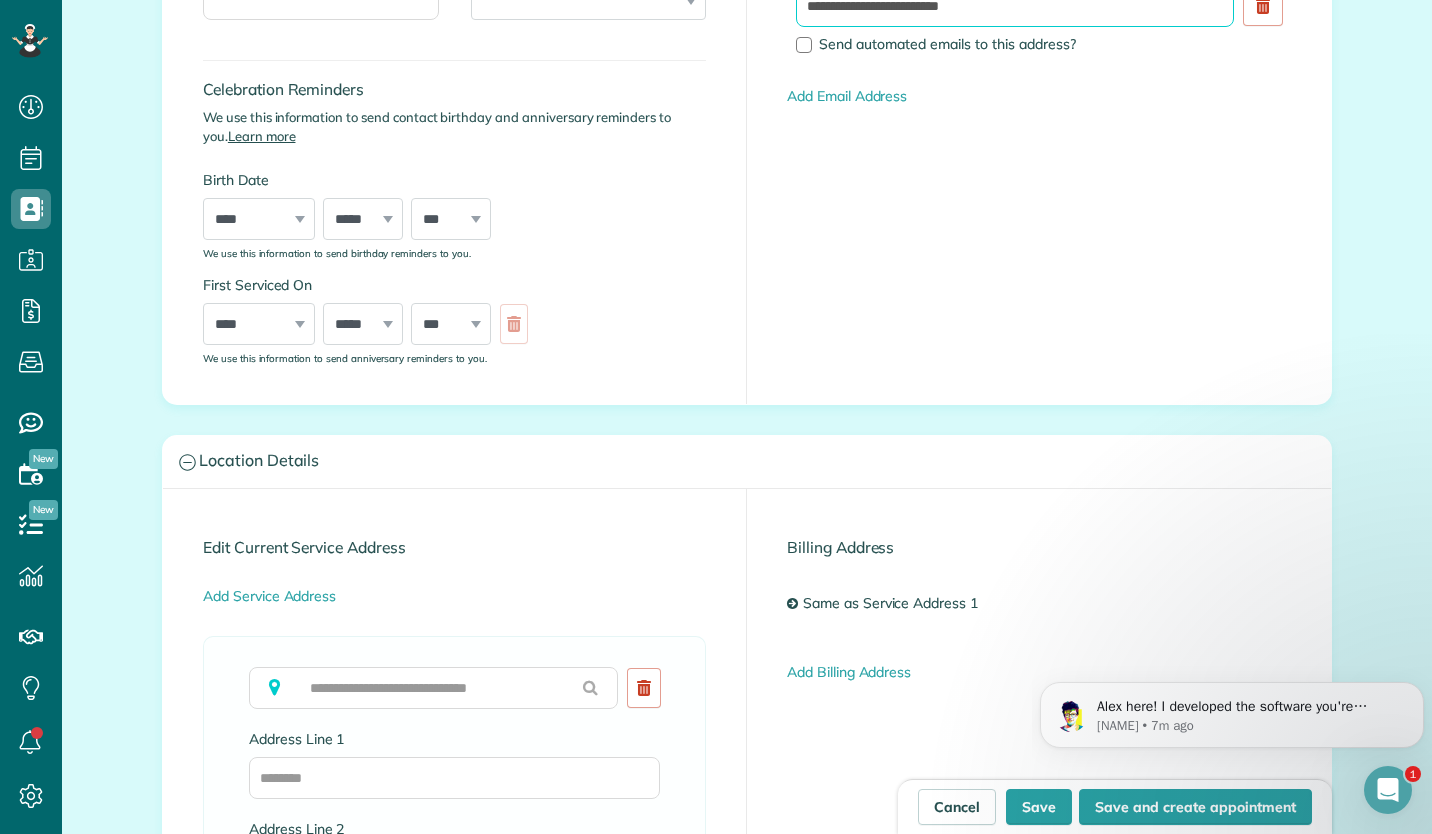 type on "**********" 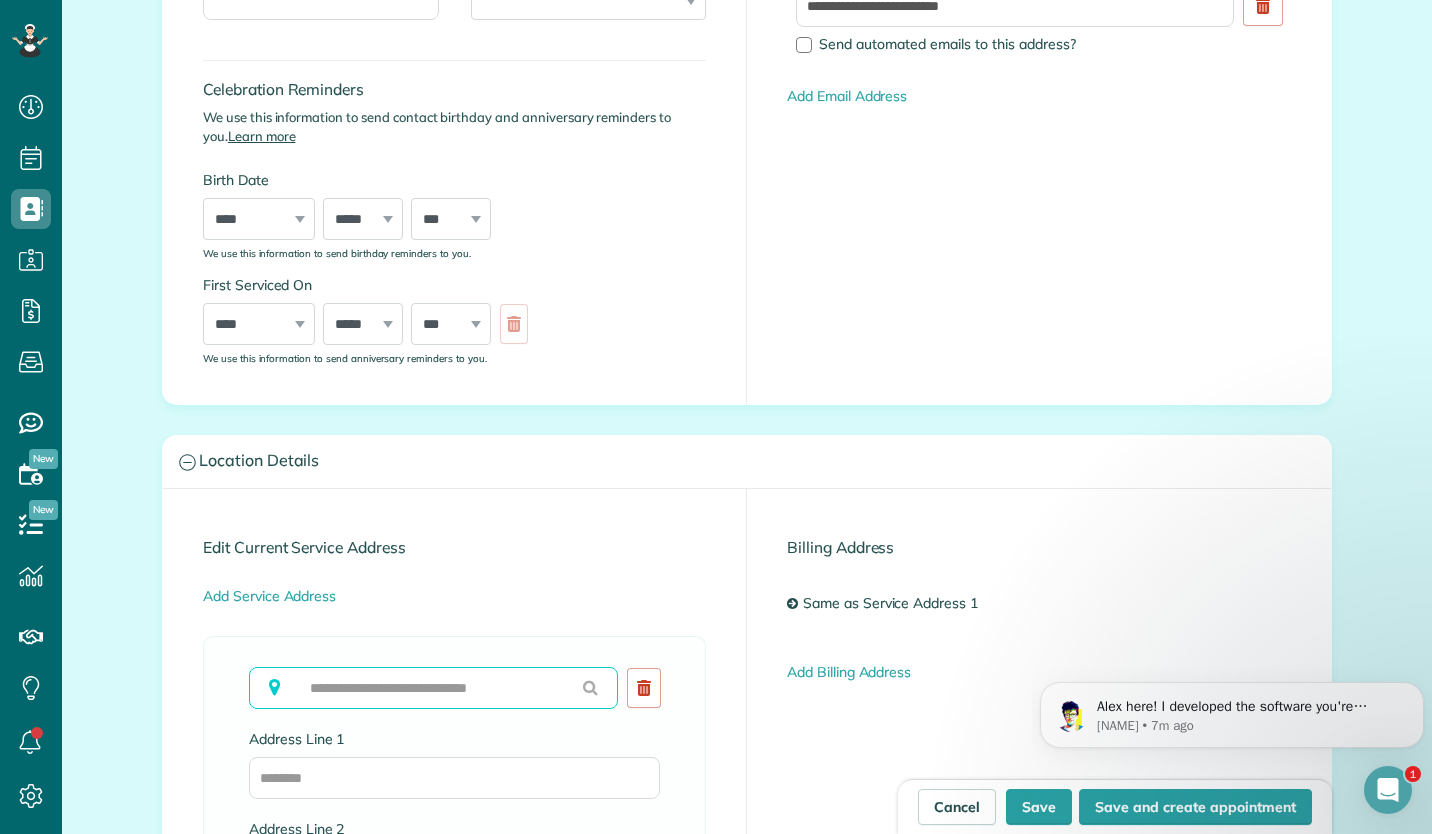 click at bounding box center [433, 688] 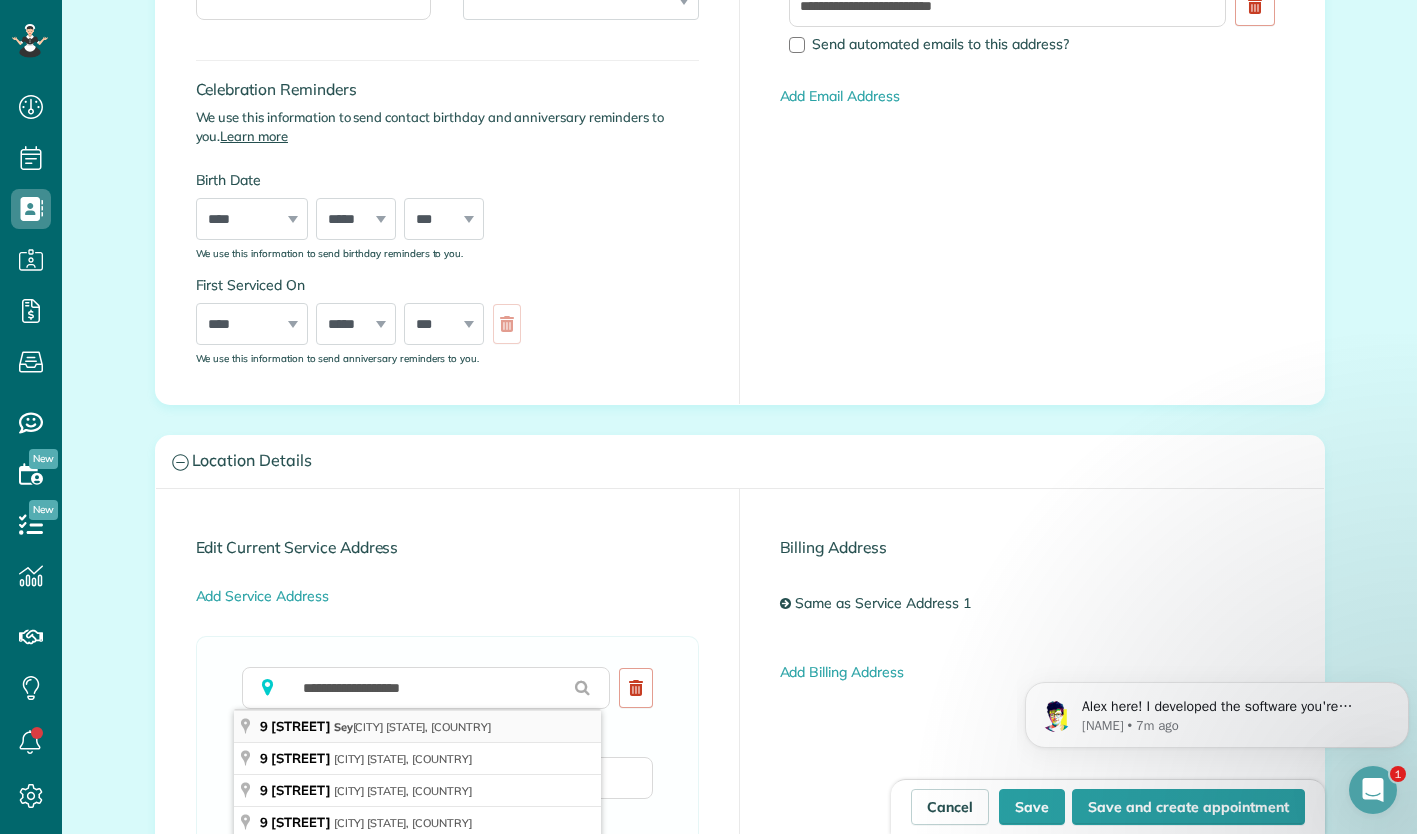 type on "**********" 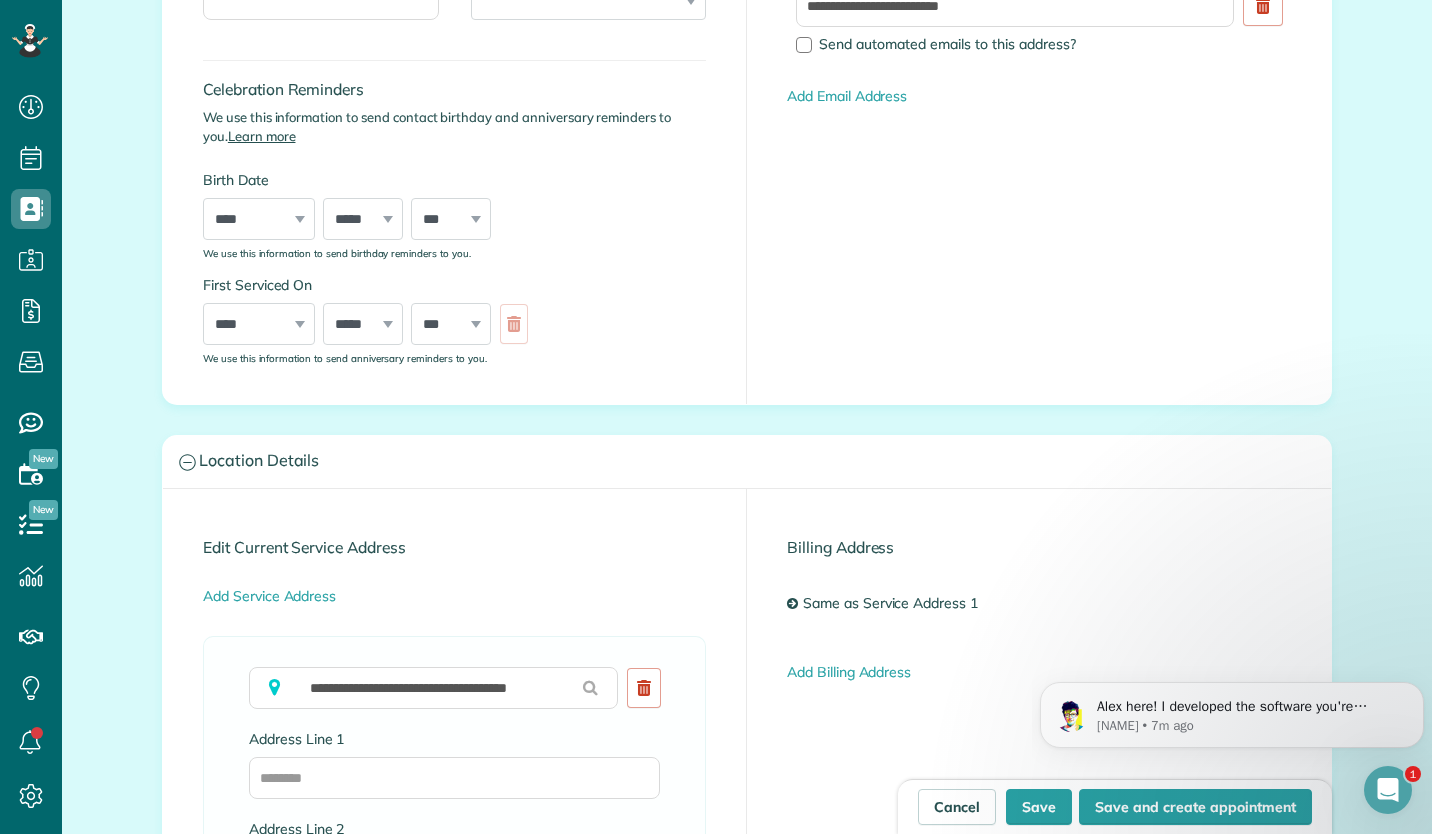 type on "**********" 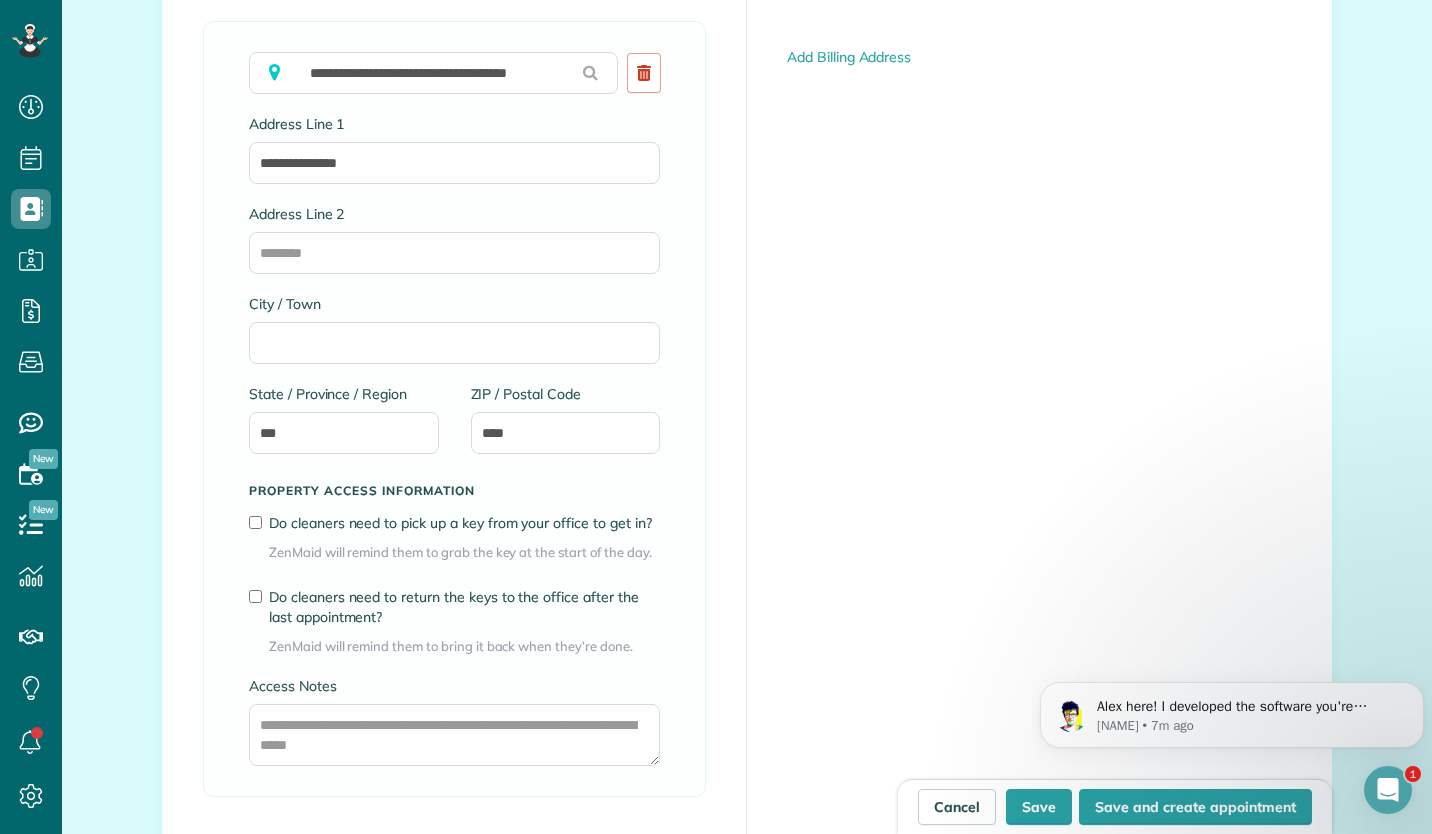 scroll, scrollTop: 1283, scrollLeft: 0, axis: vertical 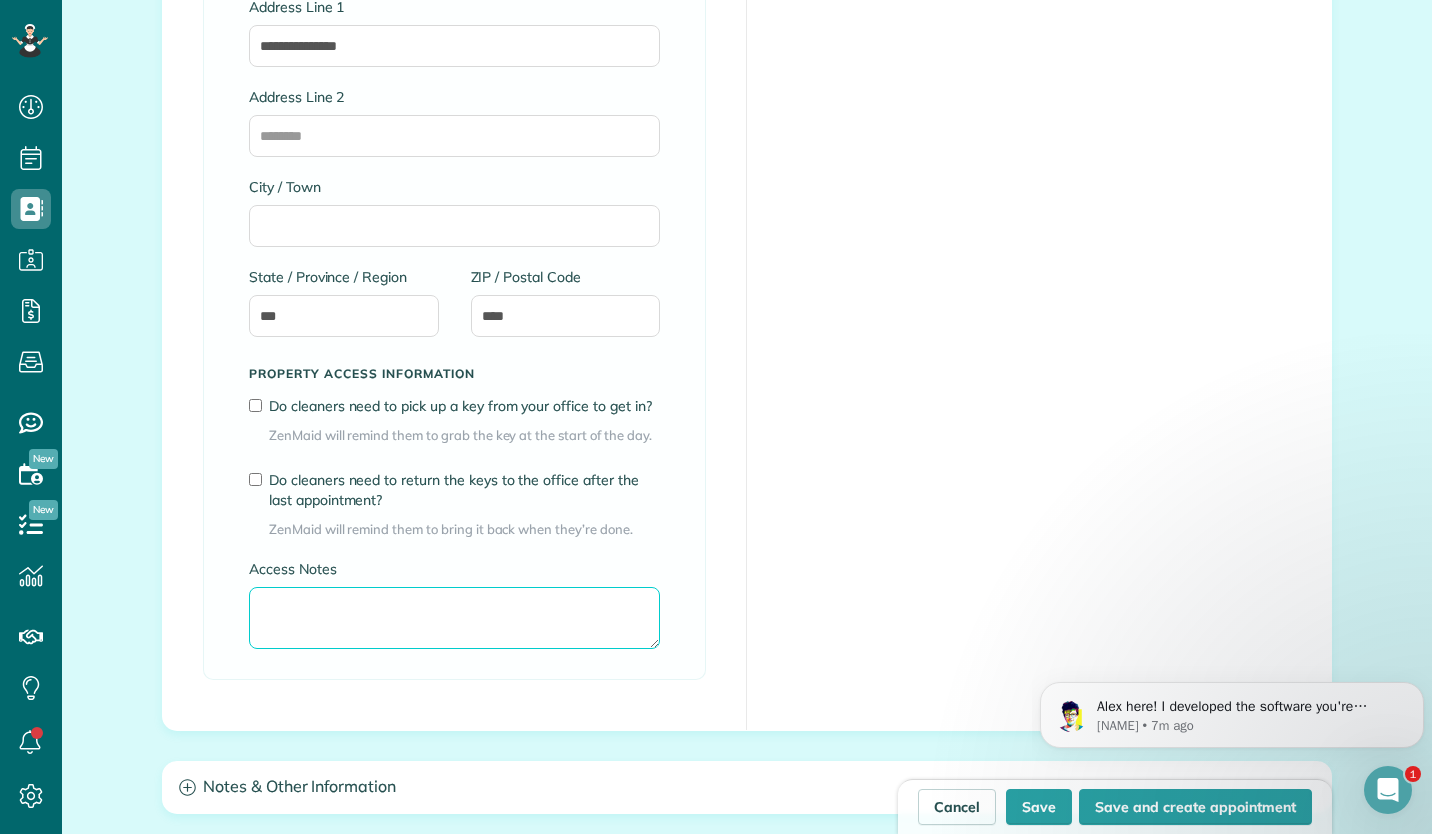 click on "Access Notes" at bounding box center (454, 618) 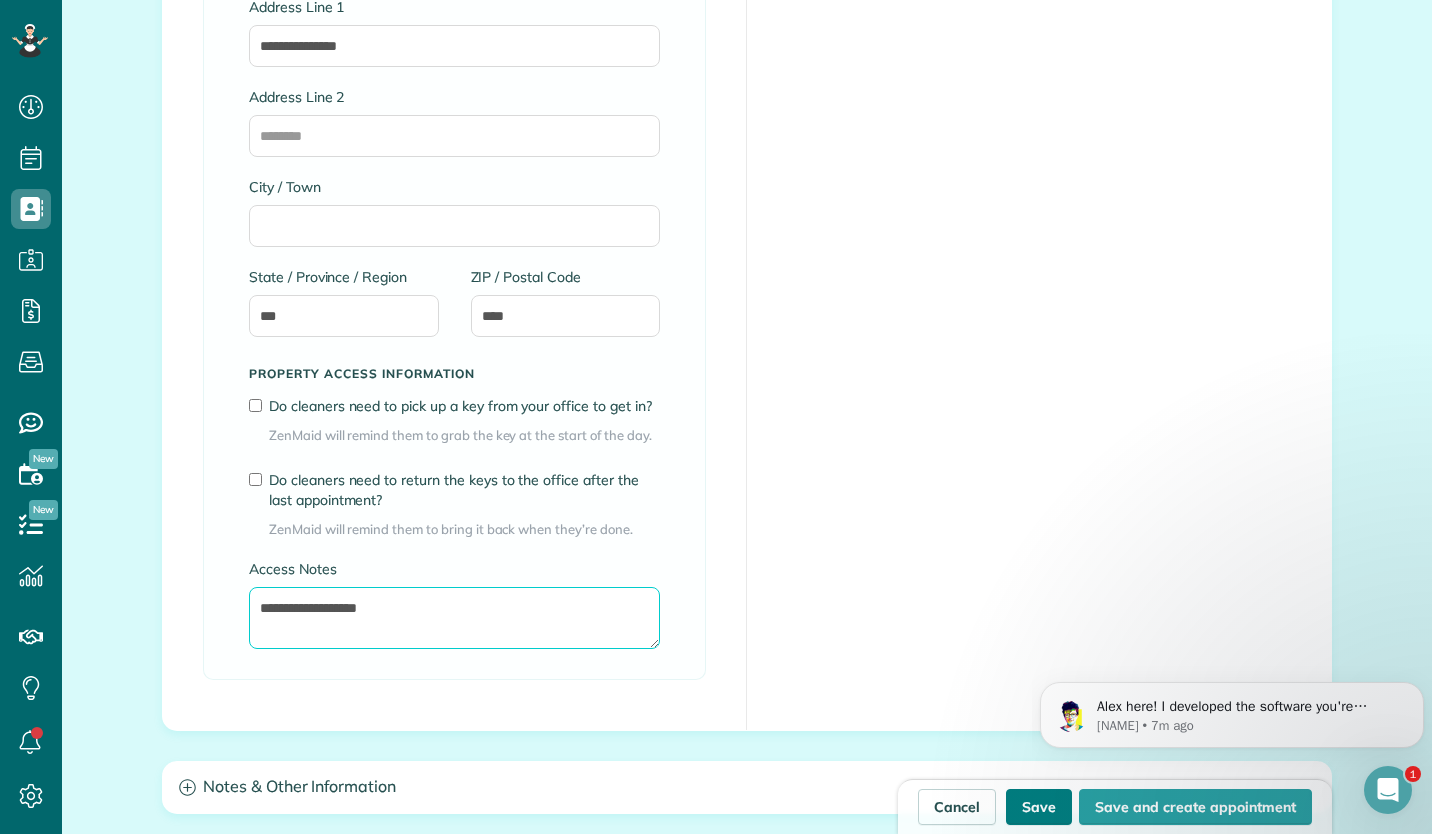 type on "**********" 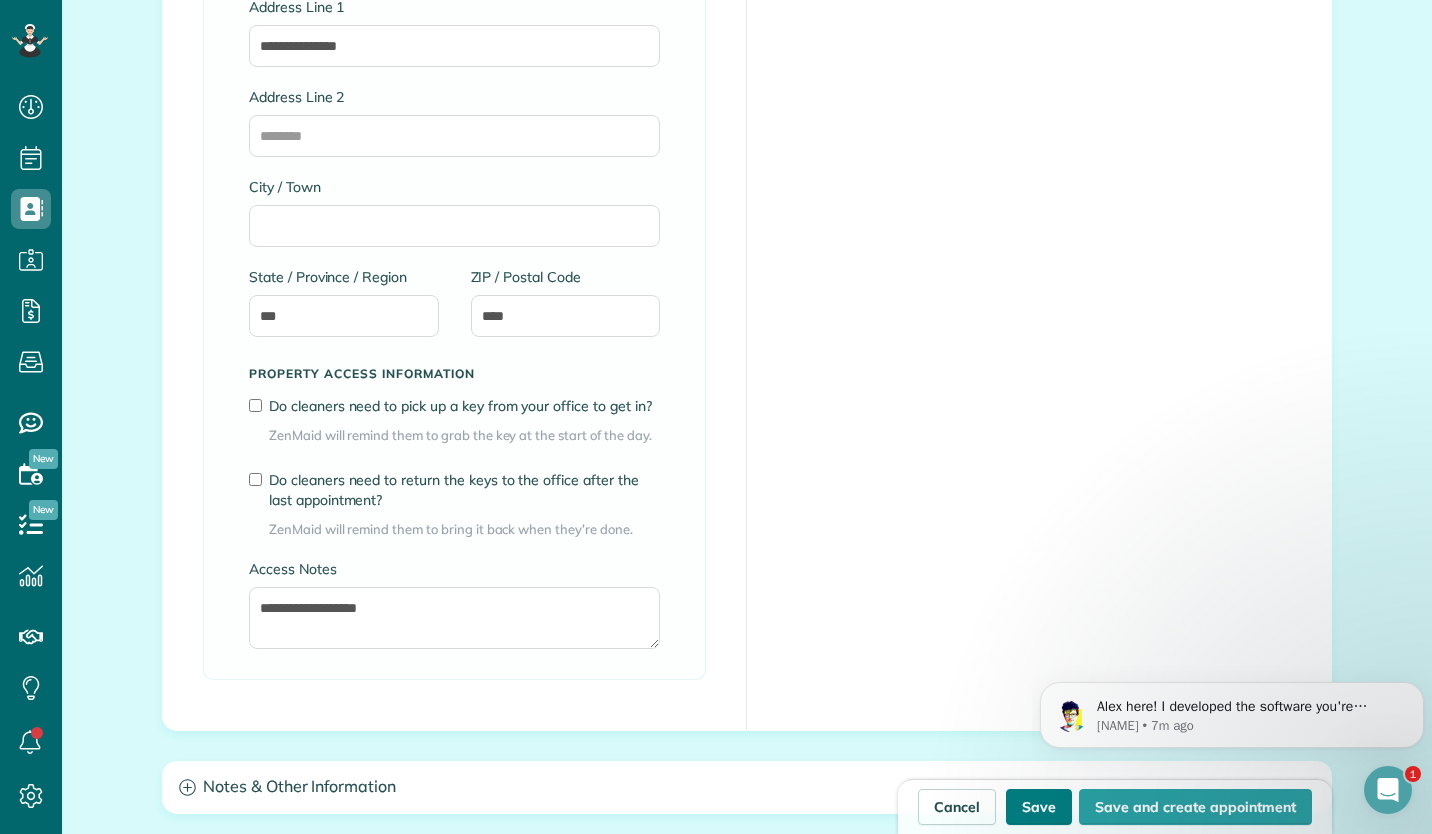 click on "Save" at bounding box center [1039, 807] 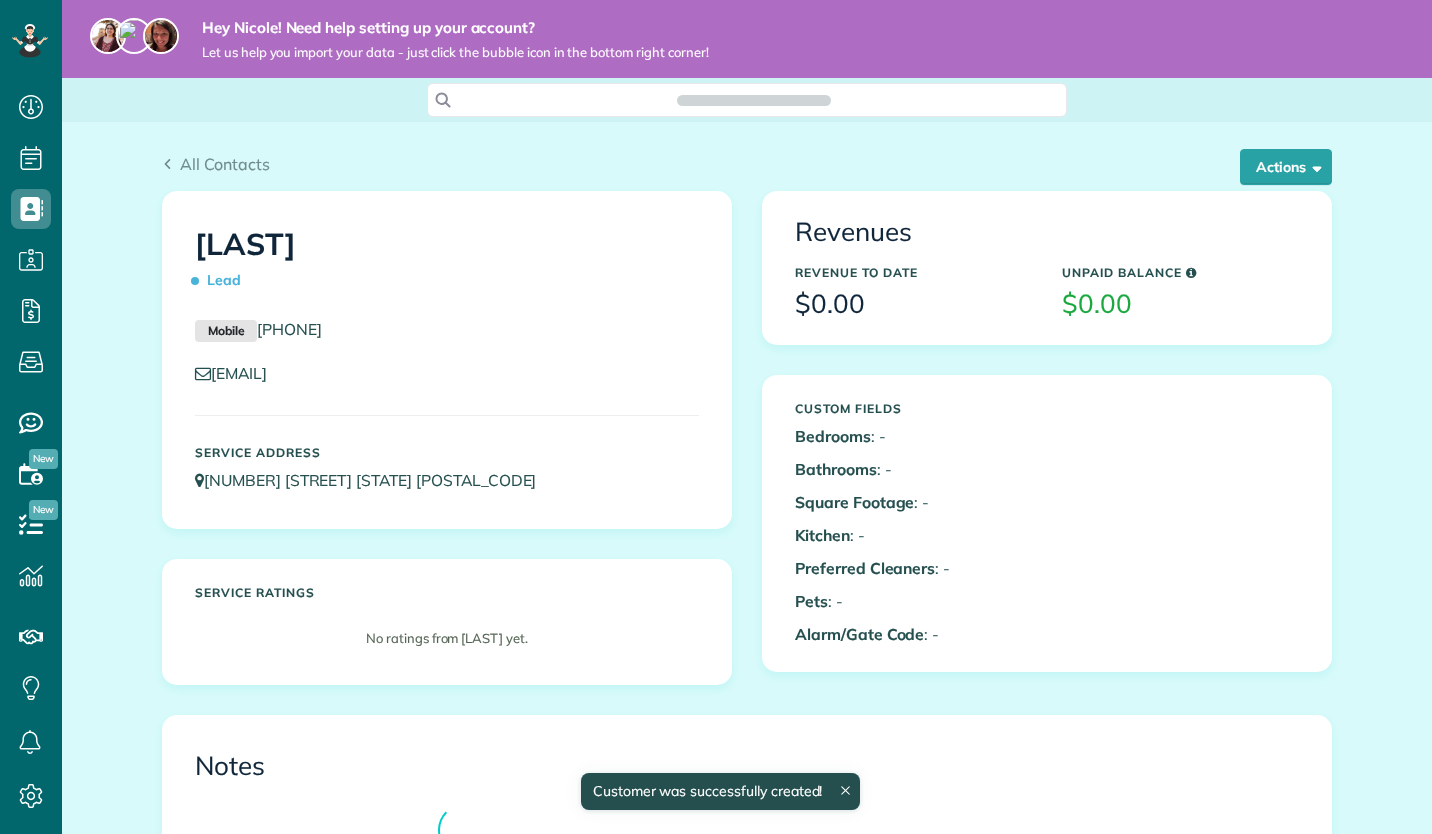 scroll, scrollTop: 0, scrollLeft: 0, axis: both 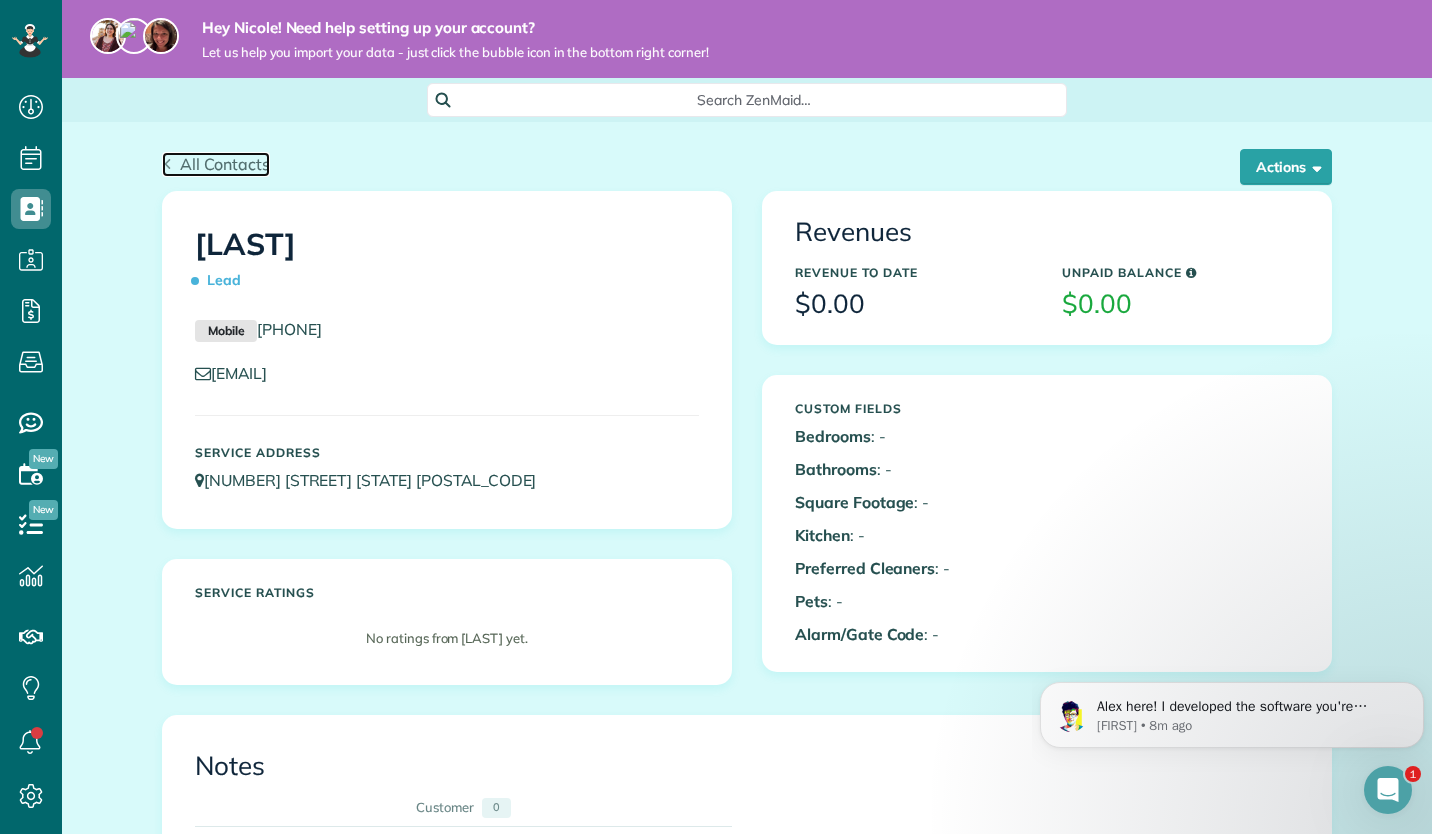 click on "All Contacts" at bounding box center [225, 164] 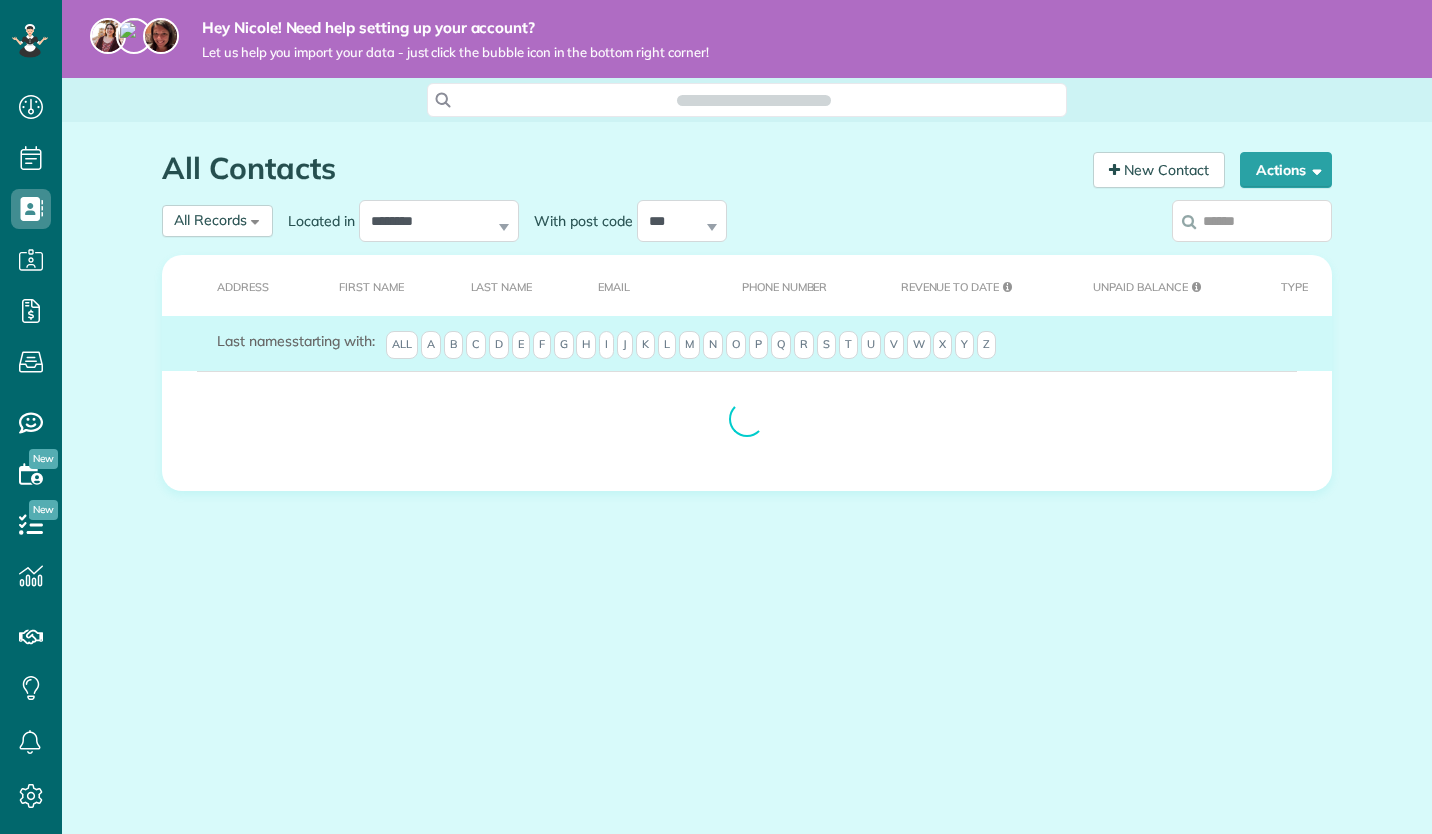 scroll, scrollTop: 0, scrollLeft: 0, axis: both 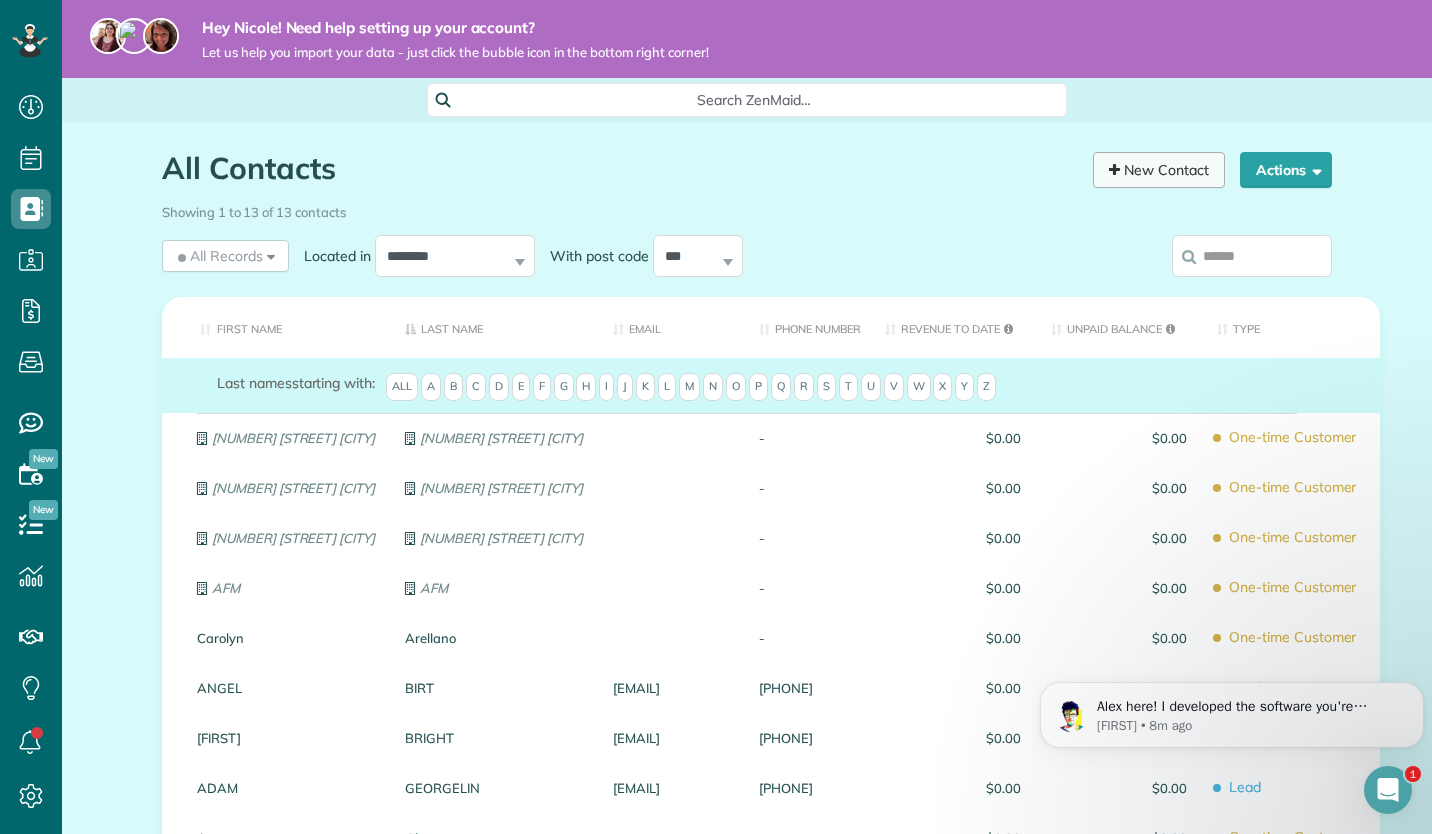 click on "New Contact" at bounding box center (1159, 170) 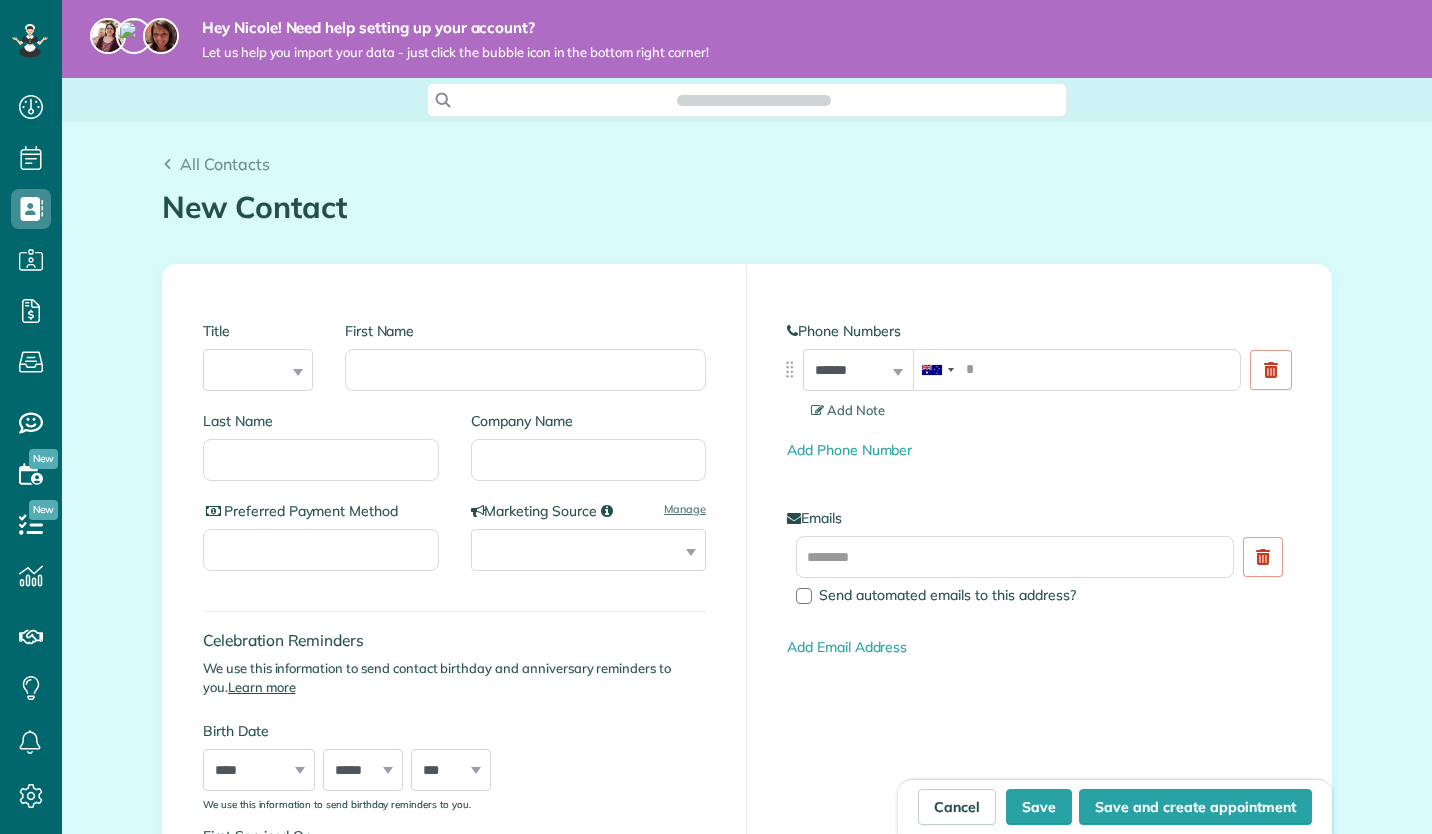 scroll, scrollTop: 0, scrollLeft: 0, axis: both 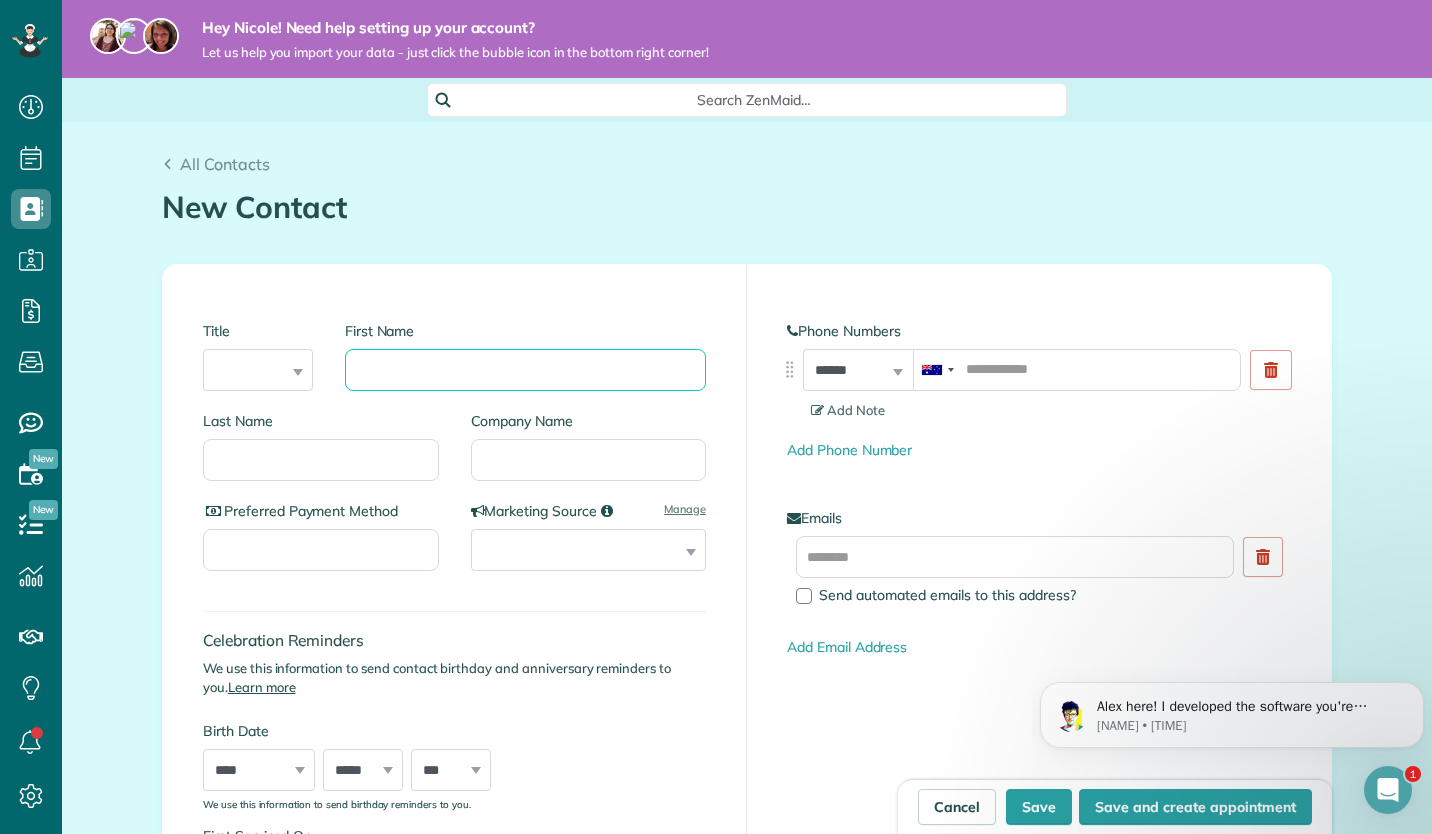 click on "First Name" at bounding box center [525, 370] 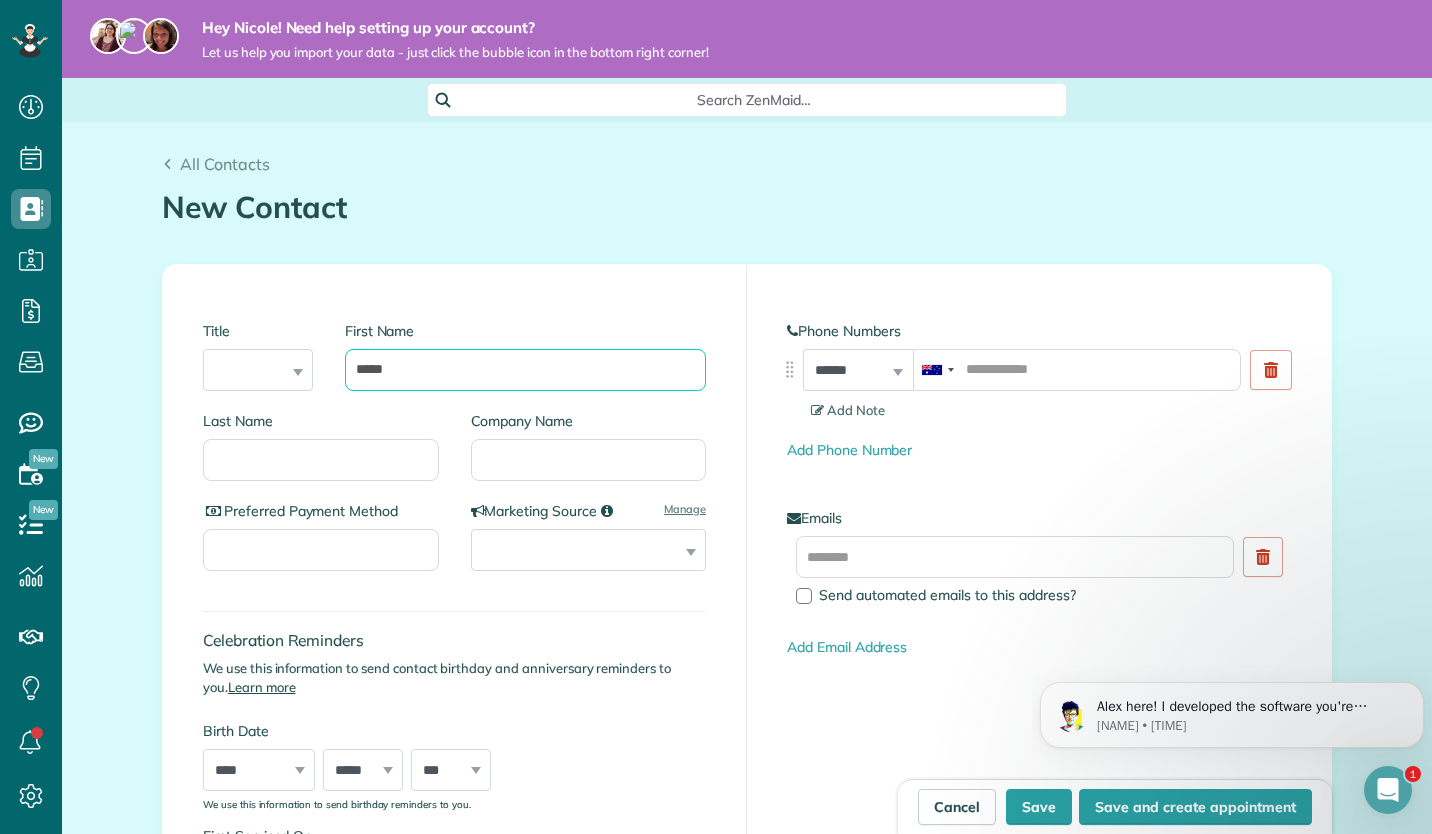 type on "*****" 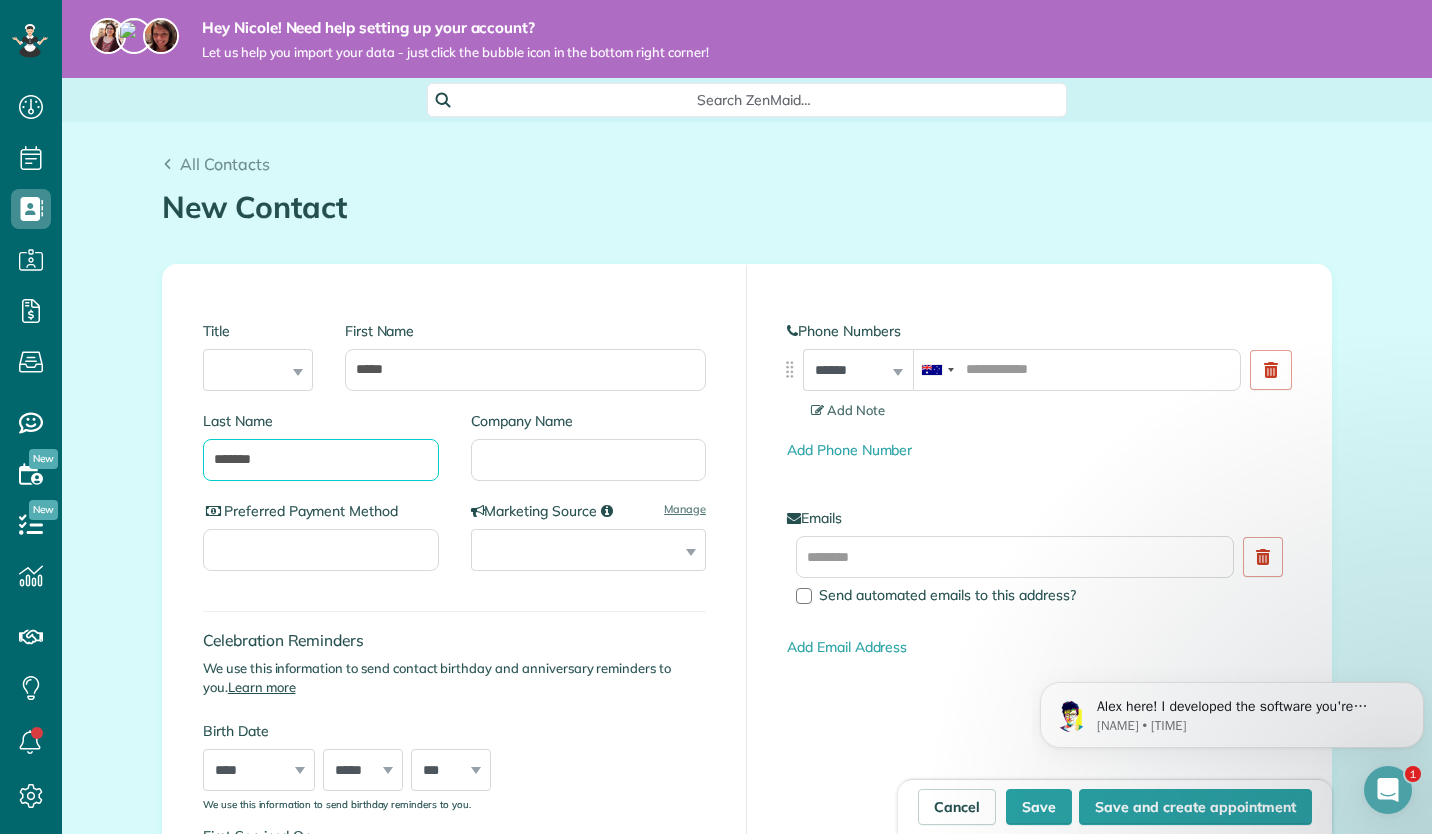 type on "*******" 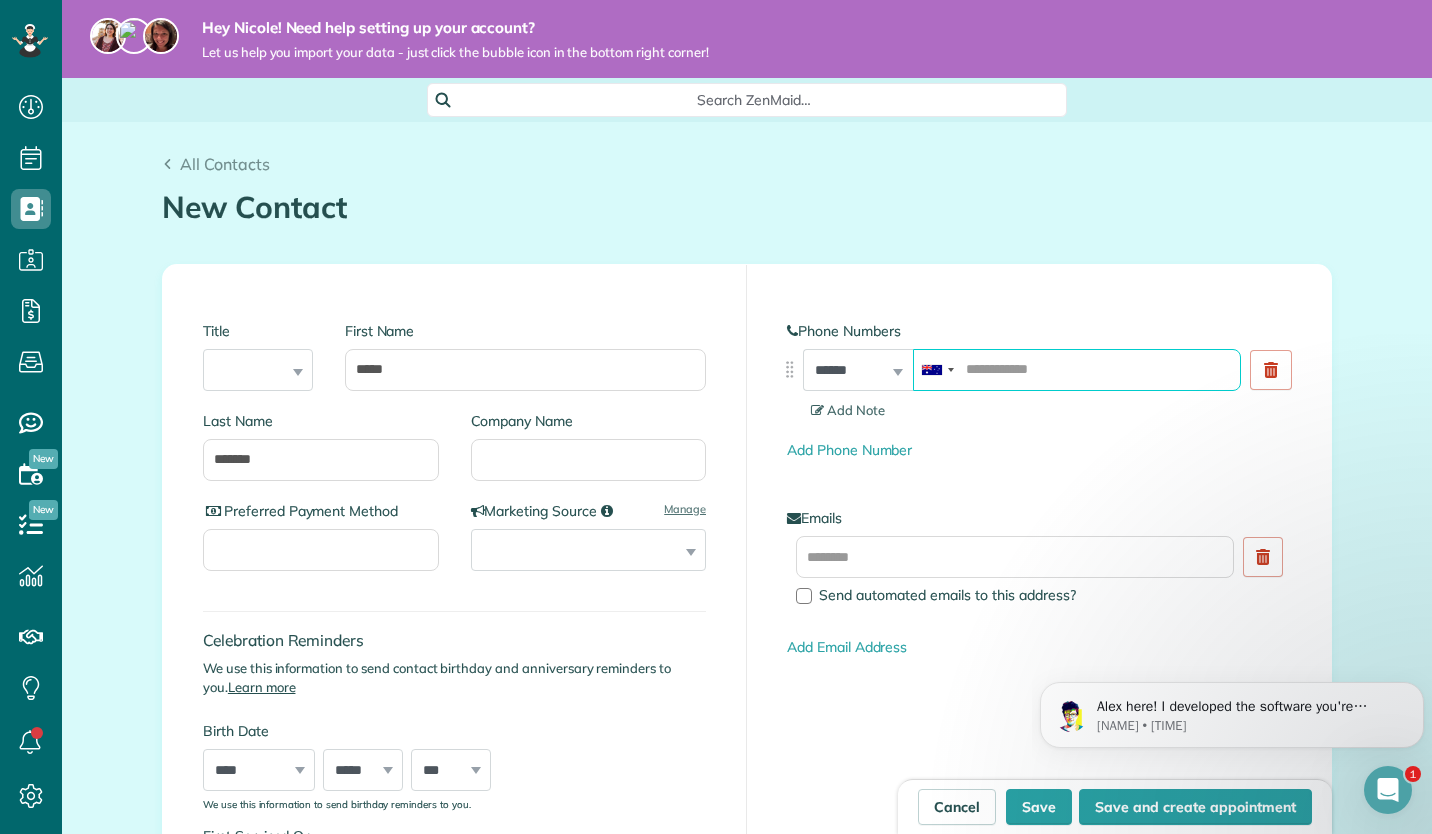 click at bounding box center (1077, 370) 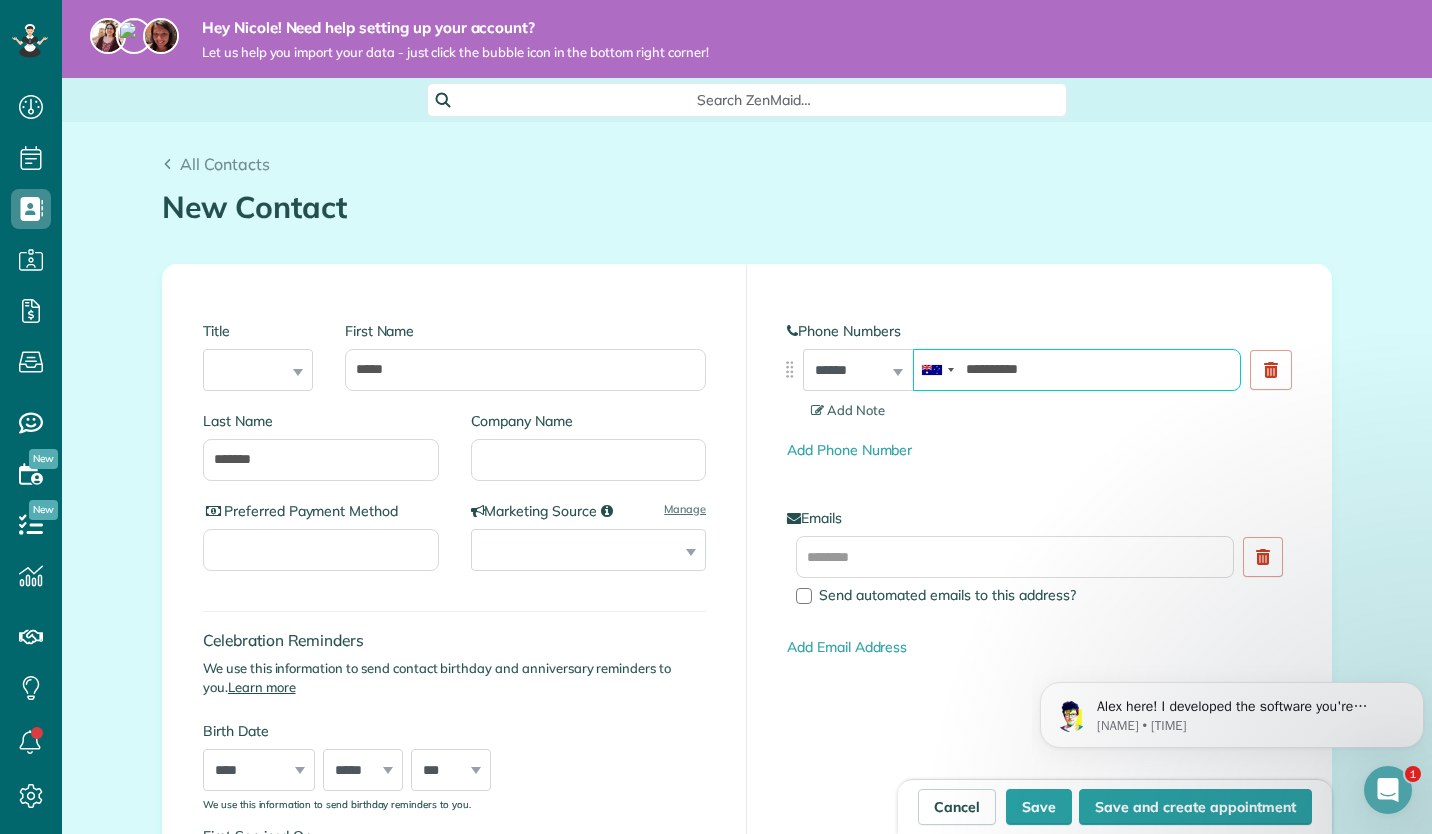 type on "**********" 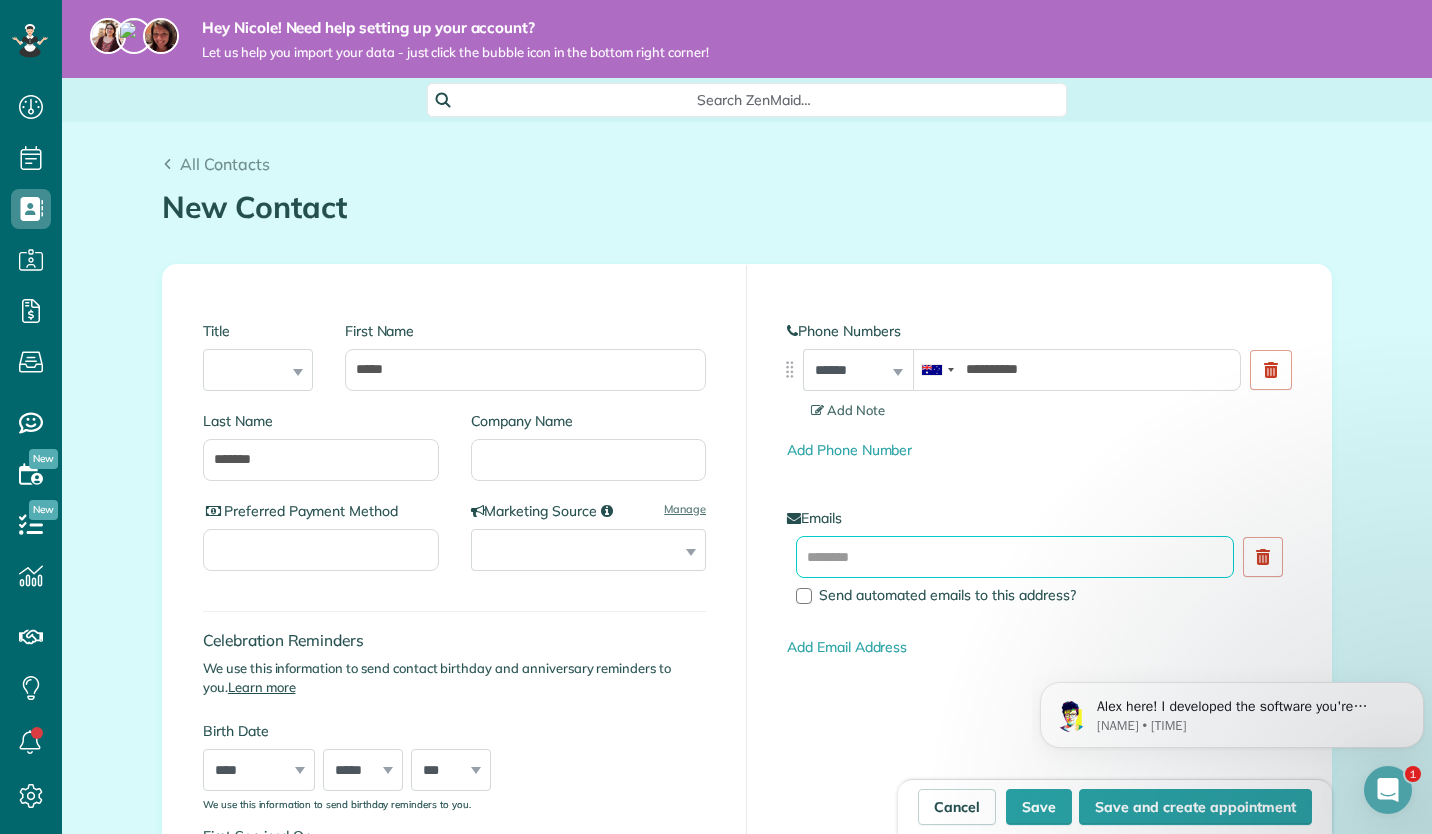 click at bounding box center (1015, 557) 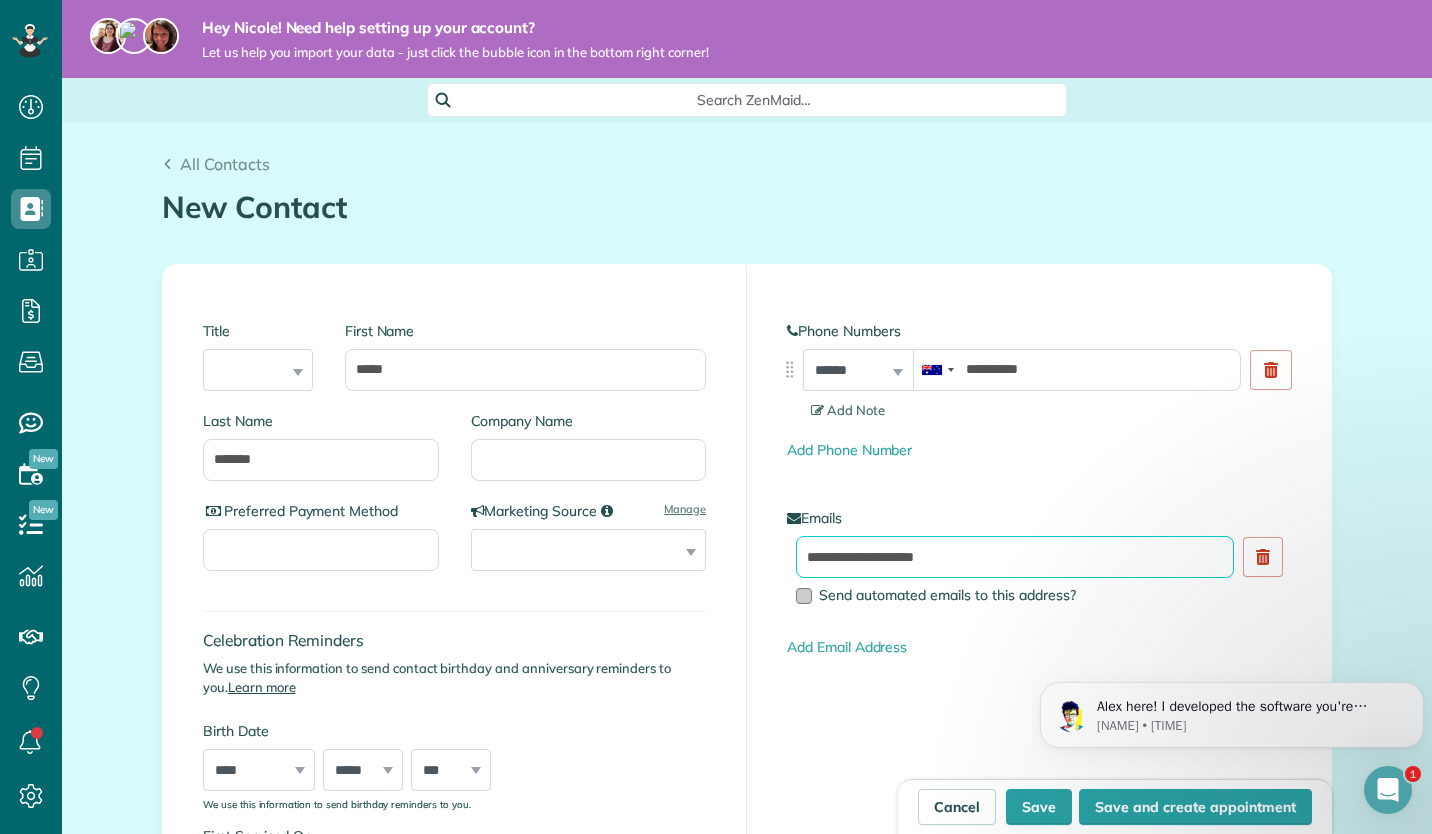 type on "**********" 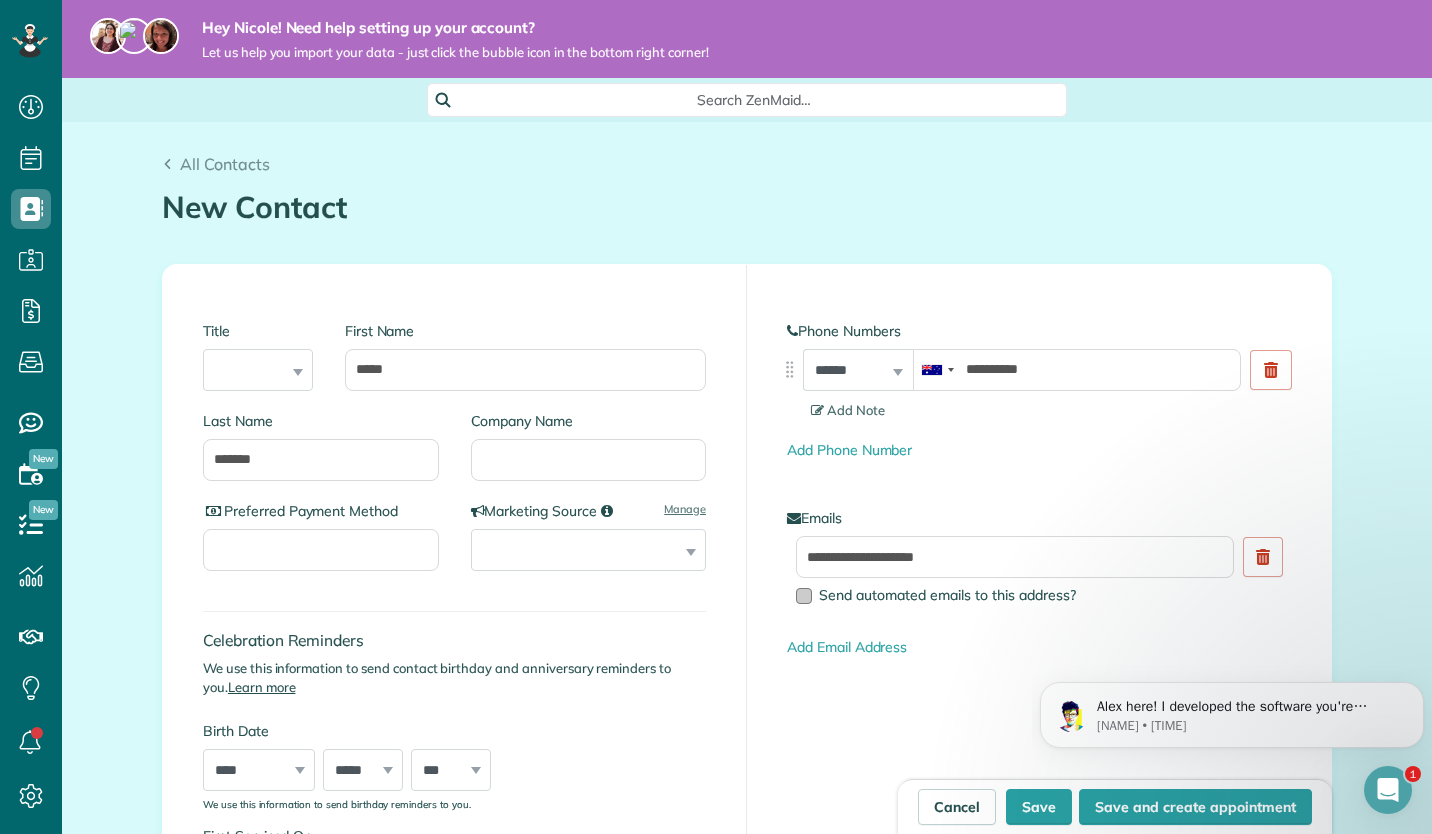 click at bounding box center (804, 596) 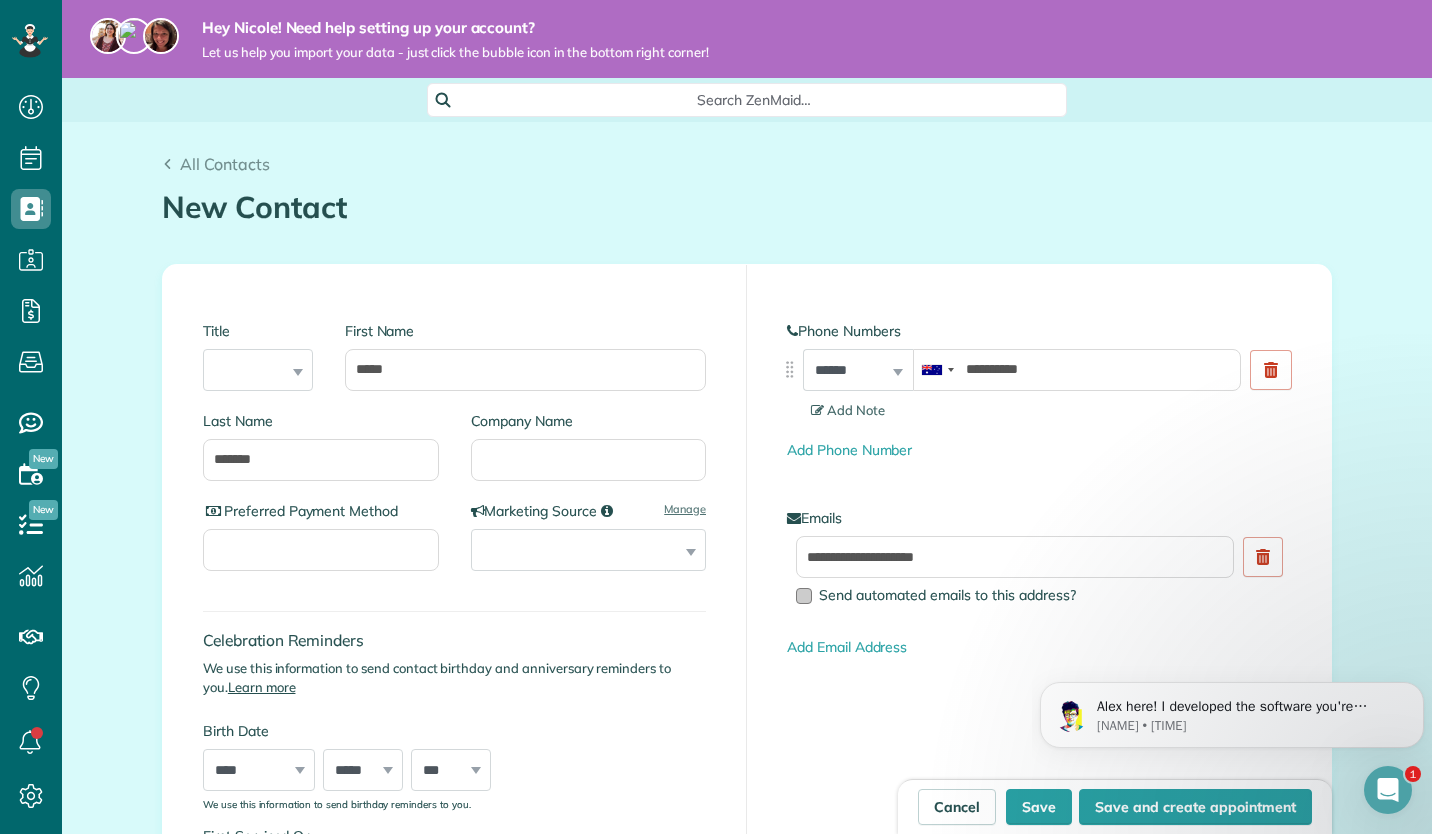 scroll, scrollTop: 371, scrollLeft: 0, axis: vertical 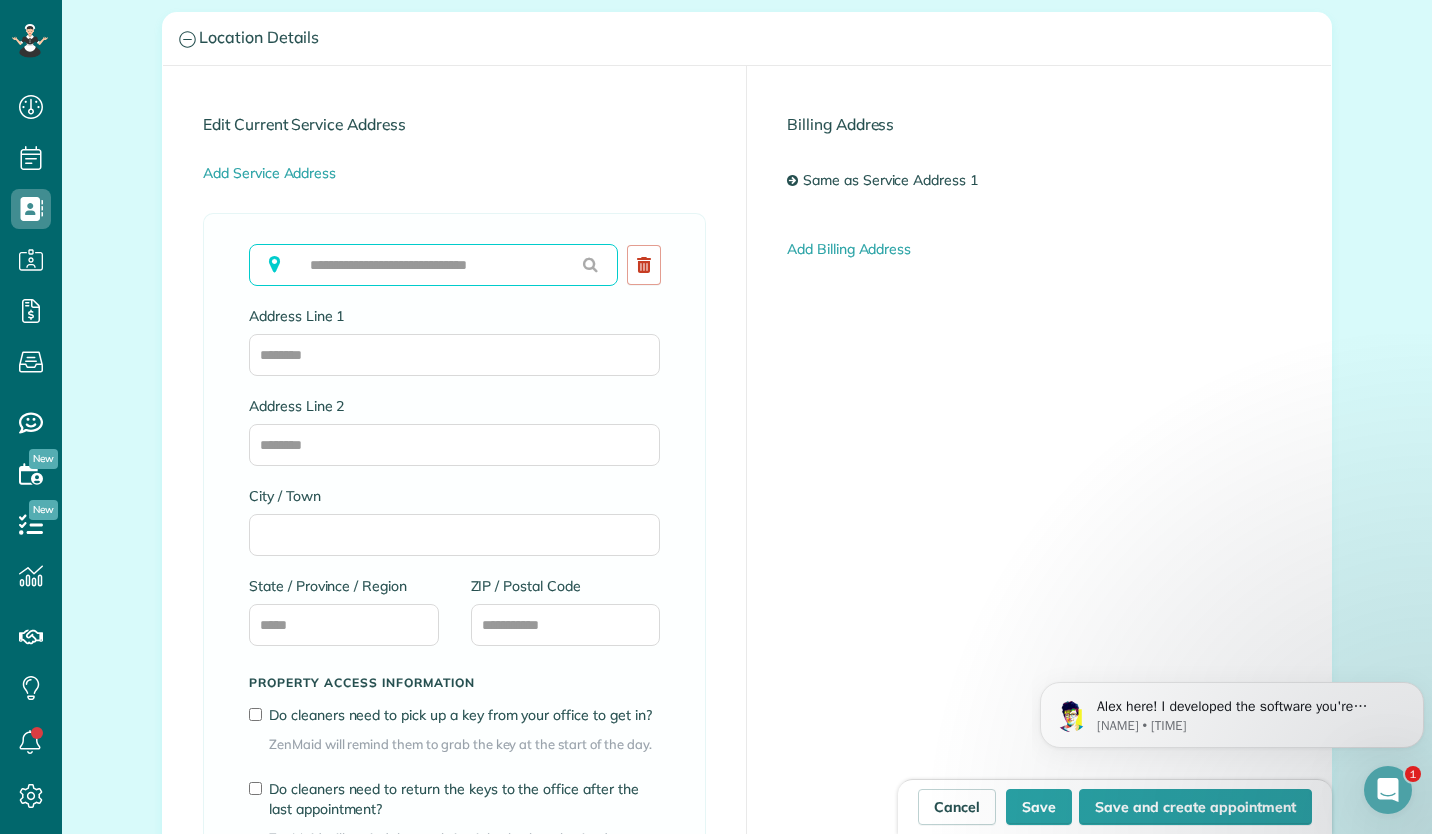 click at bounding box center [433, 265] 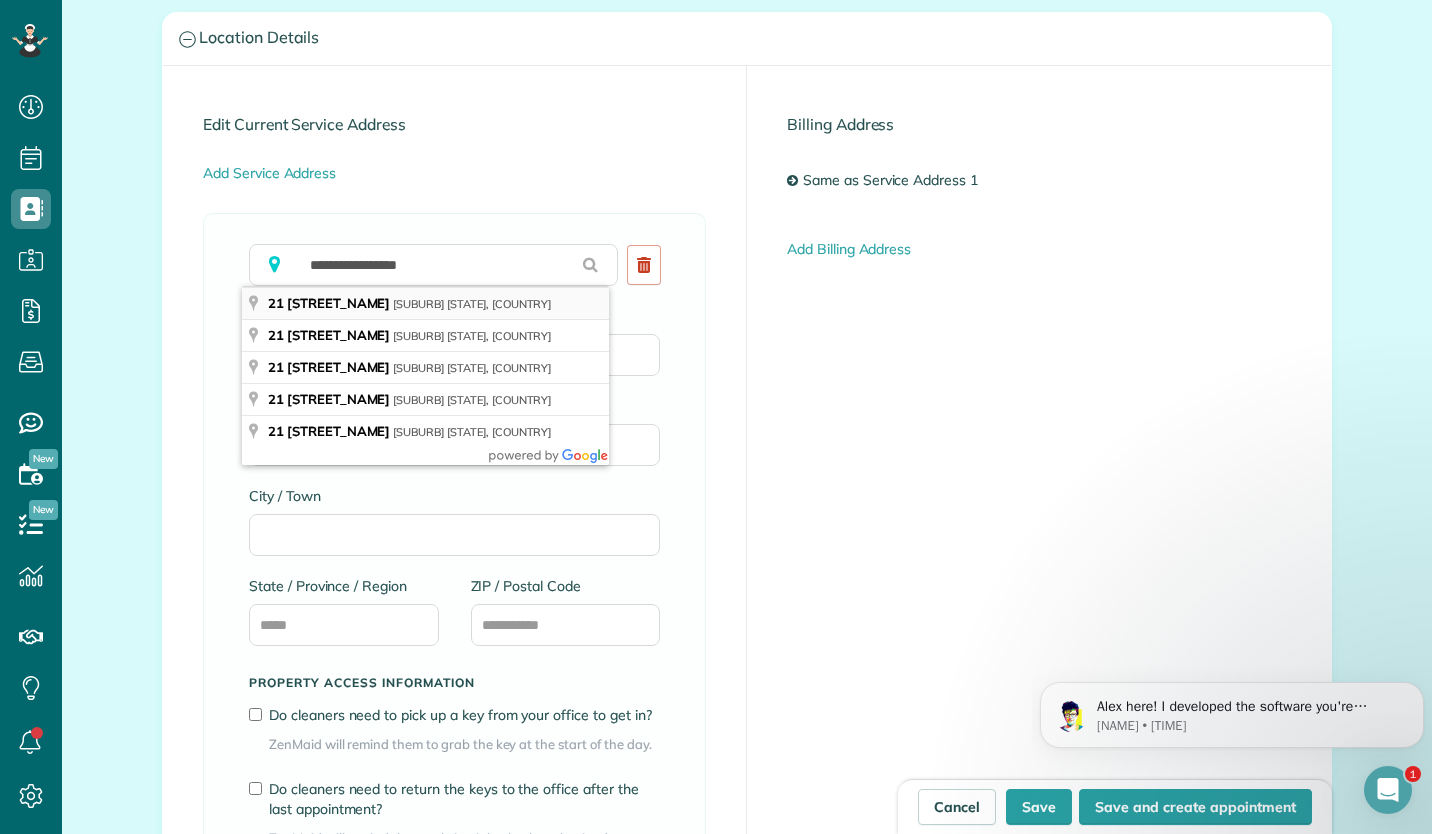 type on "**********" 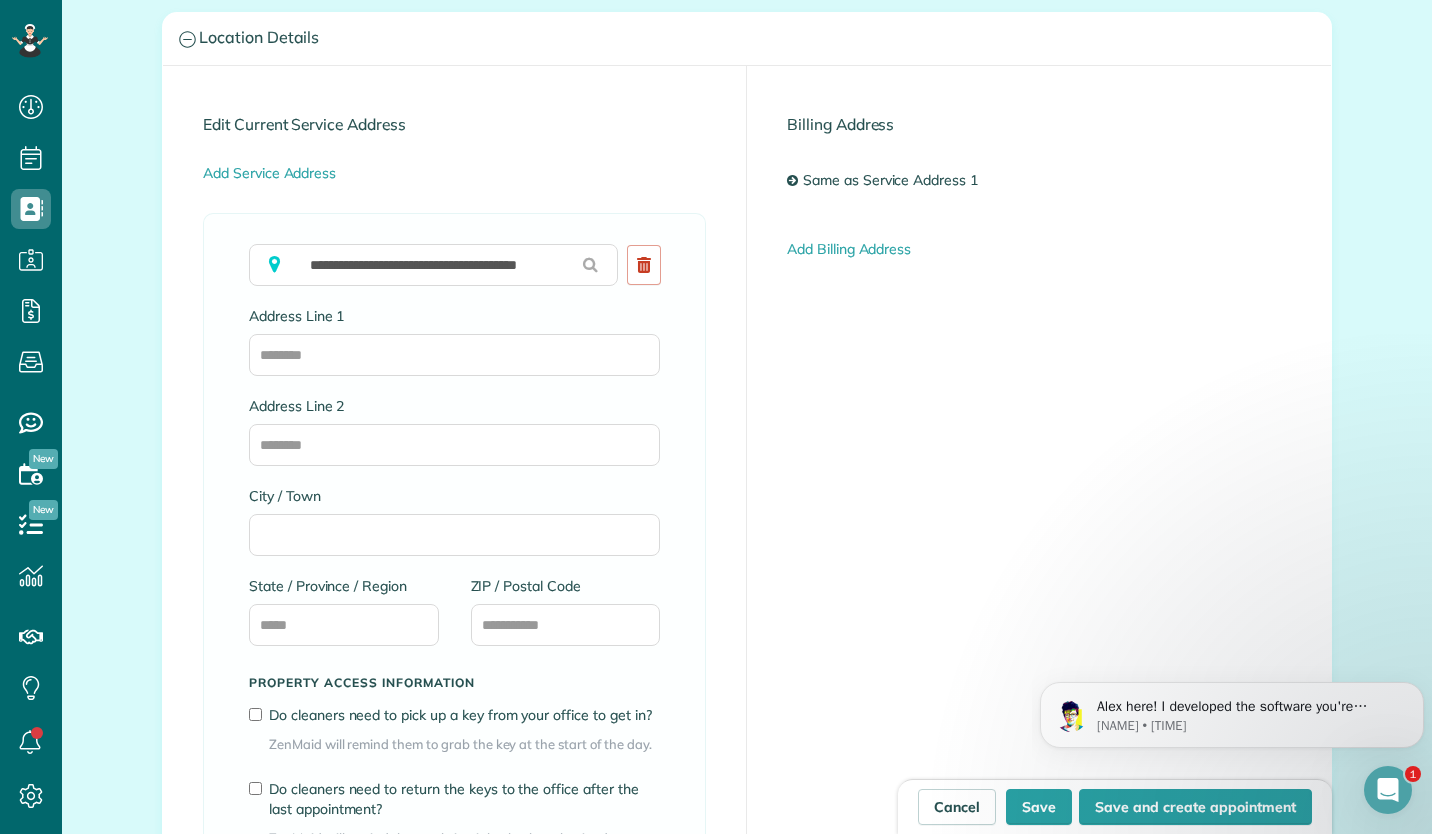 type on "**********" 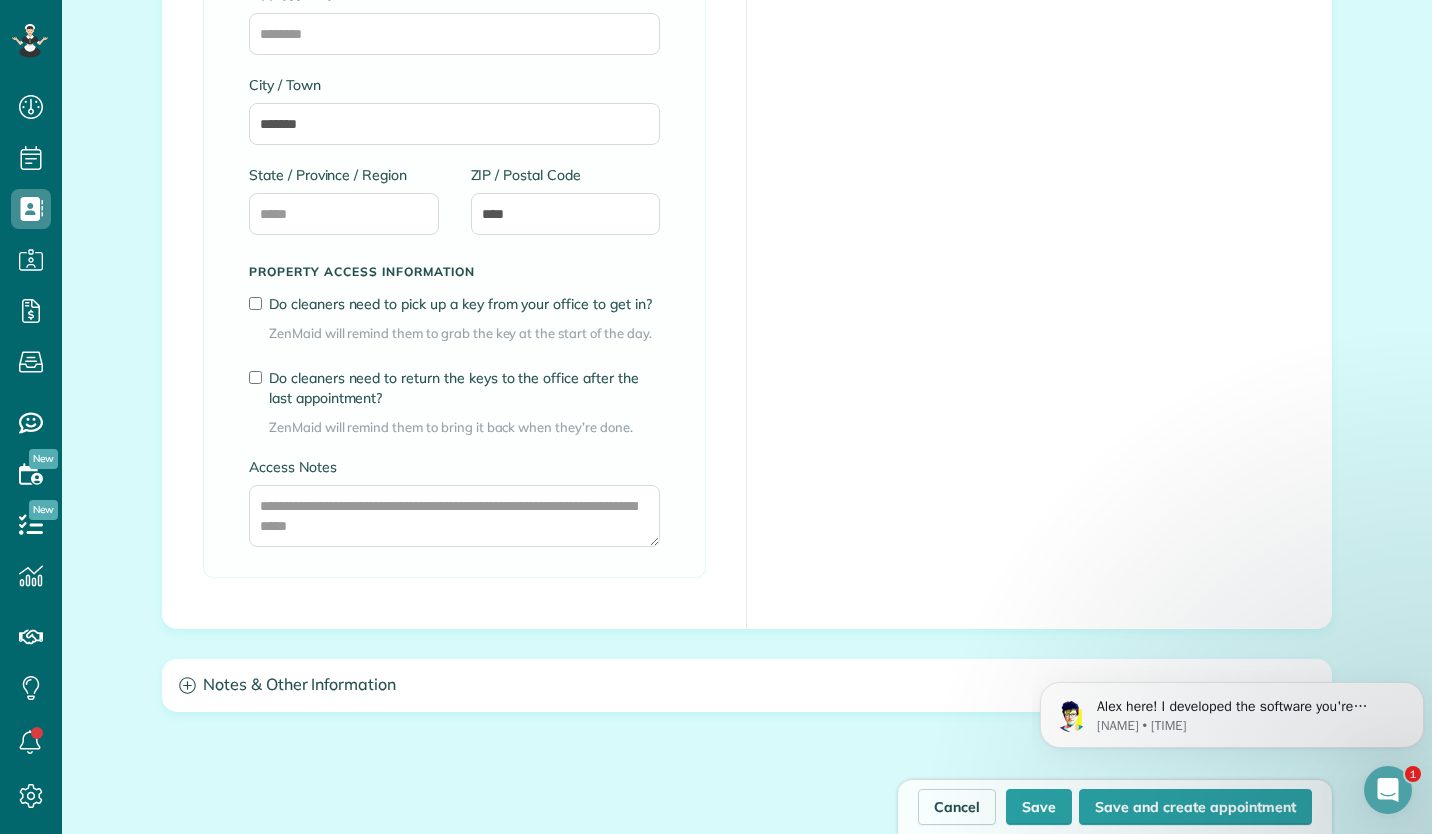 scroll, scrollTop: 1573, scrollLeft: 0, axis: vertical 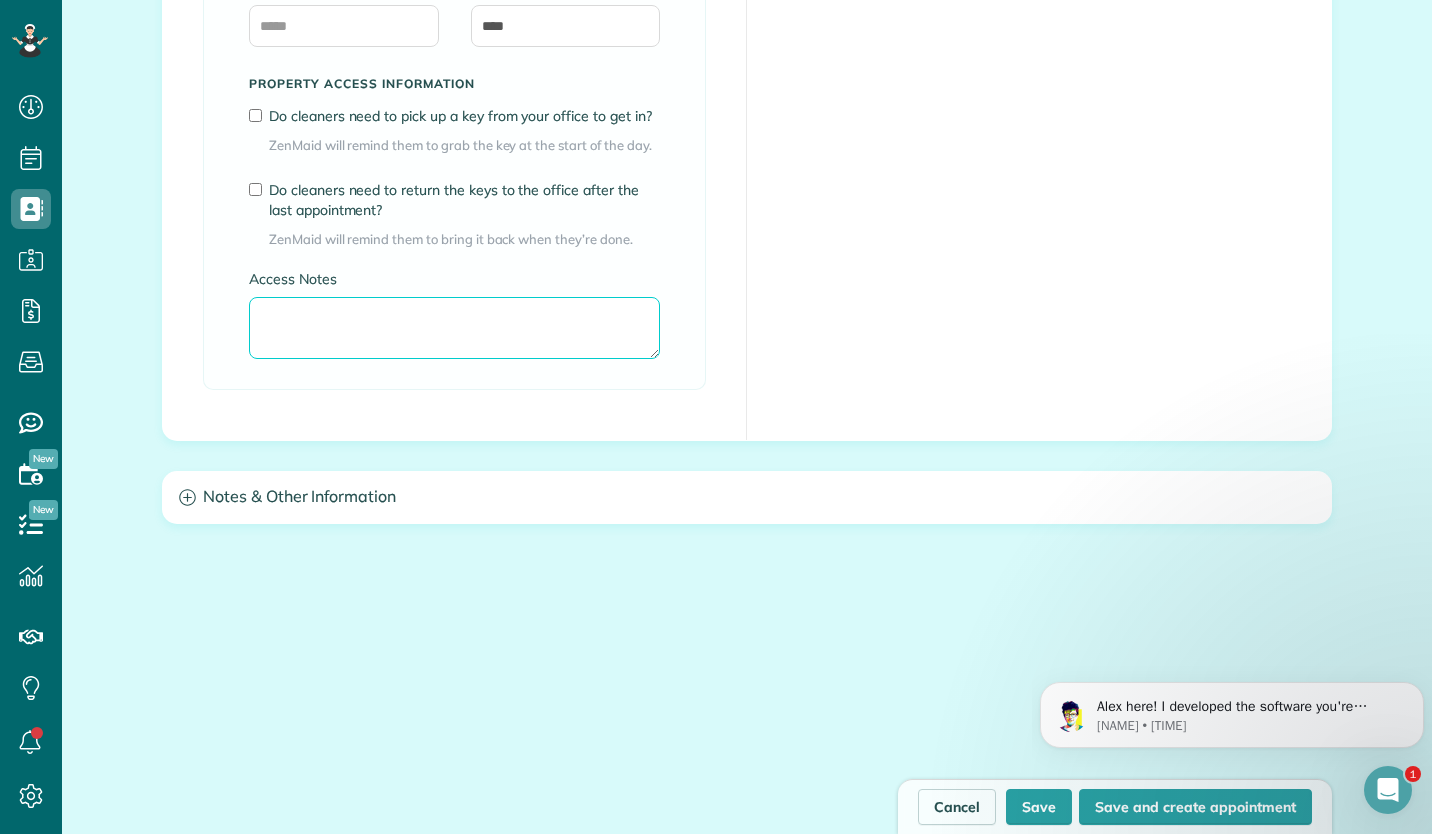 click on "Access Notes" at bounding box center [454, 328] 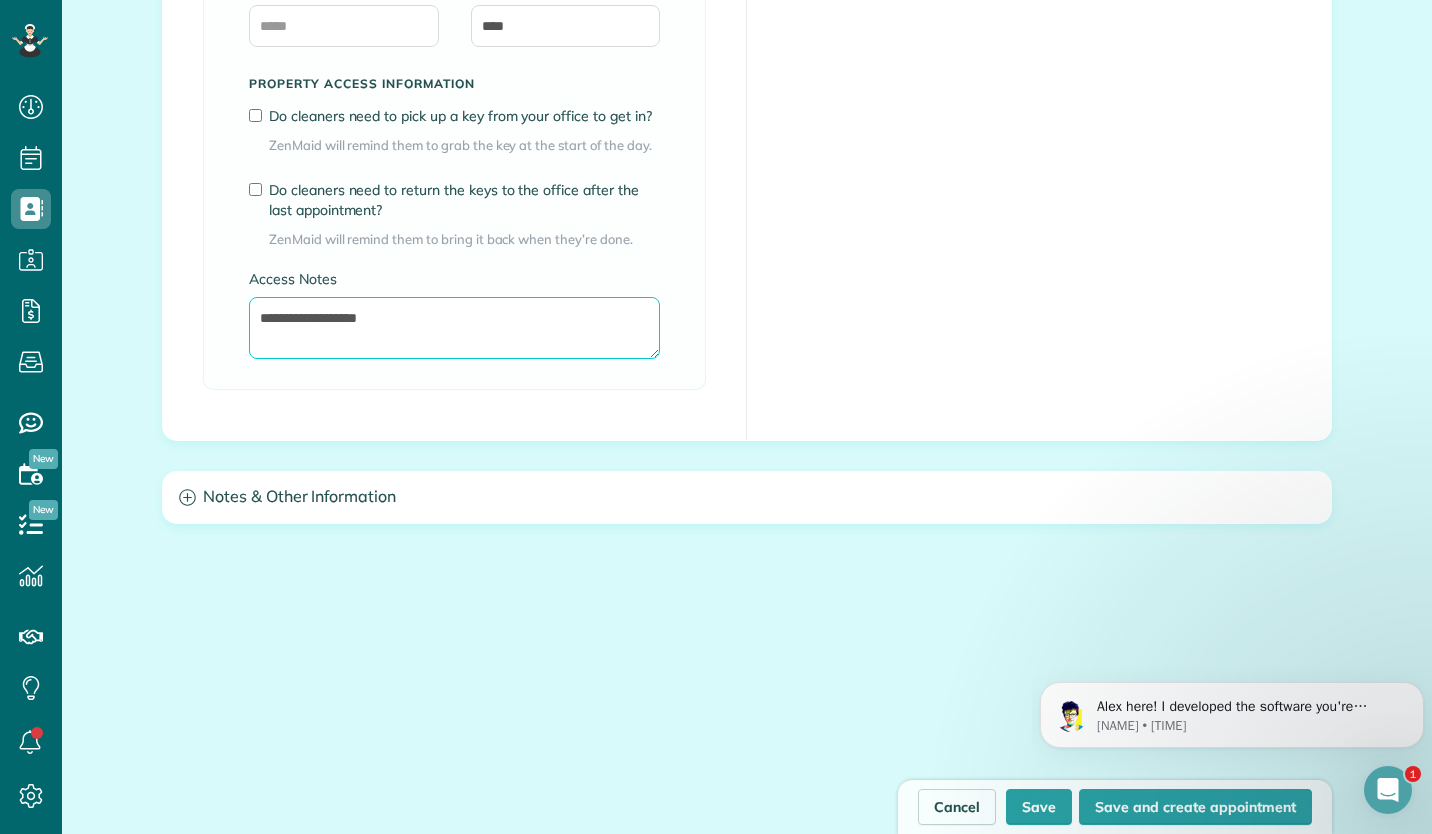 type on "**********" 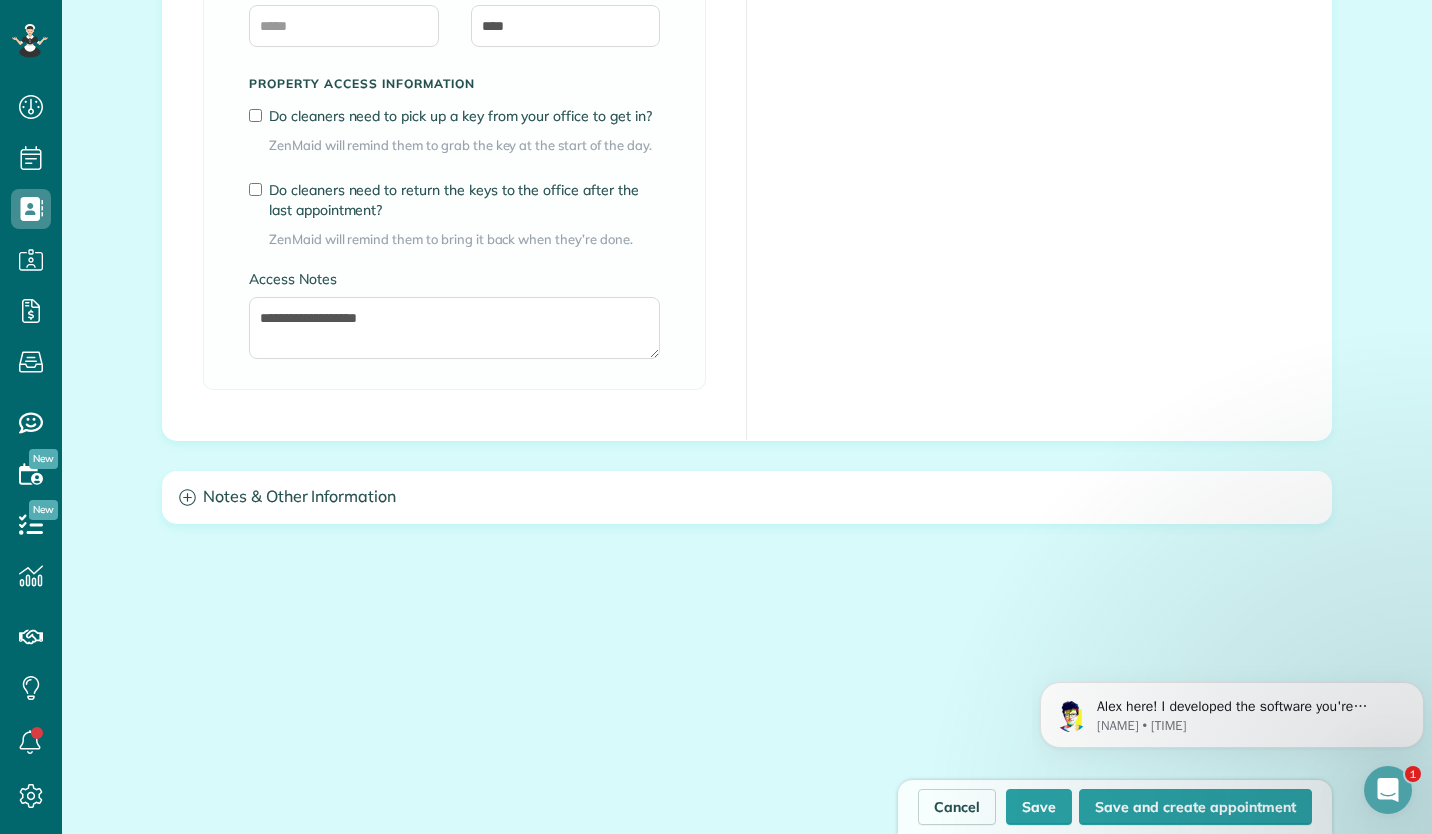 click on "Cancel
Save
Save and create appointment" at bounding box center (1115, 806) 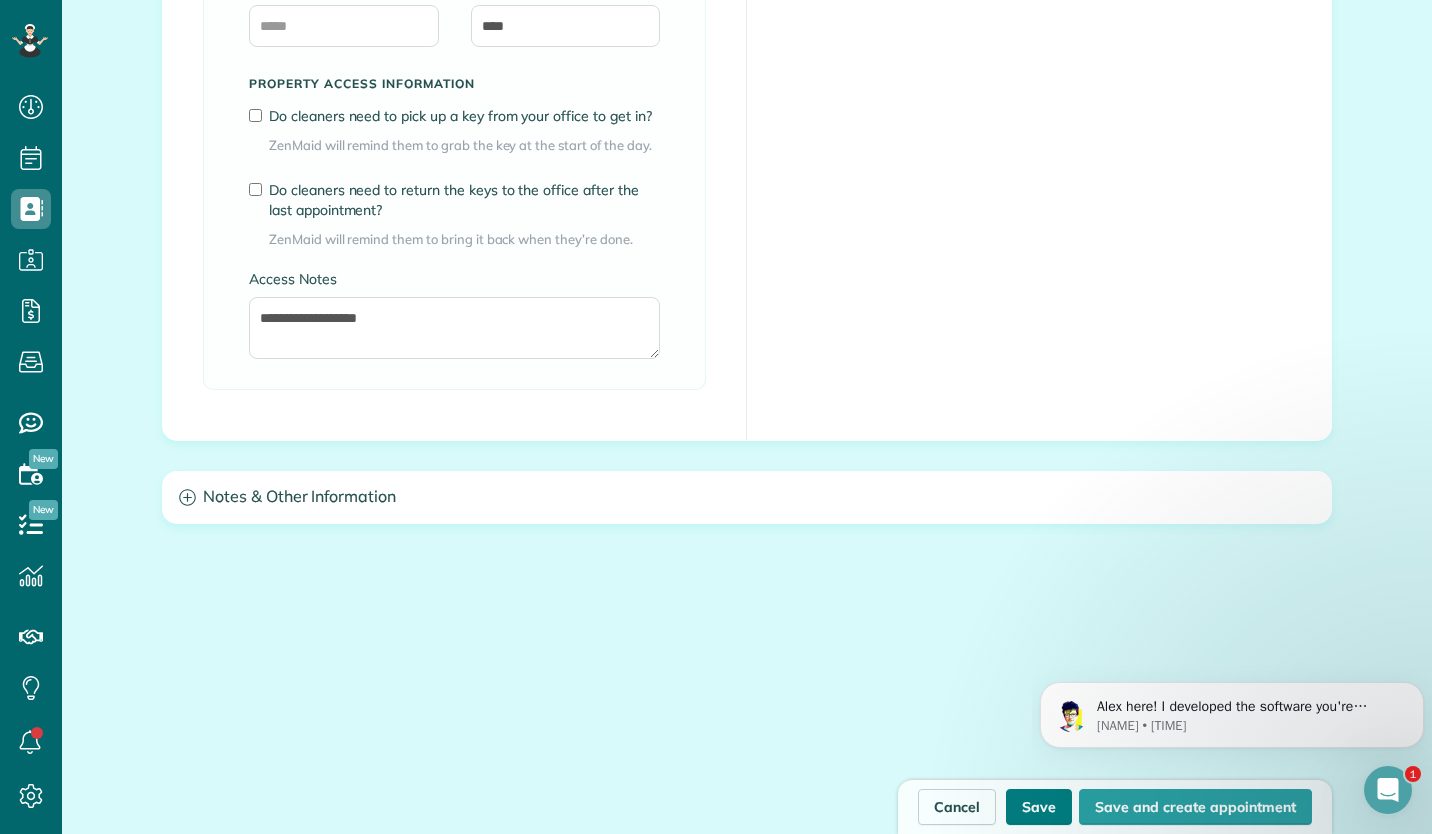 click on "Save" at bounding box center [1039, 807] 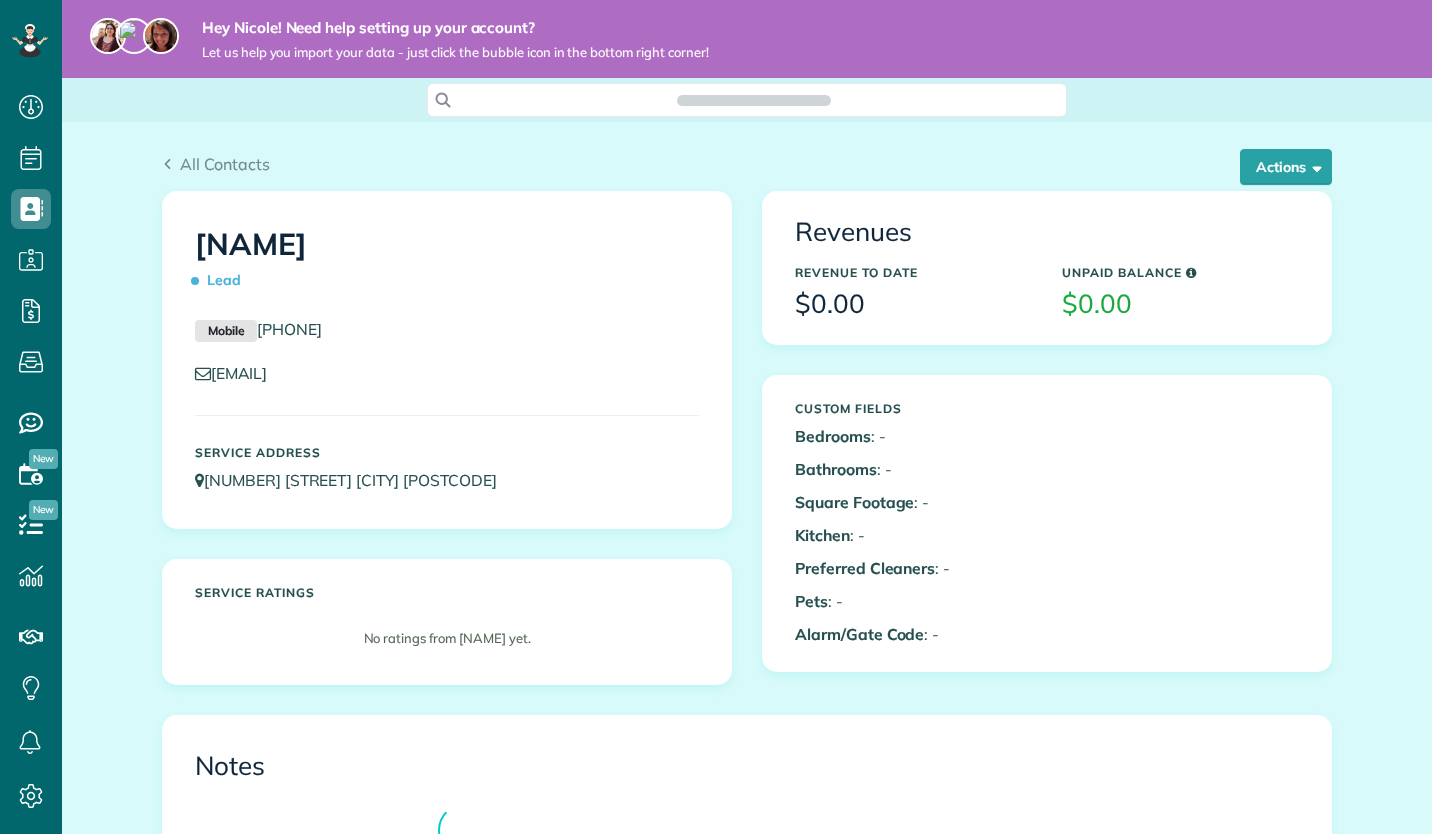 scroll, scrollTop: 0, scrollLeft: 0, axis: both 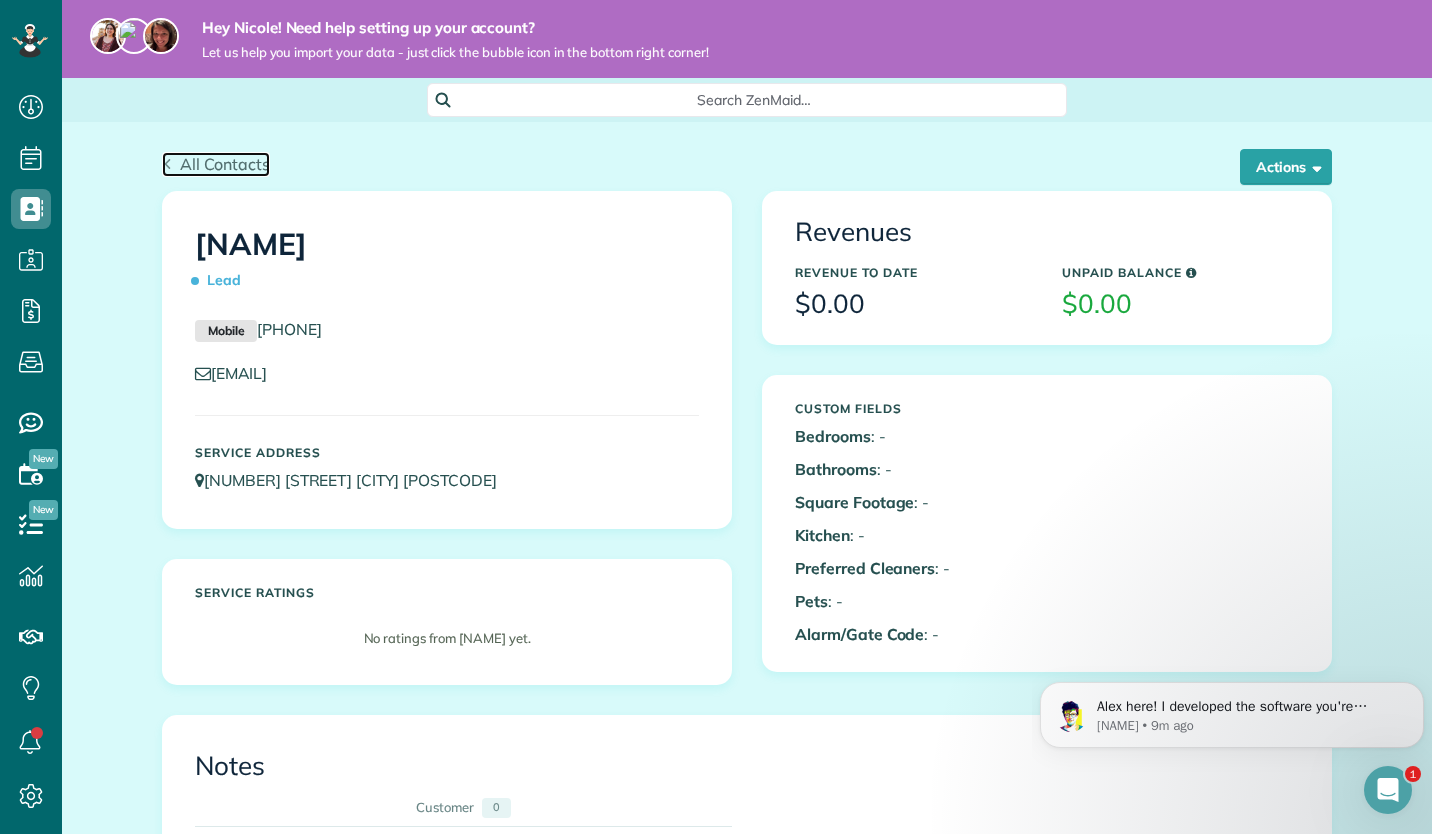 click on "All Contacts" at bounding box center [225, 164] 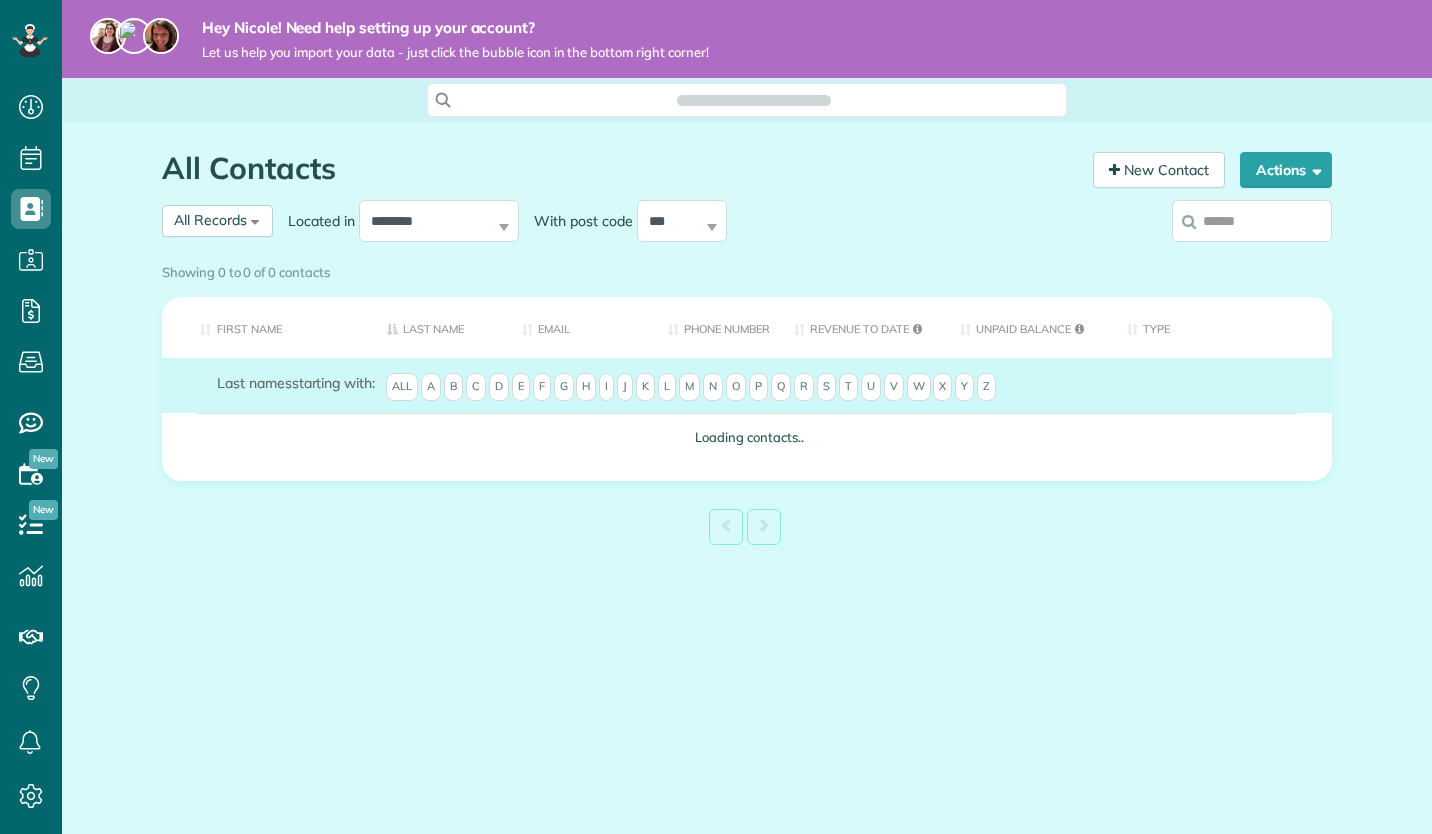 scroll, scrollTop: 0, scrollLeft: 0, axis: both 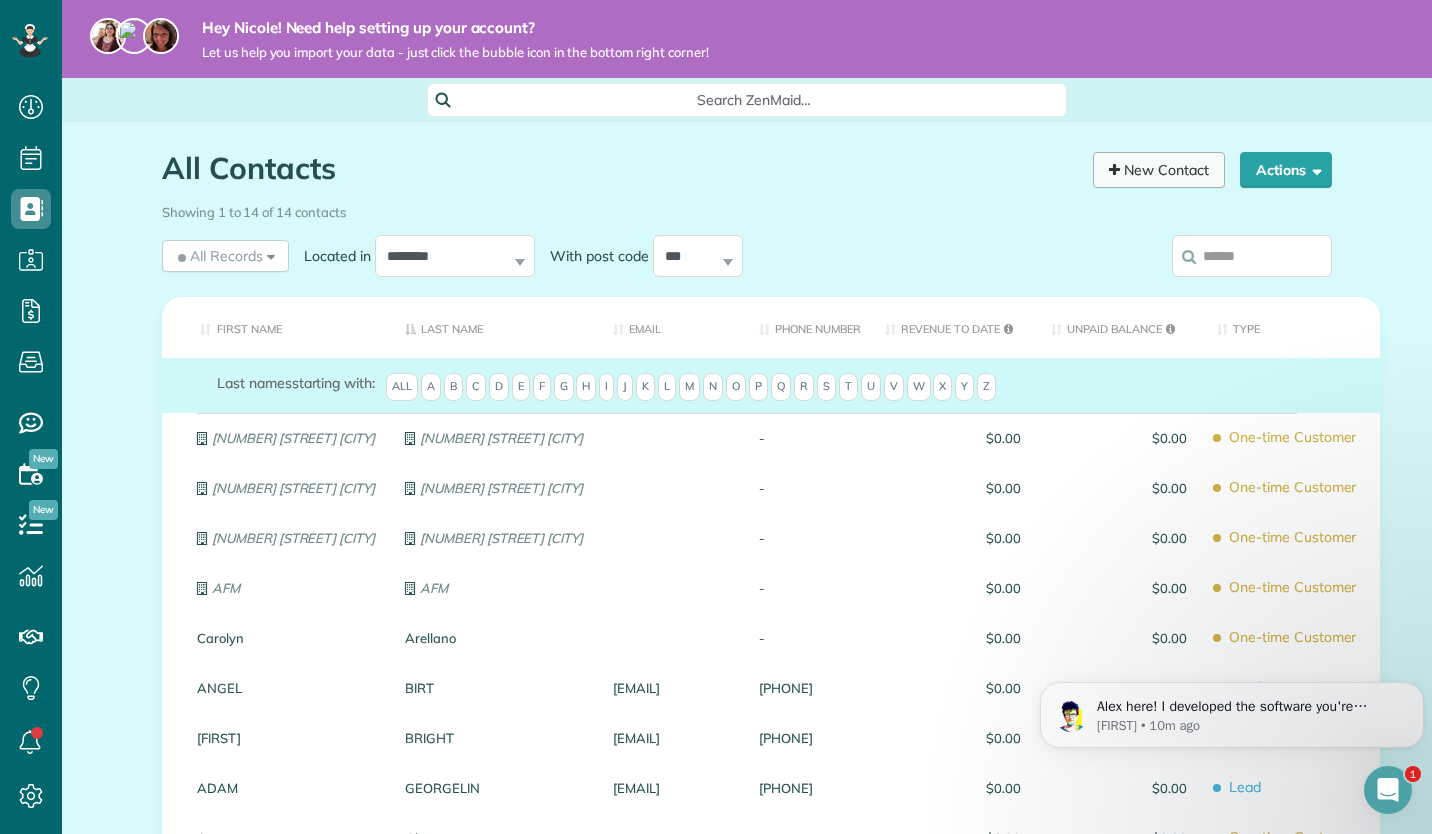 click on "New Contact" at bounding box center [1159, 170] 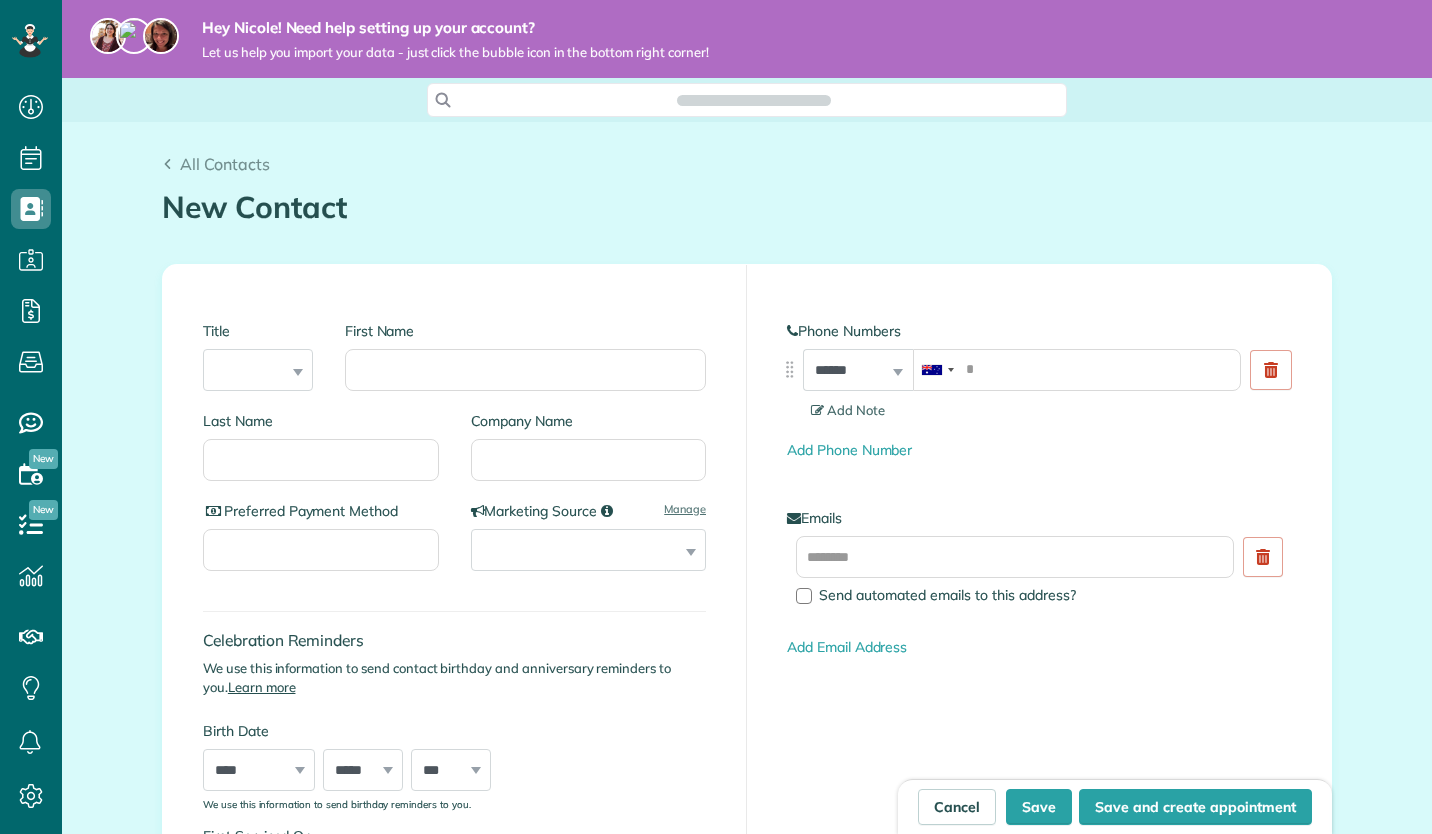 scroll, scrollTop: 0, scrollLeft: 0, axis: both 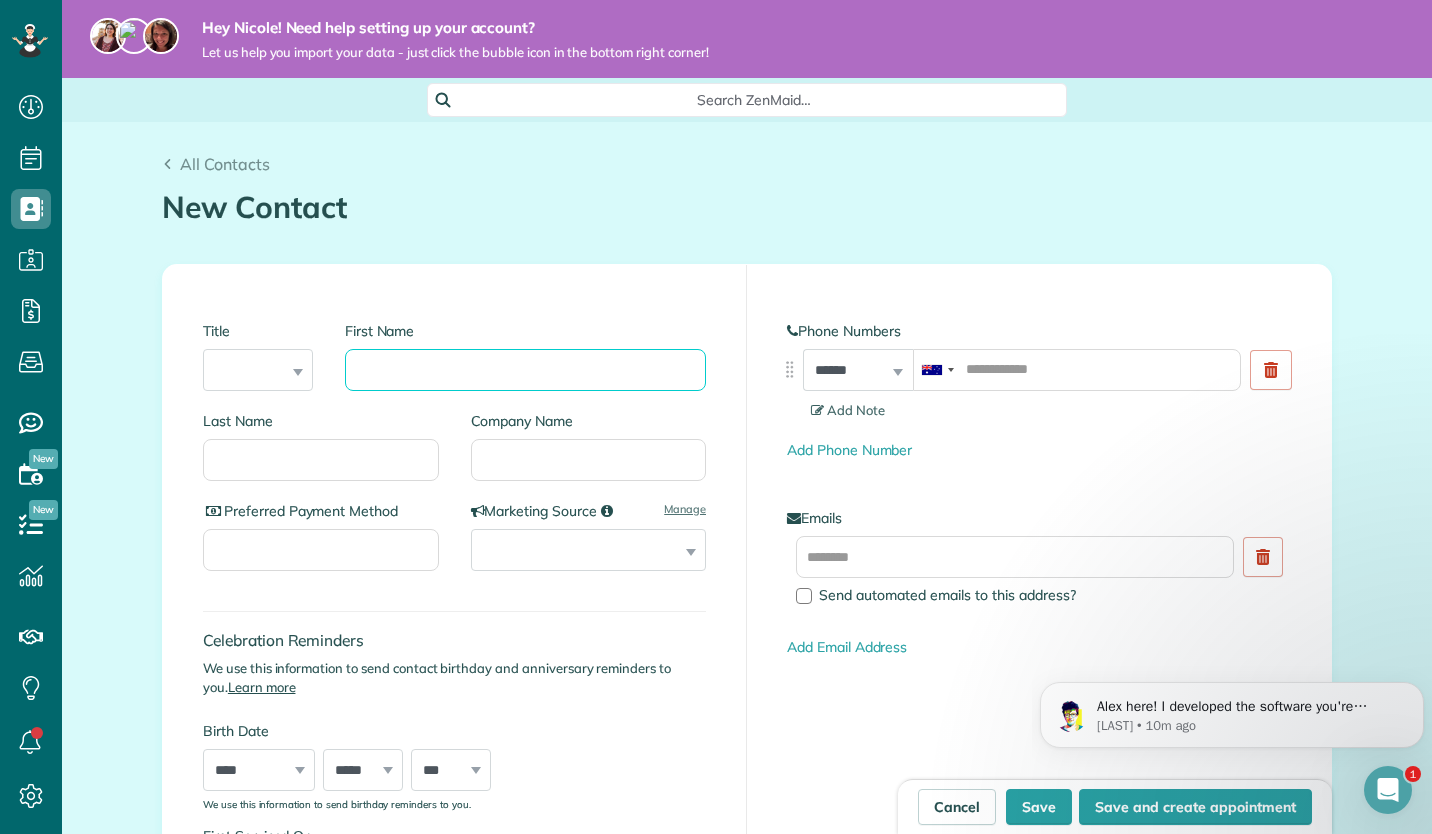 click on "First Name" at bounding box center [525, 370] 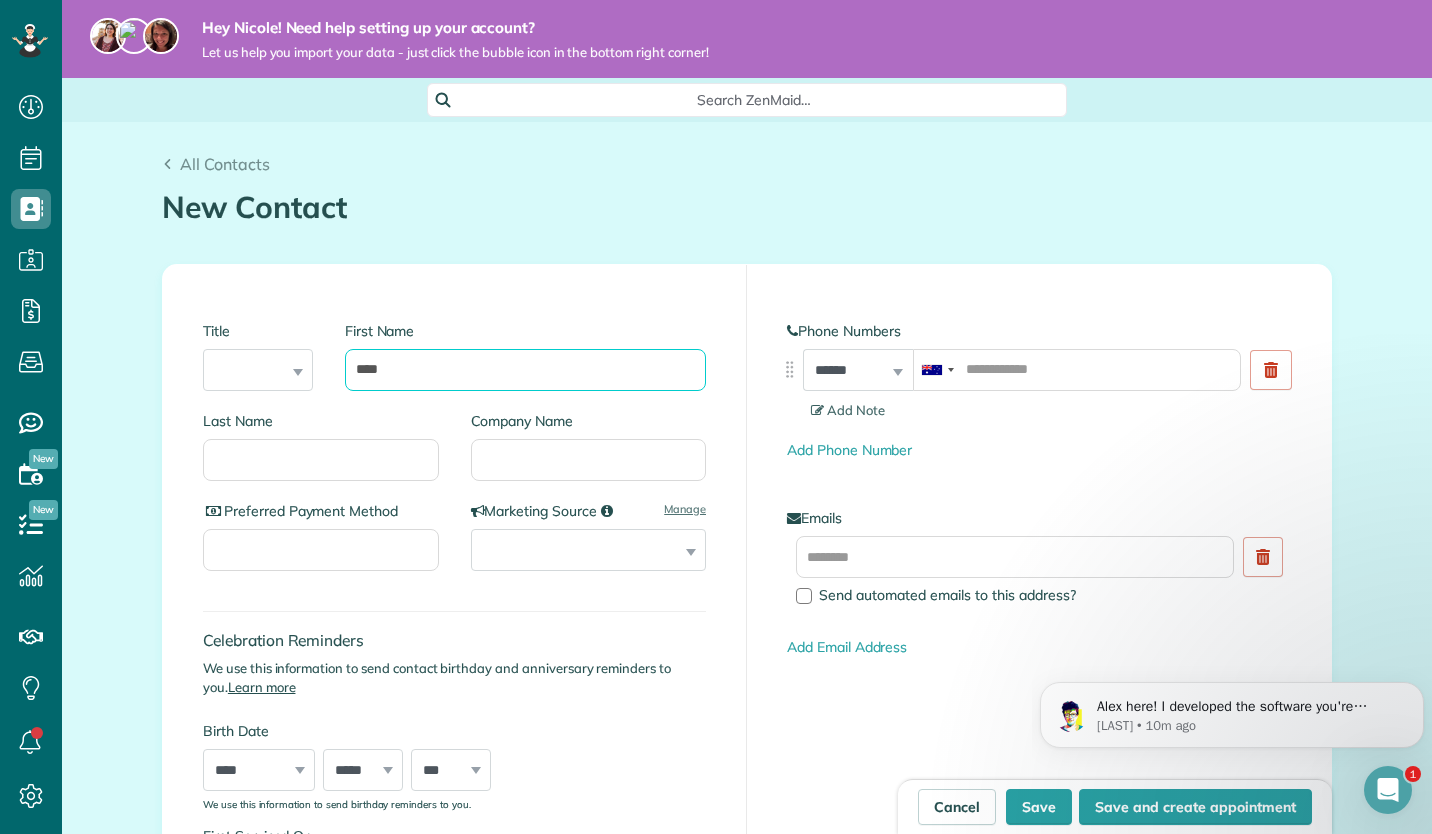 type on "****" 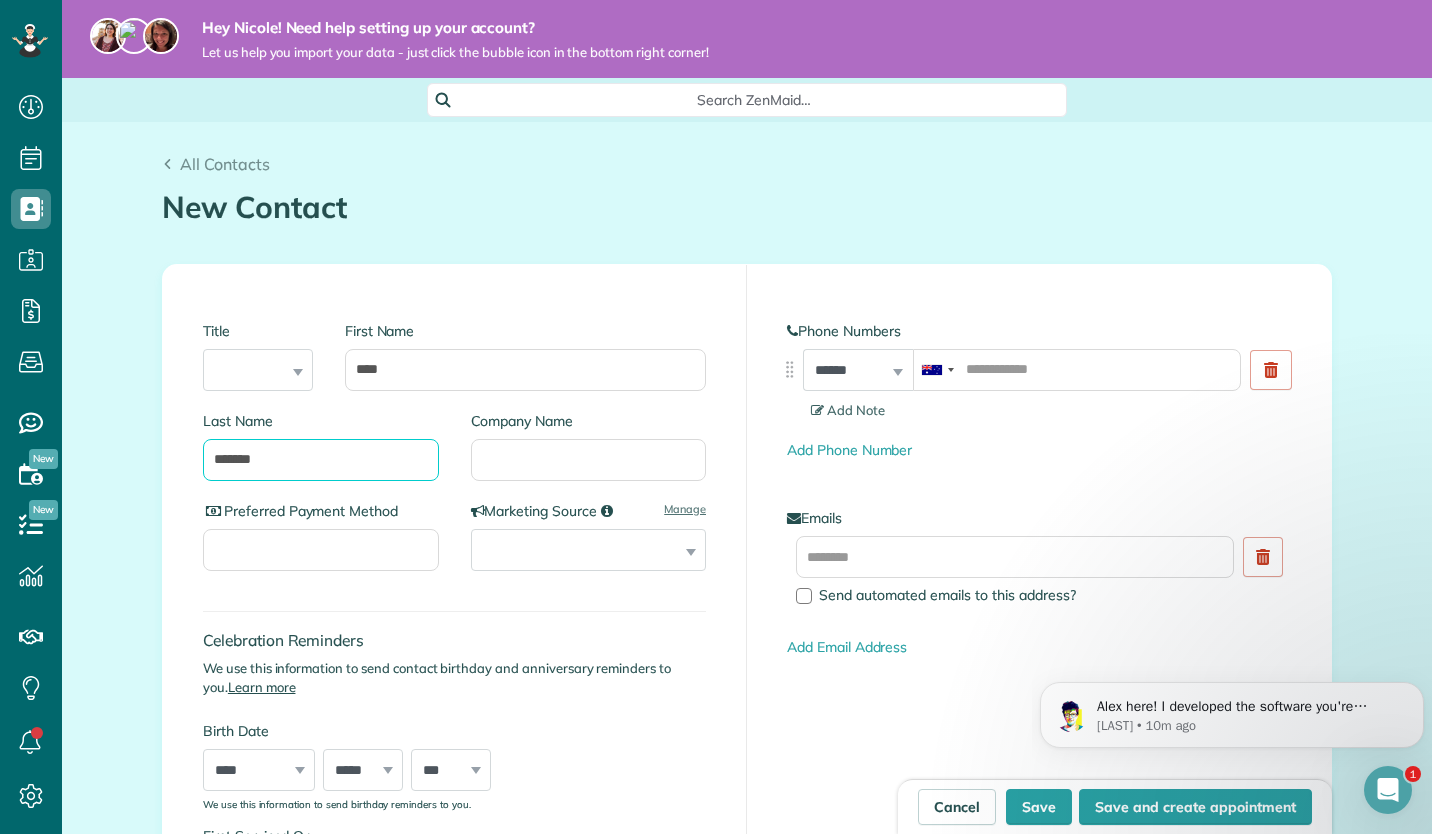type on "*******" 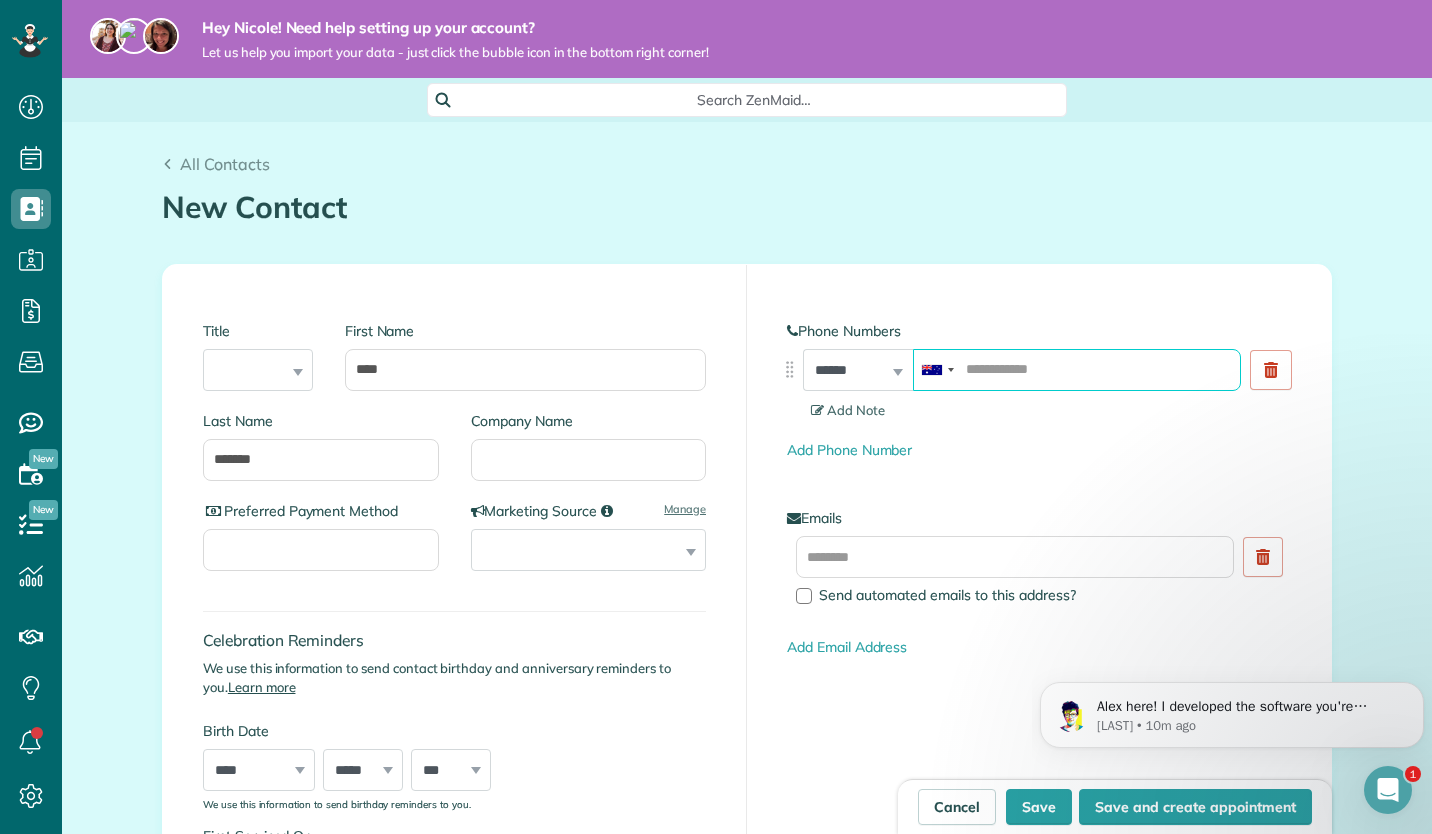 click at bounding box center (1077, 370) 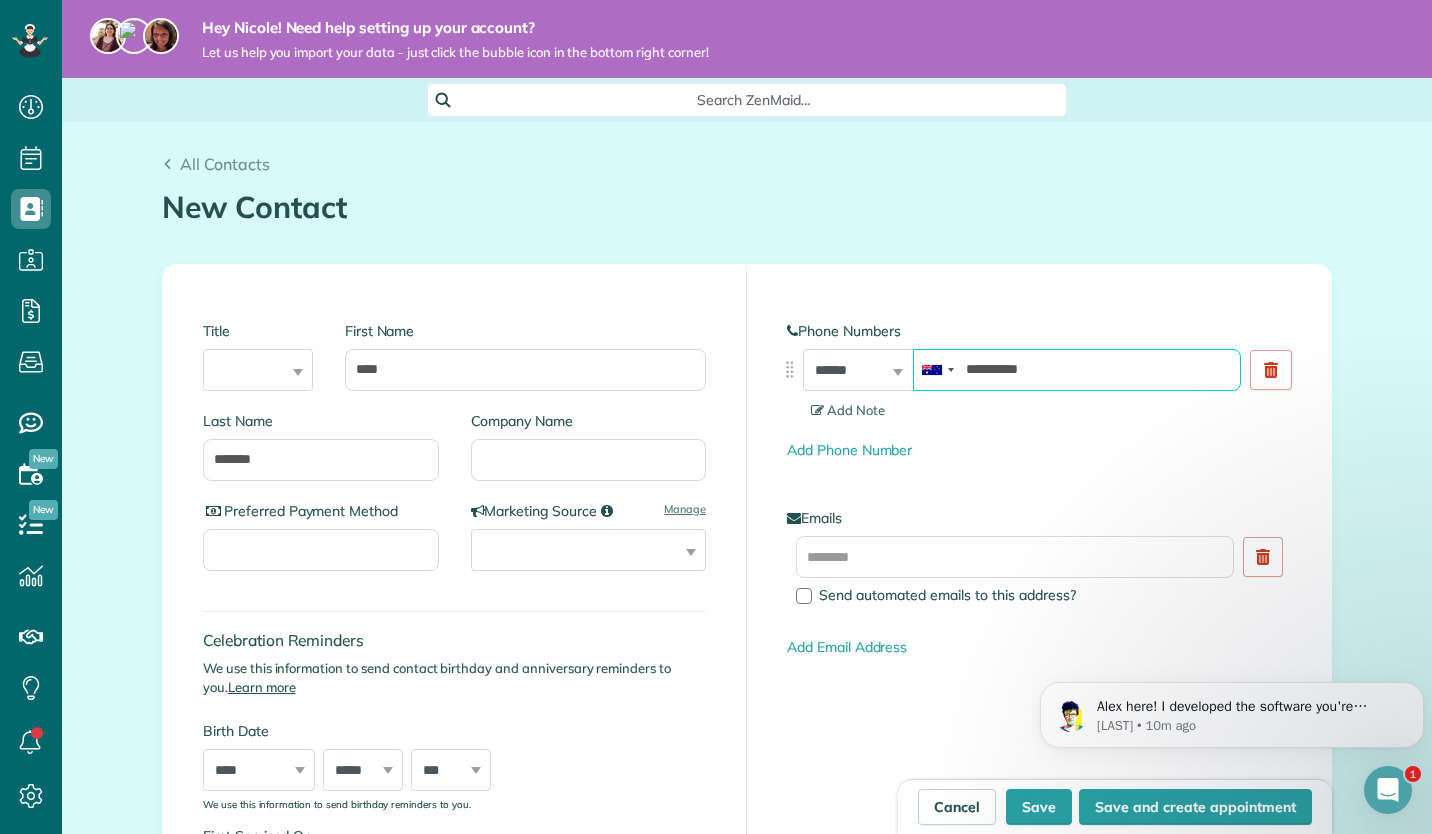 type on "**********" 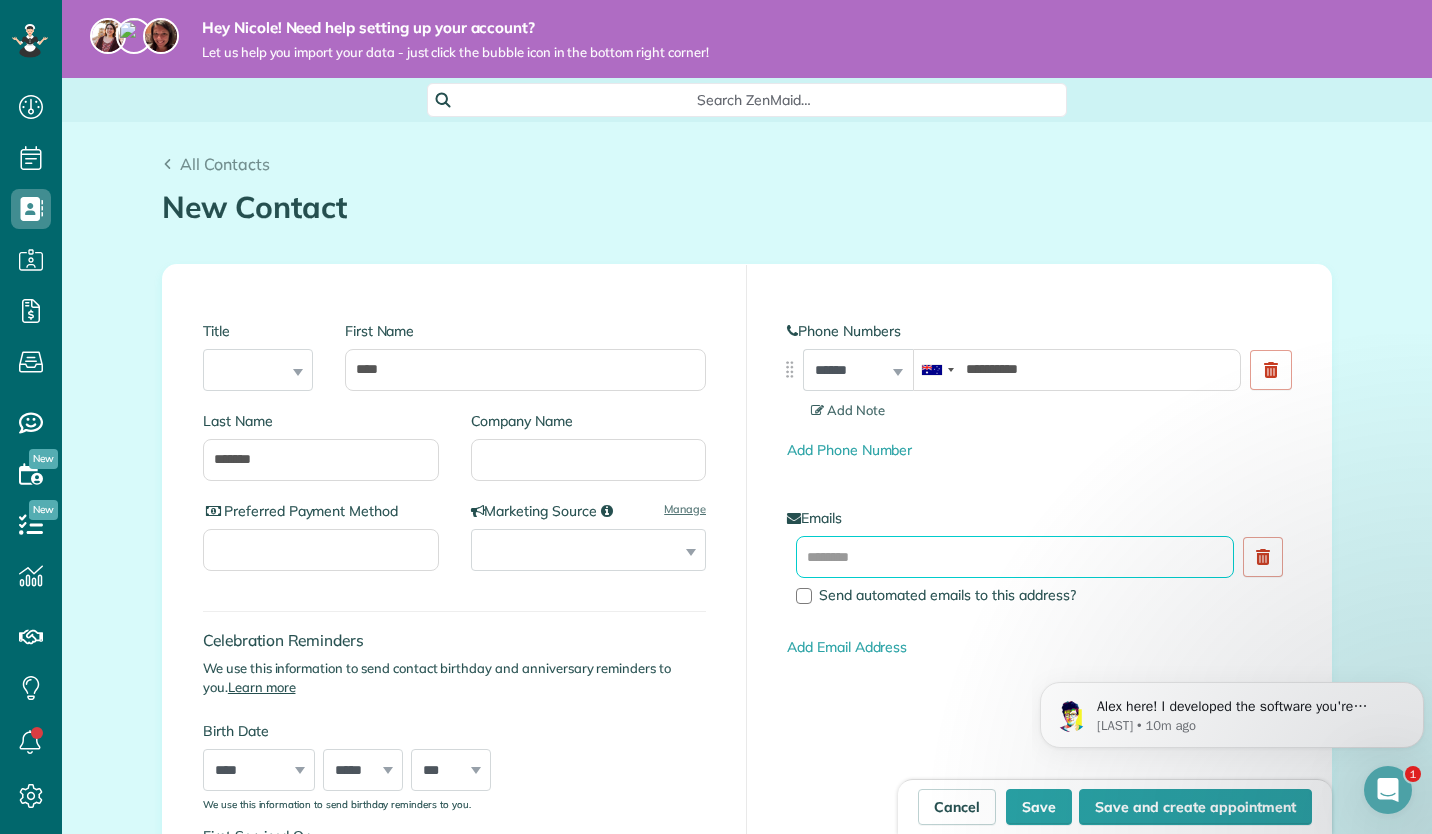click at bounding box center [1015, 557] 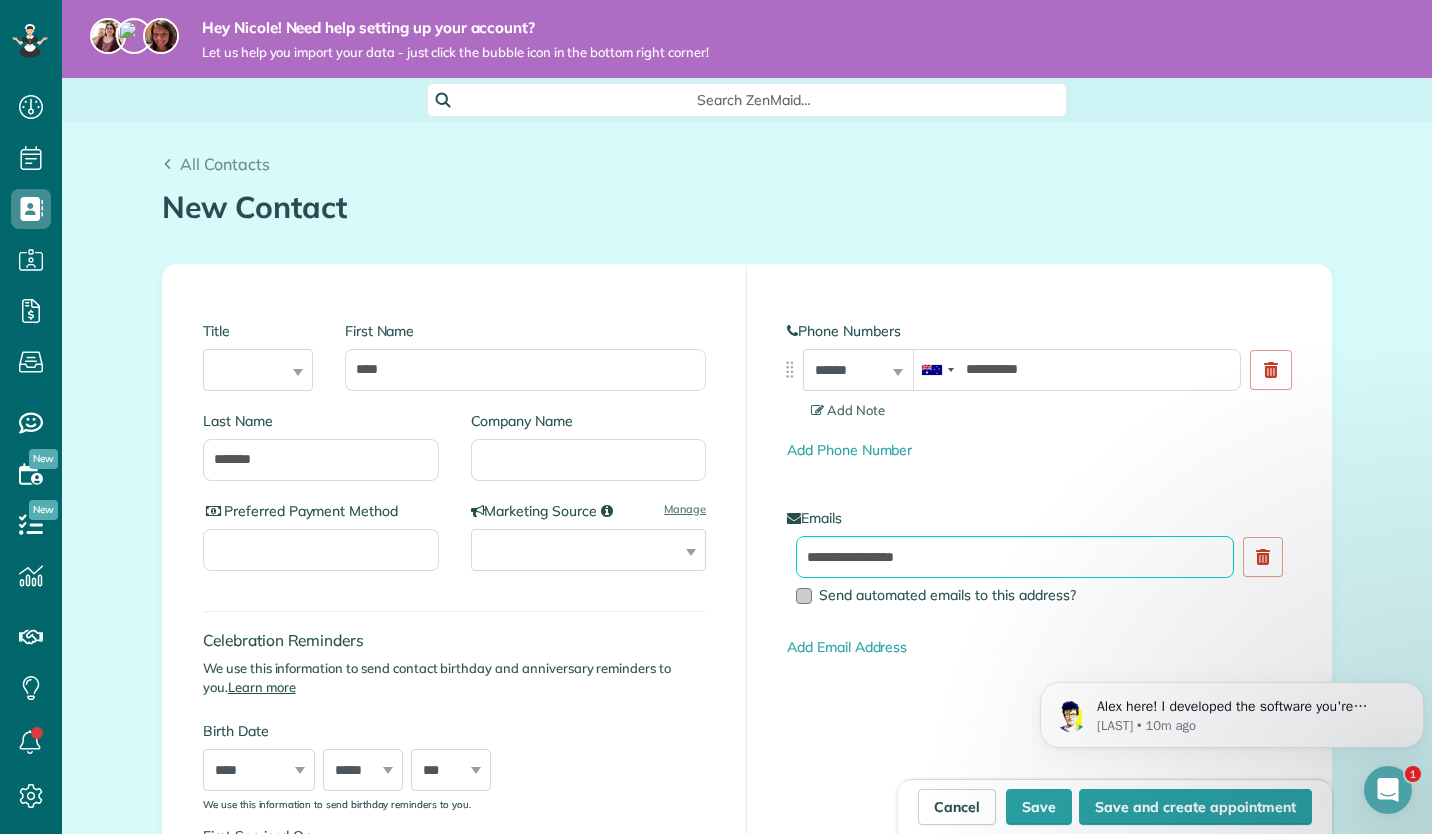 type on "**********" 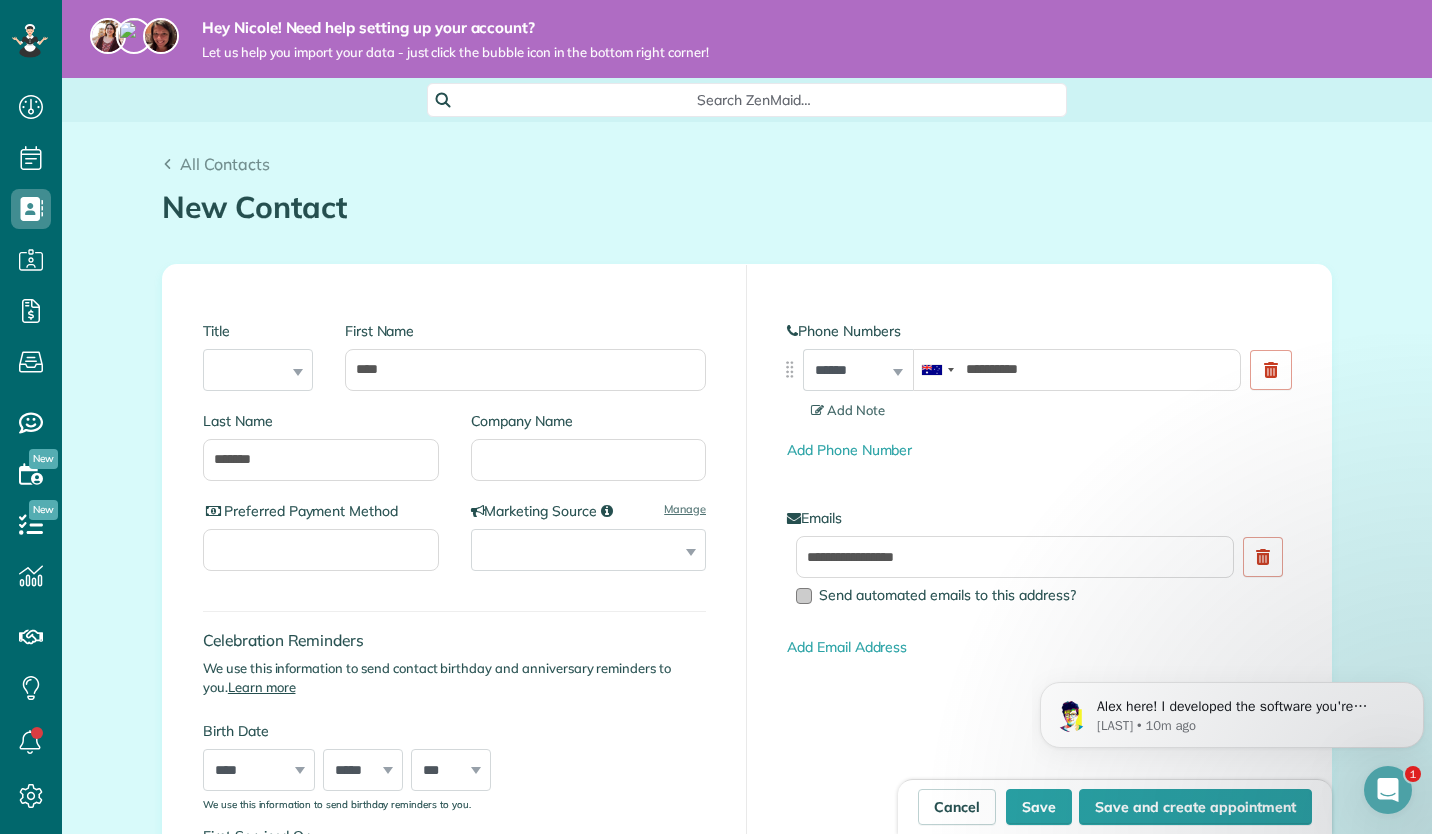 click at bounding box center (804, 596) 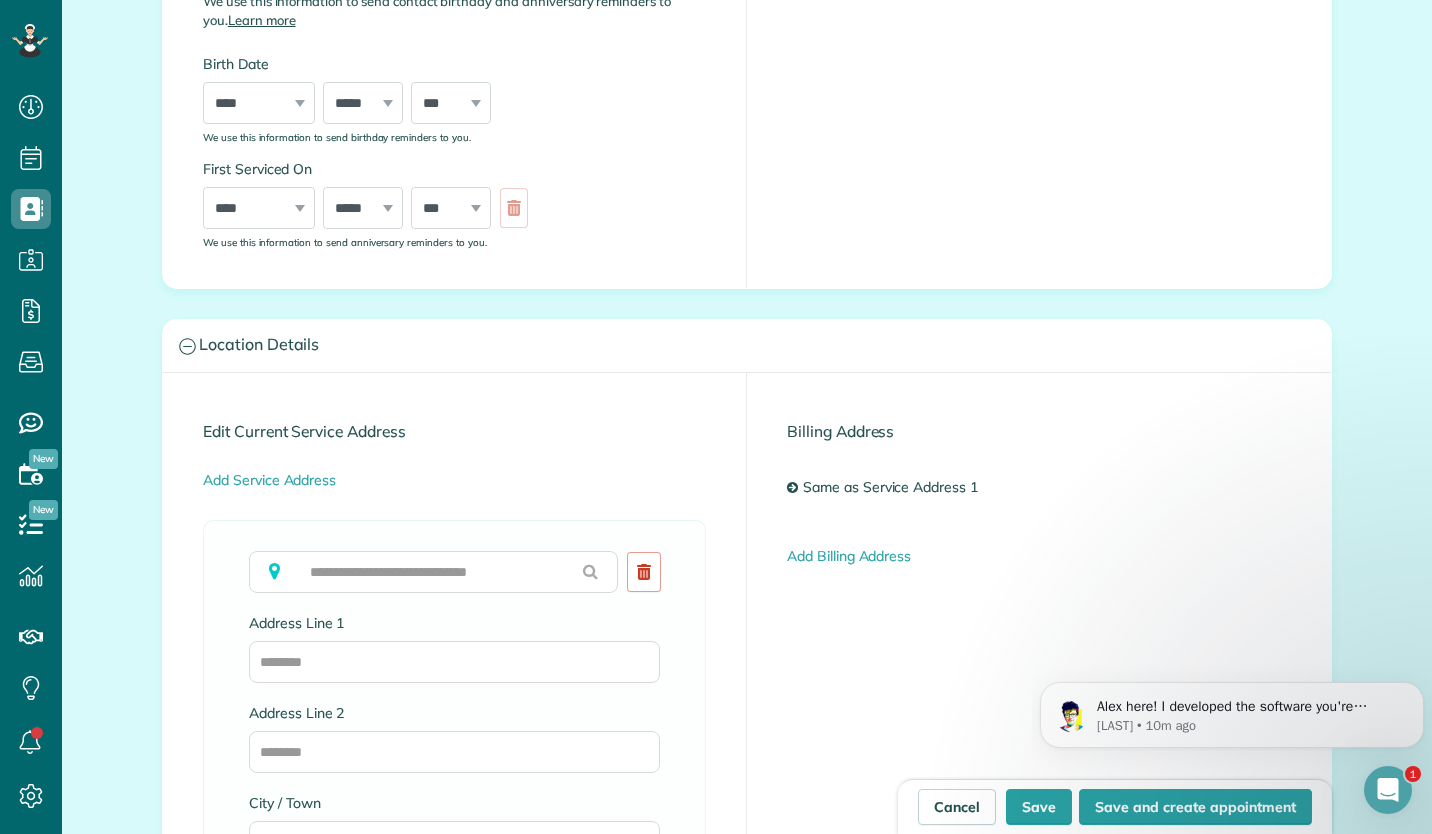 scroll, scrollTop: 831, scrollLeft: 0, axis: vertical 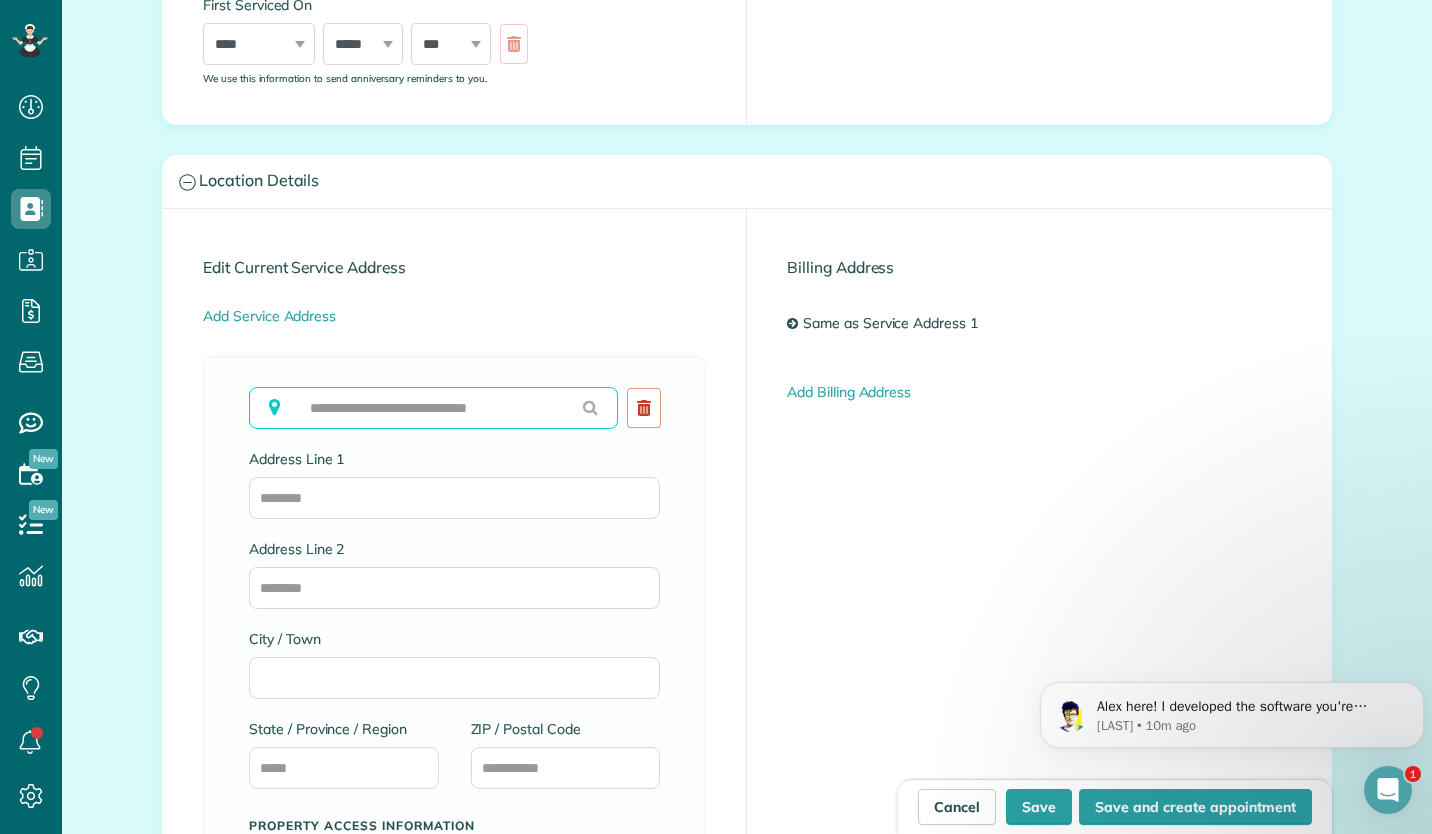 click at bounding box center (433, 408) 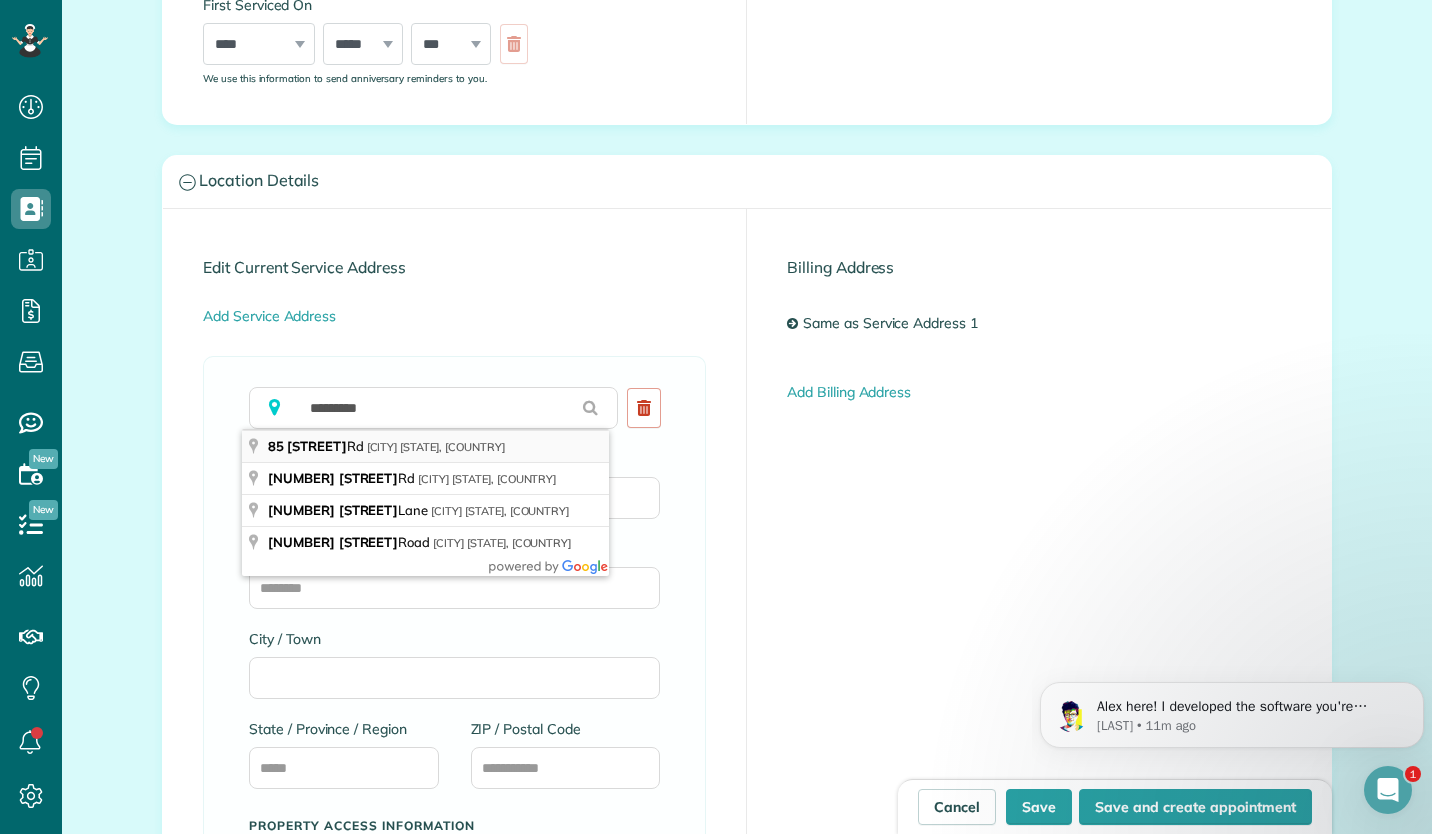 type on "**********" 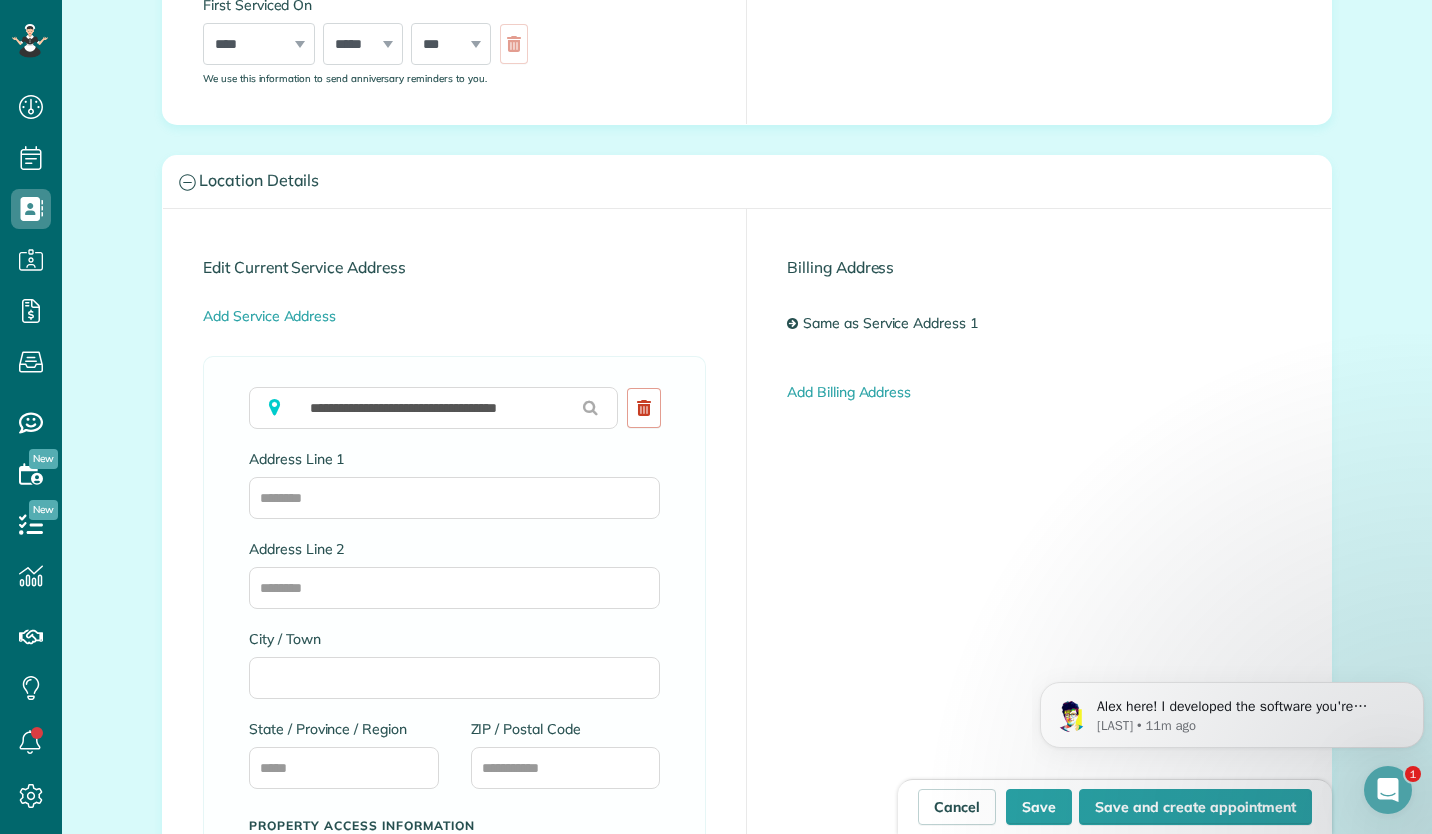 type on "**********" 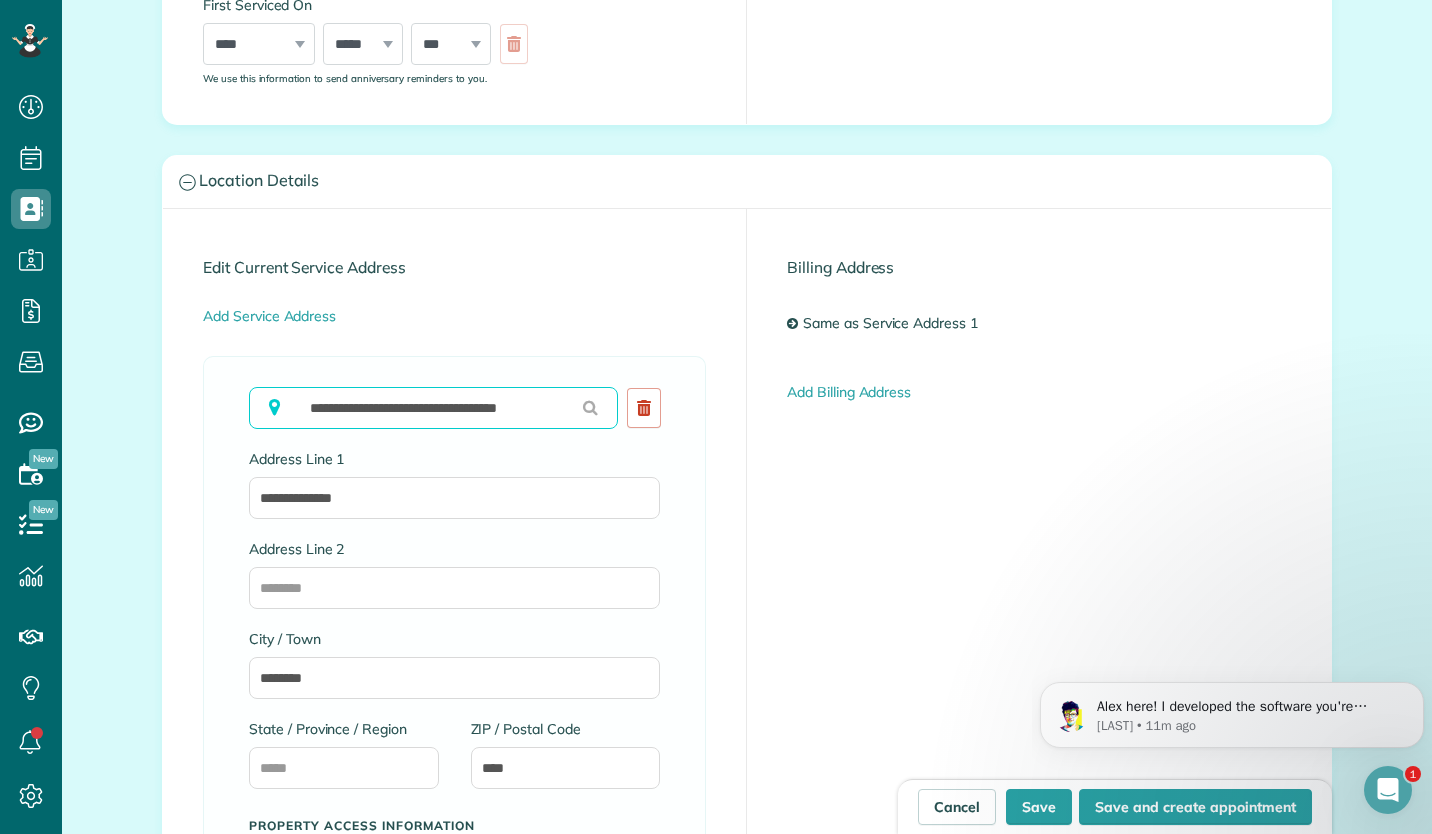 click on "**********" at bounding box center [433, 408] 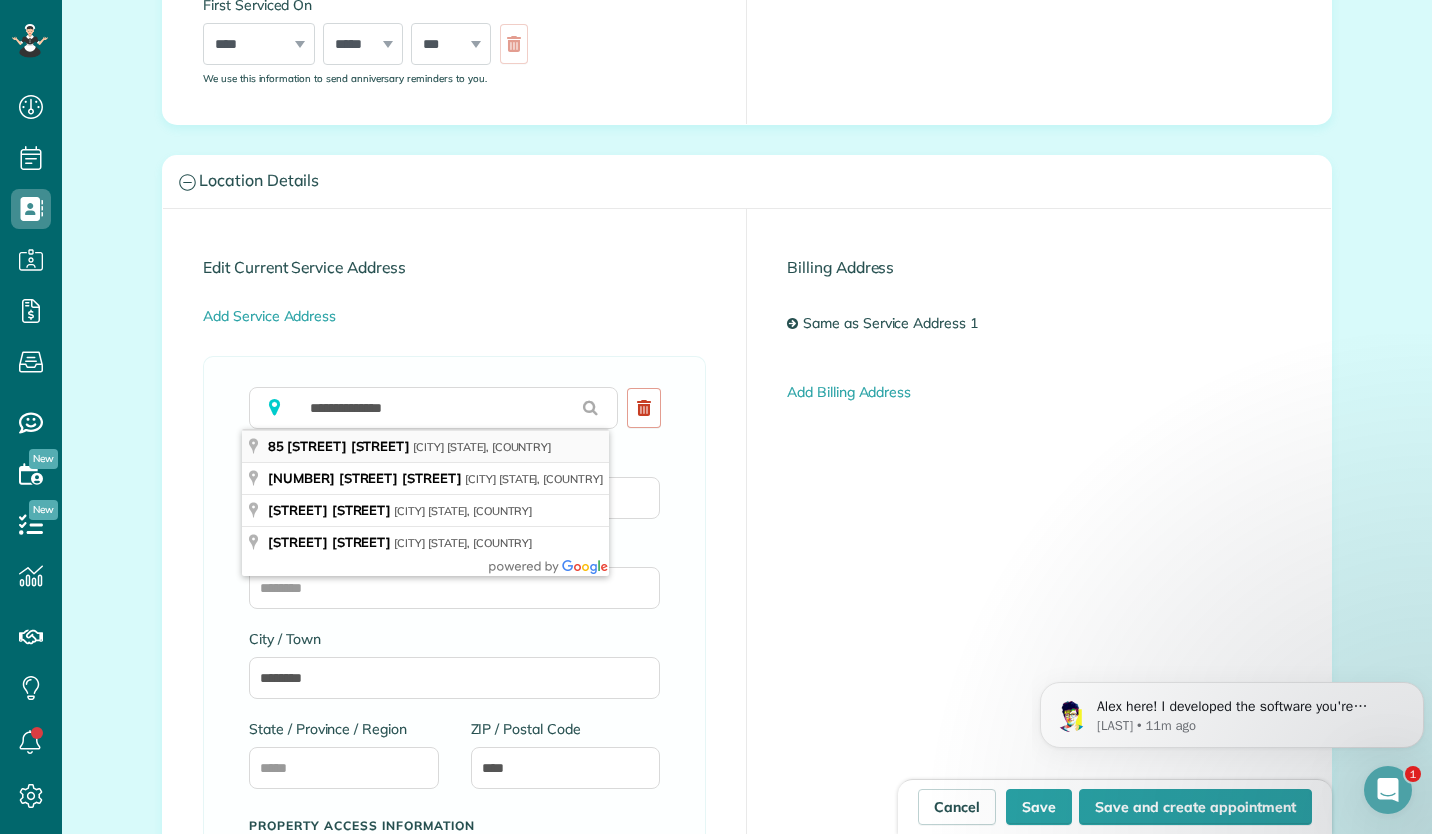type on "**********" 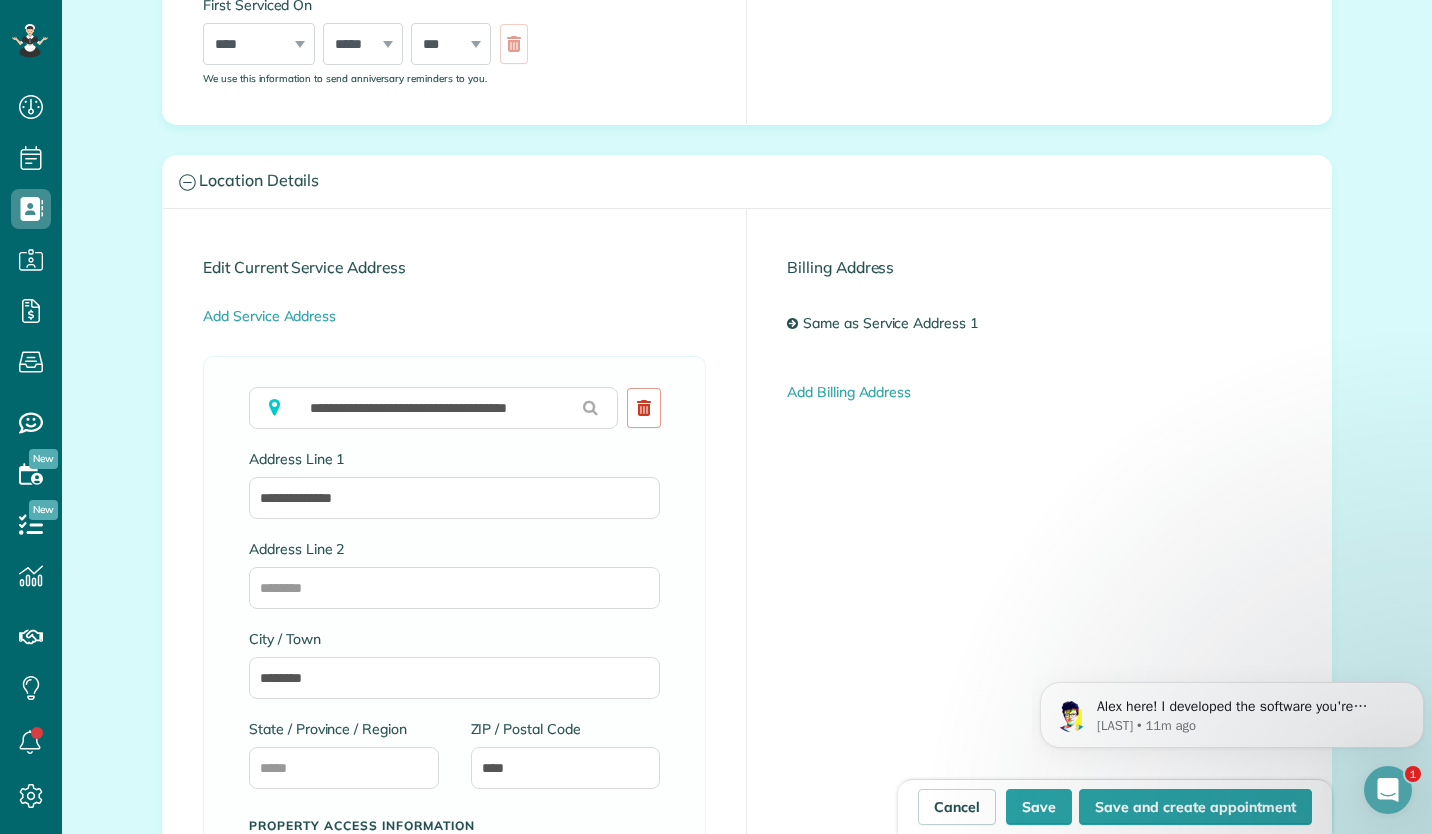type on "**********" 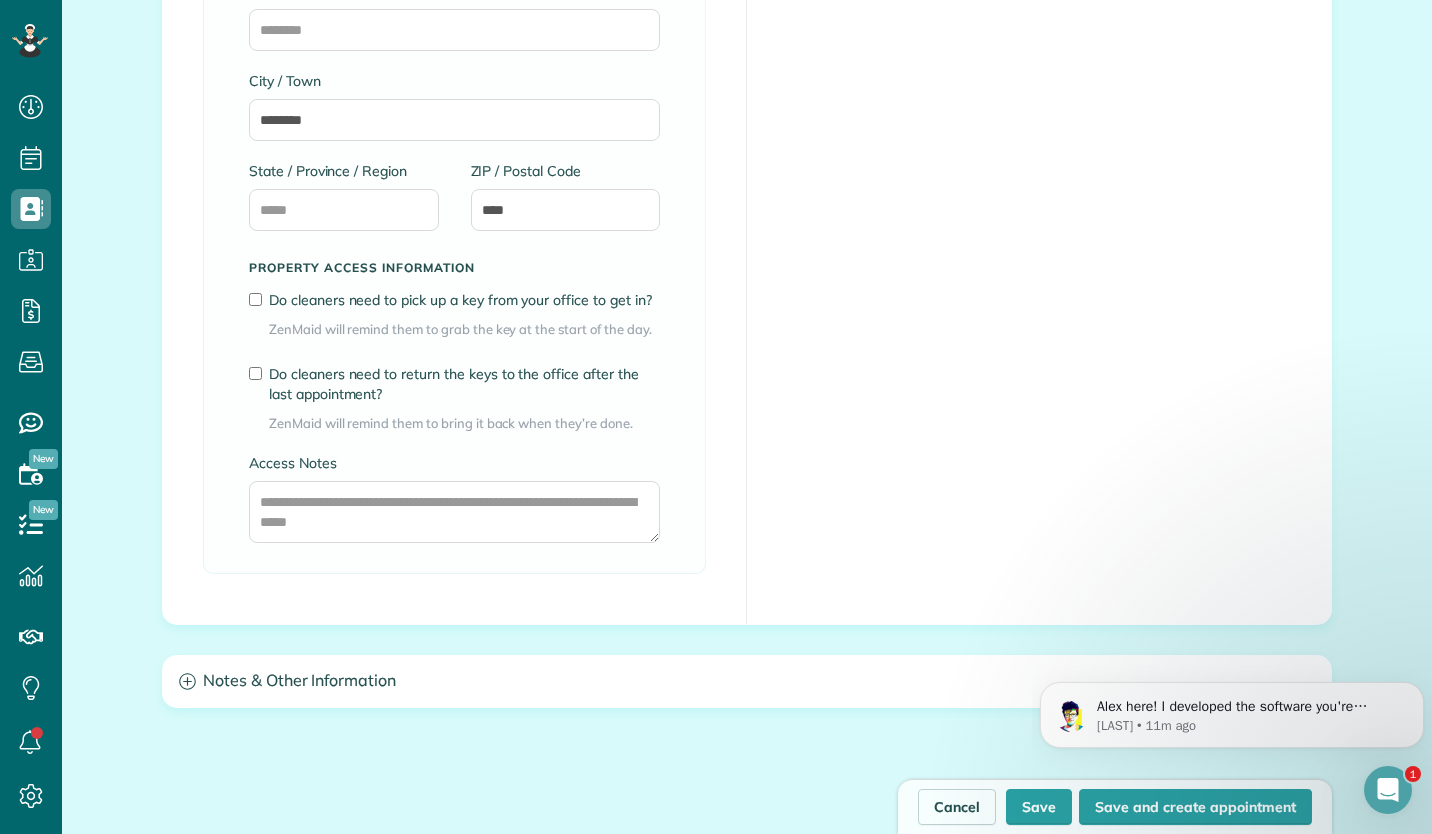 scroll, scrollTop: 1404, scrollLeft: 0, axis: vertical 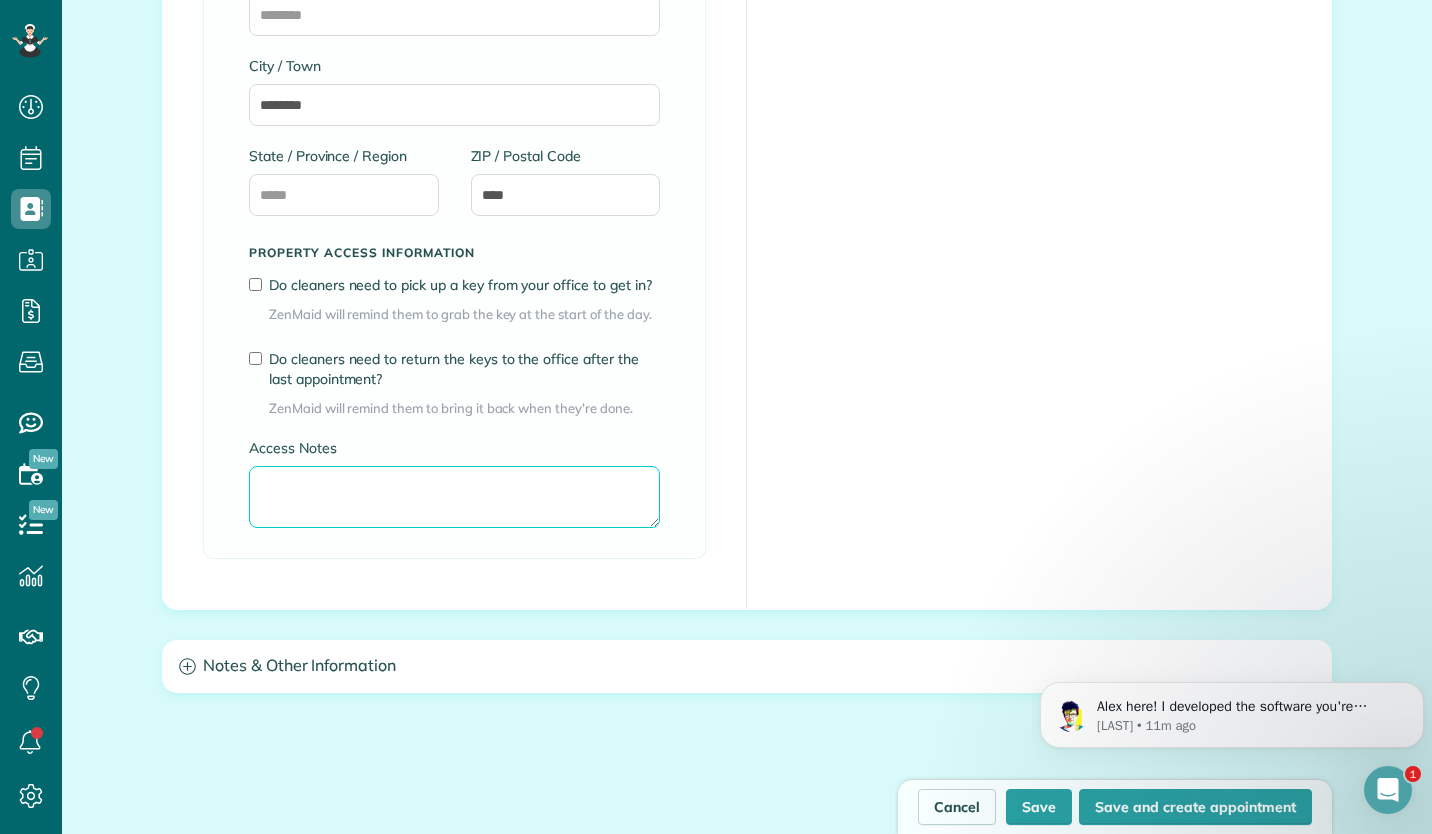 click on "Access Notes" at bounding box center [454, 497] 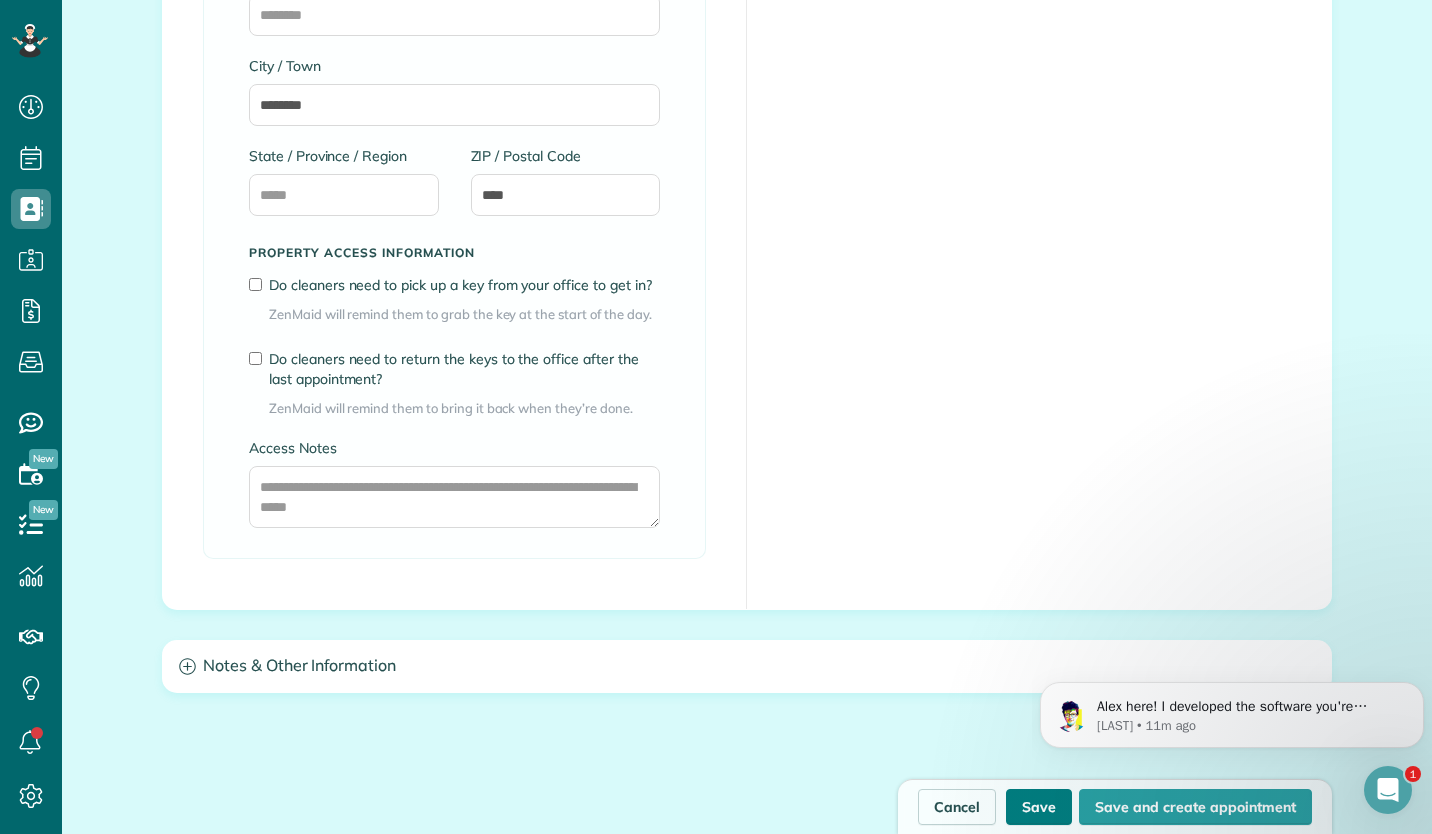 click on "Save" at bounding box center (1039, 807) 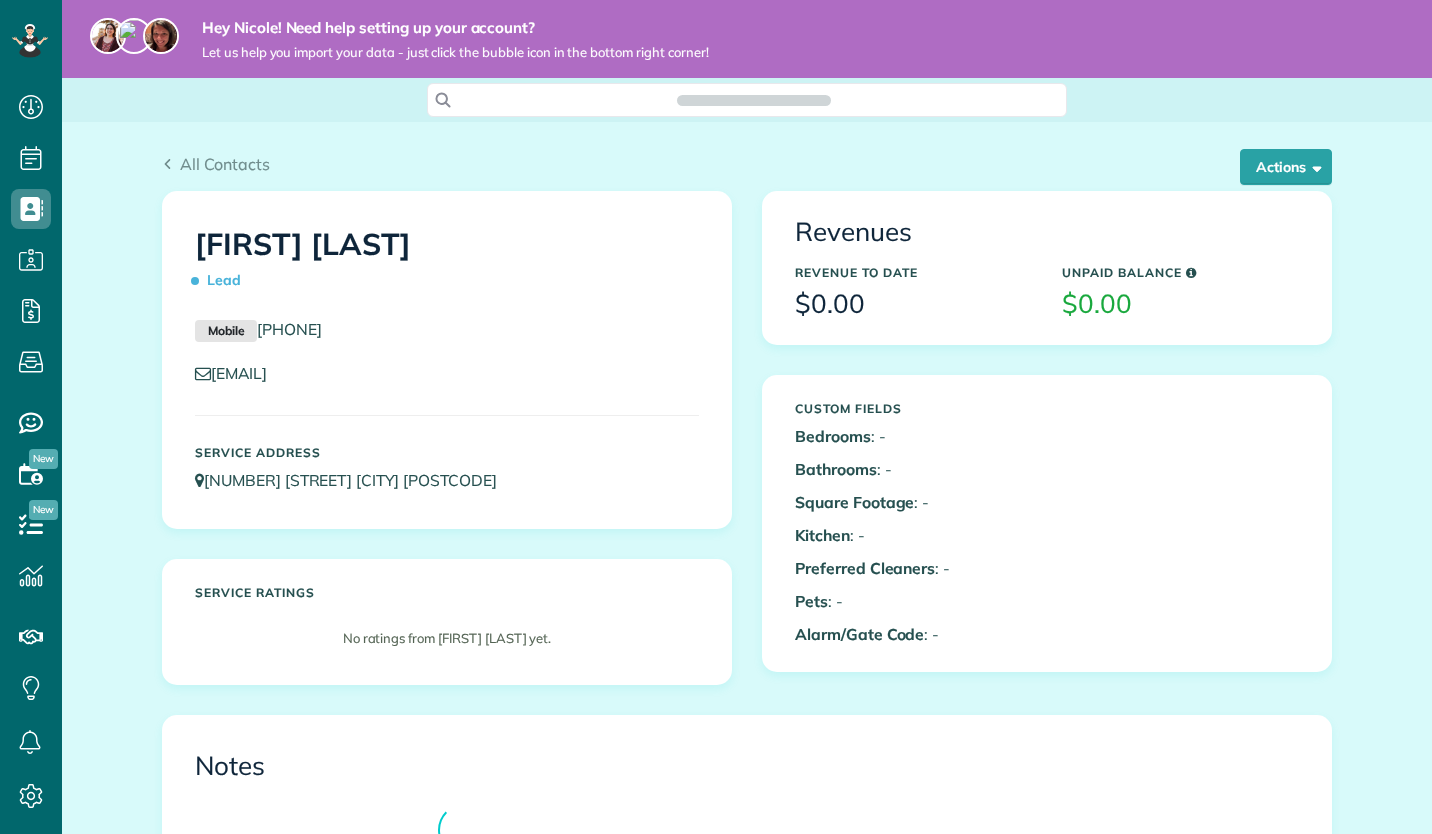 scroll, scrollTop: 0, scrollLeft: 0, axis: both 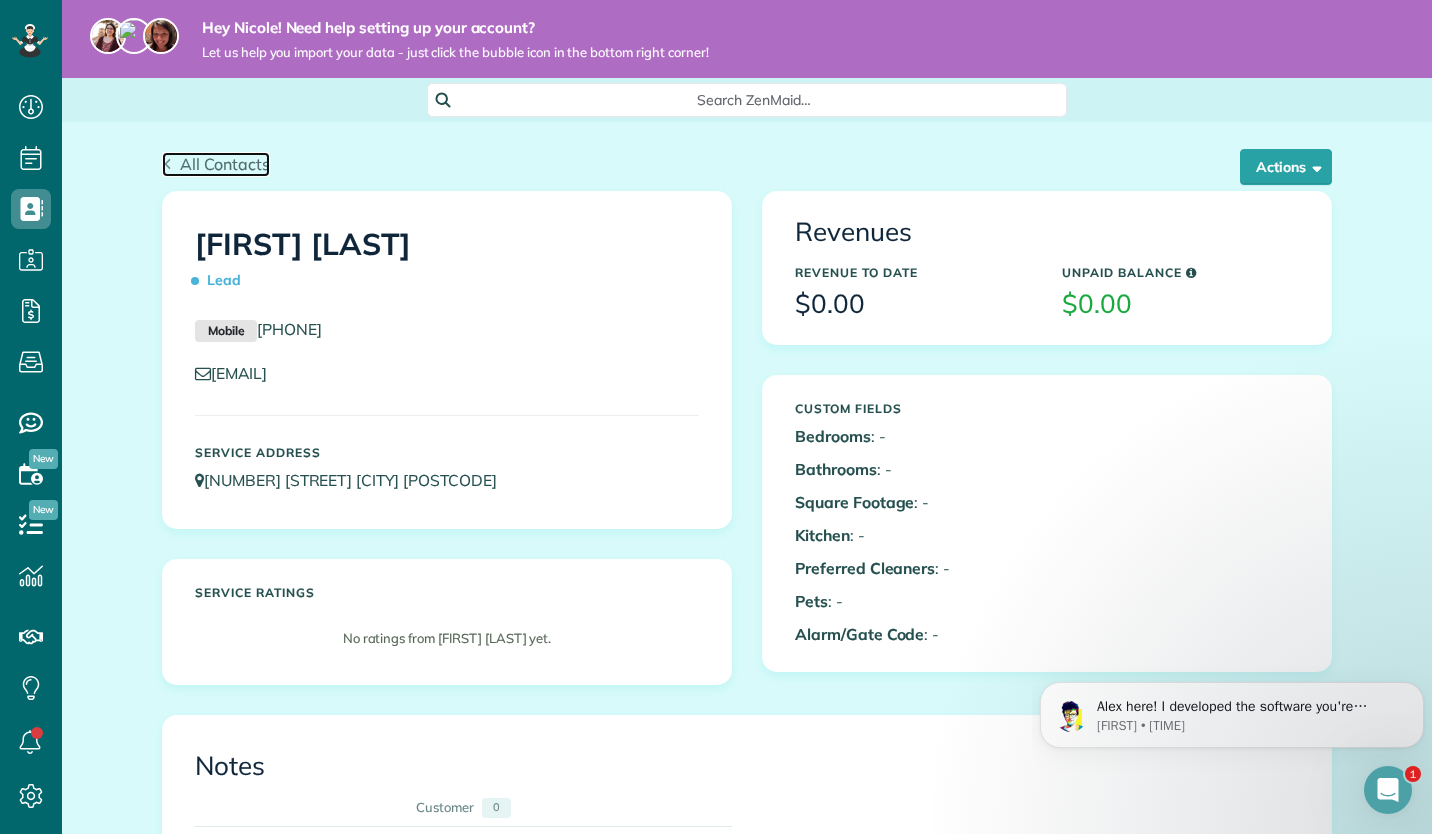 click on "All Contacts" at bounding box center (225, 164) 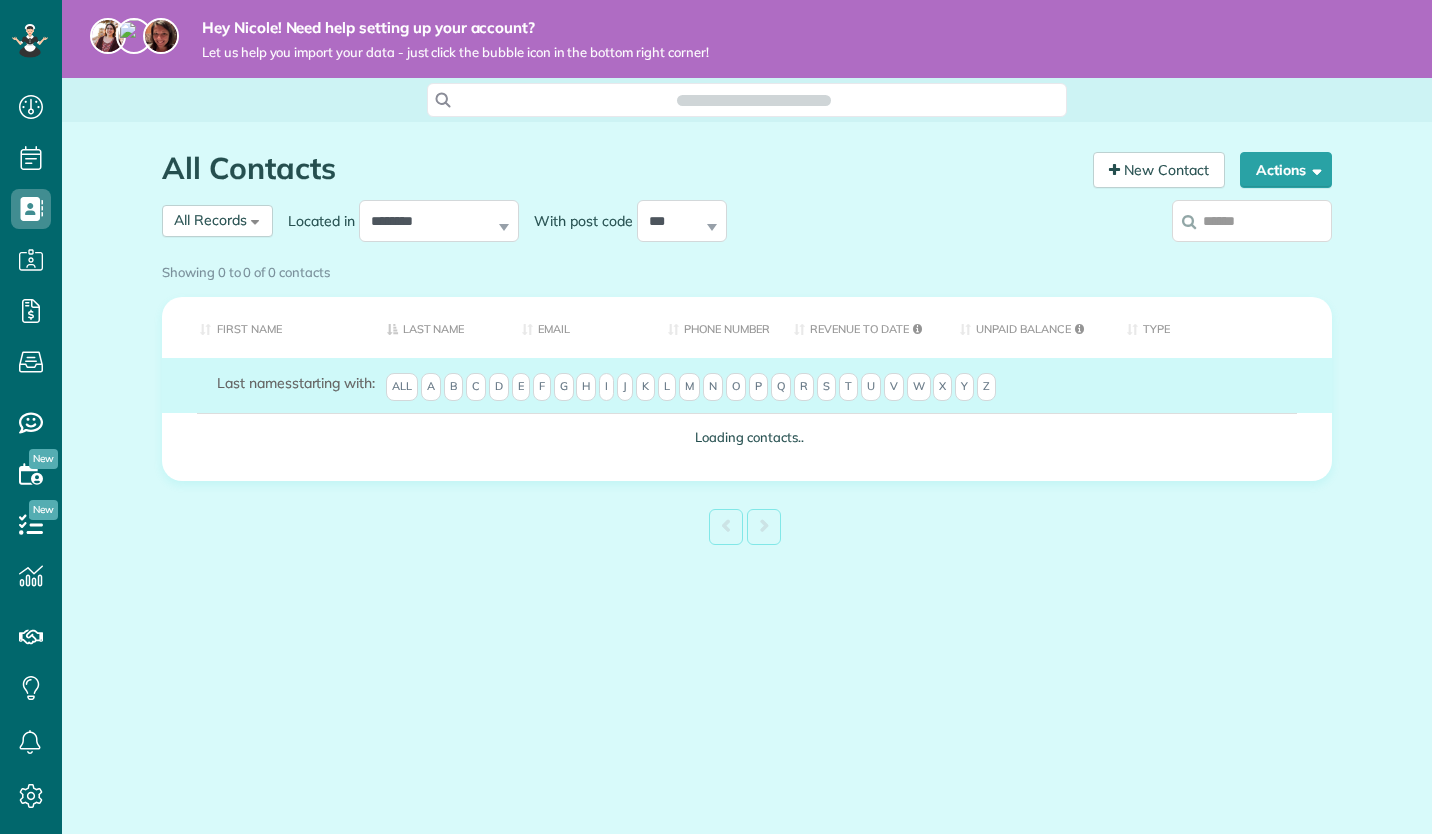 scroll, scrollTop: 0, scrollLeft: 0, axis: both 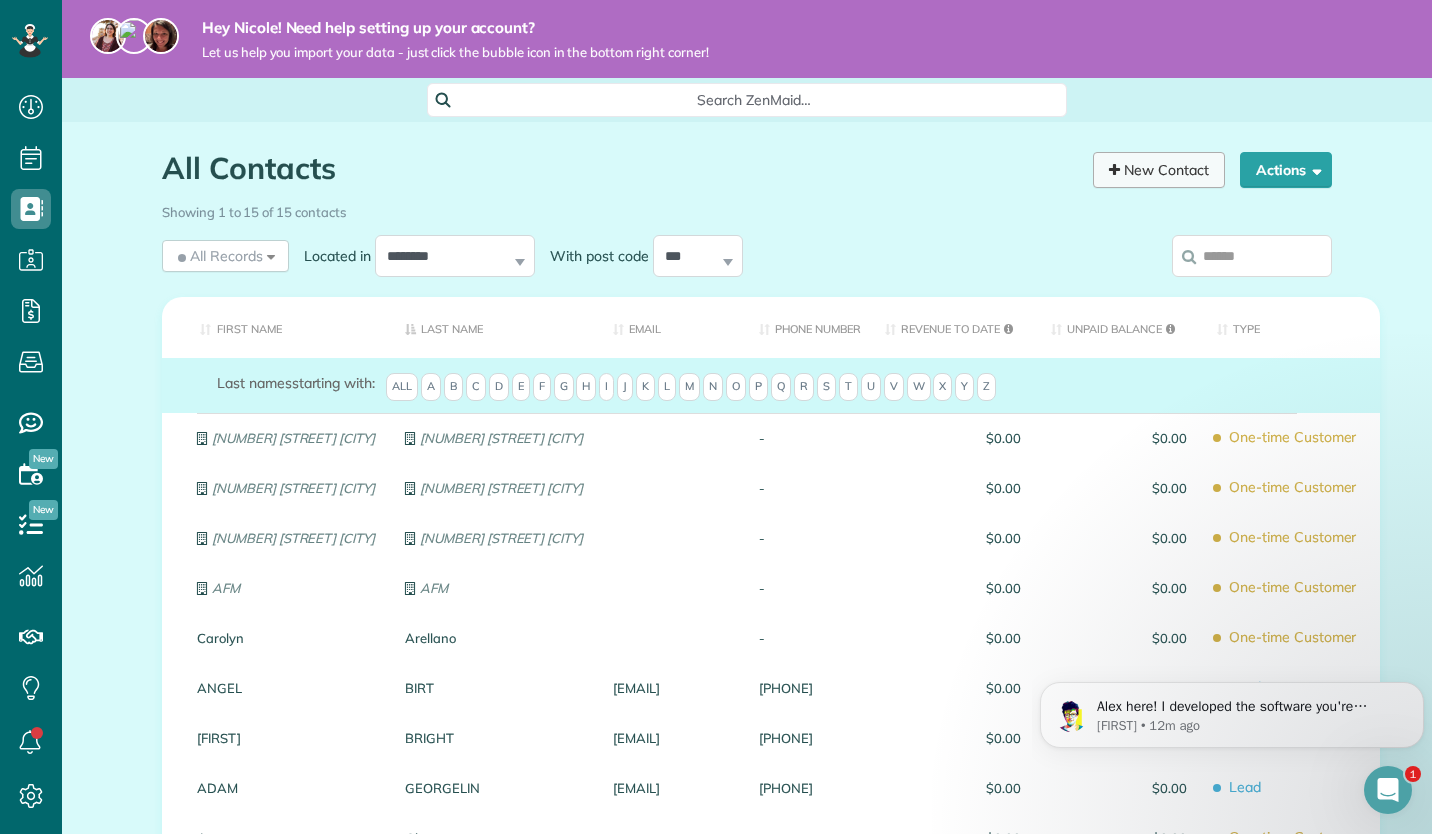 click on "New Contact" at bounding box center (1159, 170) 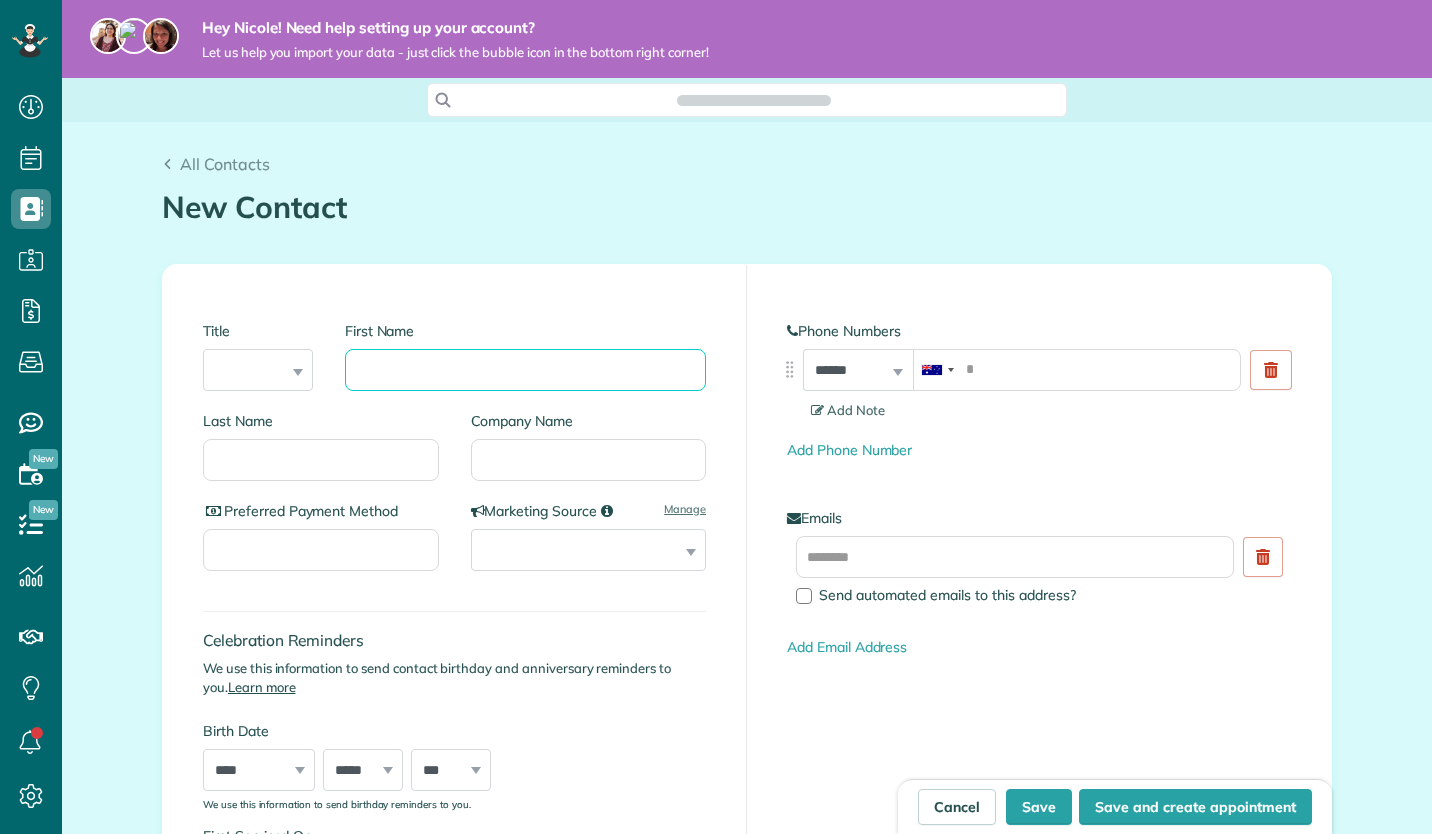 scroll, scrollTop: 0, scrollLeft: 0, axis: both 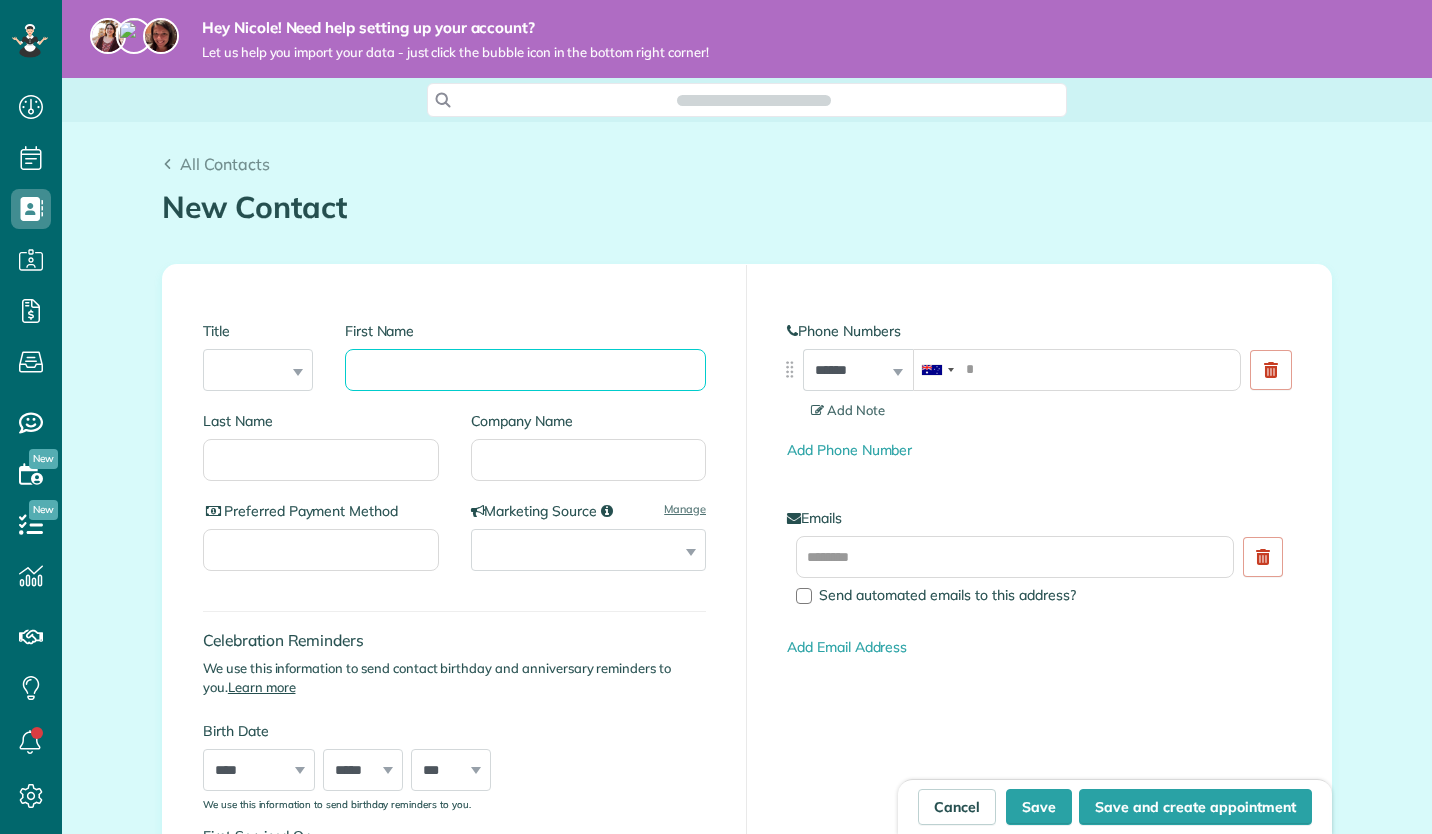 click on "First Name" at bounding box center (525, 370) 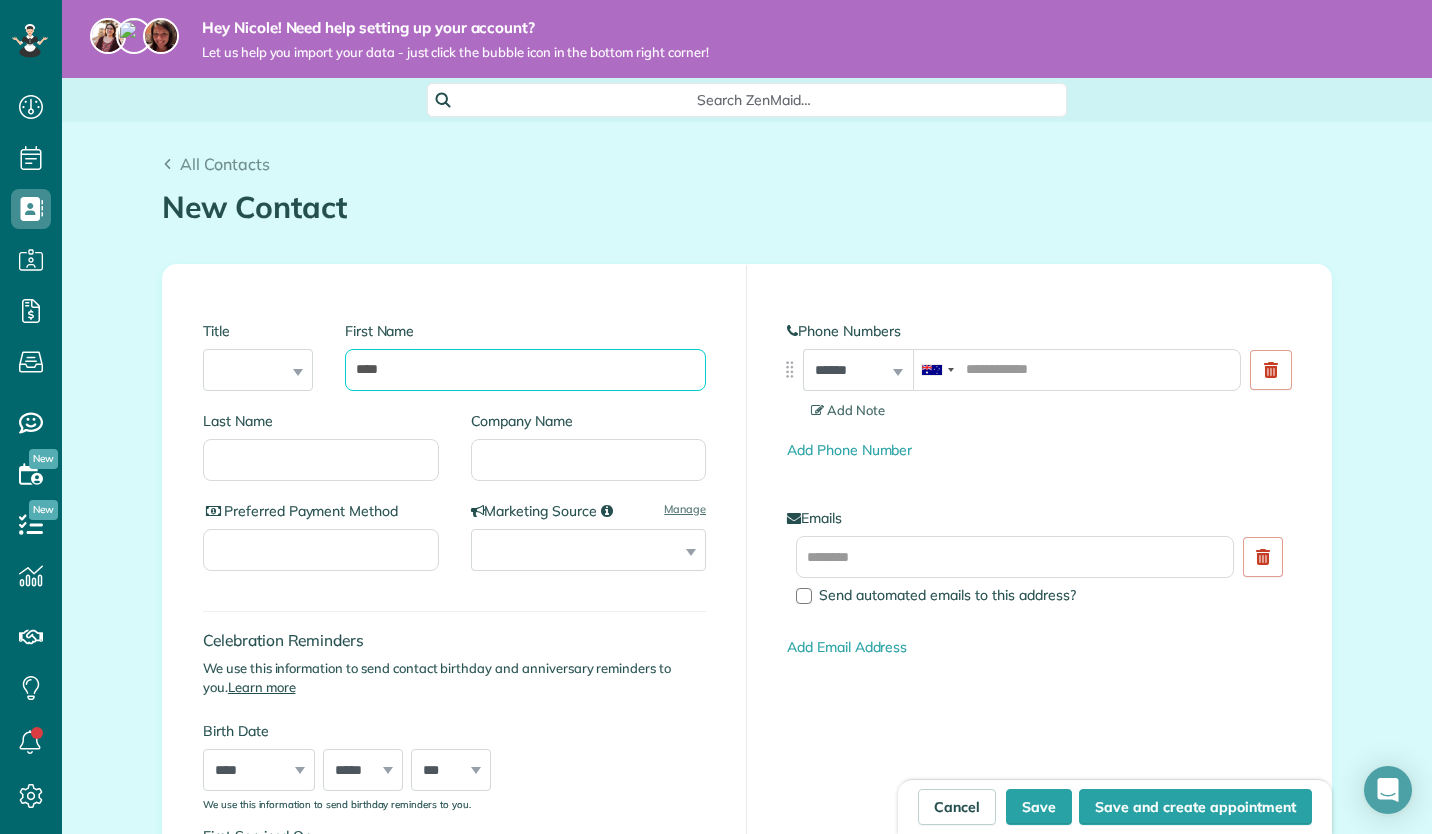 type on "****" 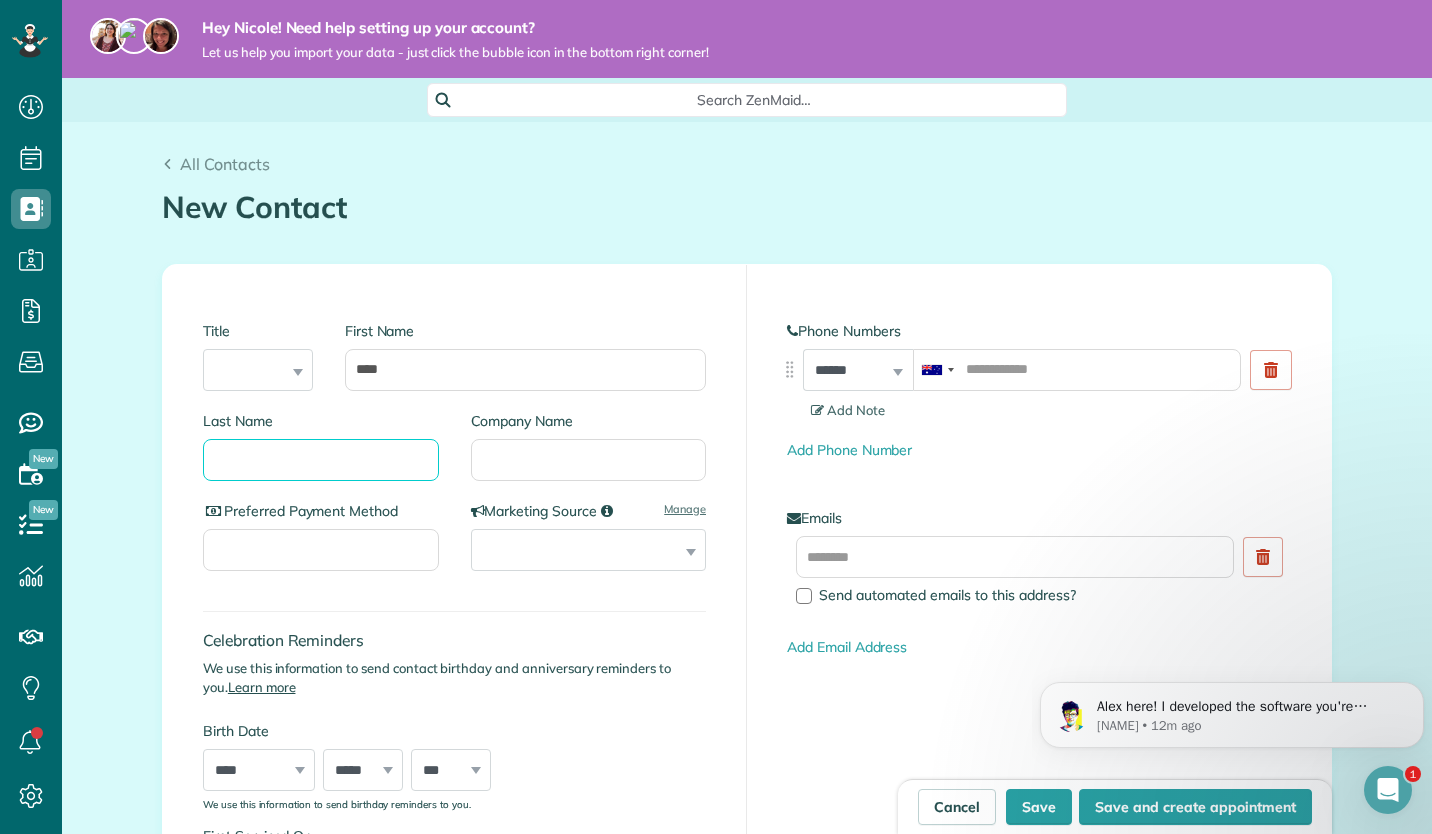scroll, scrollTop: 0, scrollLeft: 0, axis: both 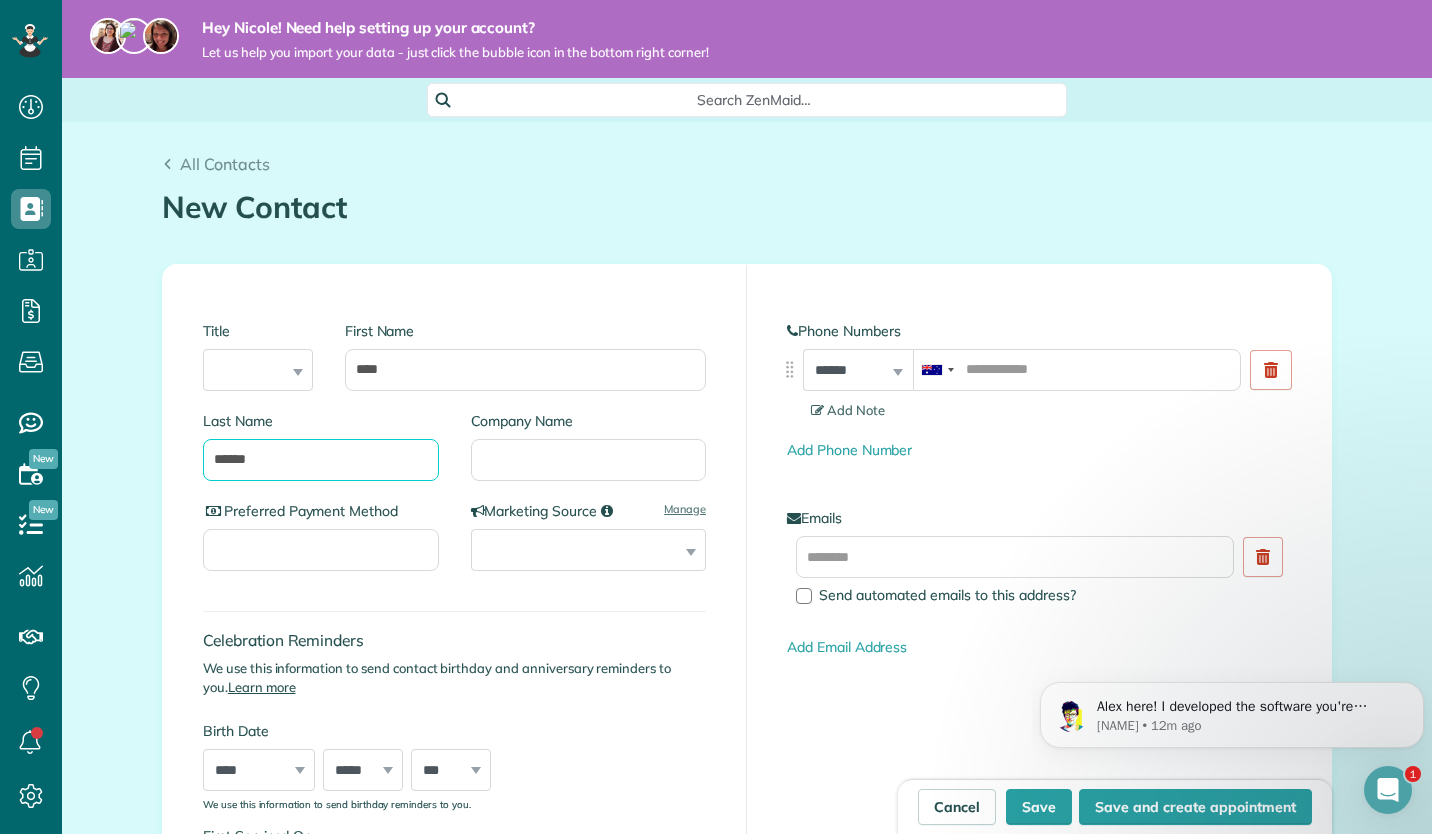 type on "******" 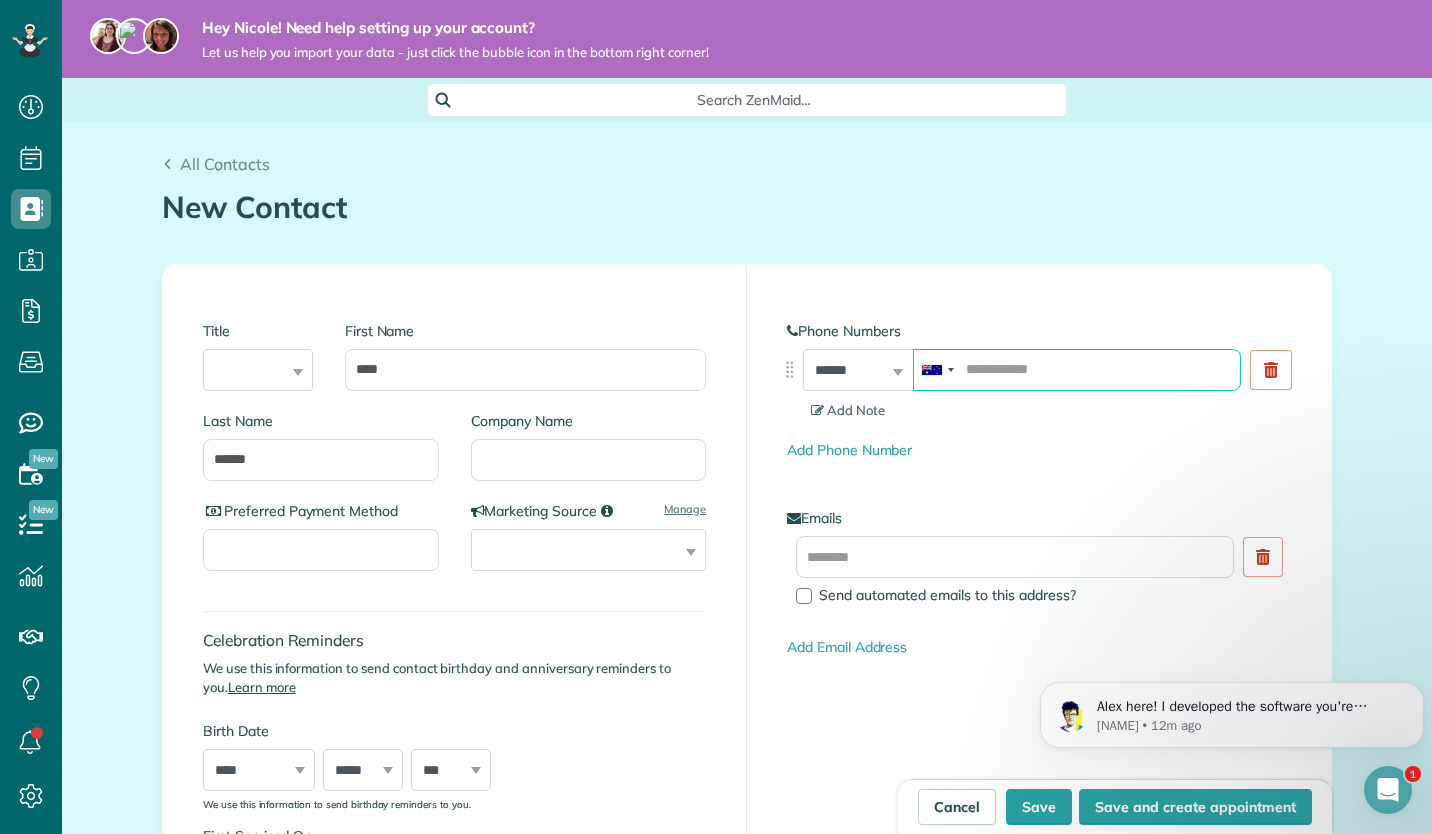 click at bounding box center (1077, 370) 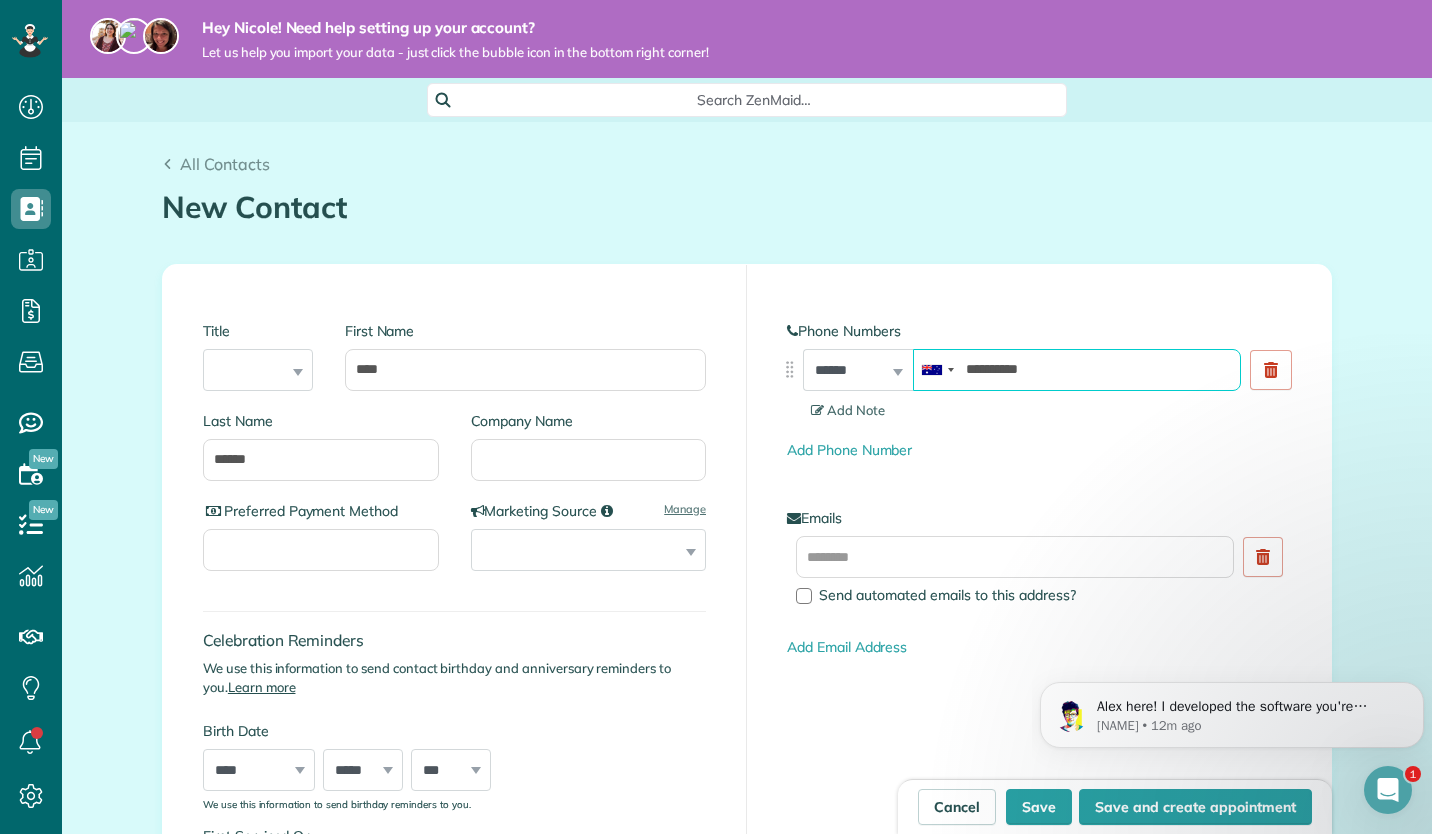 type on "**********" 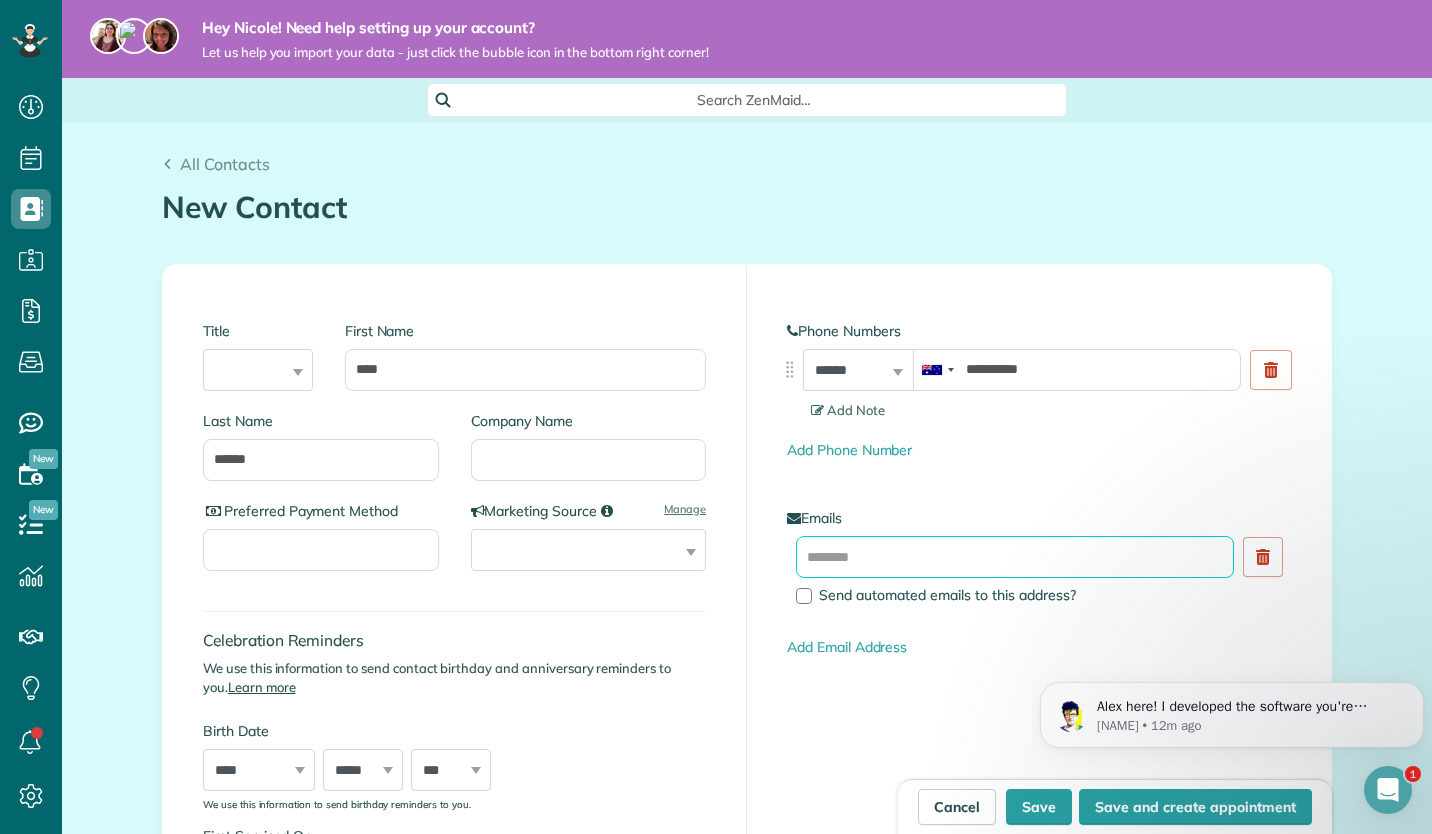 click at bounding box center [1015, 557] 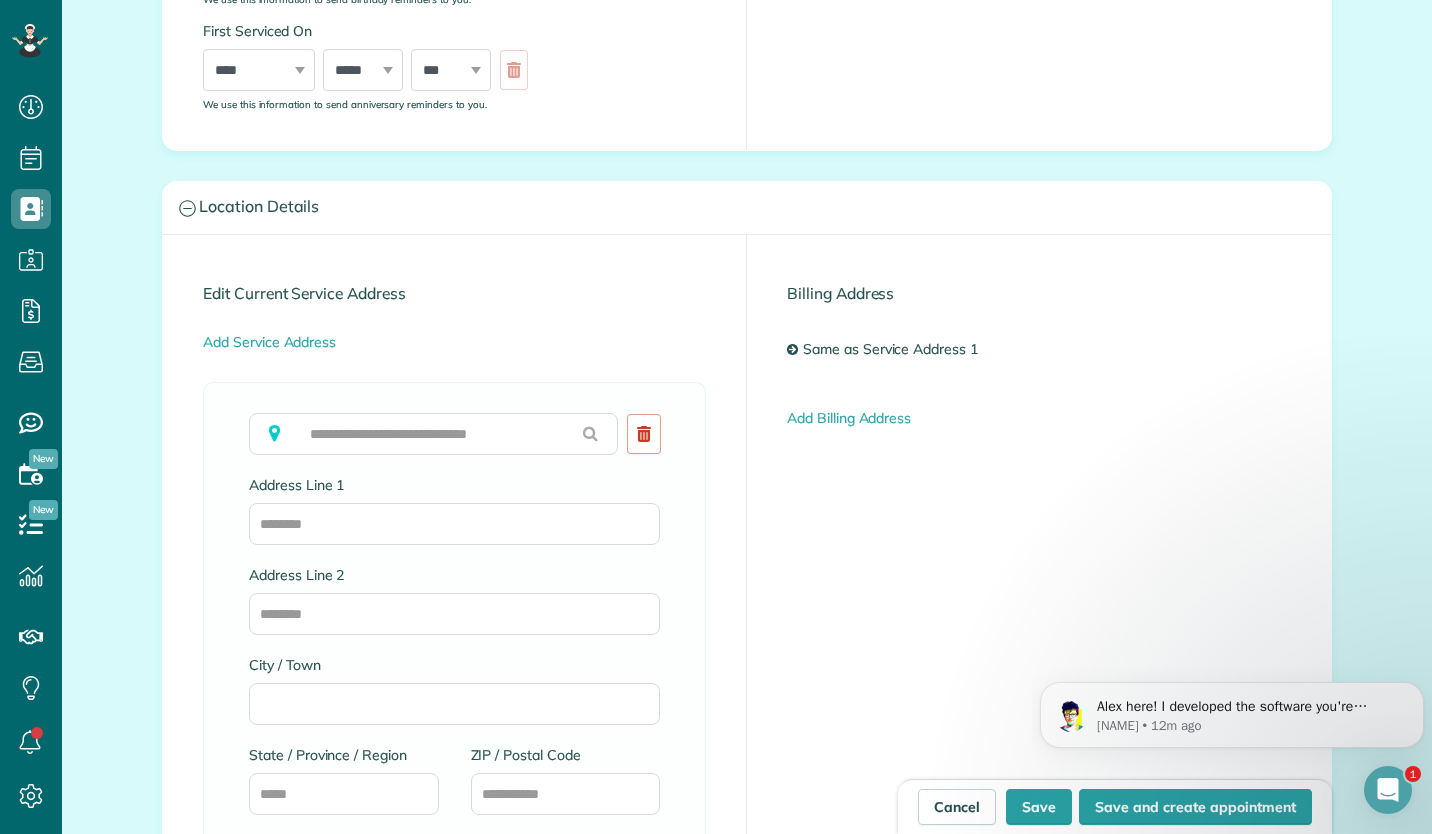 scroll, scrollTop: 871, scrollLeft: 0, axis: vertical 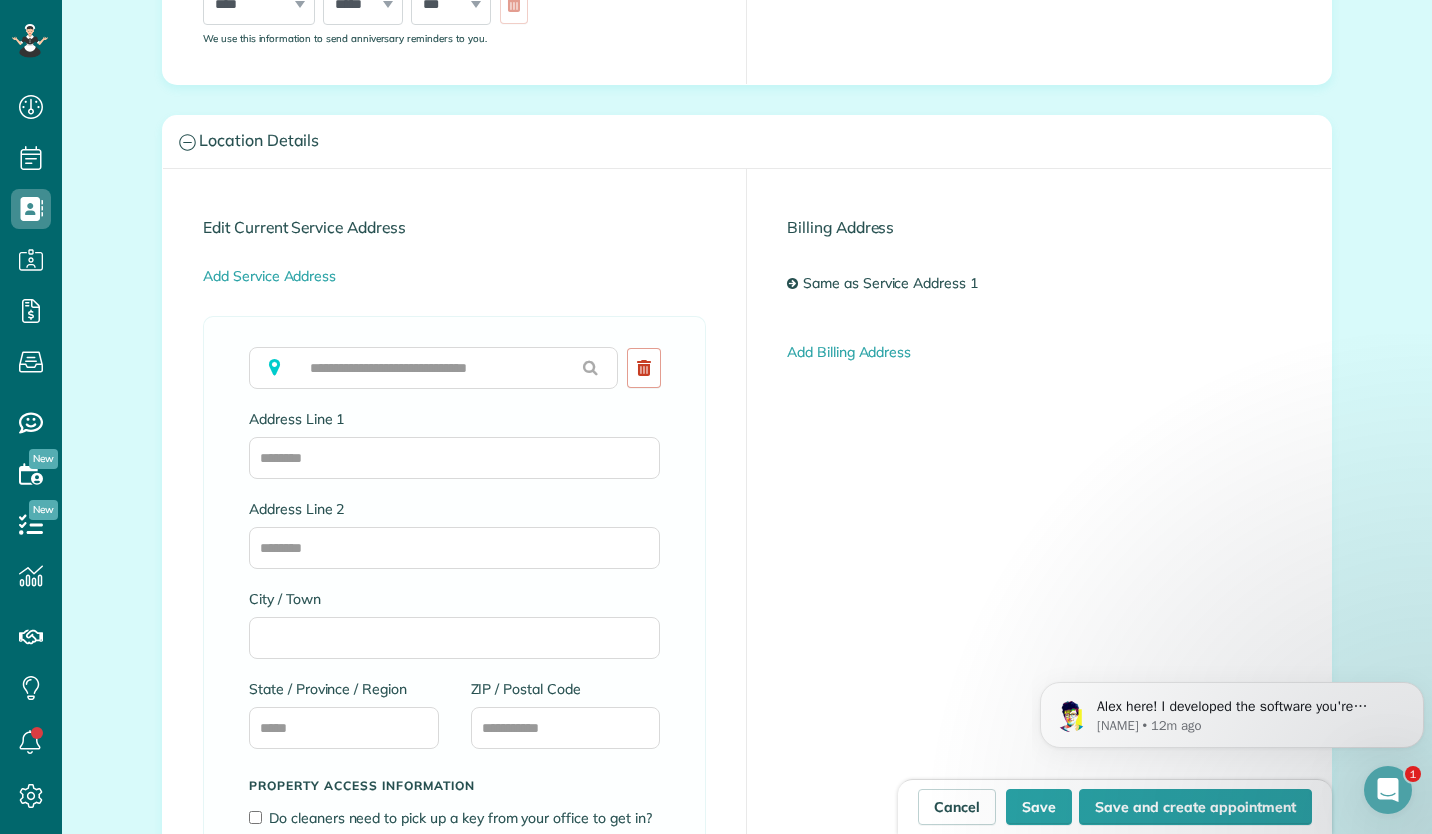 type on "**********" 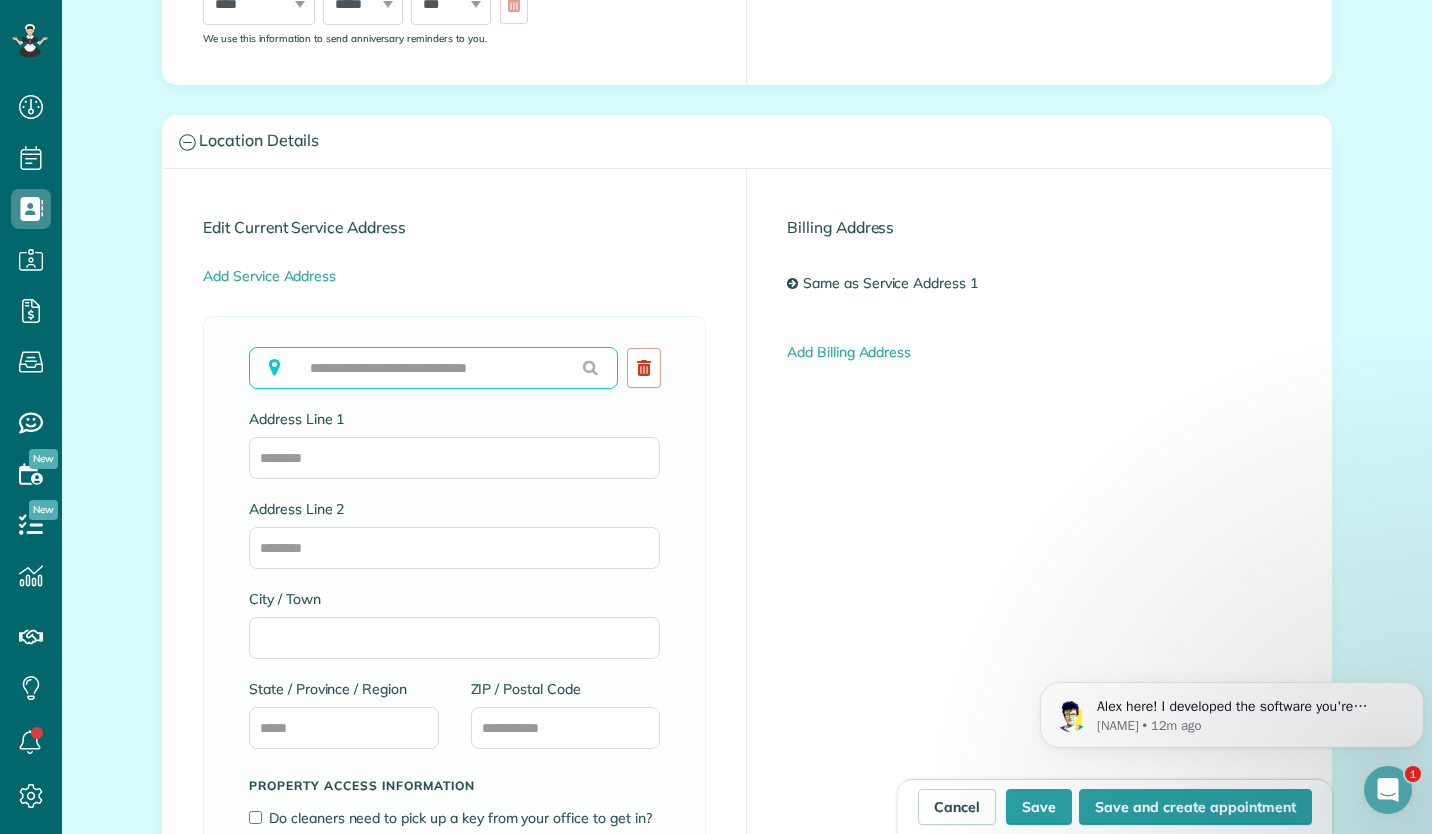 click at bounding box center [433, 368] 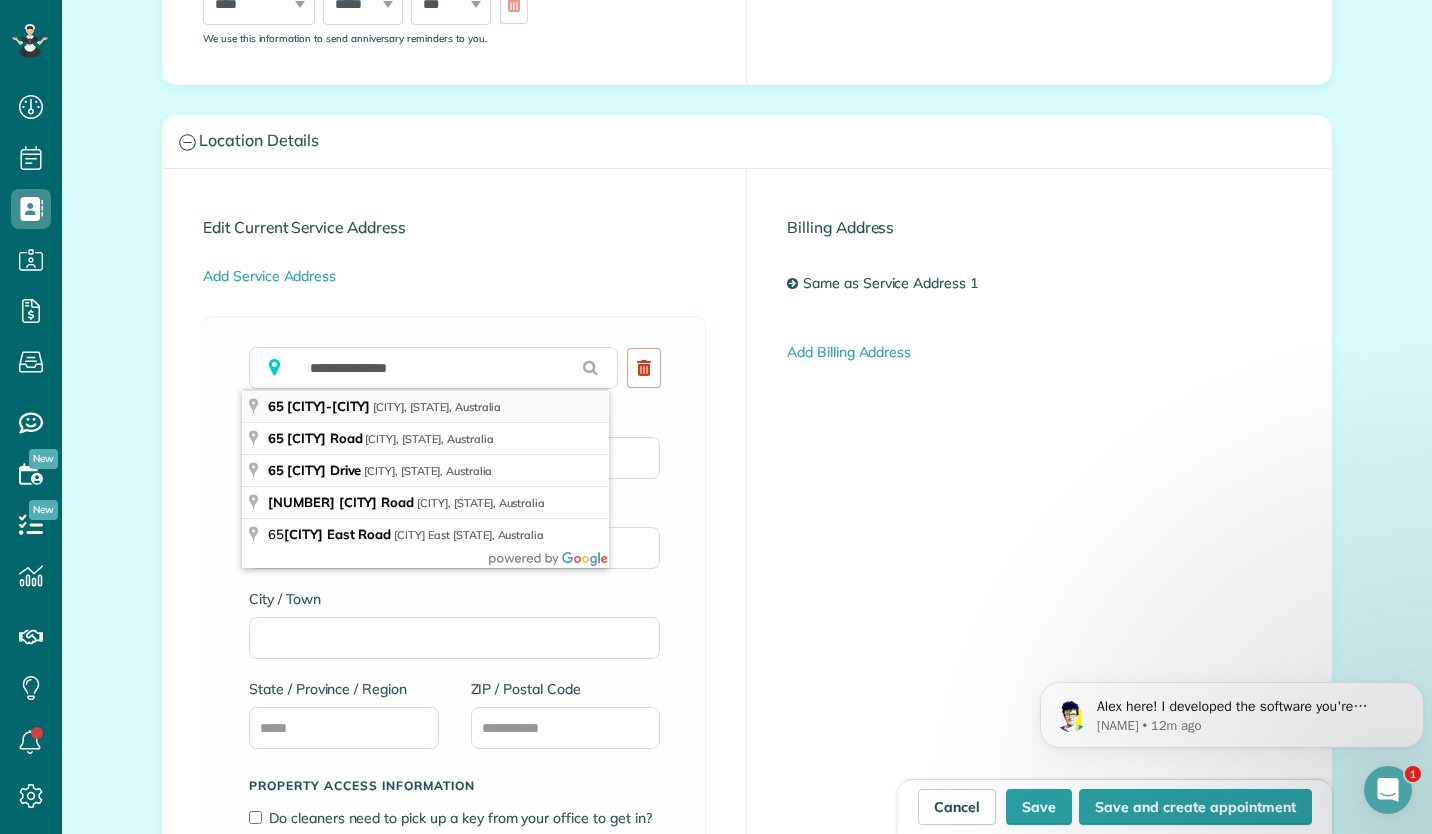 type on "**********" 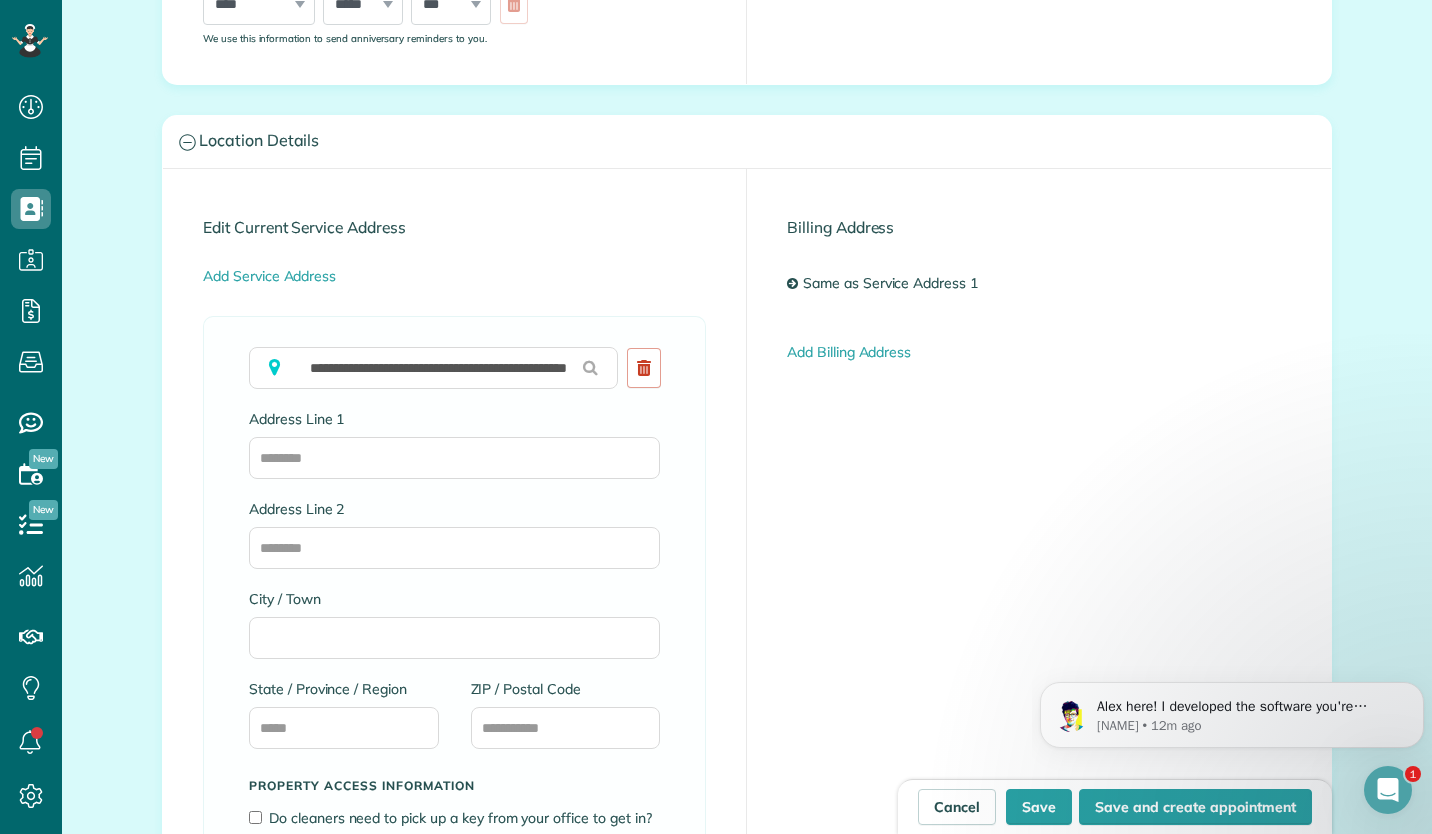 type on "**********" 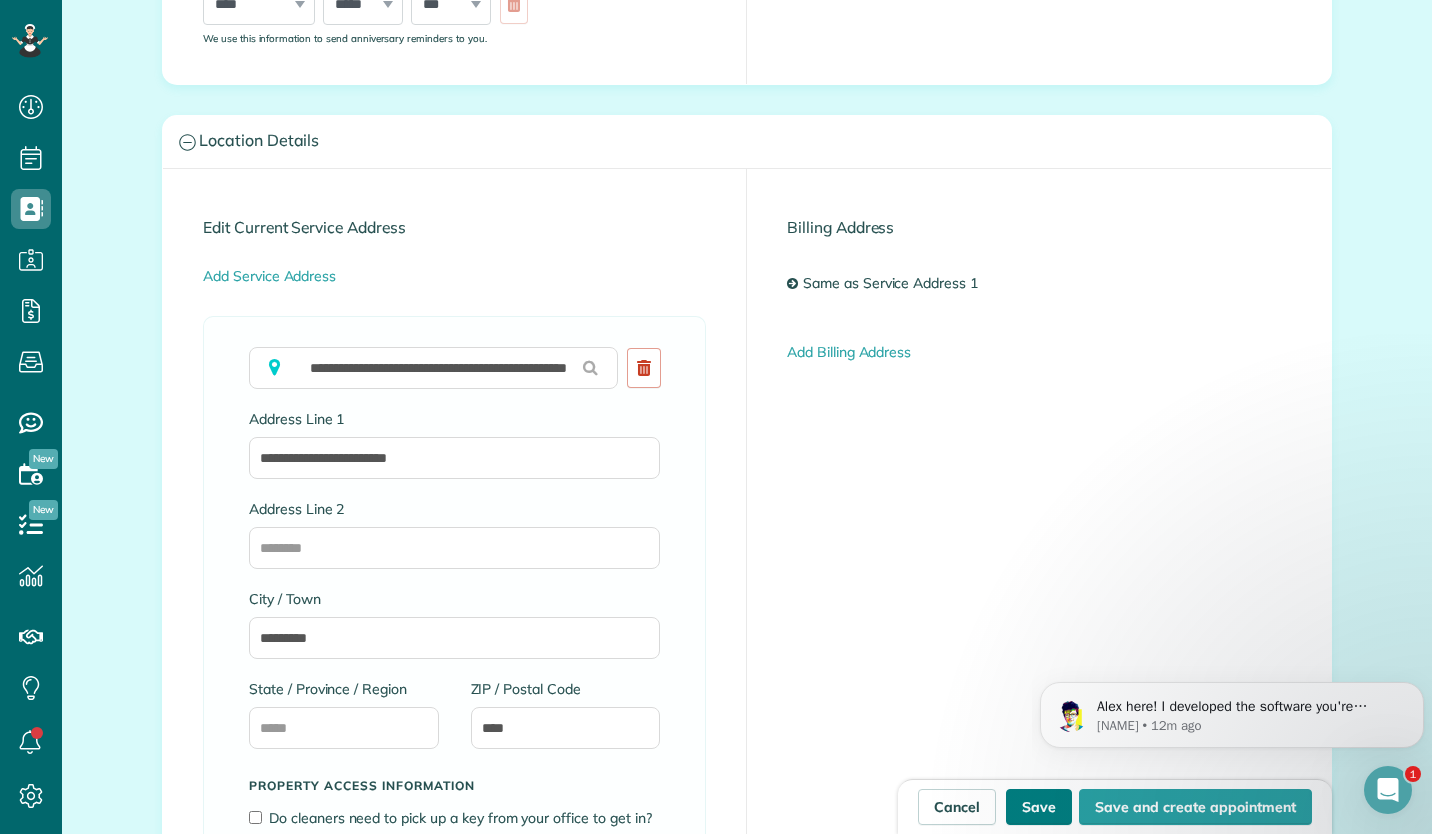 click on "Save" at bounding box center [1039, 807] 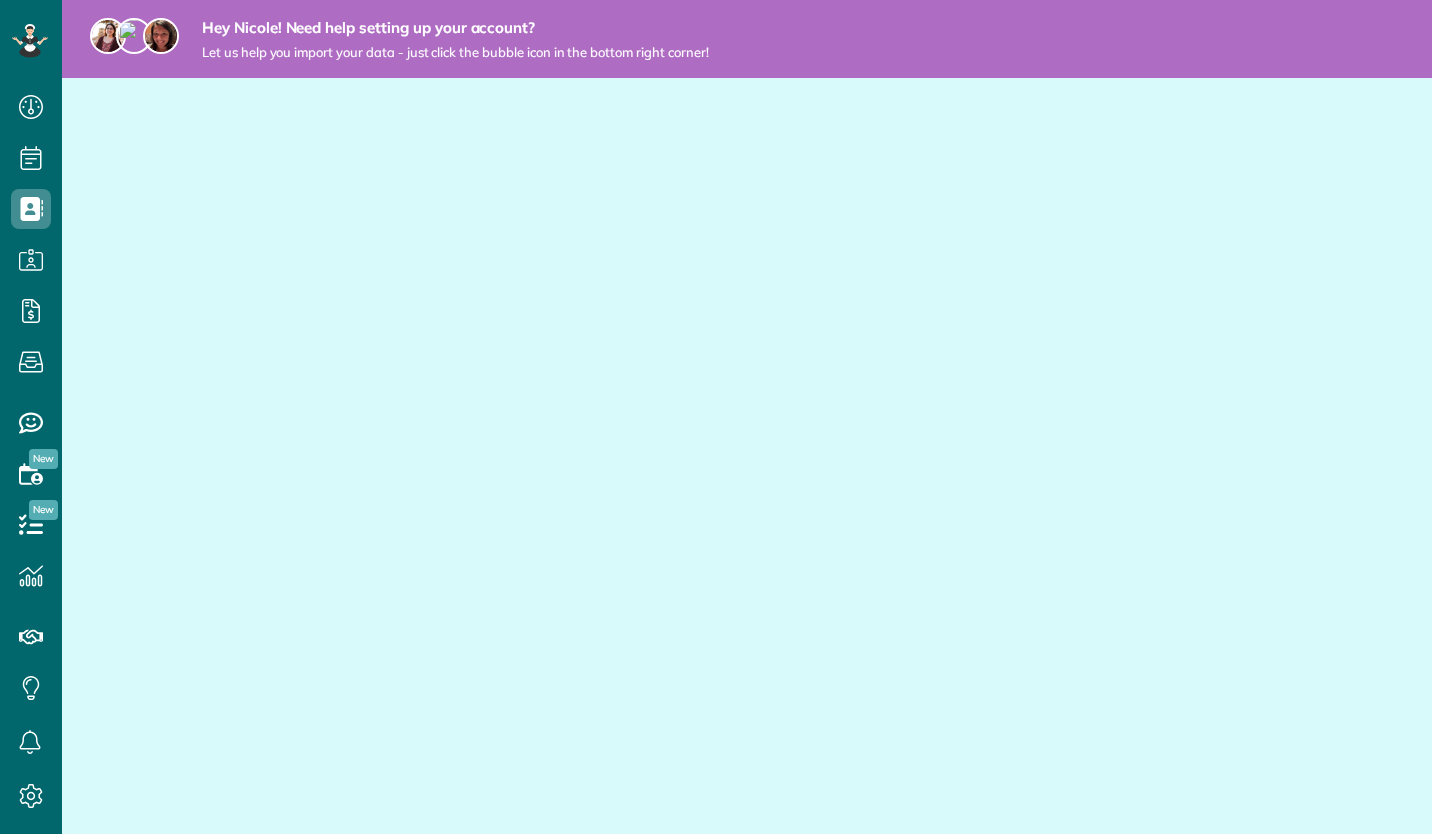 scroll, scrollTop: 0, scrollLeft: 0, axis: both 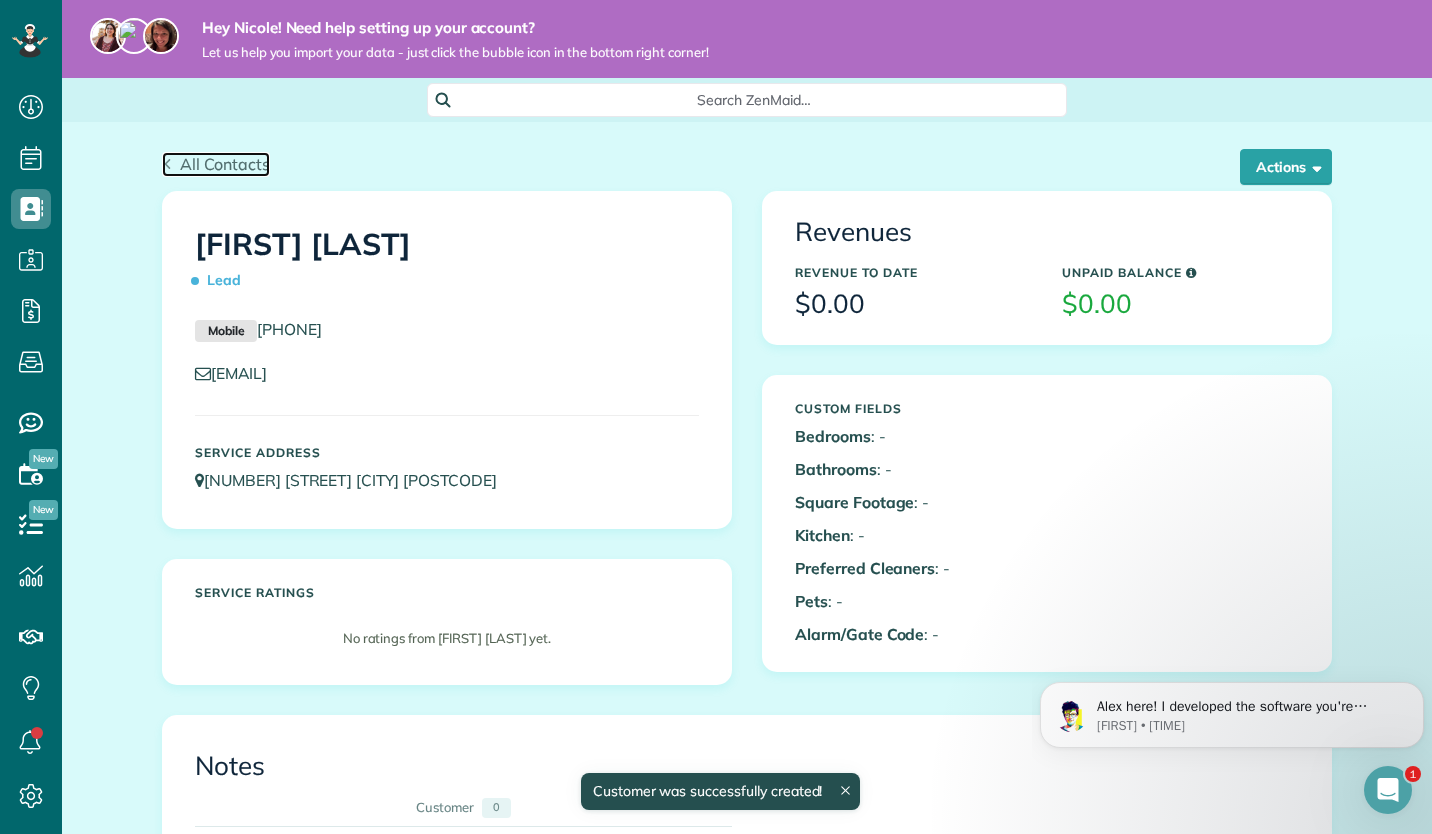 click on "All Contacts" at bounding box center (225, 164) 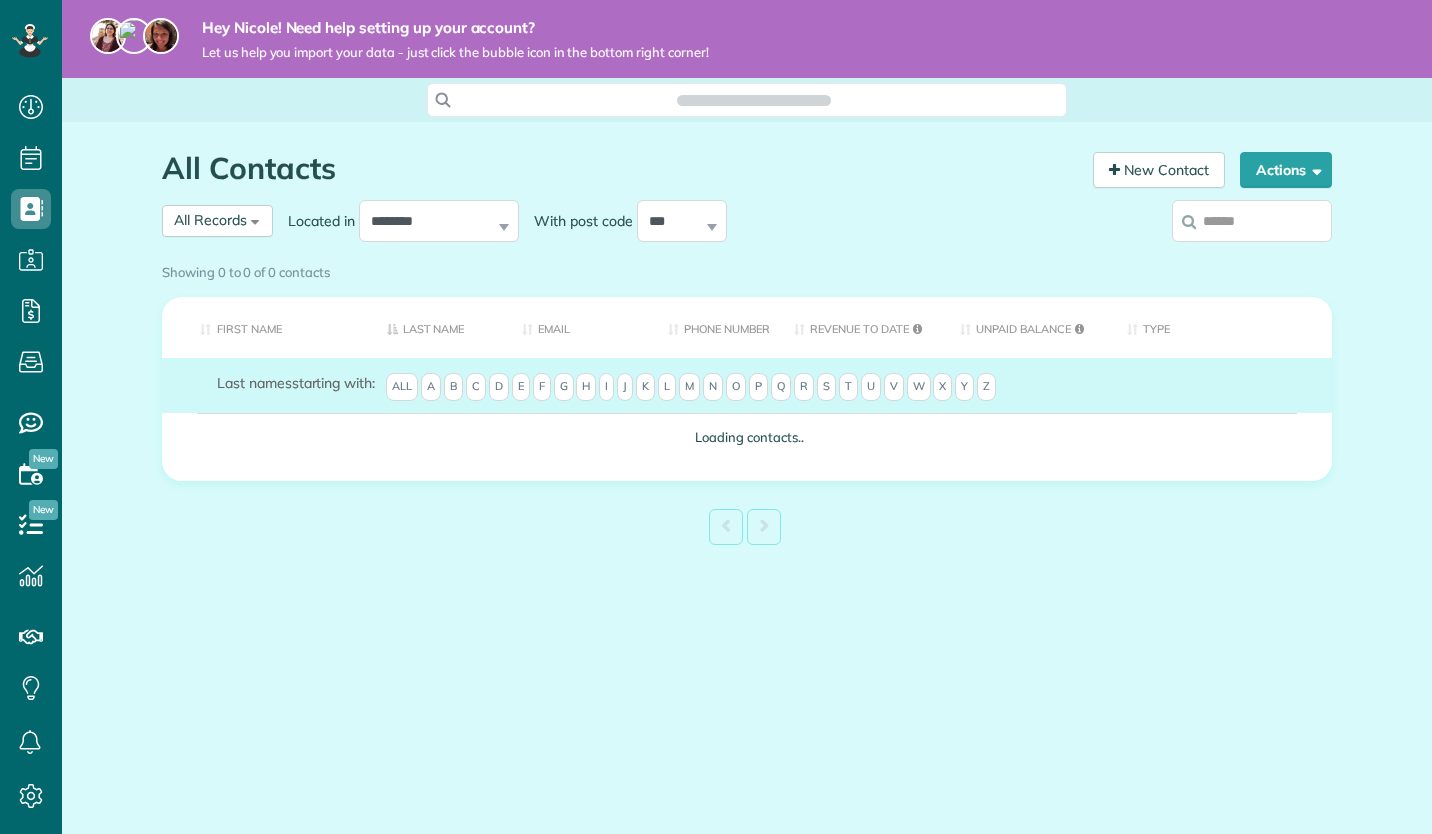 scroll, scrollTop: 0, scrollLeft: 0, axis: both 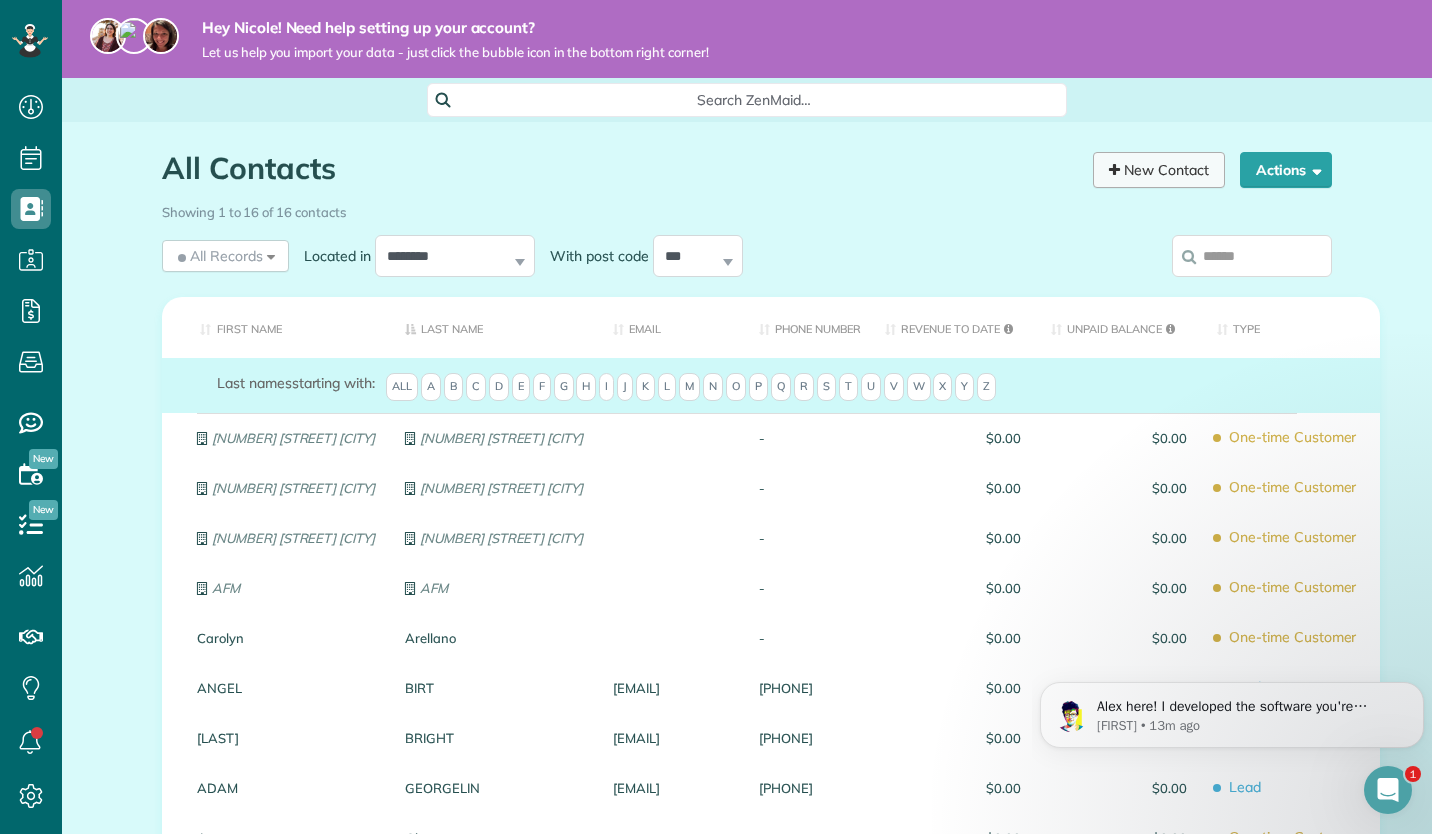 click on "New Contact" at bounding box center (1159, 170) 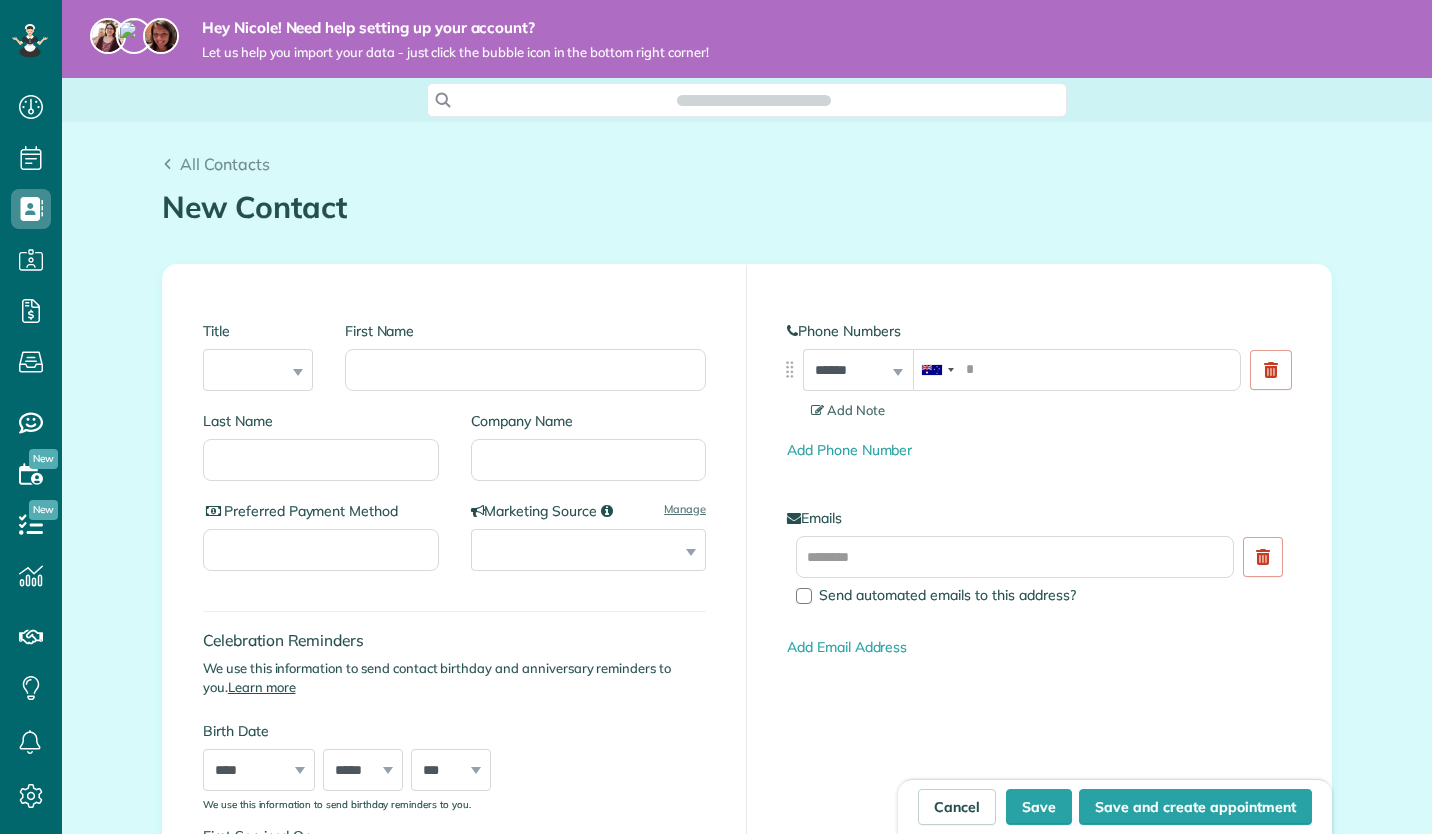 scroll, scrollTop: 0, scrollLeft: 0, axis: both 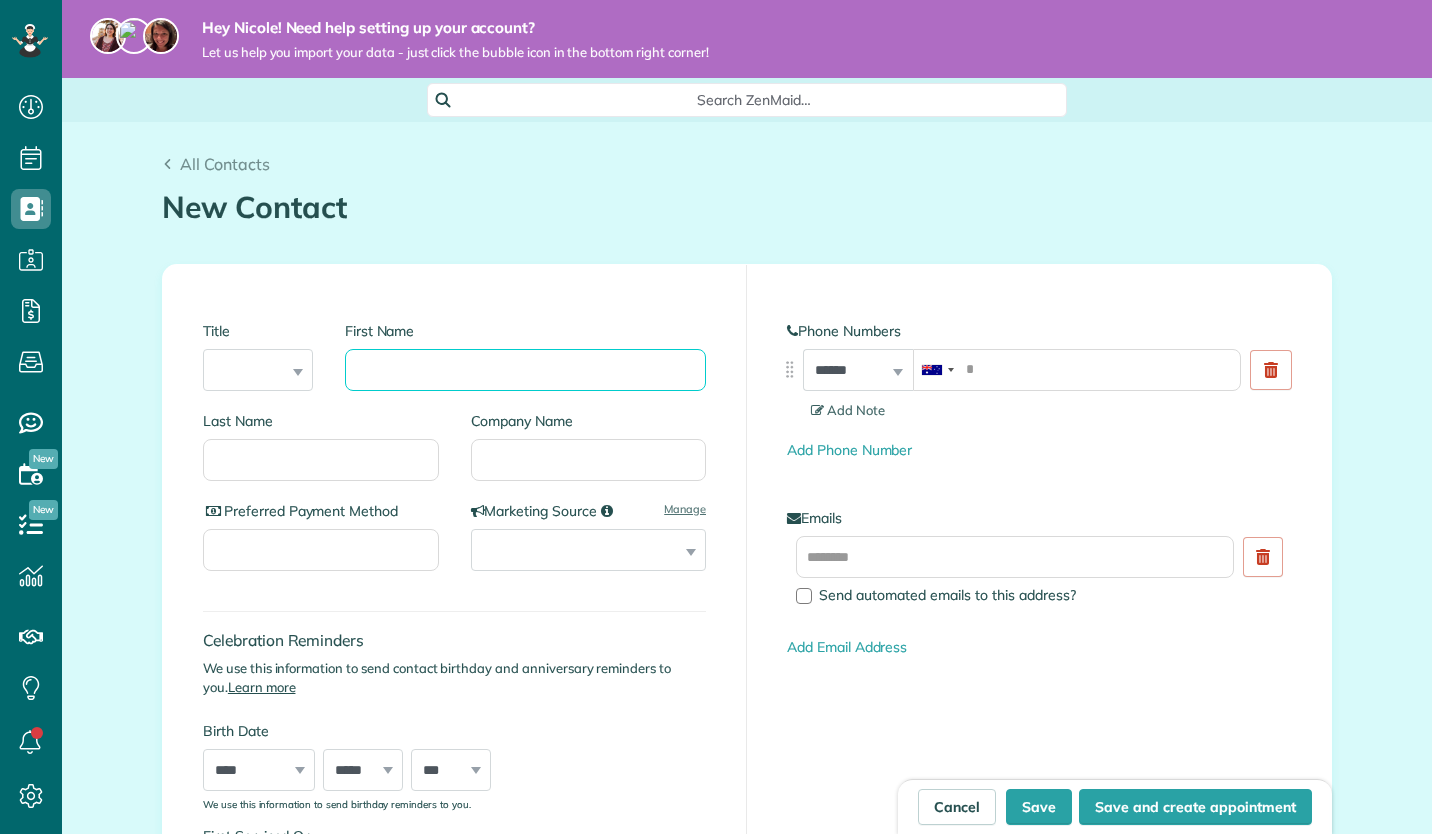 click on "First Name" at bounding box center (525, 370) 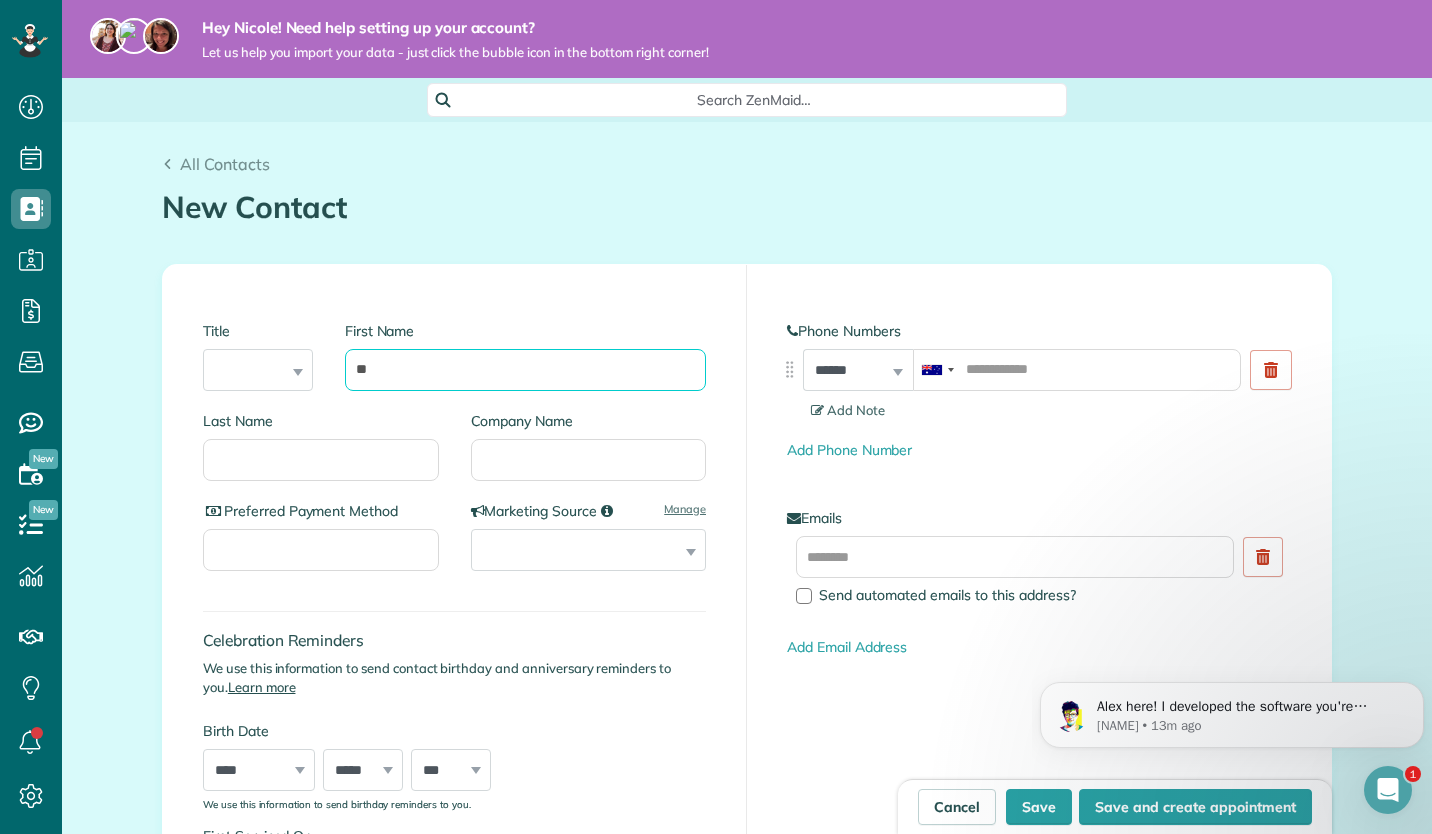 scroll, scrollTop: 0, scrollLeft: 0, axis: both 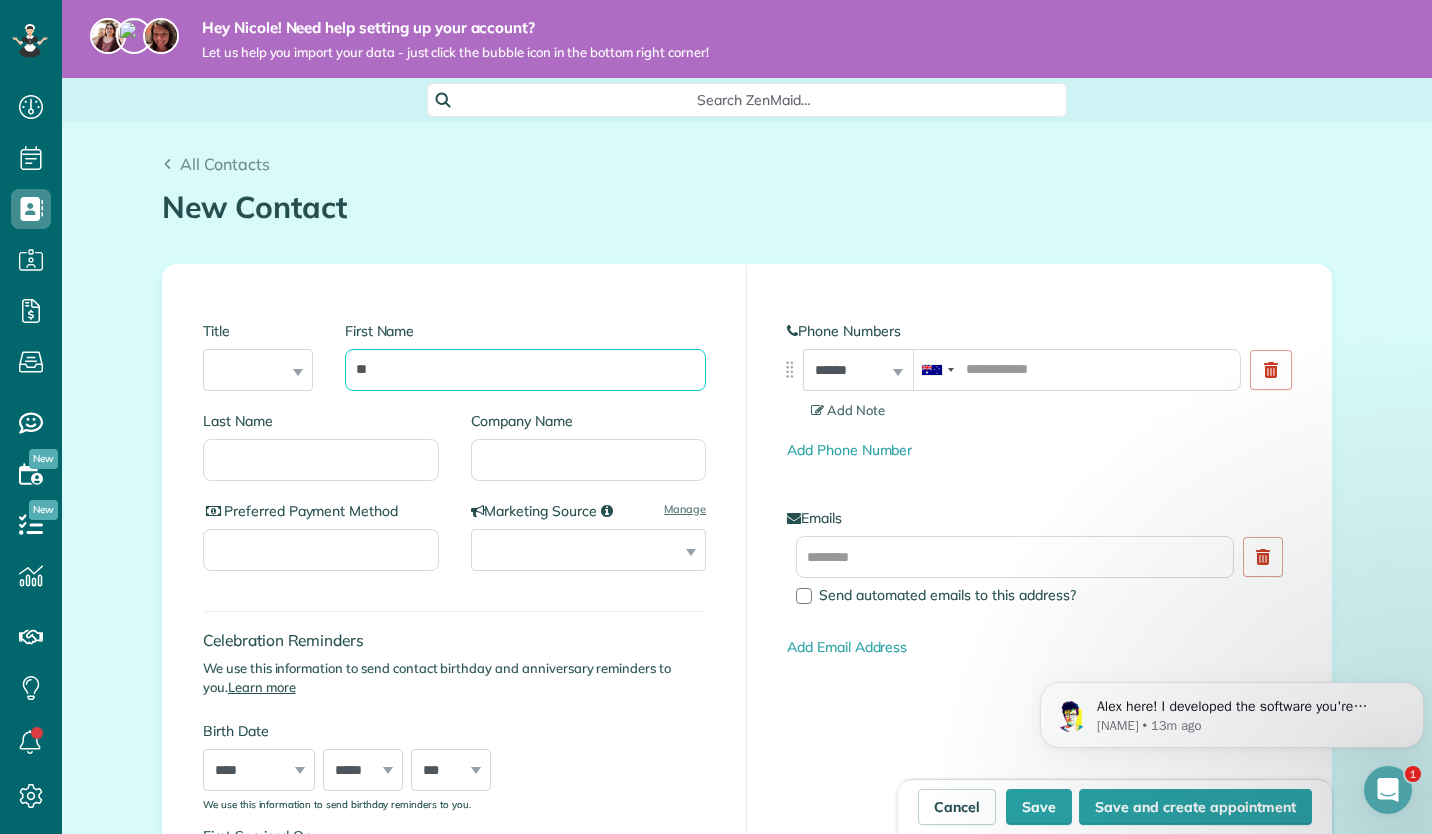type on "*" 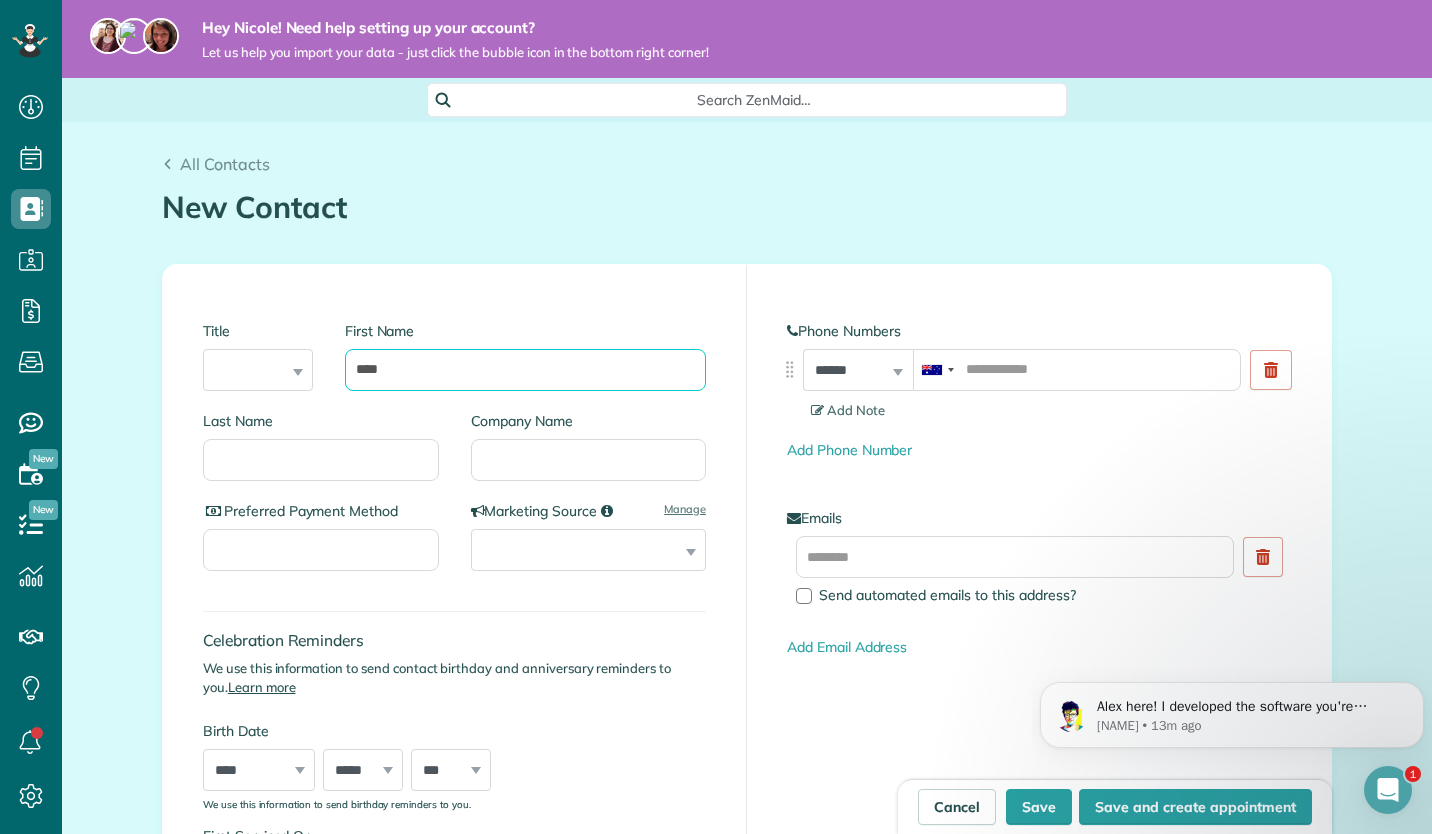 type on "****" 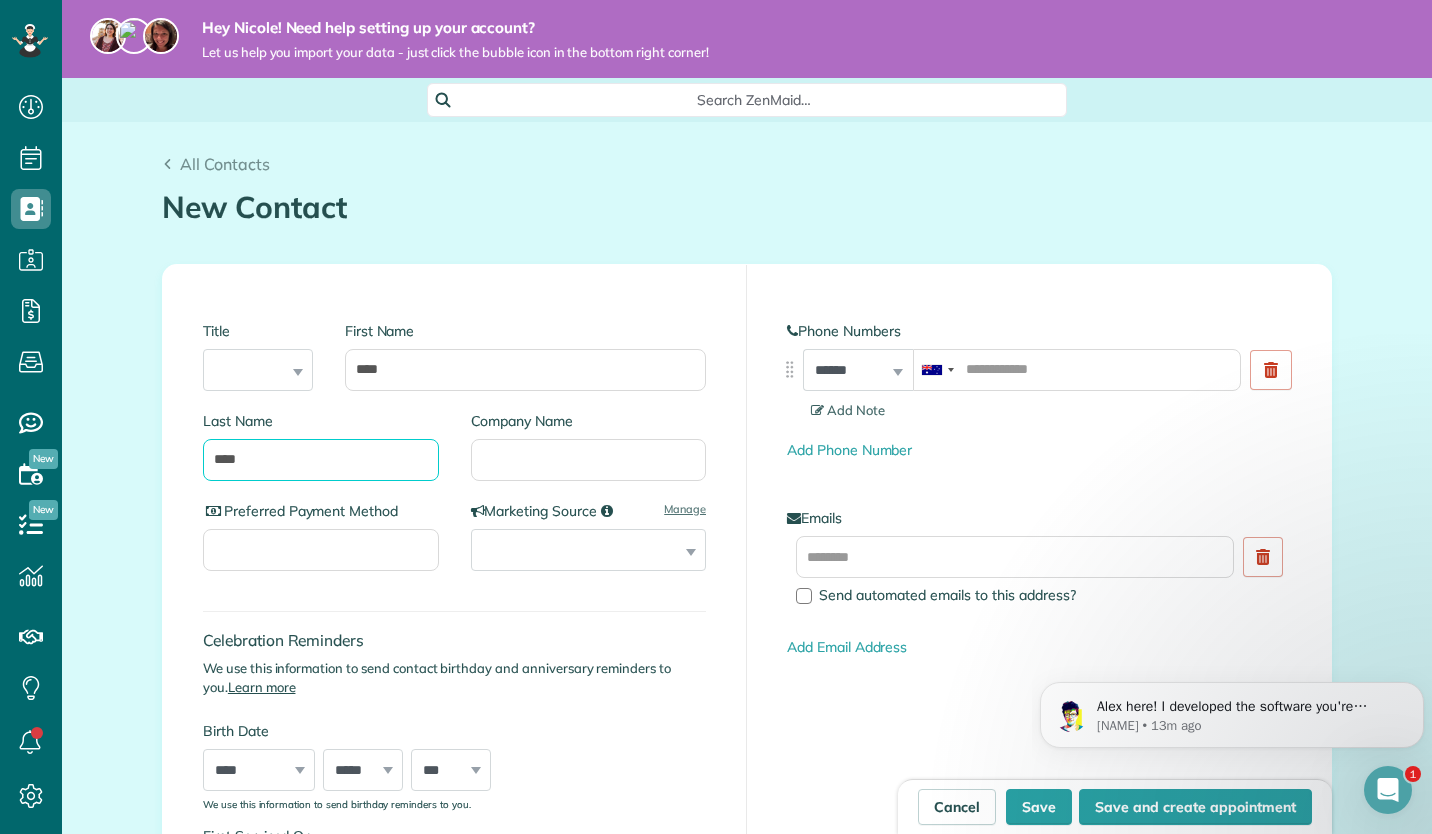 type on "****" 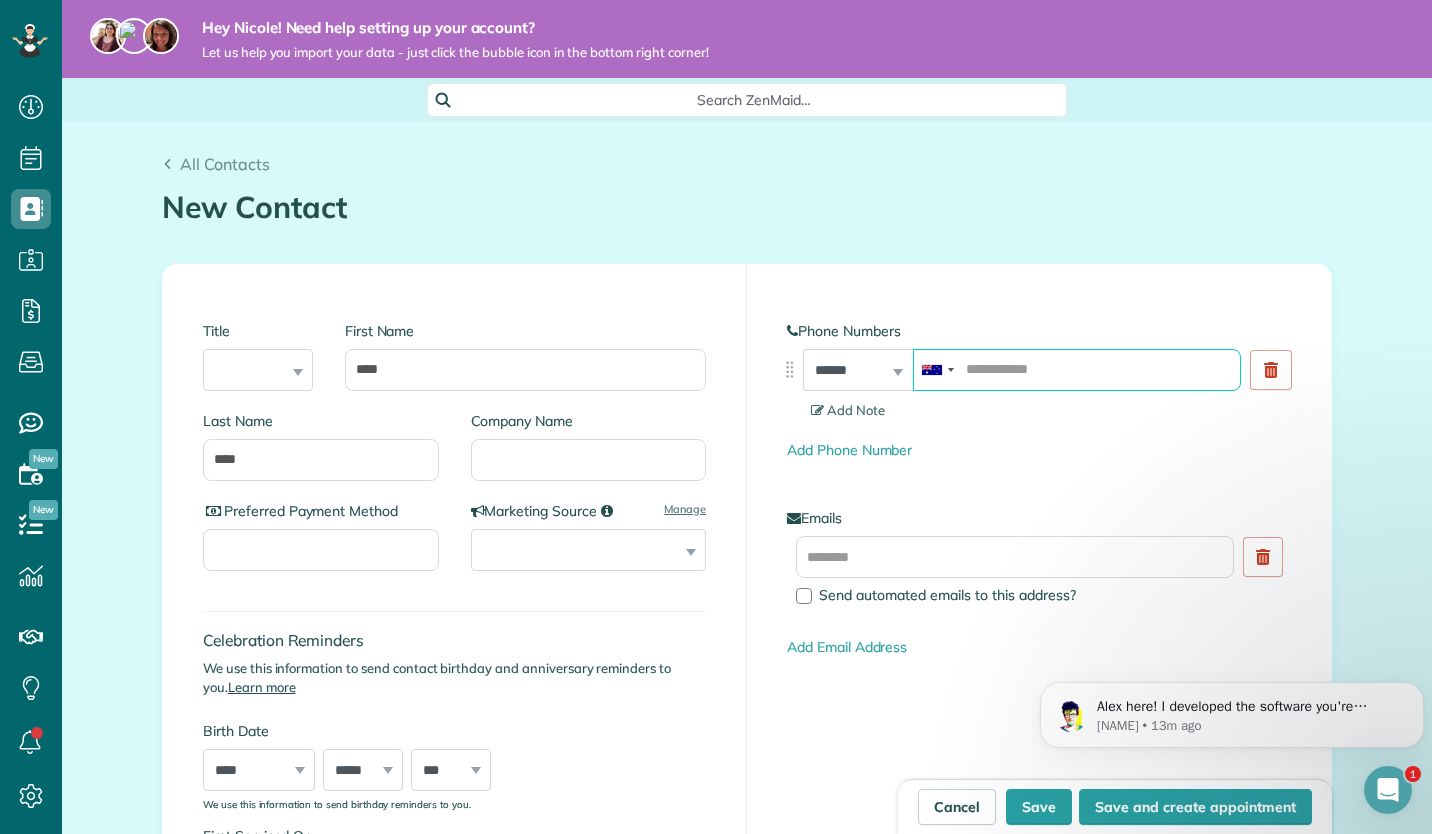 click at bounding box center (1077, 370) 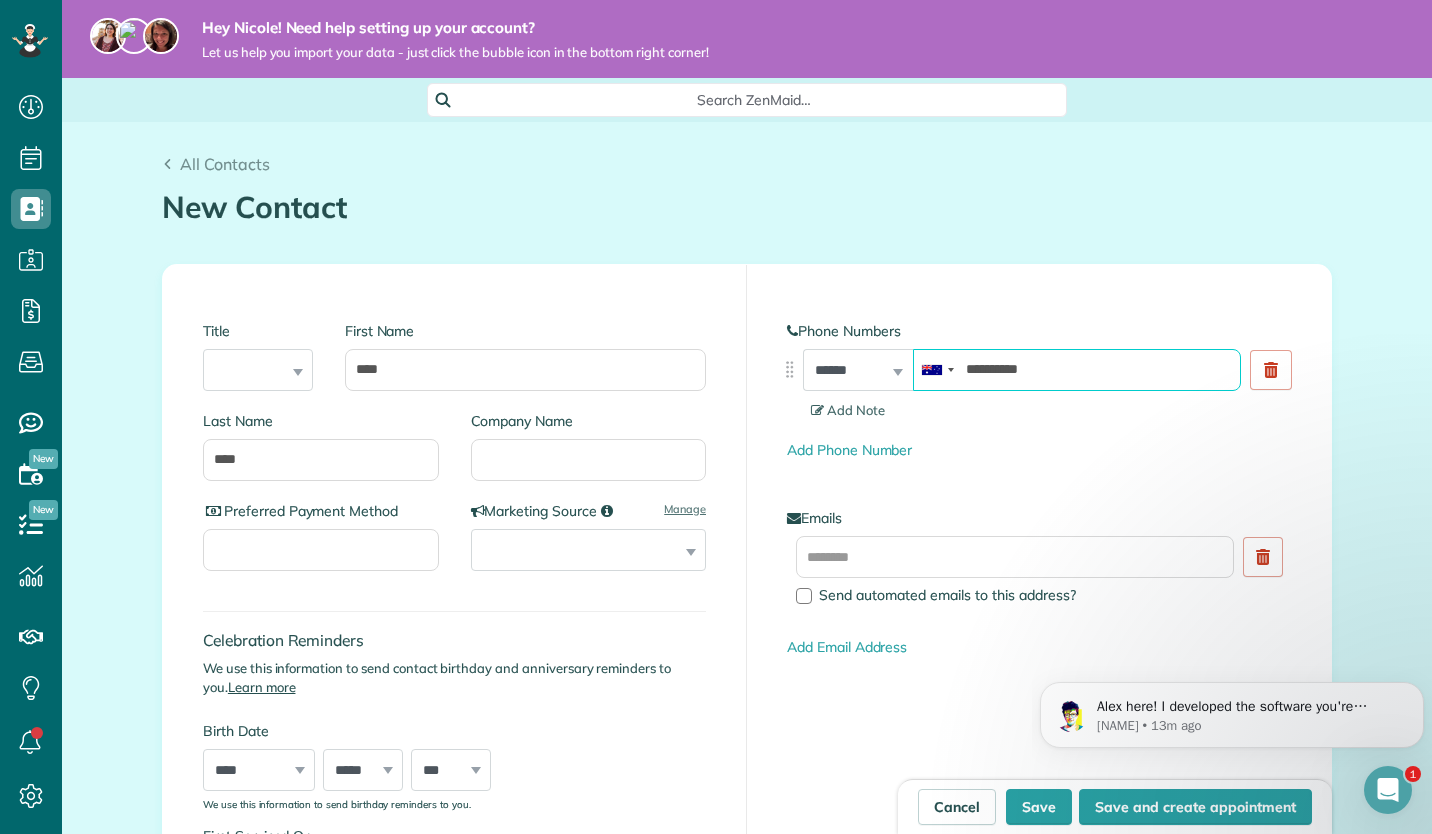 type on "**********" 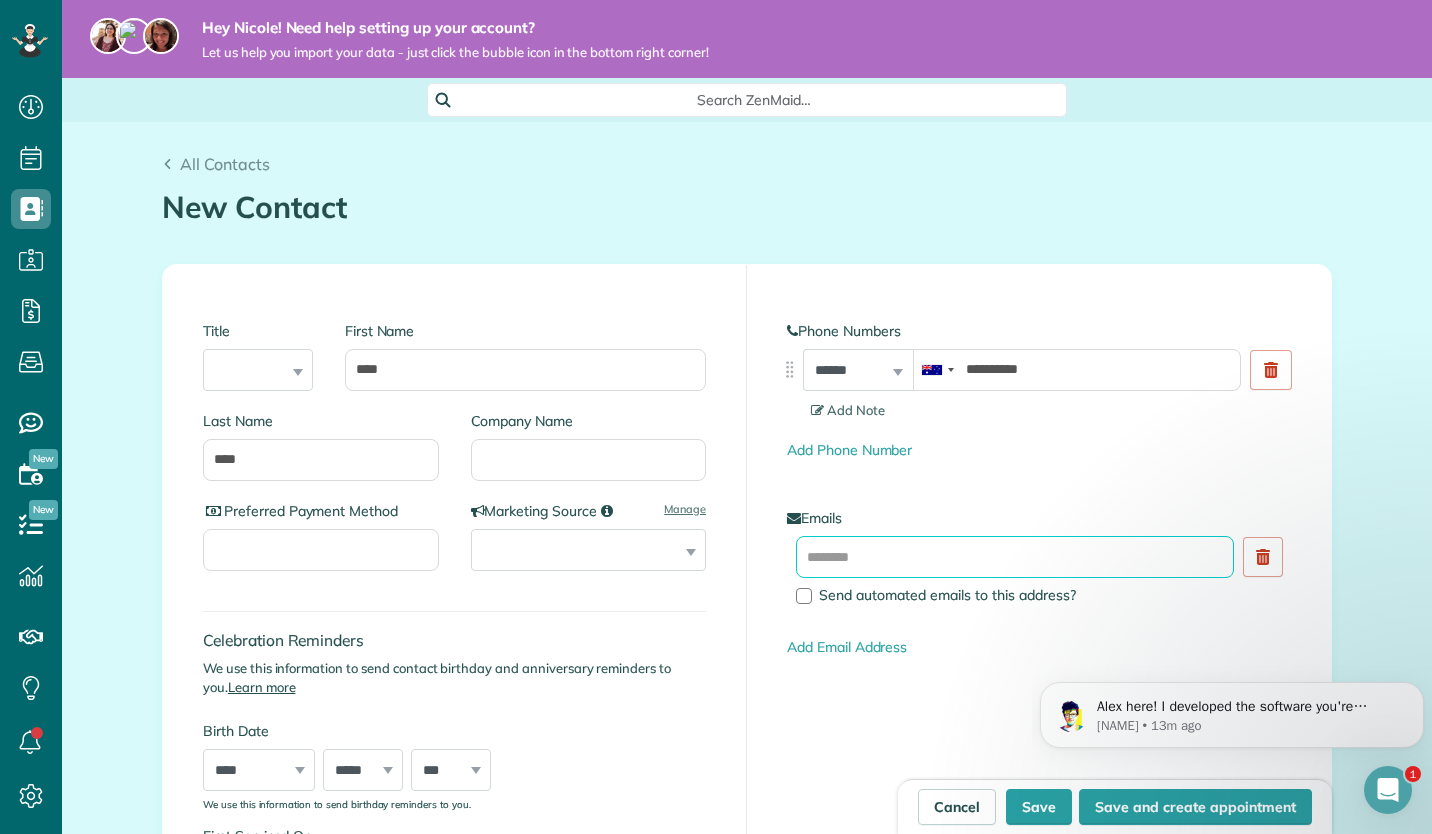 click at bounding box center (1015, 557) 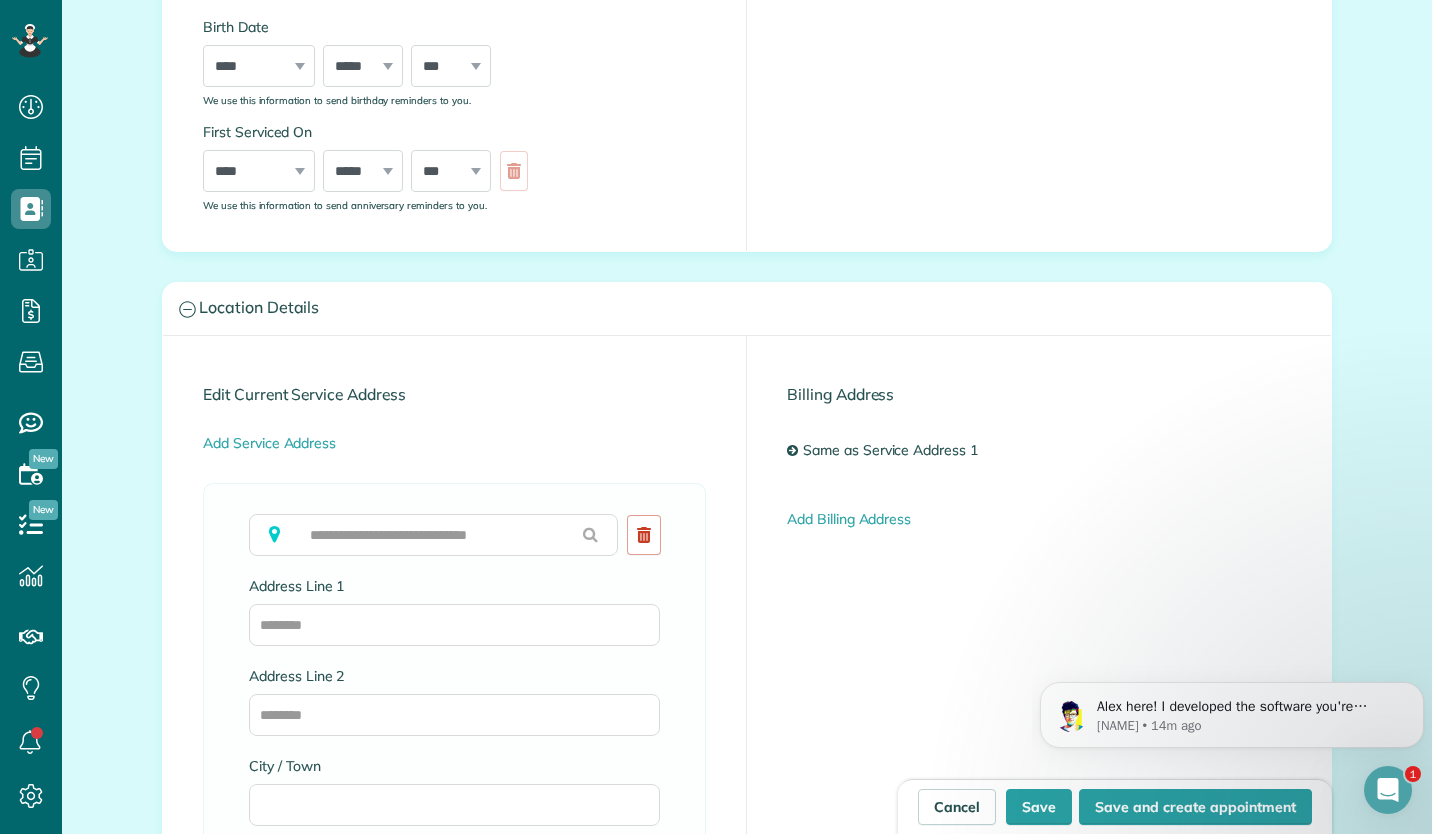 scroll, scrollTop: 707, scrollLeft: 0, axis: vertical 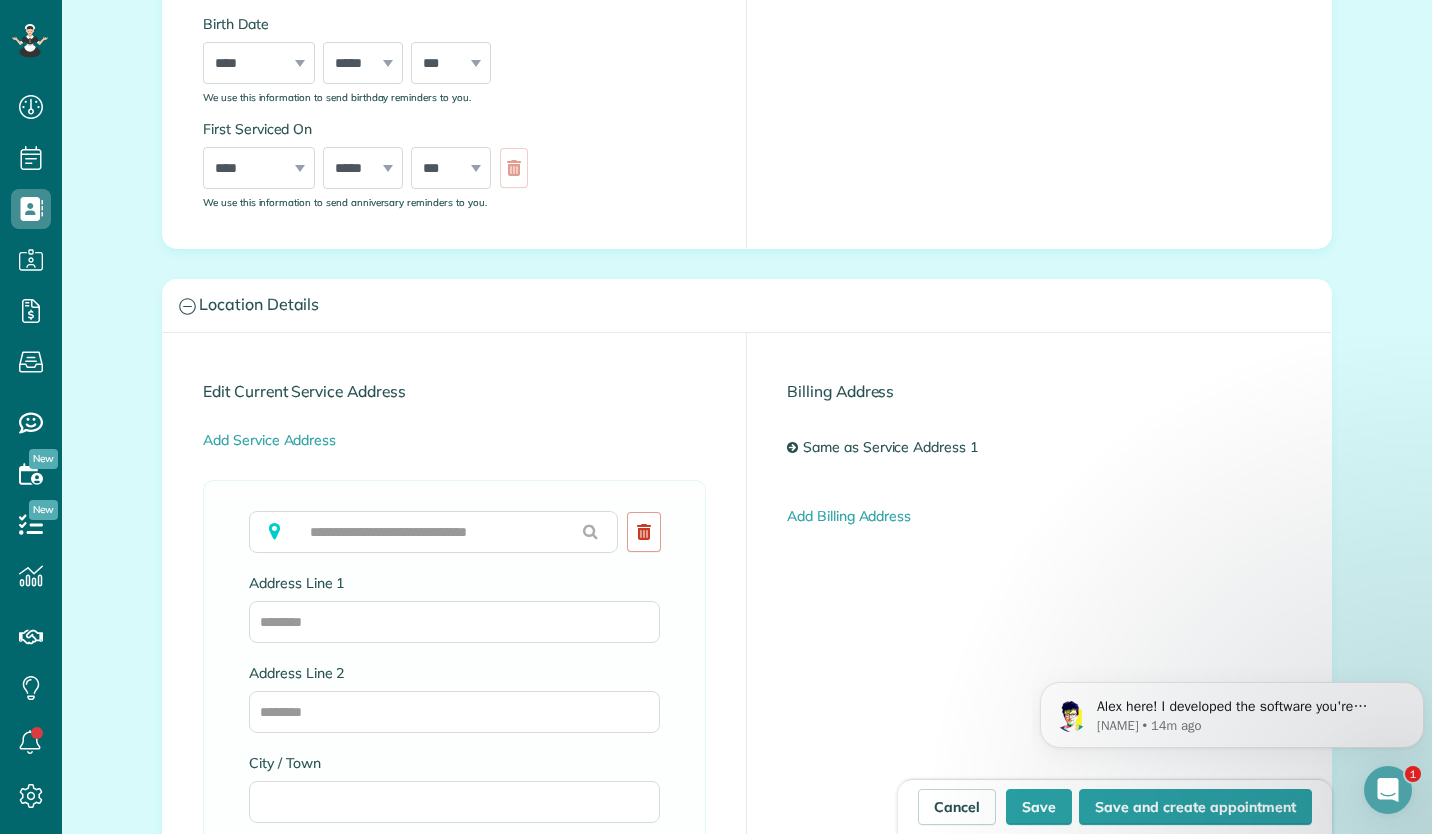 type on "**********" 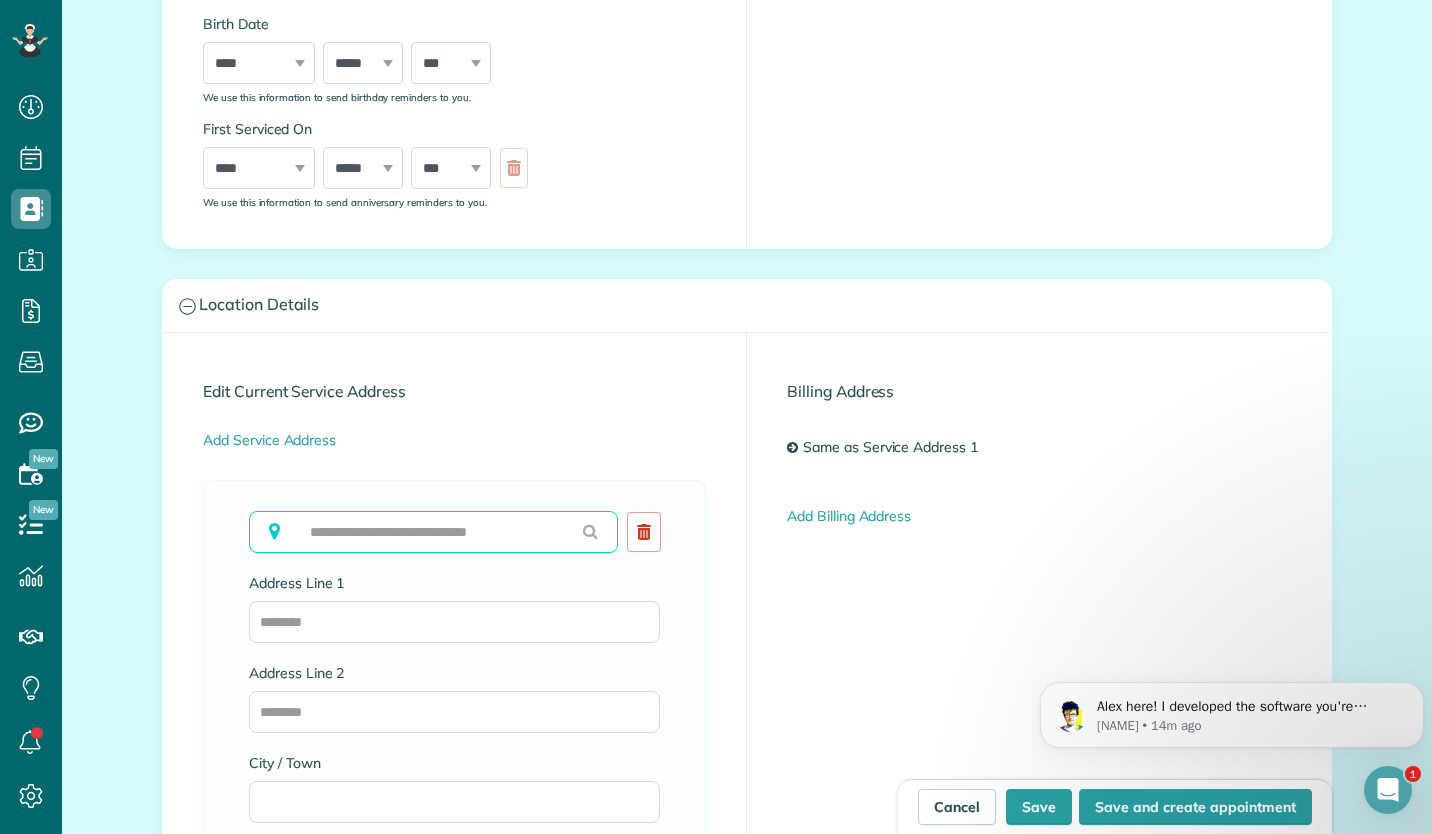 click at bounding box center [433, 532] 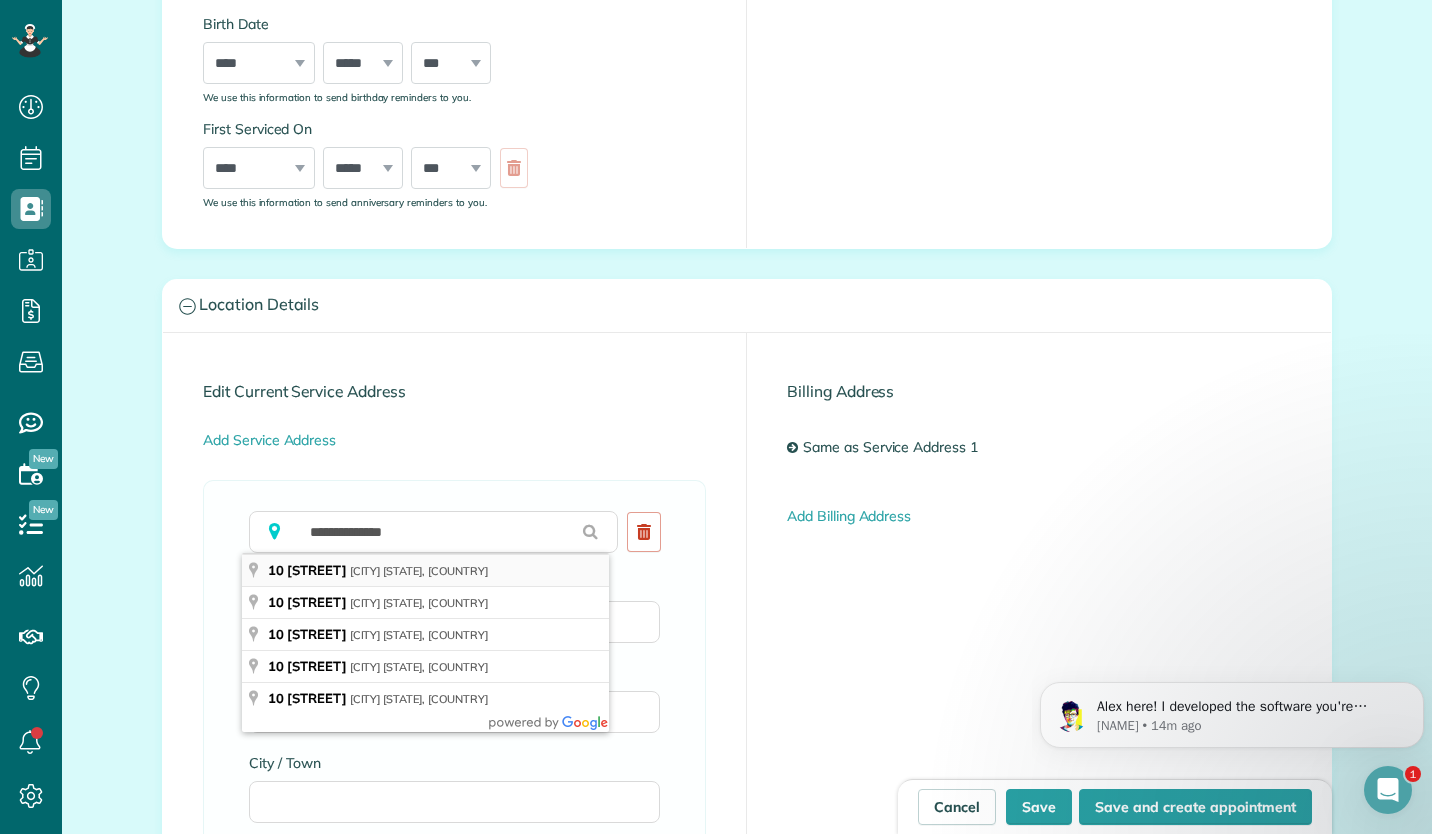 type on "**********" 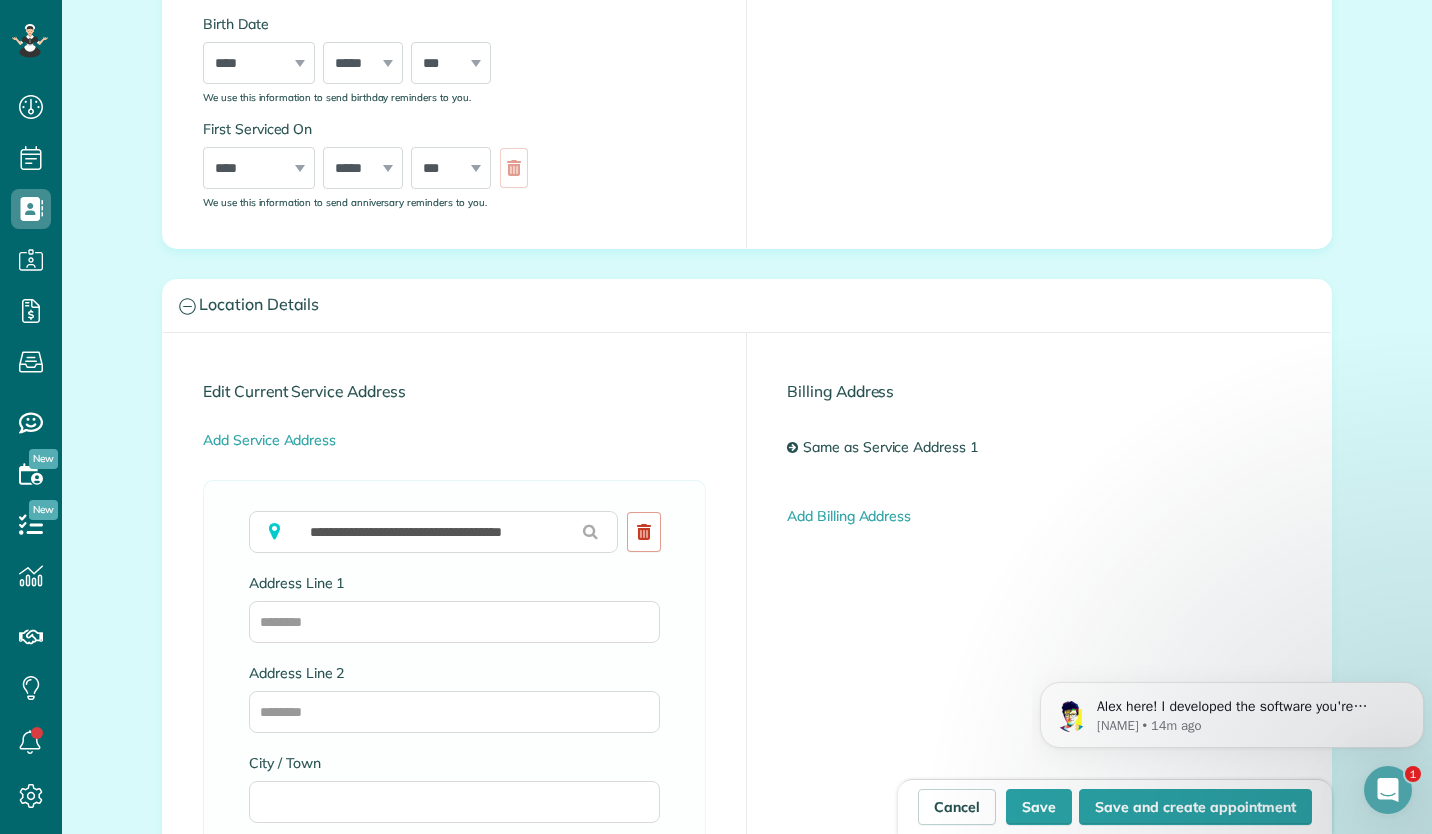 type on "**********" 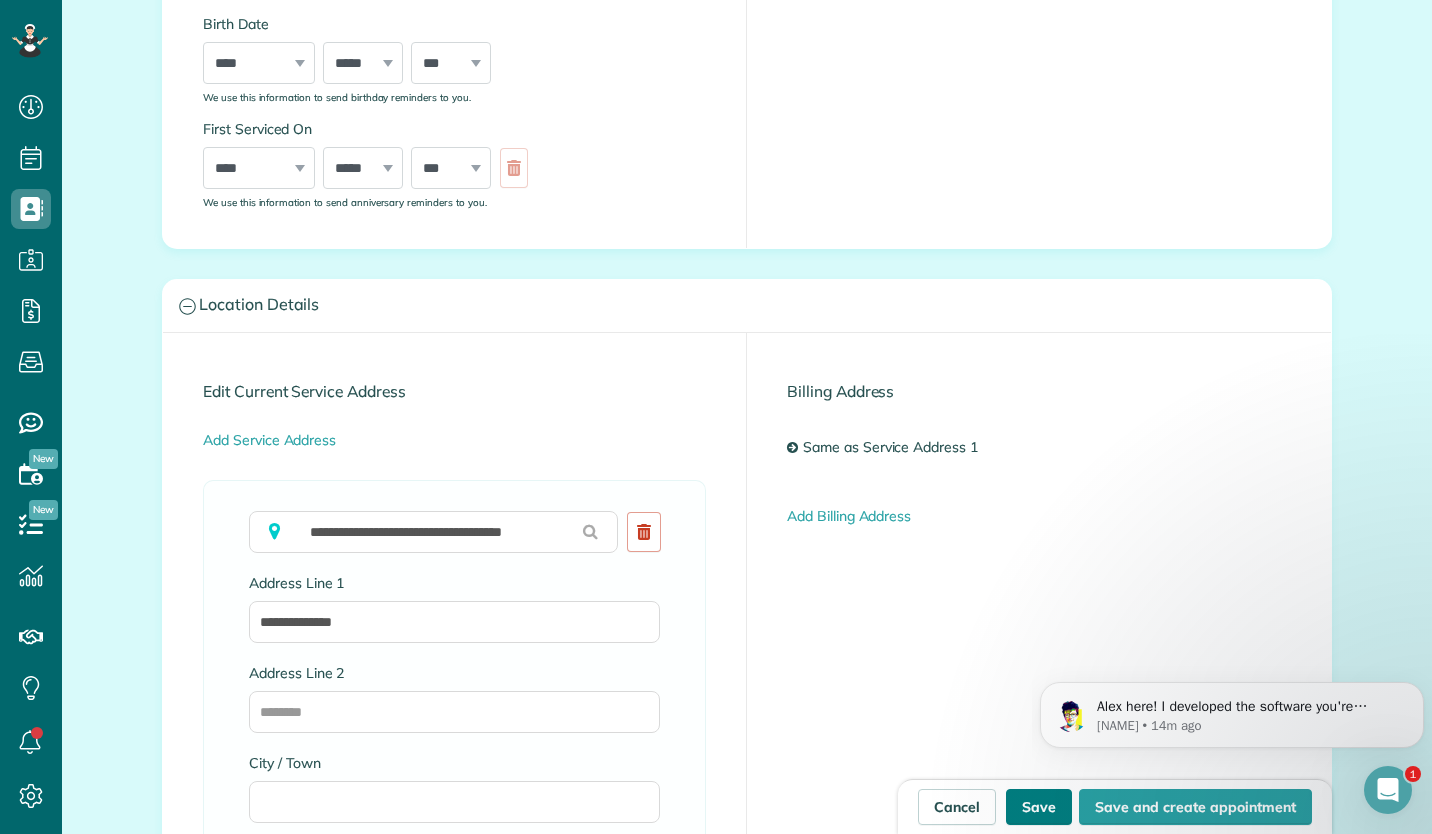 click on "Save" at bounding box center [1039, 807] 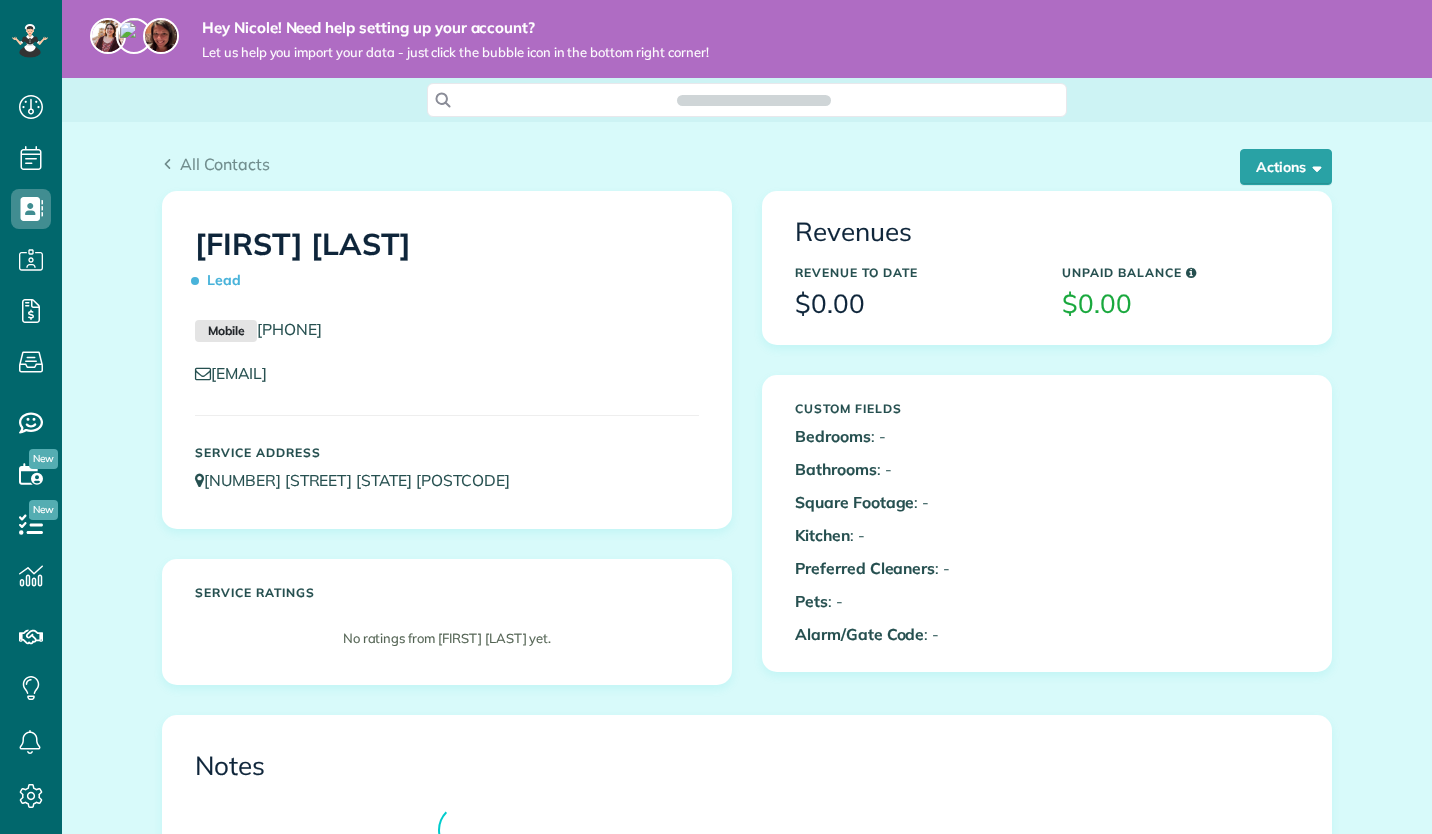 scroll, scrollTop: 0, scrollLeft: 0, axis: both 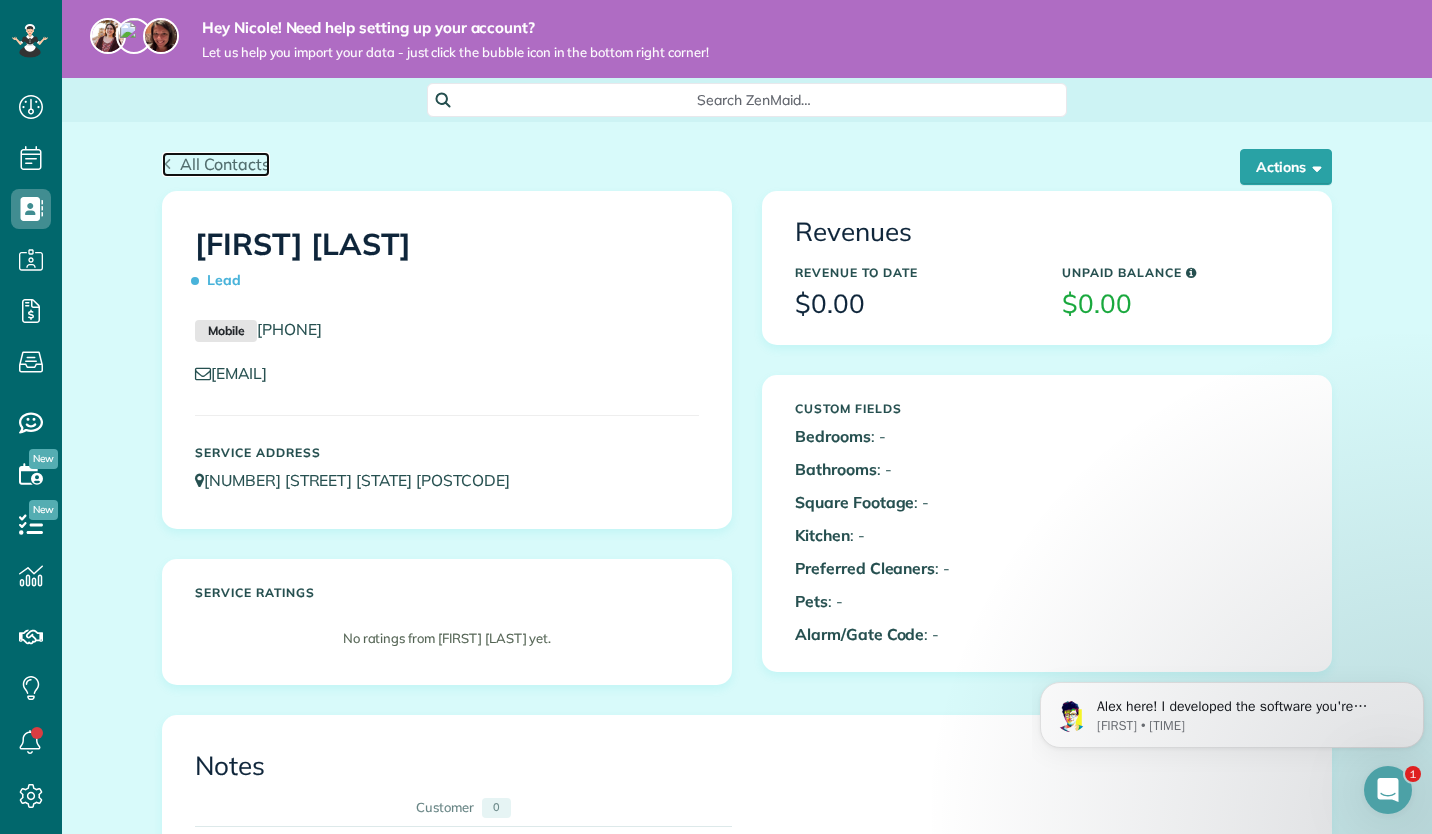 click on "All Contacts" at bounding box center [225, 164] 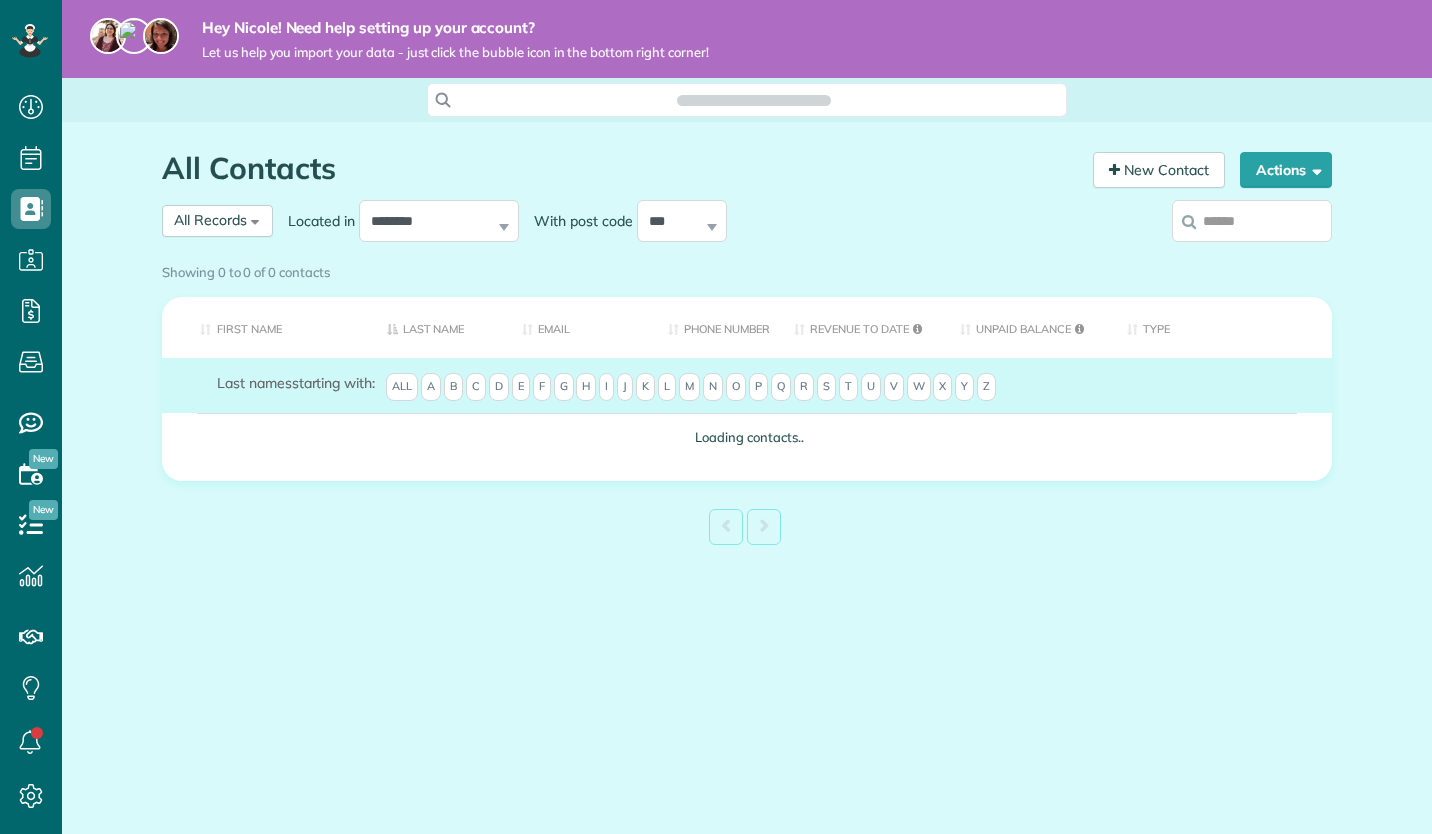 scroll, scrollTop: 0, scrollLeft: 0, axis: both 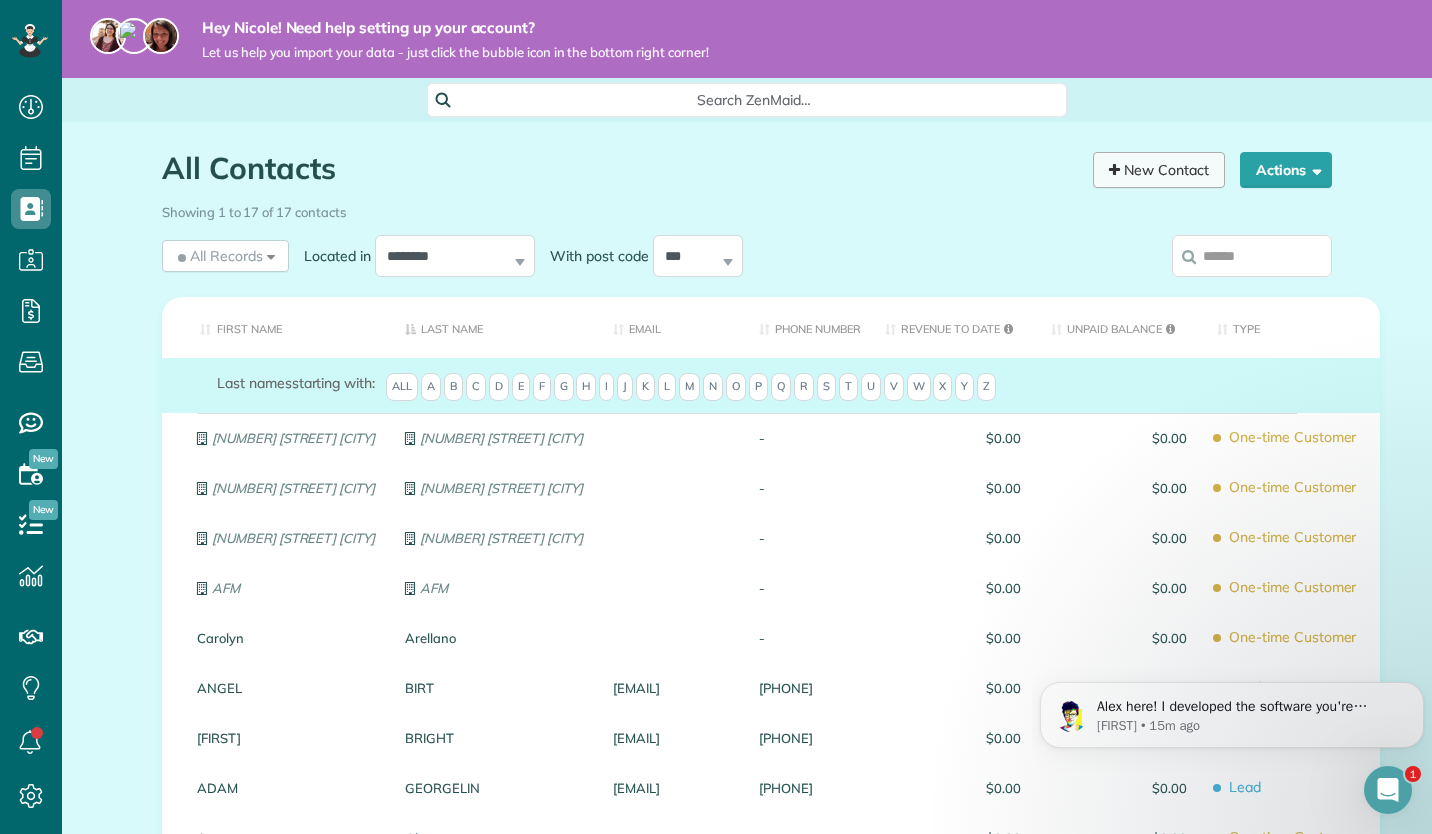 click on "New Contact" at bounding box center [1159, 170] 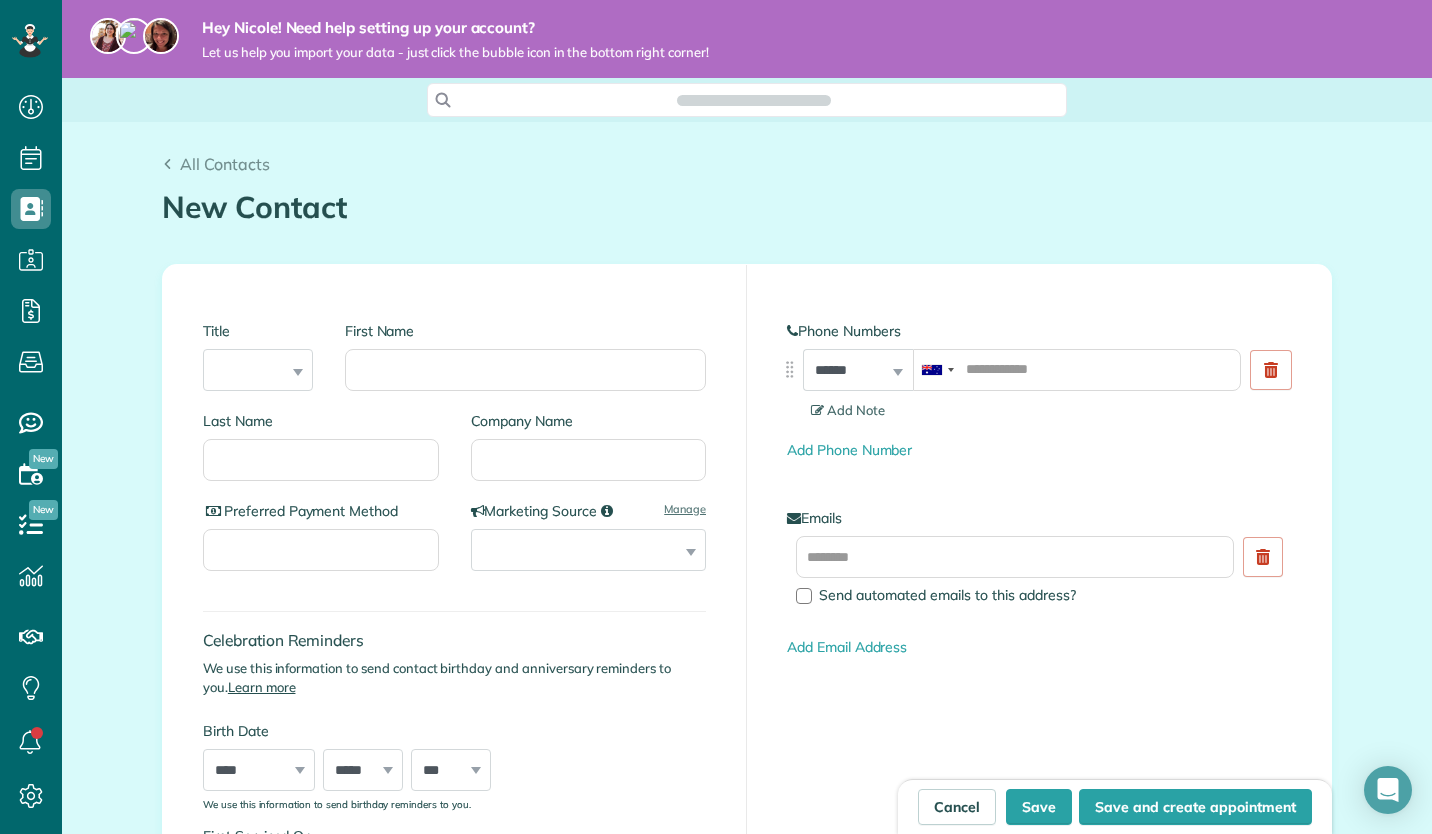 scroll, scrollTop: 0, scrollLeft: 0, axis: both 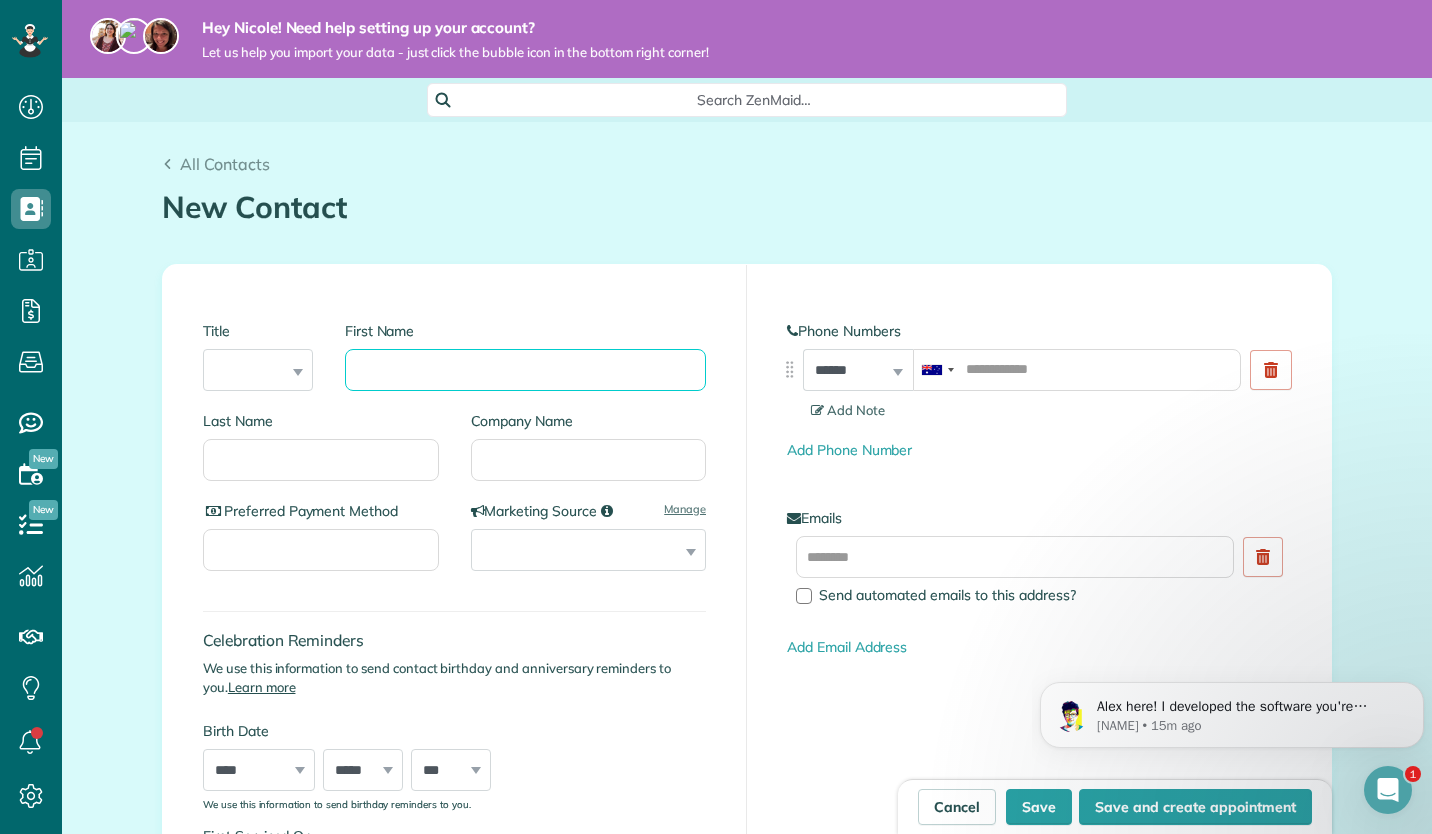 click on "First Name" at bounding box center (525, 370) 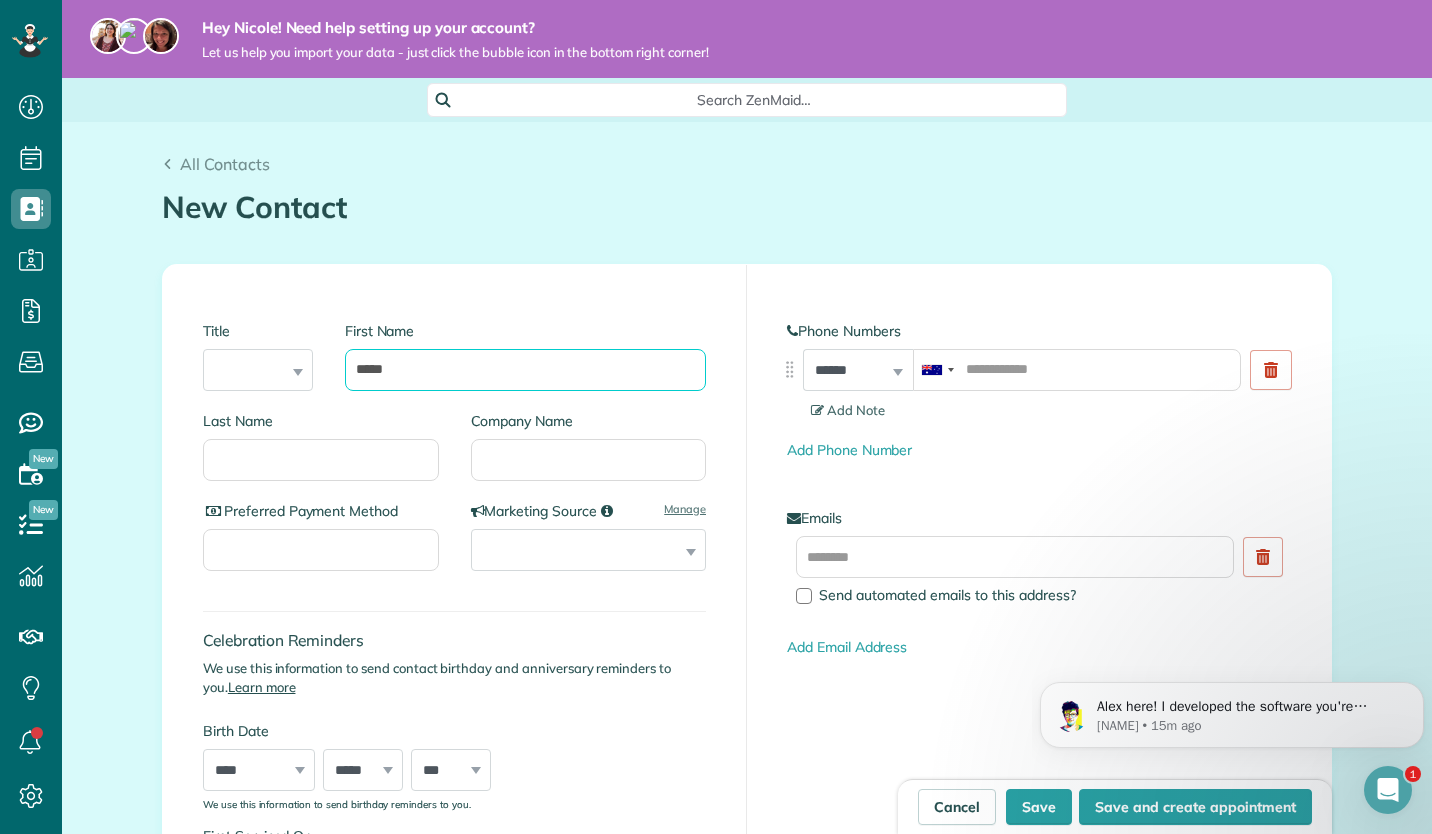 type on "*****" 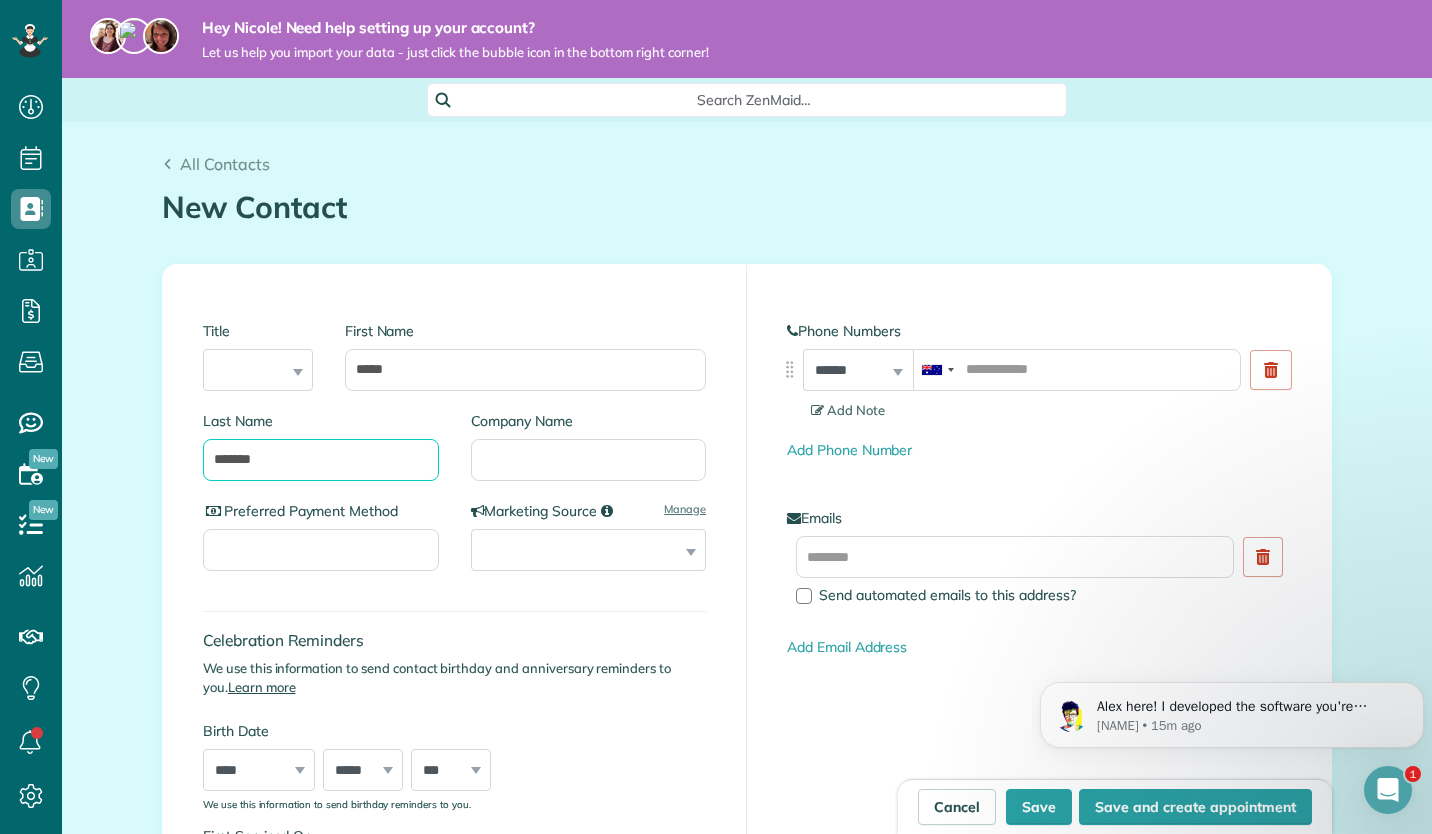 type on "*******" 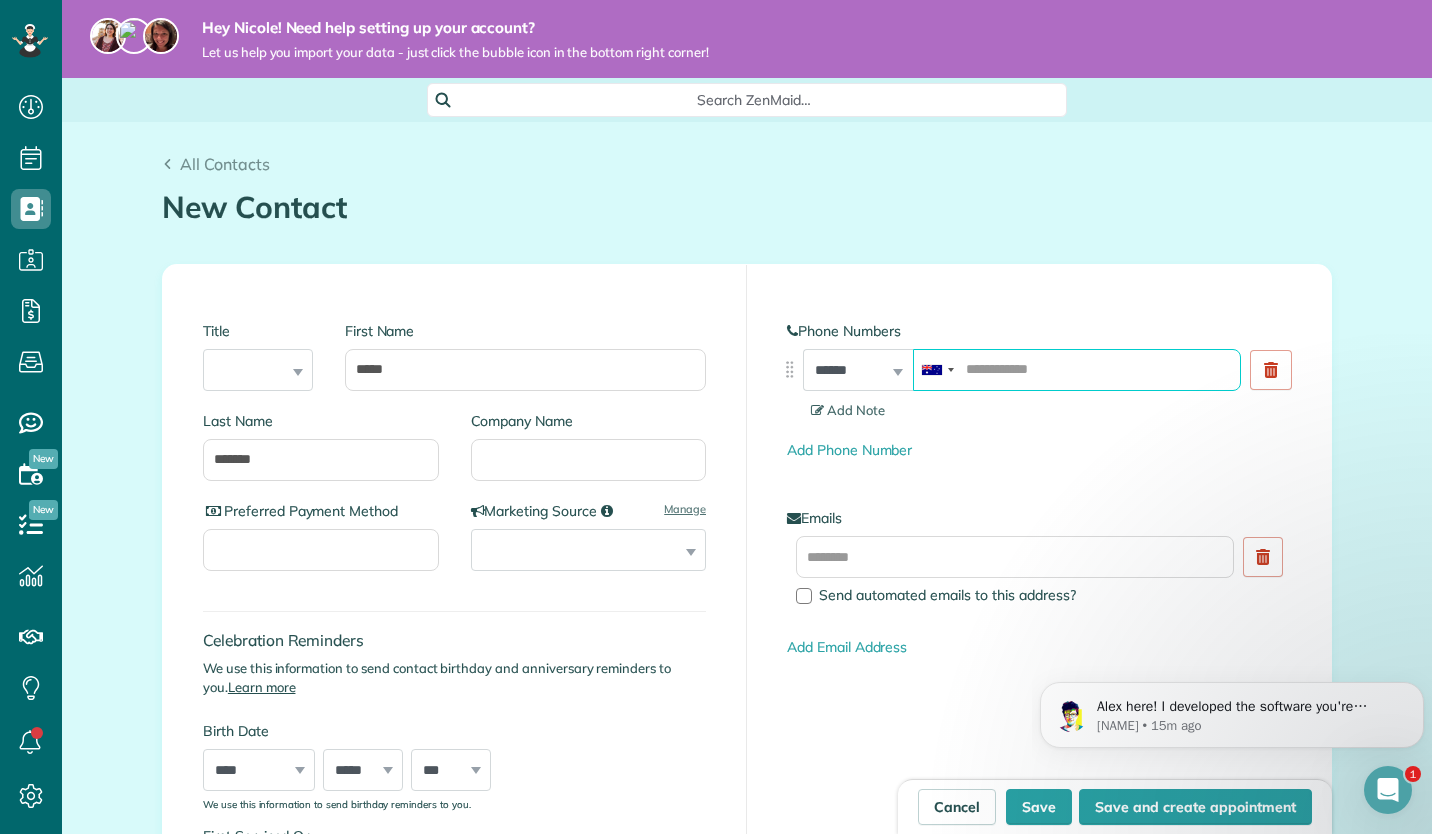 click at bounding box center [1077, 370] 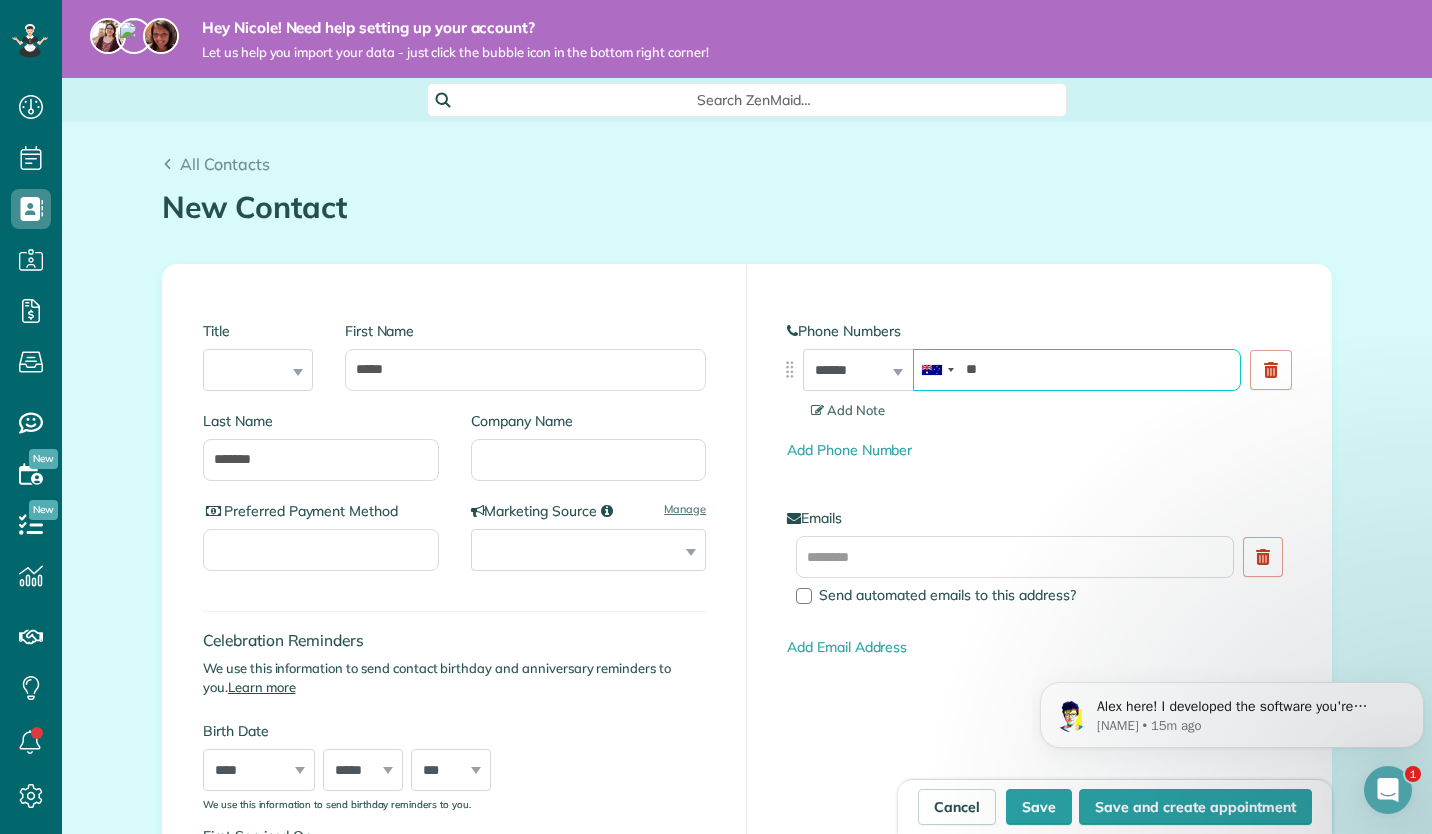 type on "*" 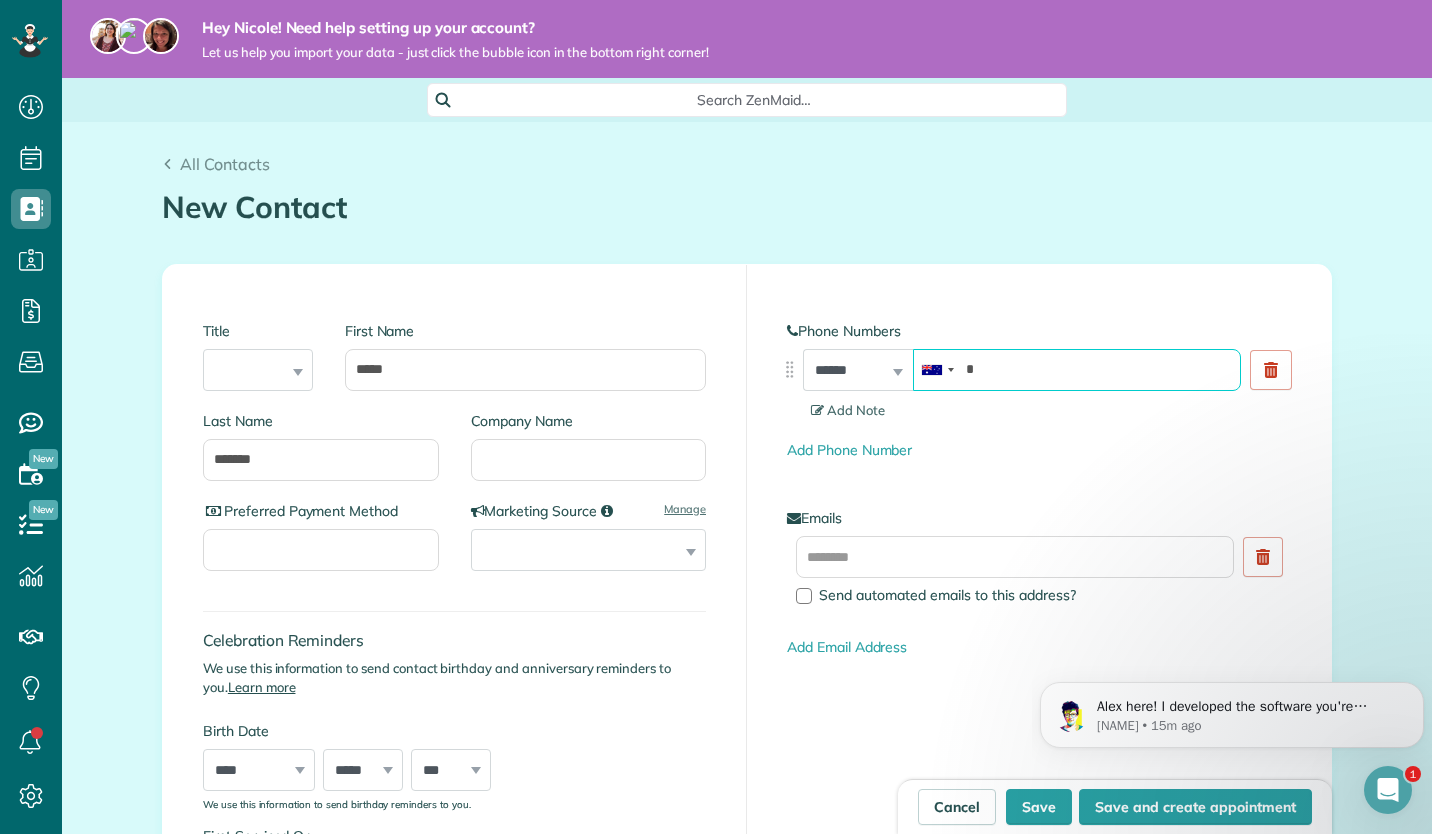 type 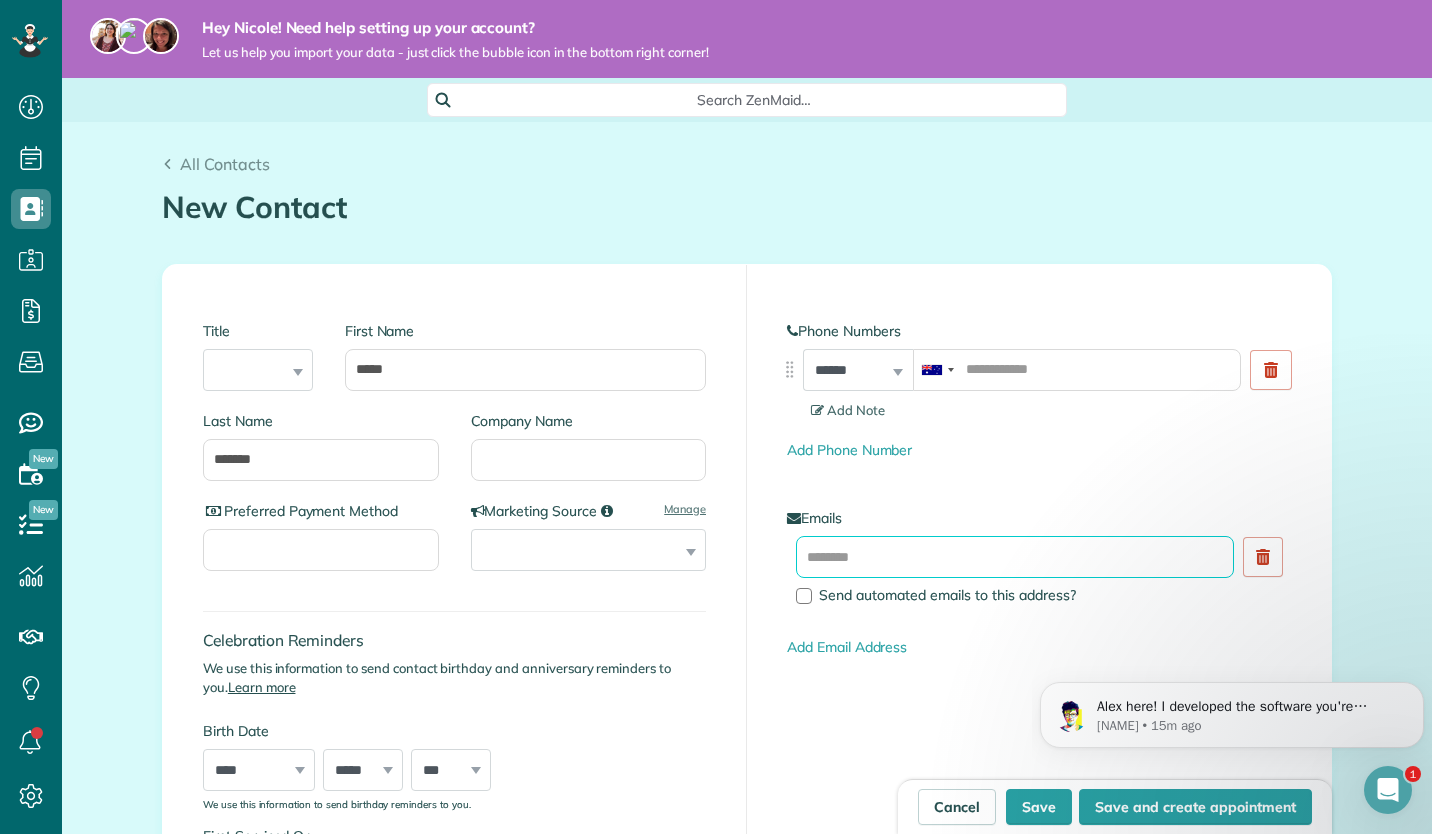 click at bounding box center (1015, 557) 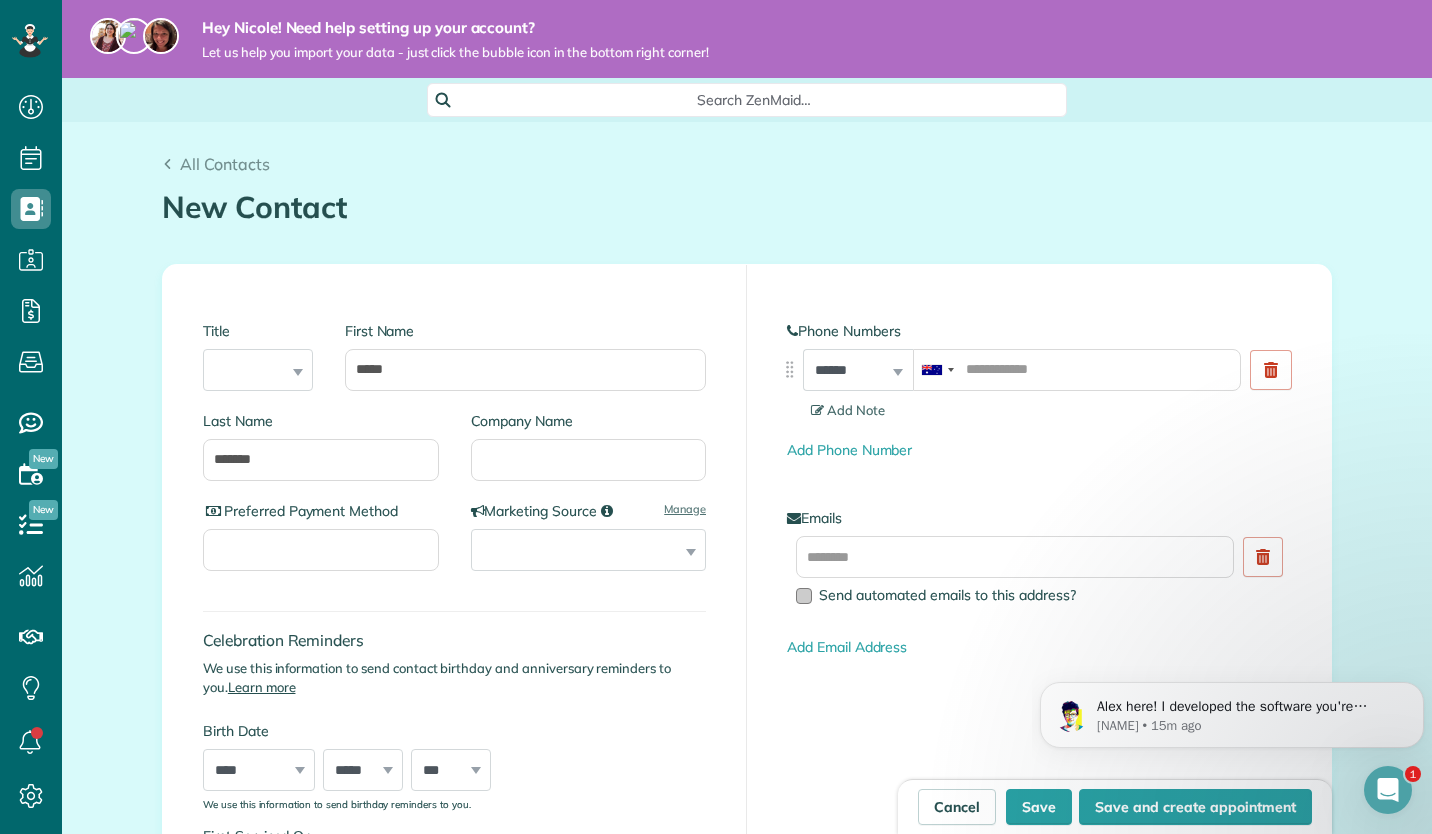 click at bounding box center (804, 596) 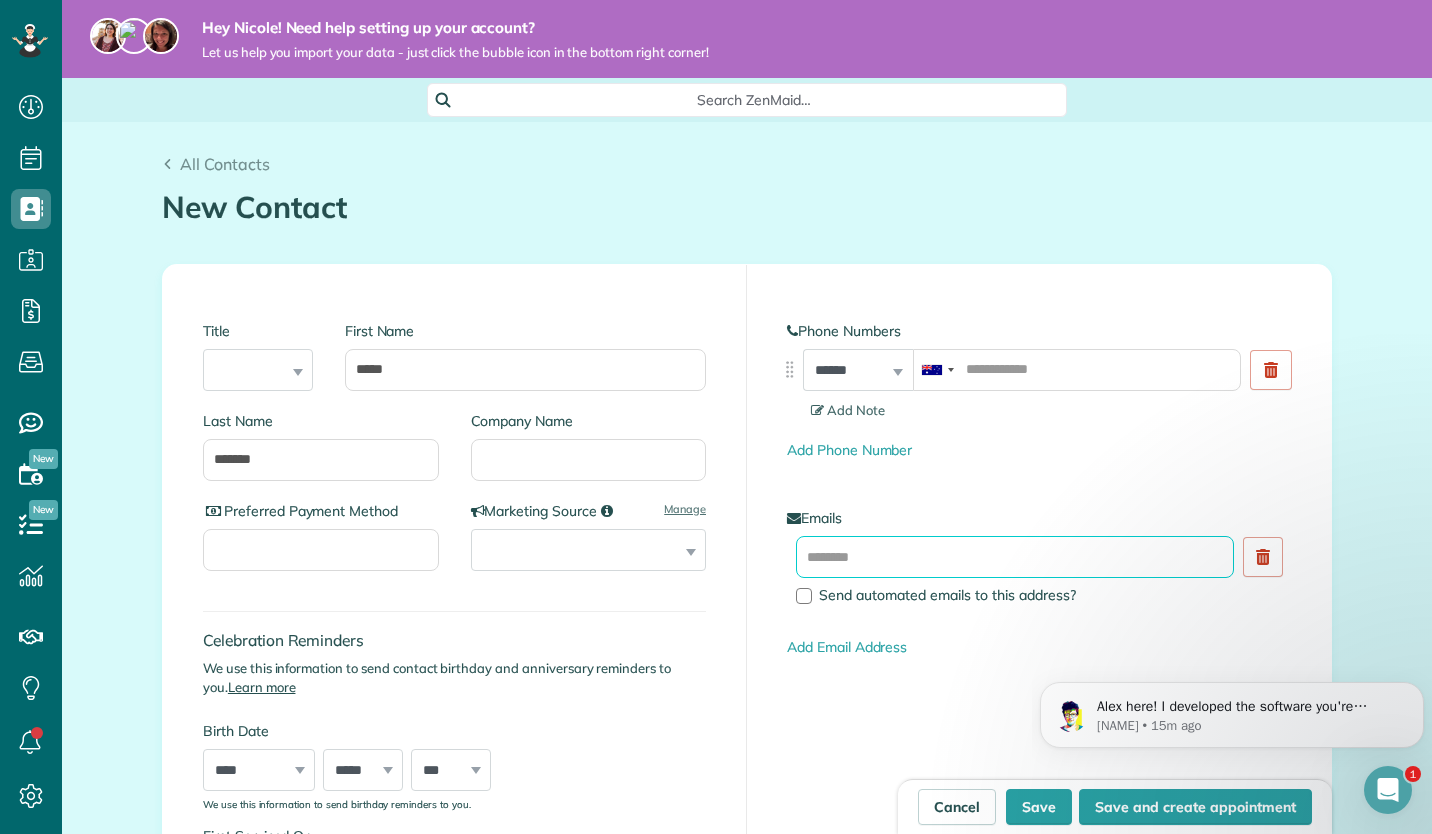 click at bounding box center [1015, 557] 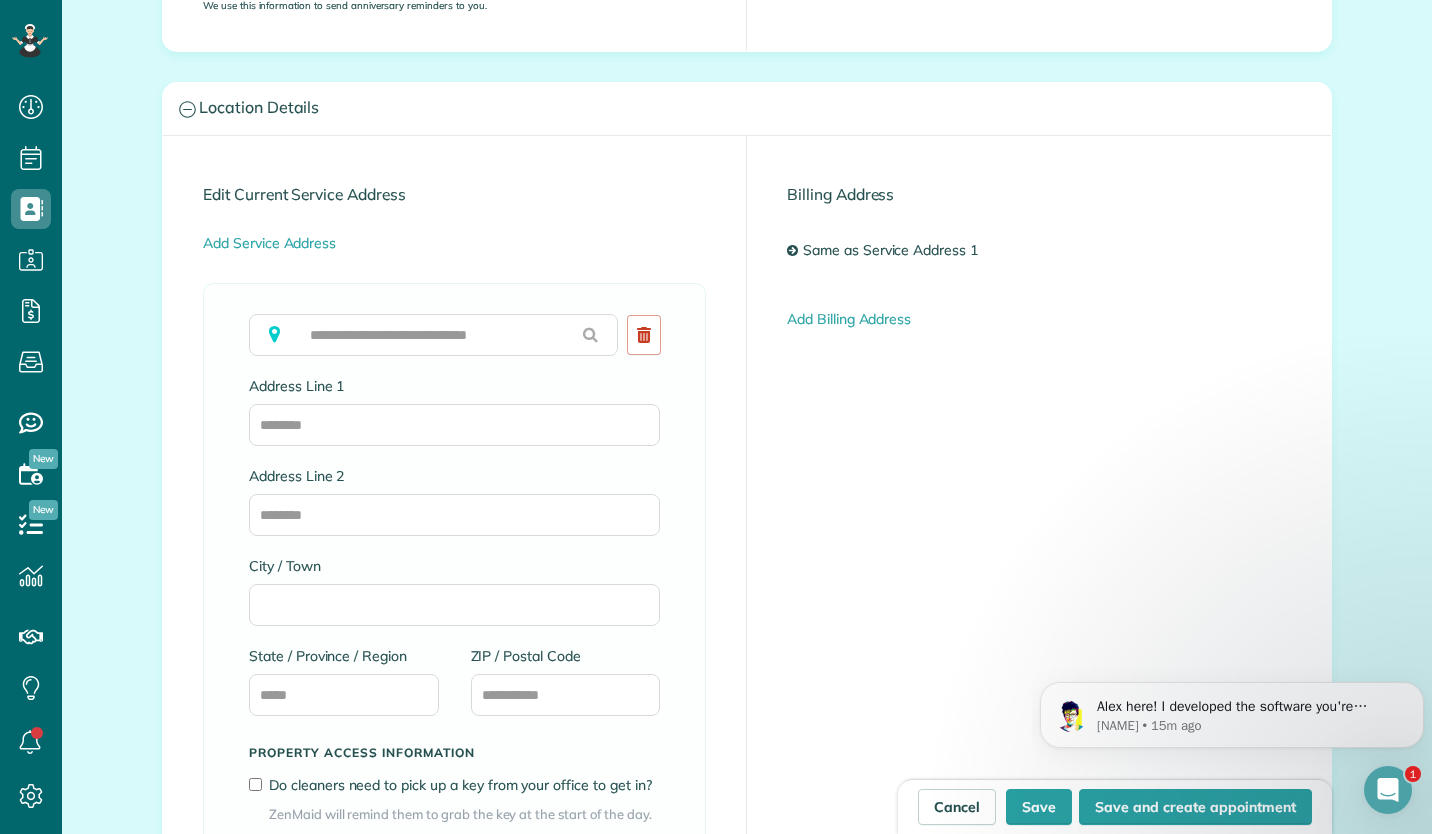 scroll, scrollTop: 917, scrollLeft: 0, axis: vertical 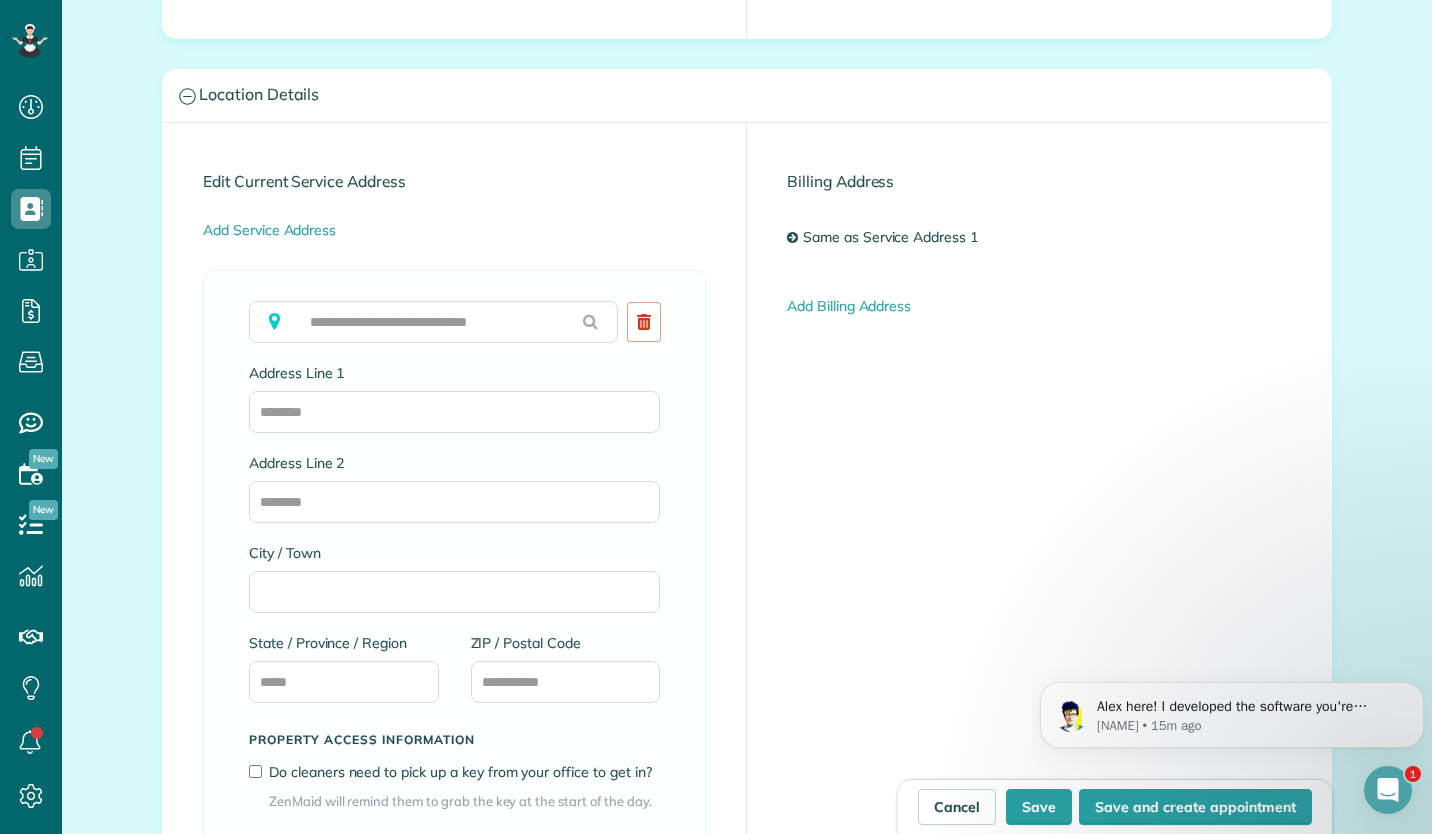 type on "**********" 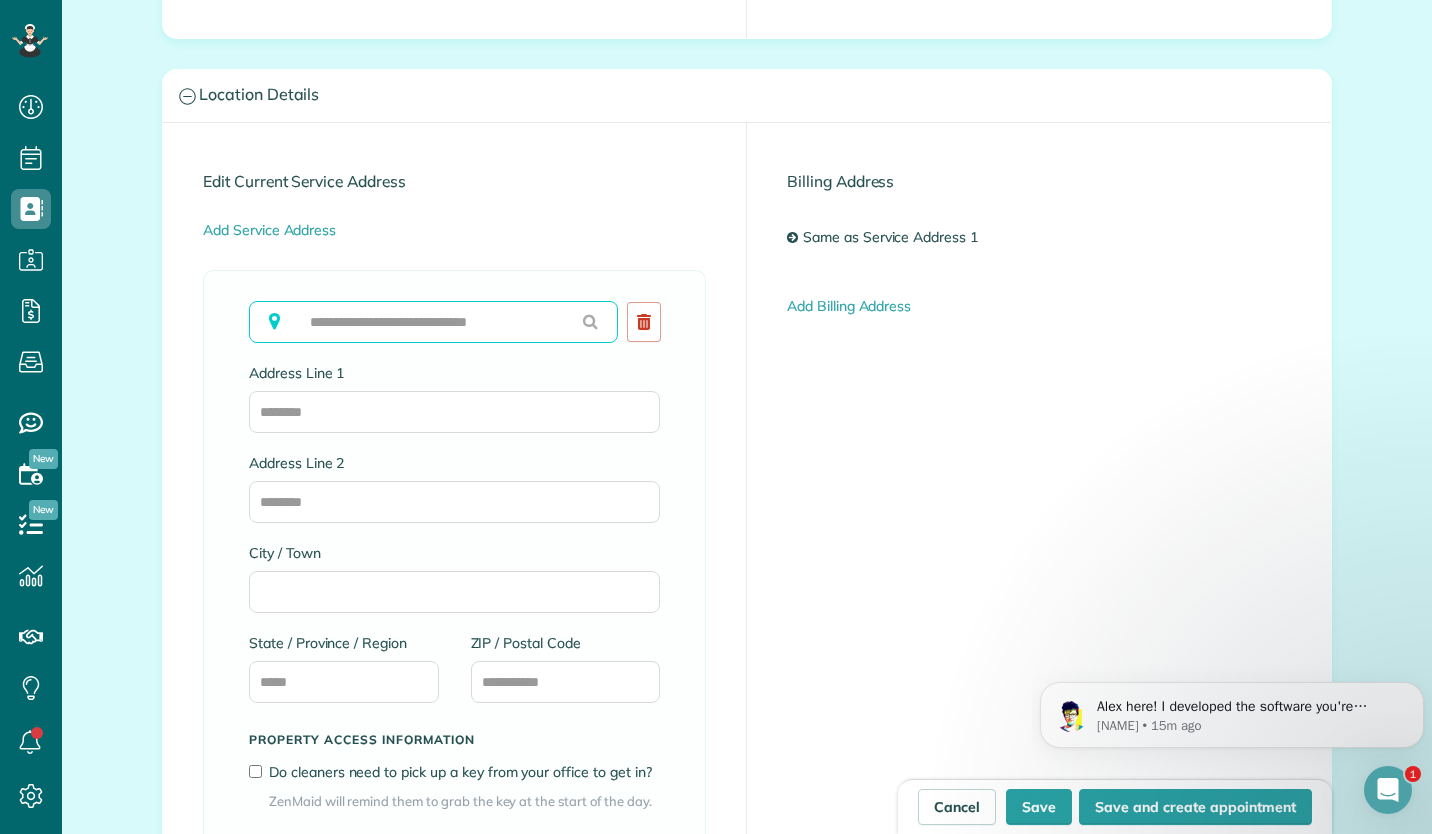 click at bounding box center [433, 322] 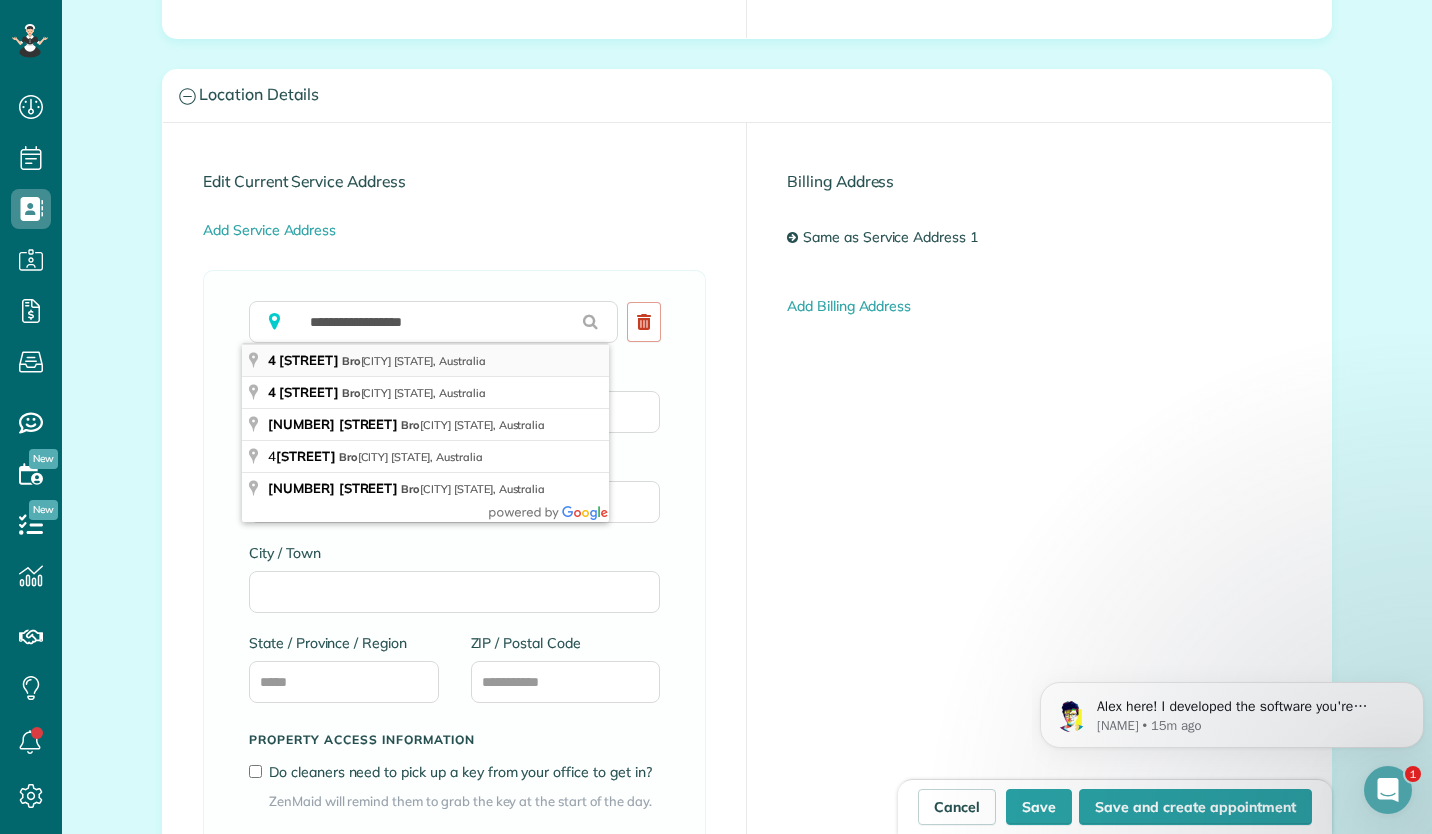 type on "**********" 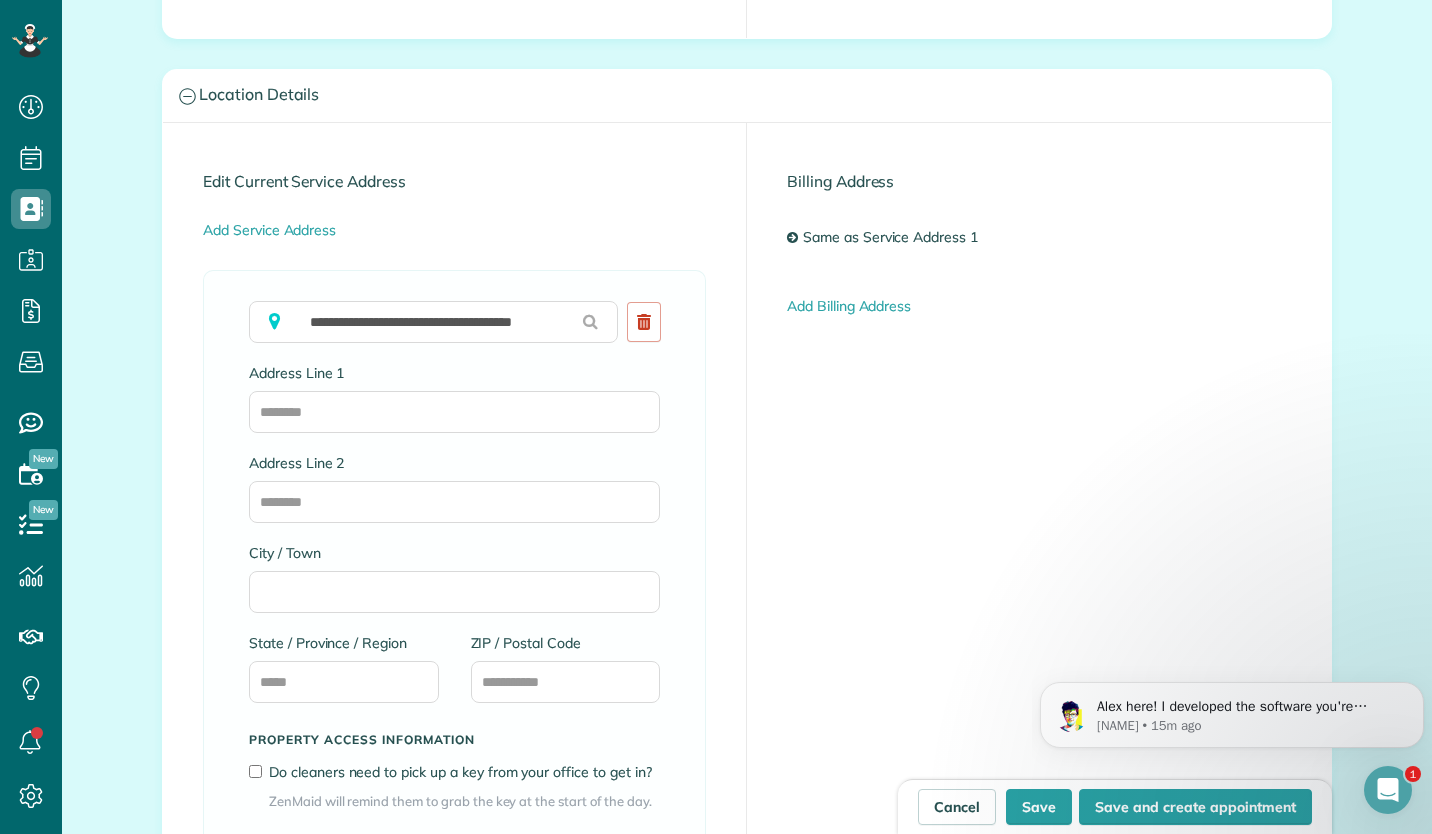 type on "**********" 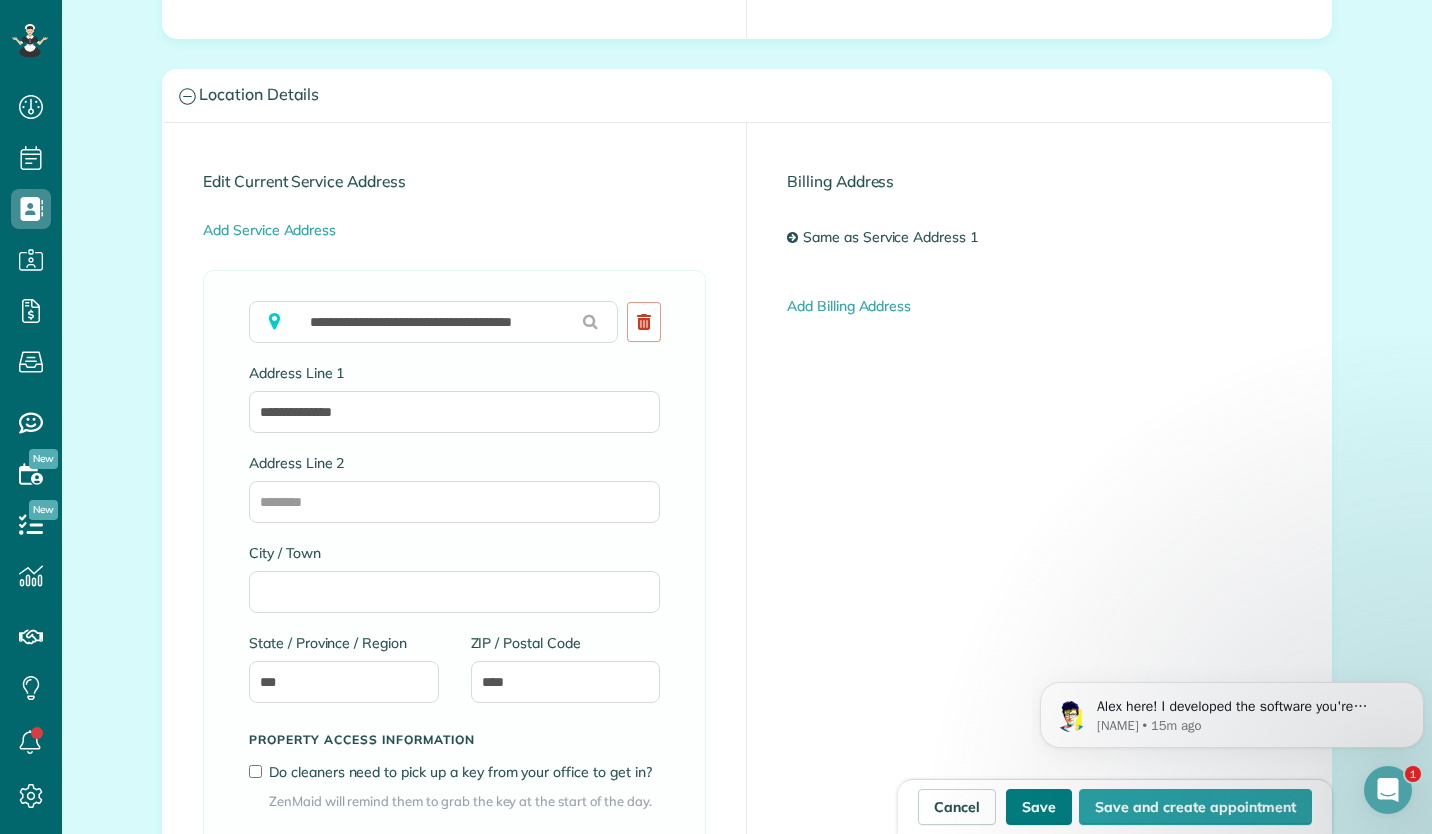 click on "Save" at bounding box center (1039, 807) 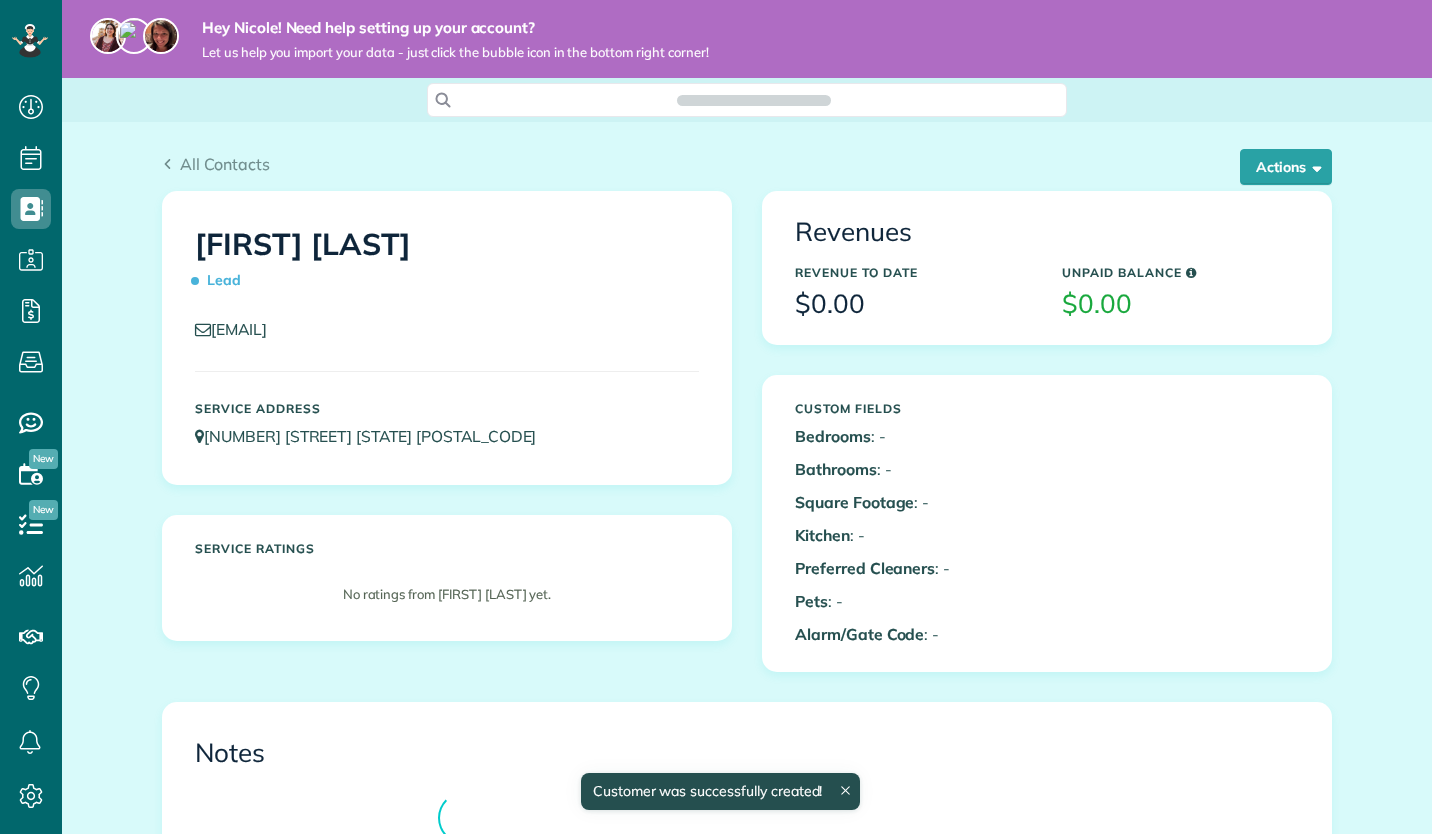 scroll, scrollTop: 0, scrollLeft: 0, axis: both 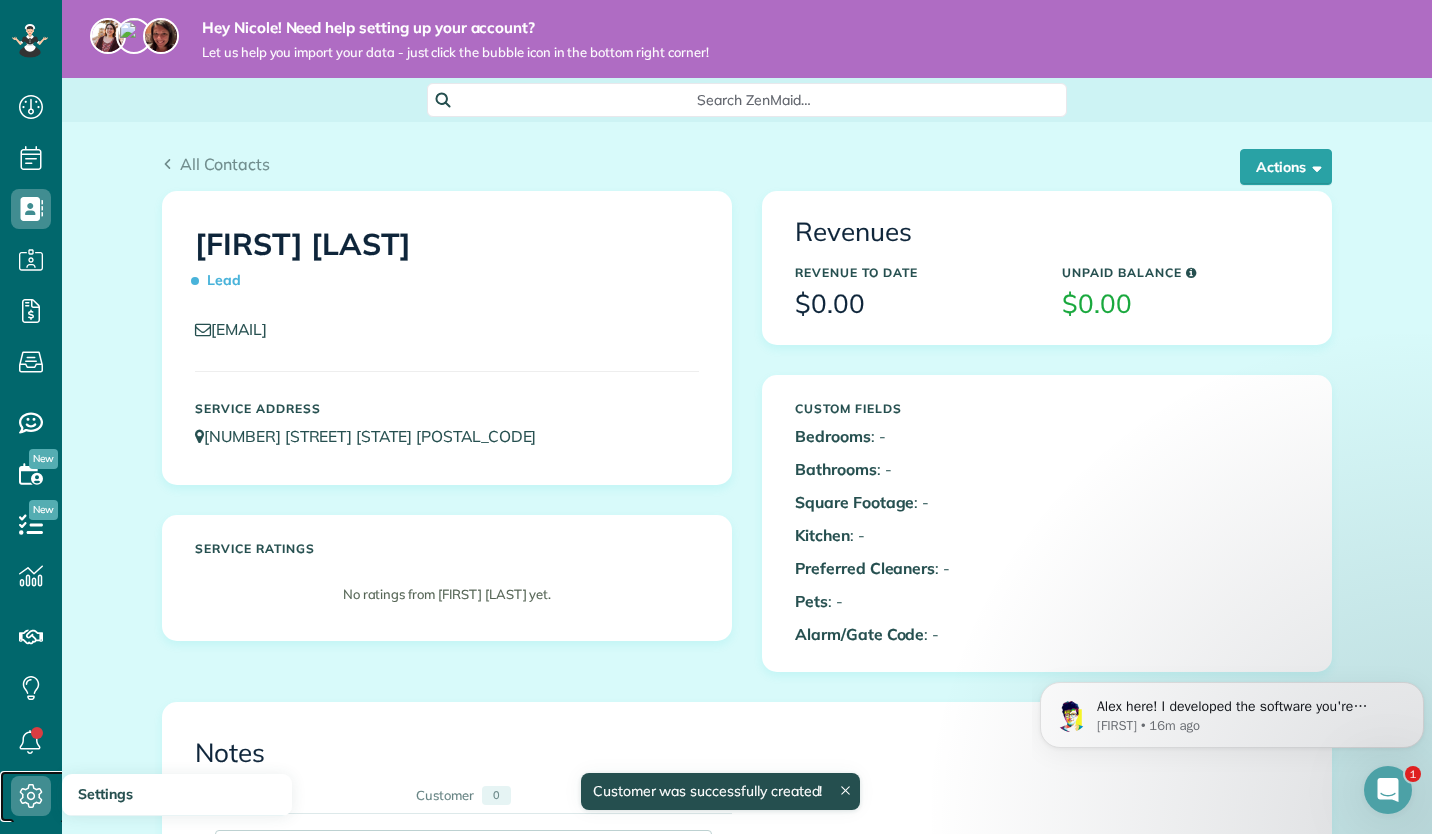 click 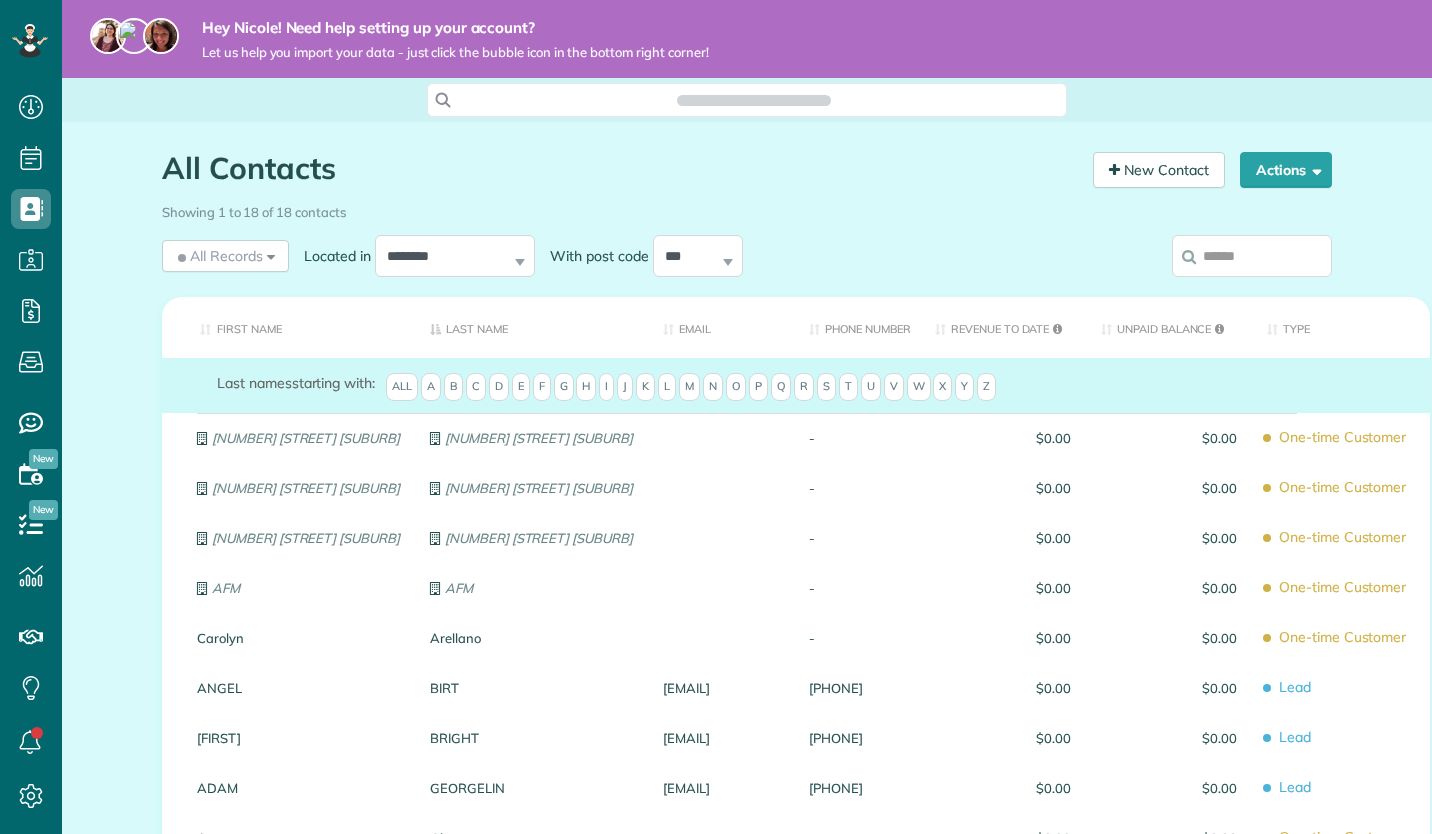 scroll, scrollTop: 0, scrollLeft: 0, axis: both 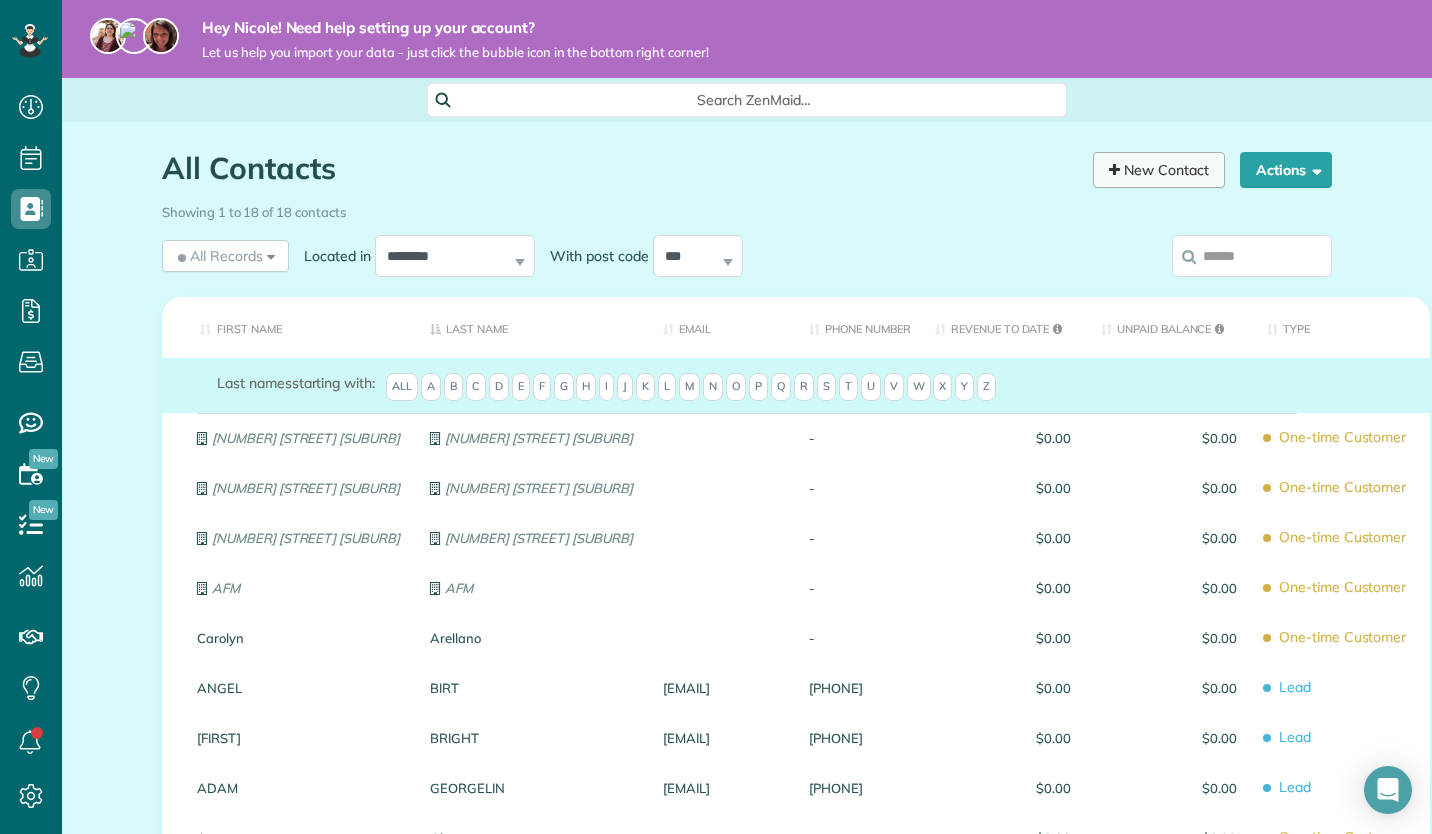 click on "New Contact" at bounding box center [1159, 170] 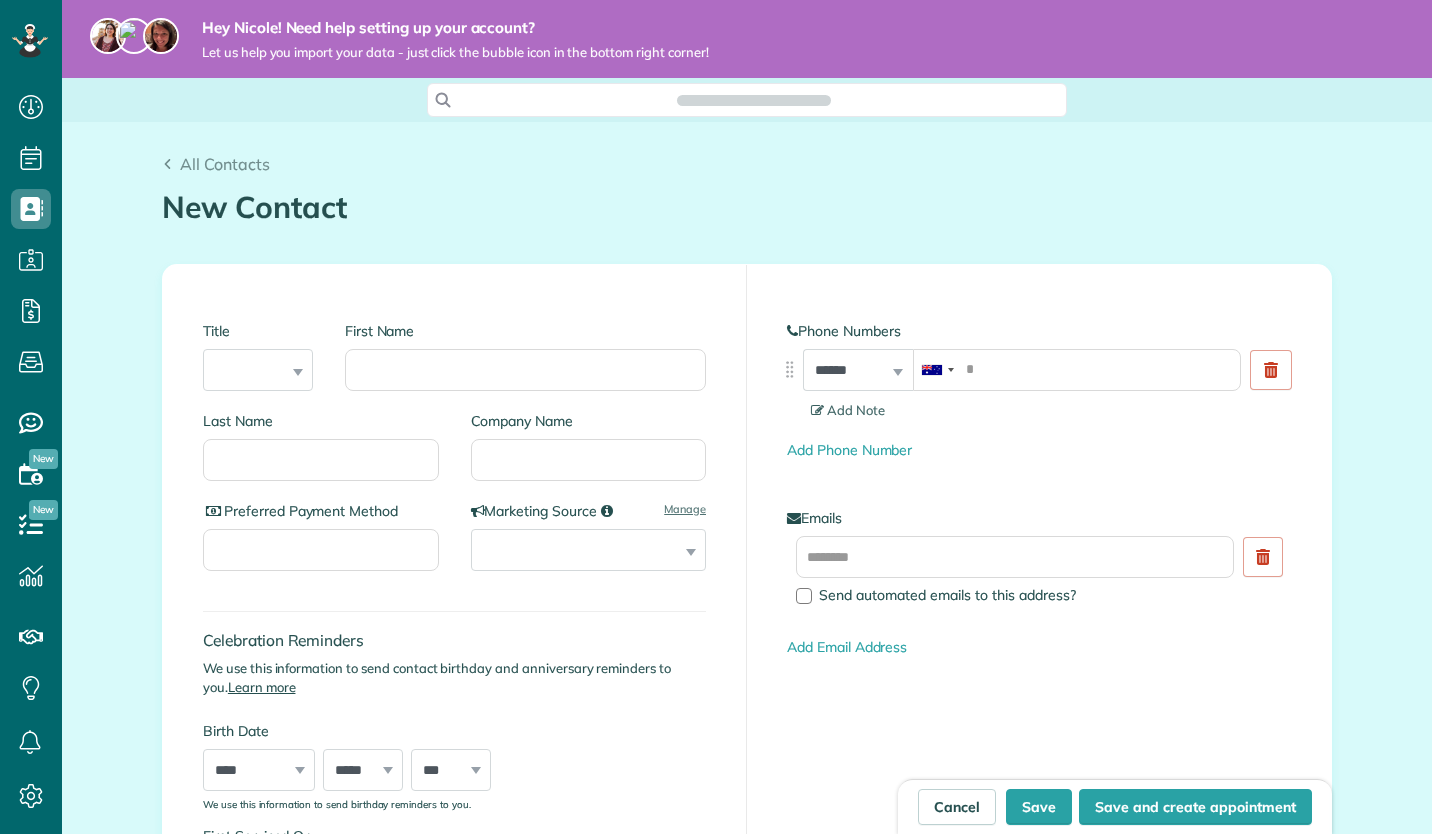 scroll, scrollTop: 0, scrollLeft: 0, axis: both 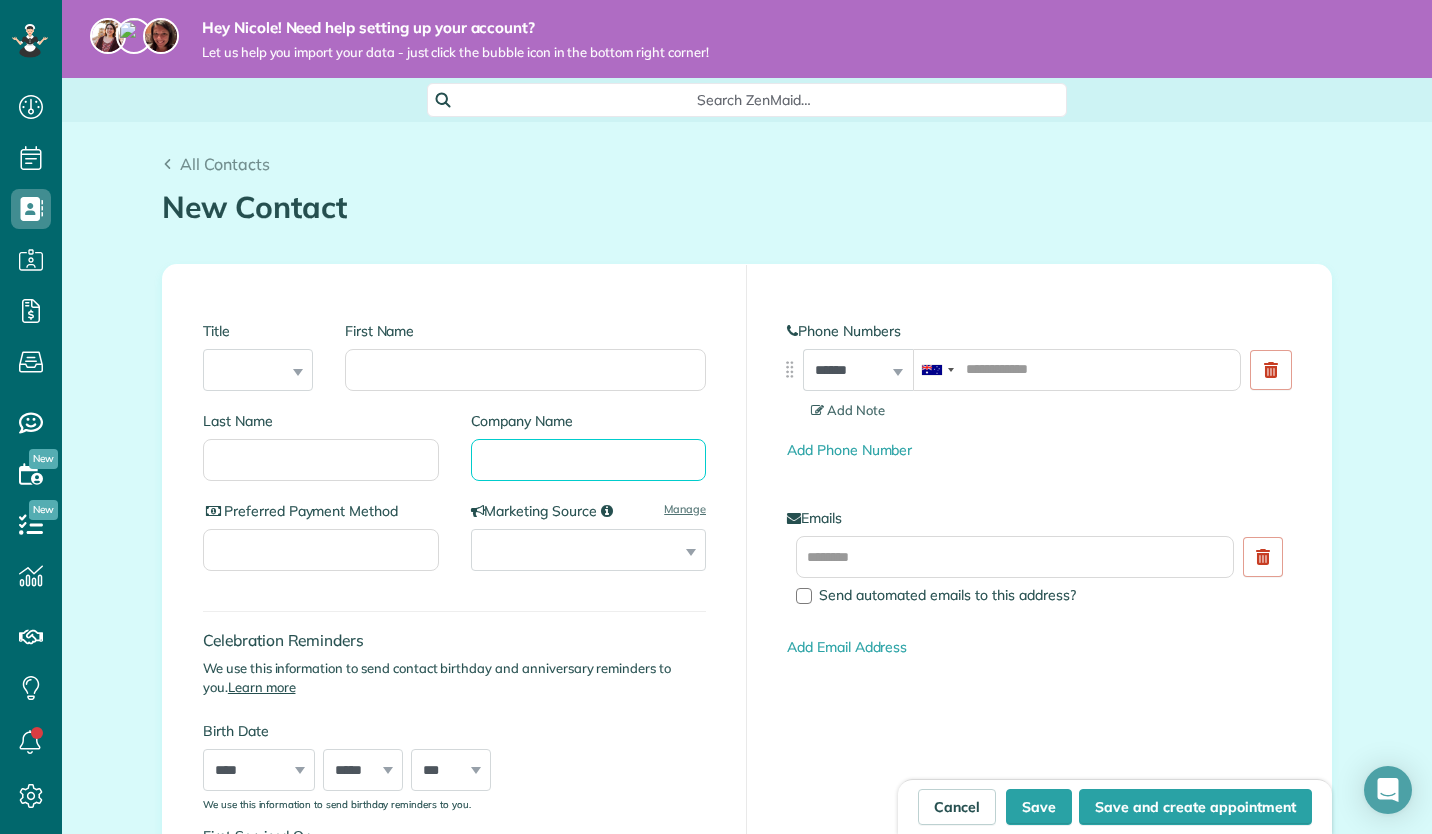 click on "Company Name" at bounding box center (589, 460) 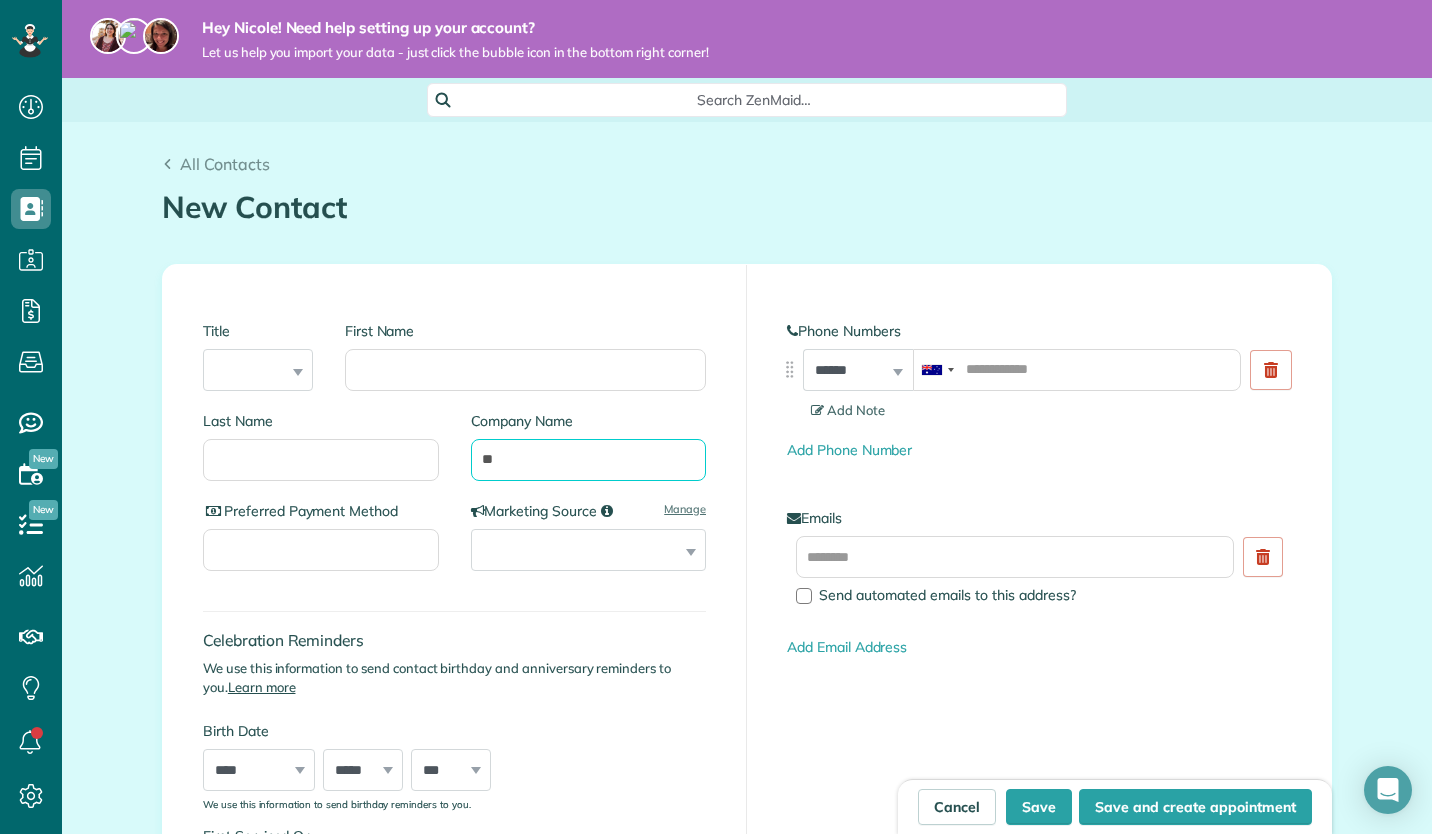 type on "*" 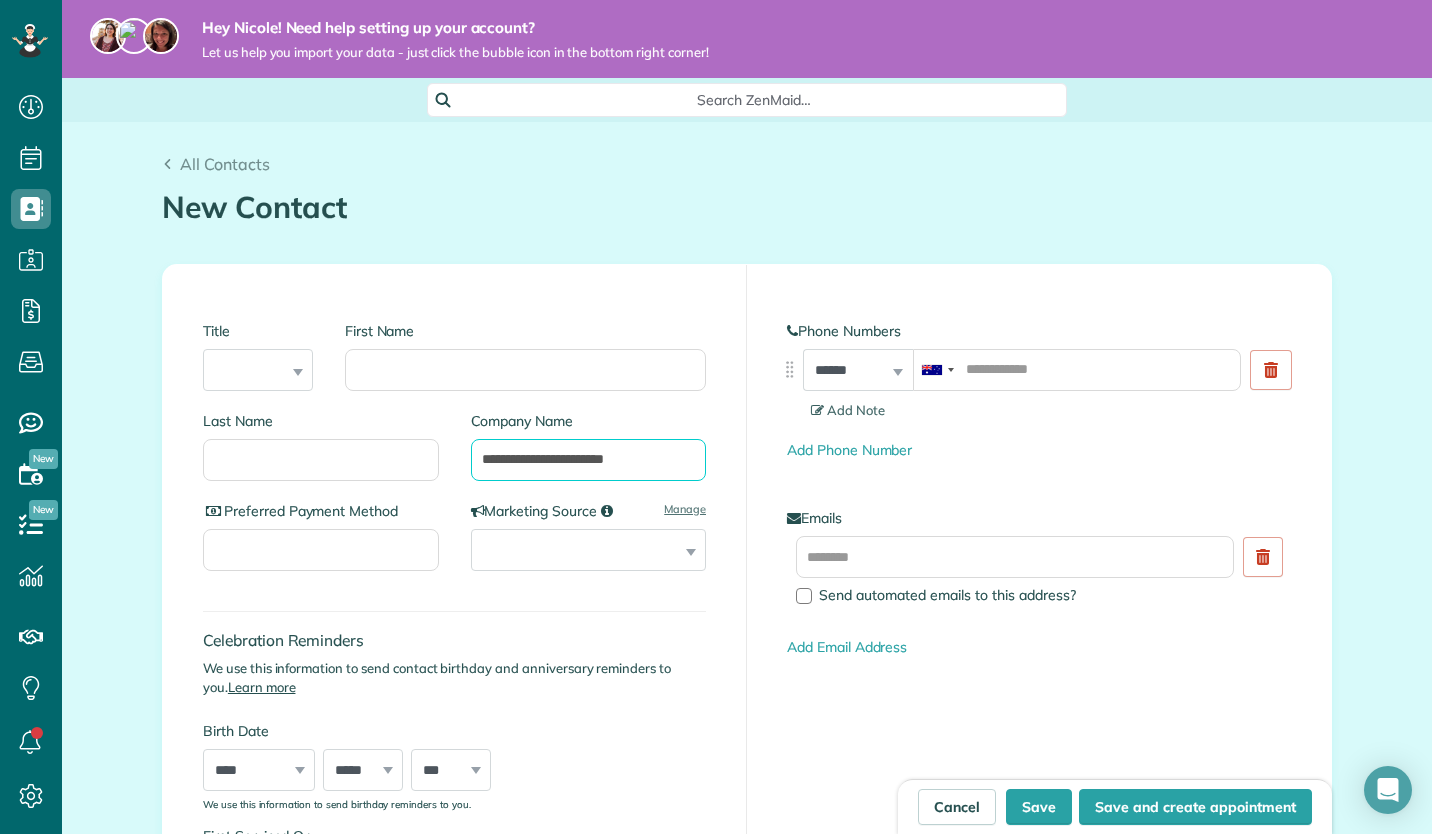 type on "**********" 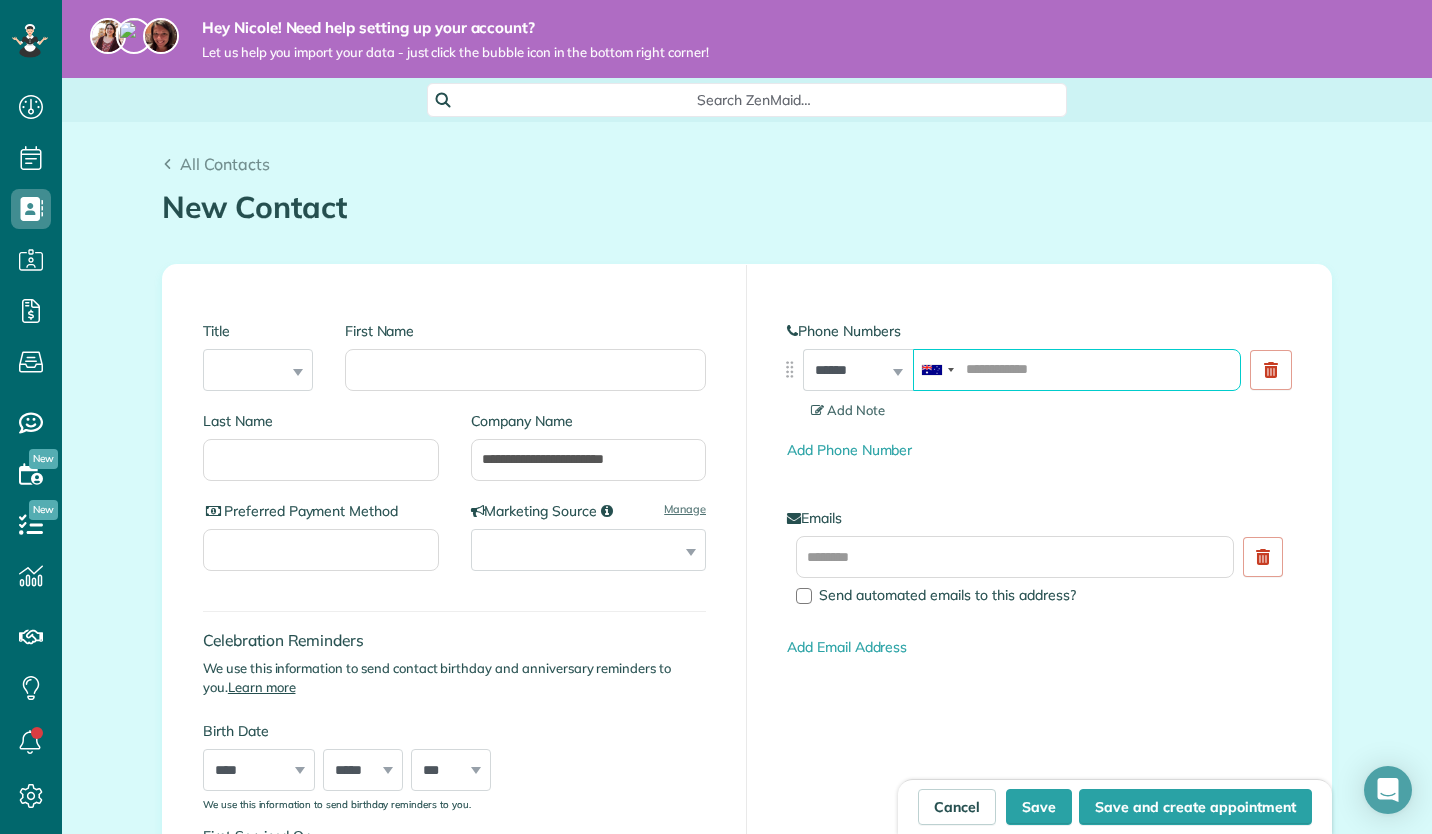click at bounding box center (1077, 370) 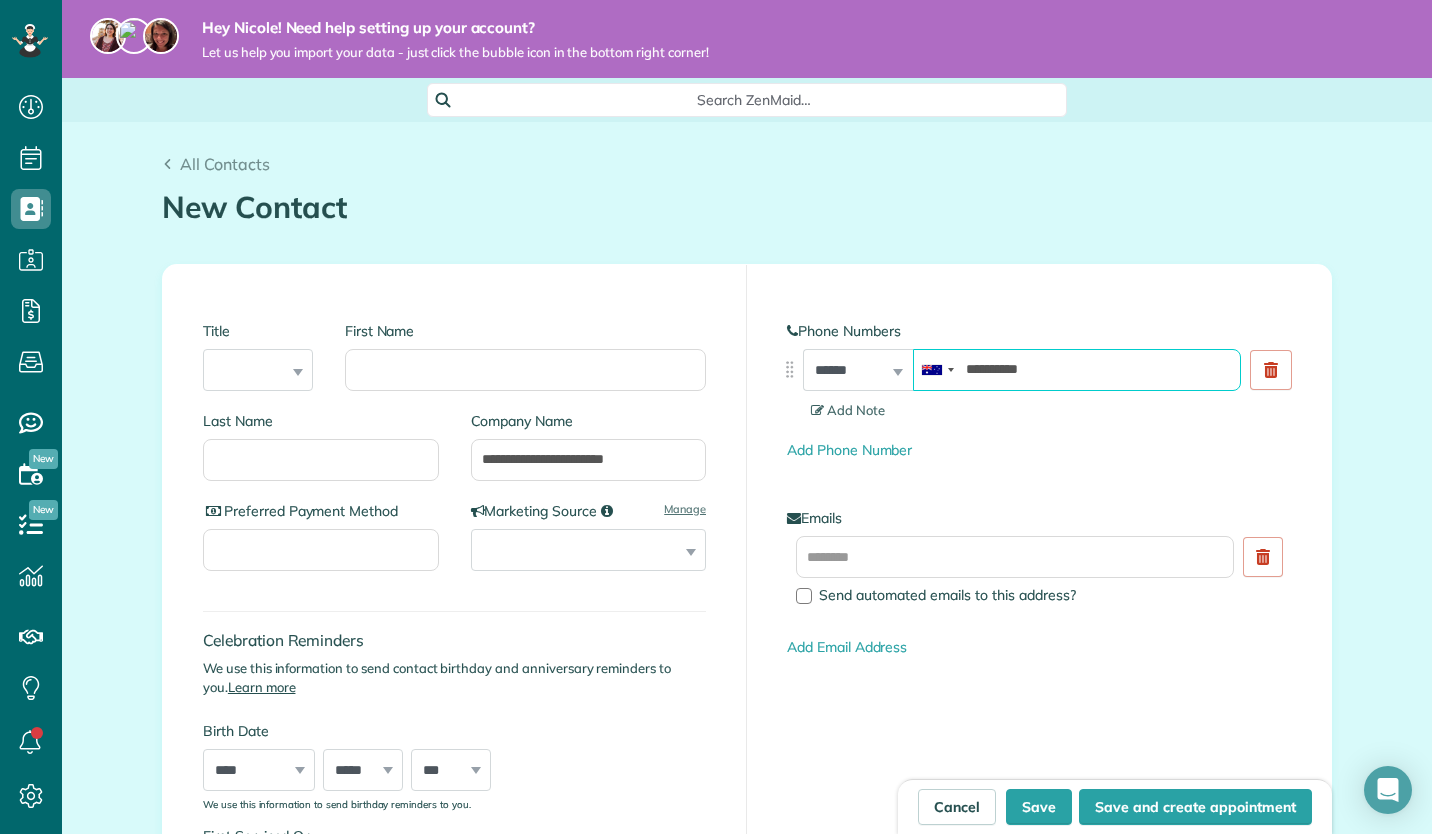 type on "**********" 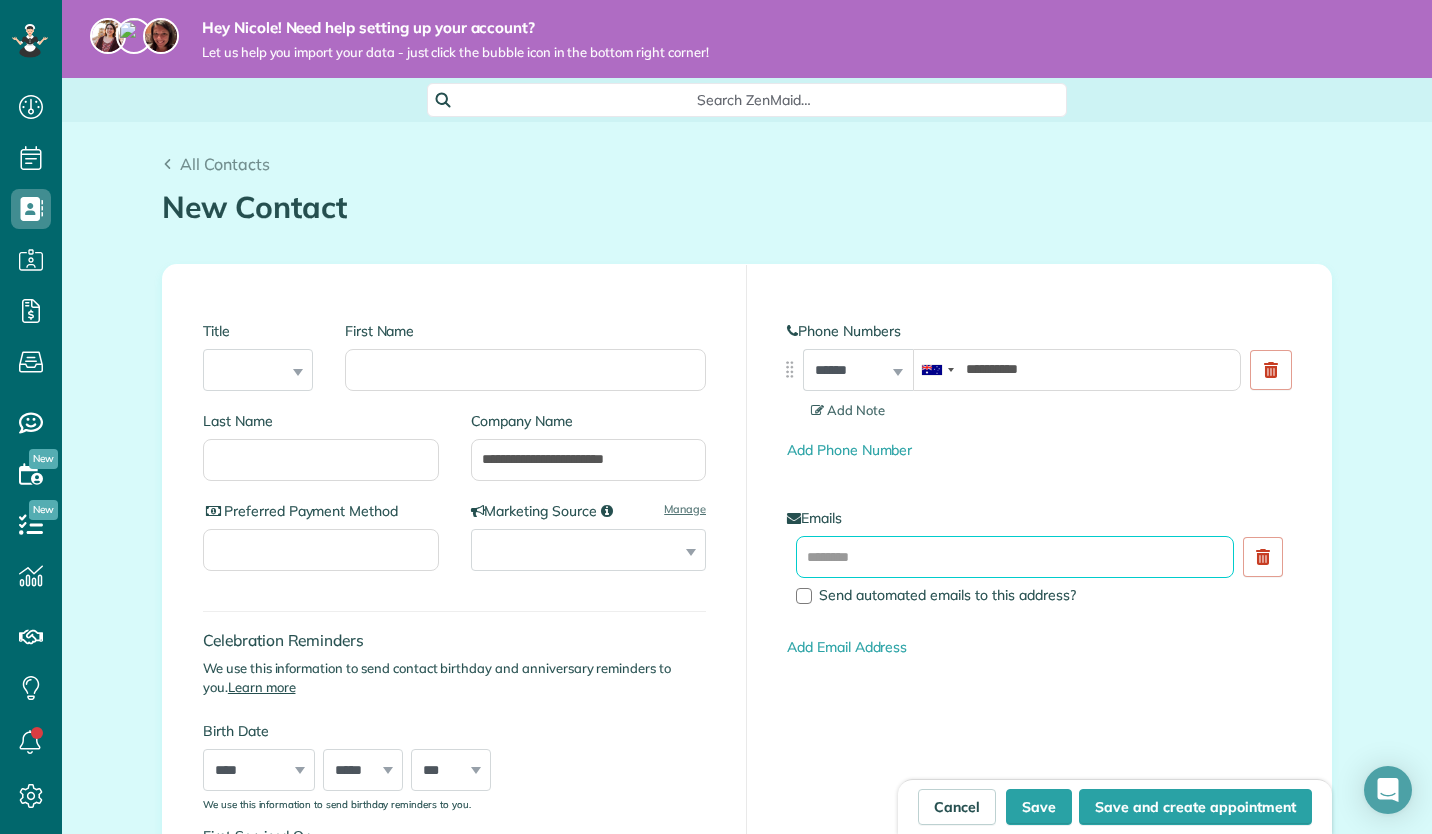 click at bounding box center (1015, 557) 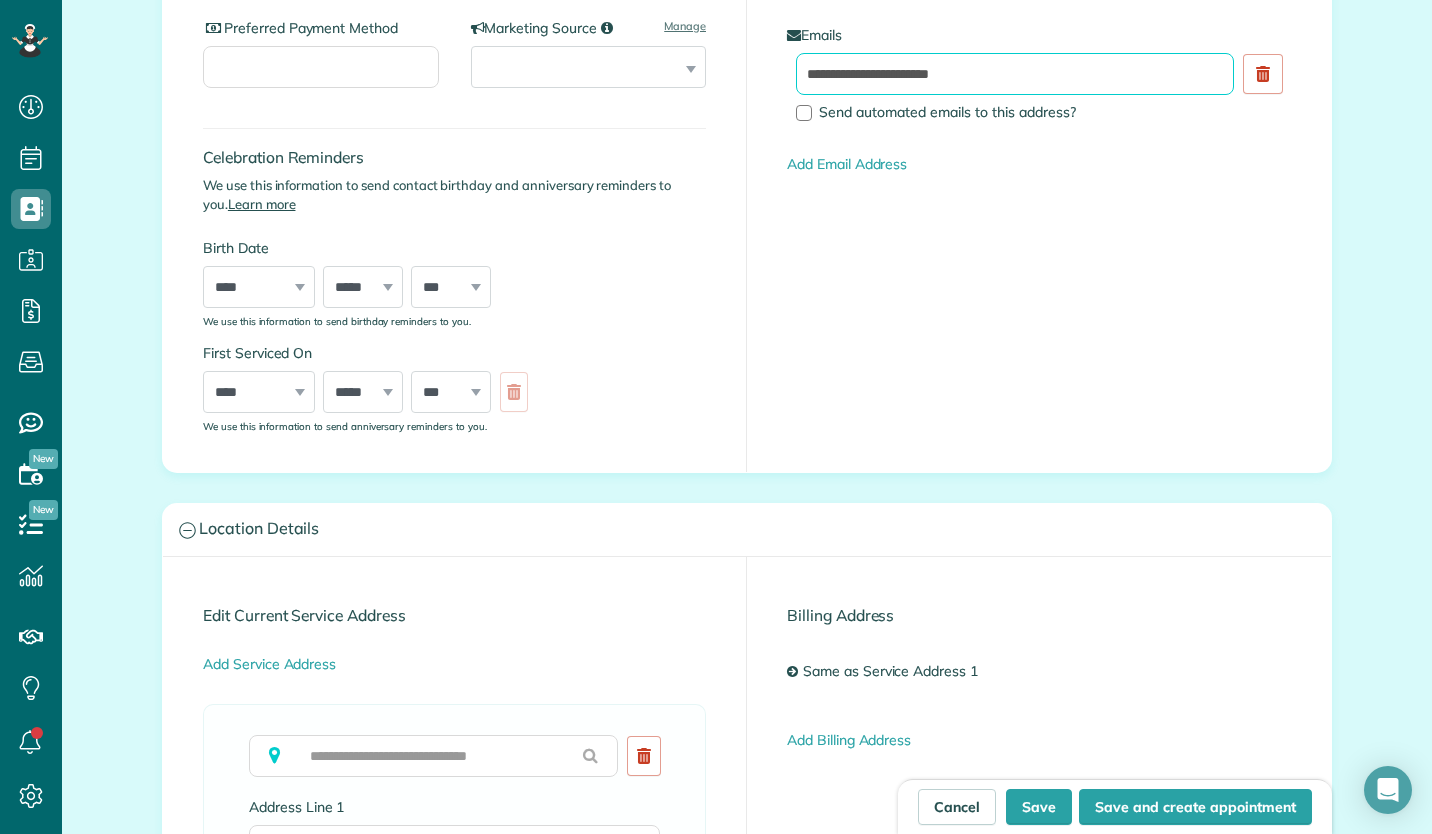 scroll, scrollTop: 592, scrollLeft: 0, axis: vertical 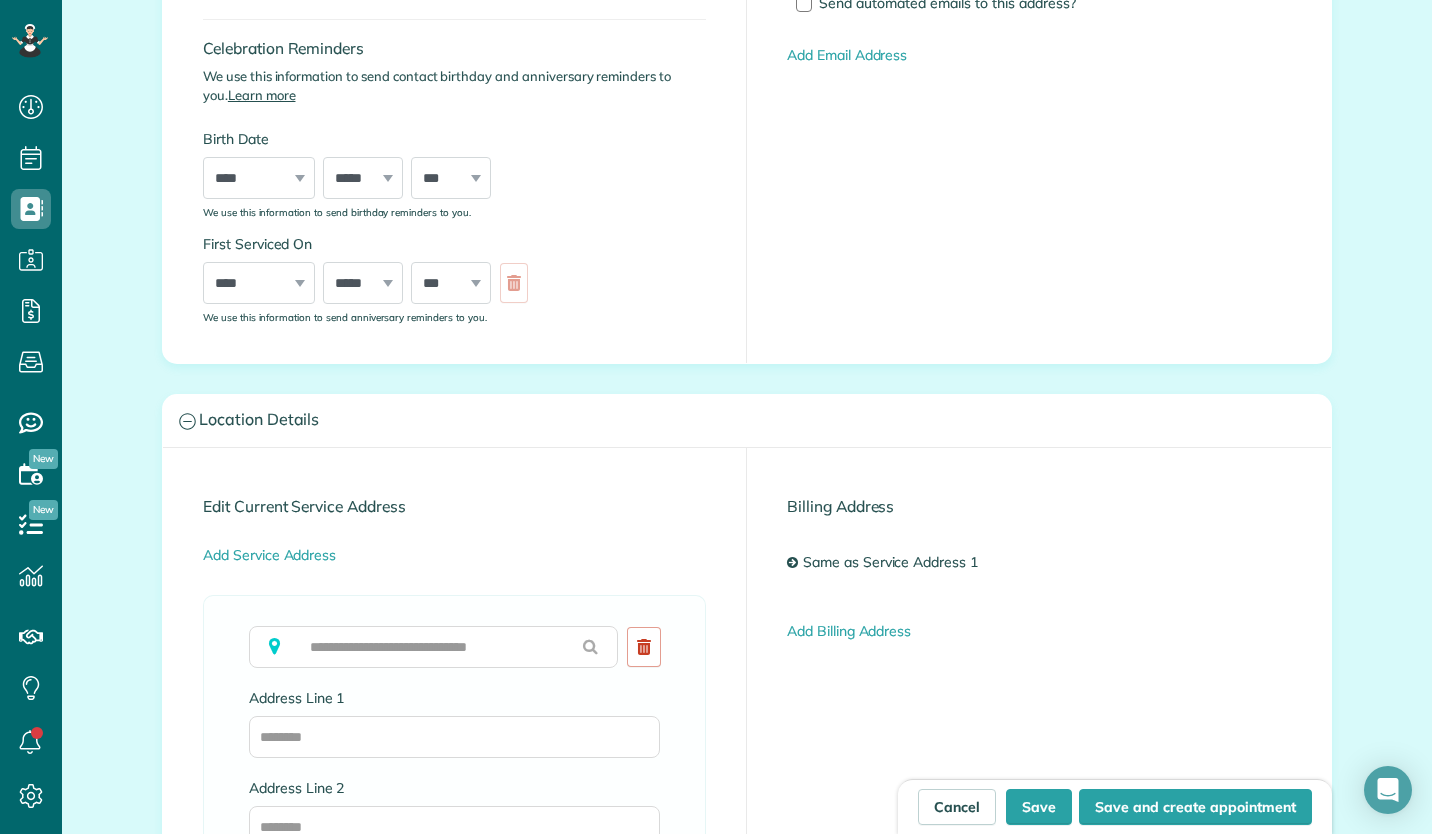 type on "**********" 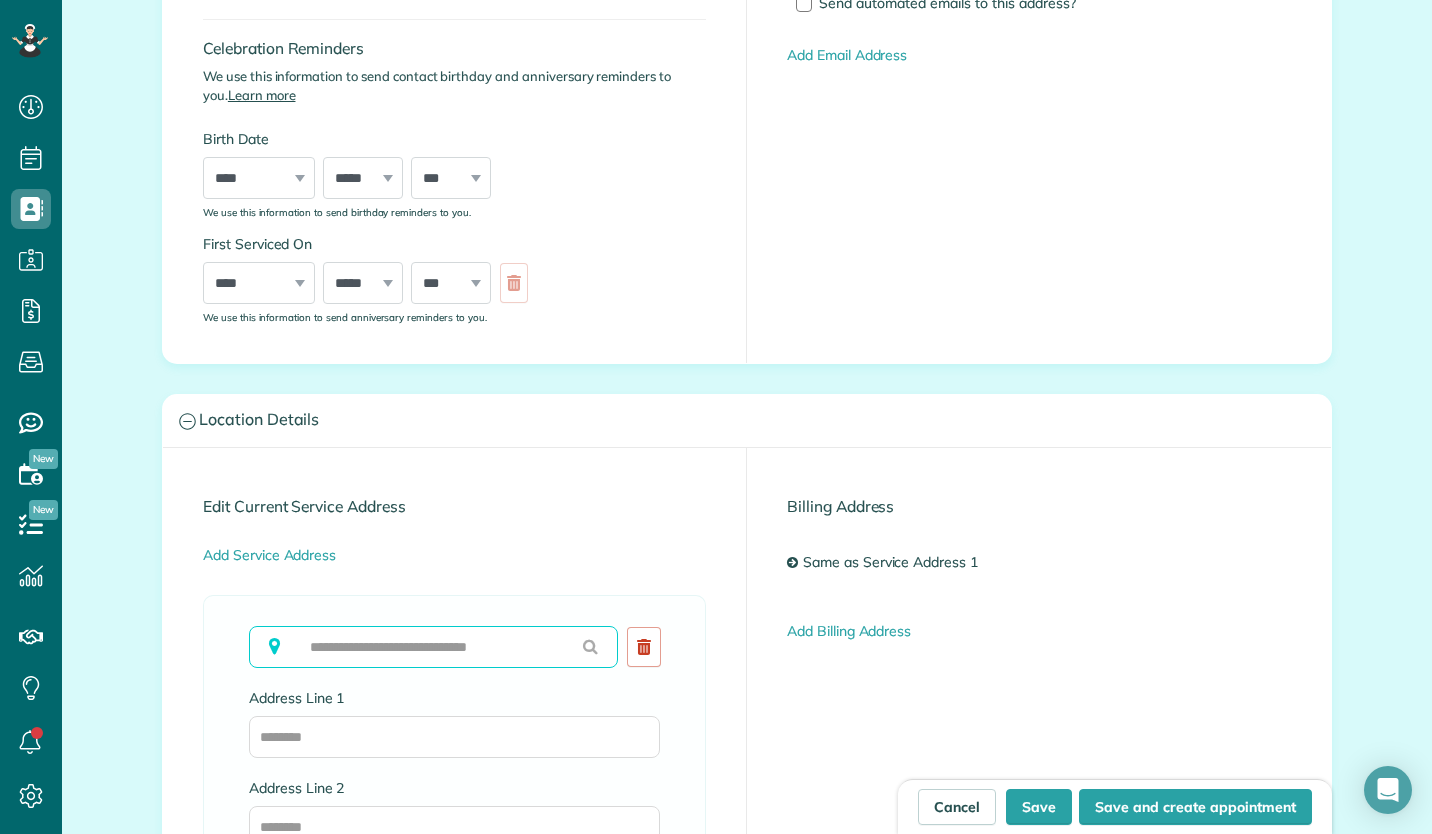 click at bounding box center [433, 647] 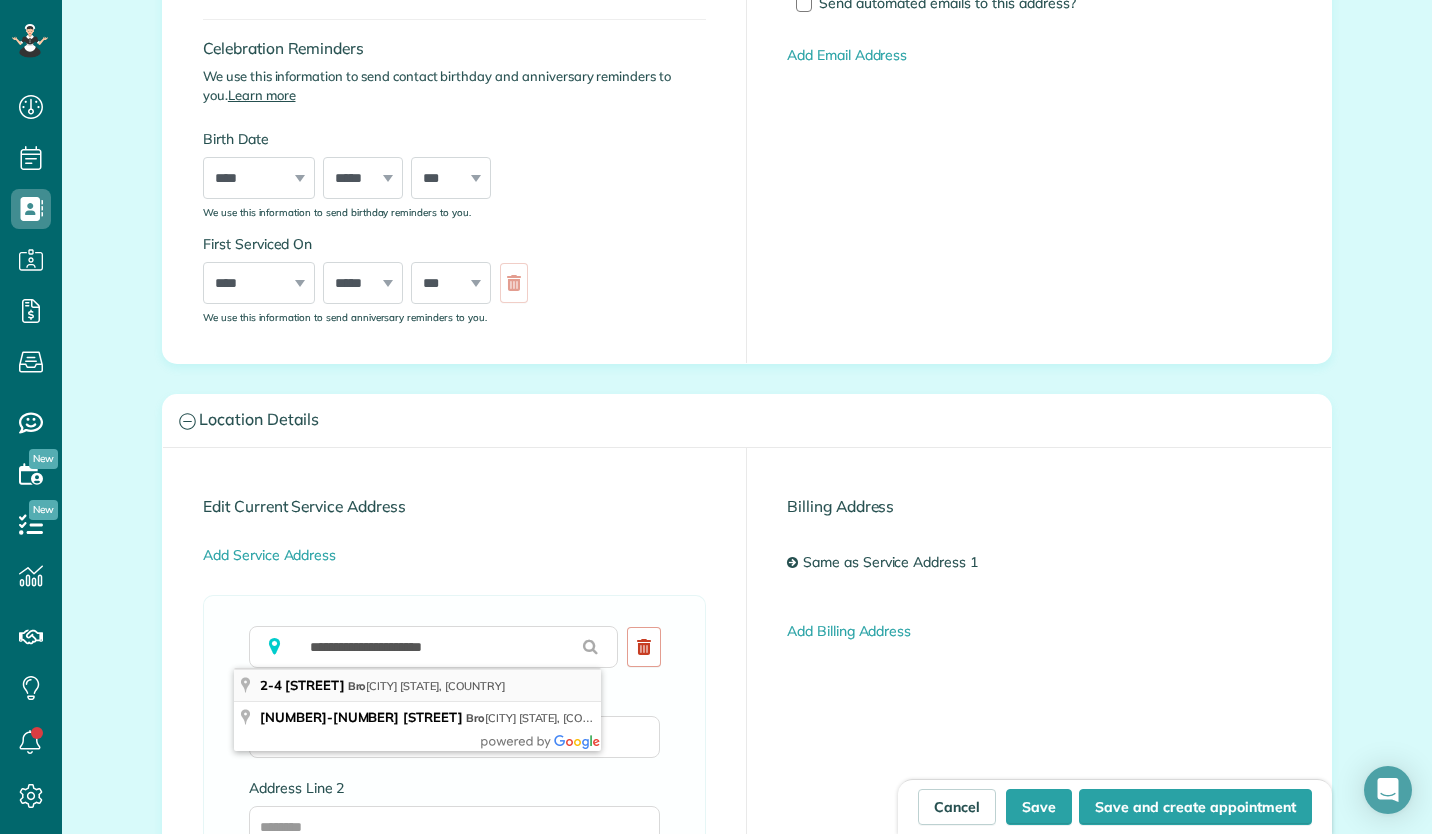 type on "**********" 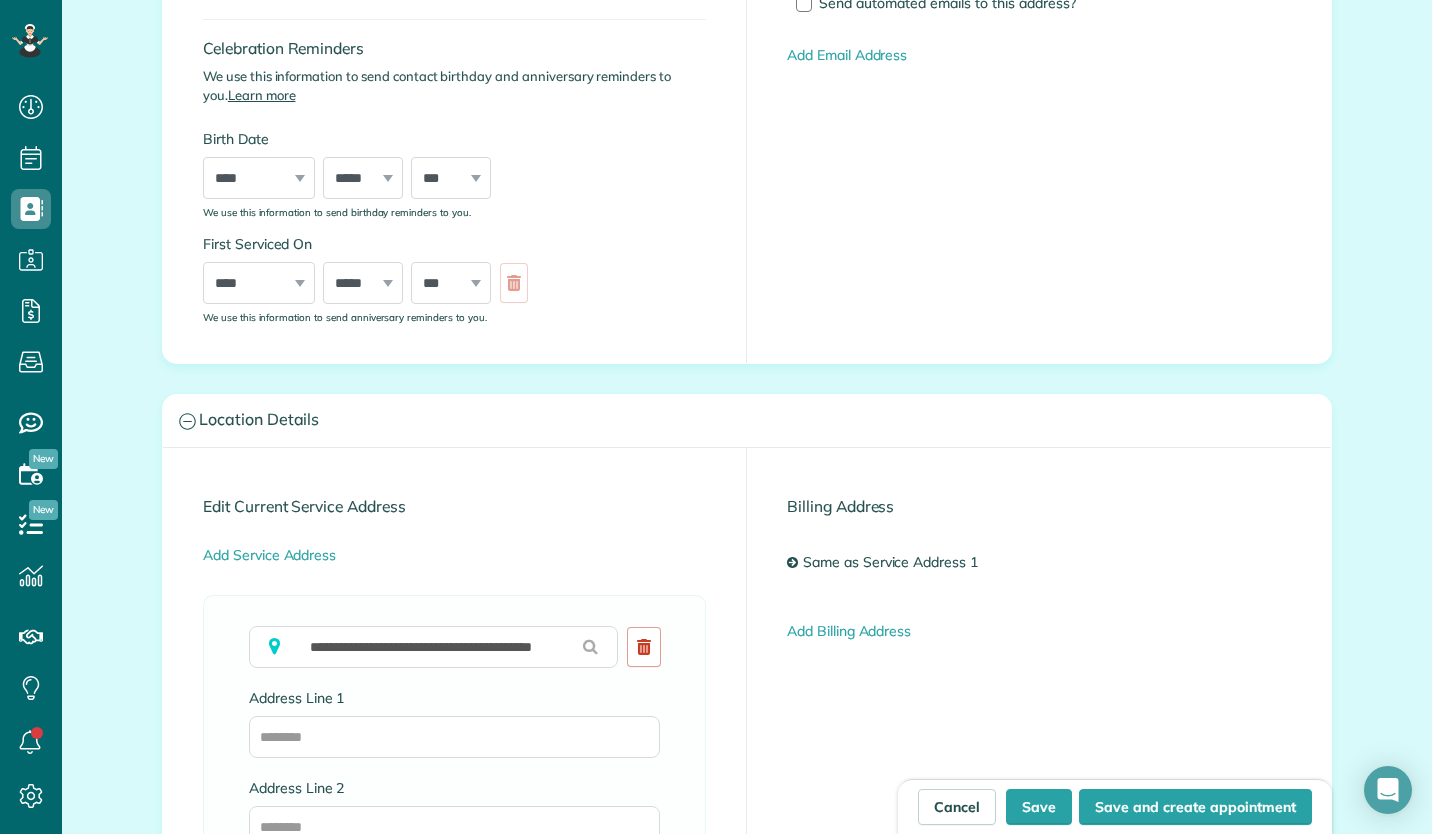 type on "**********" 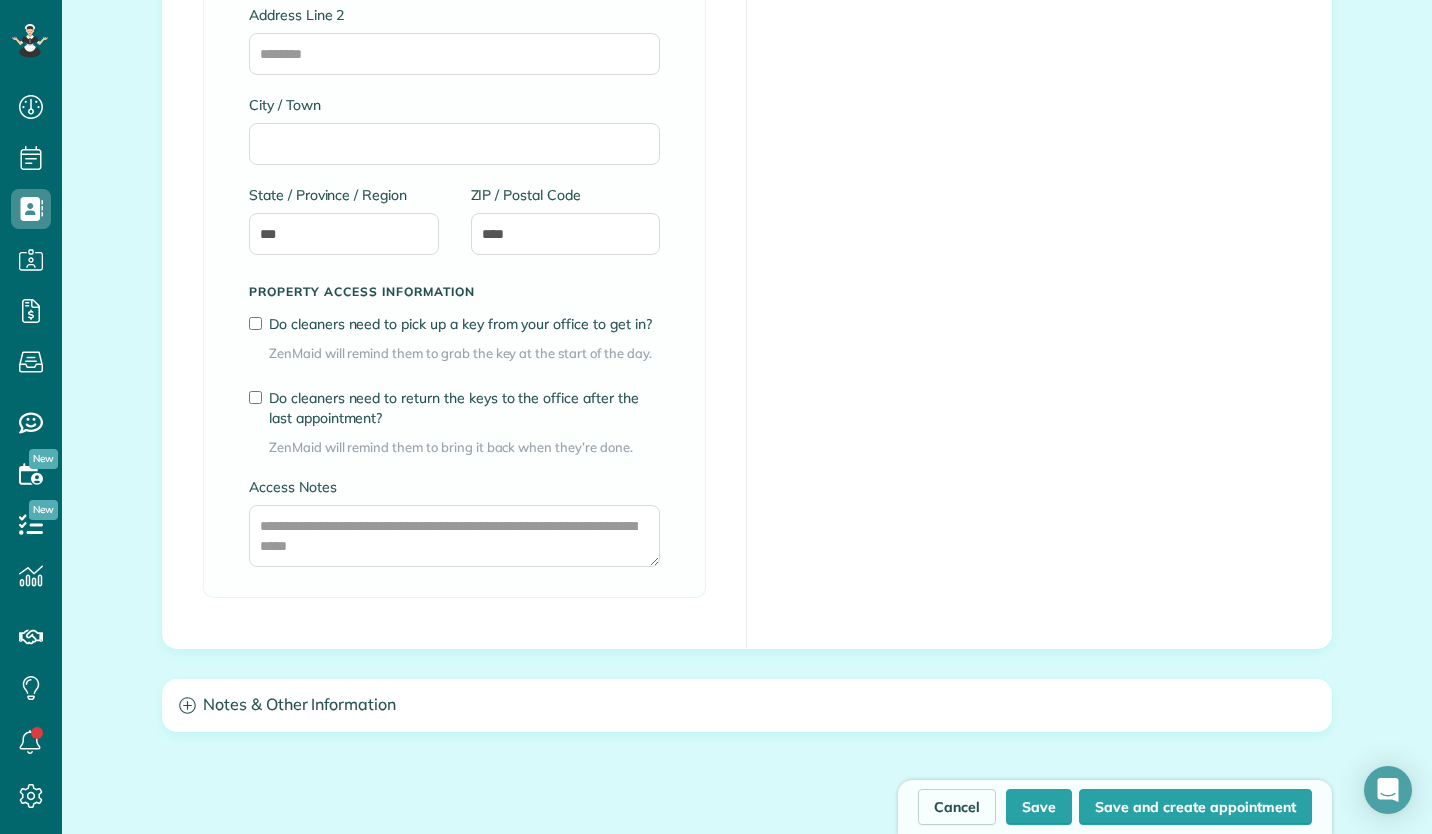 scroll, scrollTop: 1370, scrollLeft: 0, axis: vertical 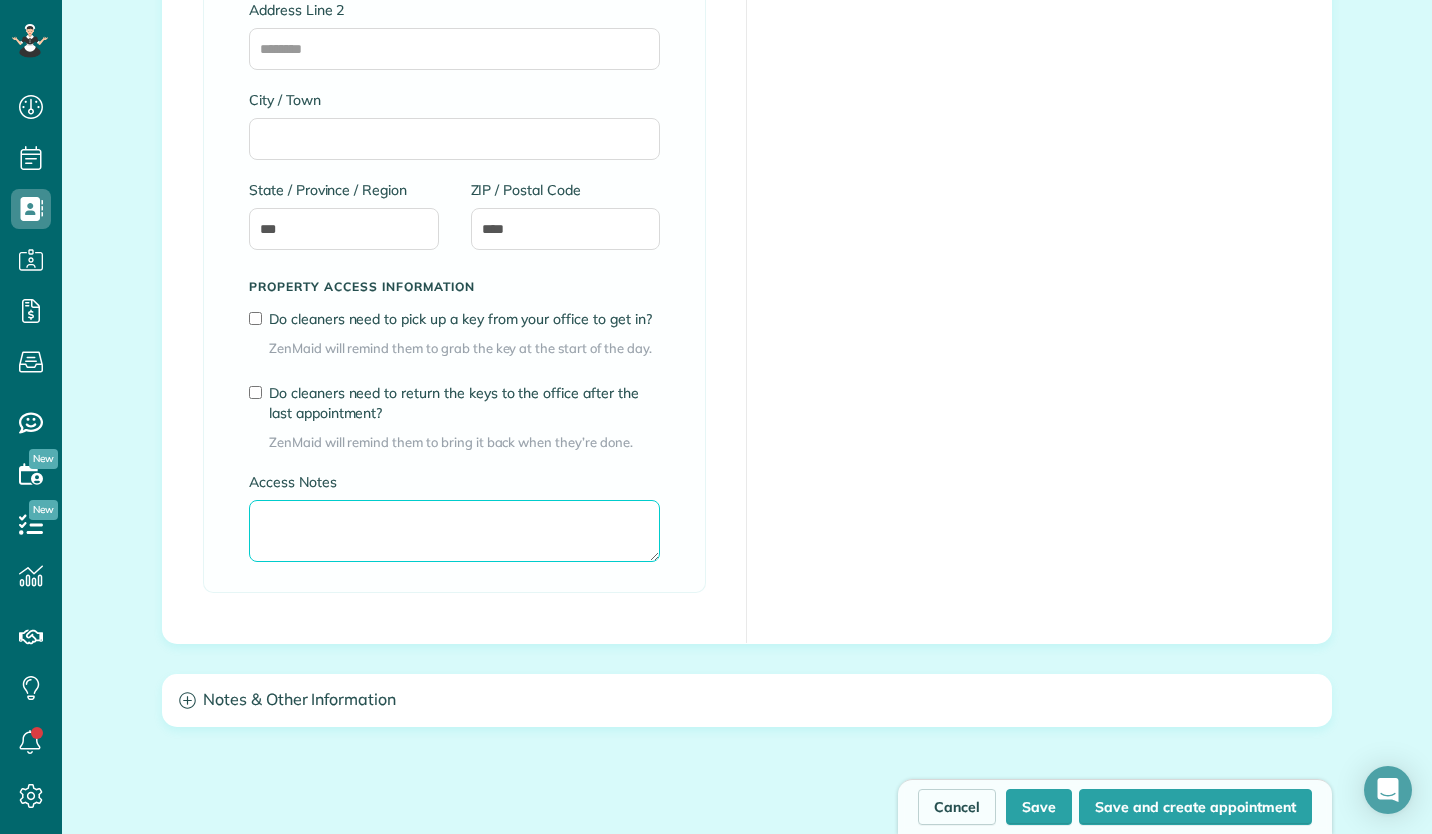 click on "Access Notes" at bounding box center (454, 531) 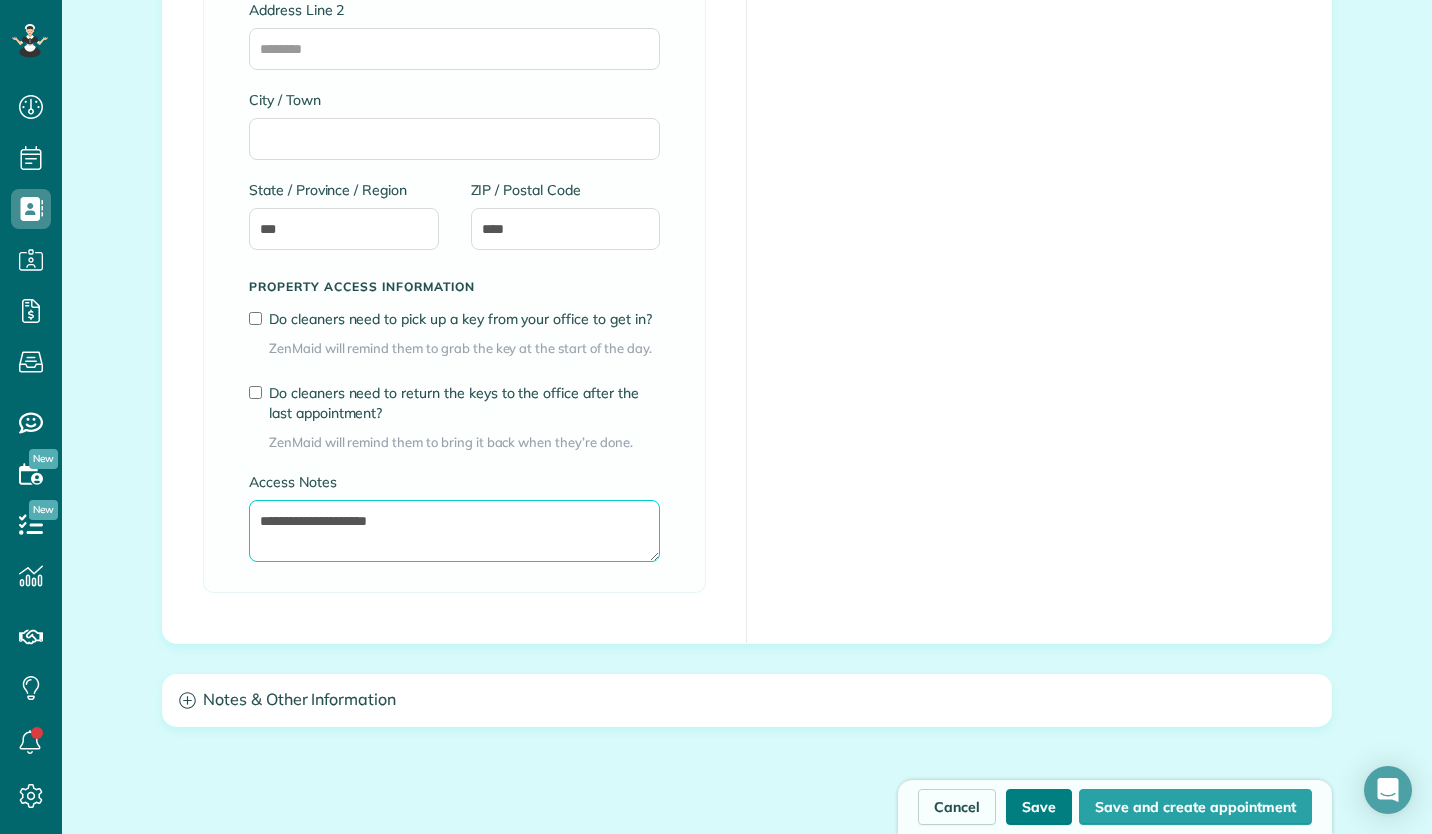 type on "**********" 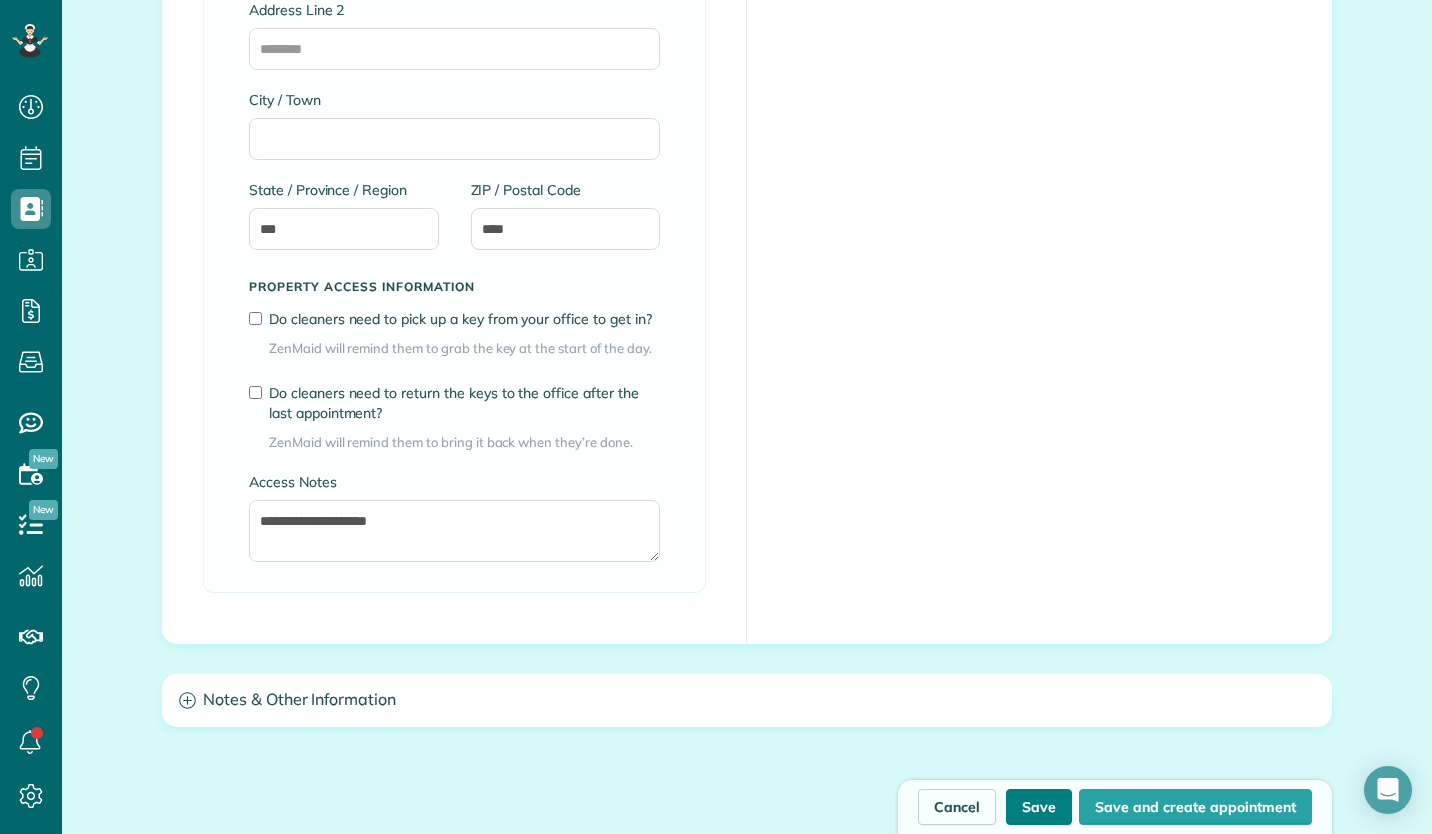 click on "Save" at bounding box center [1039, 807] 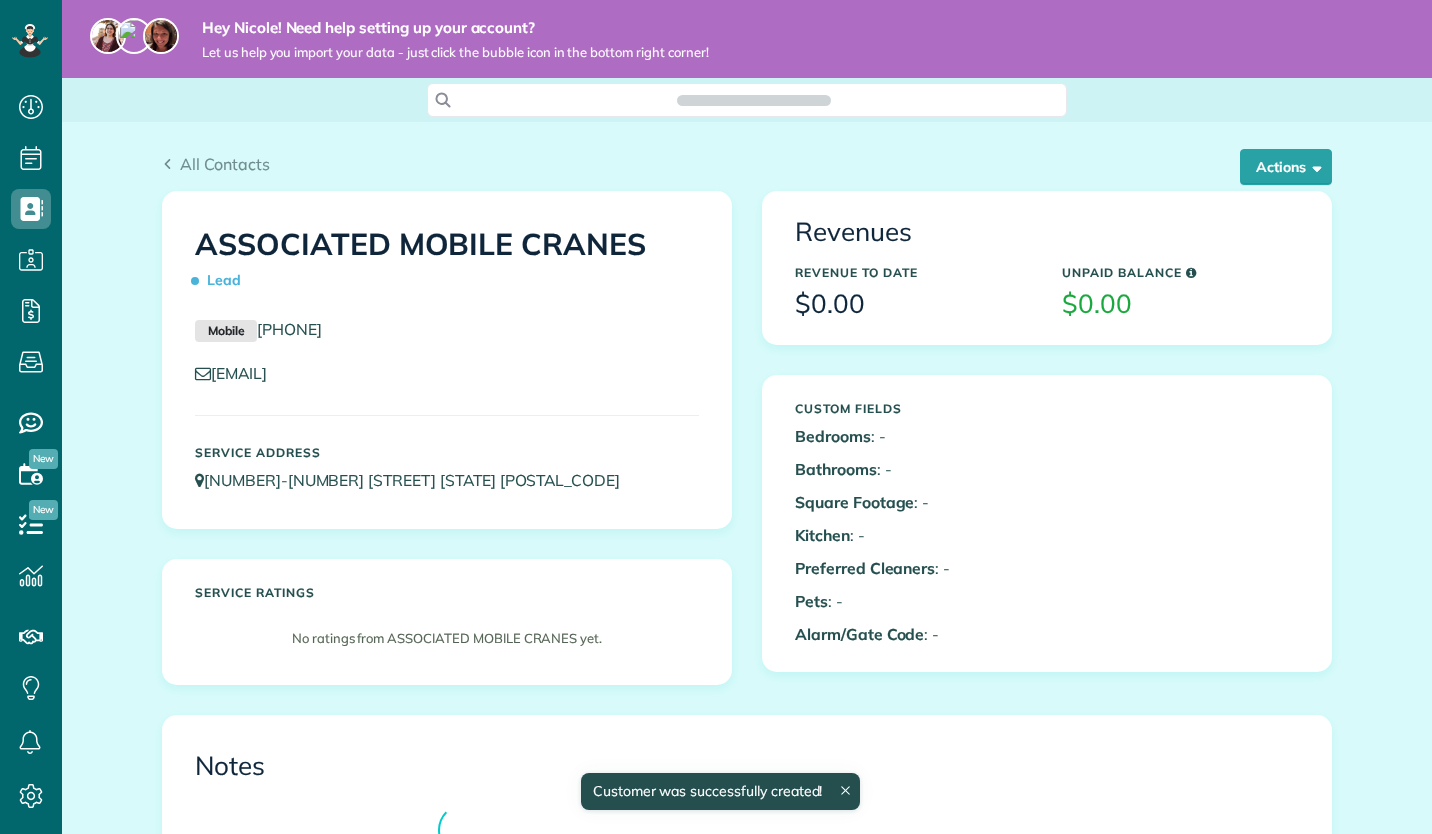 scroll, scrollTop: 0, scrollLeft: 0, axis: both 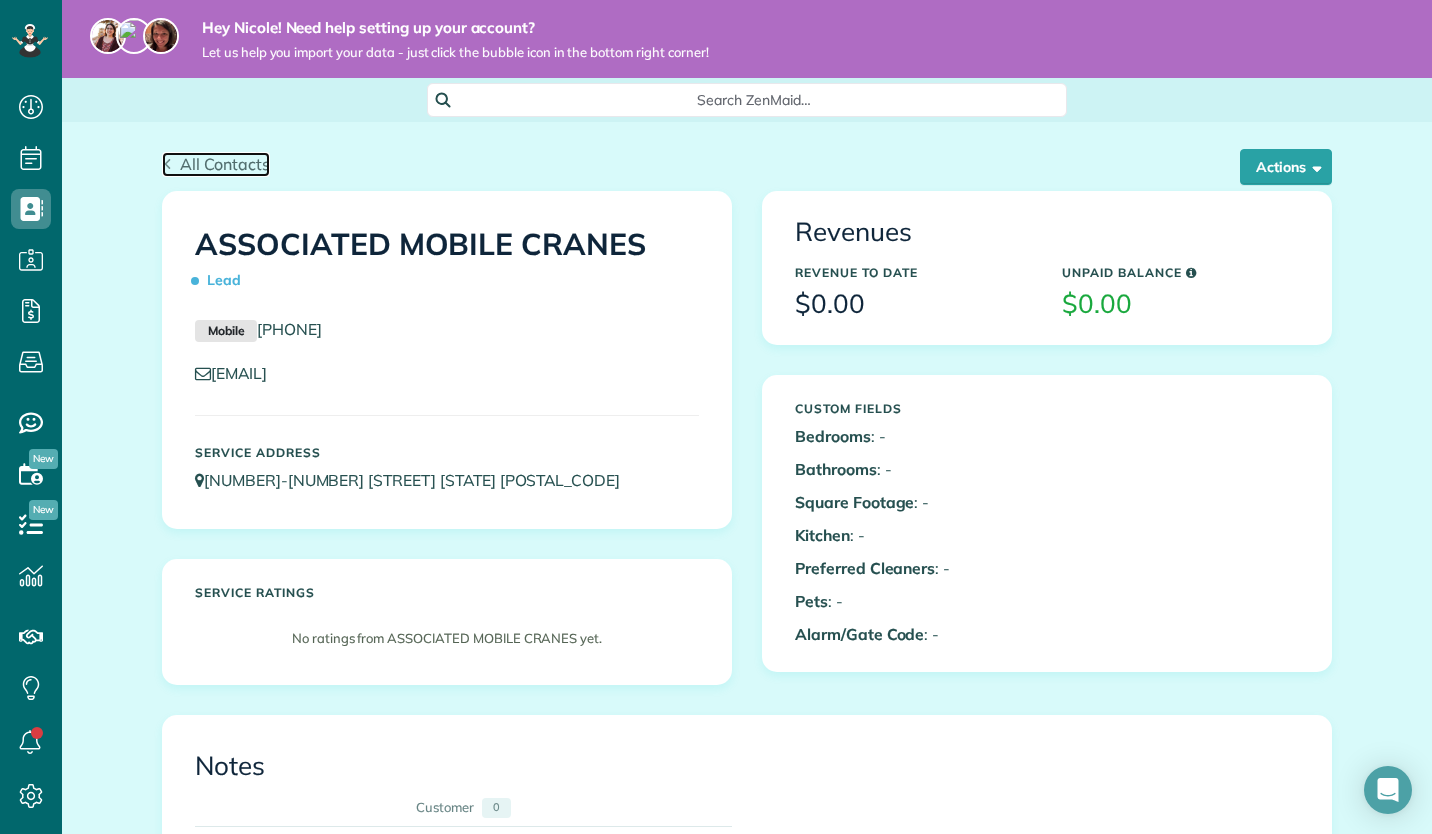 click on "All Contacts" at bounding box center [225, 164] 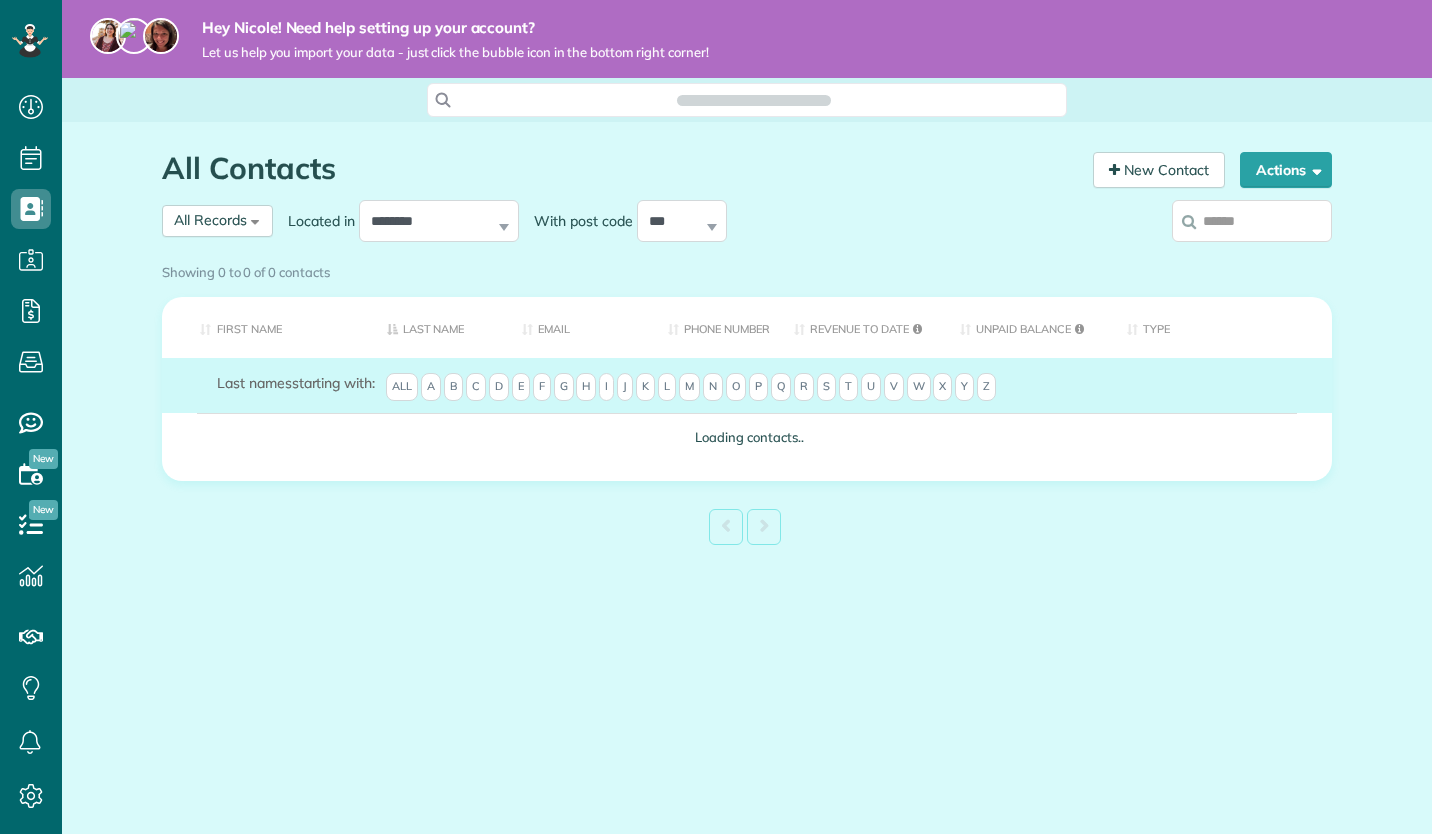 scroll, scrollTop: 0, scrollLeft: 0, axis: both 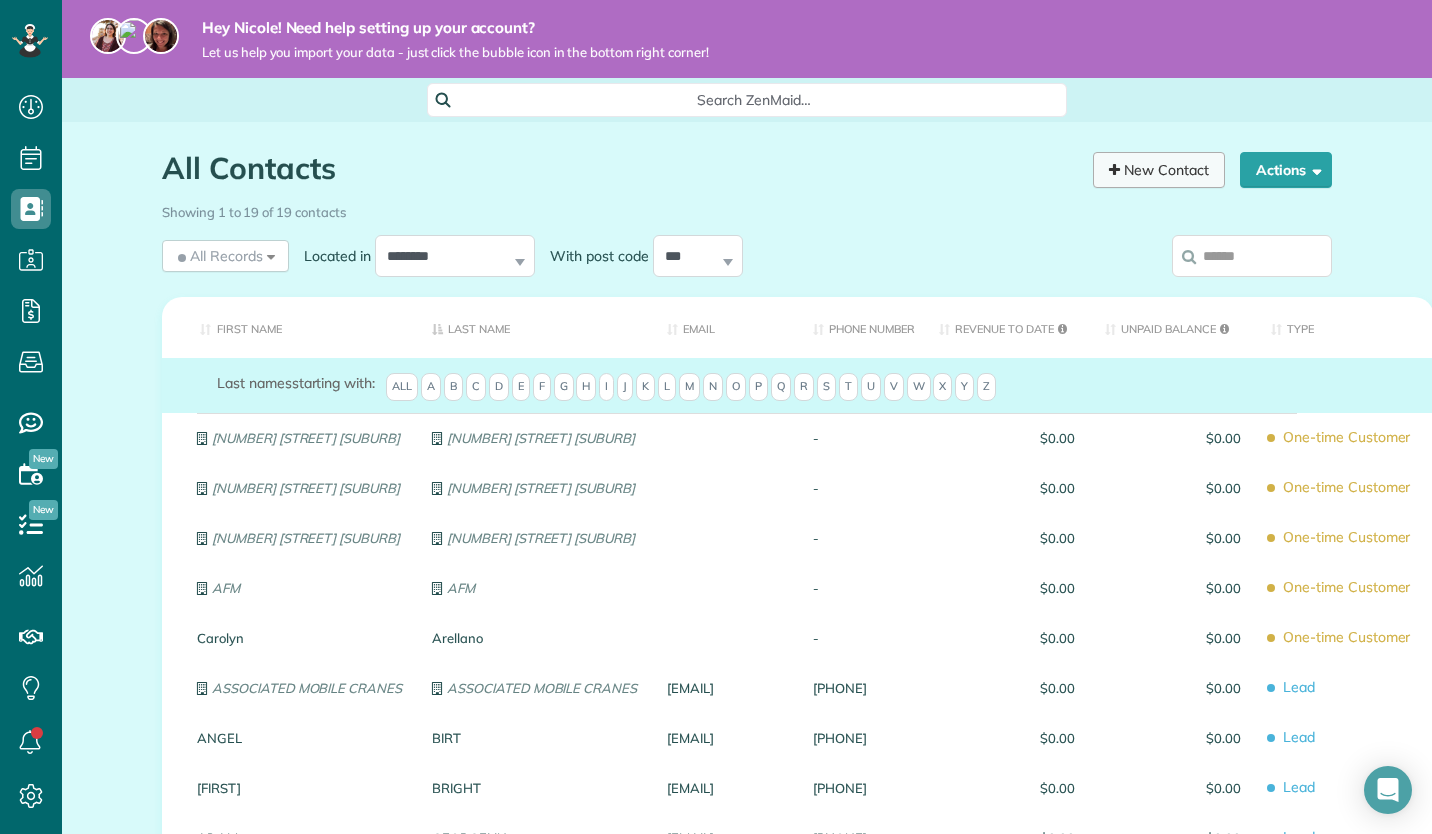 click on "New Contact" at bounding box center (1159, 170) 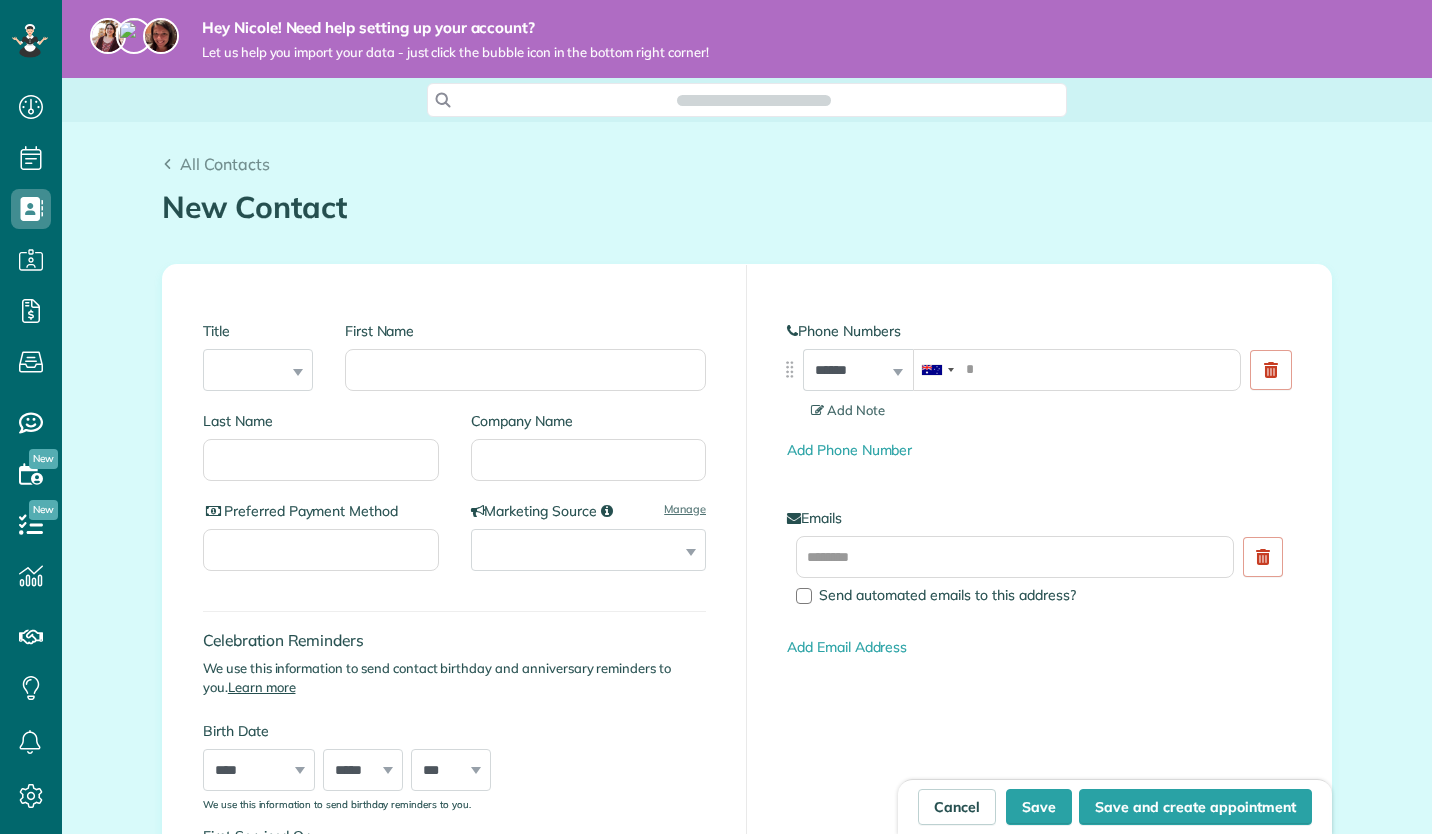 scroll, scrollTop: 0, scrollLeft: 0, axis: both 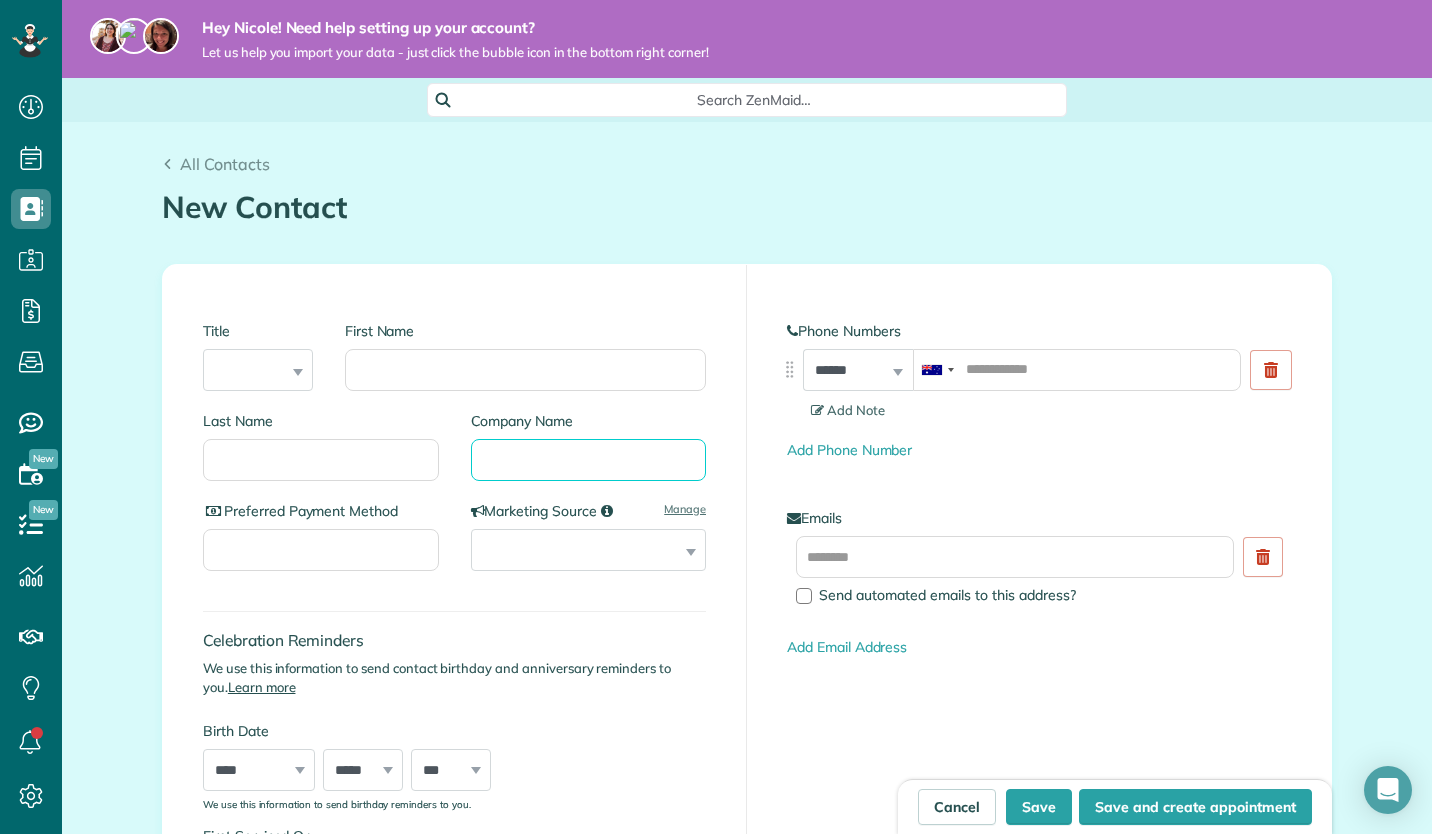click on "Company Name" at bounding box center [589, 460] 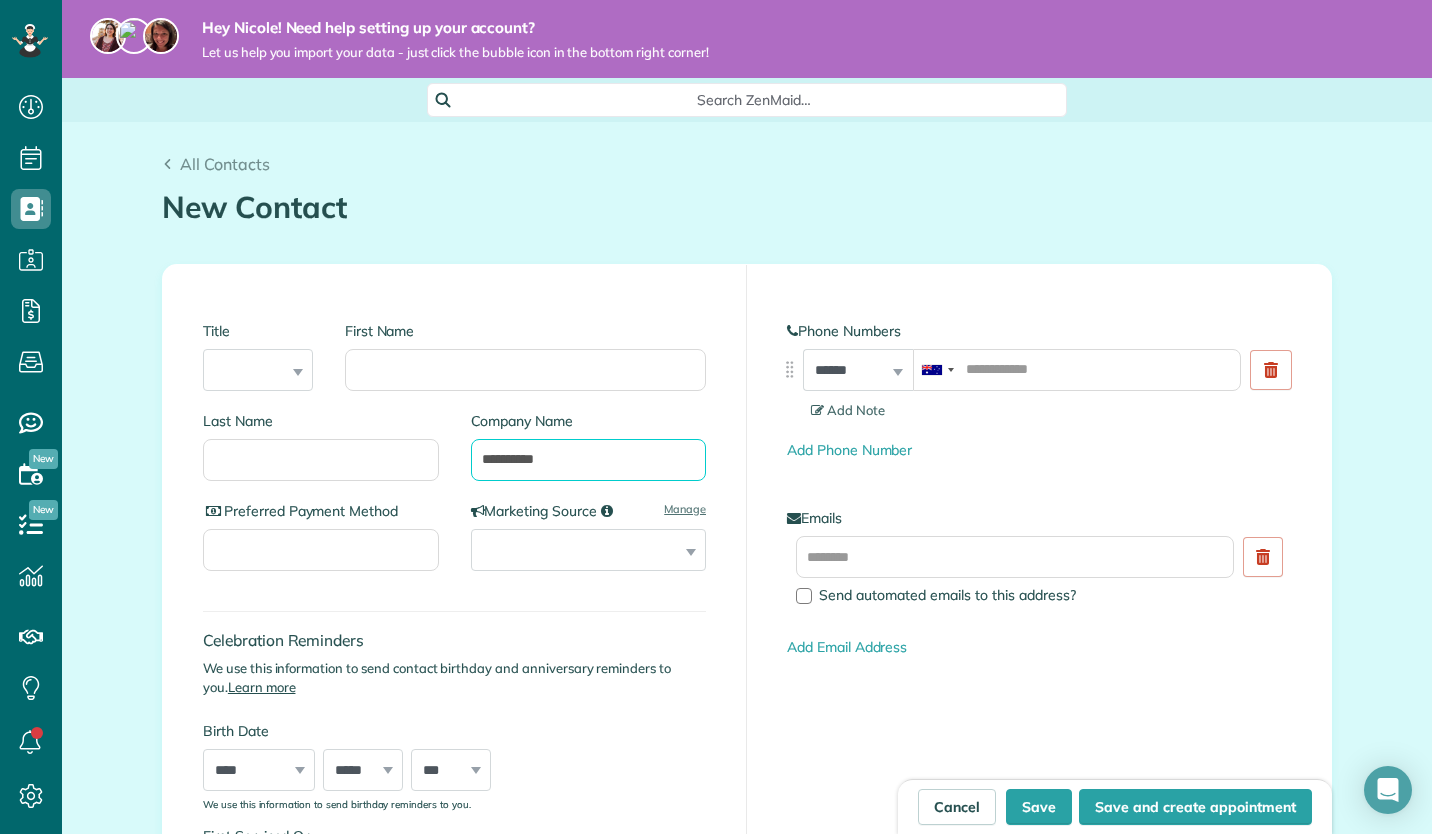 type on "**********" 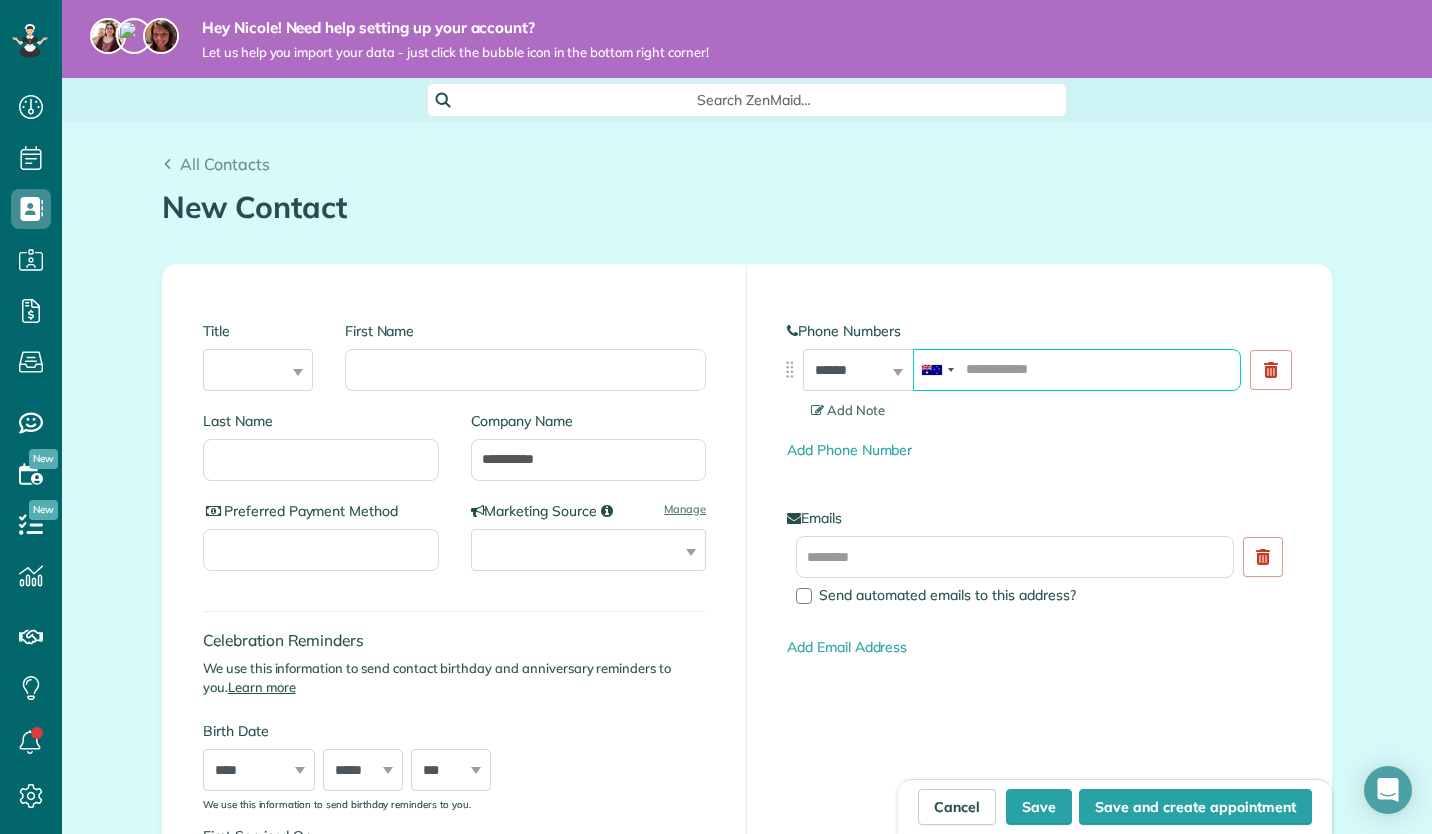 click at bounding box center [1077, 370] 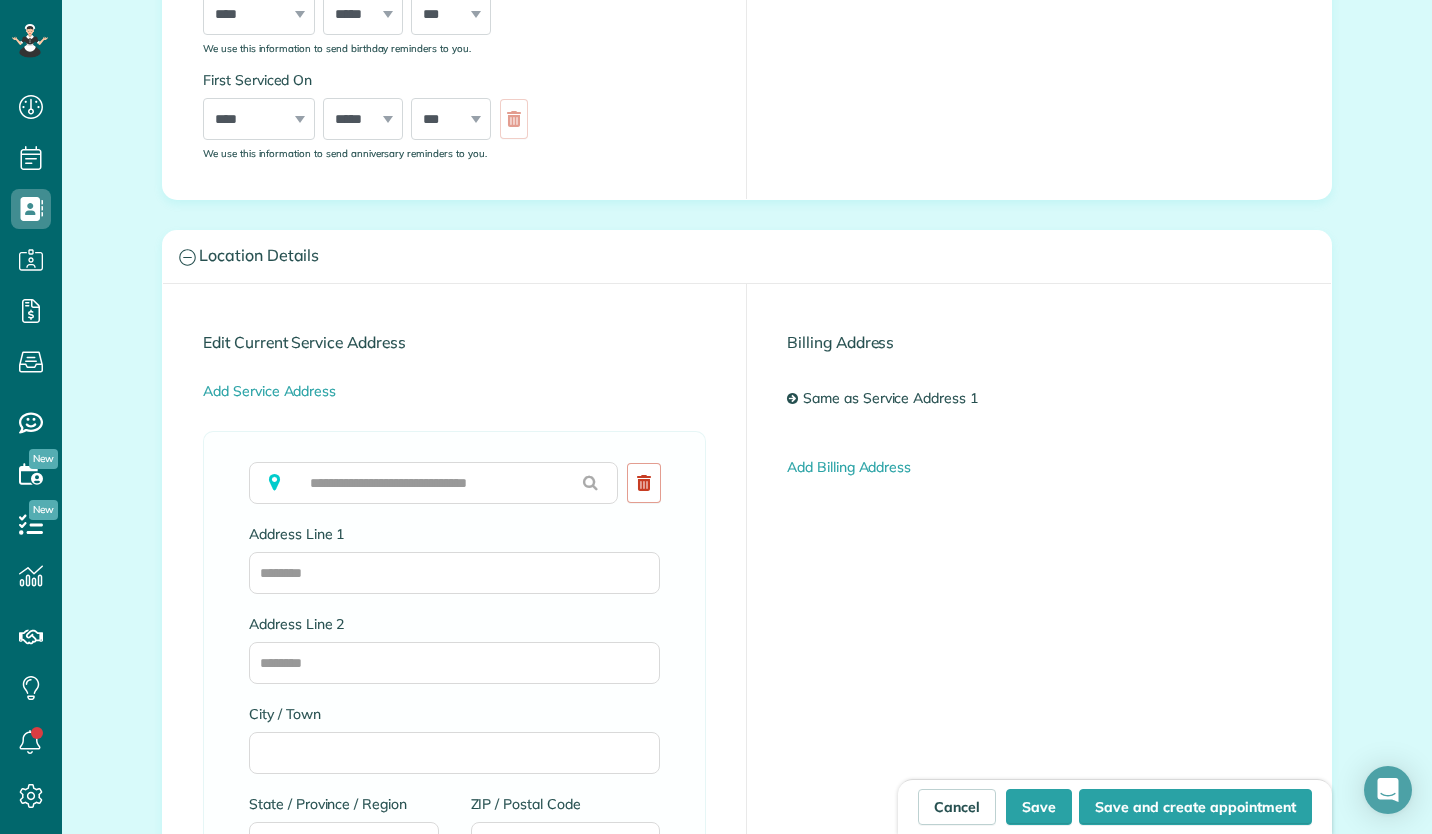 scroll, scrollTop: 767, scrollLeft: 0, axis: vertical 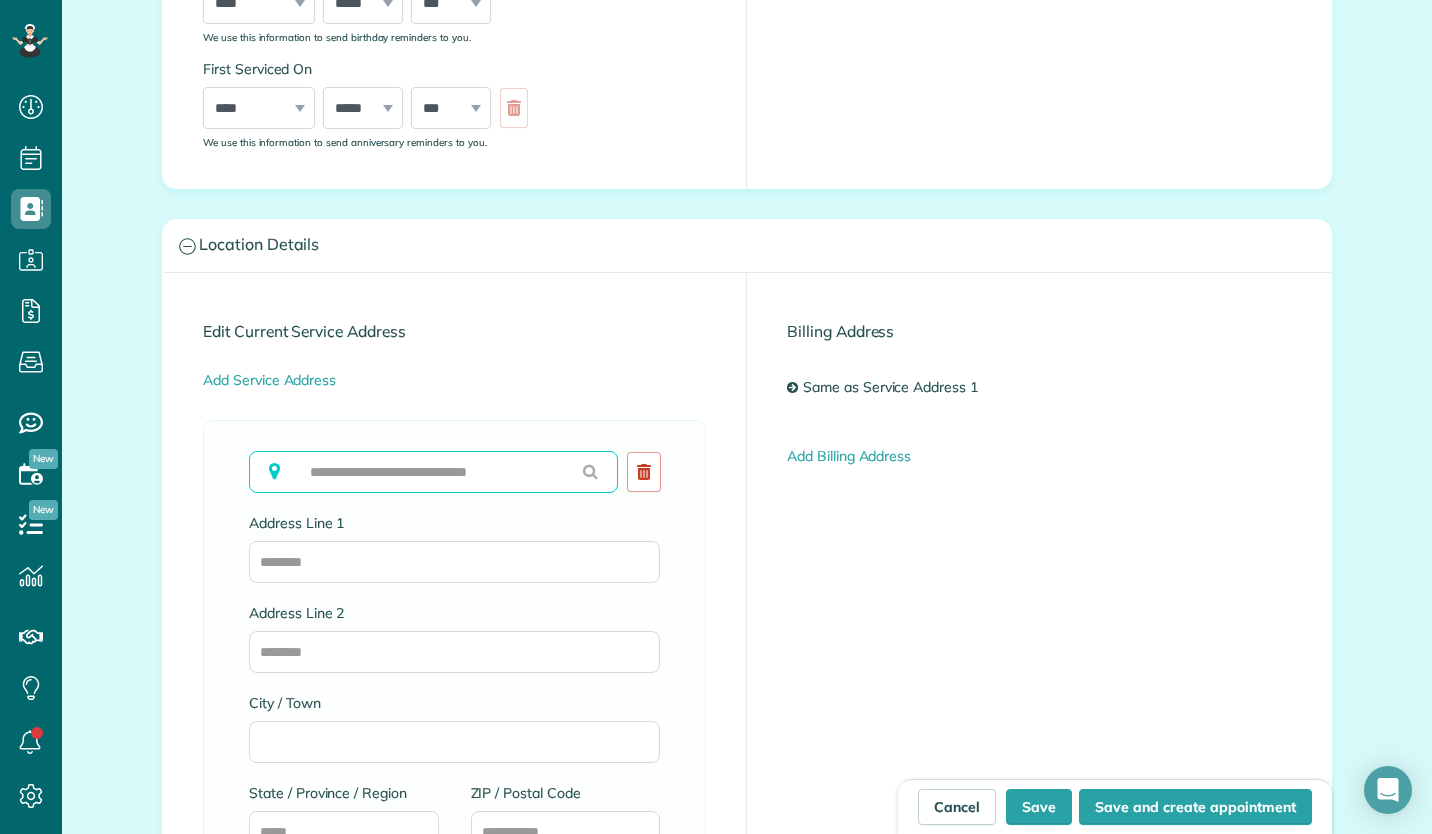 click at bounding box center (433, 472) 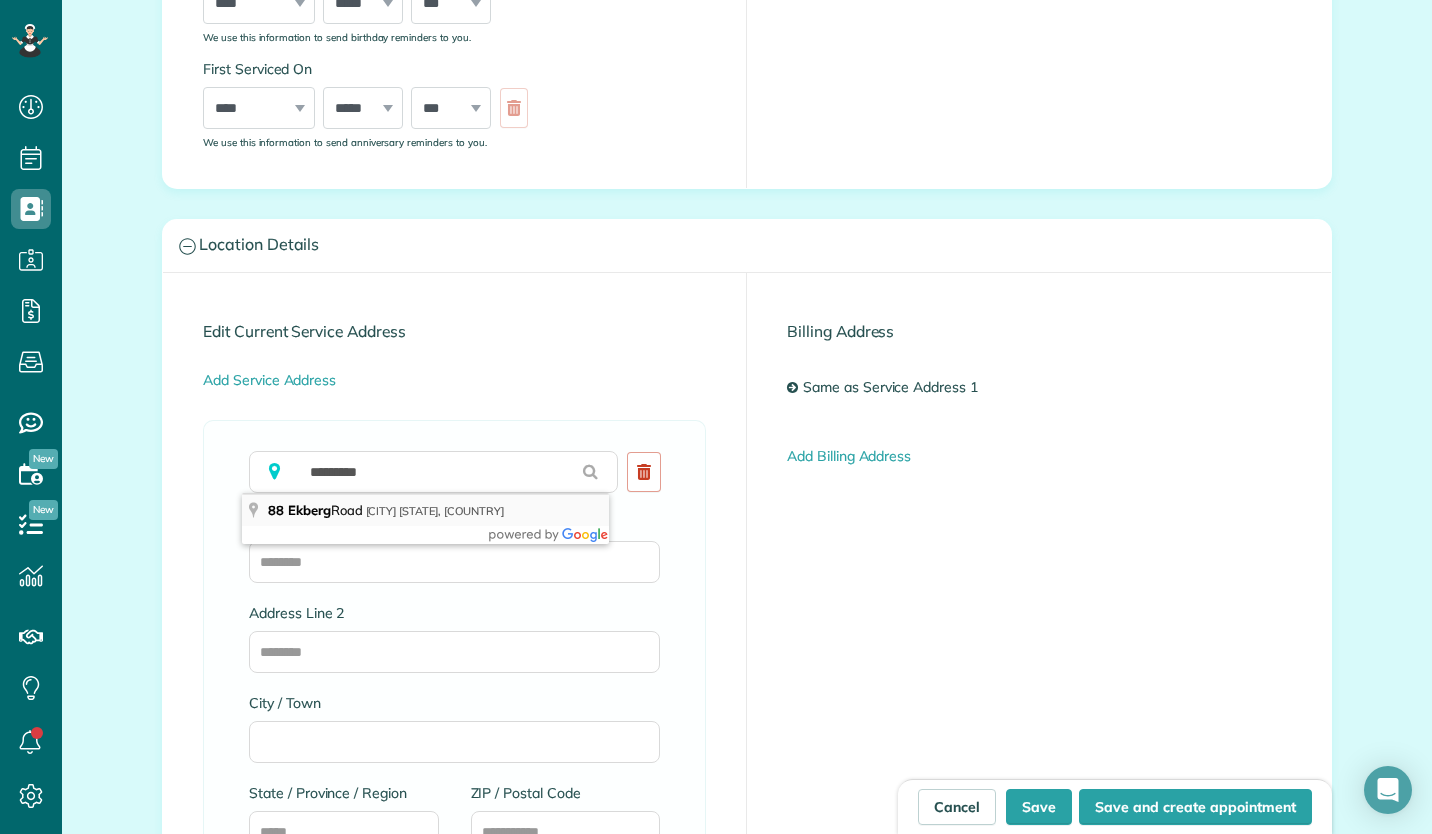 type on "**********" 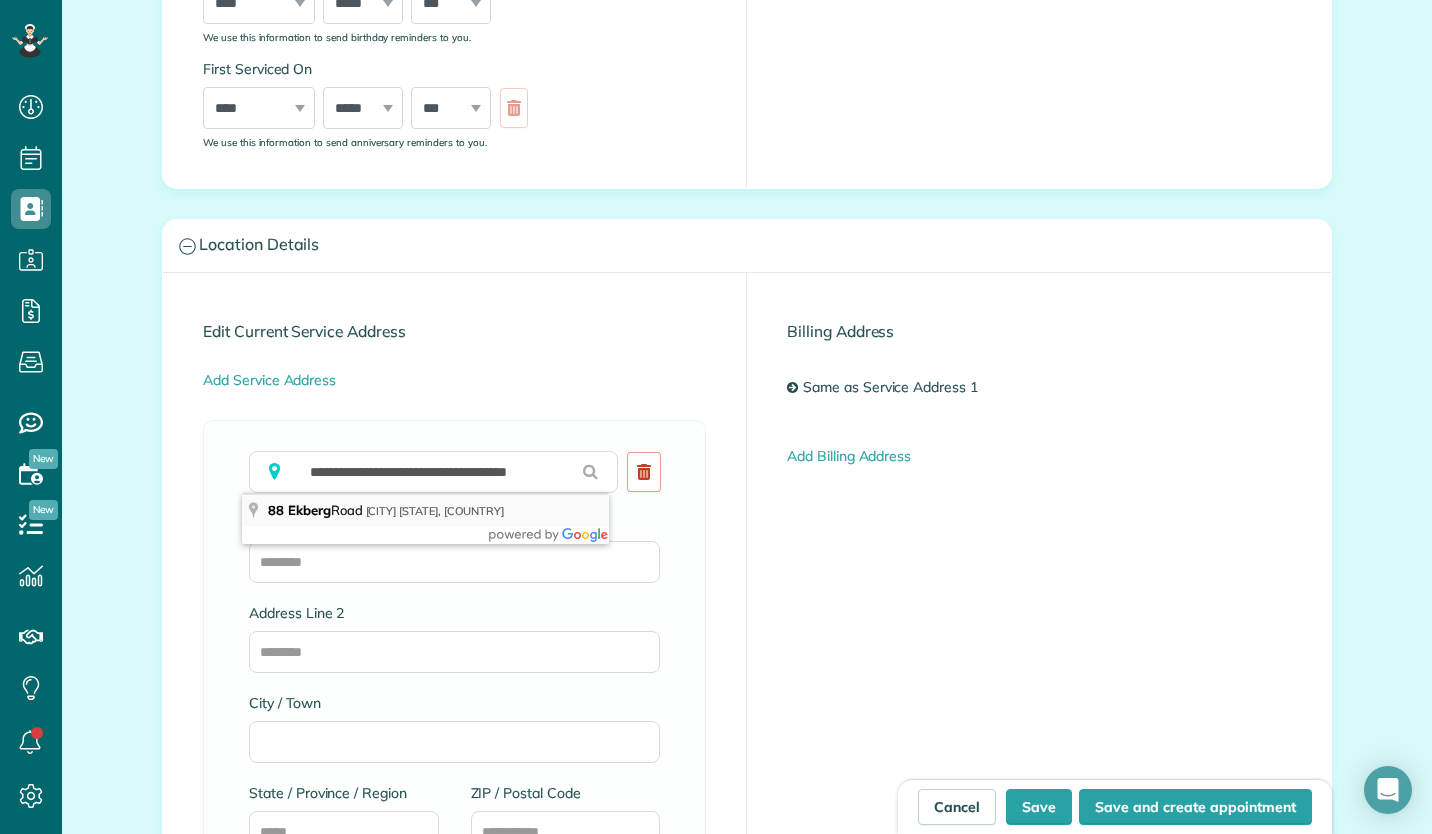 type on "**********" 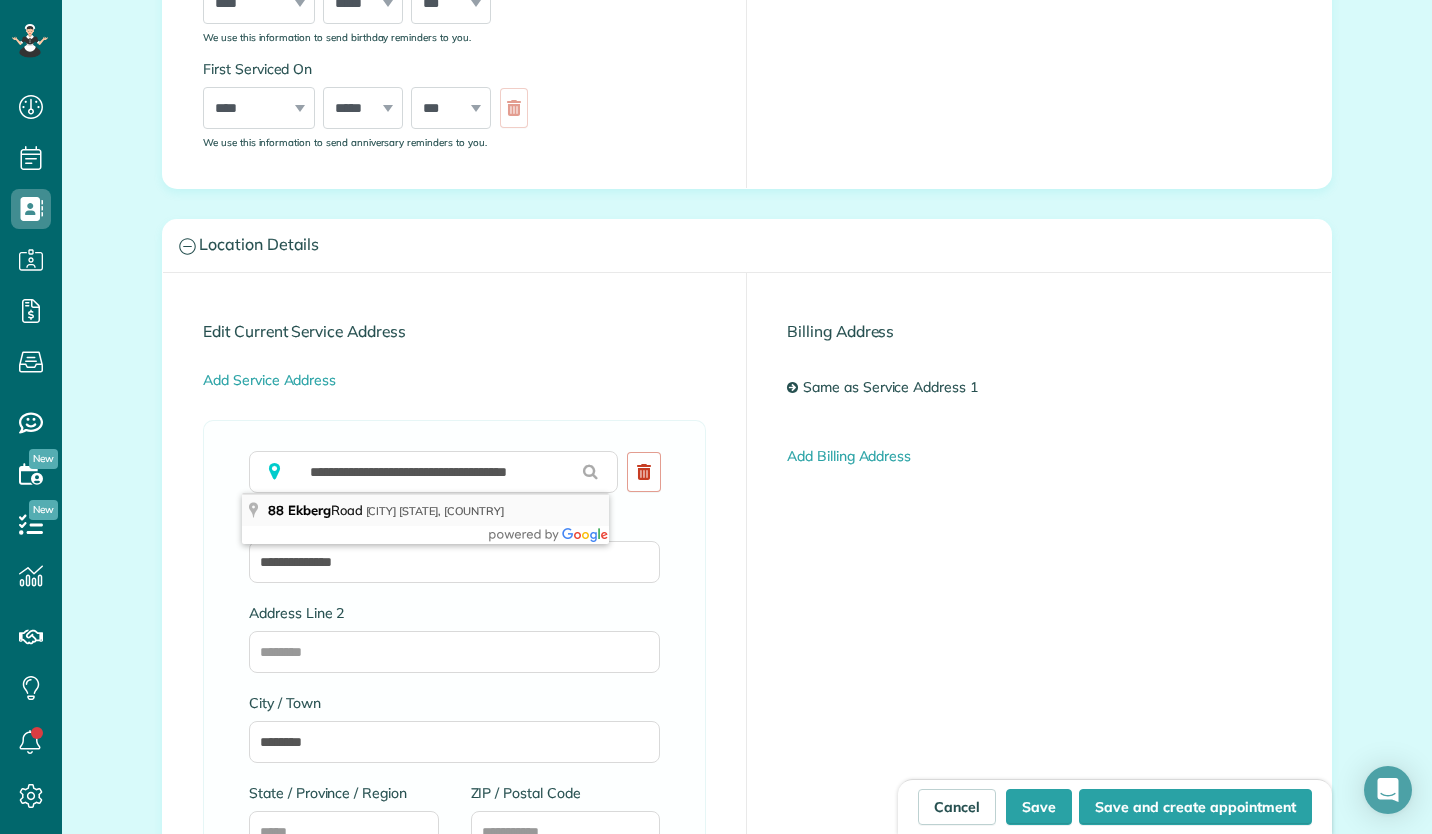 type on "***" 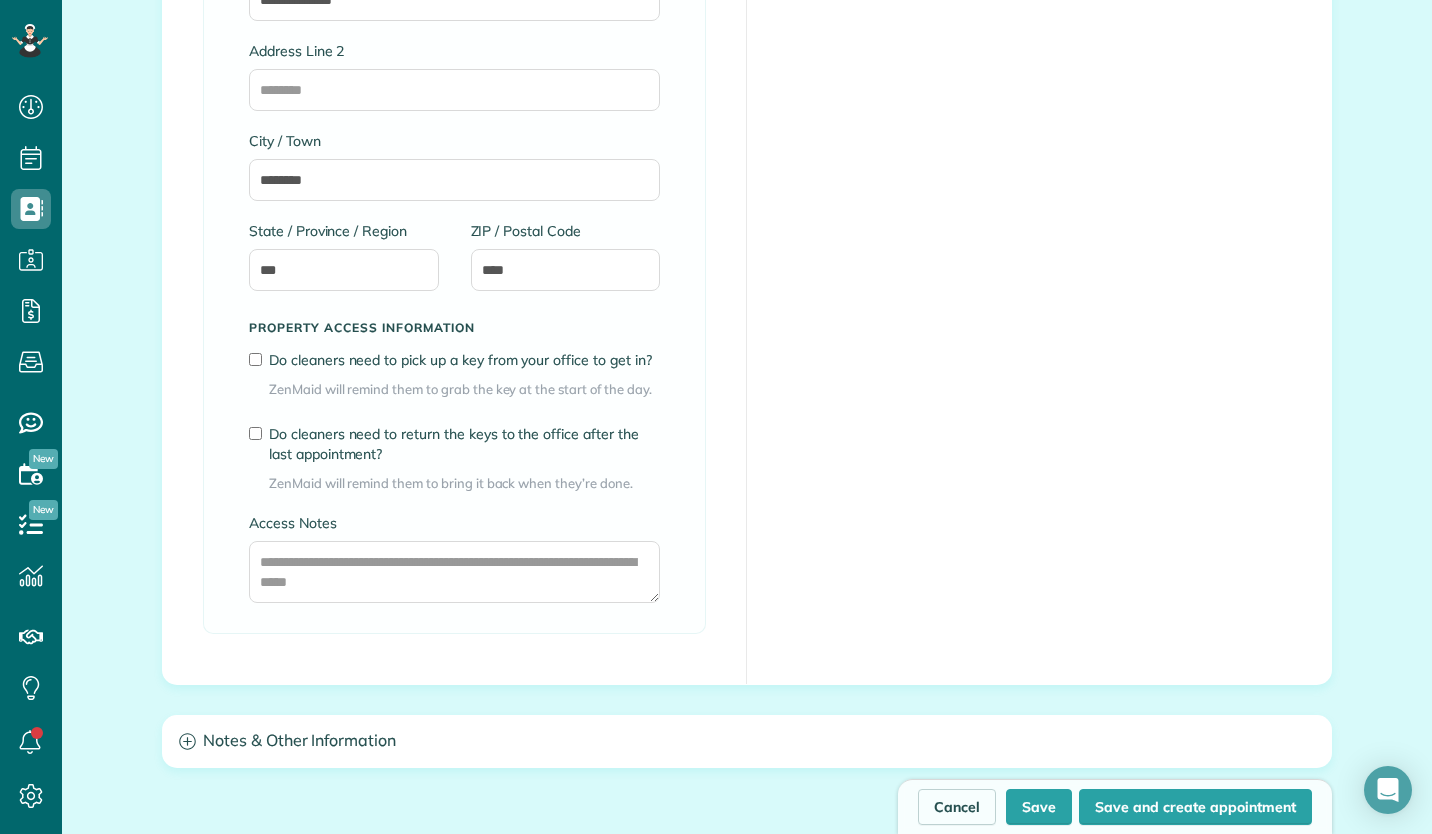 scroll, scrollTop: 1523, scrollLeft: 0, axis: vertical 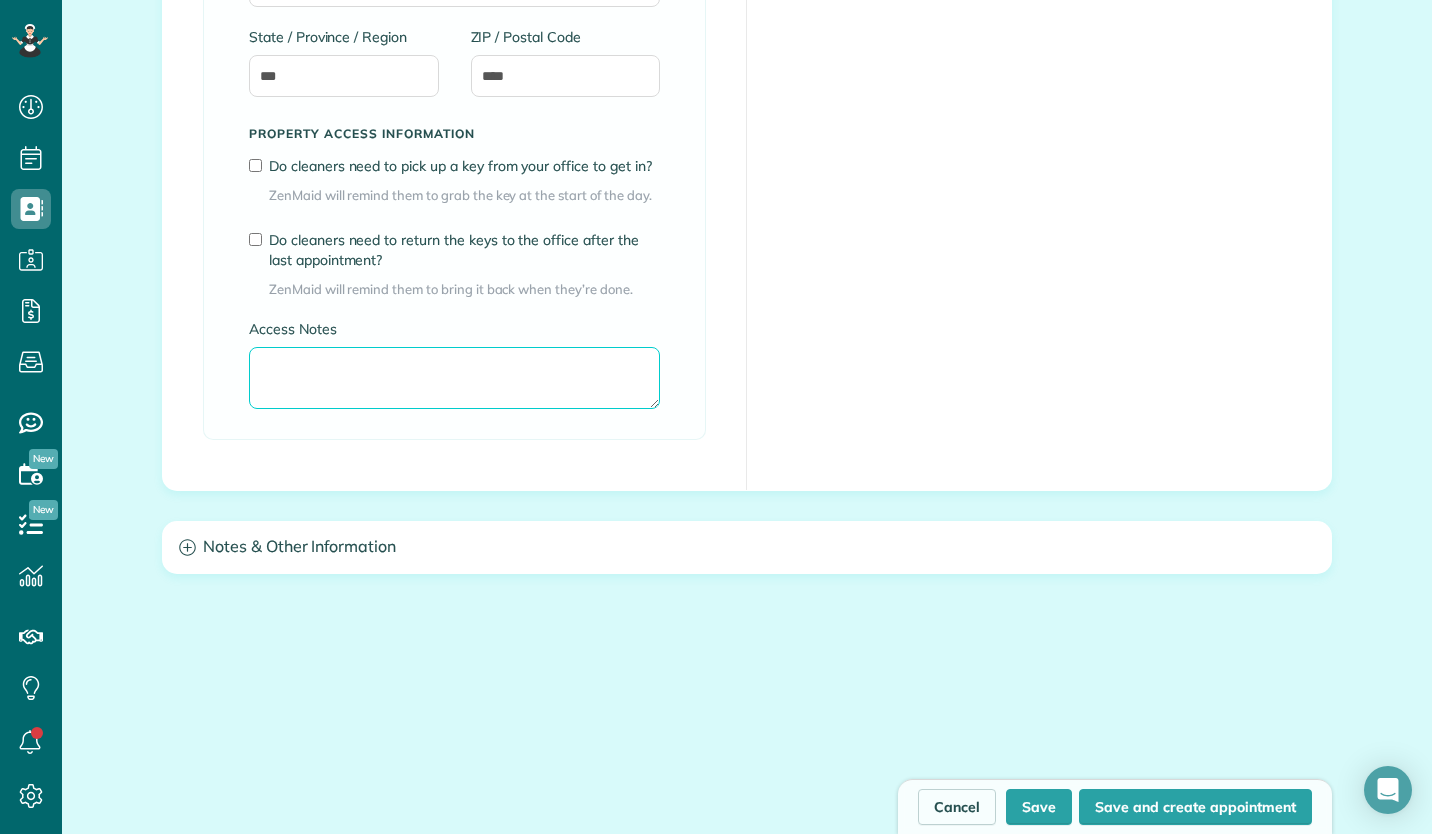 click on "Access Notes" at bounding box center (454, 378) 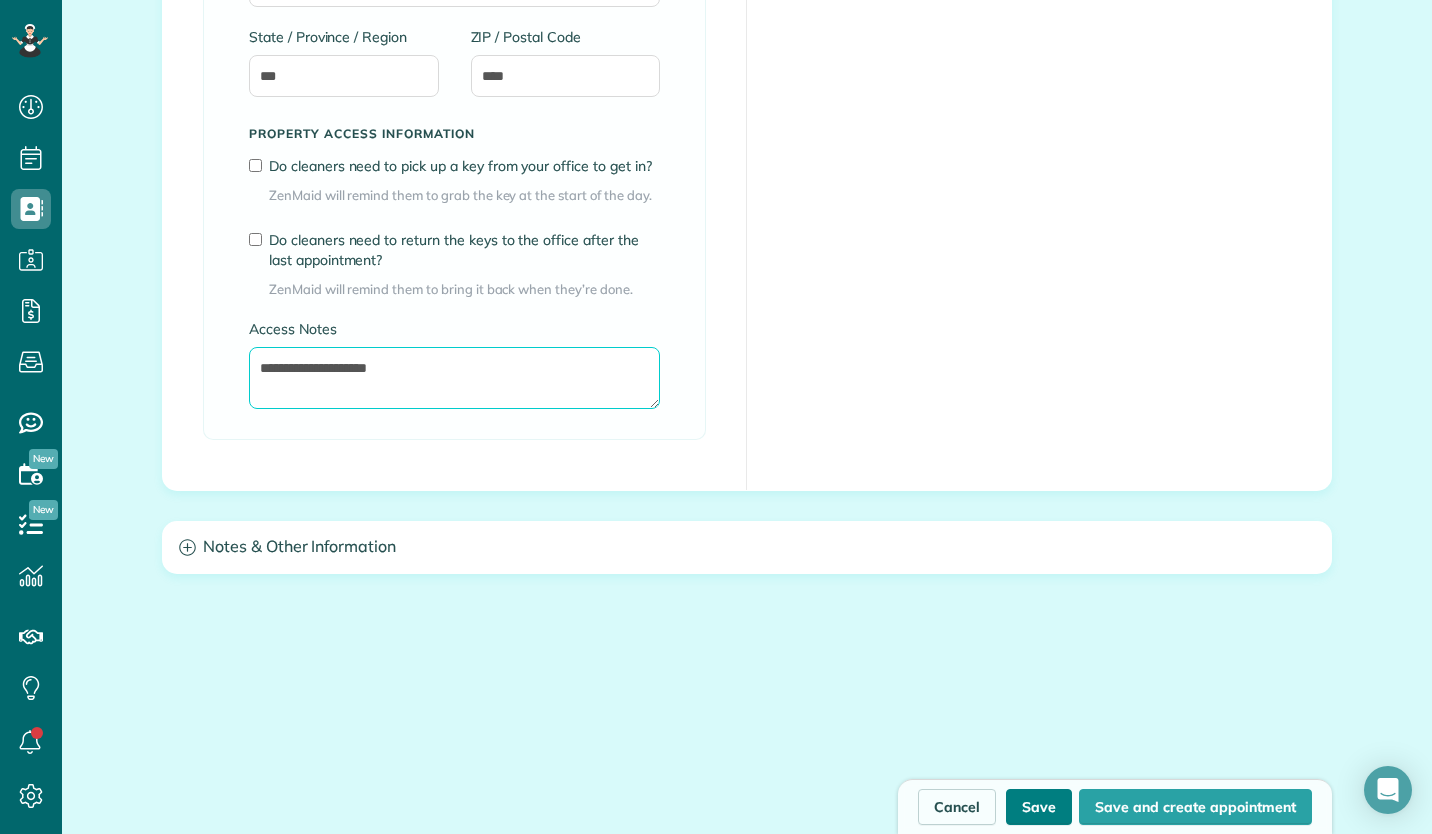 type on "**********" 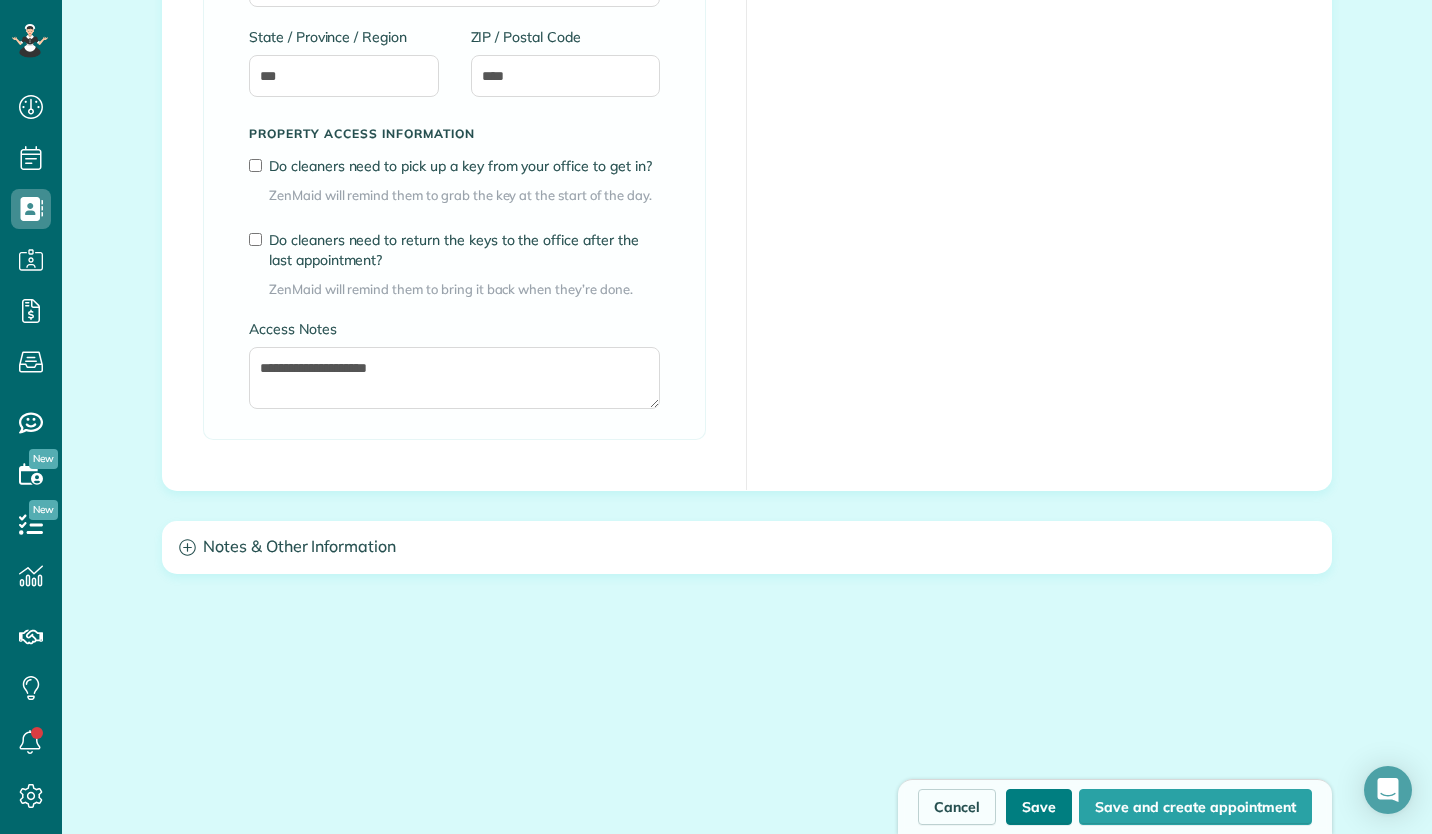 click on "Save" at bounding box center (1039, 807) 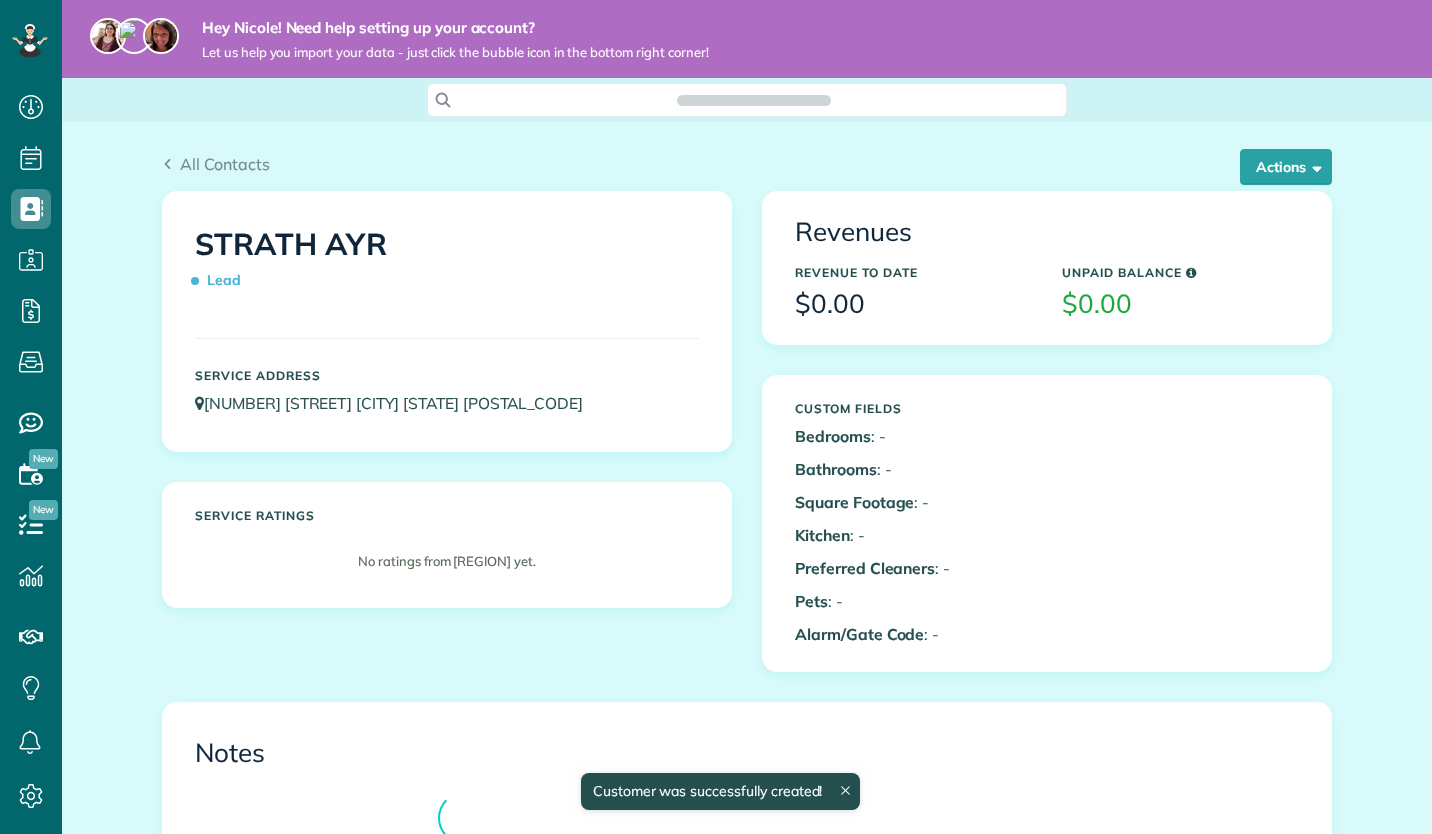 scroll, scrollTop: 0, scrollLeft: 0, axis: both 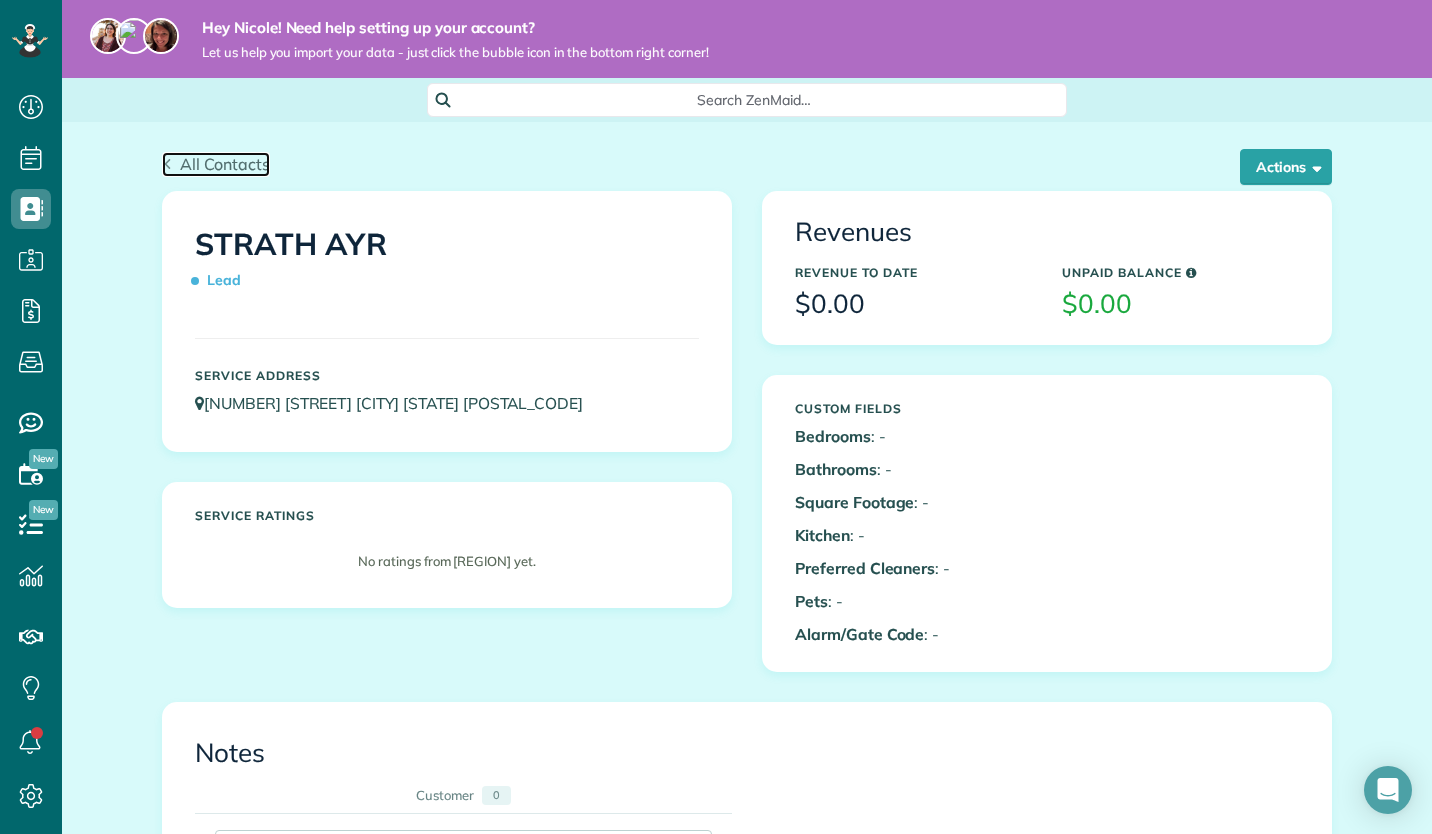 click on "All Contacts" at bounding box center [225, 164] 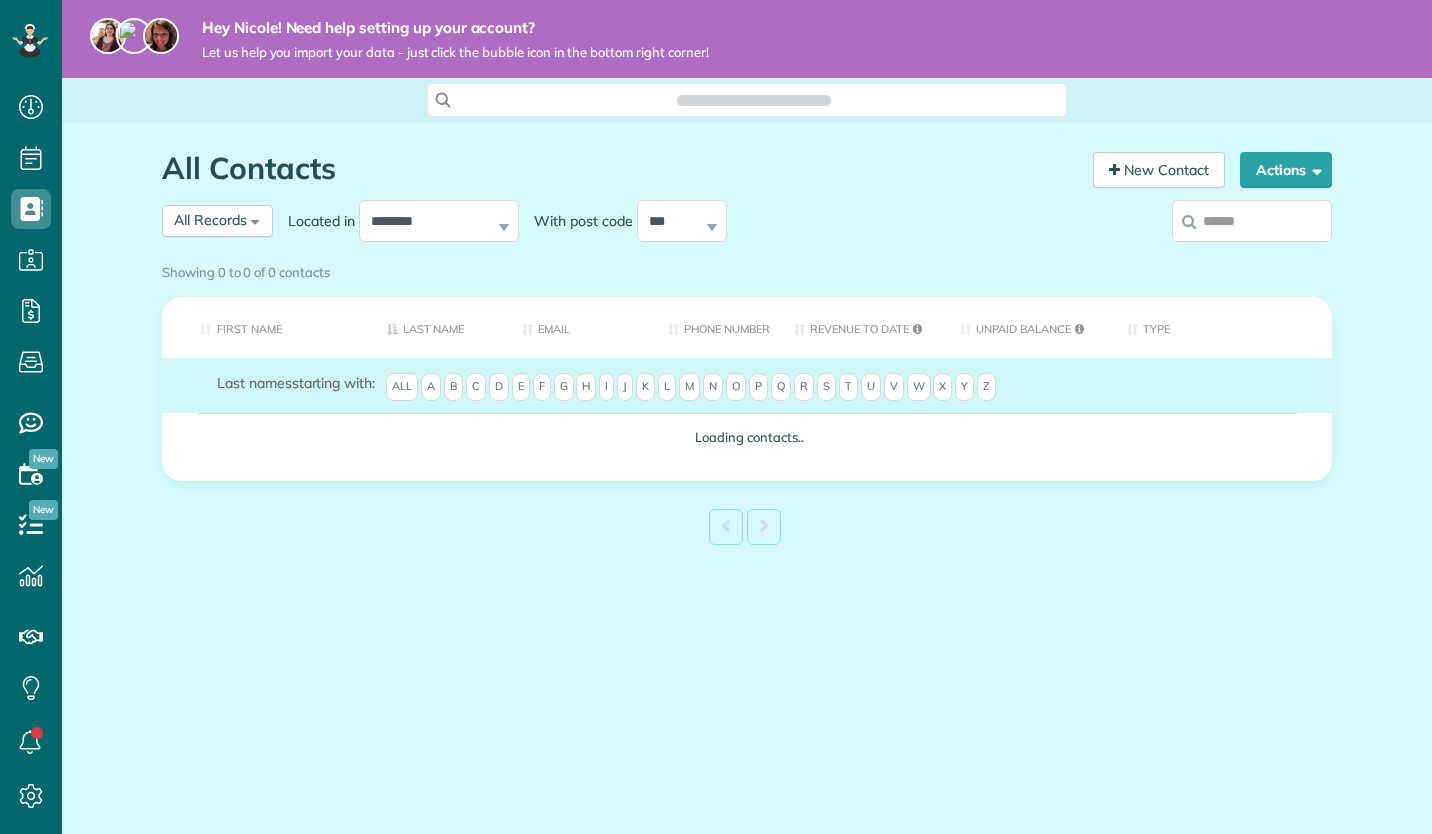 scroll, scrollTop: 0, scrollLeft: 0, axis: both 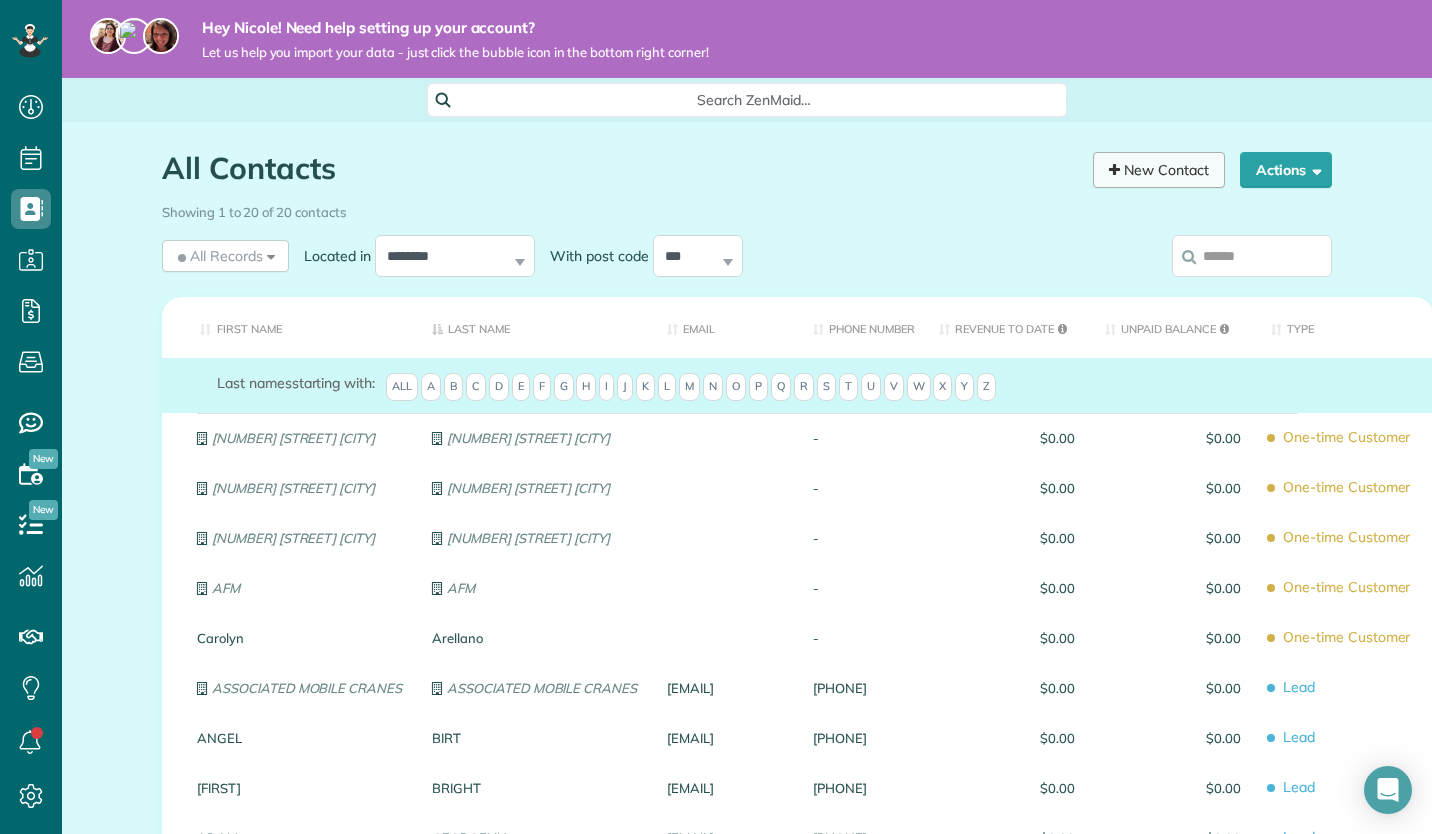 click on "New Contact" at bounding box center (1159, 170) 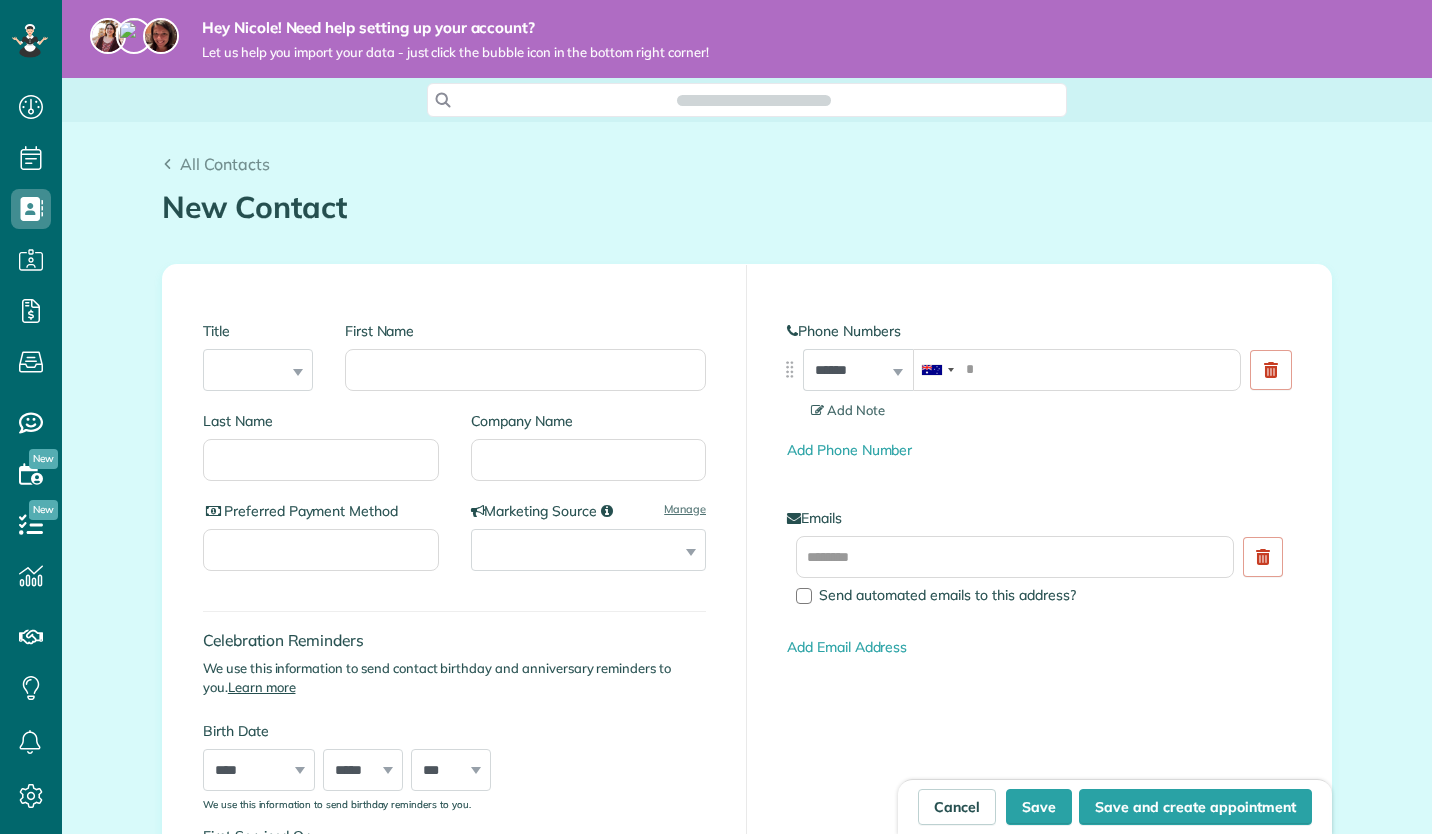 scroll, scrollTop: 0, scrollLeft: 0, axis: both 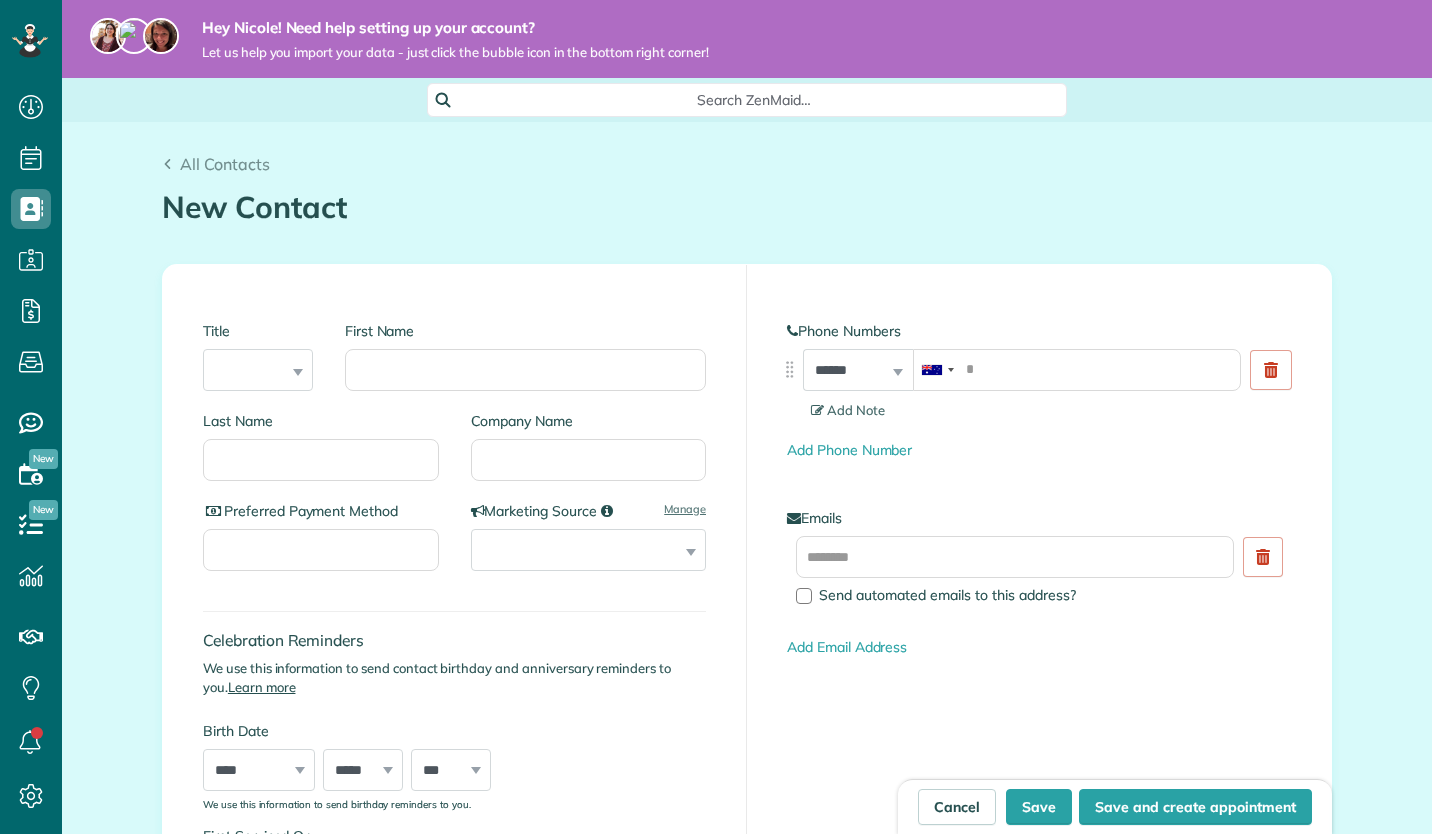 click on "First Name" at bounding box center [525, 370] 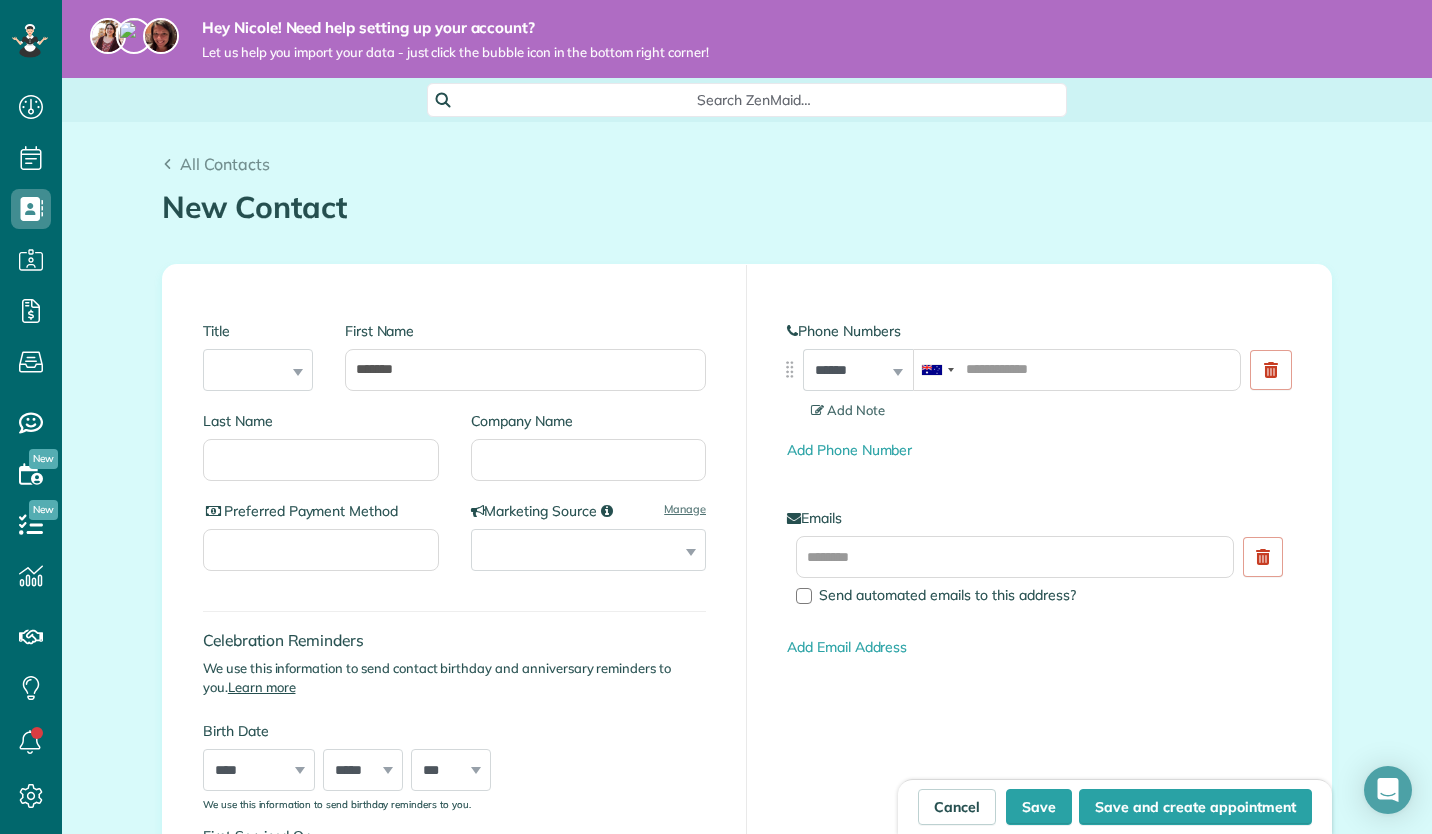 type on "*******" 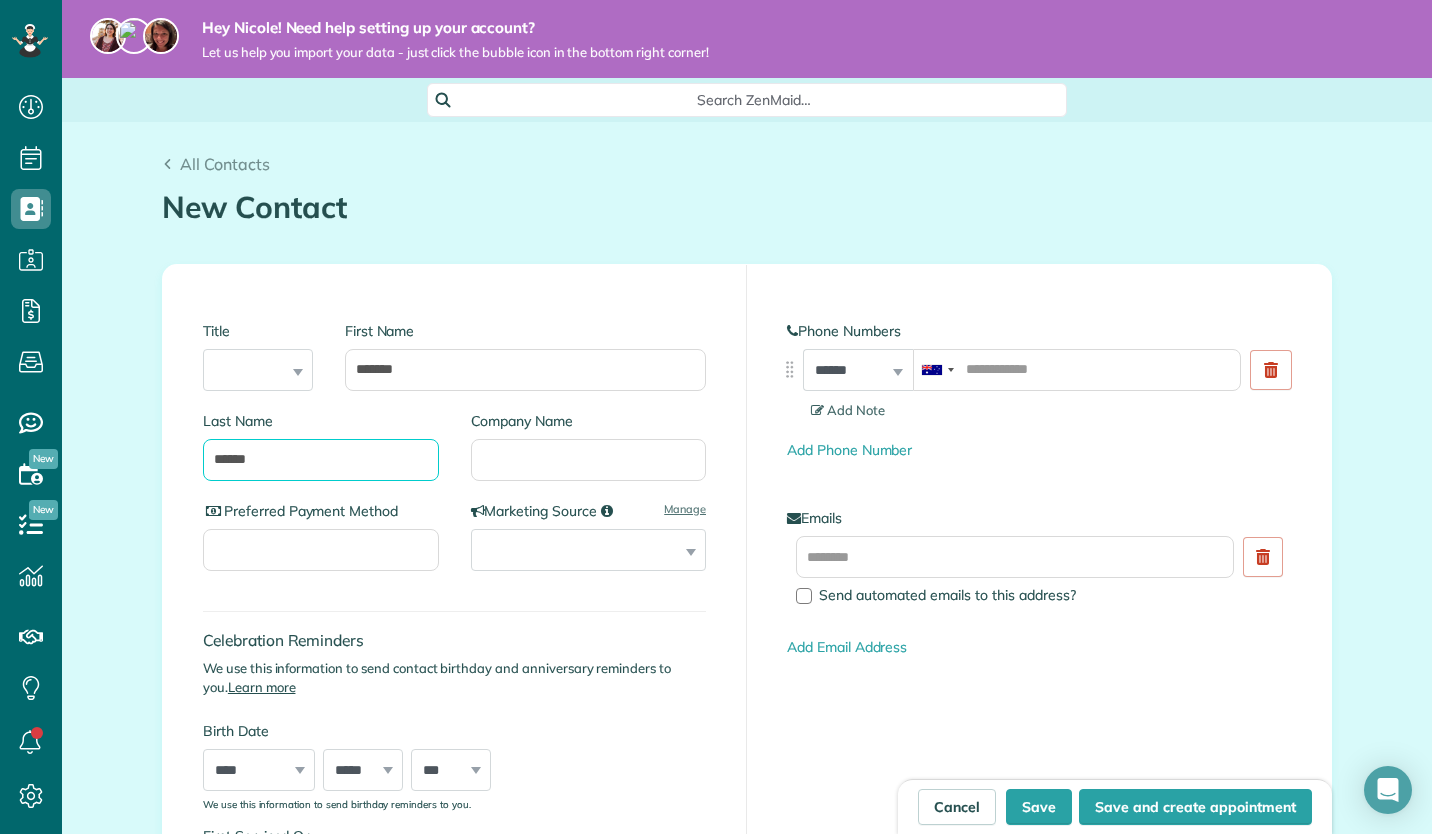 type on "******" 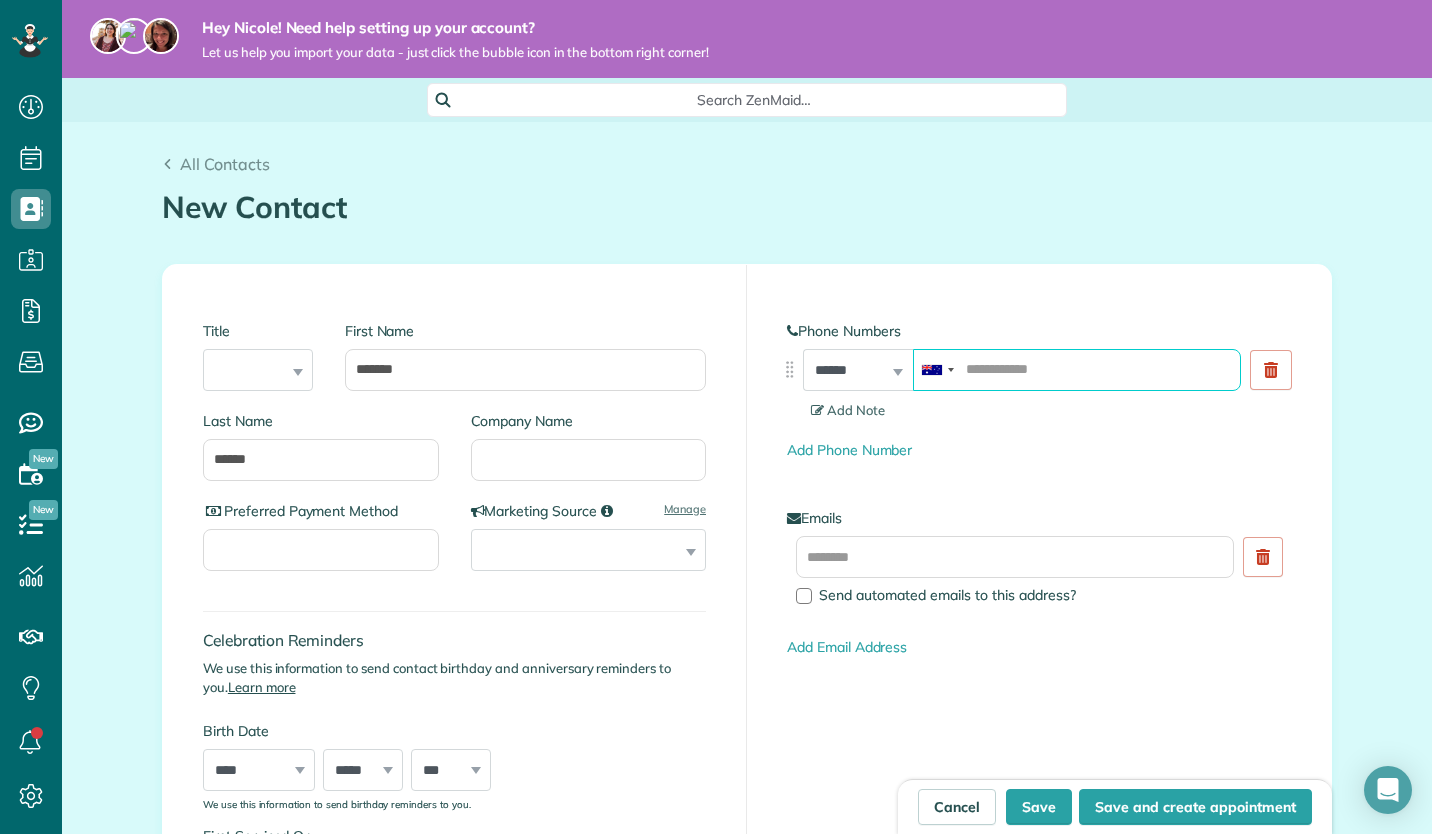 click at bounding box center [1077, 370] 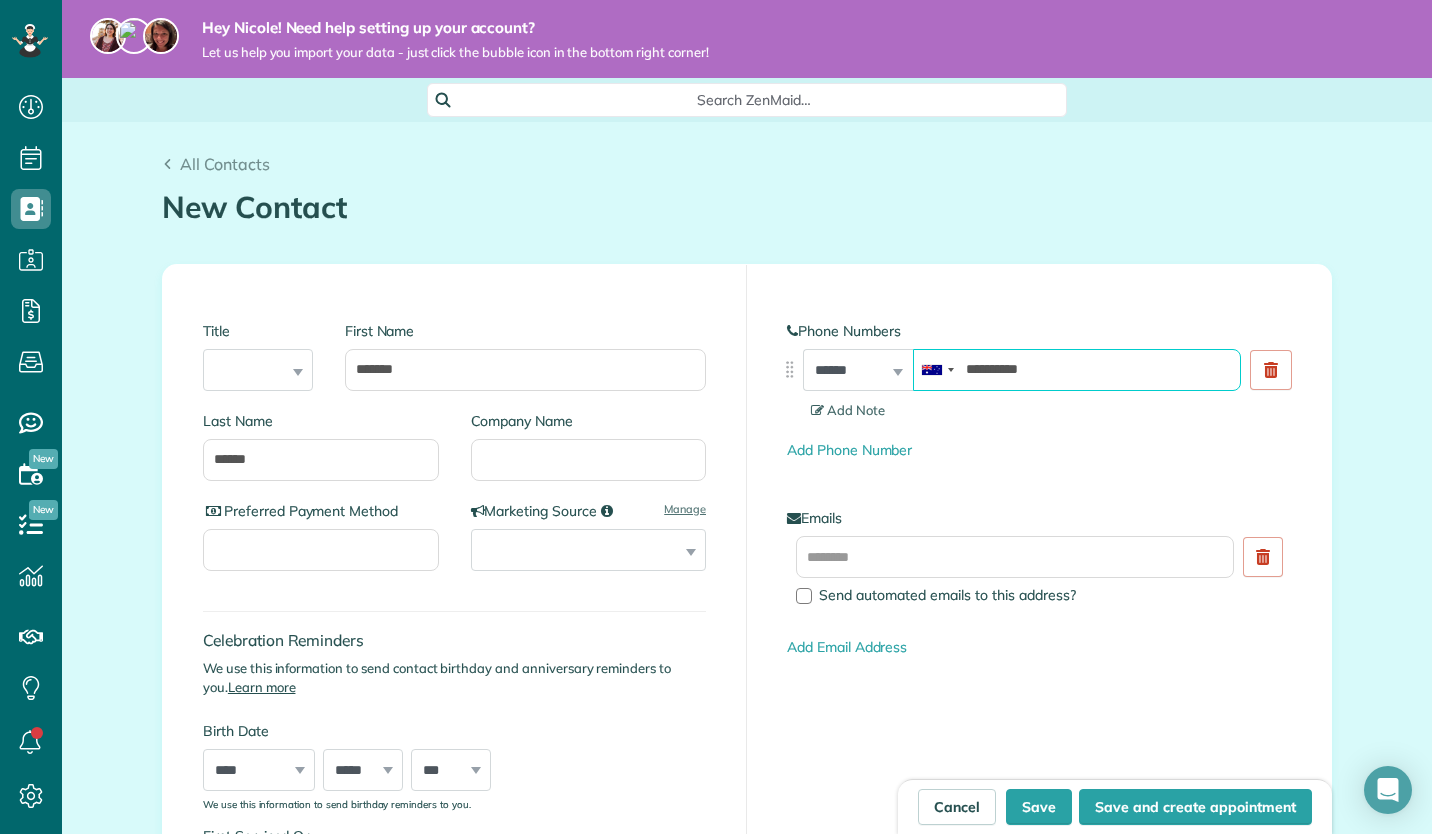 type on "**********" 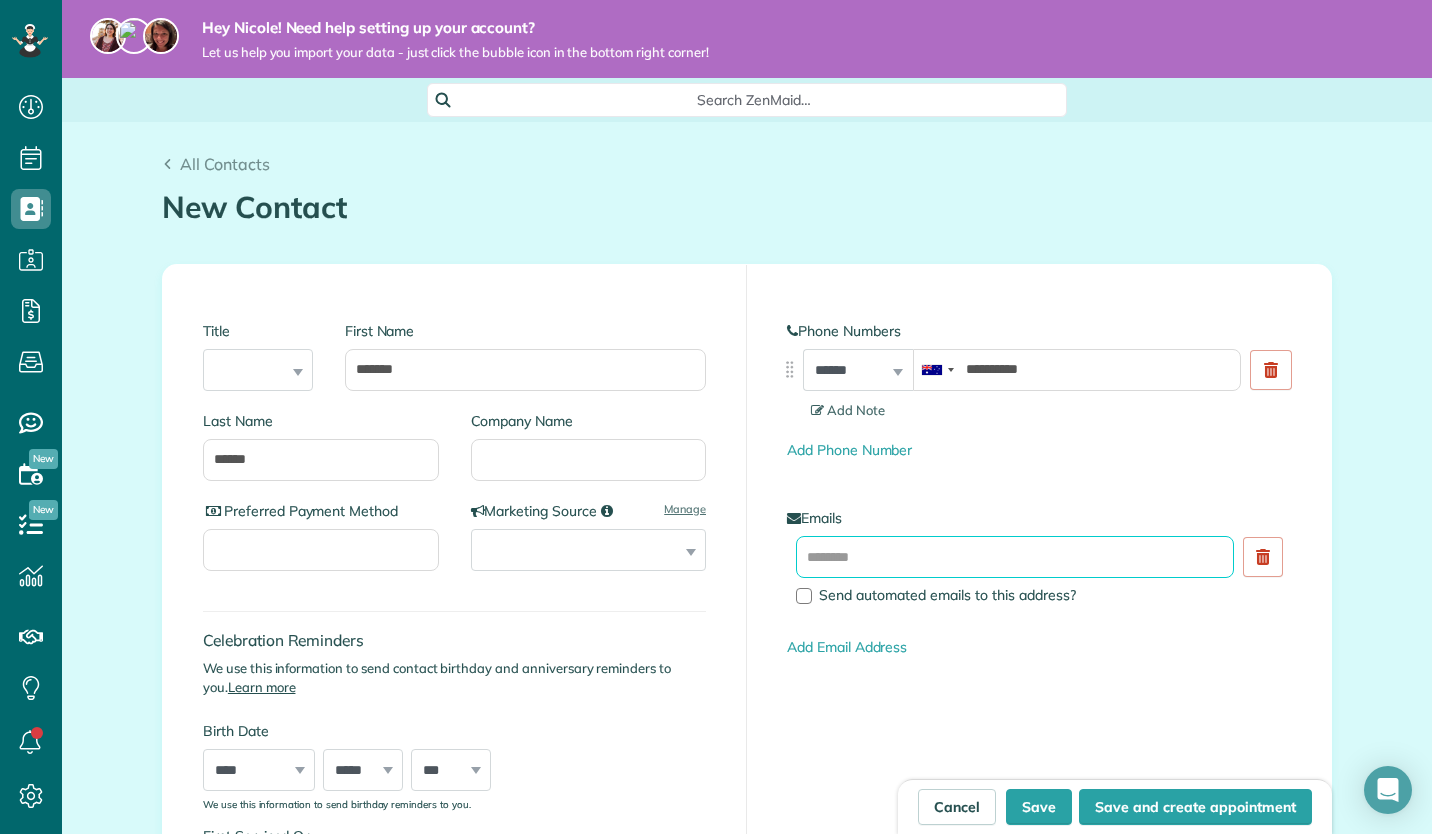 click at bounding box center [1015, 557] 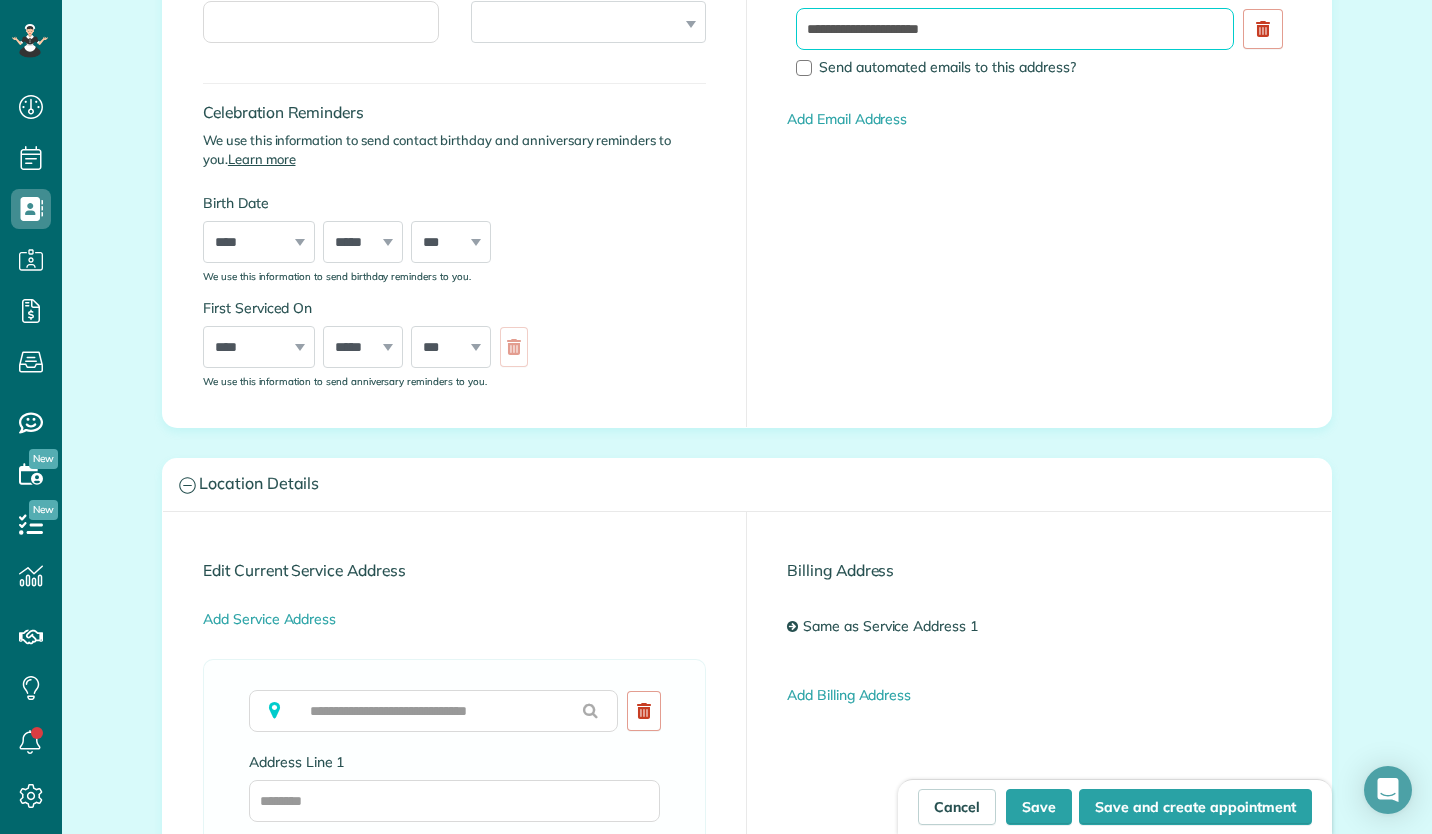 scroll, scrollTop: 530, scrollLeft: 0, axis: vertical 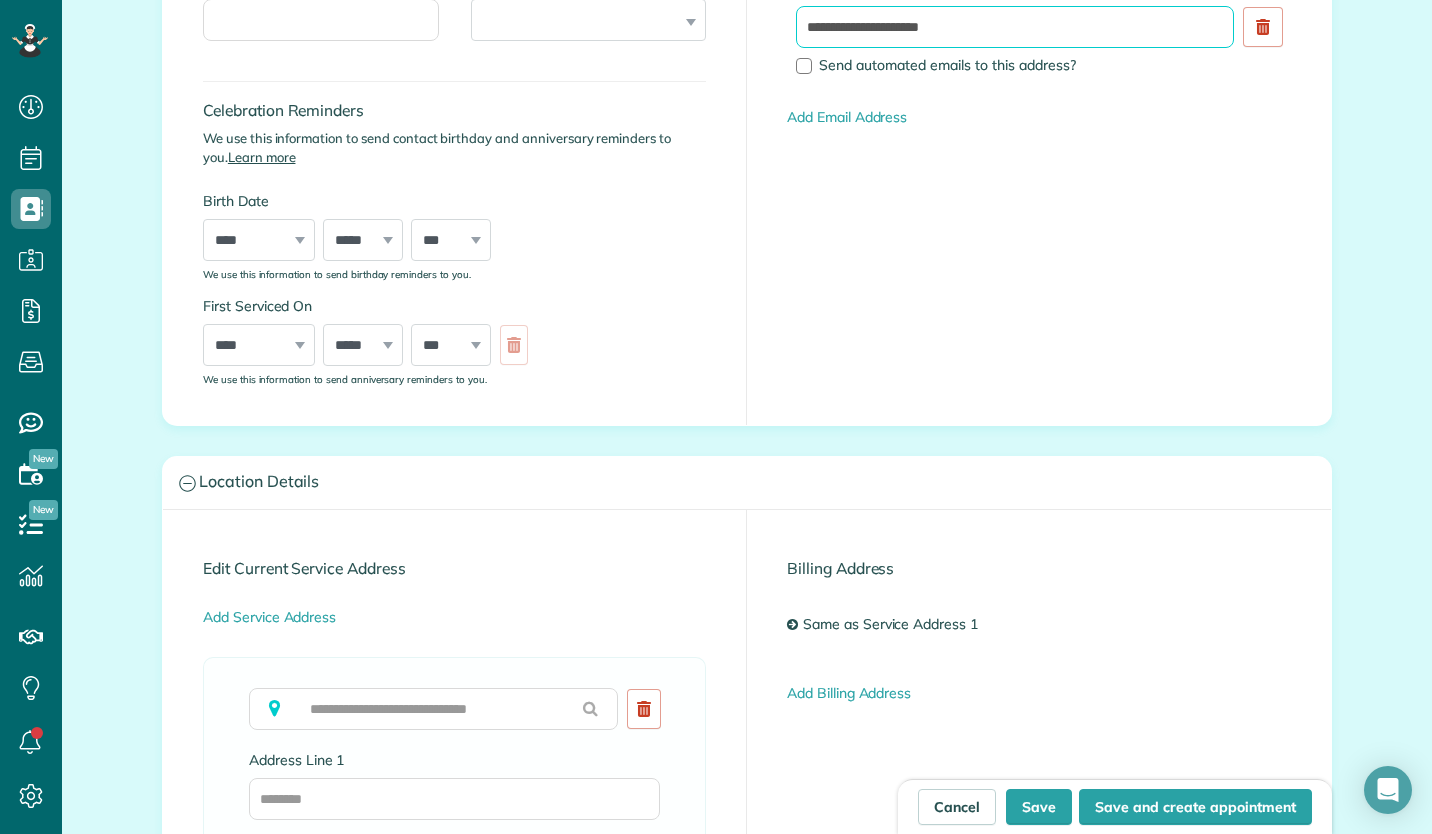 type on "**********" 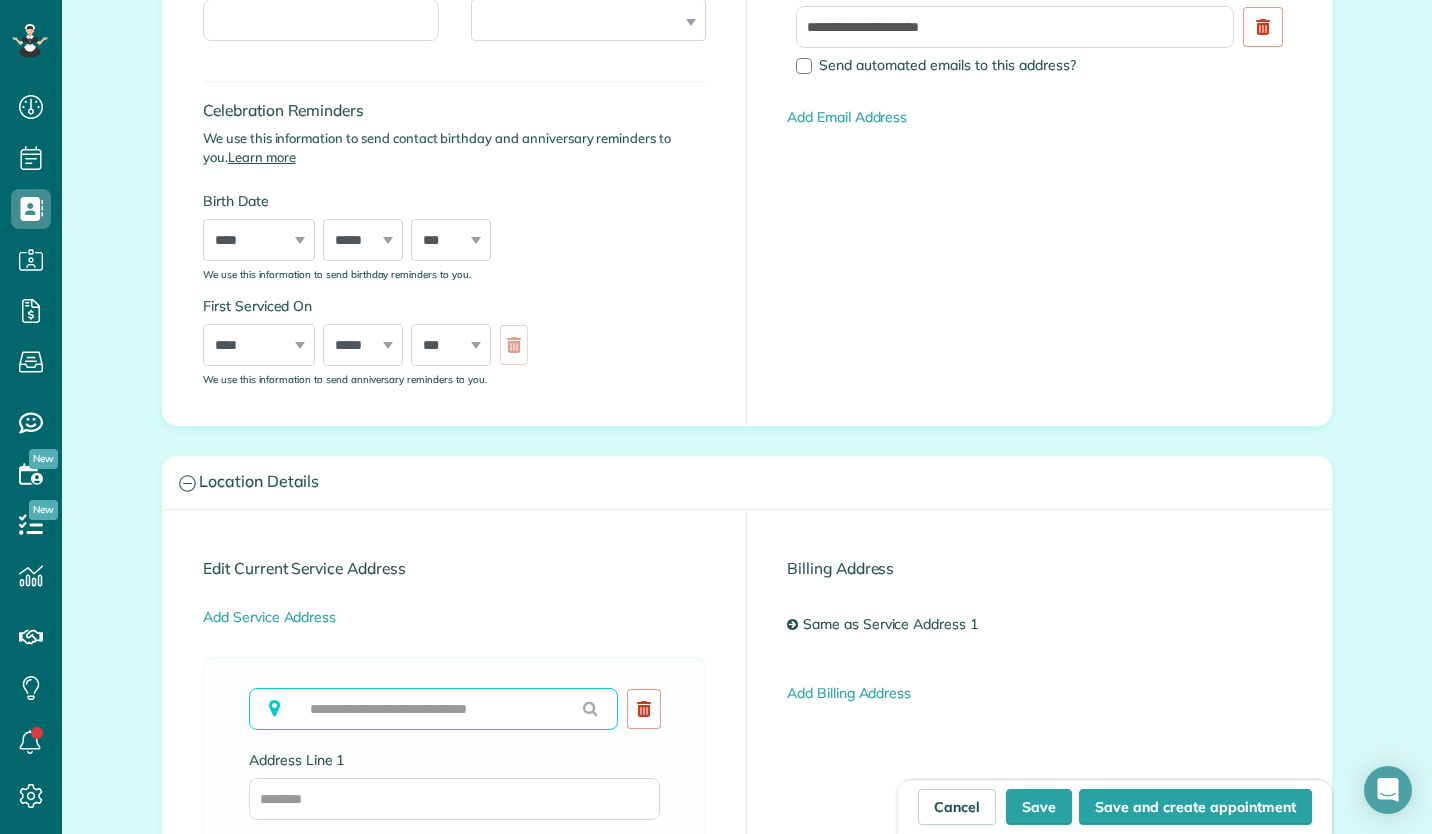 click at bounding box center [433, 709] 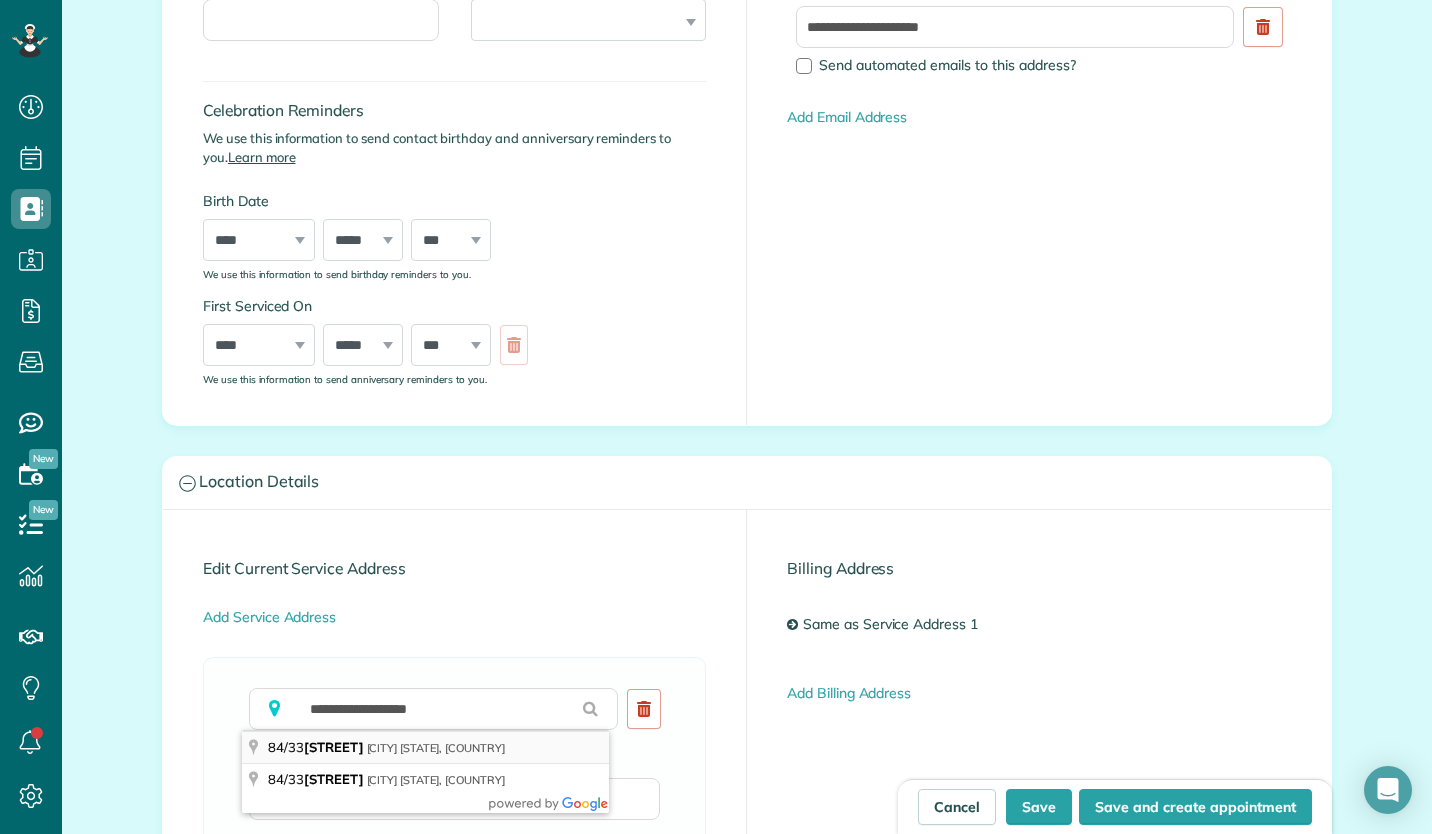 type on "**********" 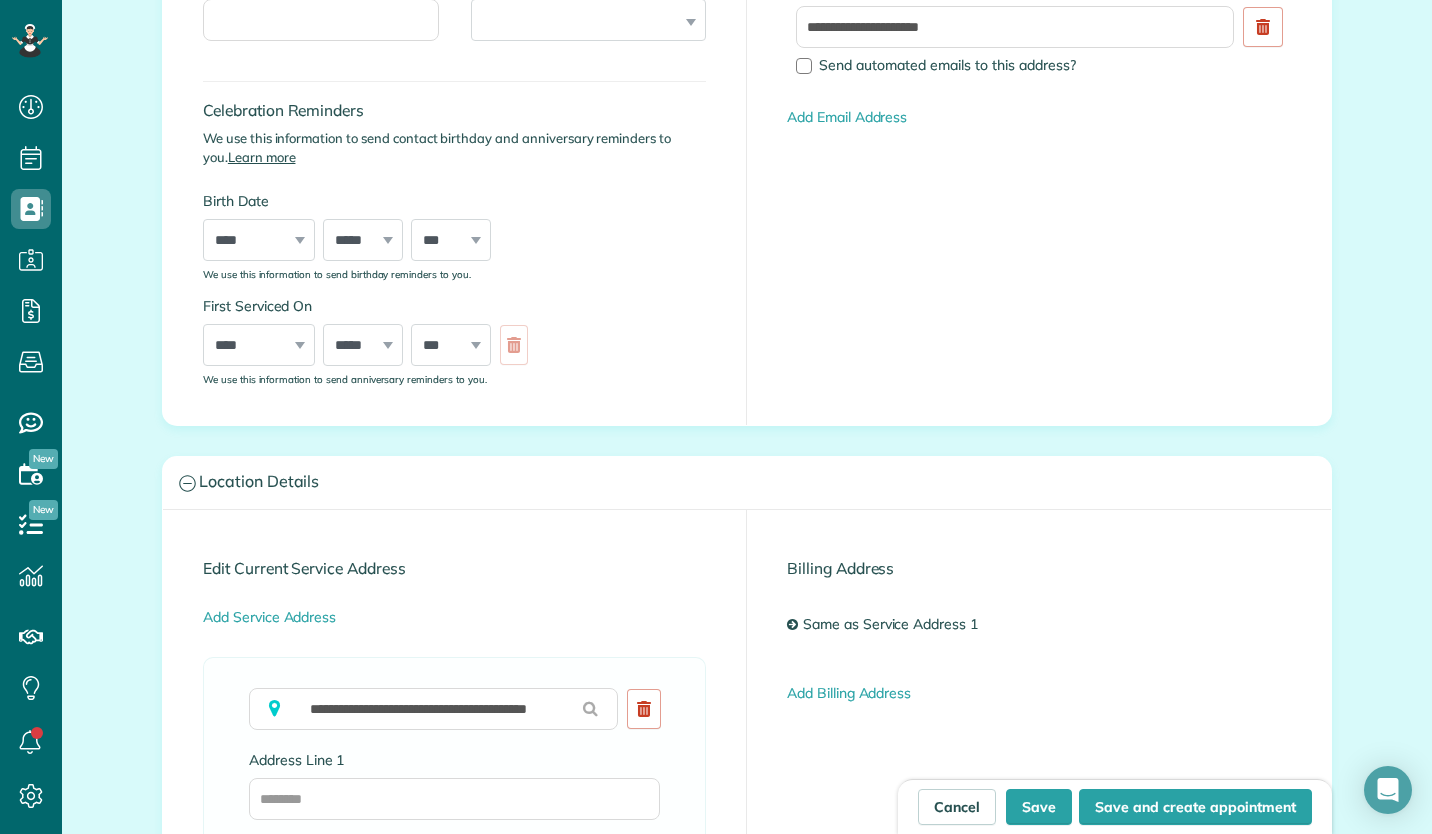 type on "**********" 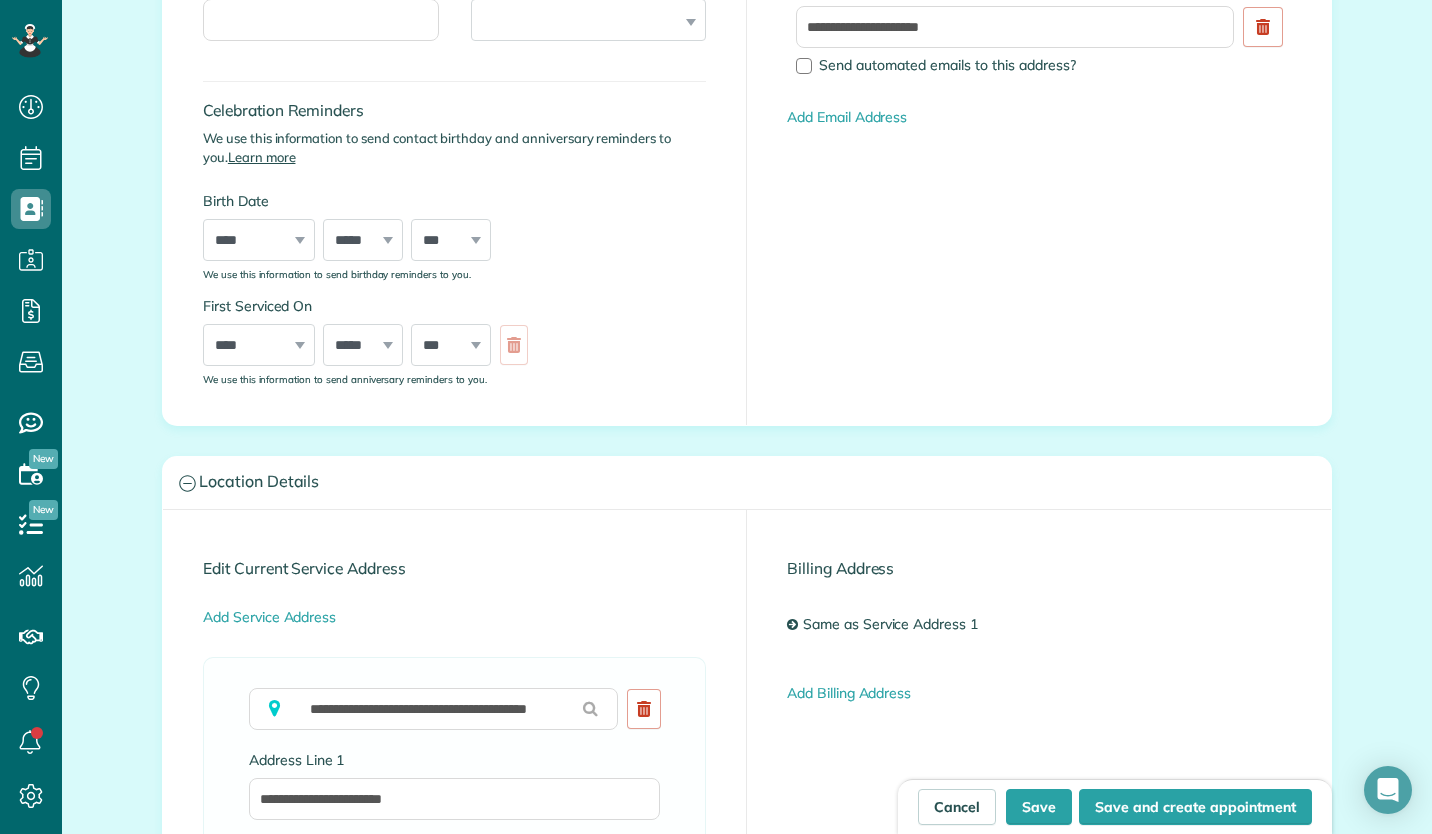type on "***" 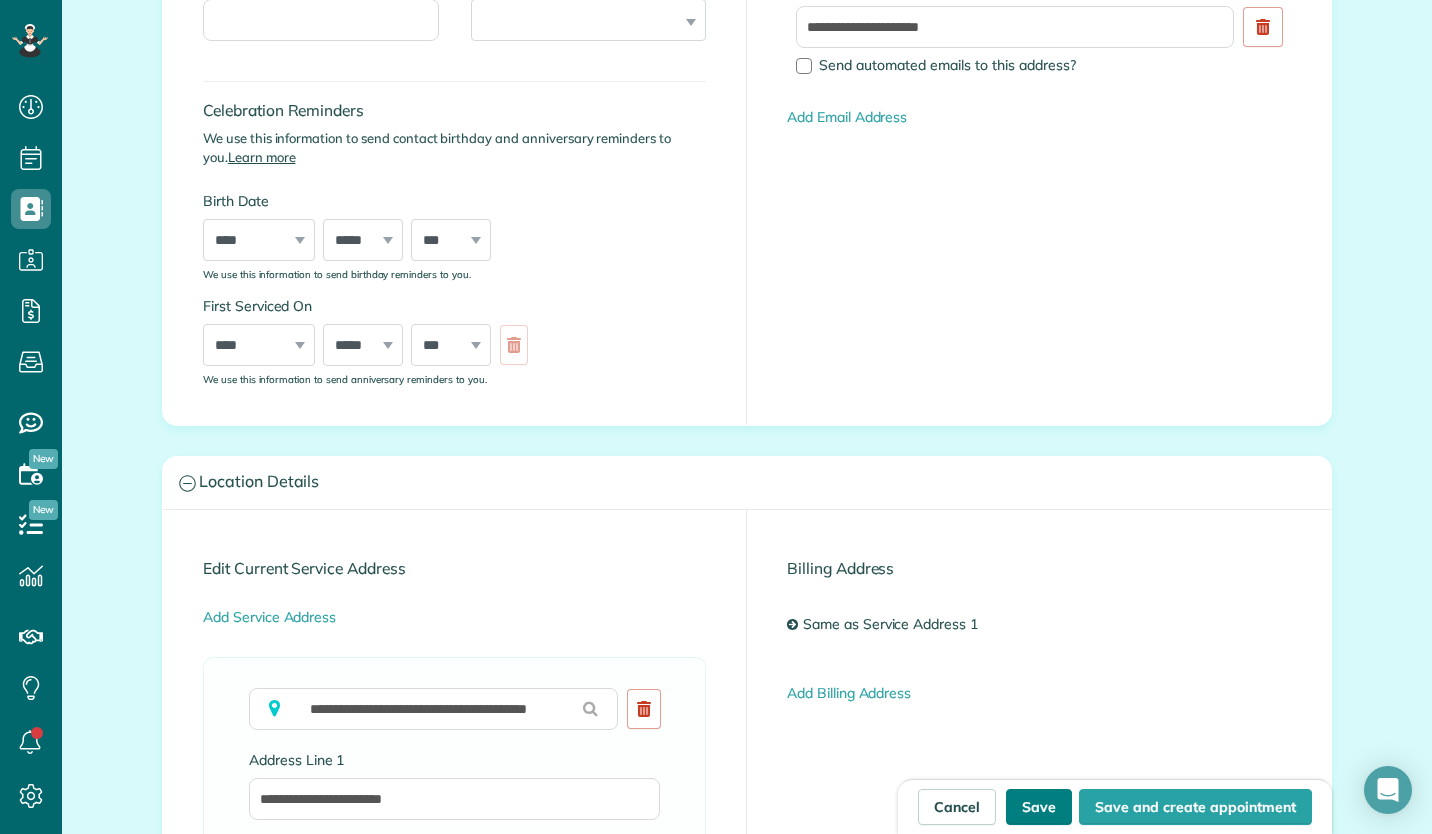 click on "Save" at bounding box center [1039, 807] 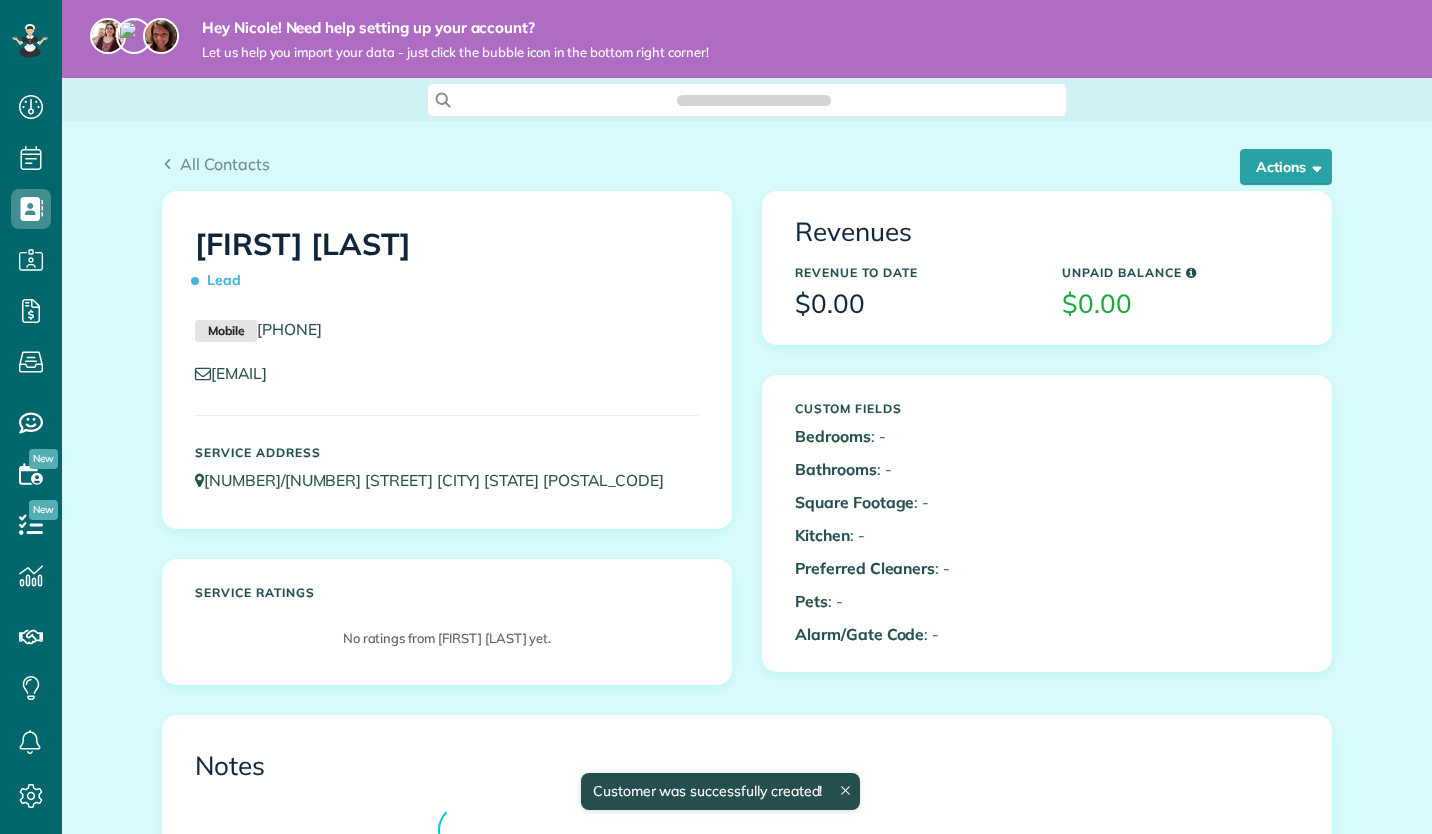 scroll, scrollTop: 0, scrollLeft: 0, axis: both 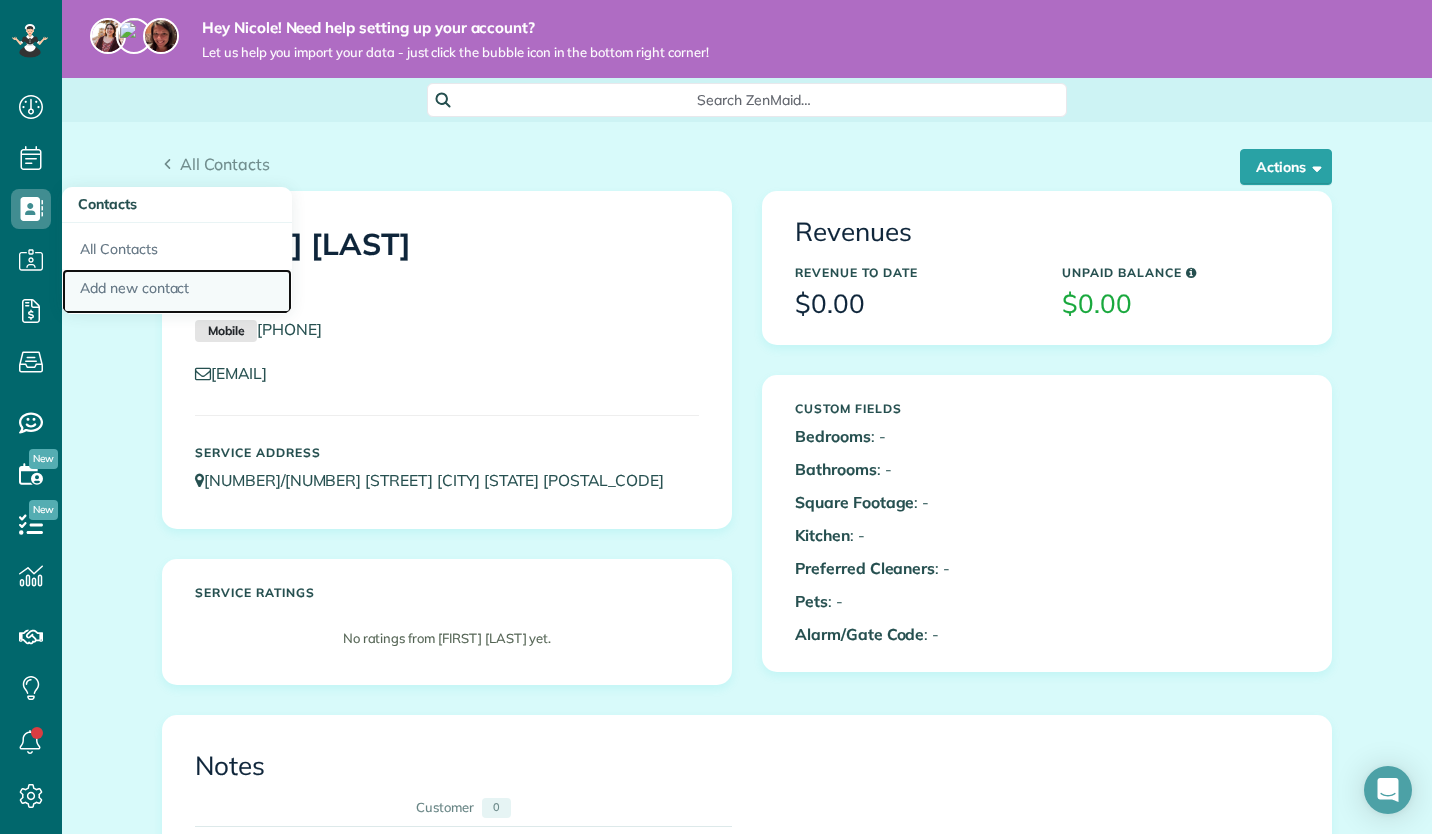 click on "Add new contact" at bounding box center (177, 292) 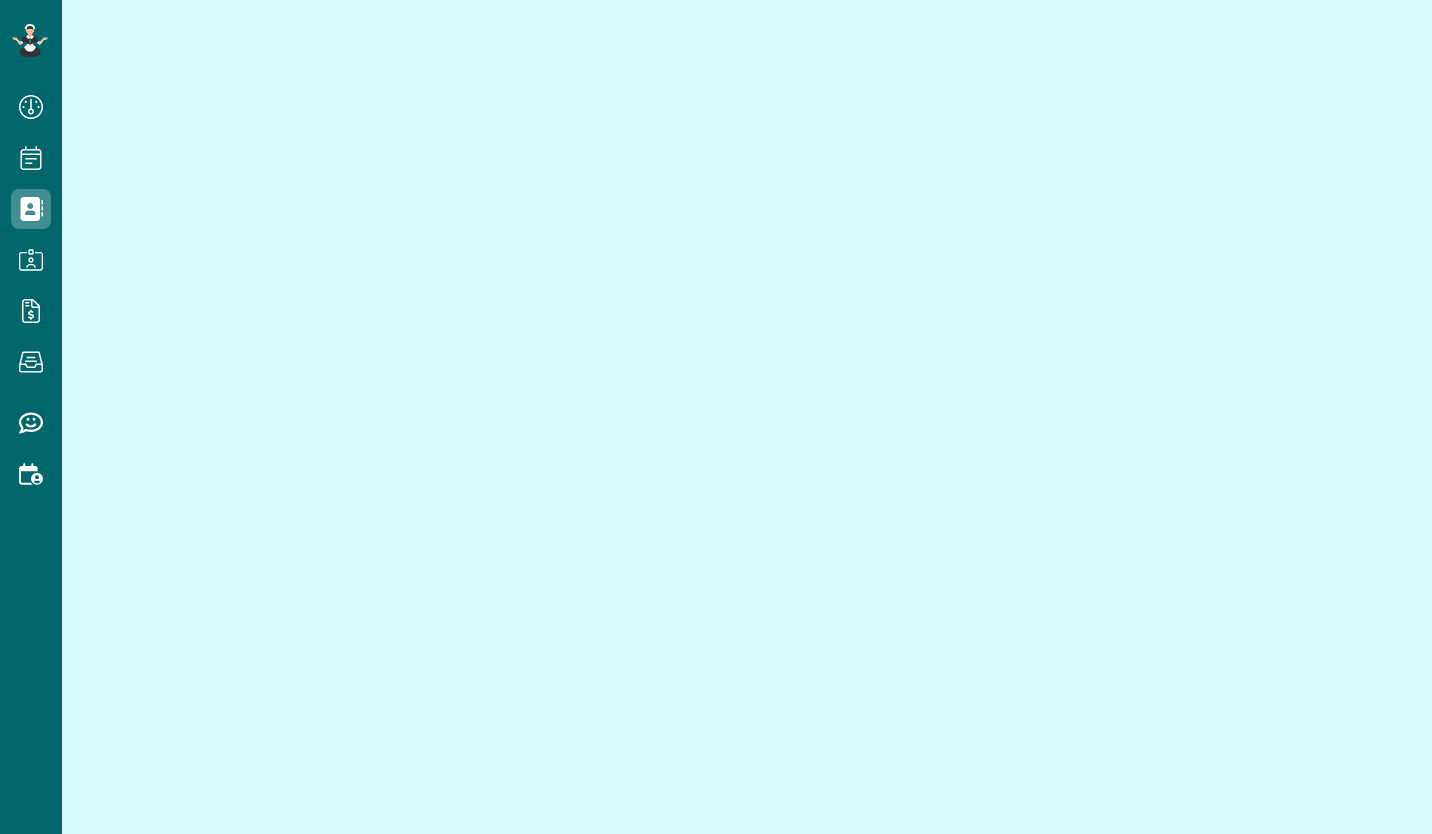 scroll, scrollTop: 0, scrollLeft: 0, axis: both 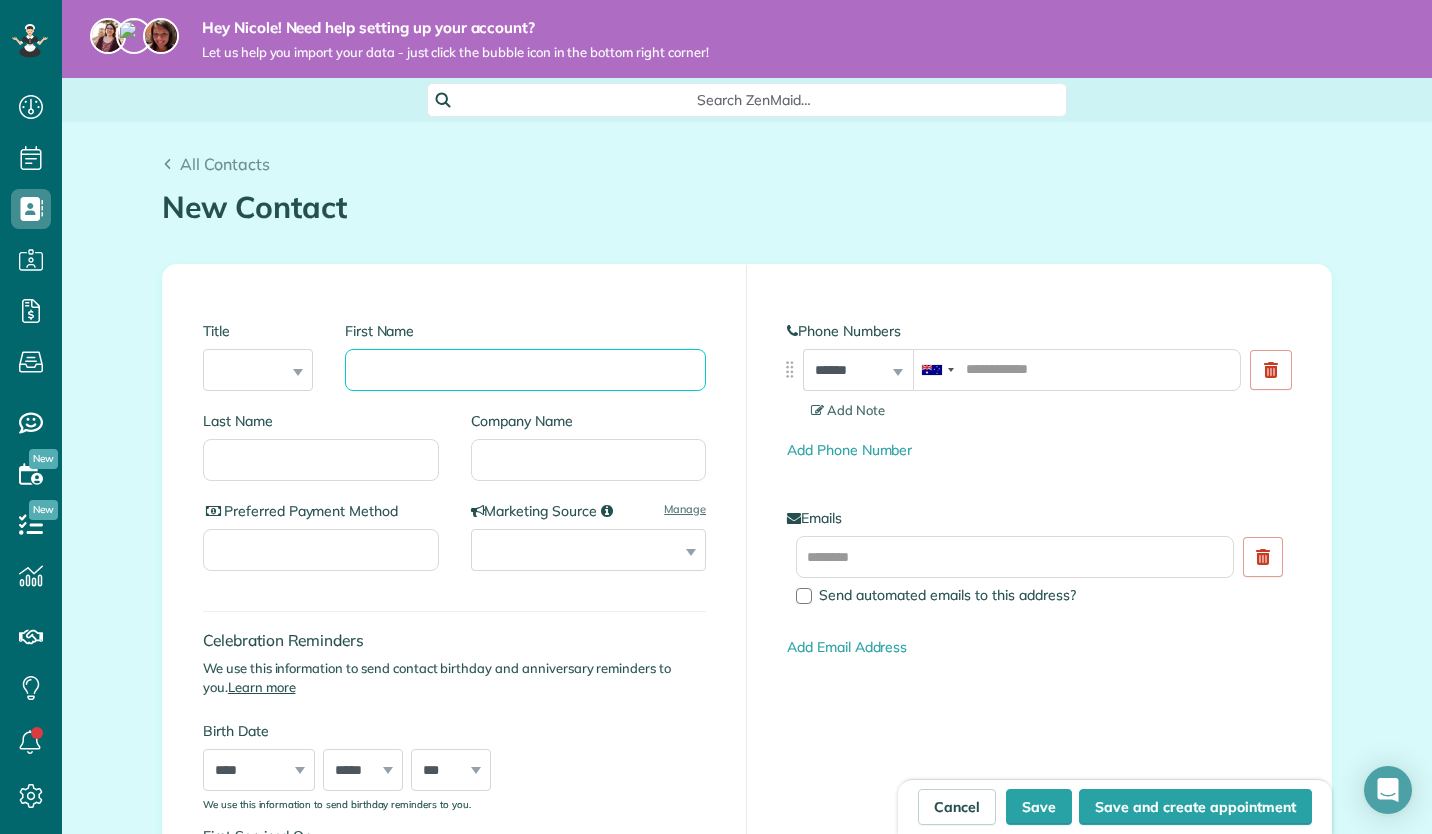 click on "First Name" at bounding box center [525, 370] 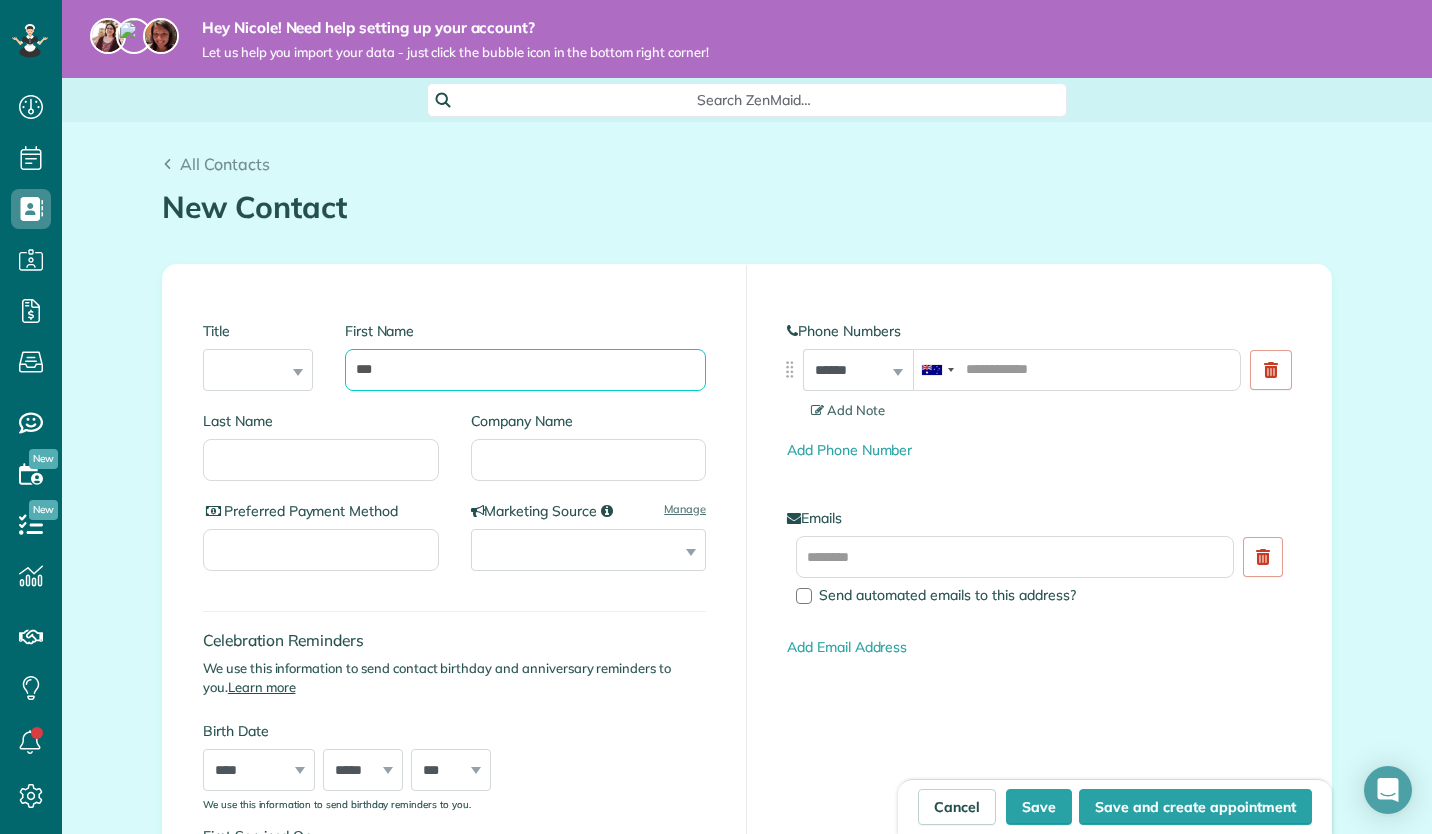 type on "***" 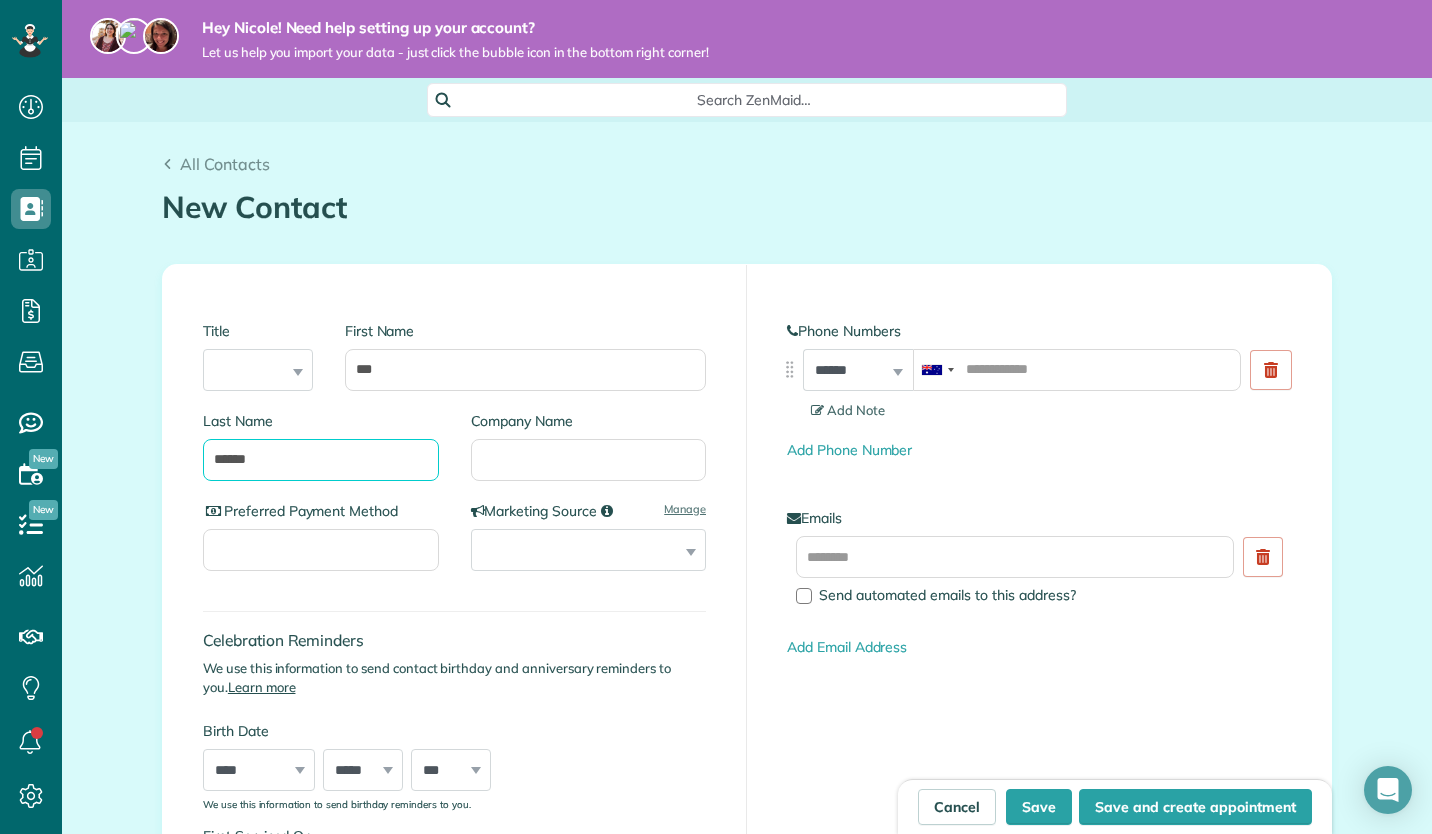 type on "******" 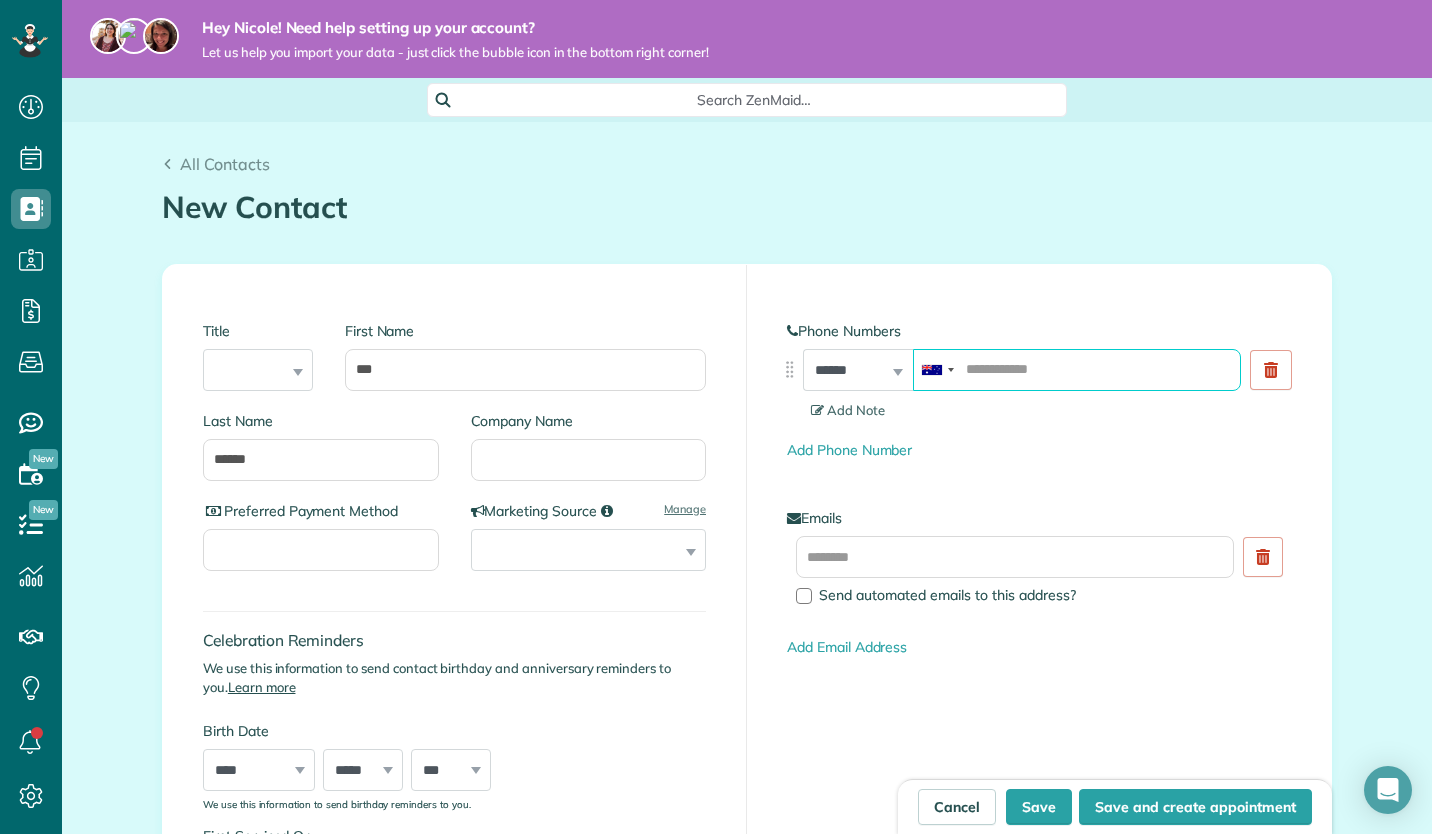 click at bounding box center (1077, 370) 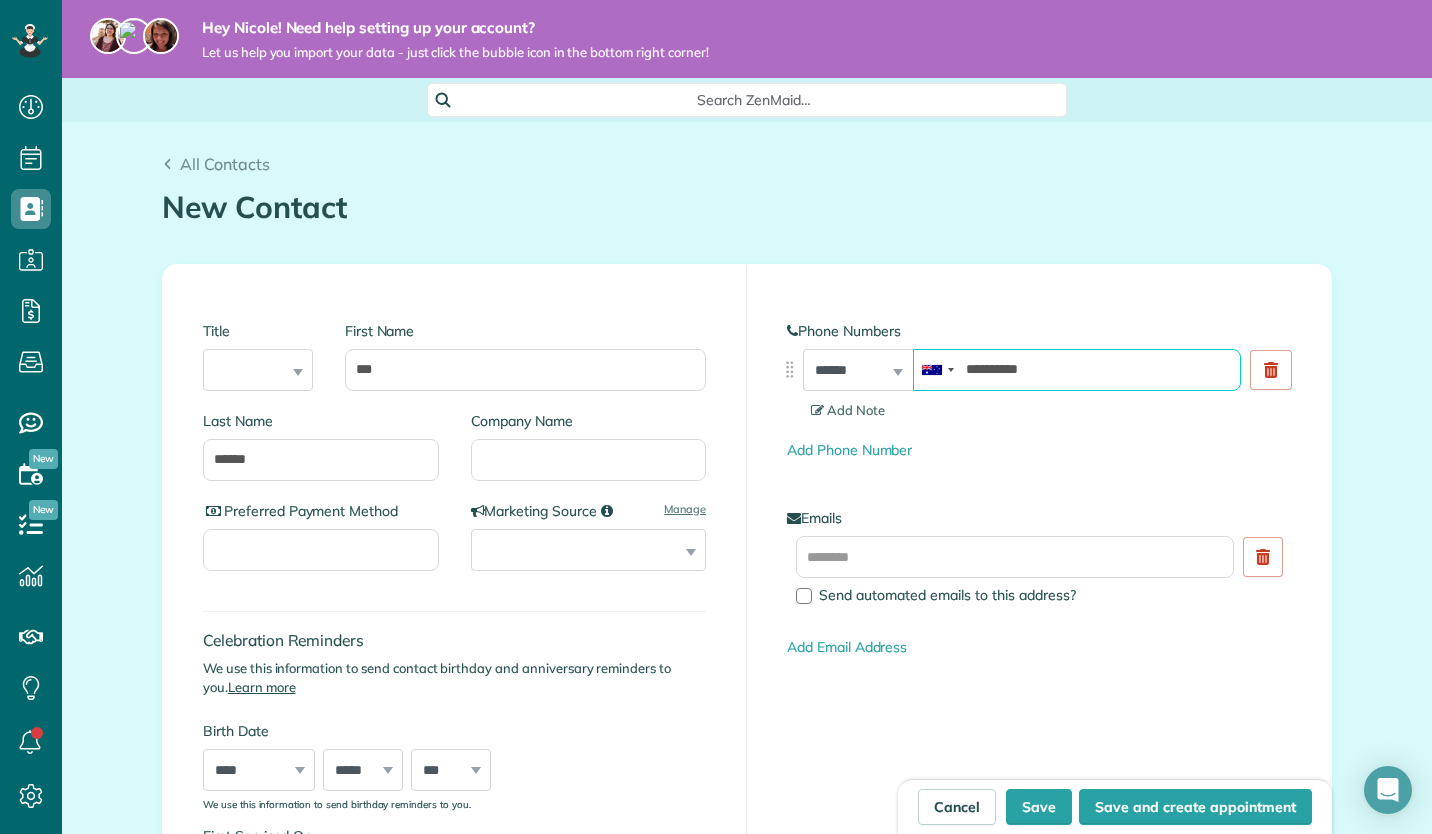 type on "**********" 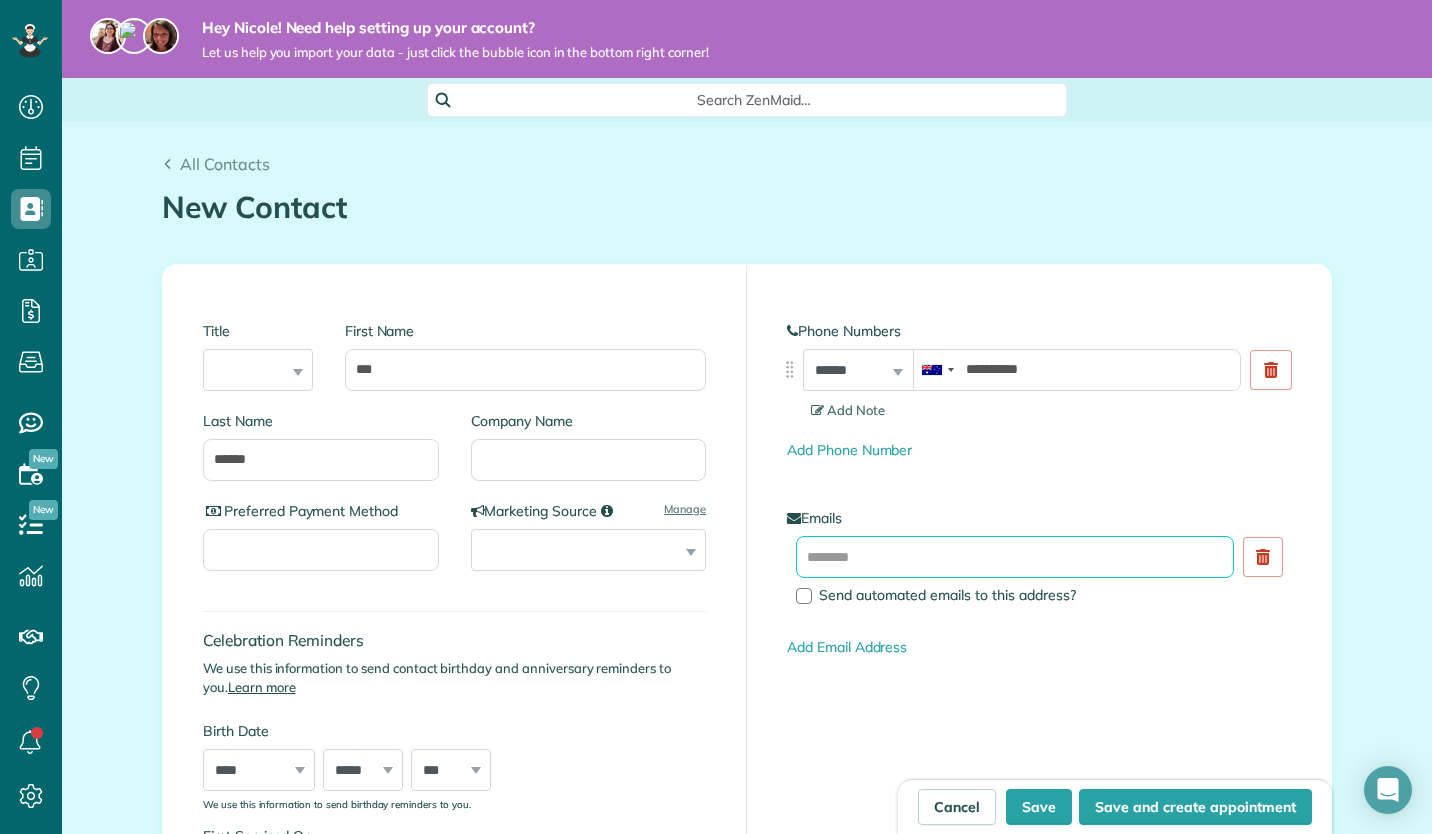 click at bounding box center (1015, 557) 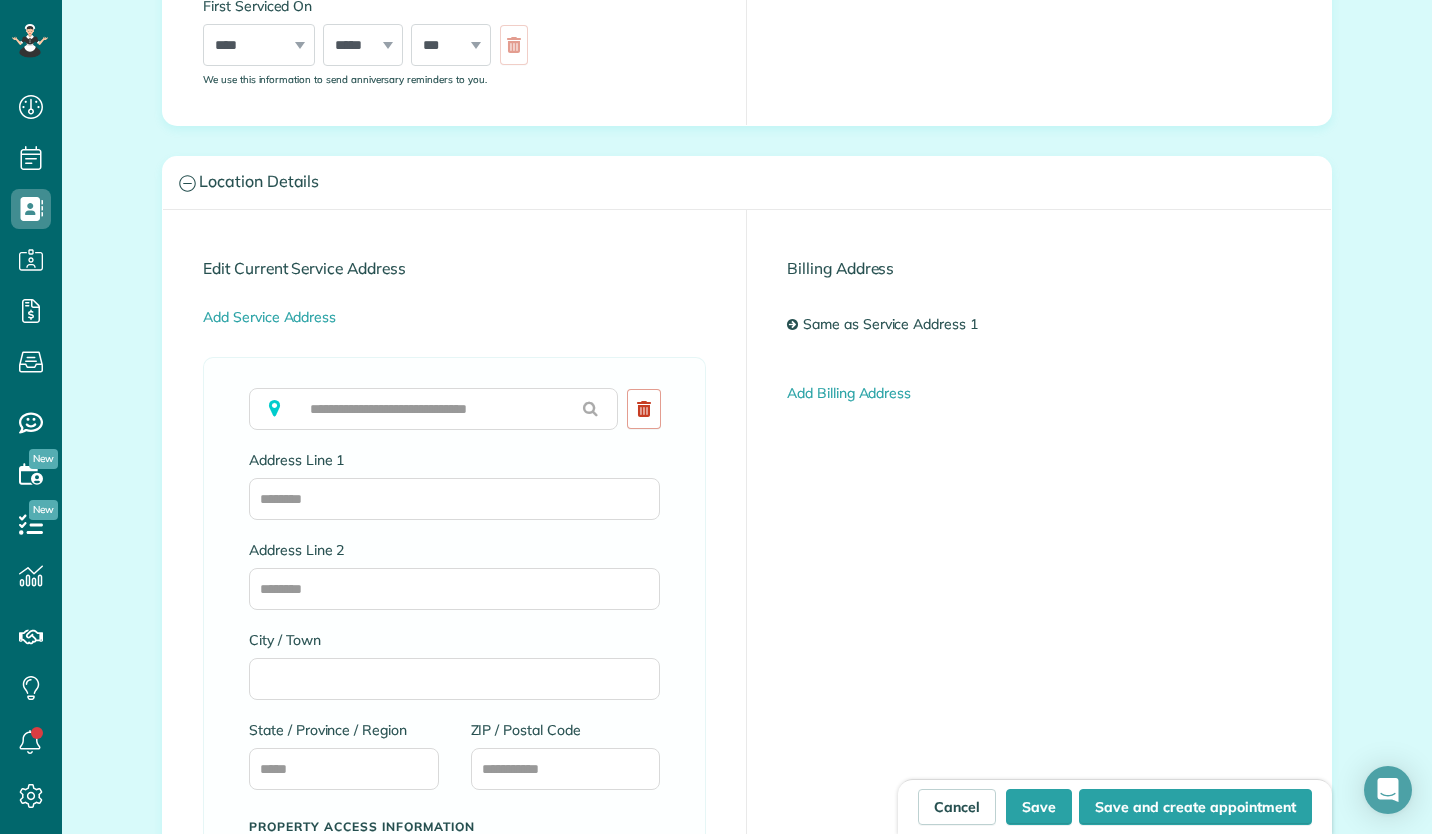 scroll, scrollTop: 831, scrollLeft: 0, axis: vertical 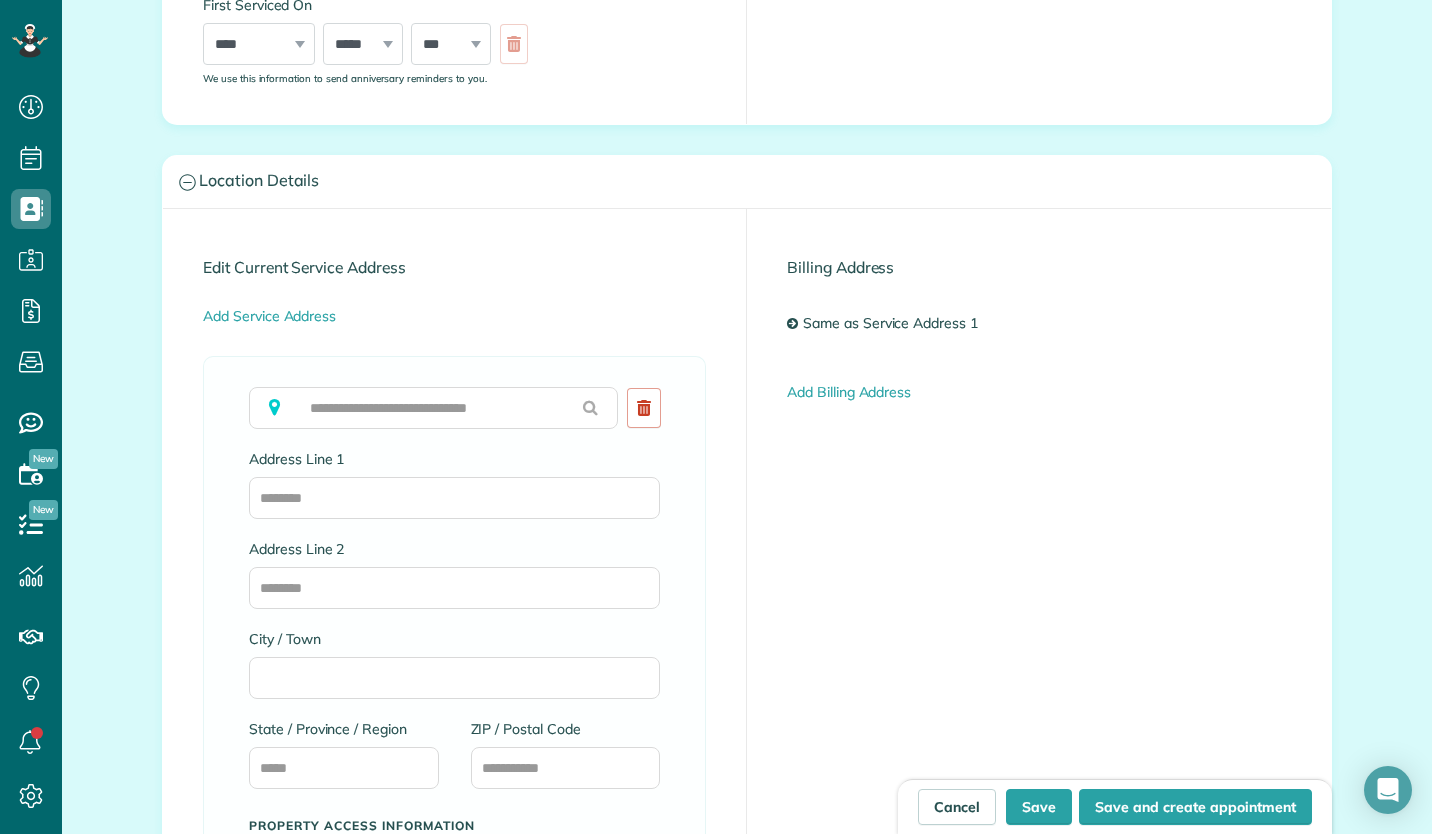 type on "**********" 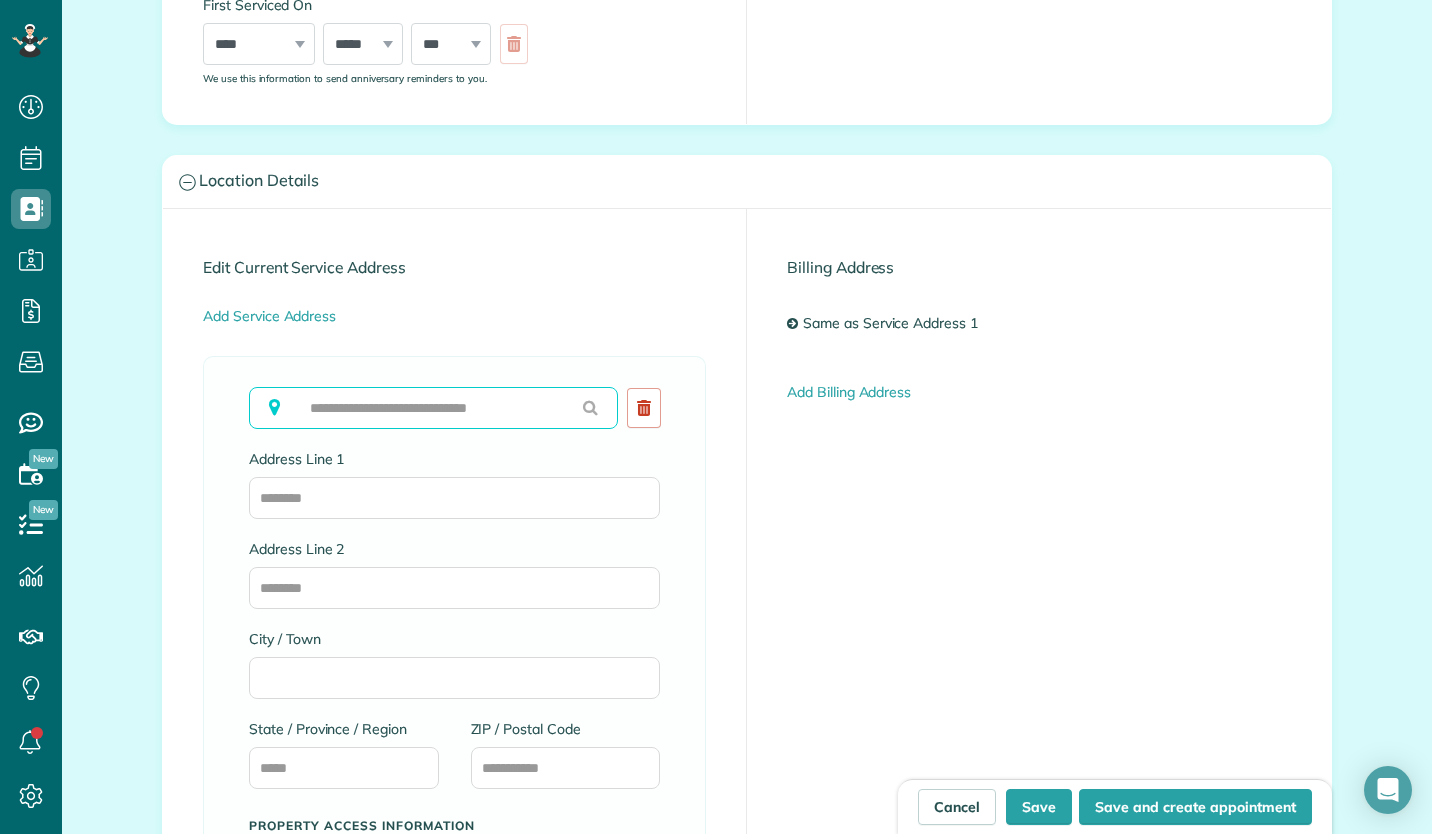 click at bounding box center (433, 408) 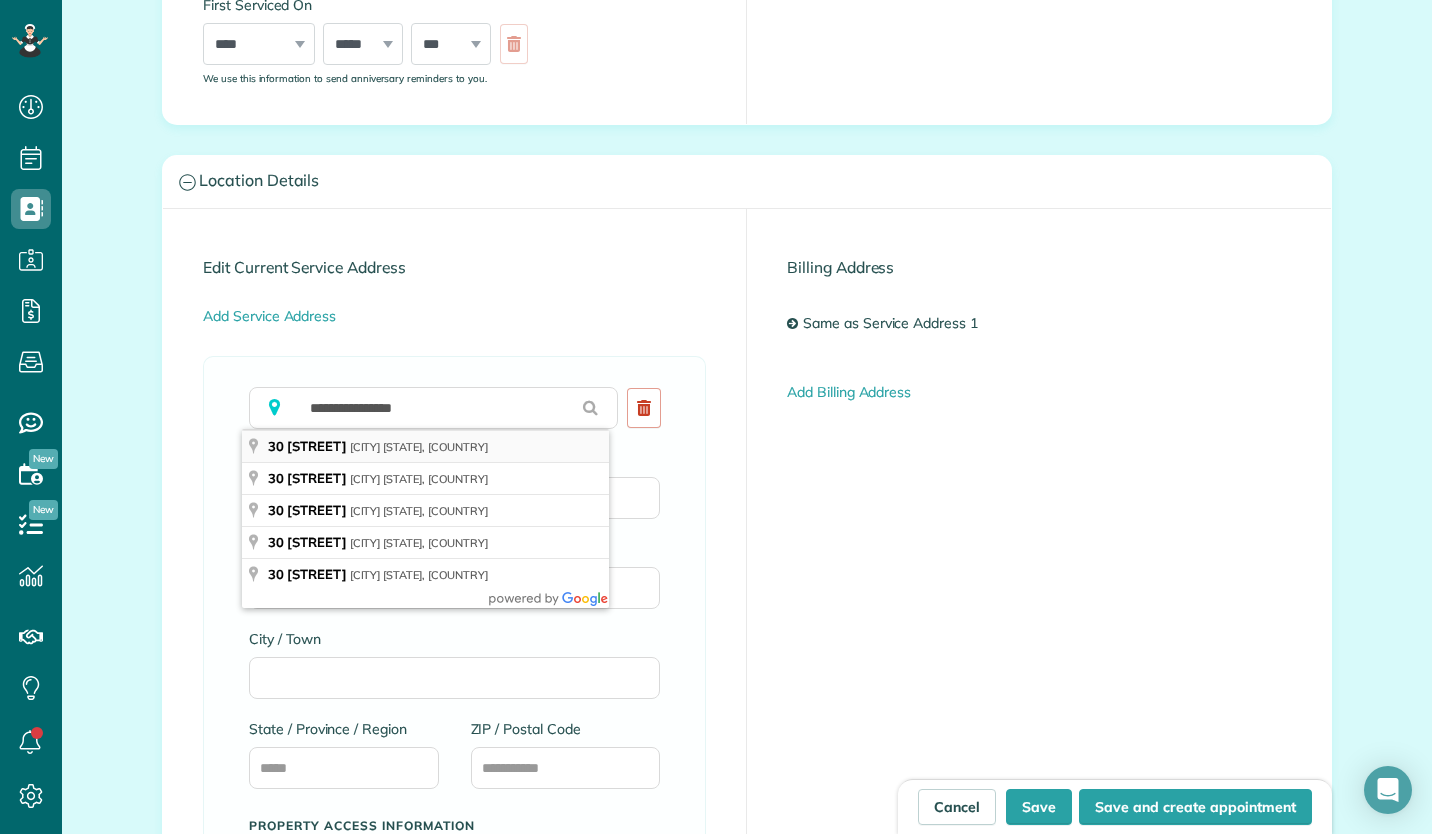 type on "**********" 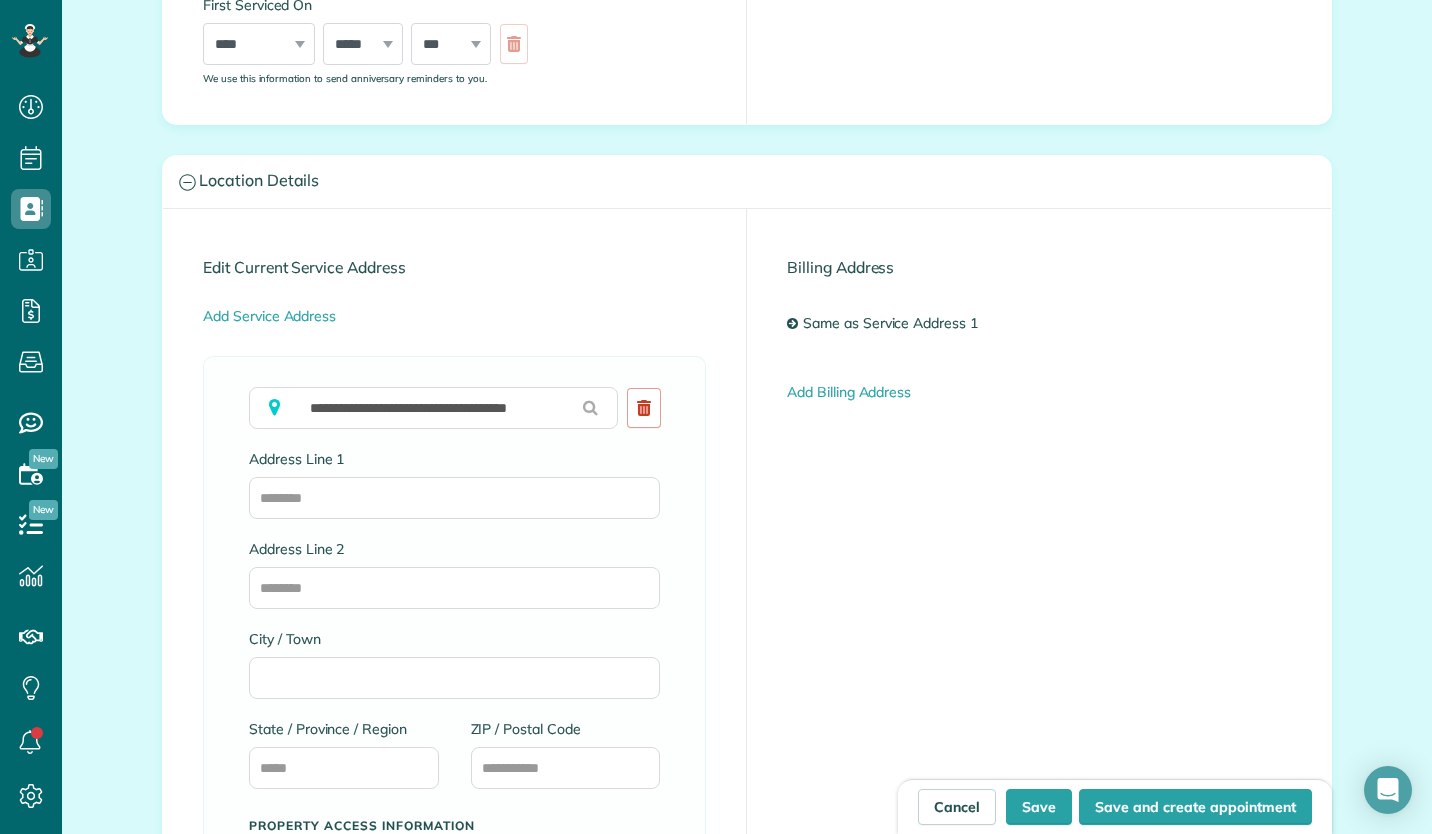 type on "**********" 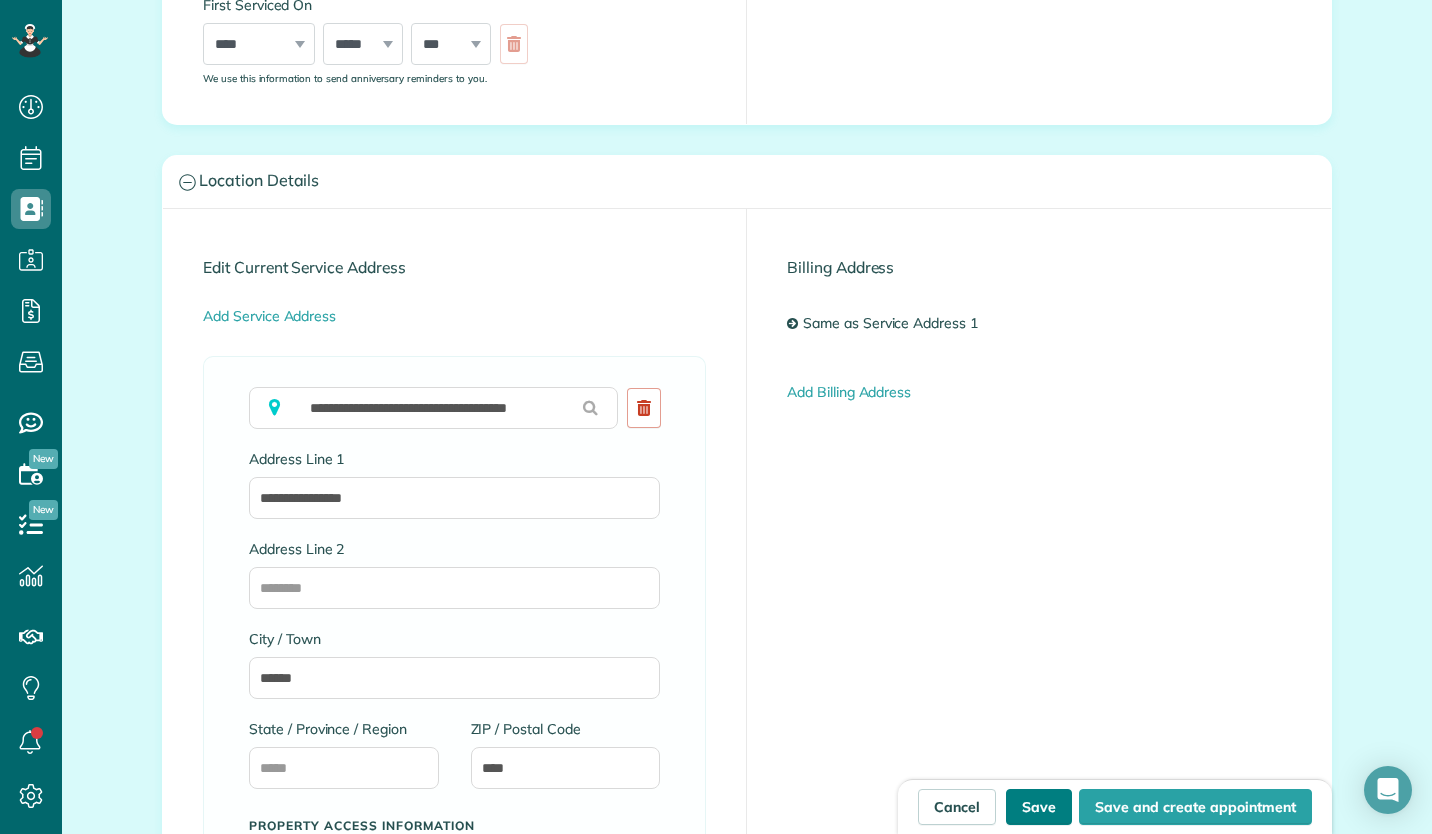 click on "Save" at bounding box center (1039, 807) 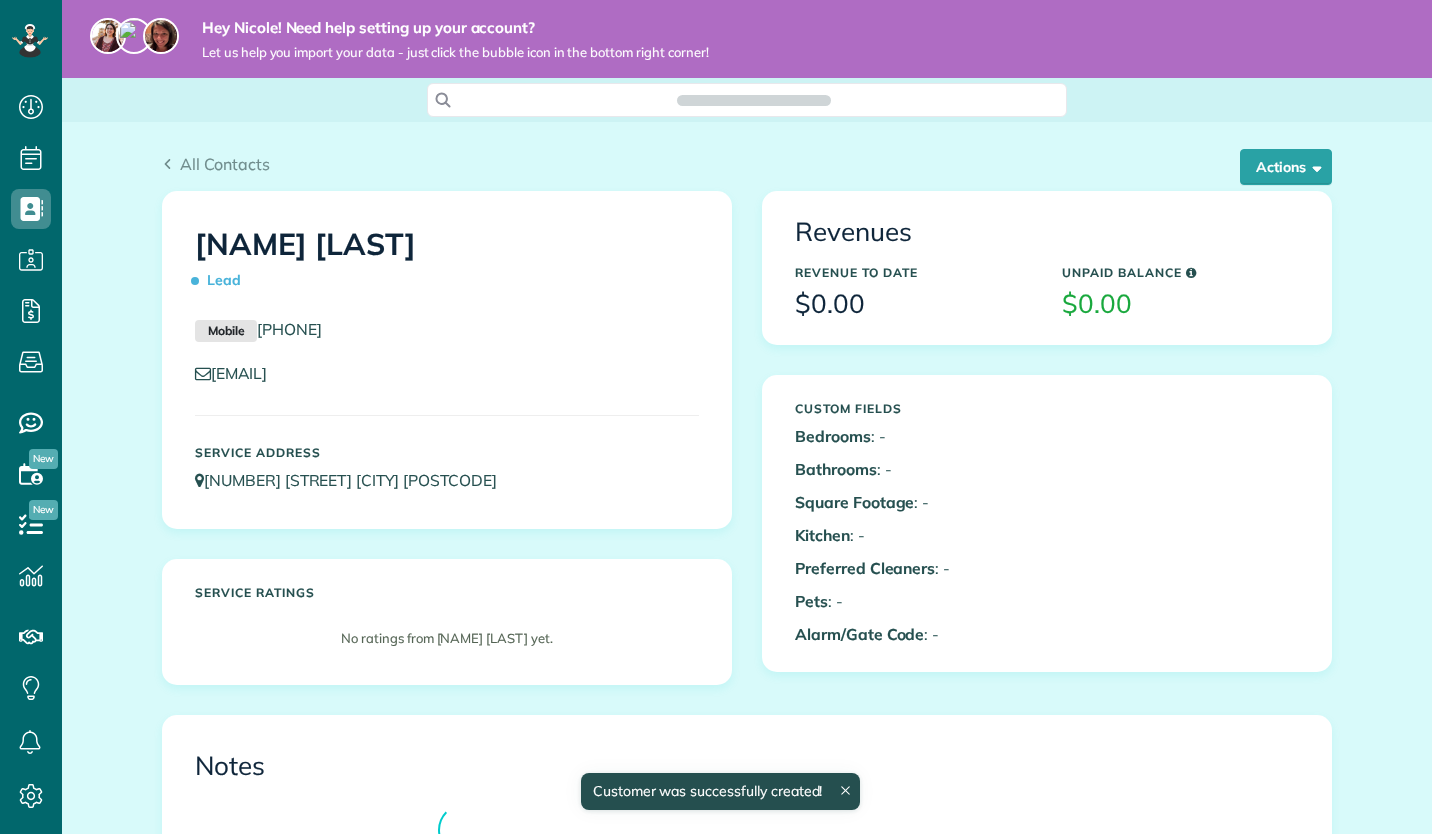 scroll, scrollTop: 0, scrollLeft: 0, axis: both 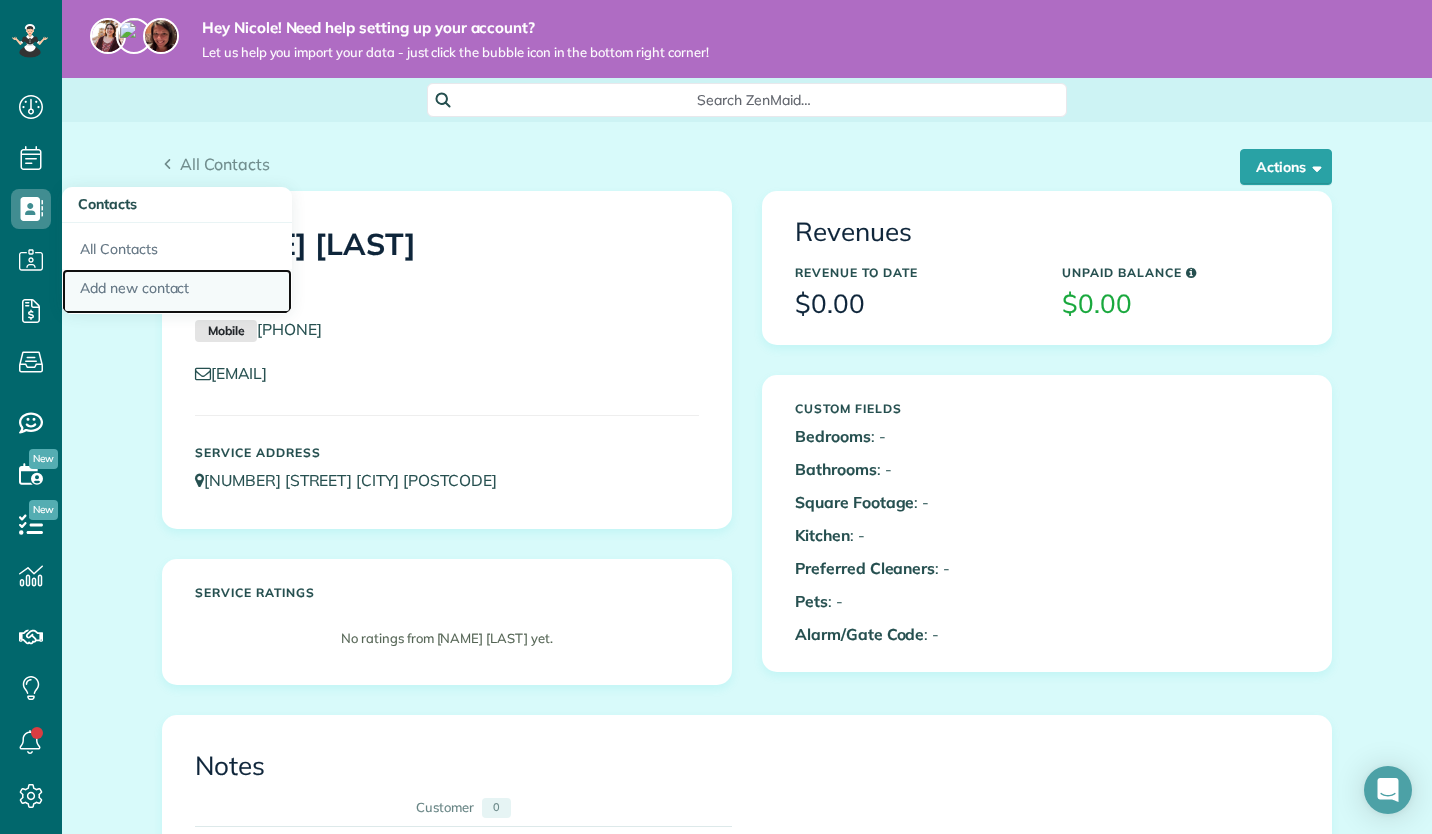 click on "Add new contact" at bounding box center [177, 292] 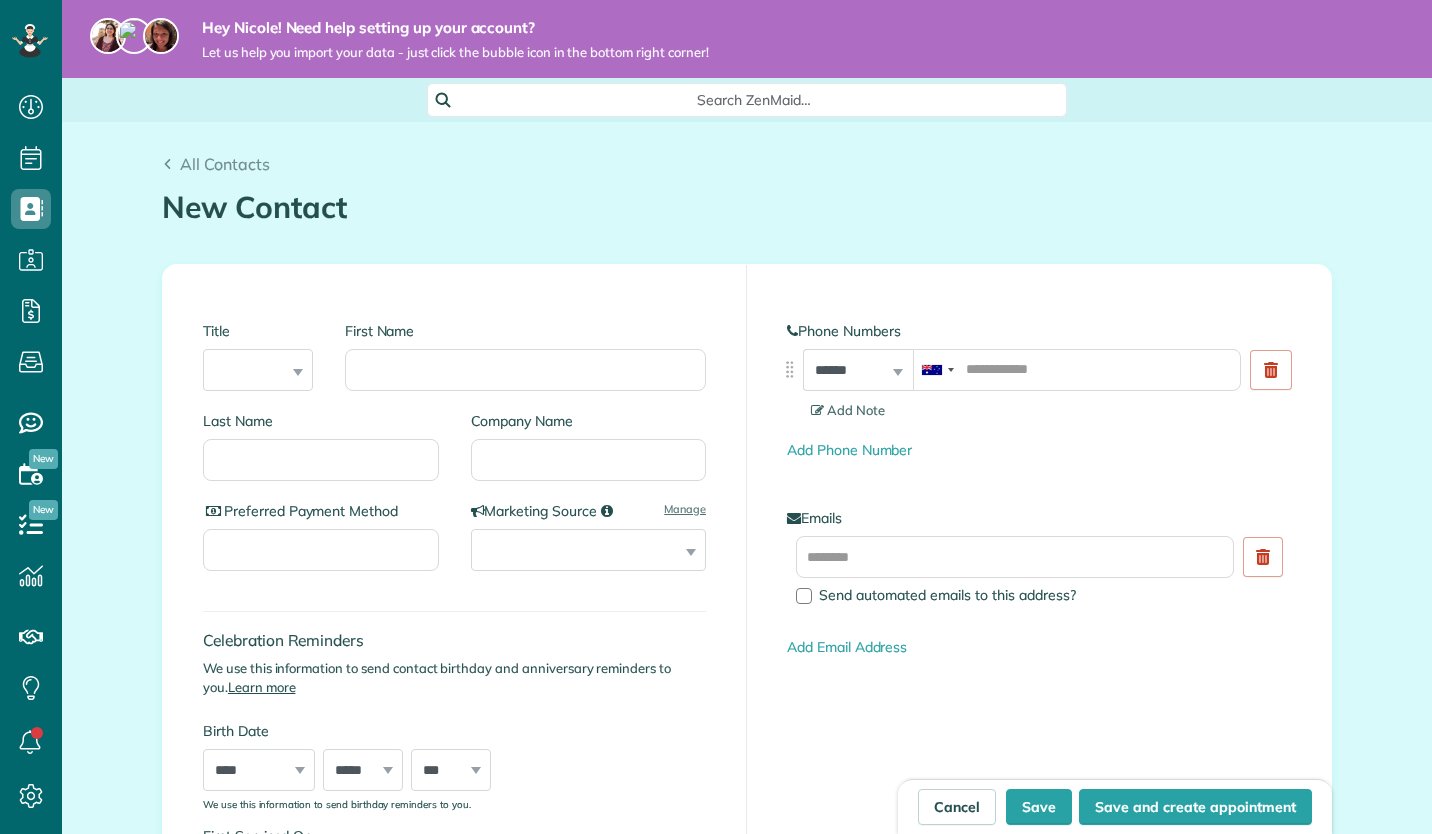 scroll, scrollTop: 0, scrollLeft: 0, axis: both 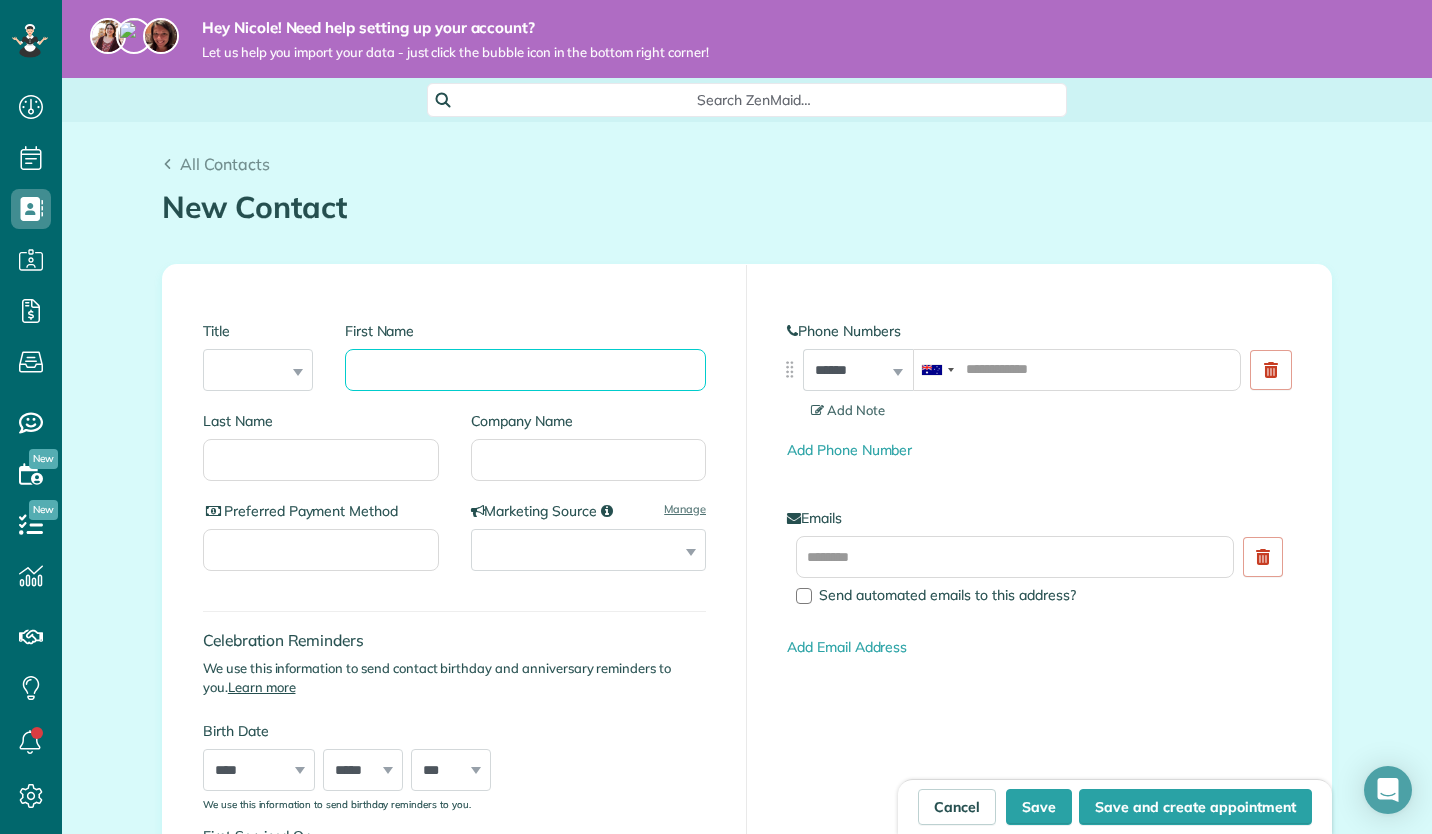 click on "First Name" at bounding box center (525, 370) 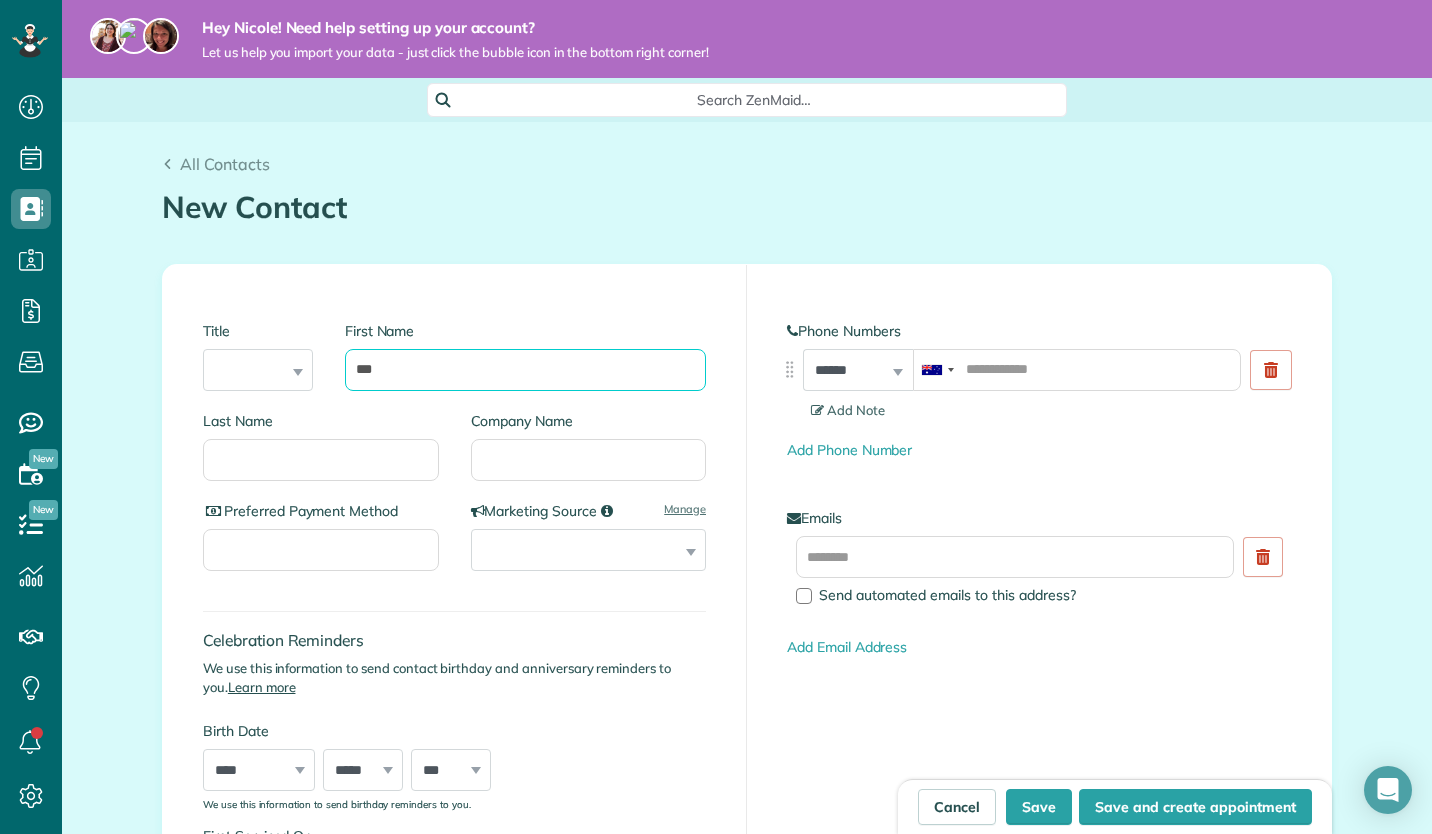 type on "***" 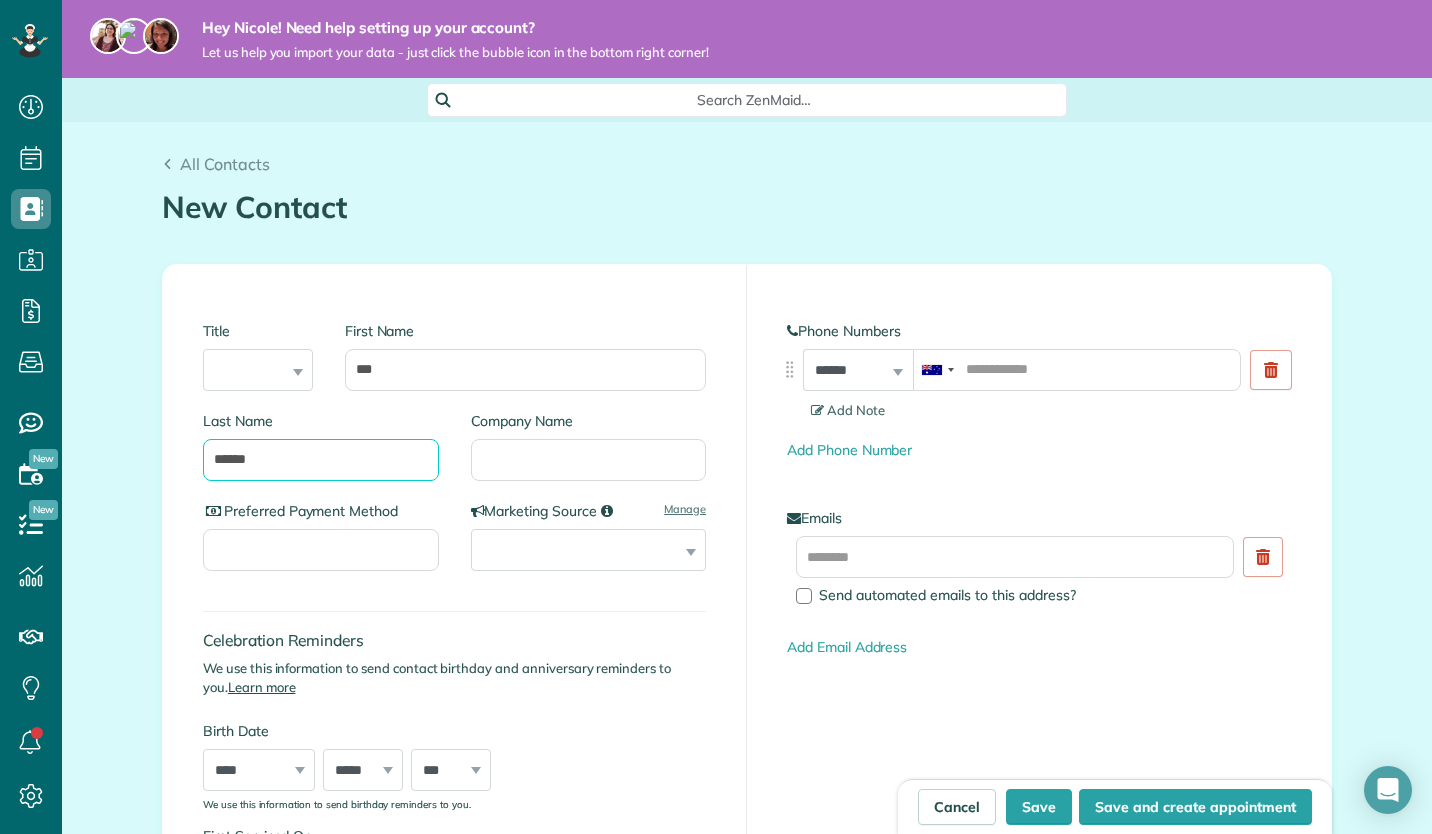 type on "******" 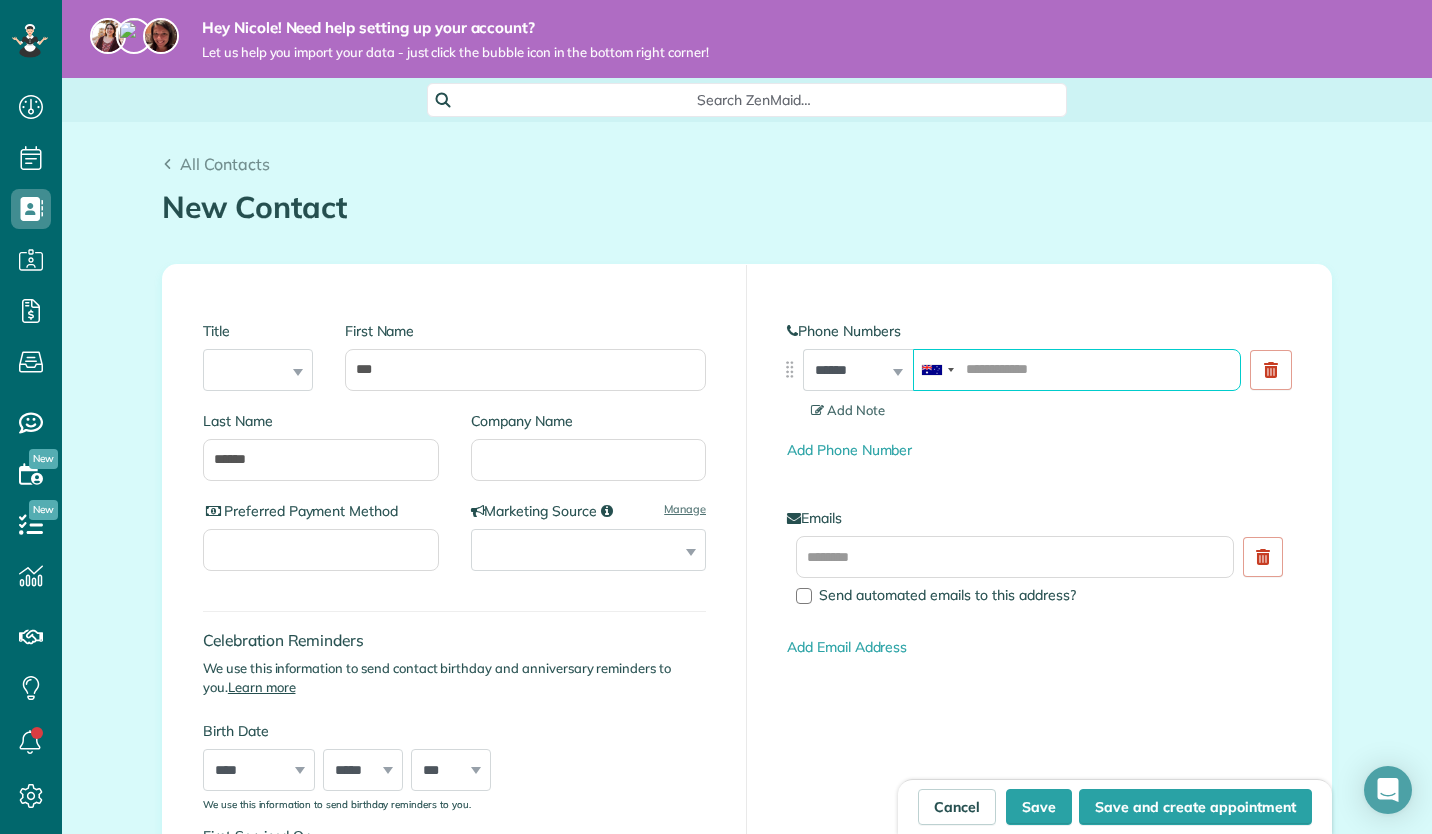 click at bounding box center (1077, 370) 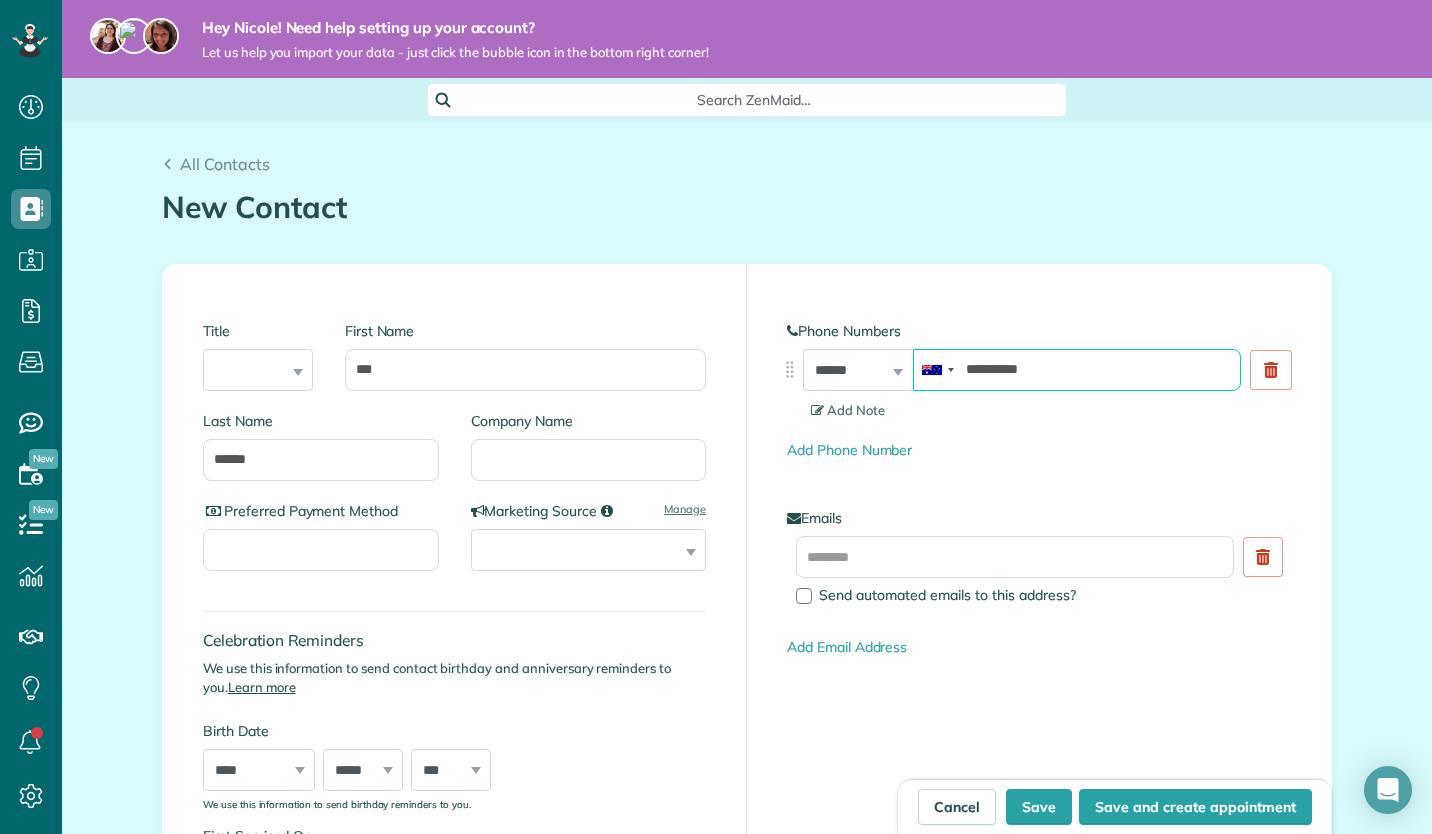 type on "**********" 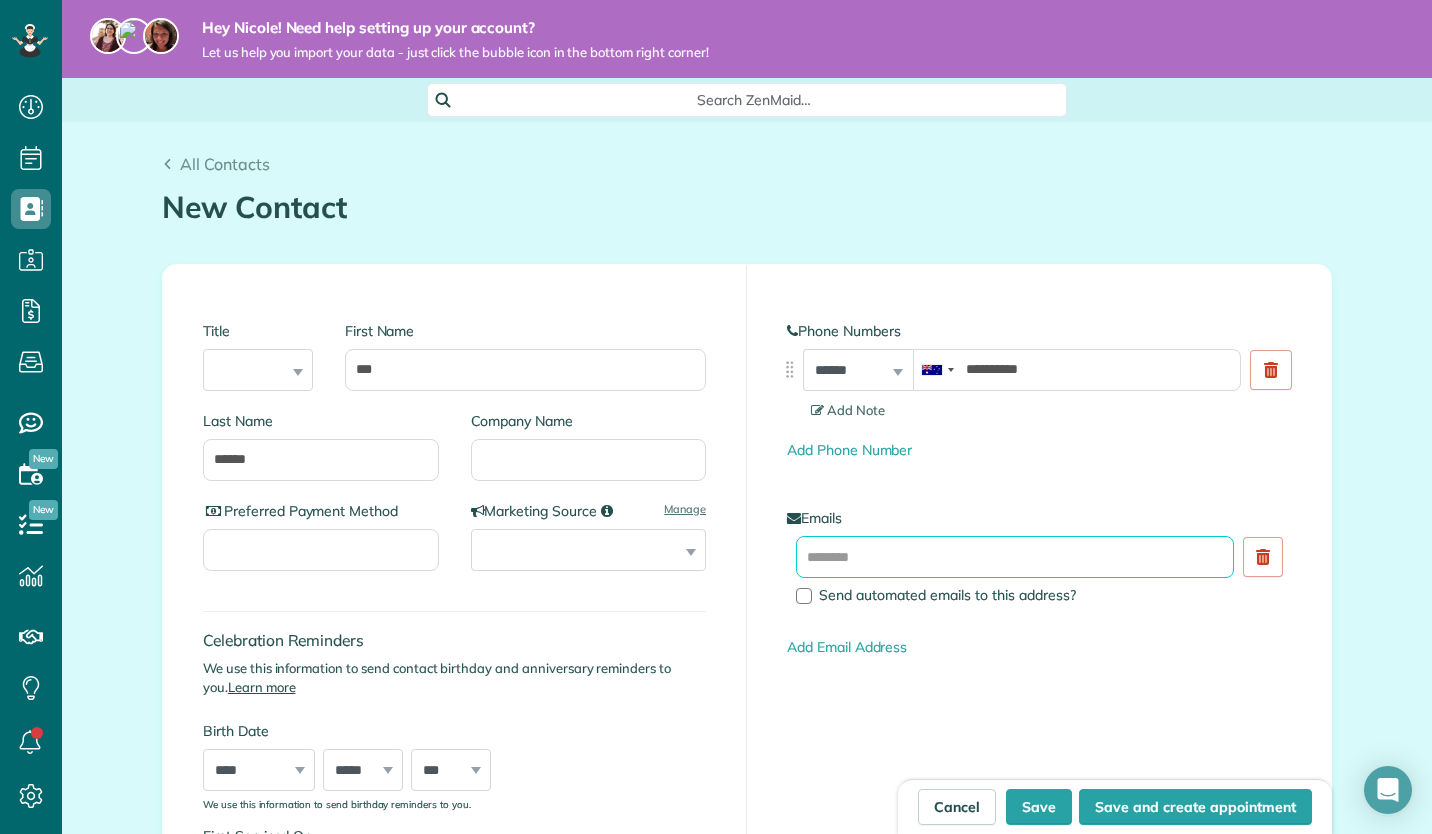 click at bounding box center (1015, 557) 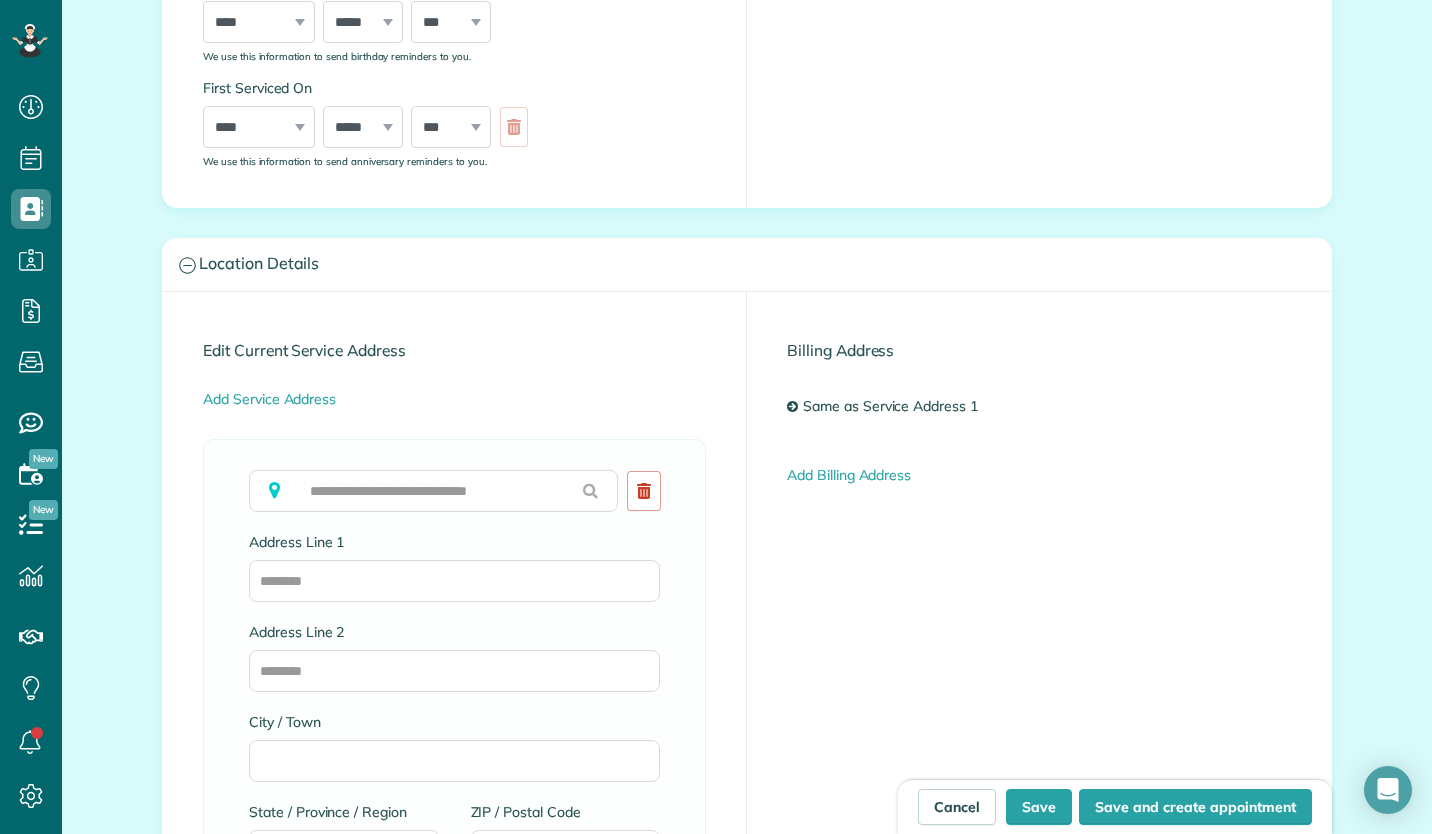scroll, scrollTop: 753, scrollLeft: 0, axis: vertical 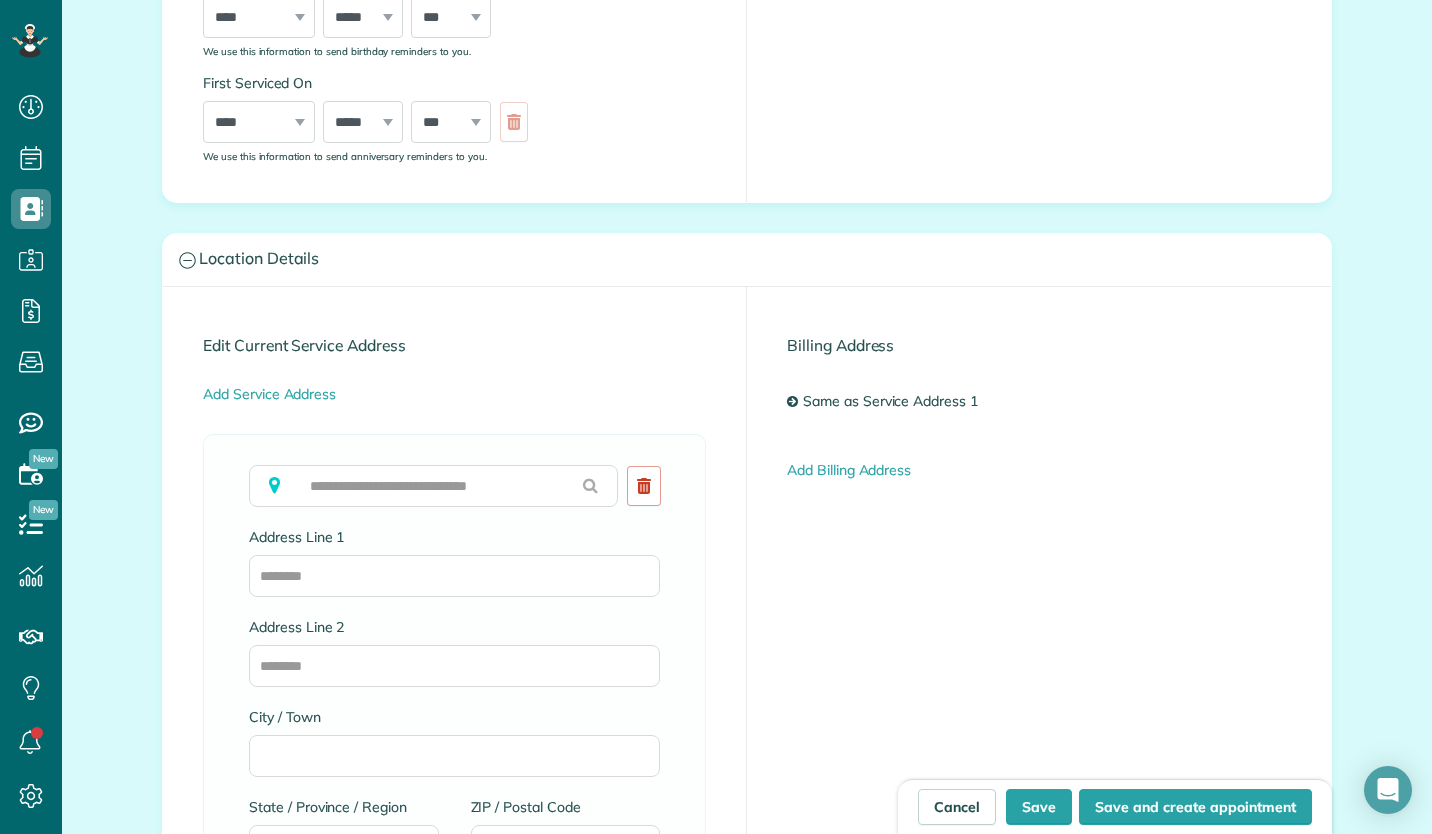 type on "**********" 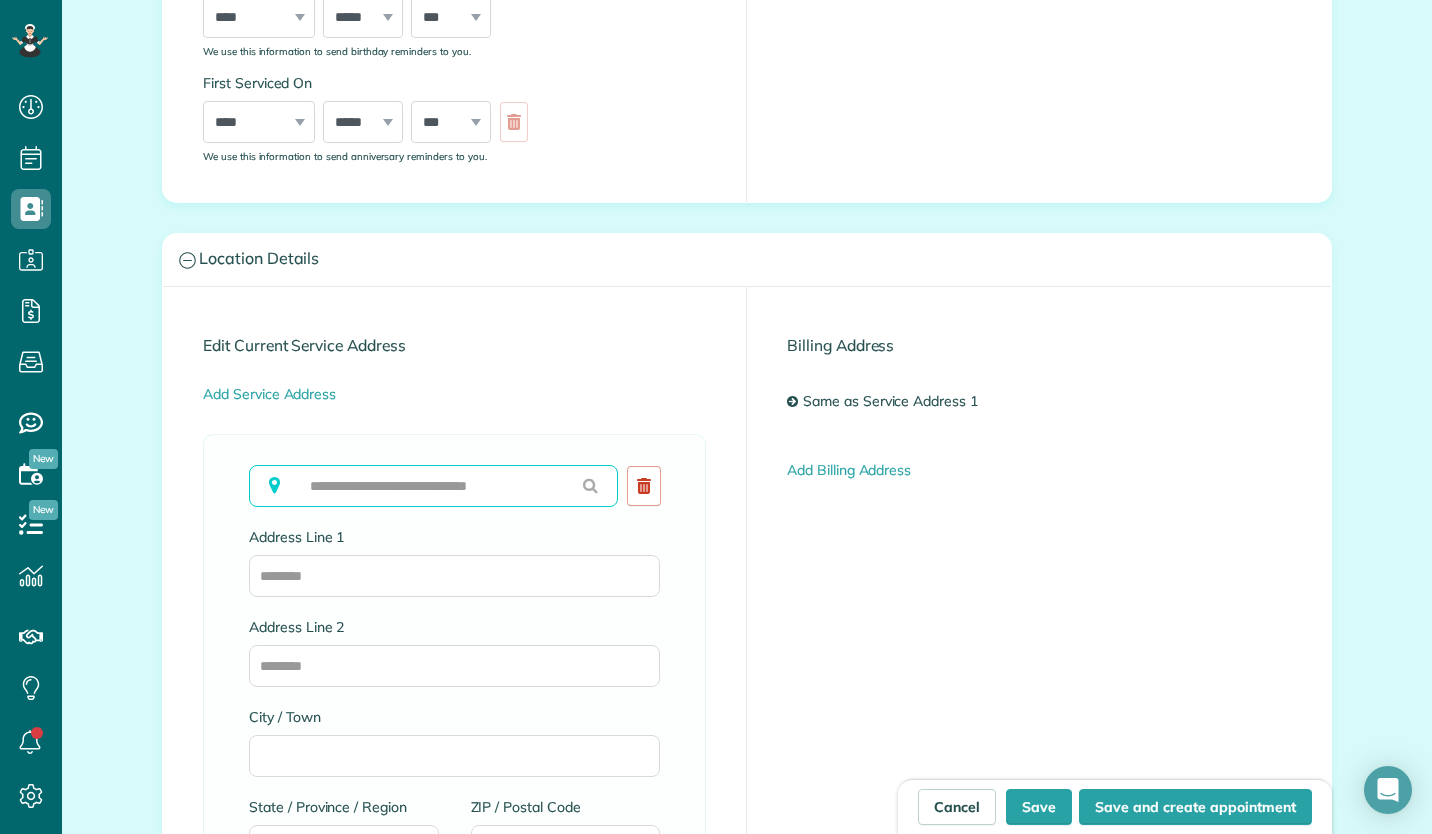 click at bounding box center [433, 486] 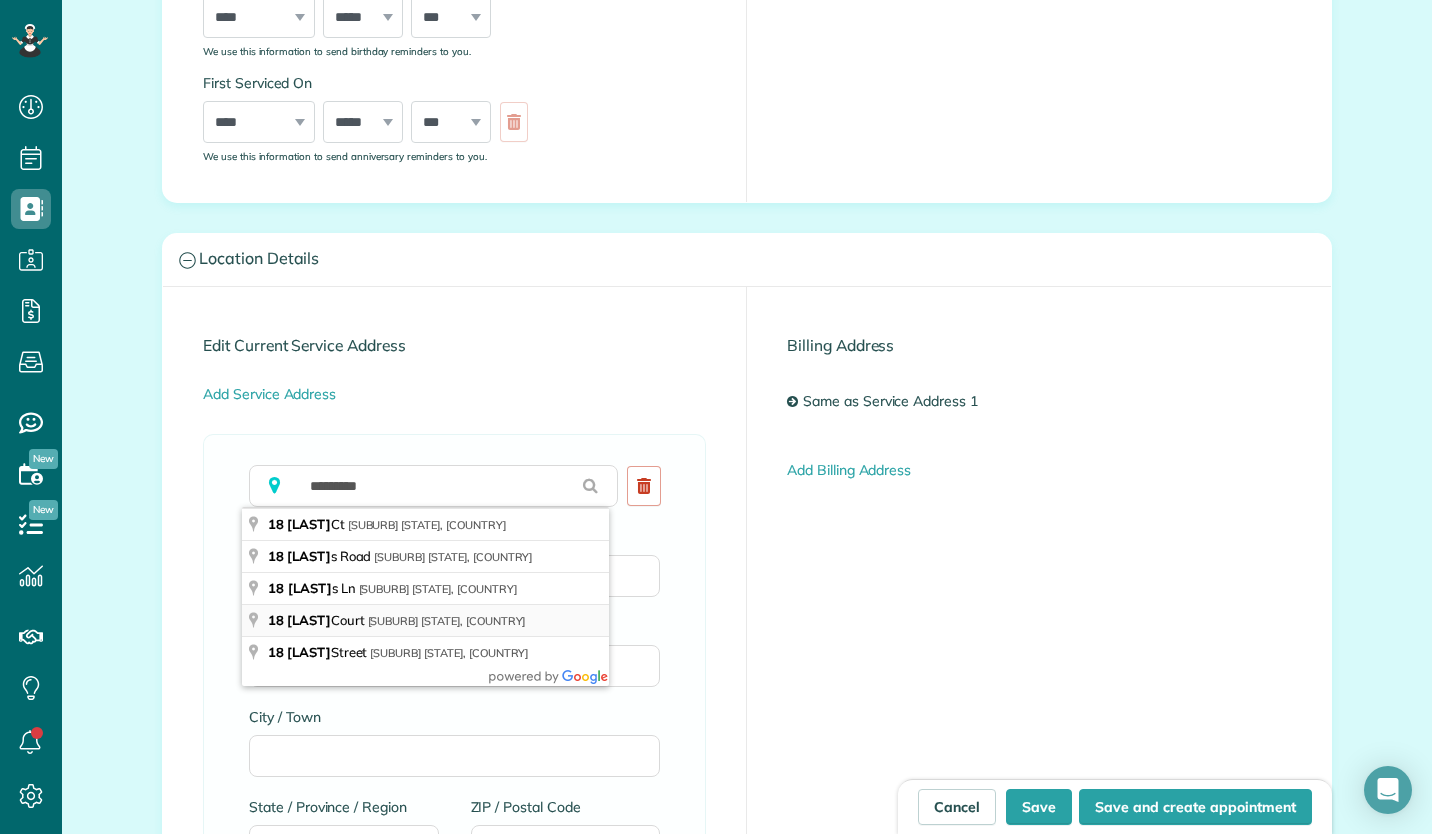 type on "**********" 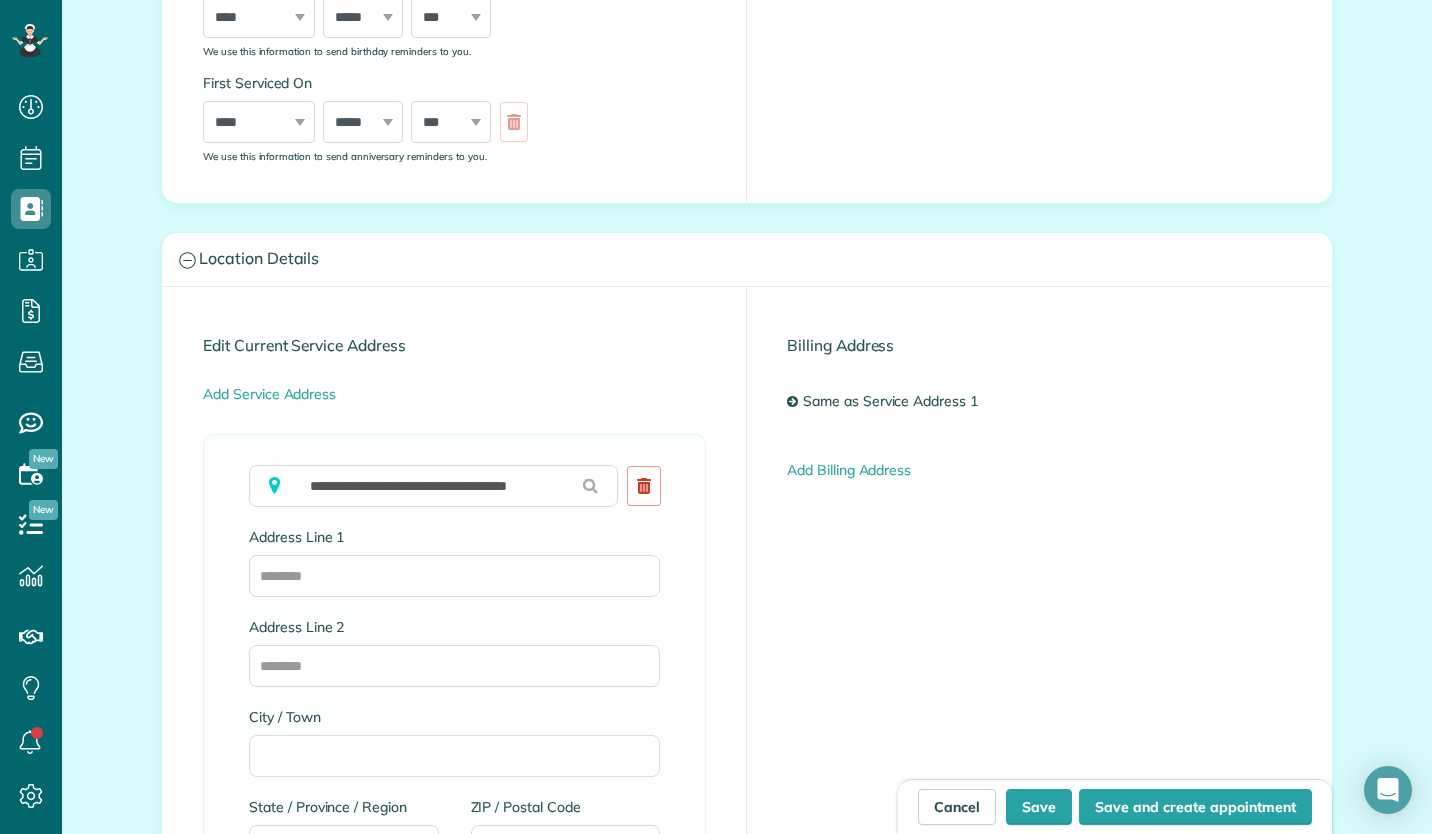 type on "**********" 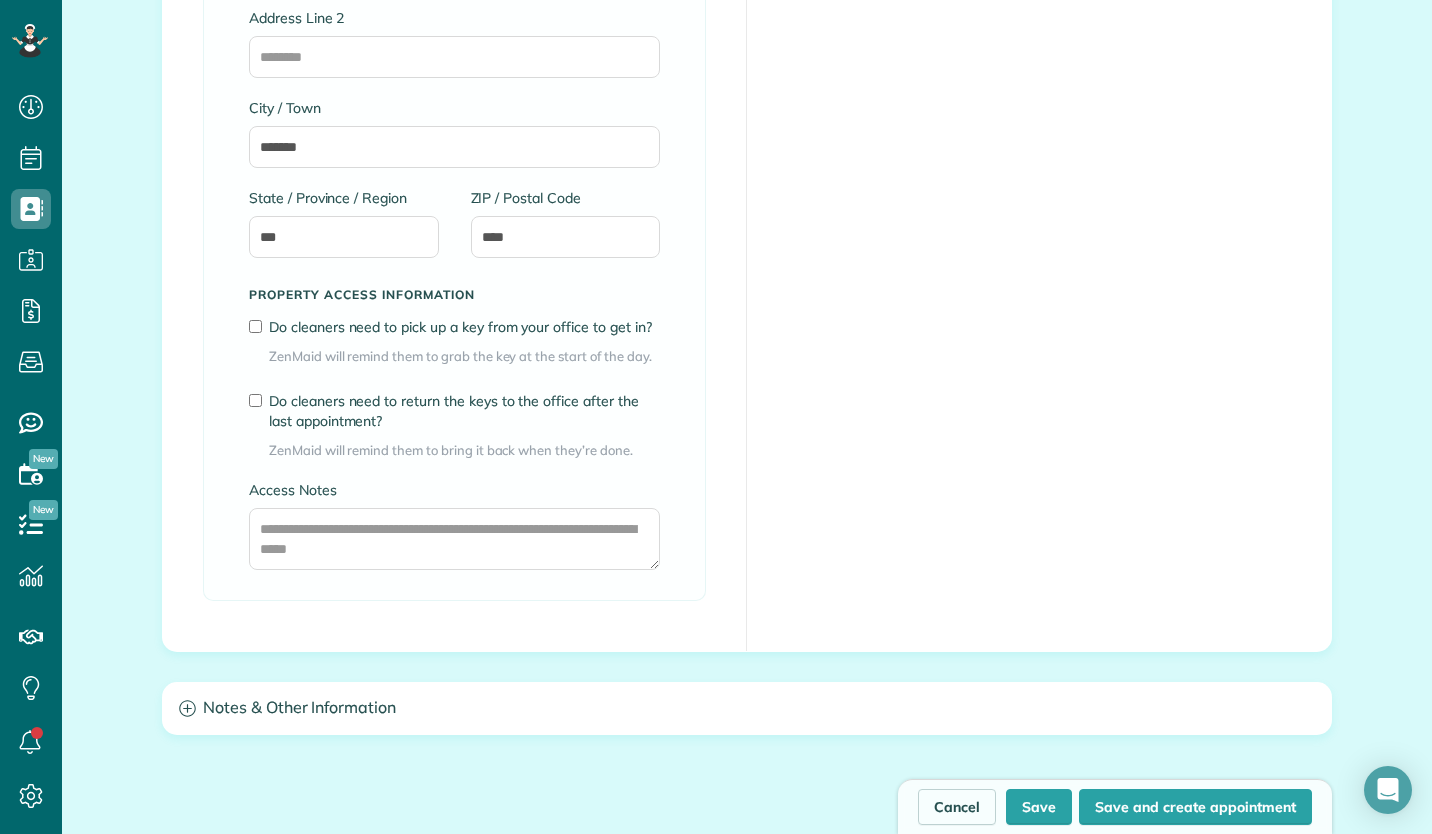 scroll, scrollTop: 1363, scrollLeft: 0, axis: vertical 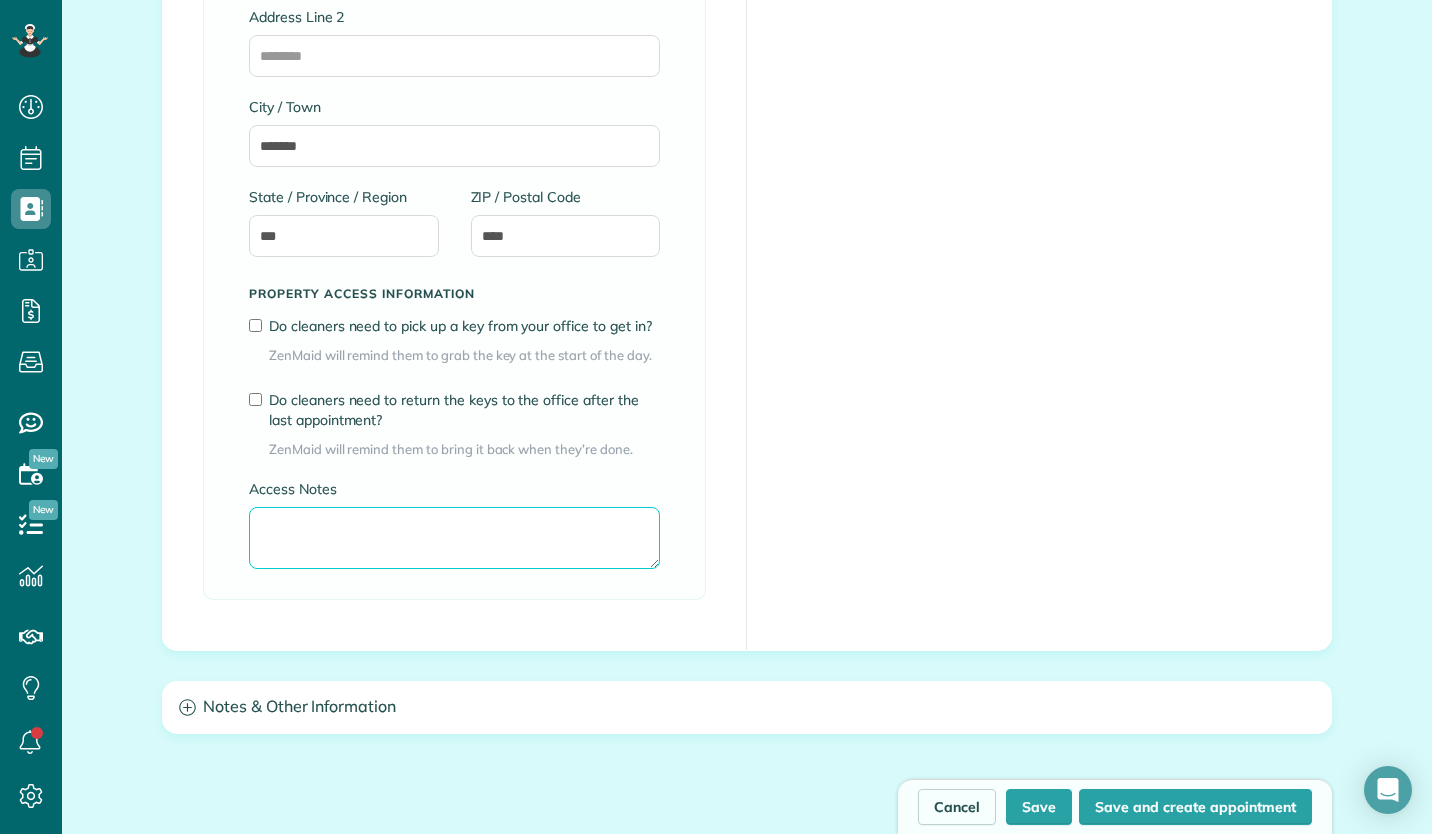 click on "Access Notes" at bounding box center [454, 538] 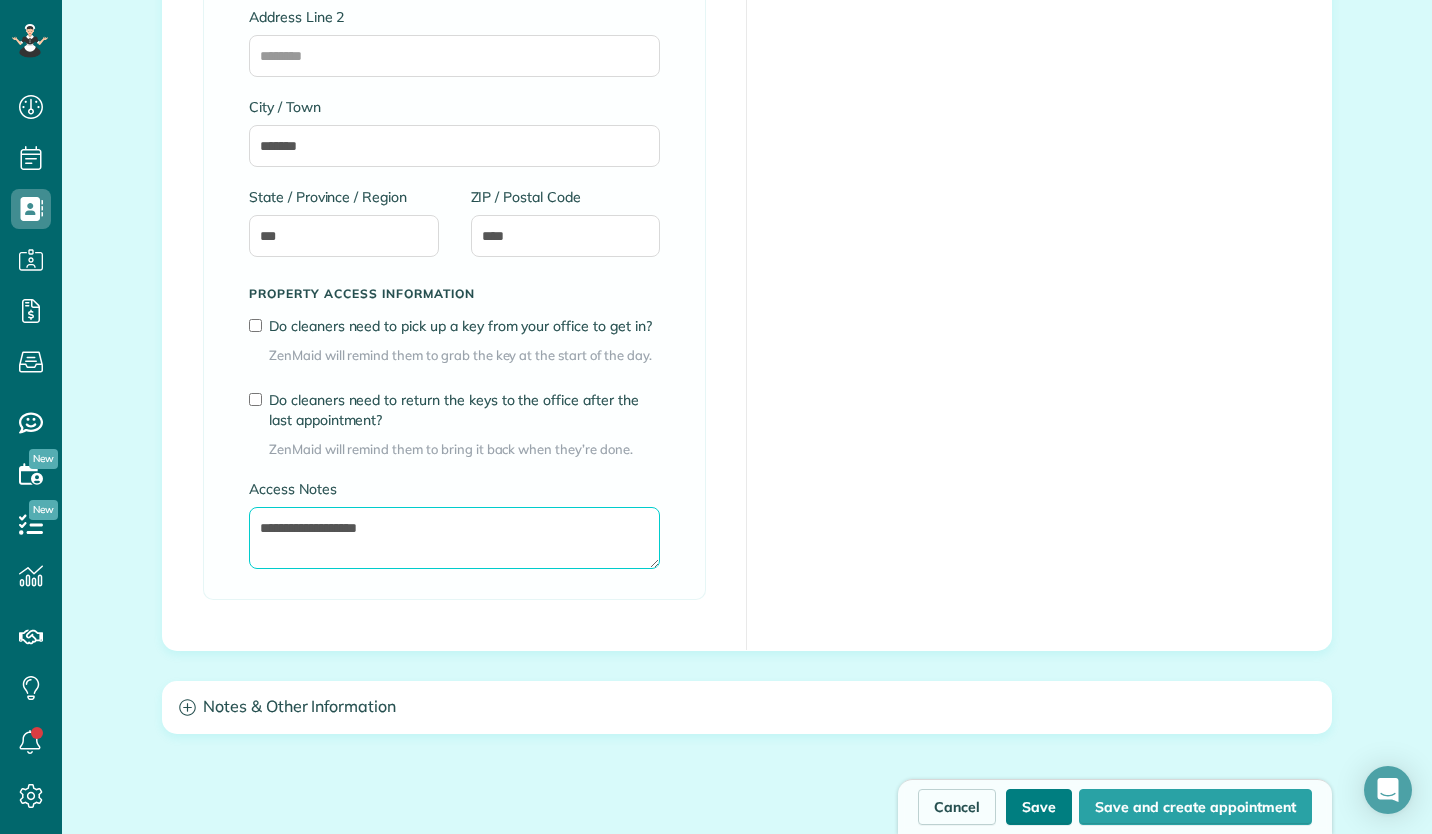 type on "**********" 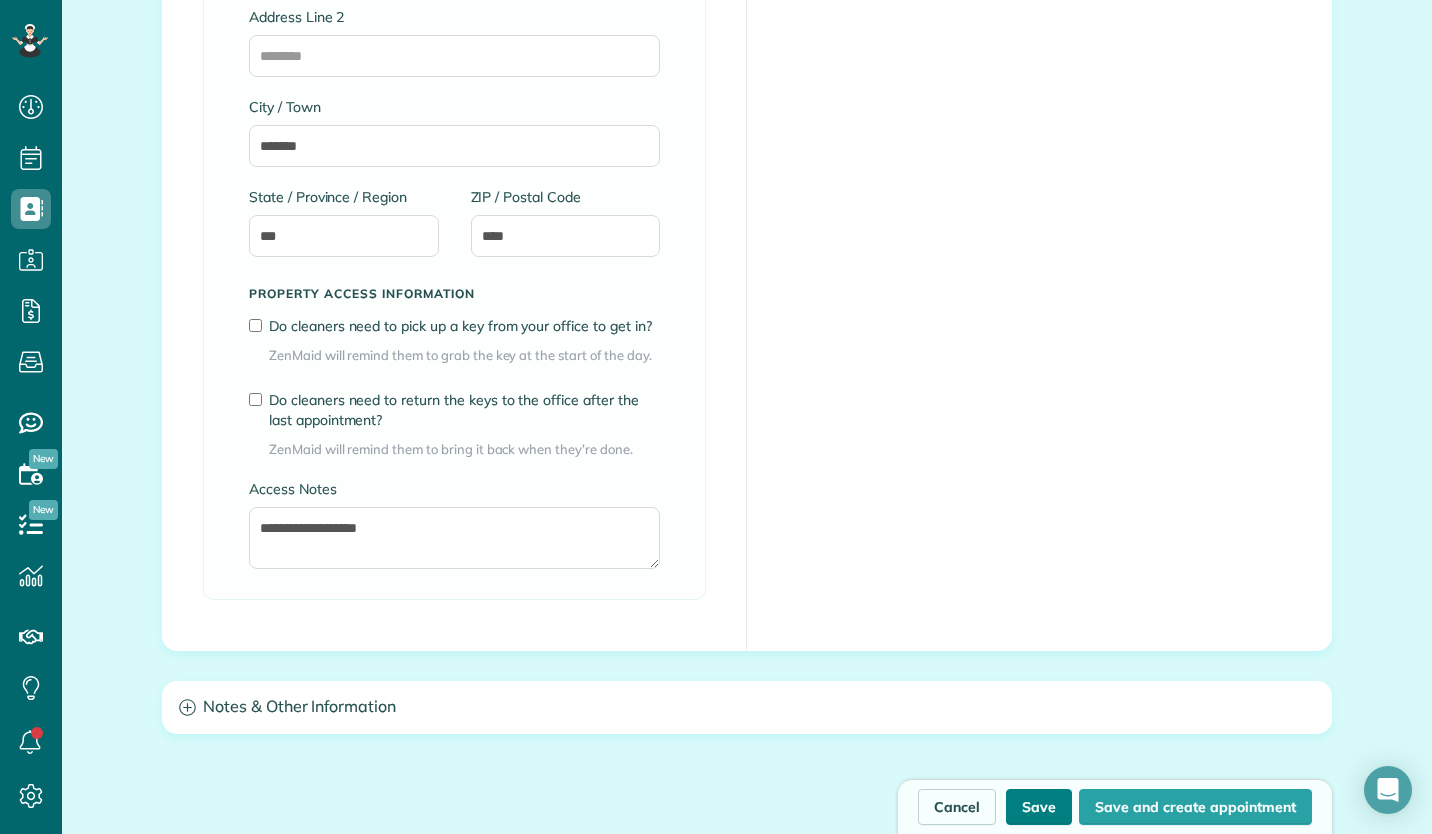 click on "Save" at bounding box center (1039, 807) 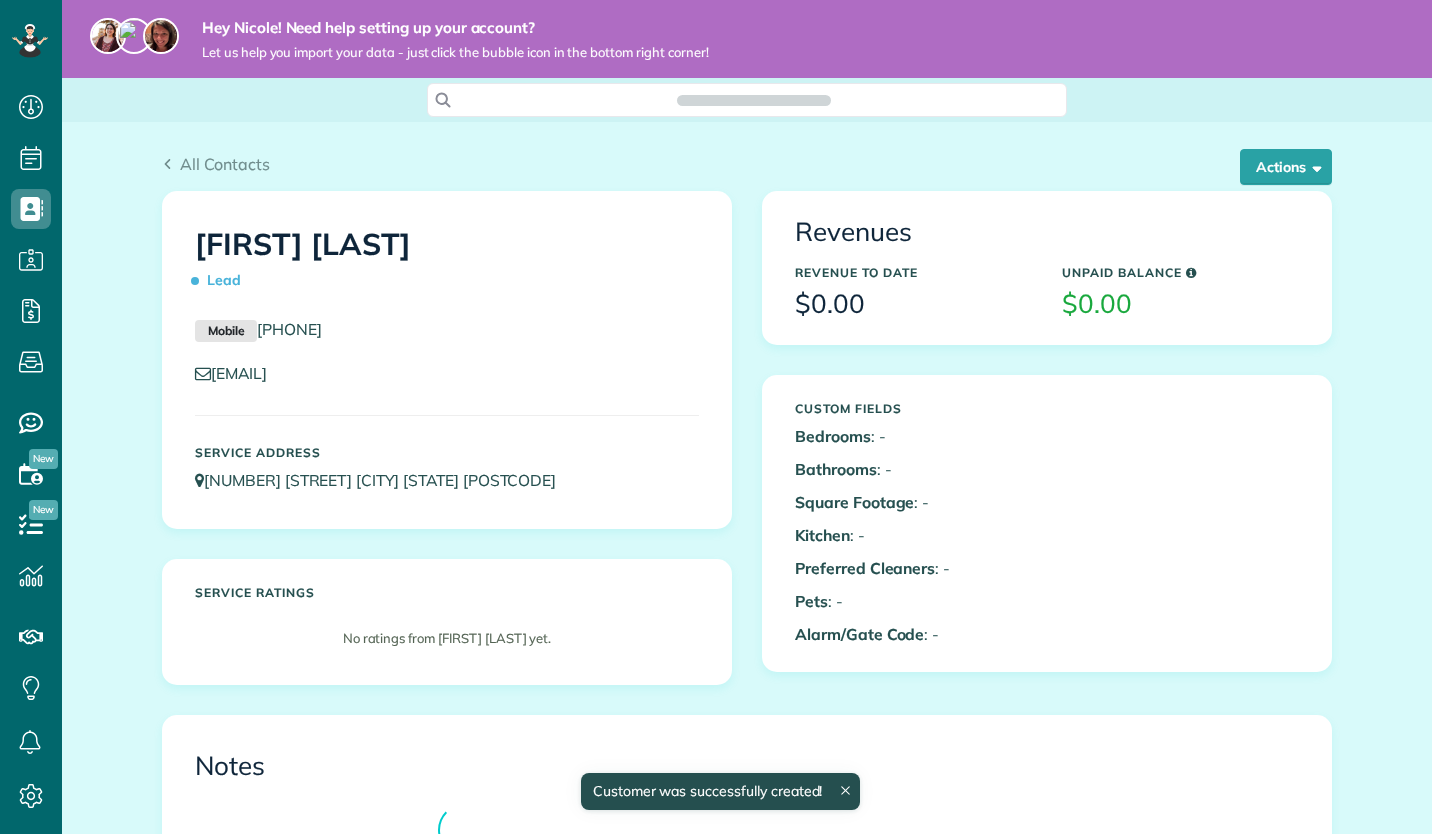 scroll, scrollTop: 0, scrollLeft: 0, axis: both 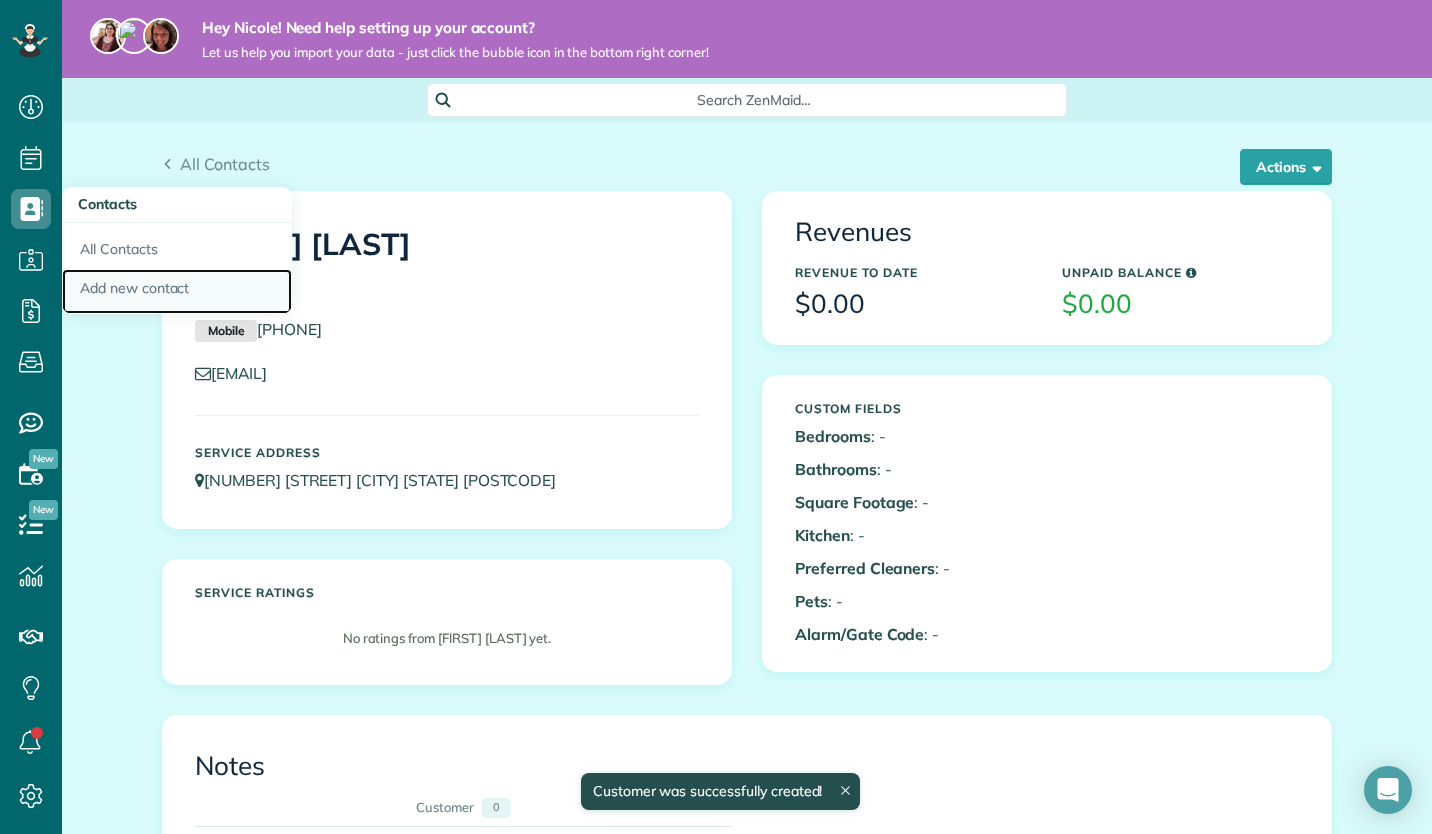 click on "Add new contact" at bounding box center (177, 292) 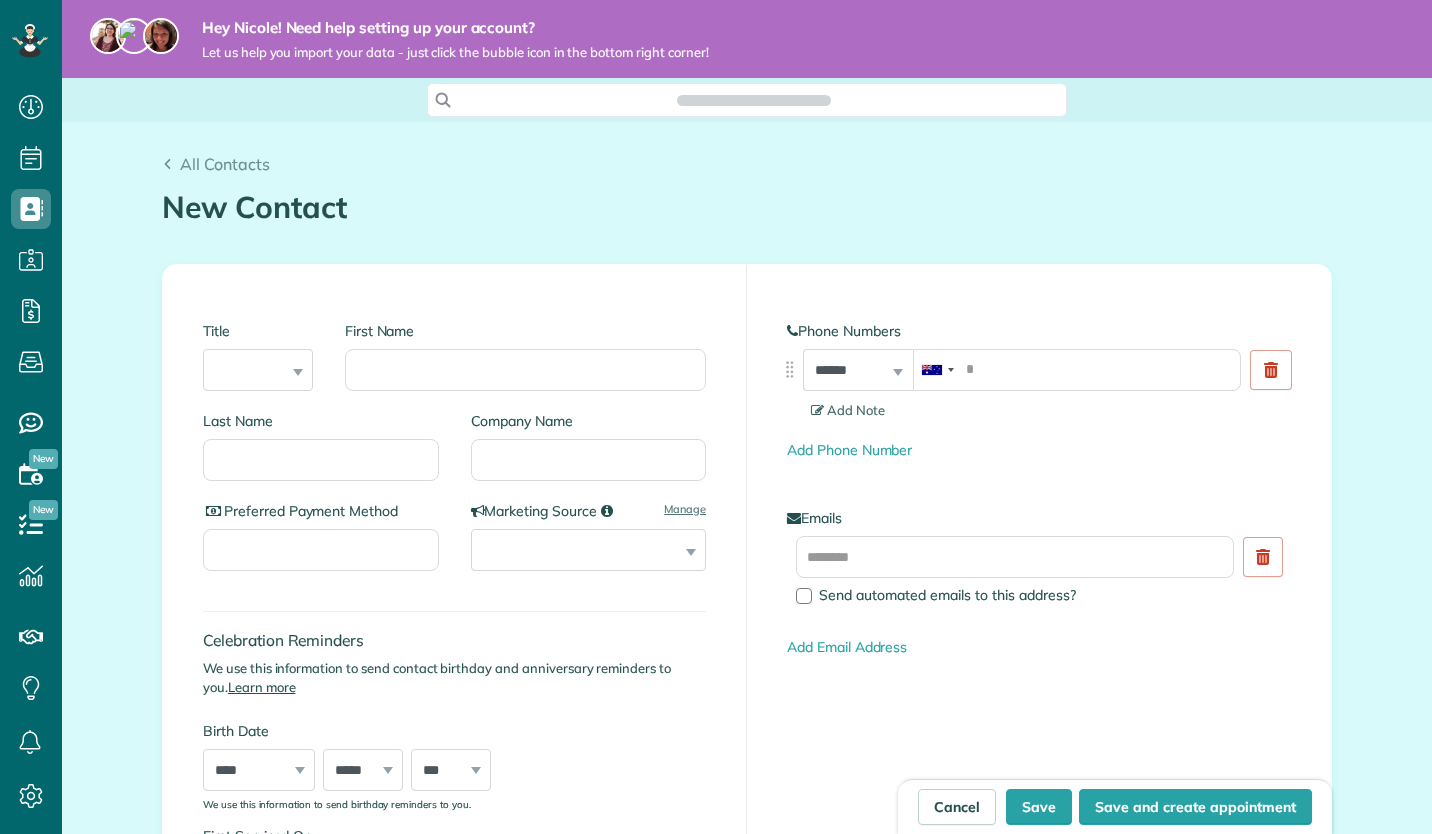 scroll, scrollTop: 0, scrollLeft: 0, axis: both 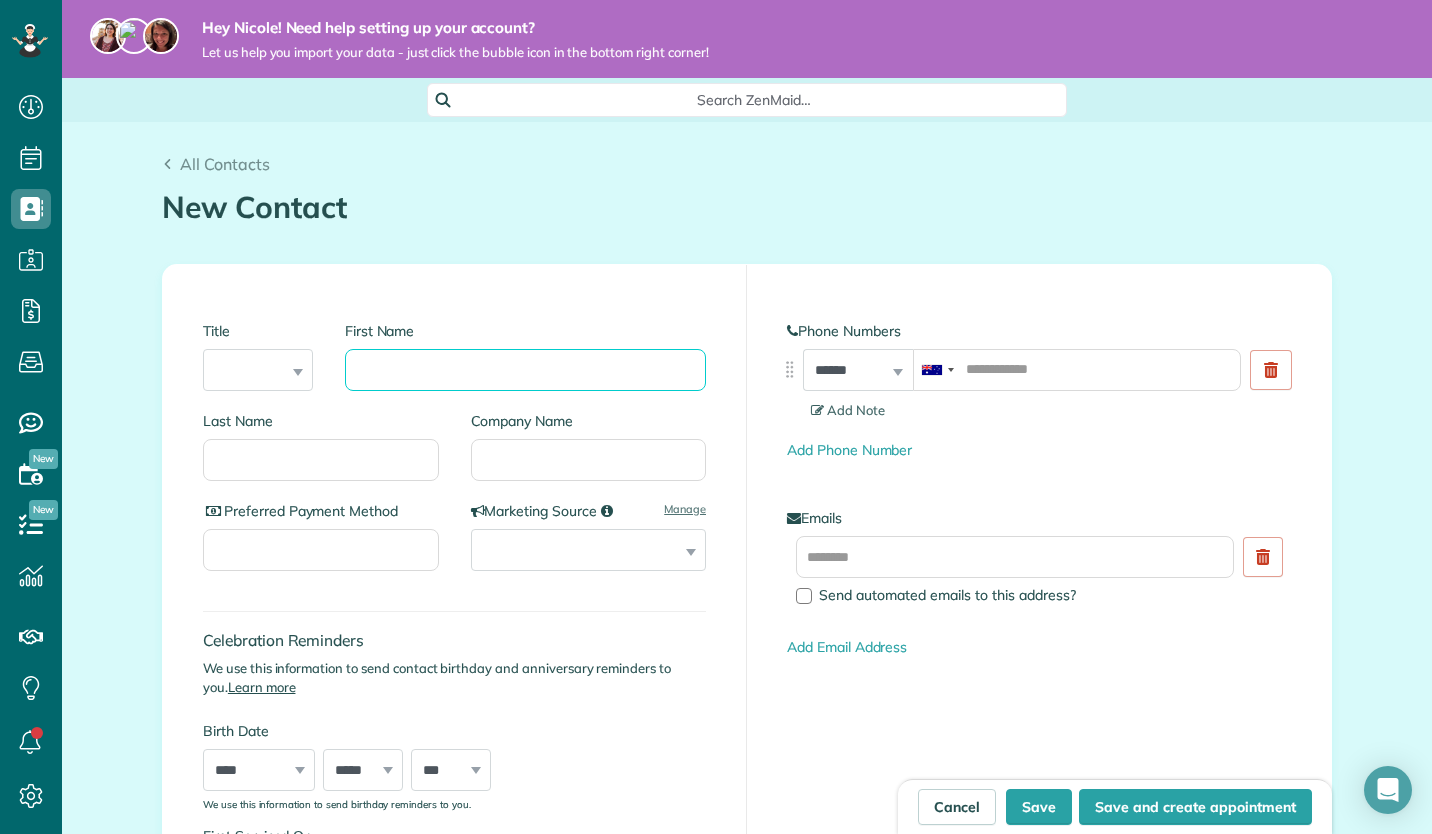 click on "First Name" at bounding box center [525, 370] 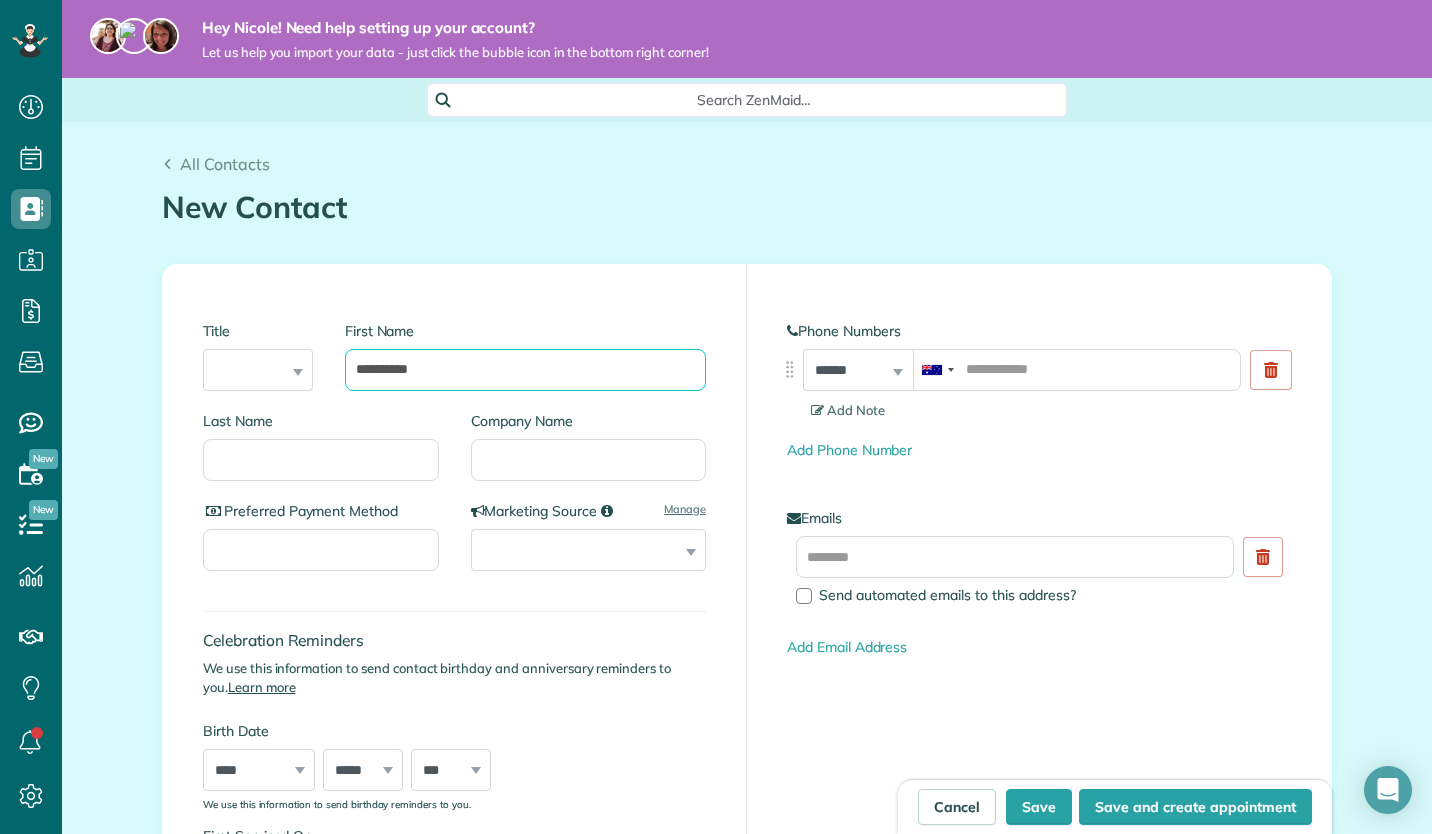 type on "**********" 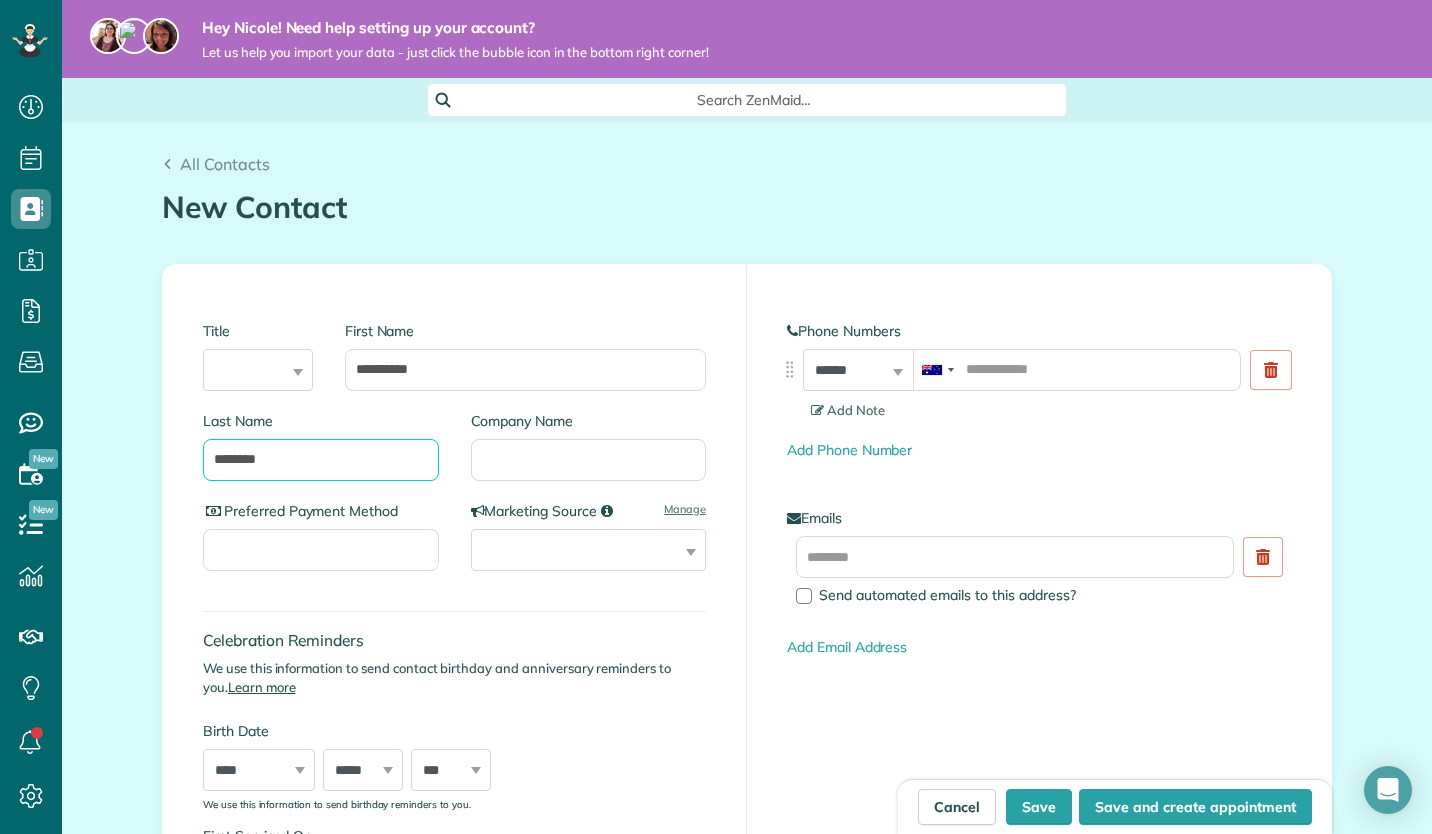 type on "********" 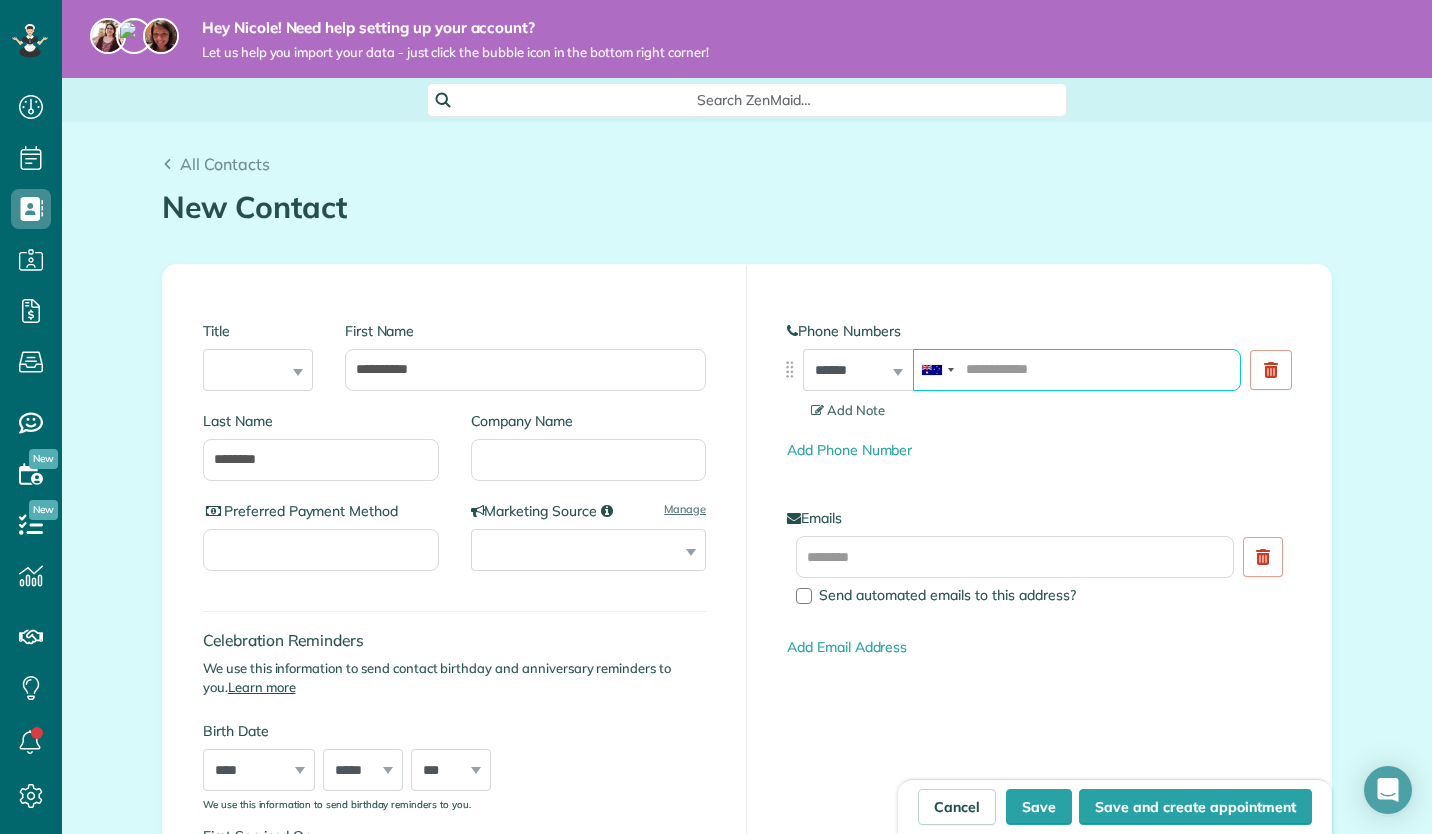 click at bounding box center [1077, 370] 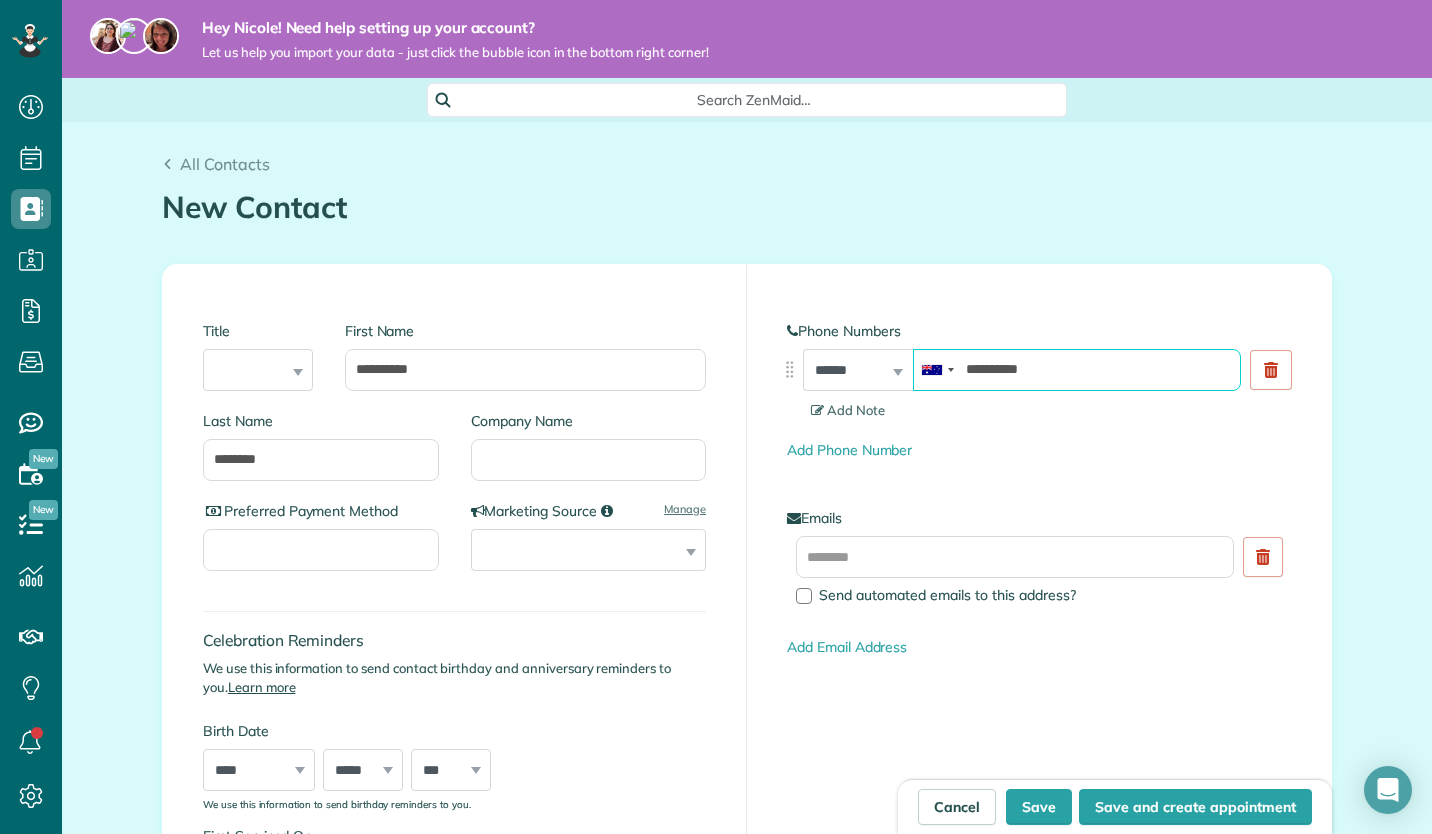 type on "**********" 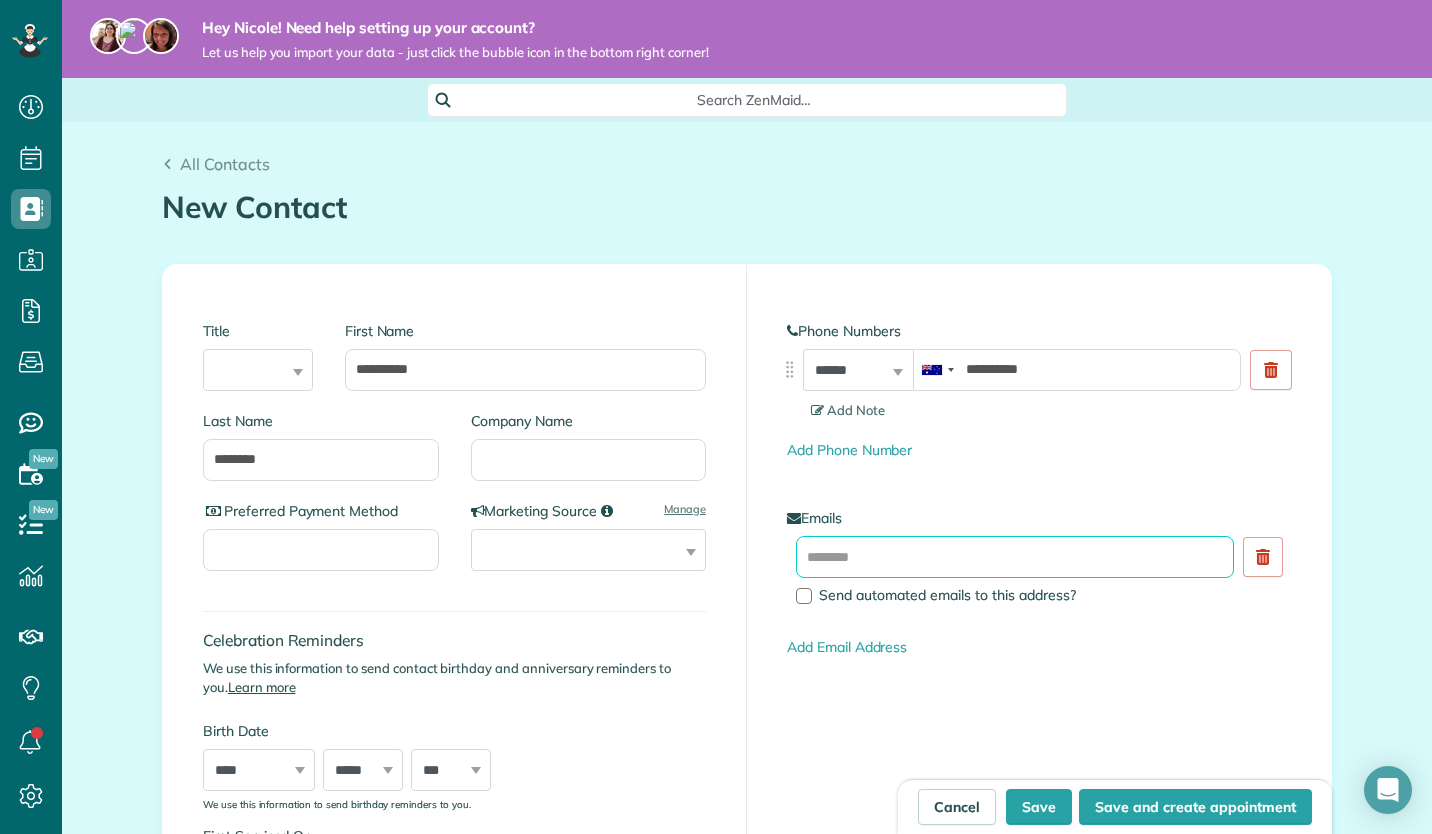 click at bounding box center (1015, 557) 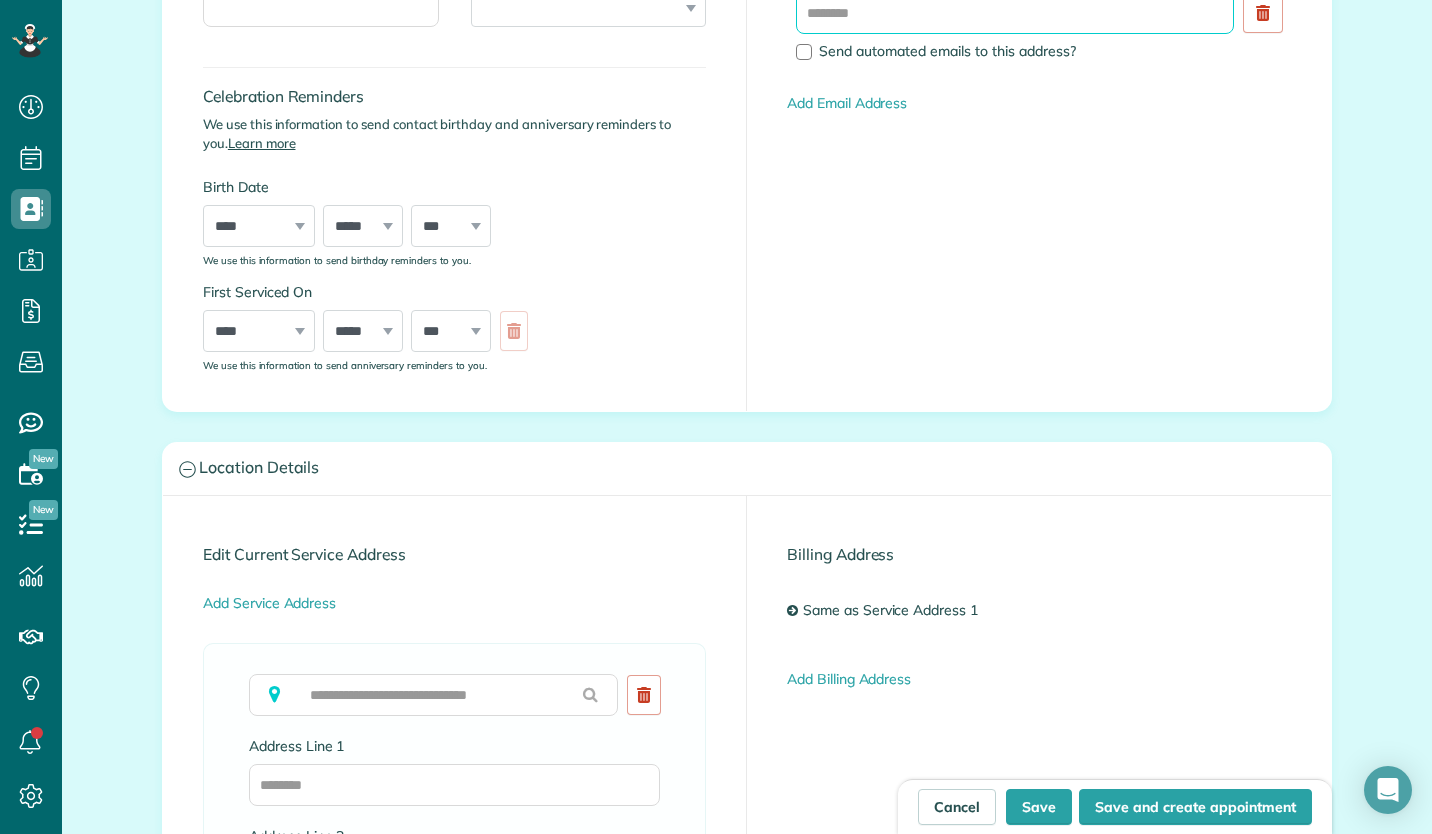 scroll, scrollTop: 549, scrollLeft: 0, axis: vertical 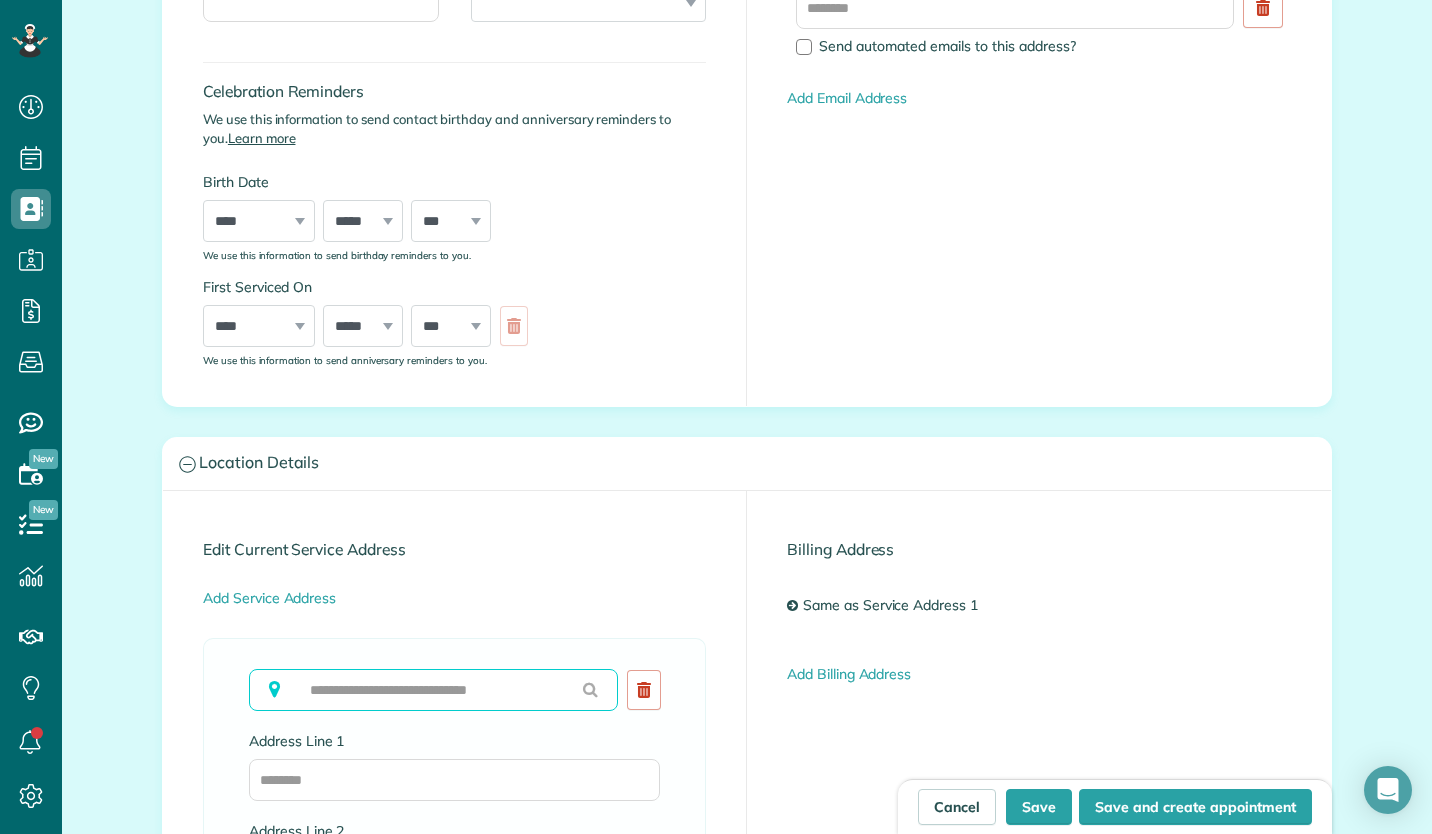 click at bounding box center (433, 690) 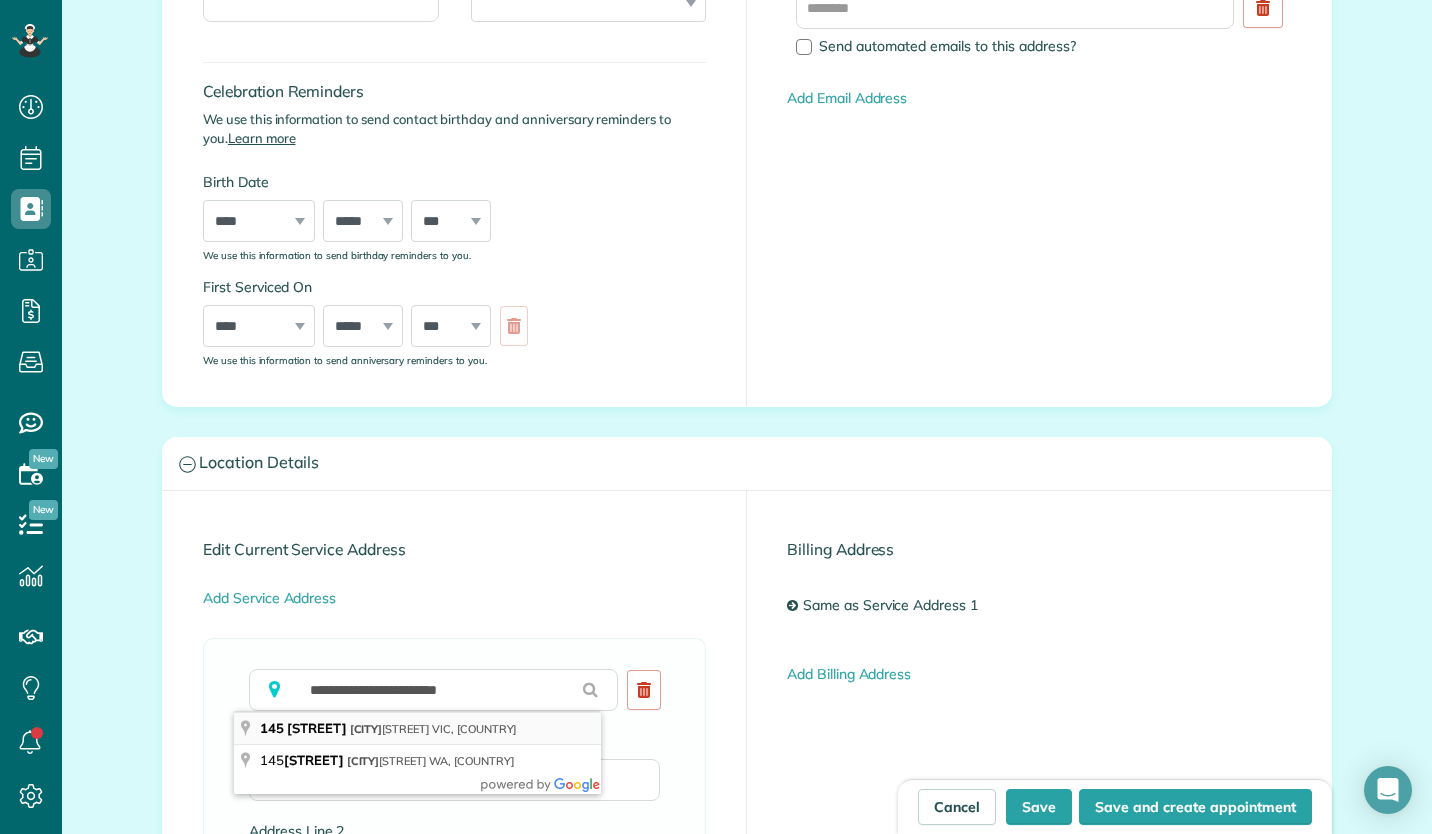 type on "**********" 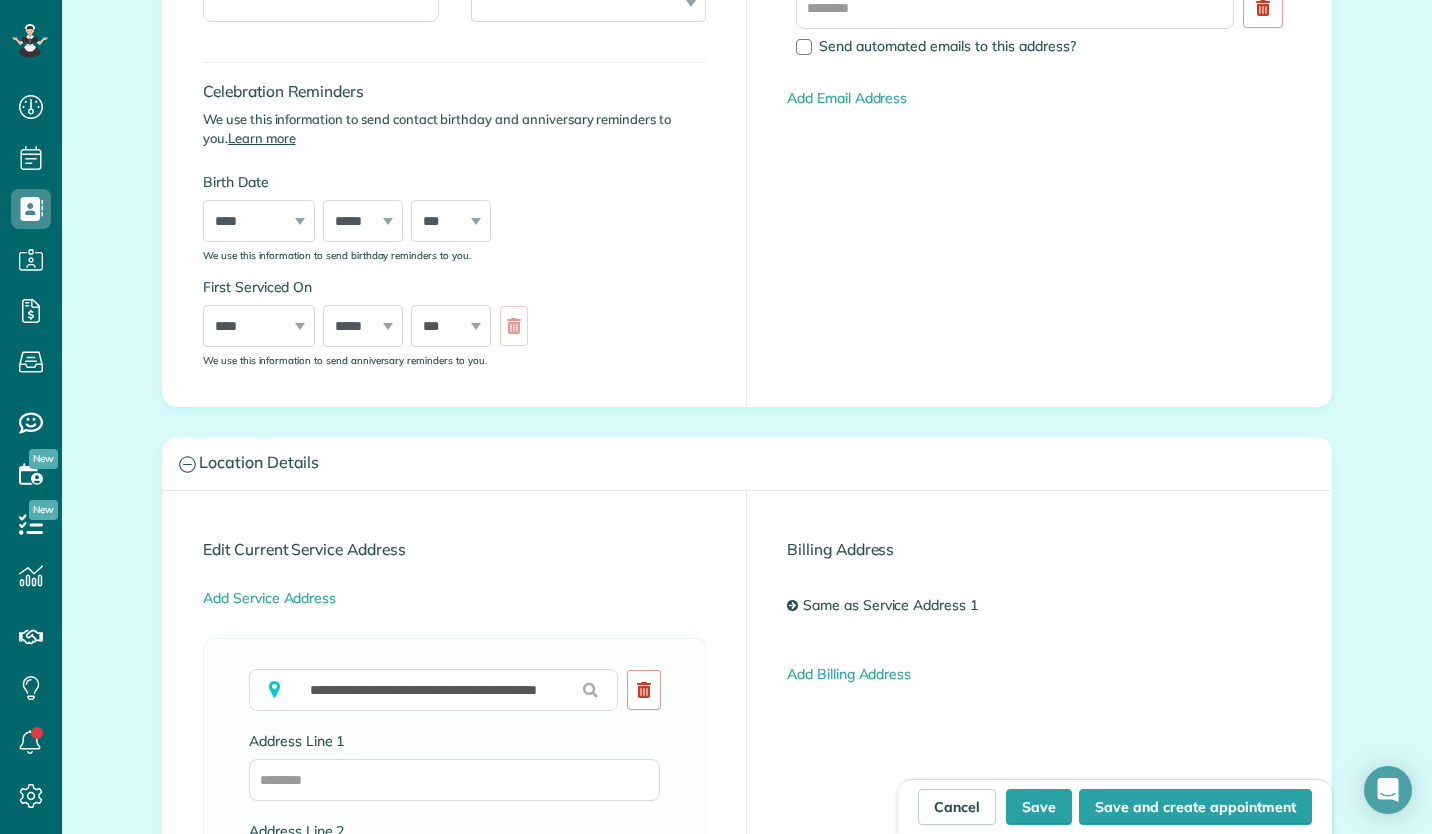 type on "**********" 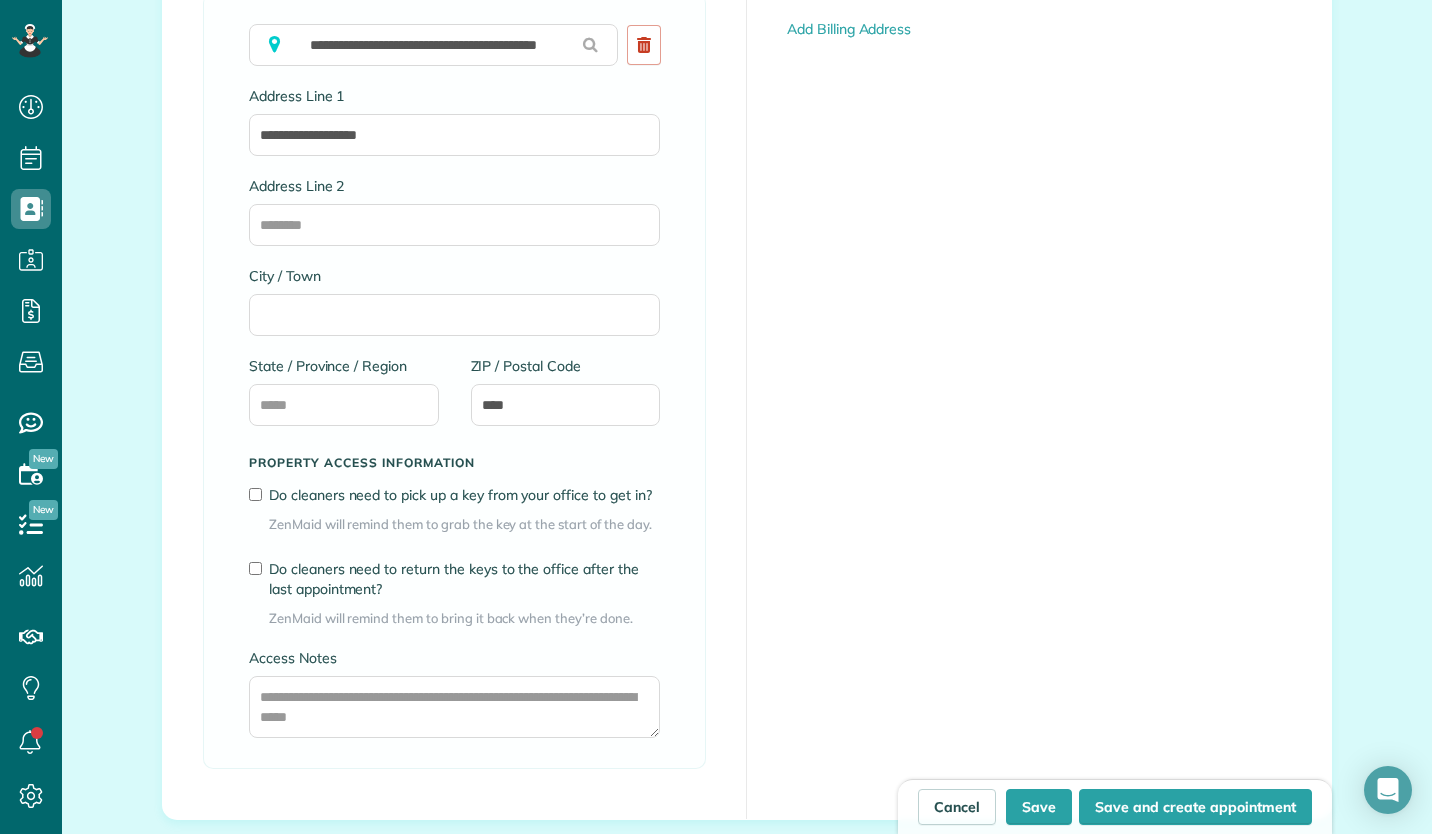 scroll, scrollTop: 1215, scrollLeft: 0, axis: vertical 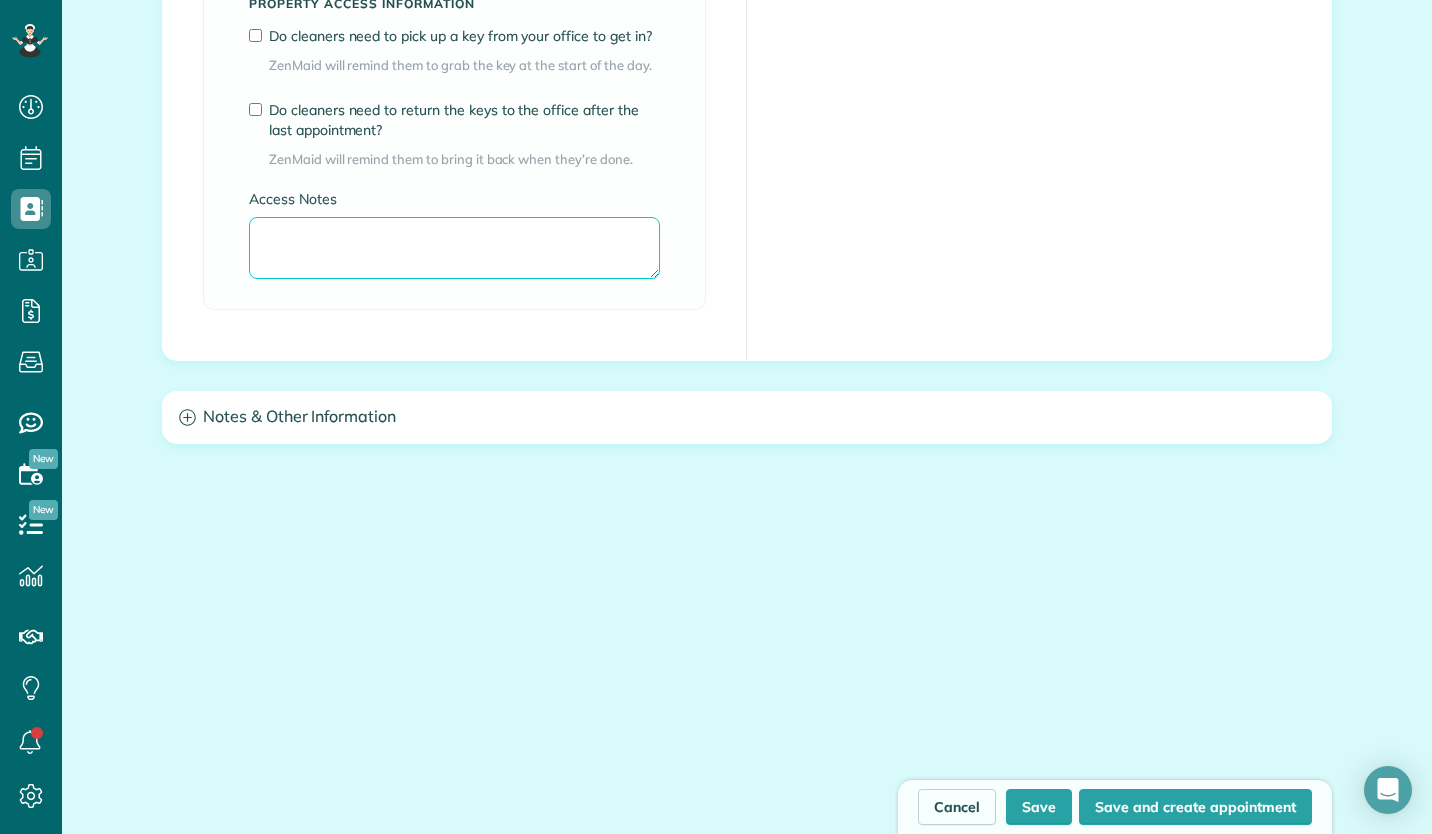 click on "Access Notes" at bounding box center [454, 248] 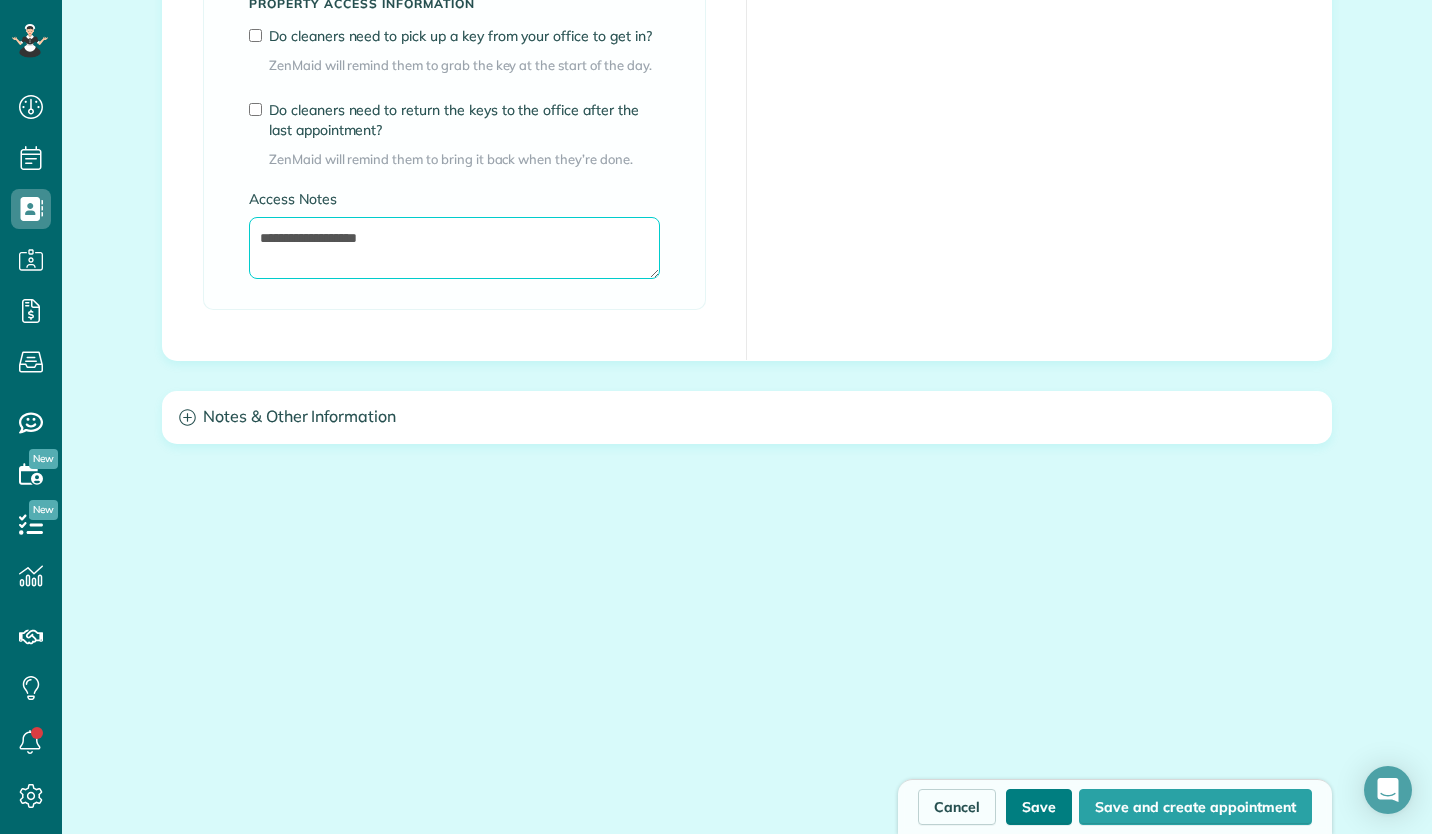 type on "**********" 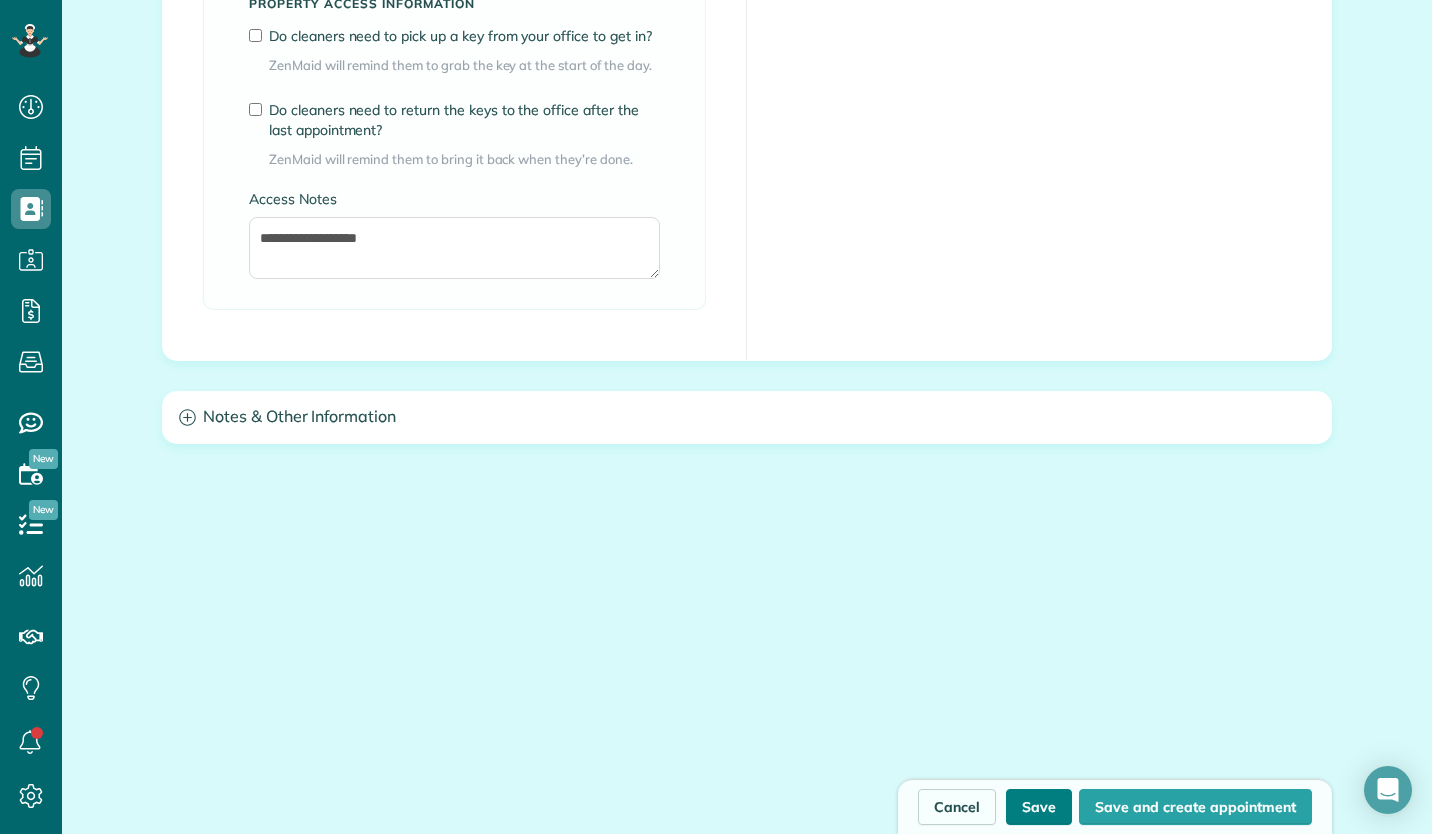 click on "Save" at bounding box center (1039, 807) 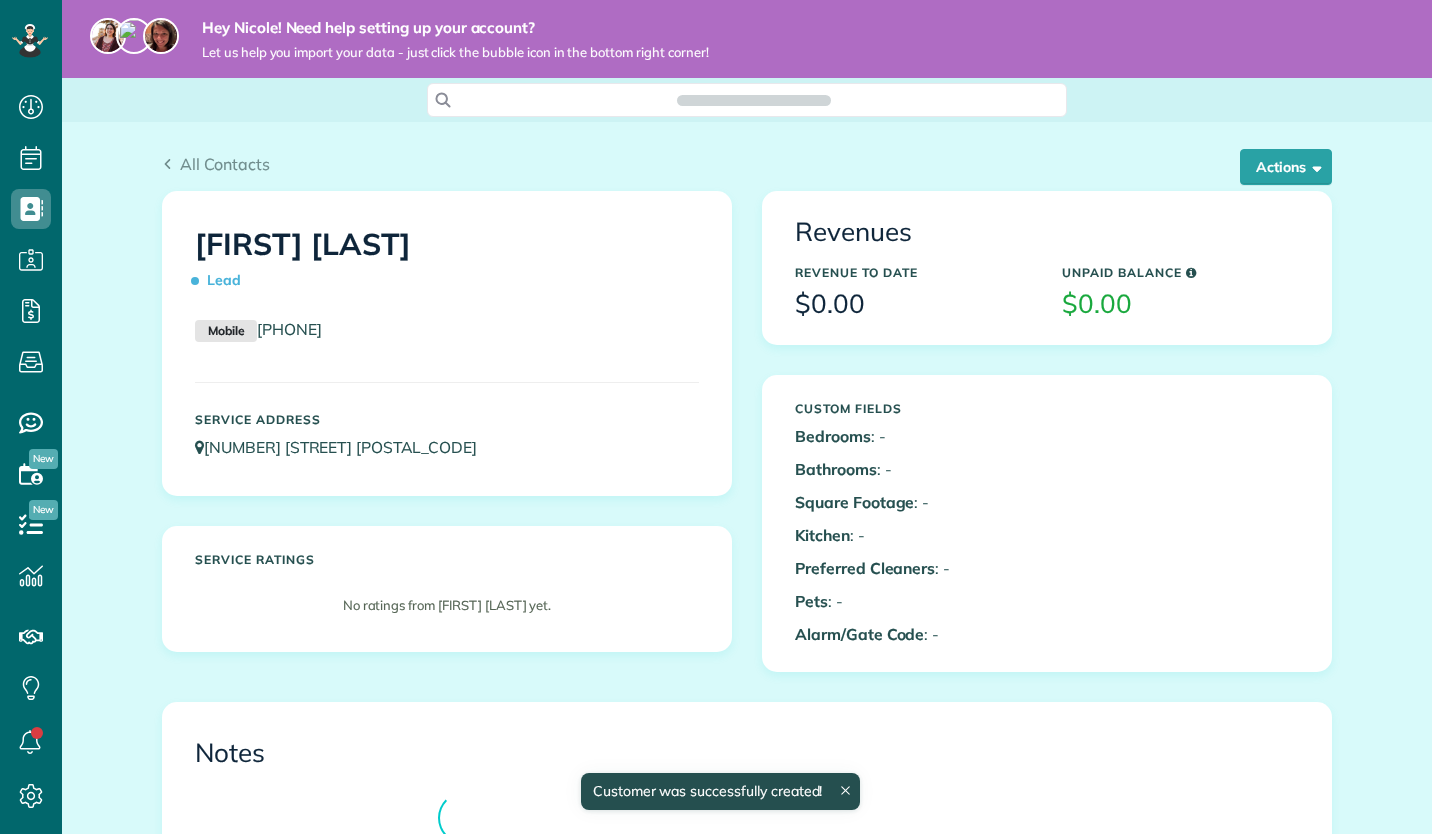 scroll, scrollTop: 0, scrollLeft: 0, axis: both 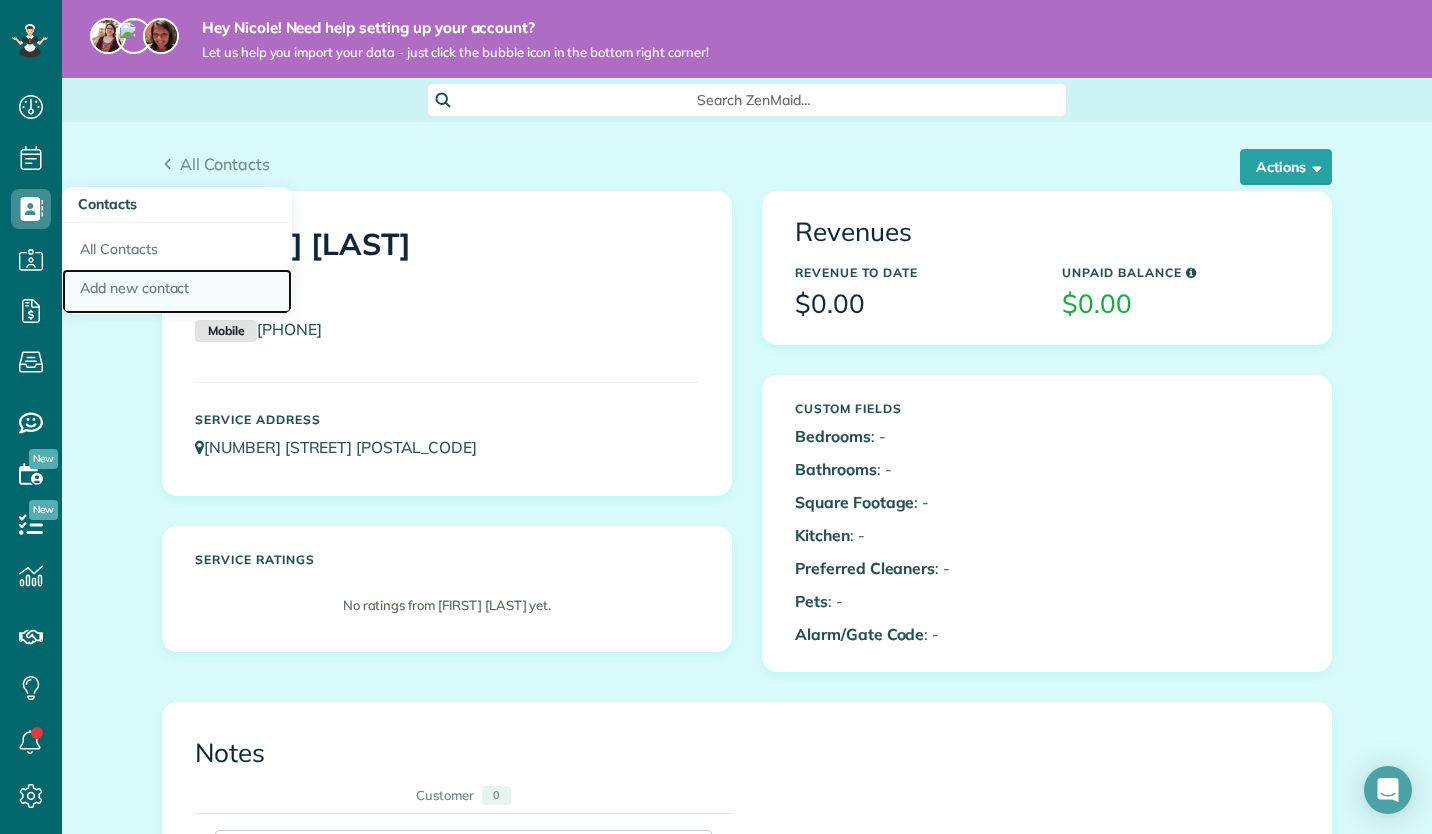 click on "Add new contact" at bounding box center (177, 292) 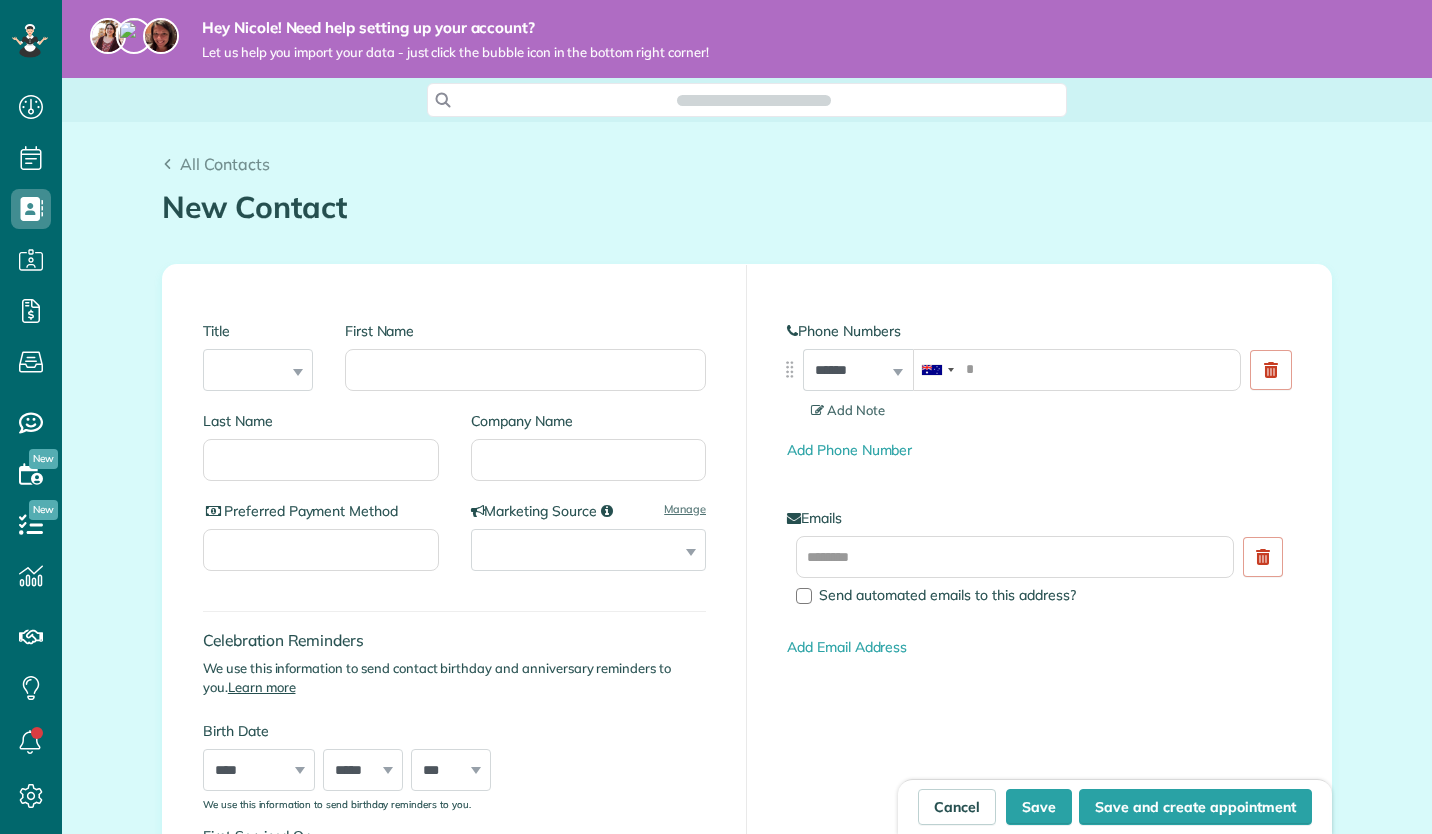 scroll, scrollTop: 0, scrollLeft: 0, axis: both 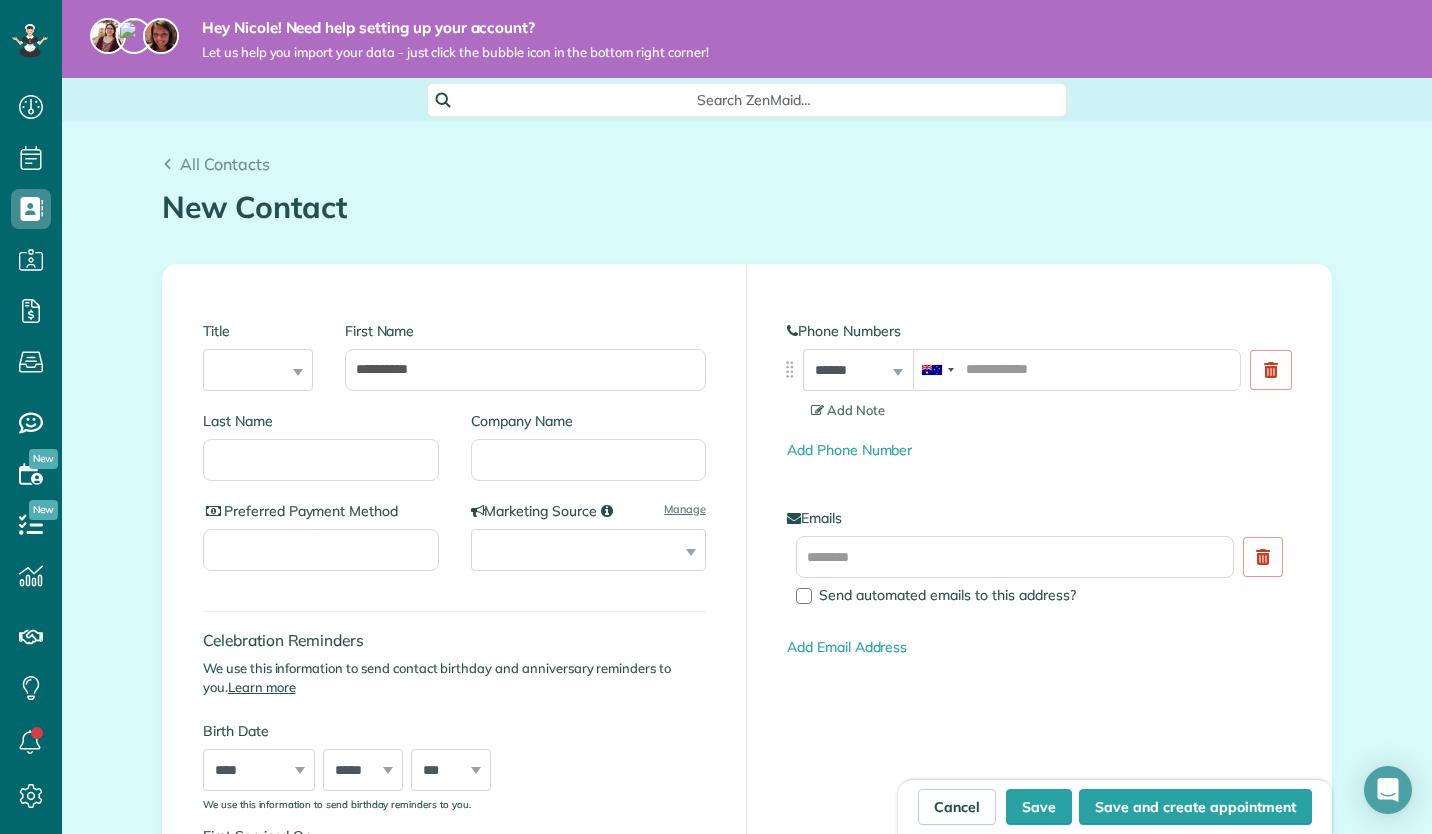 type on "**********" 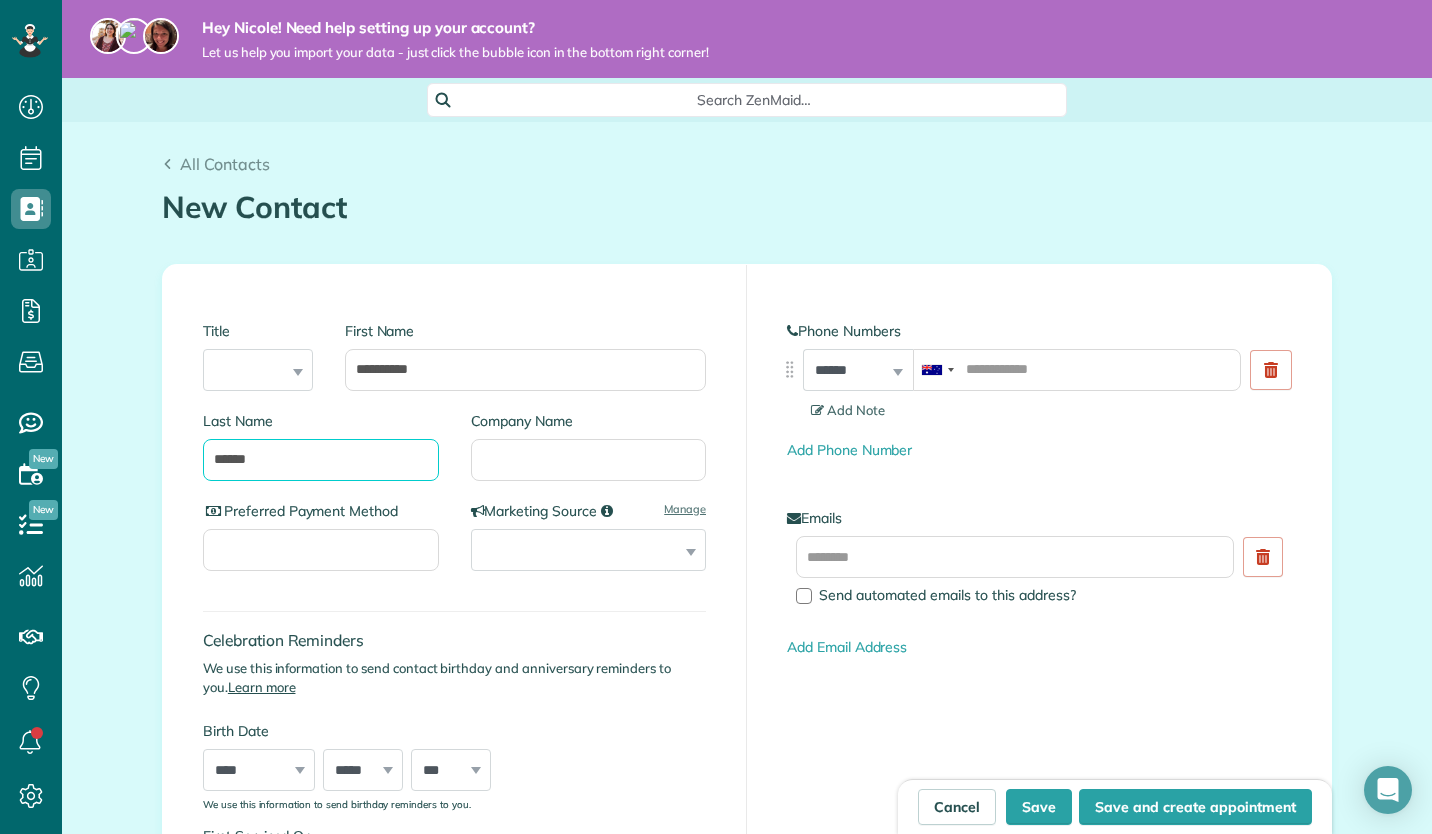 type on "******" 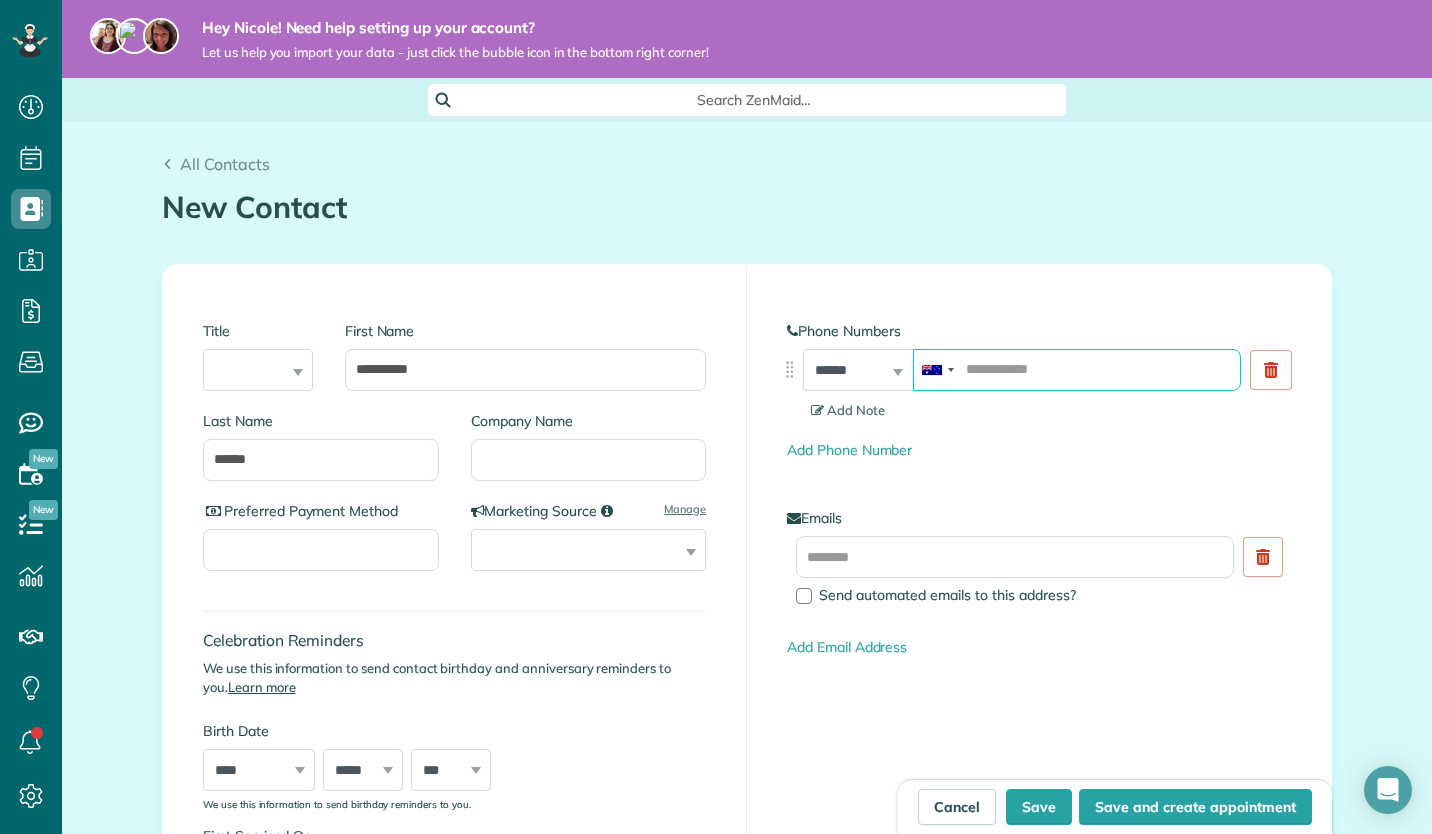 click at bounding box center [1077, 370] 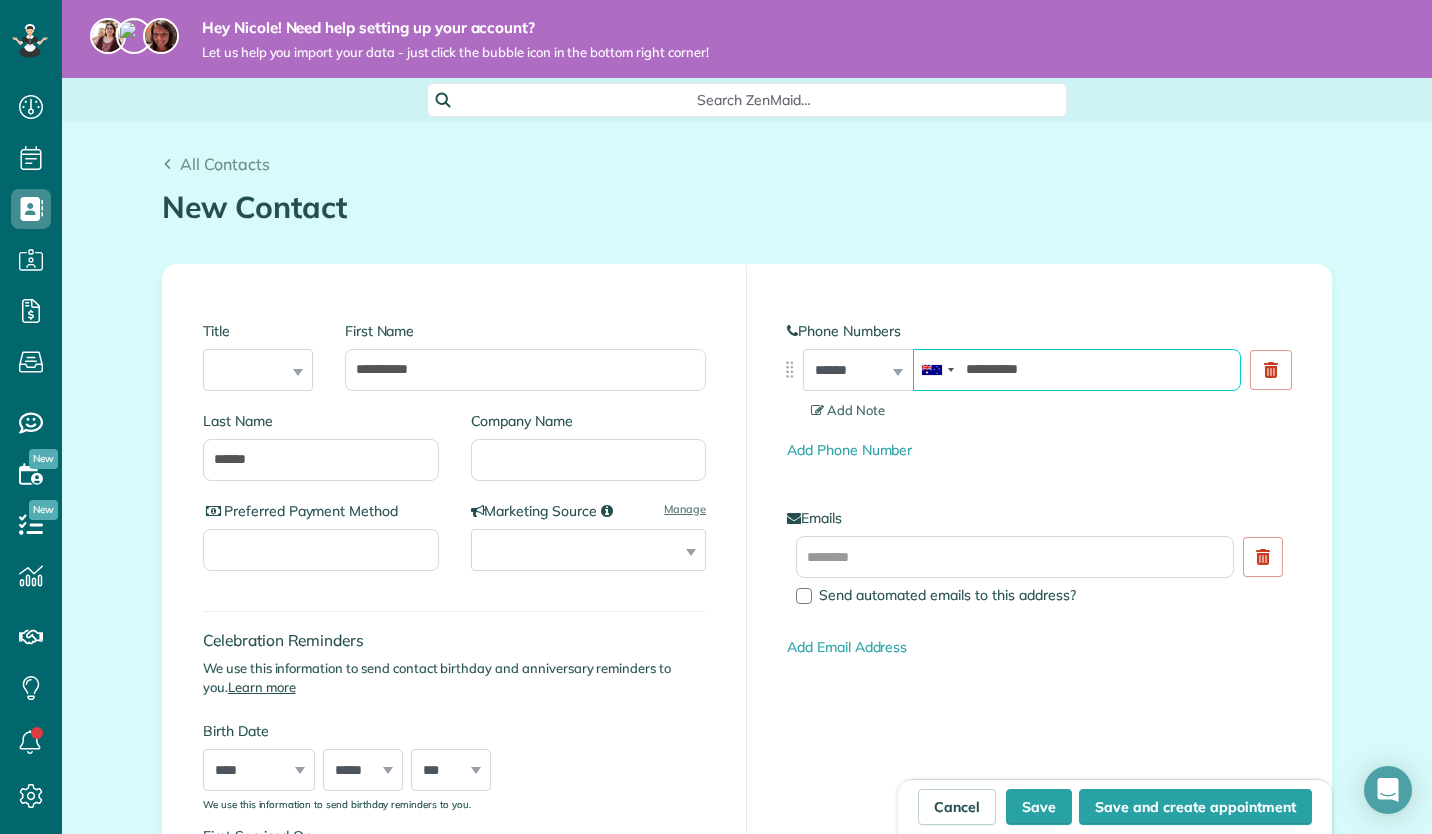 type on "**********" 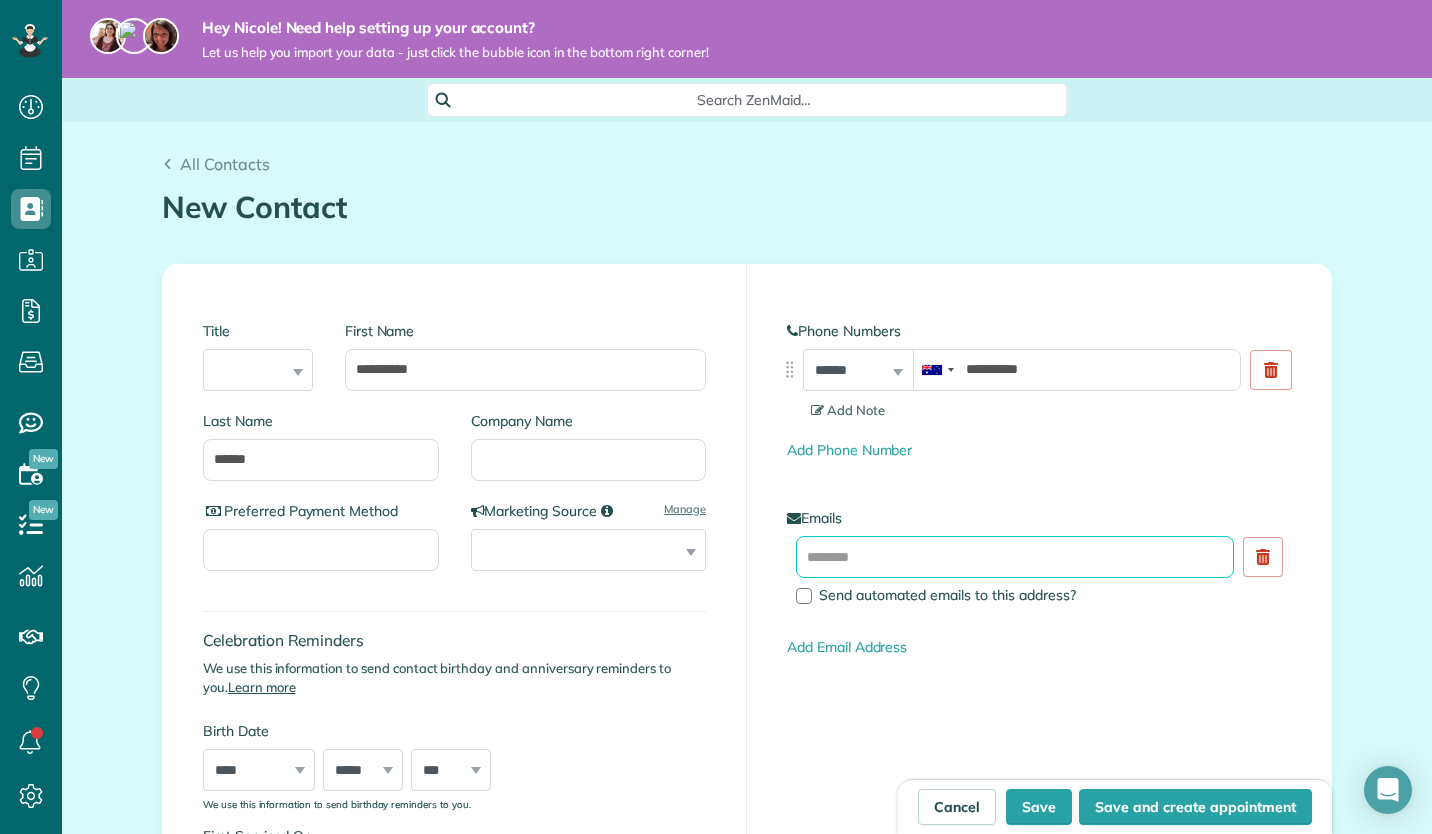 click at bounding box center [1015, 557] 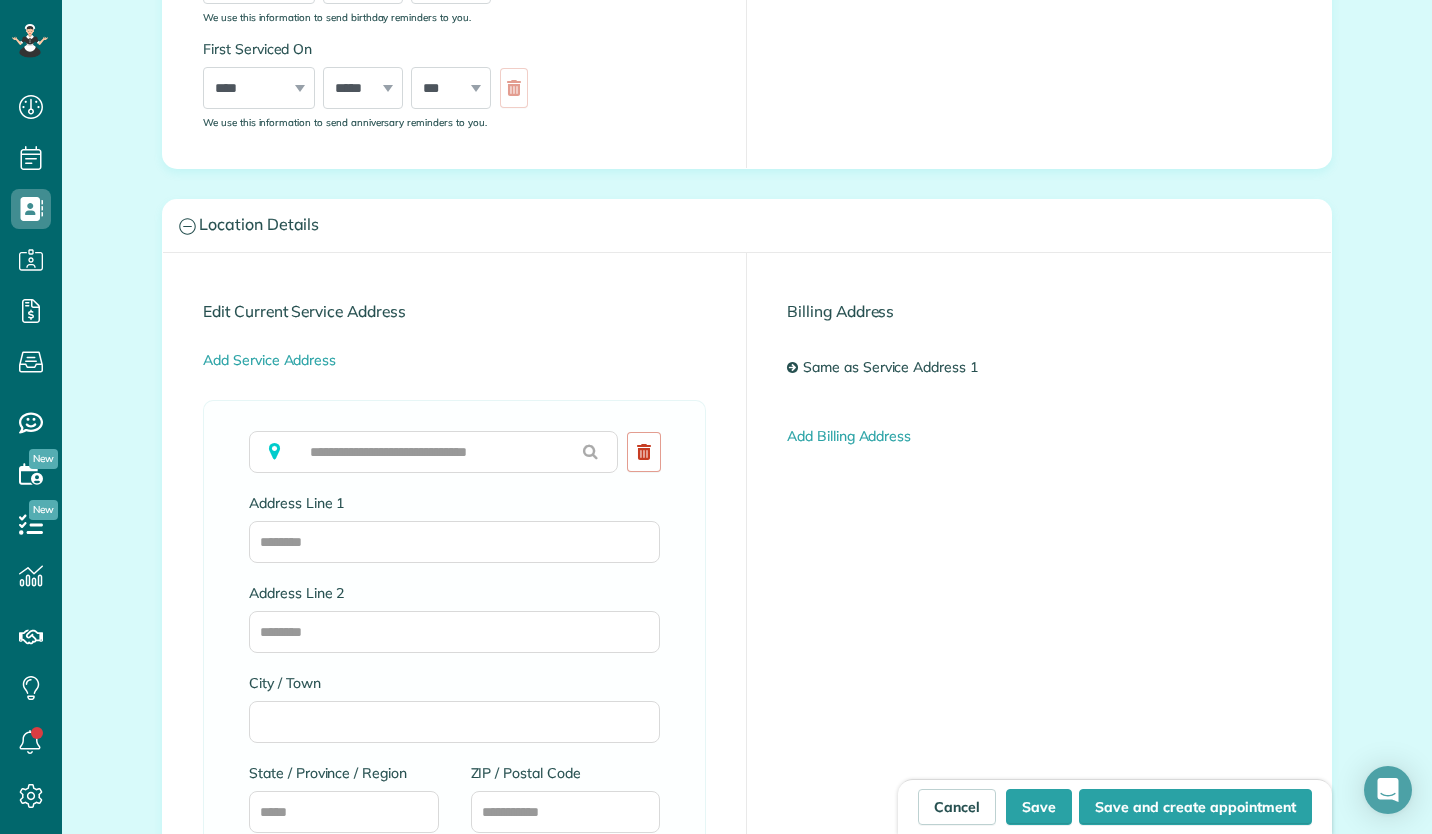 scroll, scrollTop: 809, scrollLeft: 0, axis: vertical 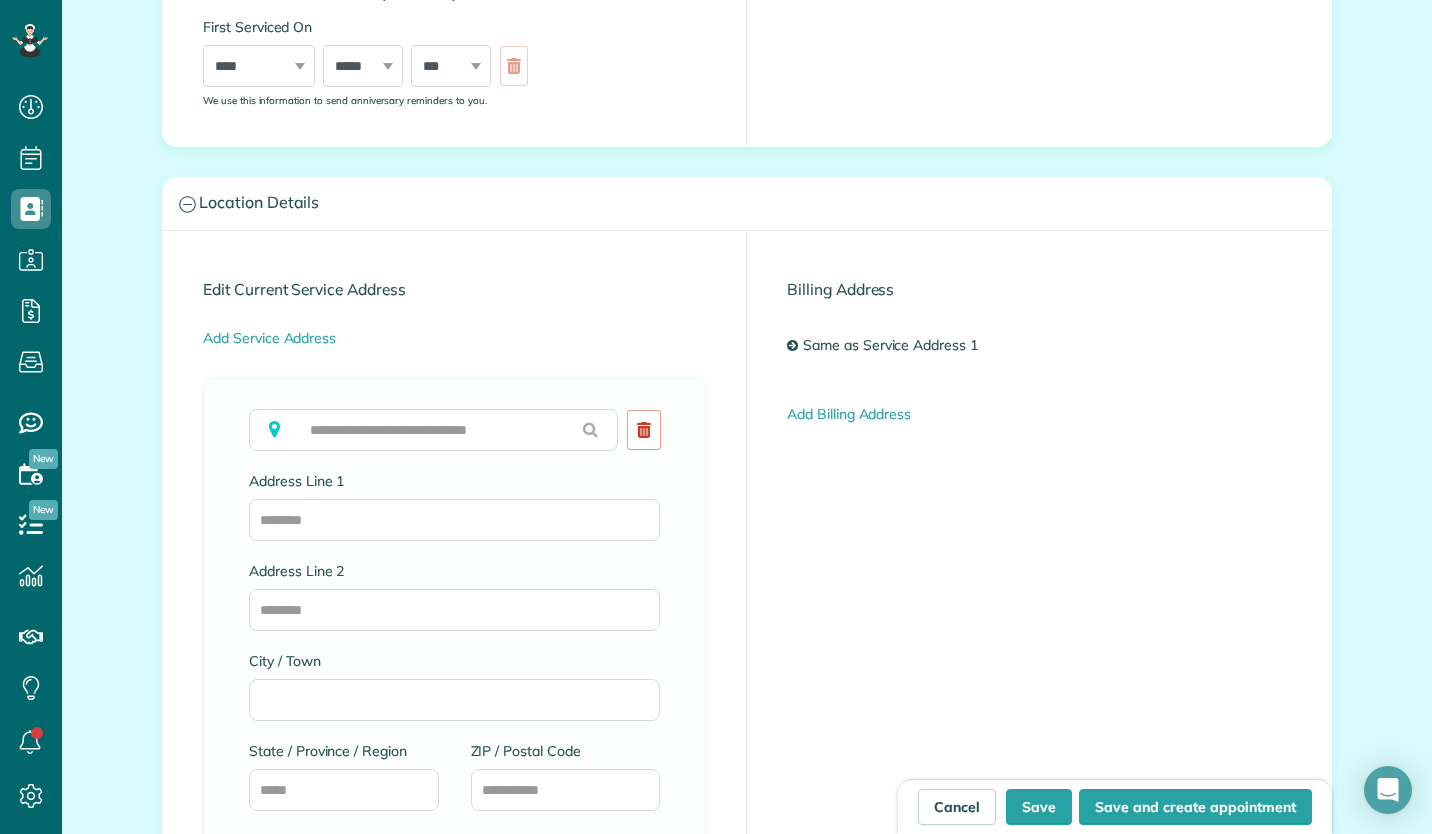 type on "**********" 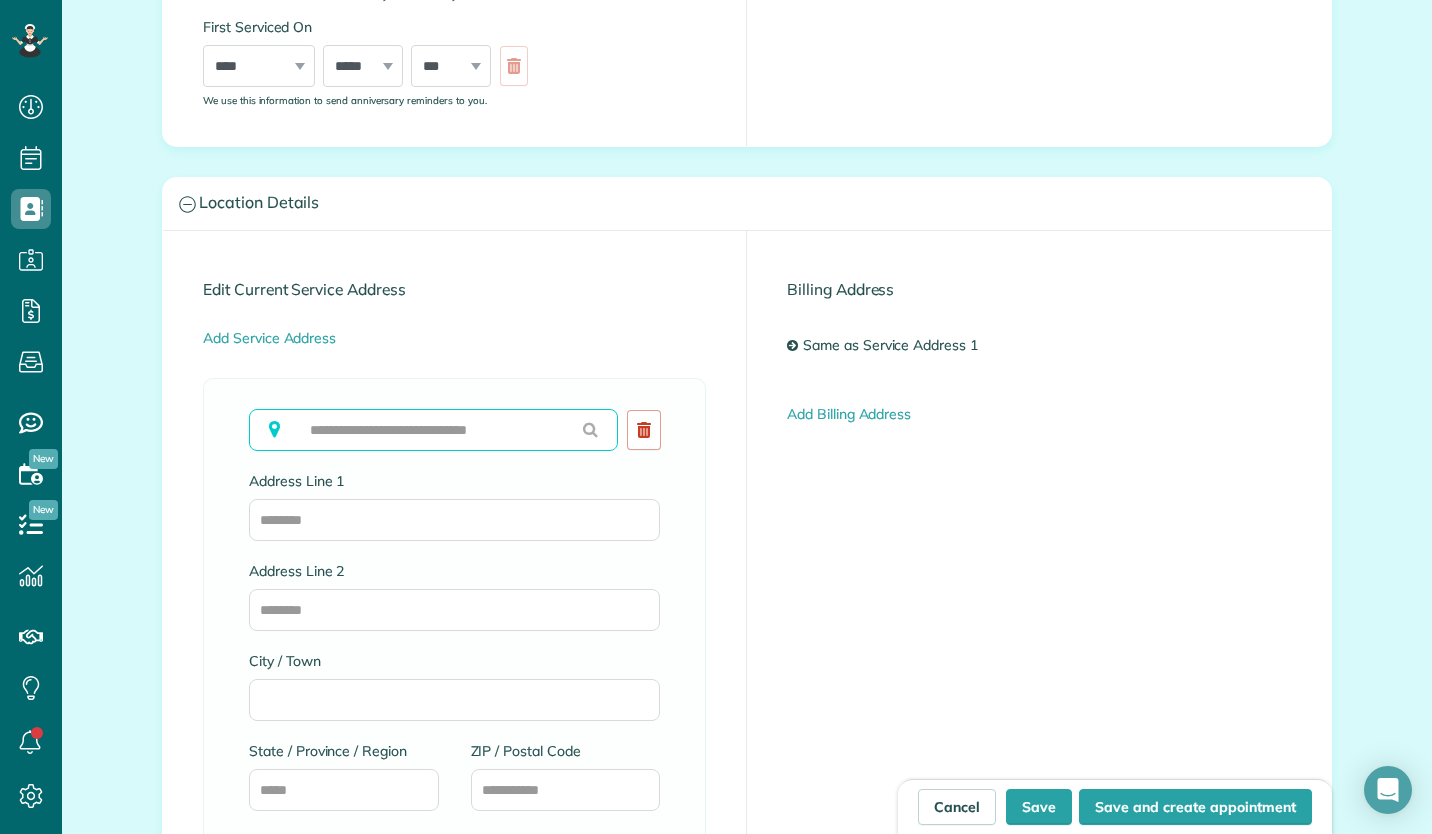 click at bounding box center (433, 430) 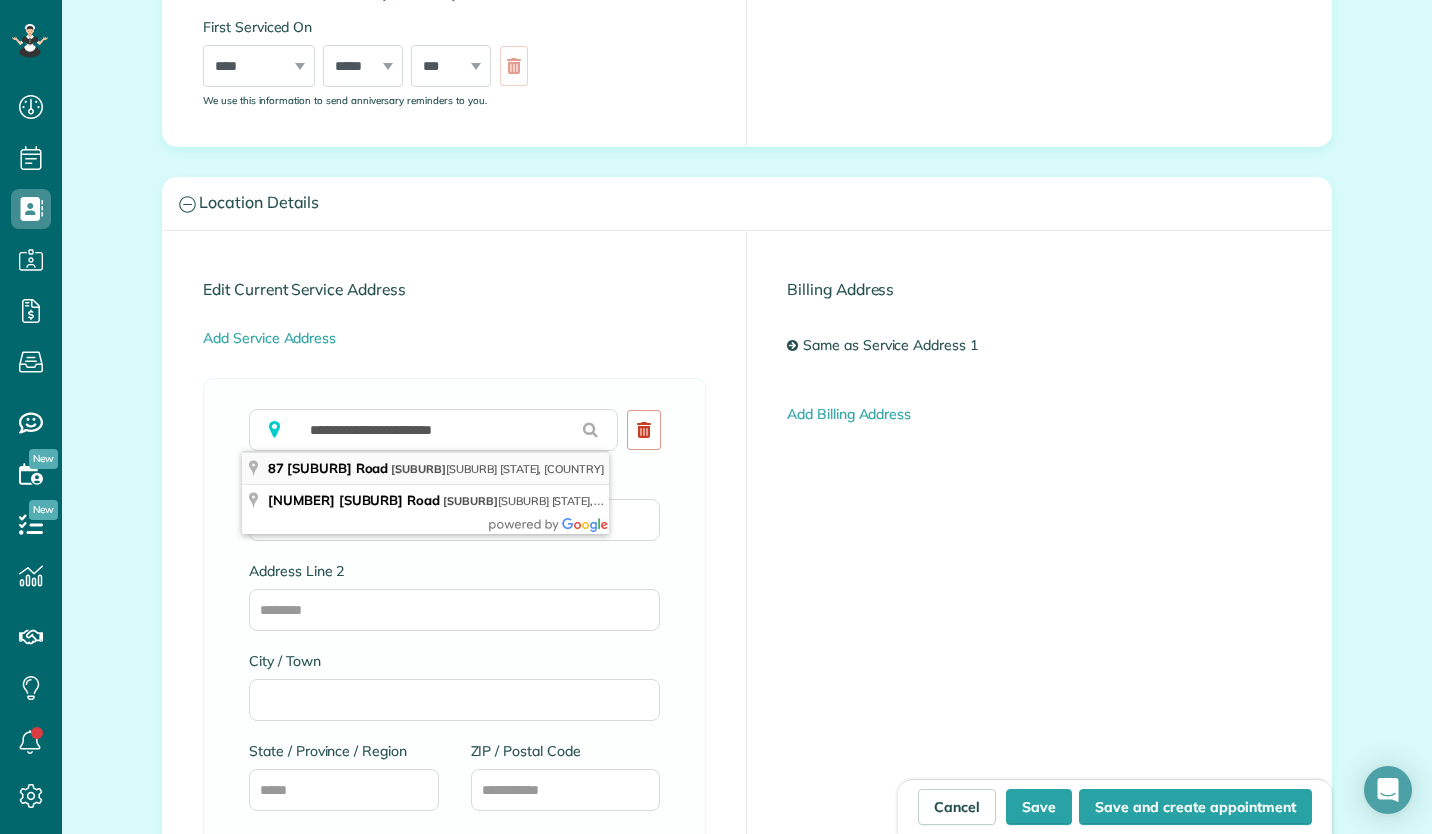 type on "**********" 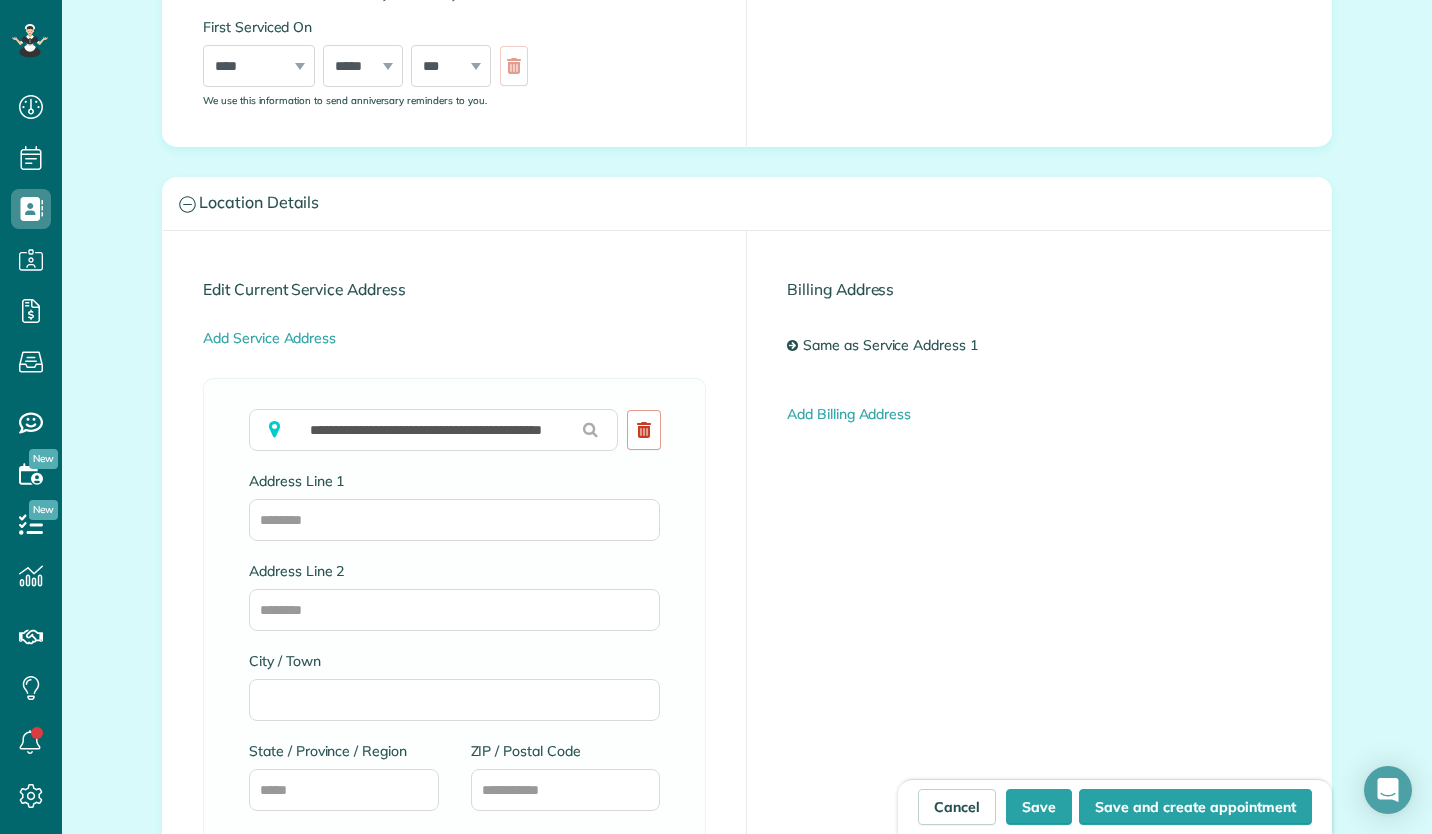 type on "**********" 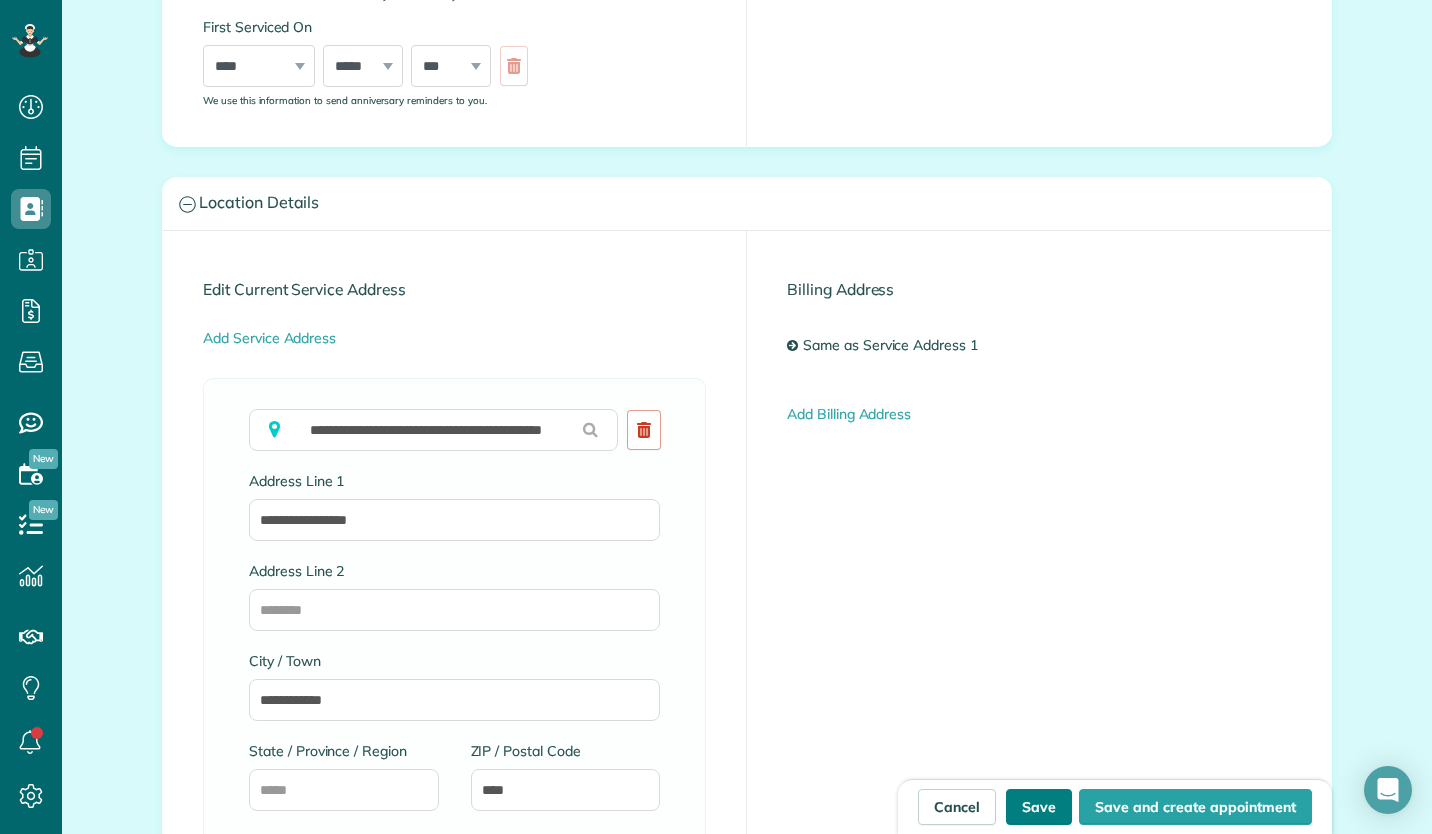 click on "Save" at bounding box center [1039, 807] 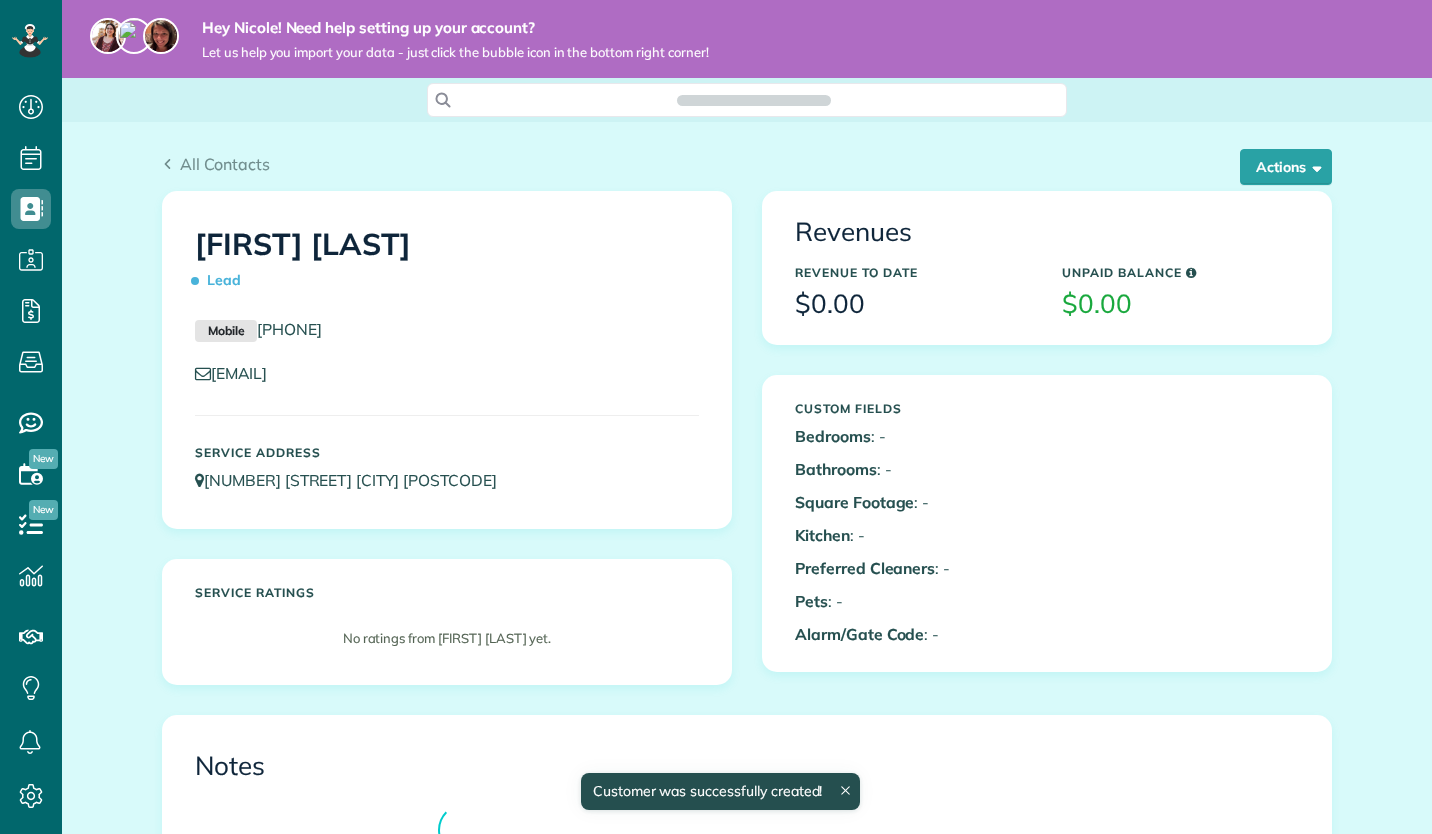 scroll, scrollTop: 0, scrollLeft: 0, axis: both 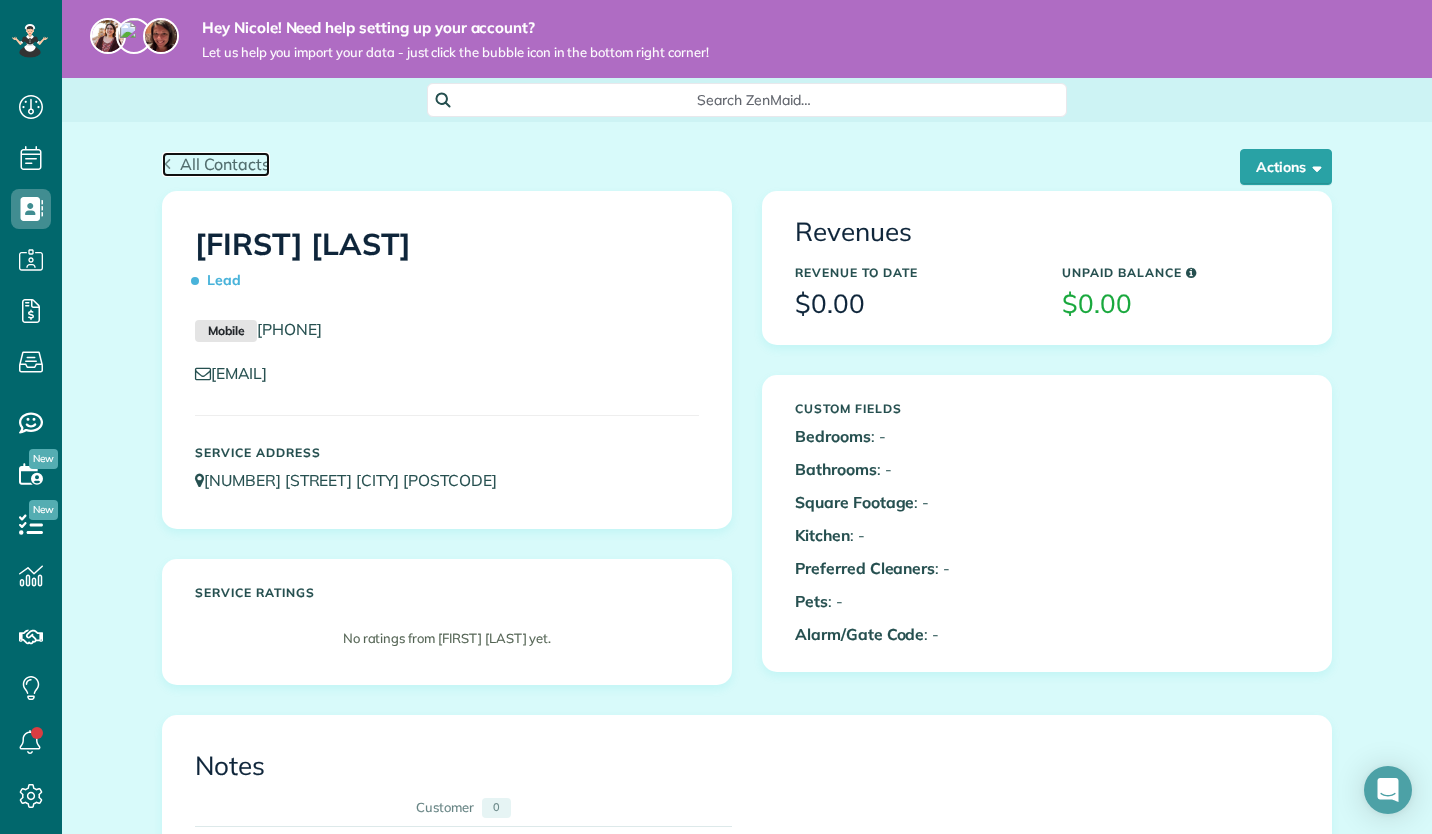 click on "All Contacts" at bounding box center [225, 164] 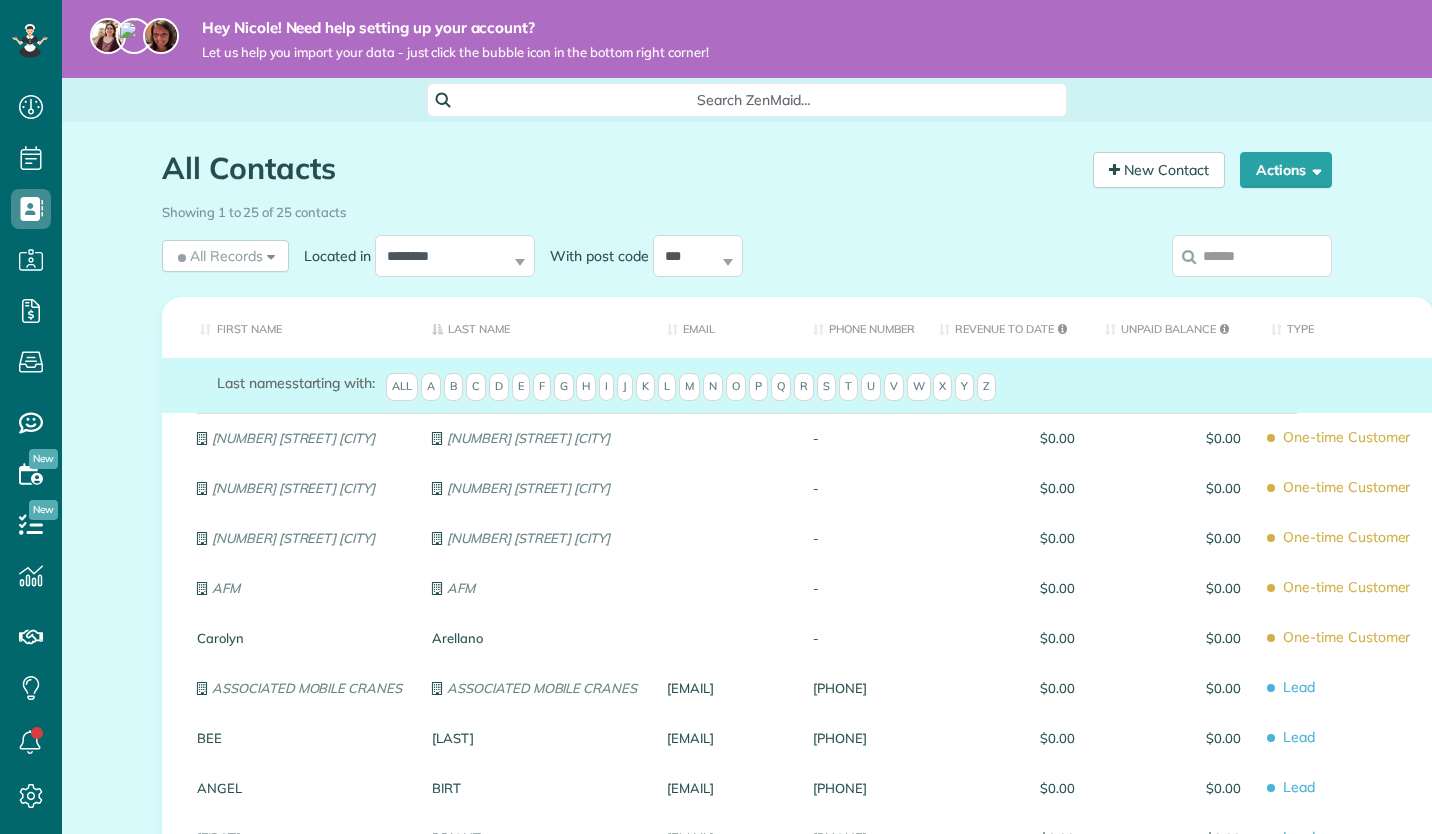 scroll, scrollTop: 0, scrollLeft: 0, axis: both 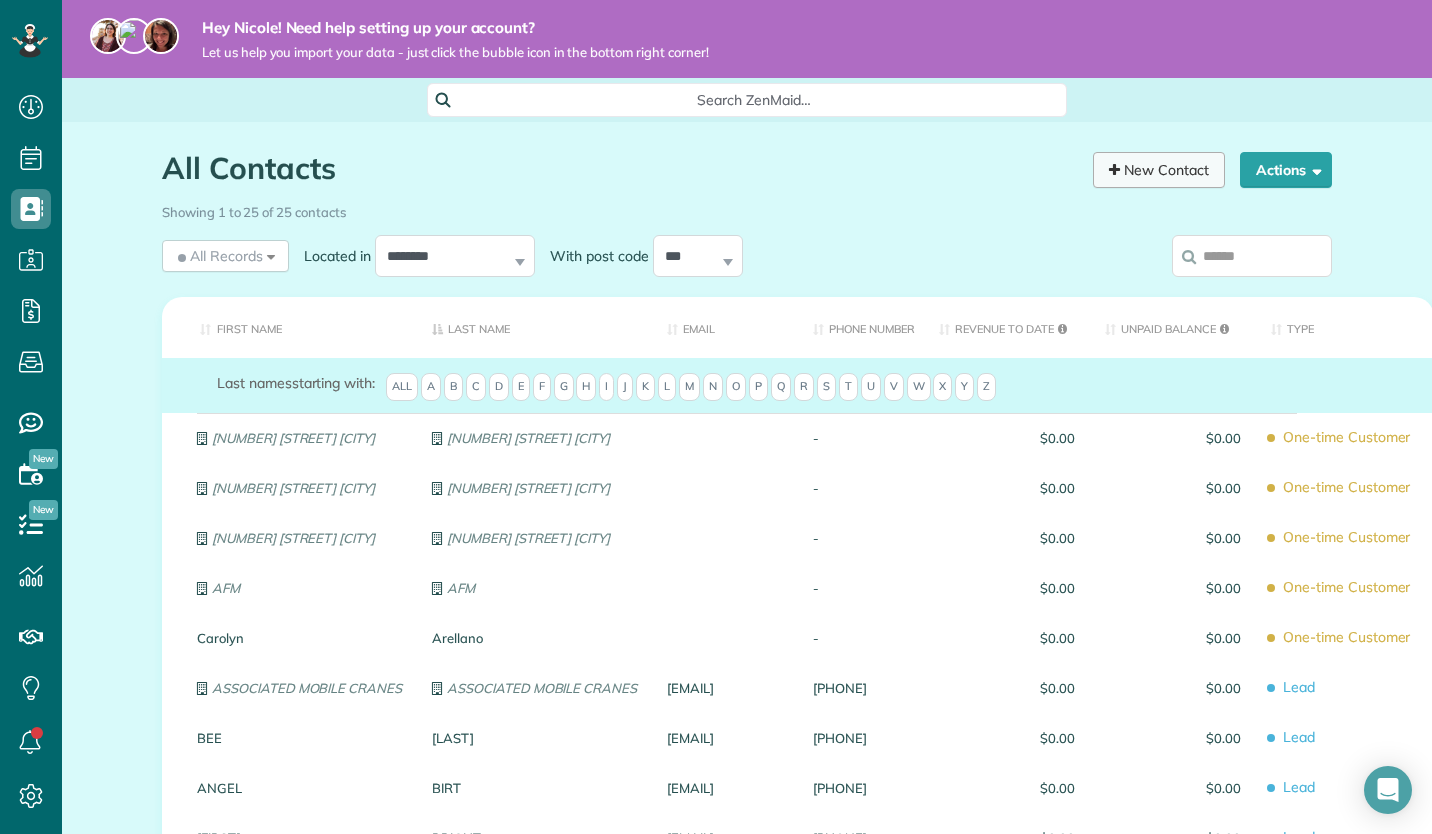 click on "New Contact" at bounding box center (1159, 170) 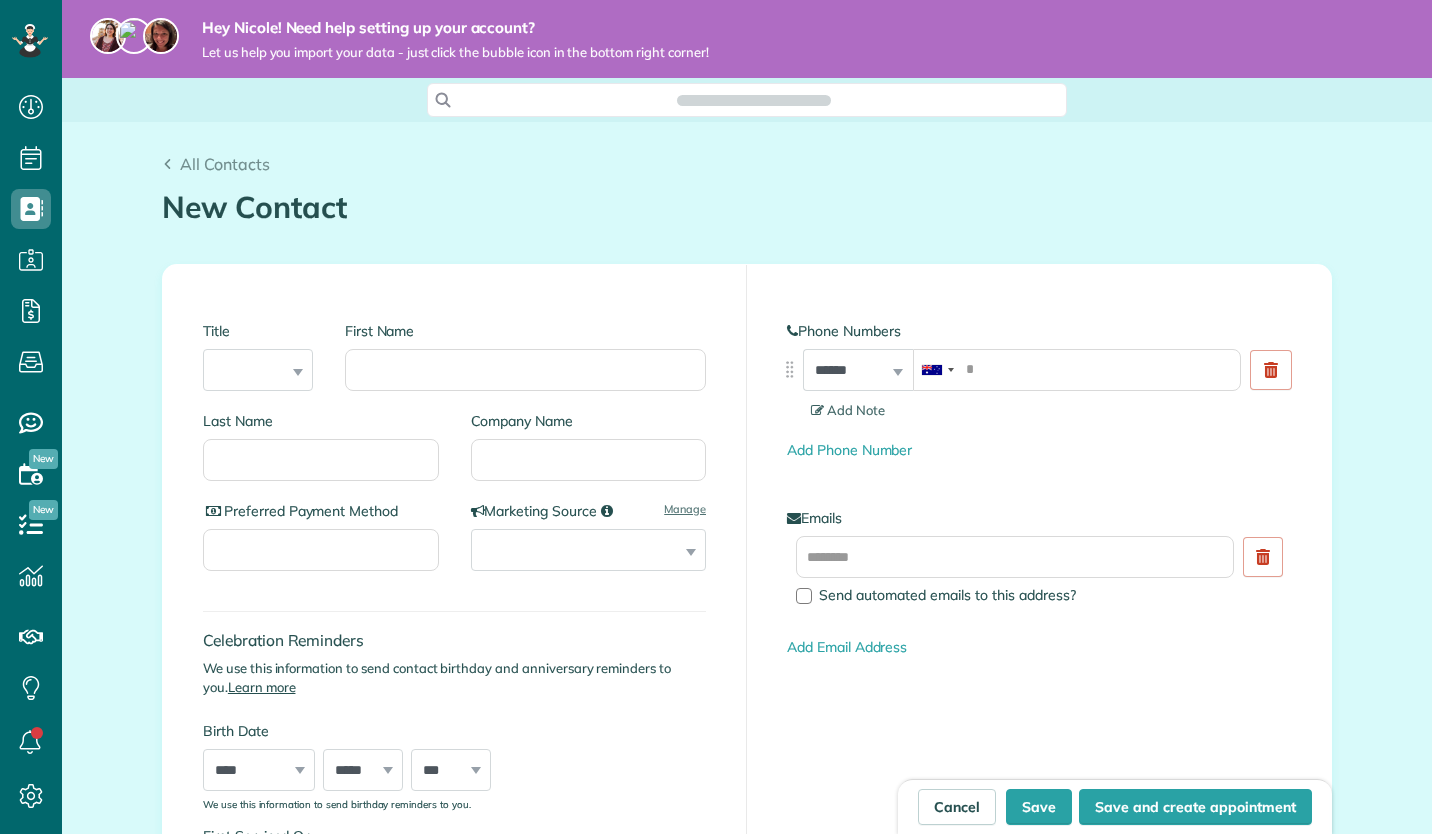 scroll, scrollTop: 0, scrollLeft: 0, axis: both 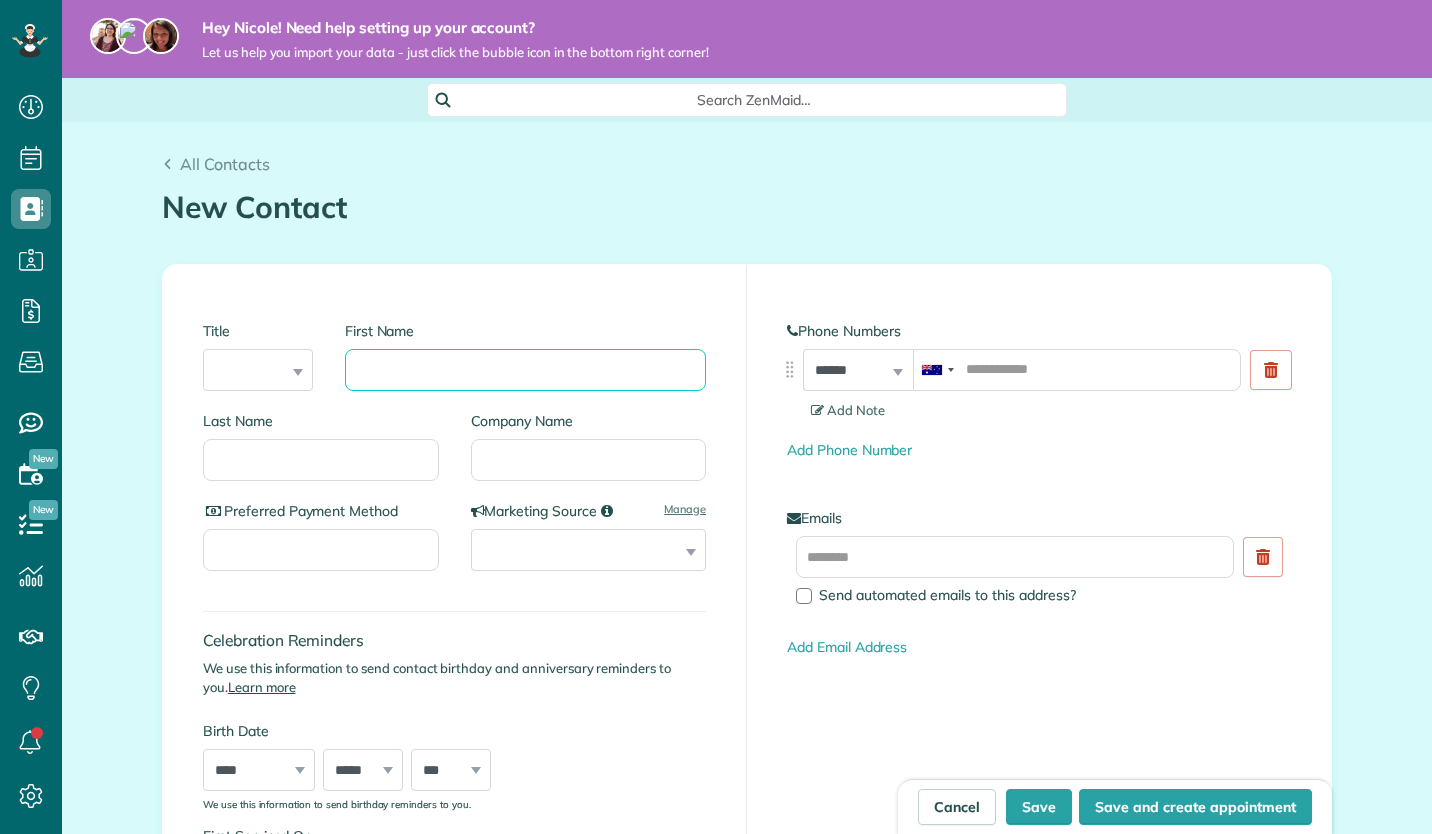 click on "First Name" at bounding box center [525, 370] 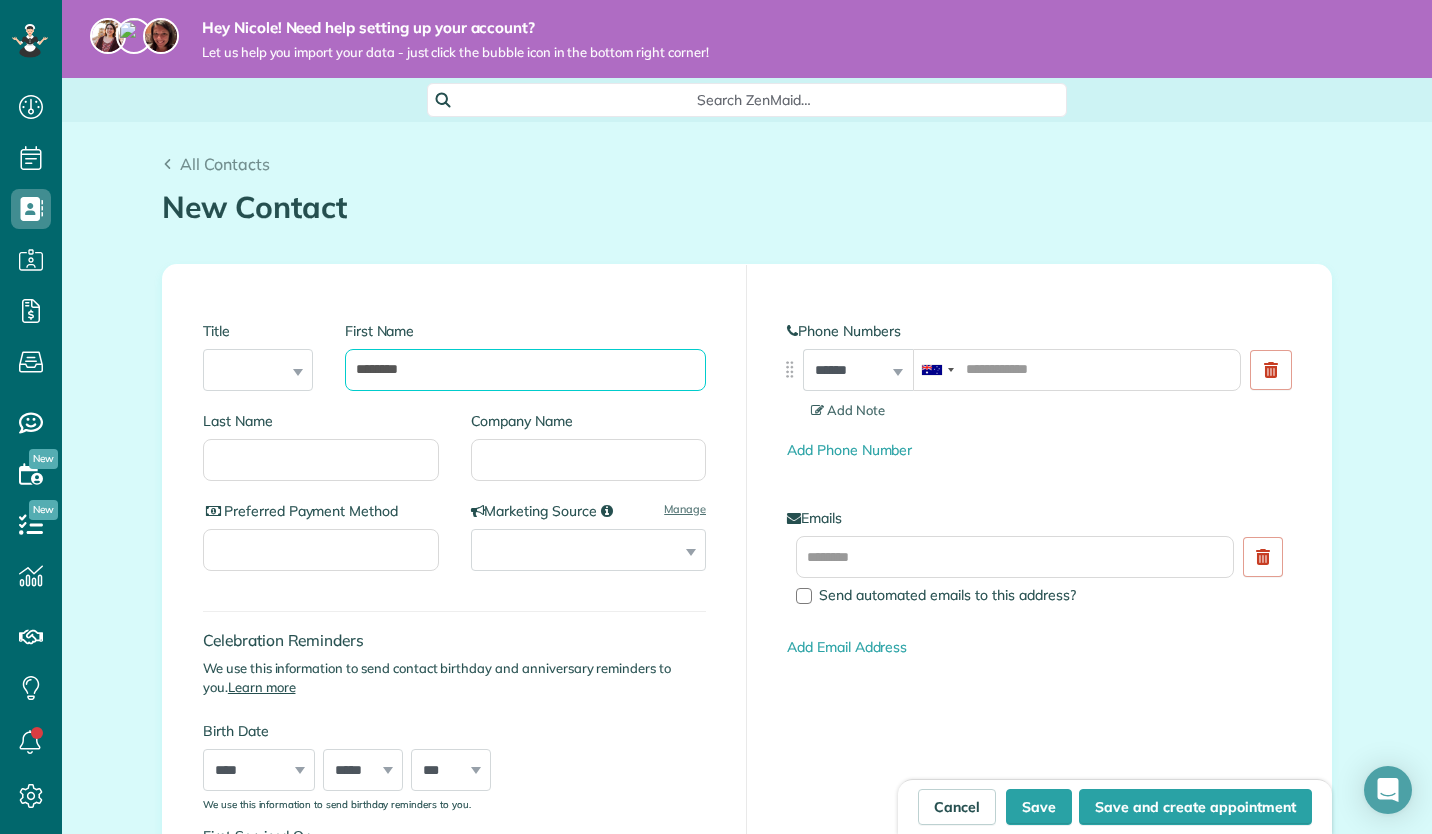 type on "********" 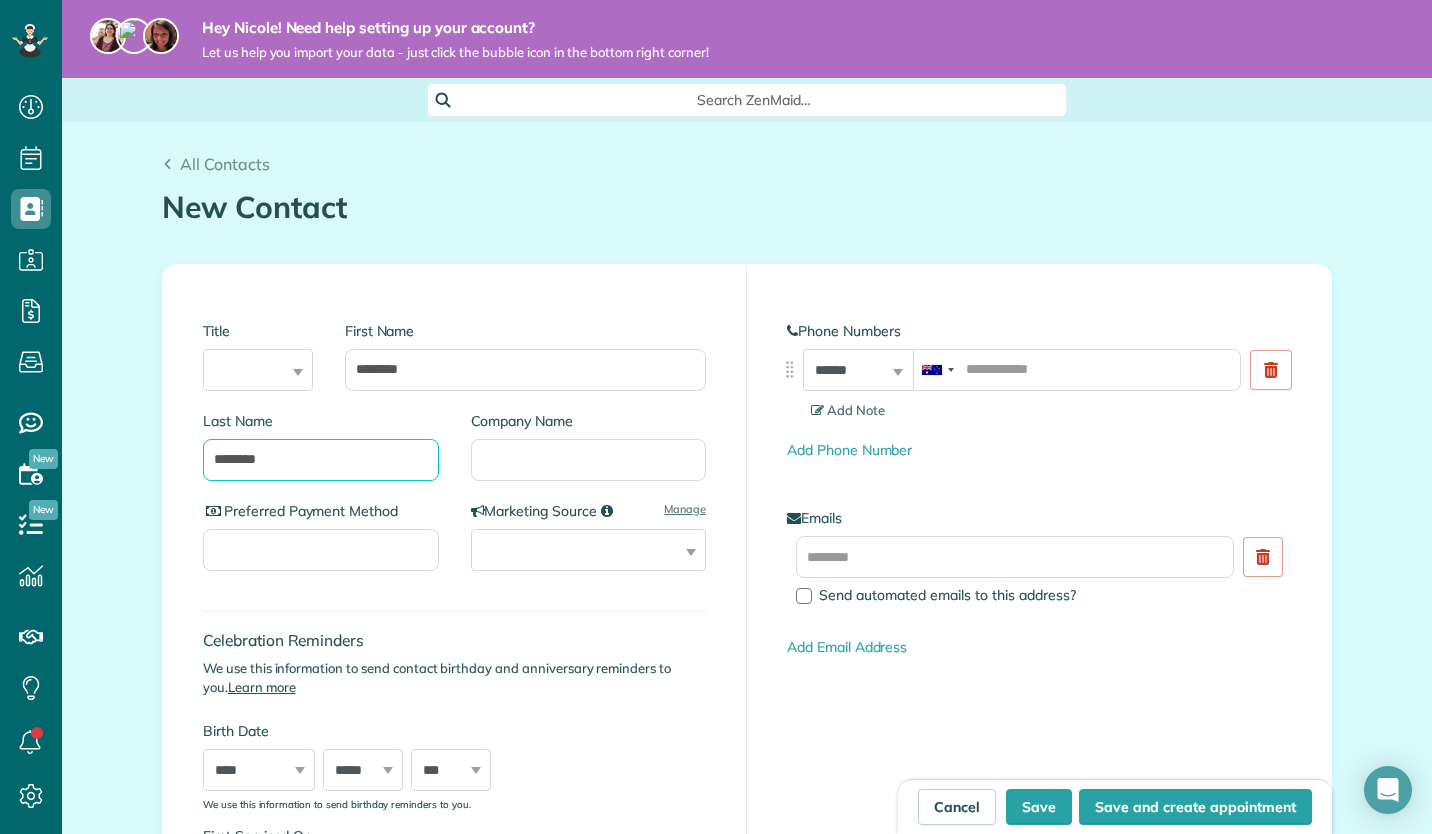 type on "********" 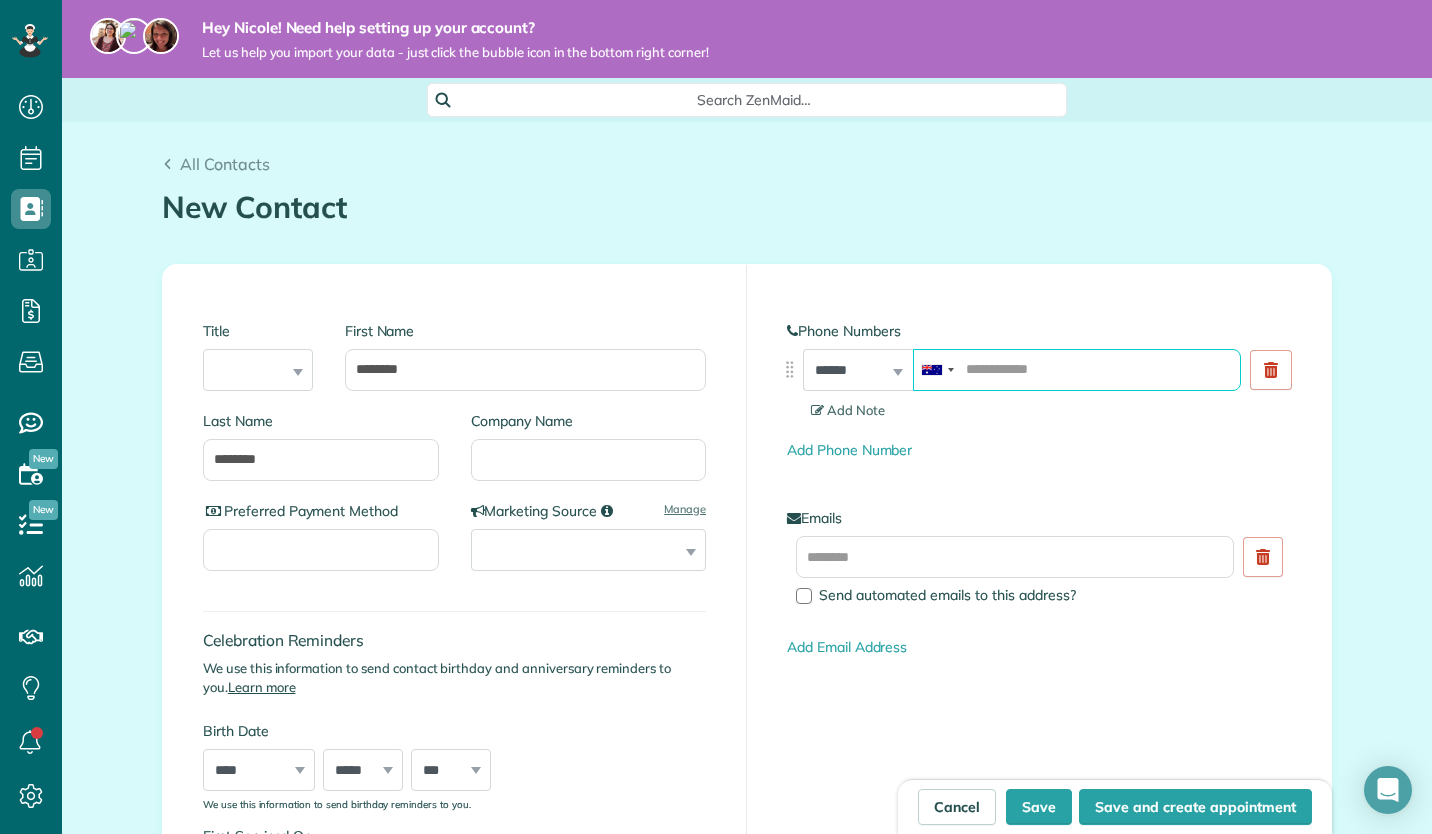 click at bounding box center (1077, 370) 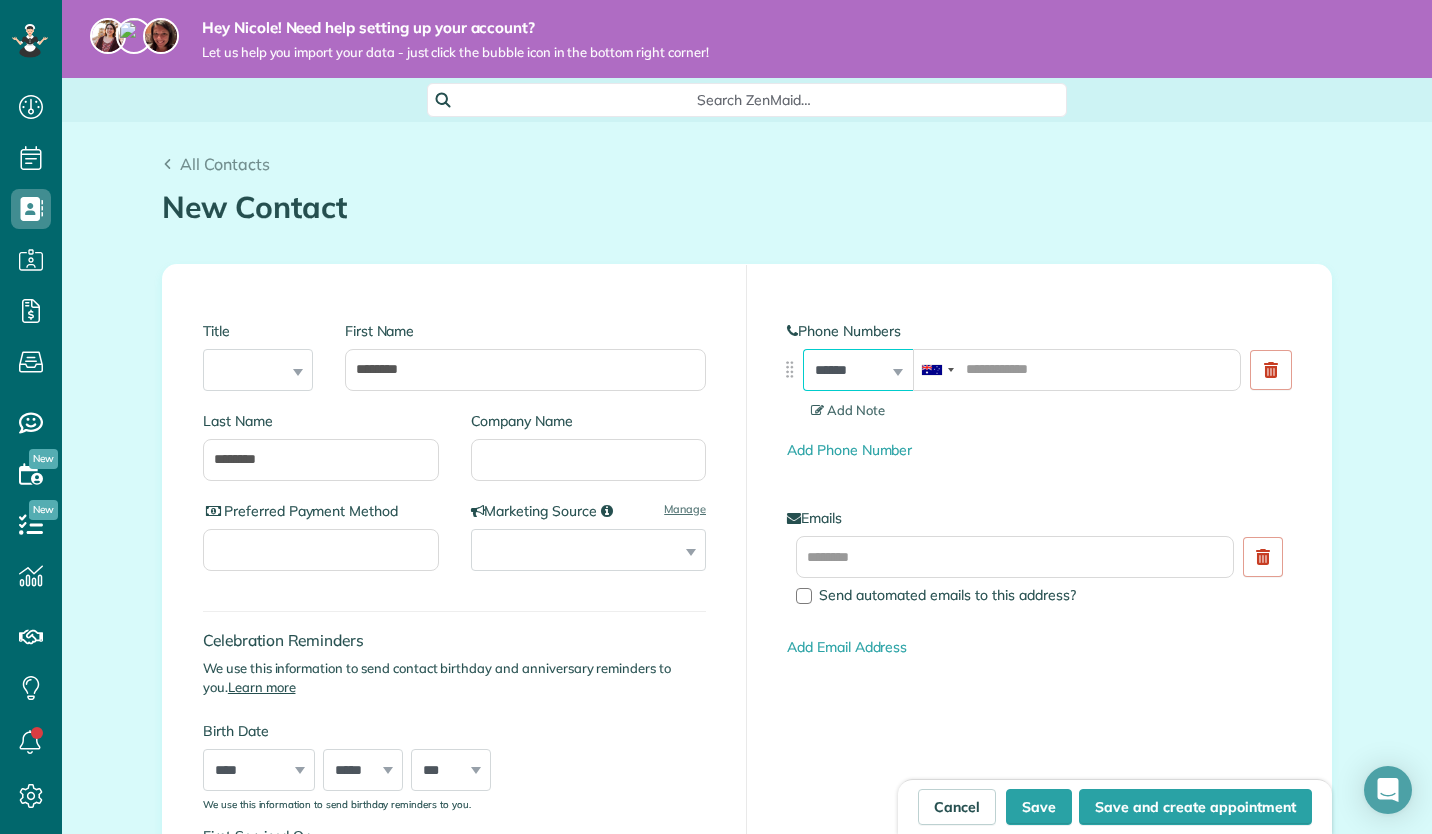 click on "**********" at bounding box center [858, 370] 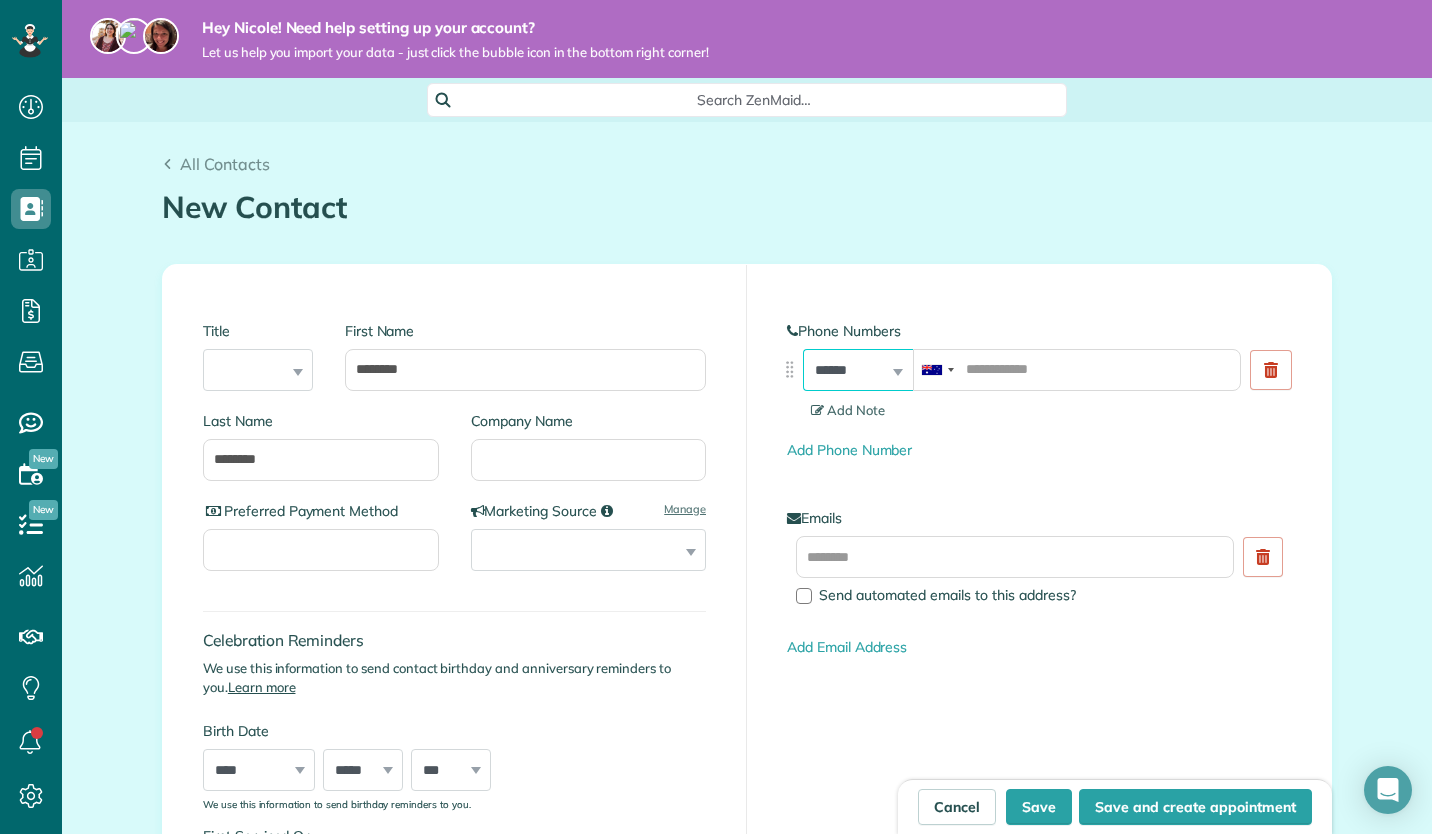 select on "****" 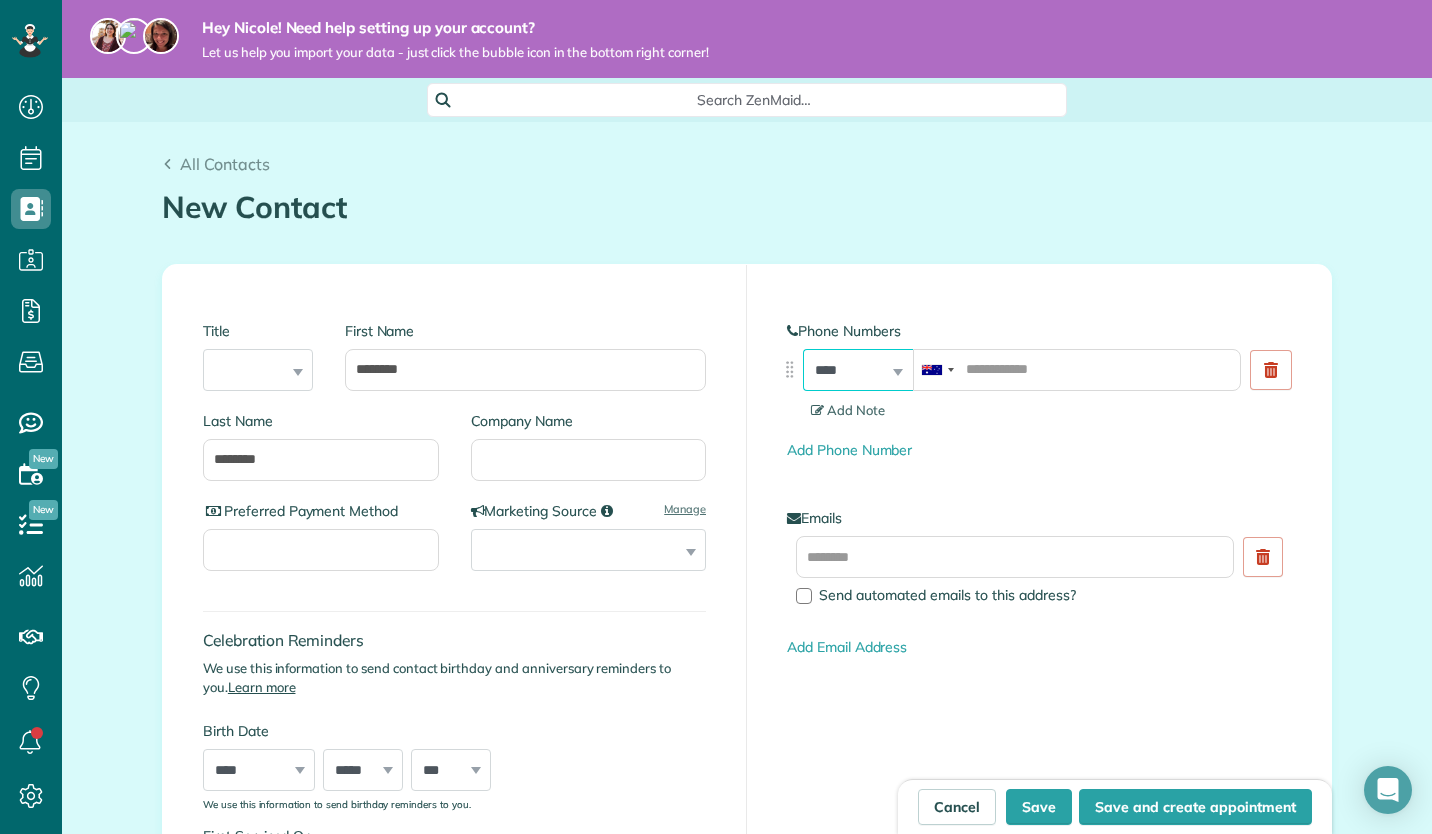 click on "**********" at bounding box center (858, 370) 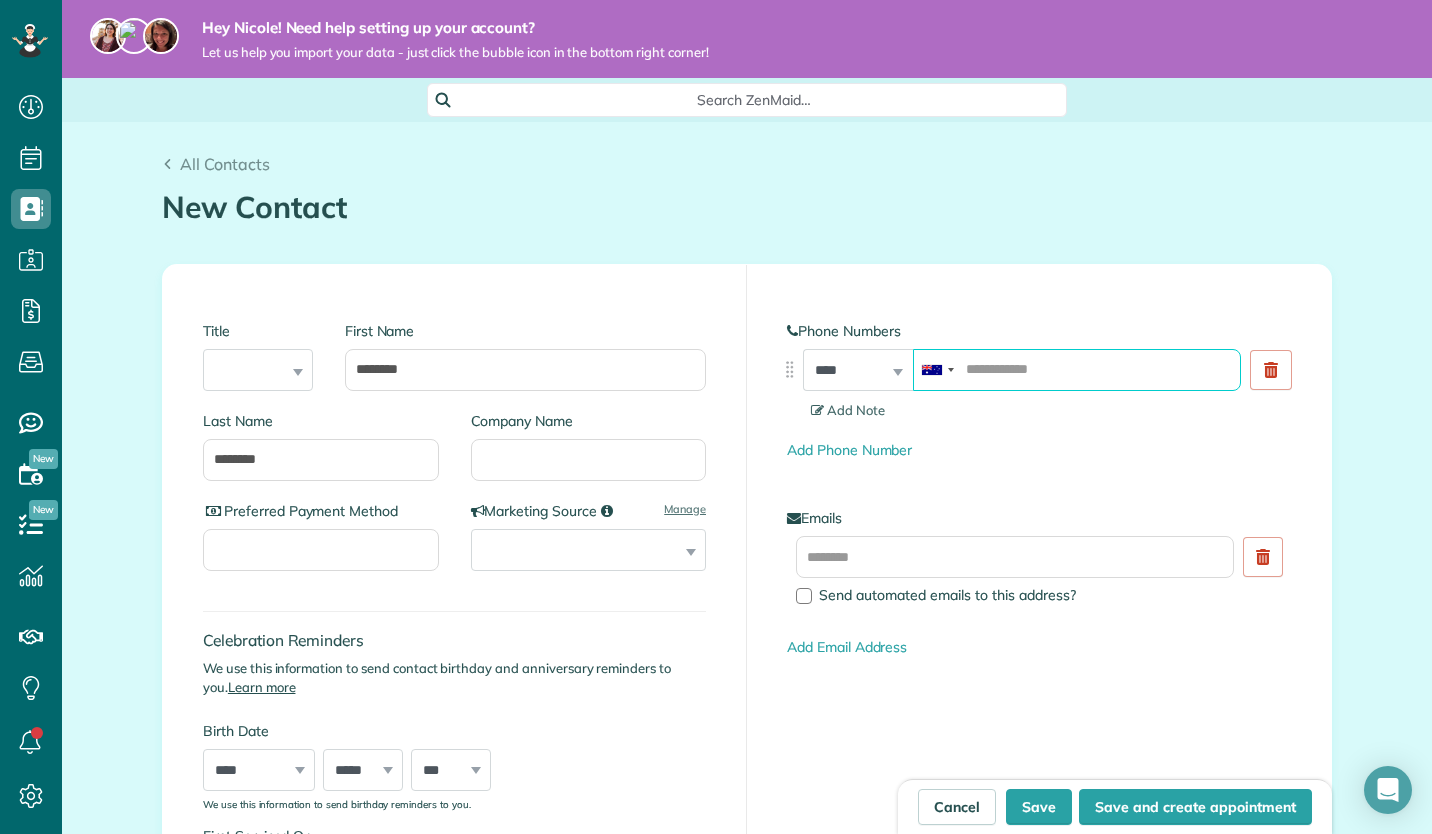click at bounding box center [1077, 370] 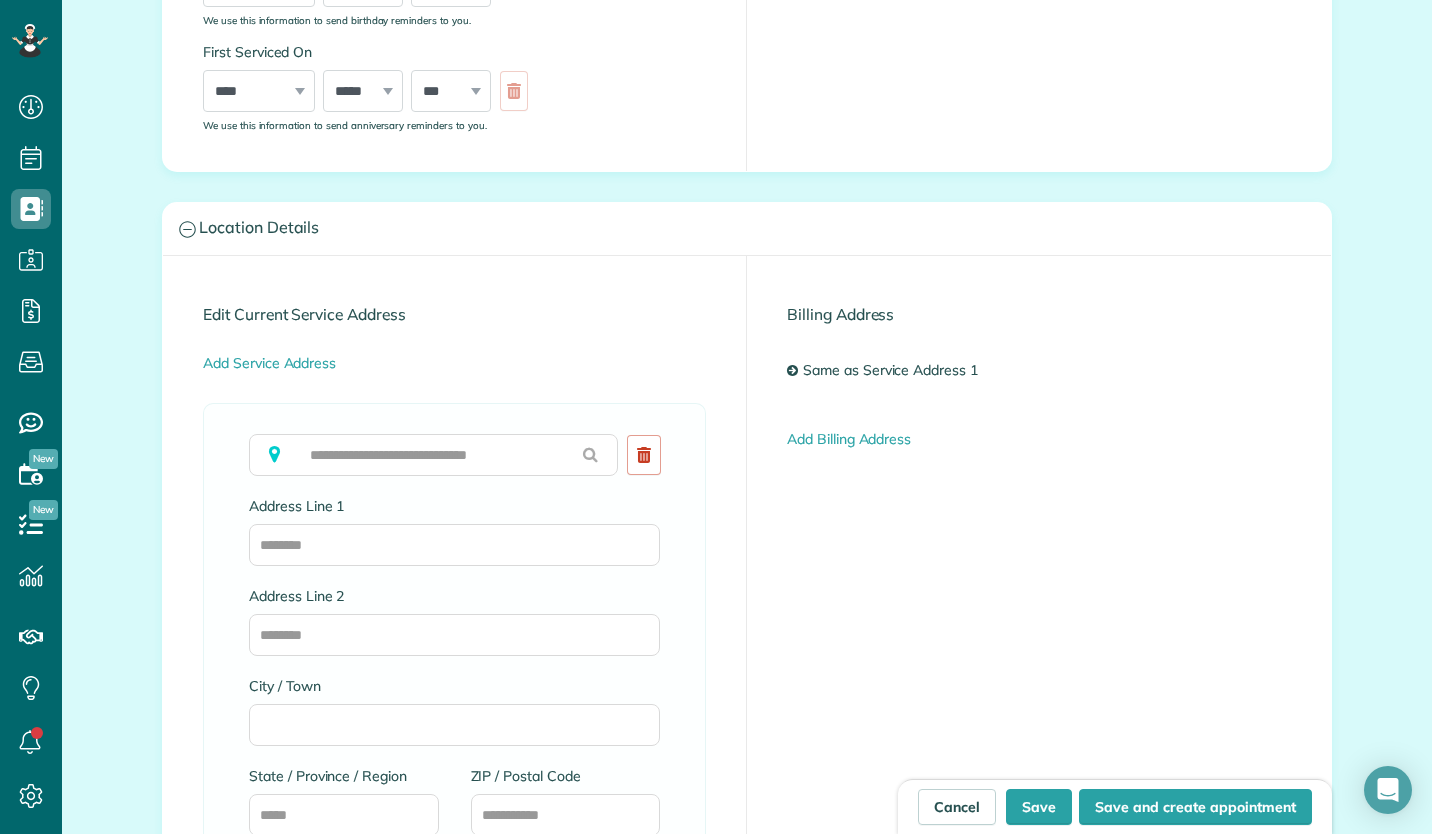 scroll, scrollTop: 836, scrollLeft: 0, axis: vertical 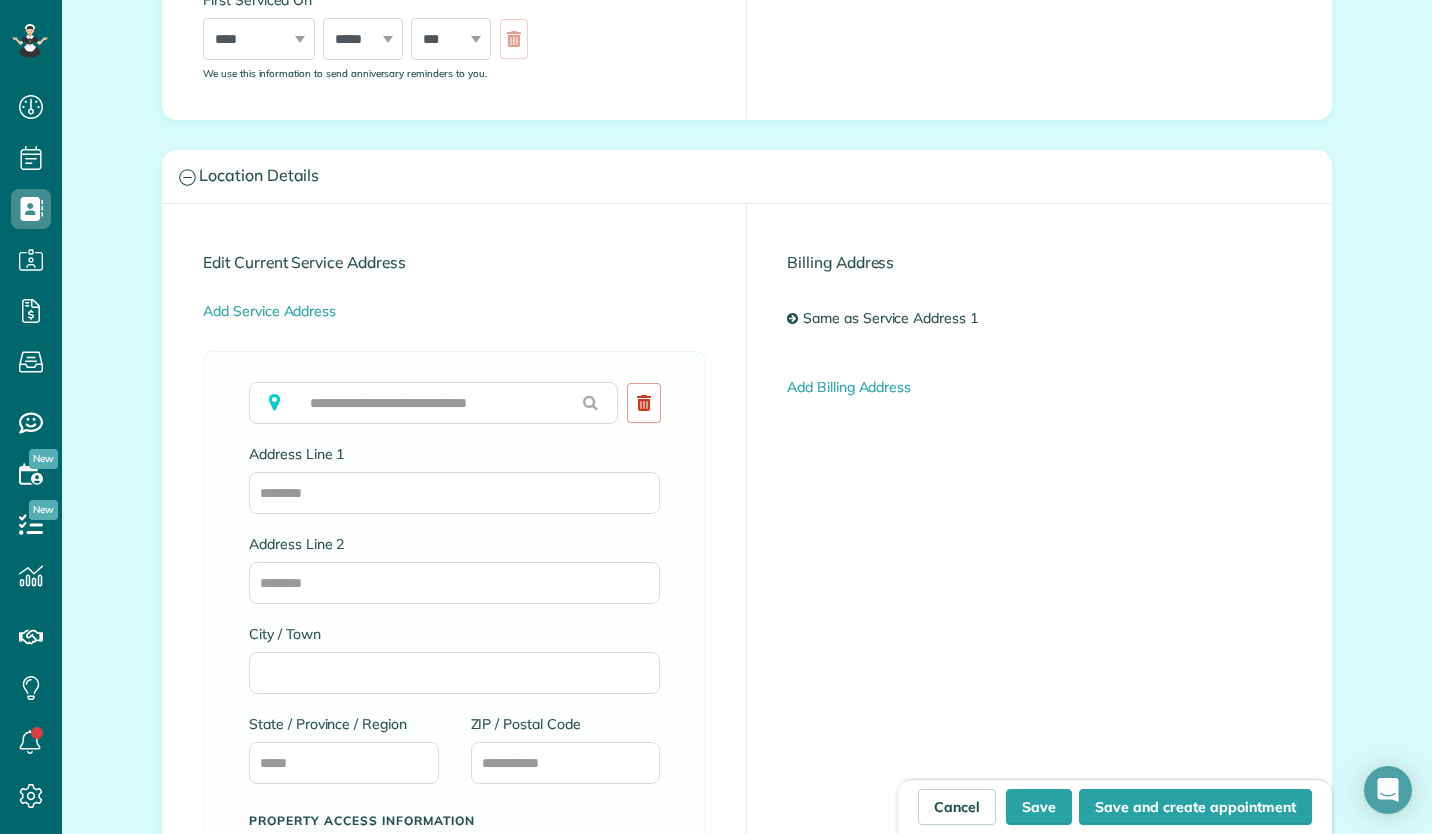 type on "********" 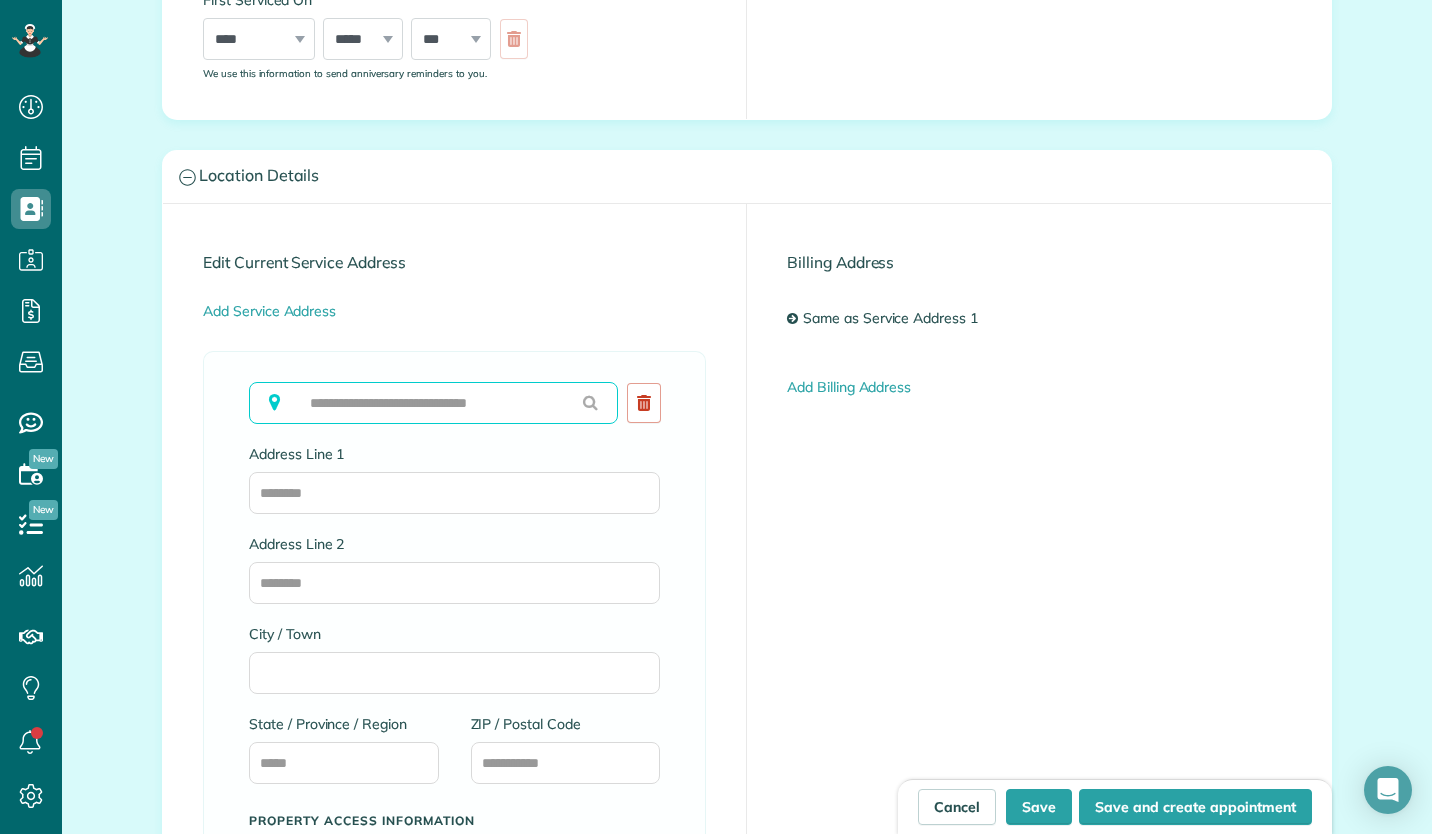 click at bounding box center (433, 403) 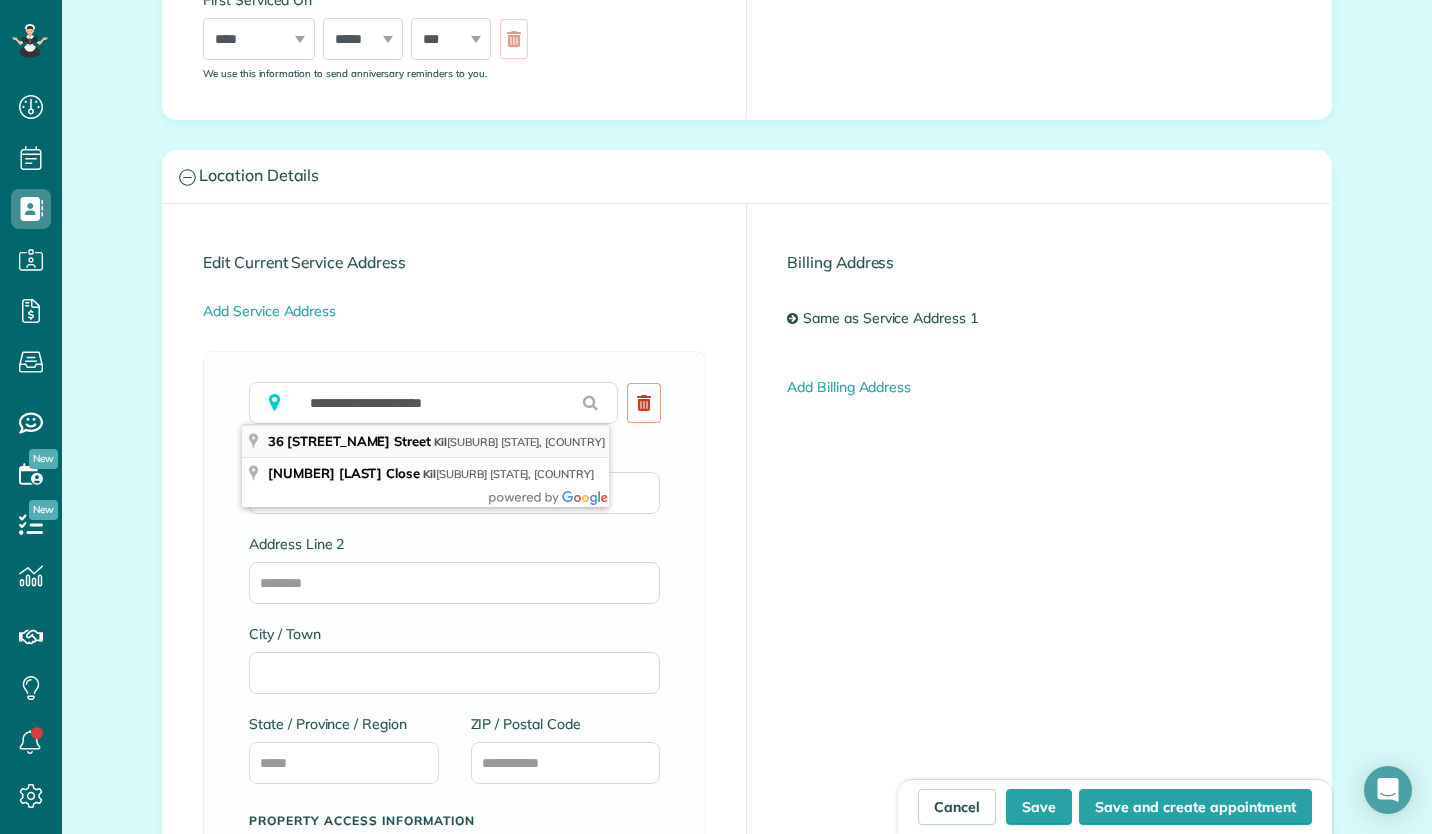 type on "**********" 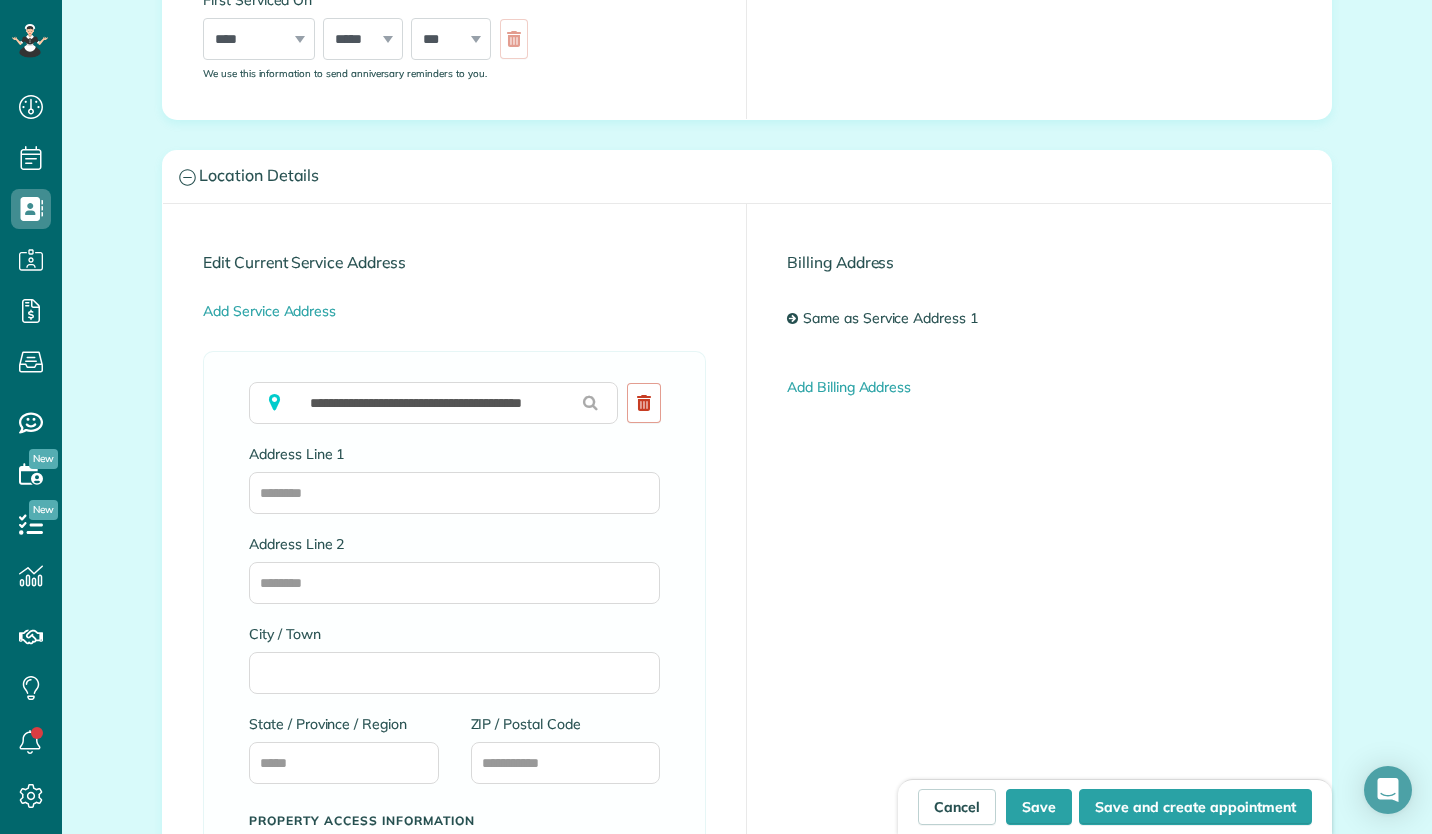 type on "**********" 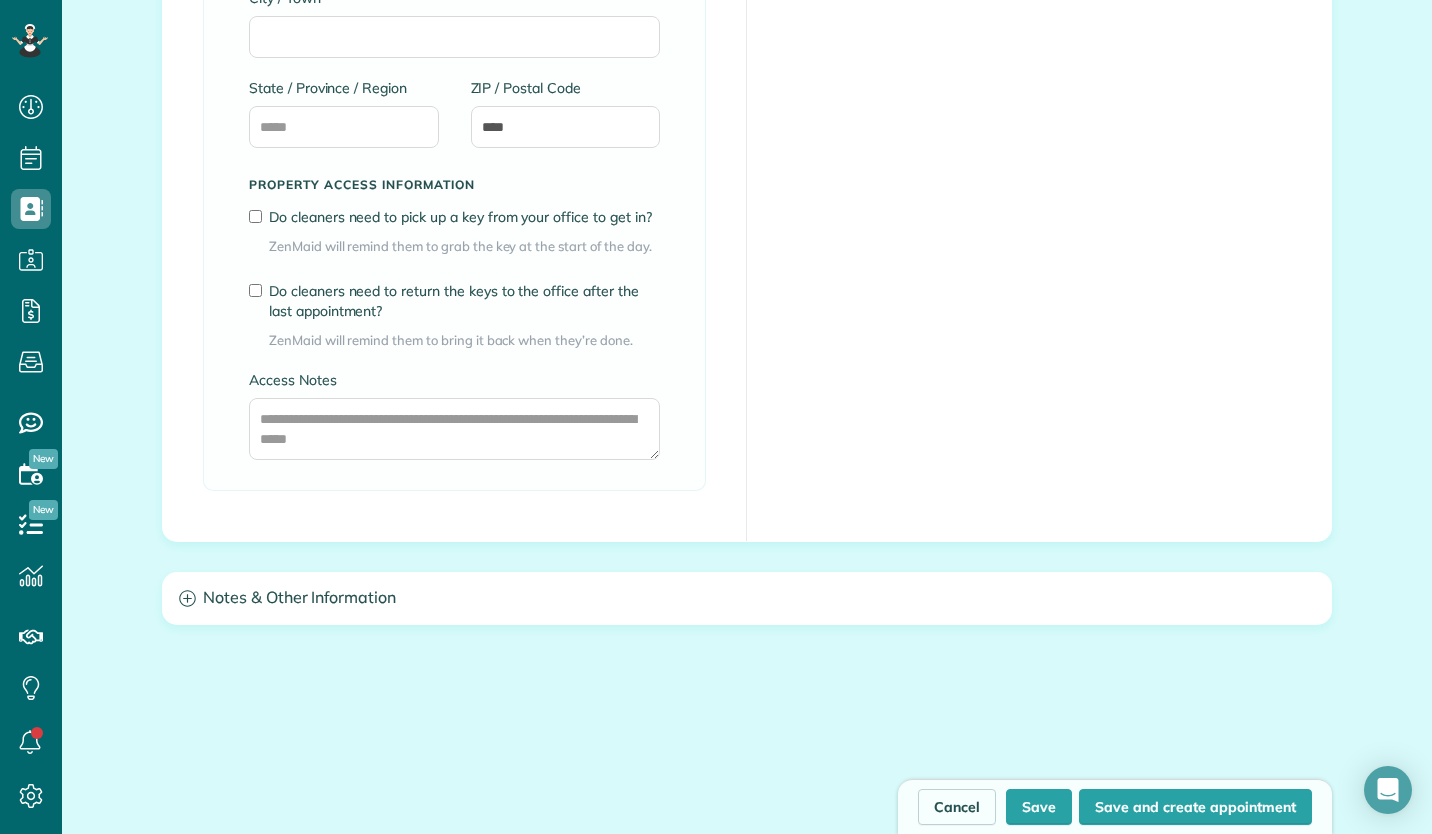 scroll, scrollTop: 1545, scrollLeft: 0, axis: vertical 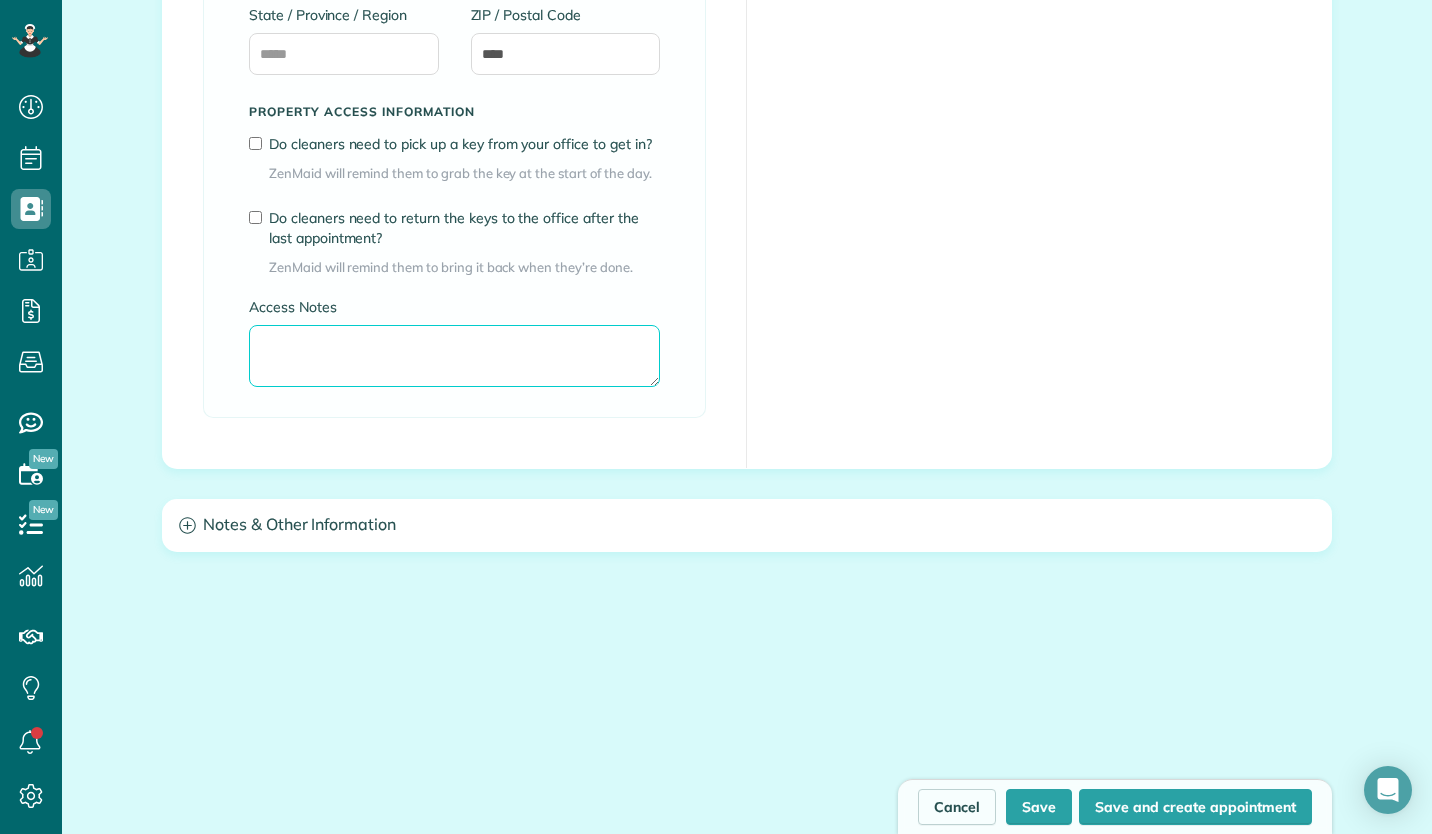 click on "Access Notes" at bounding box center (454, 356) 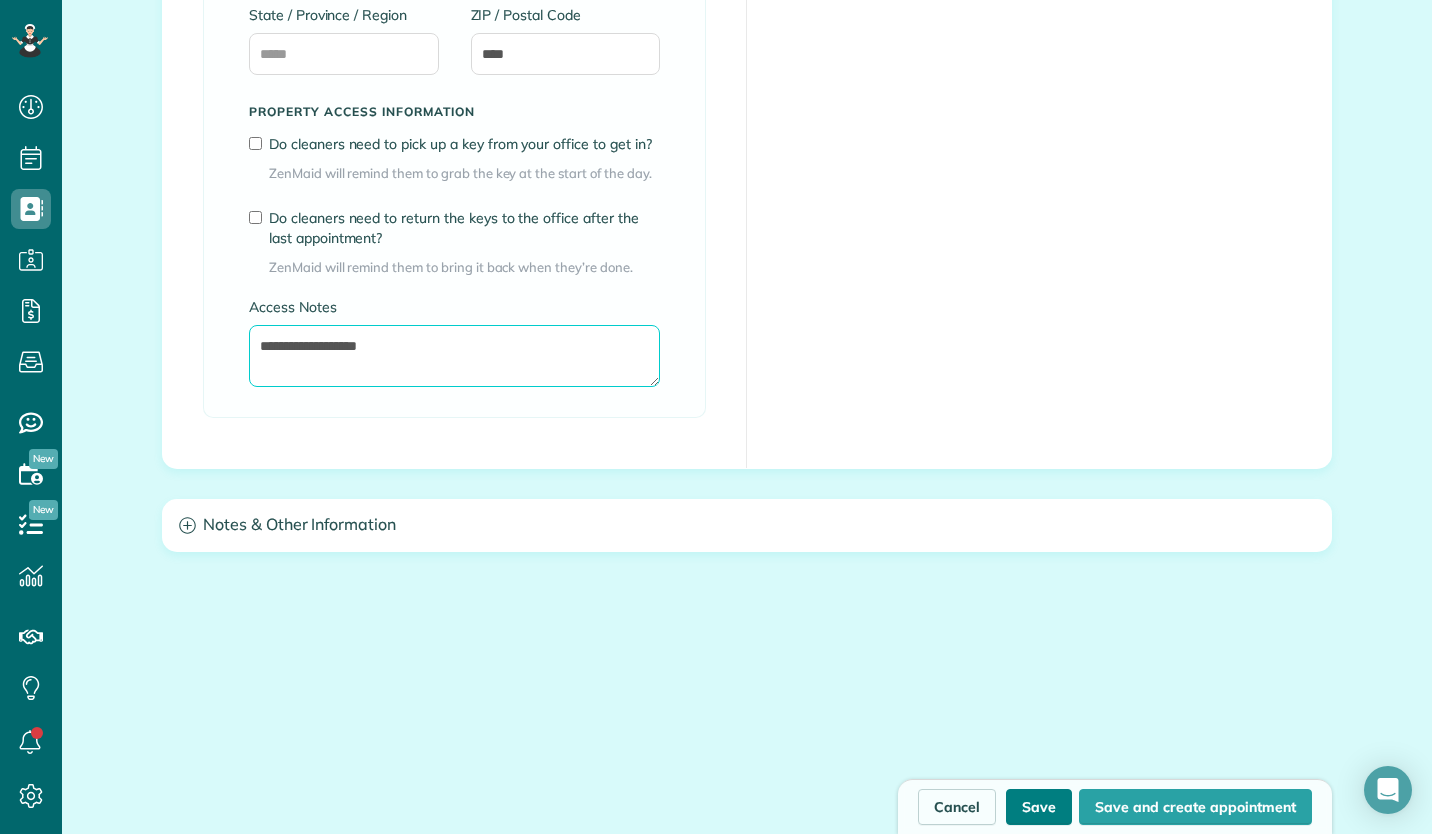 type on "**********" 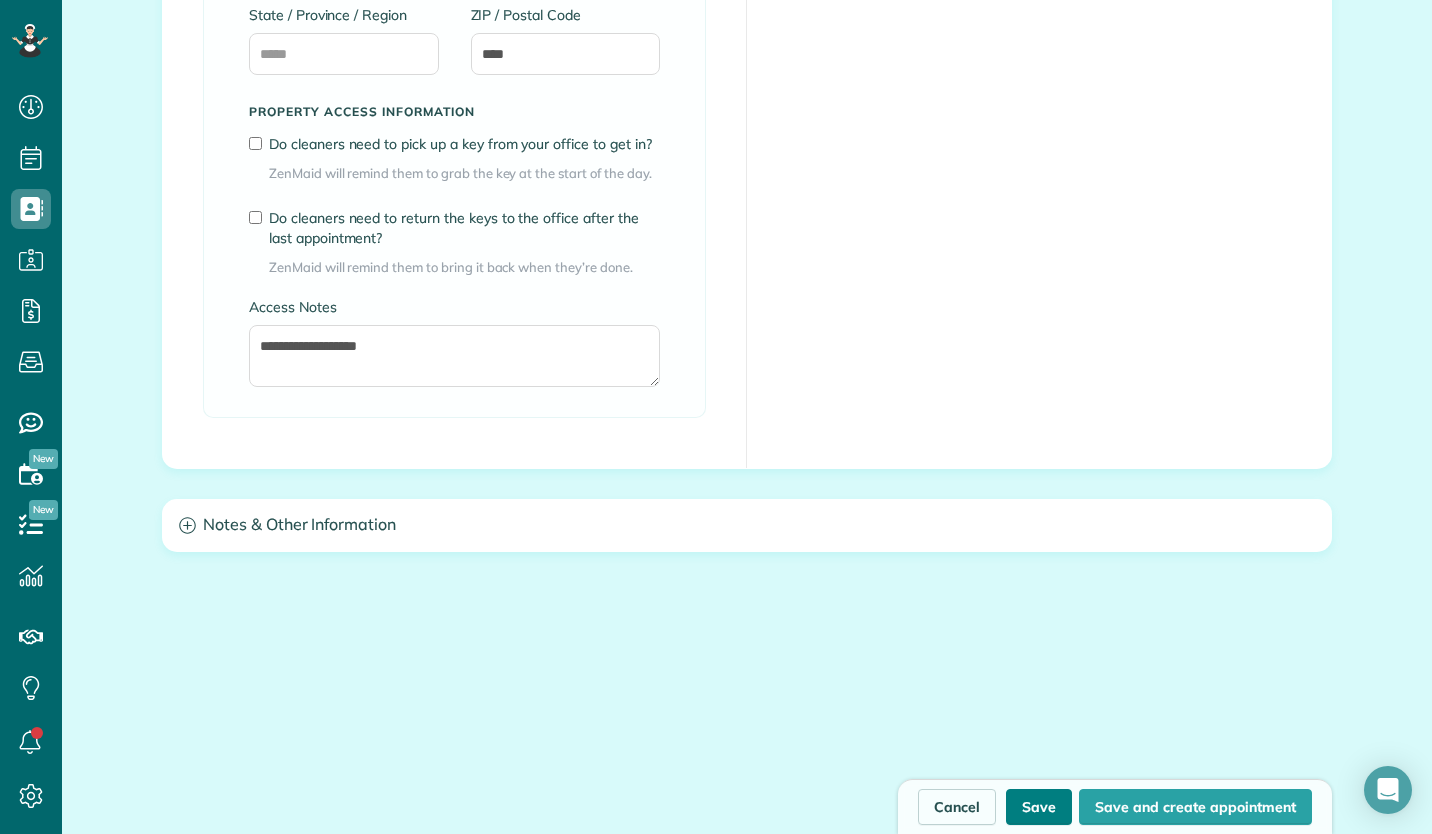 click on "Save" at bounding box center (1039, 807) 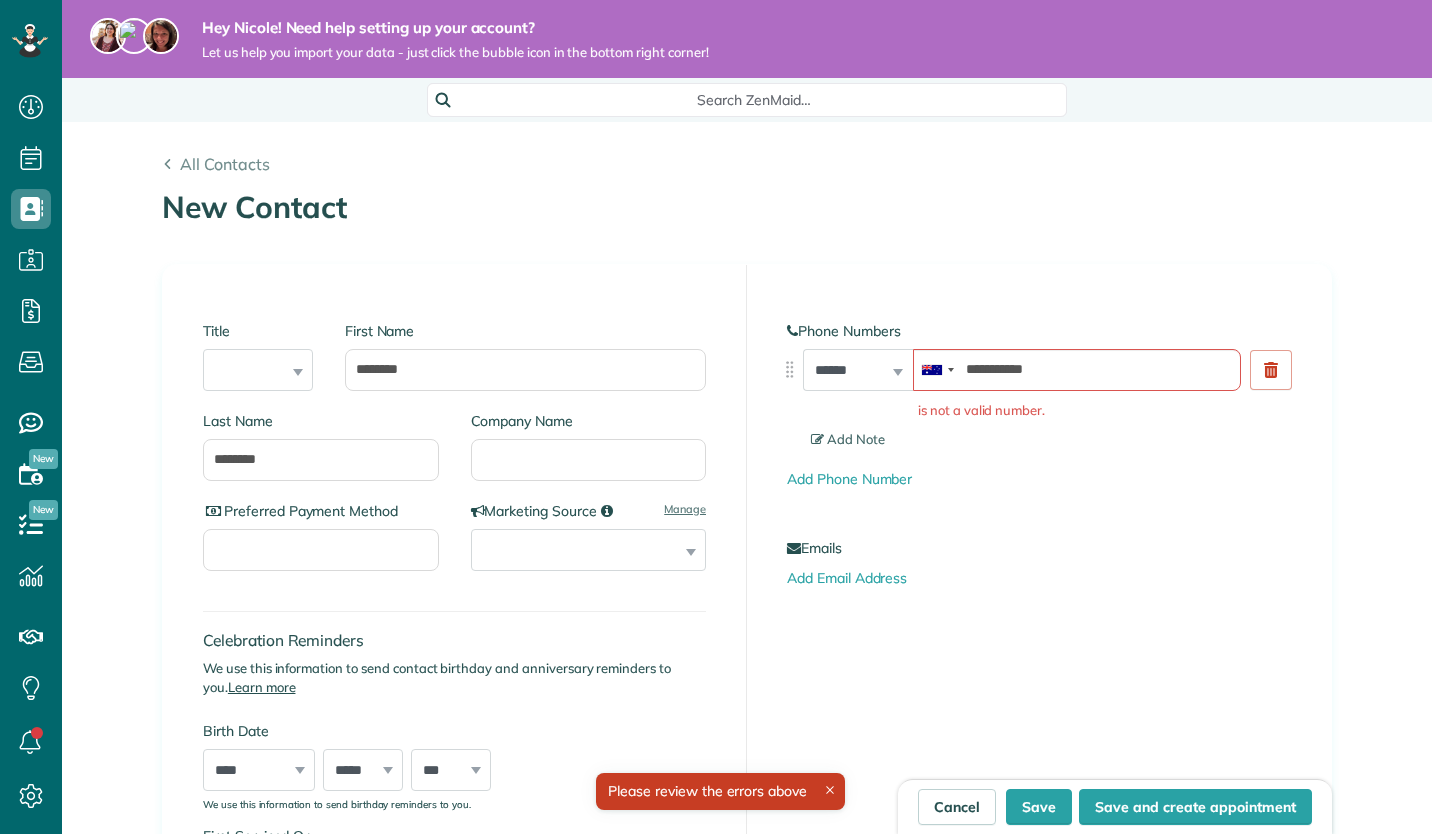 scroll, scrollTop: 0, scrollLeft: 0, axis: both 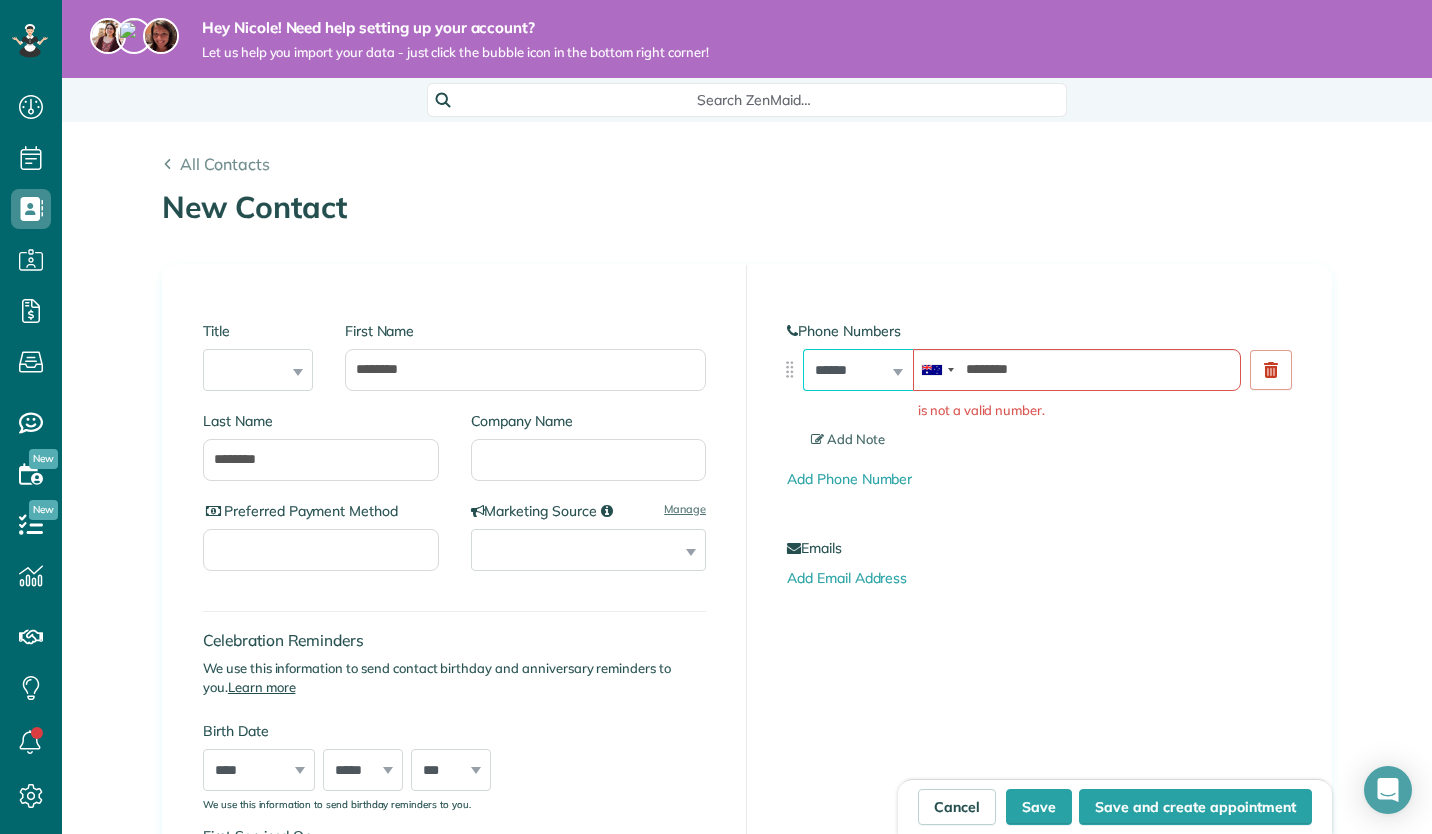 click on "**********" at bounding box center (858, 370) 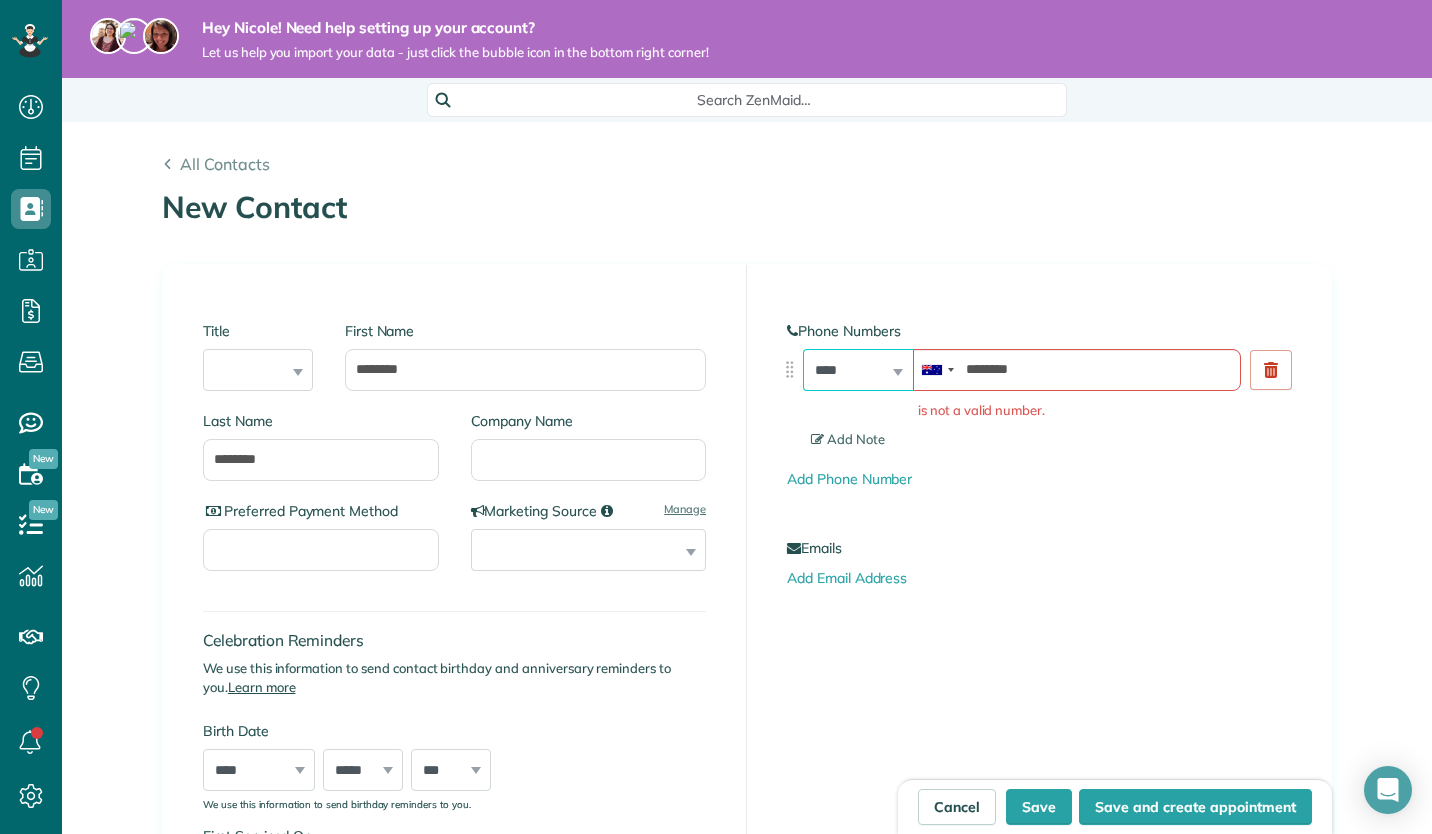 click on "**********" at bounding box center [858, 370] 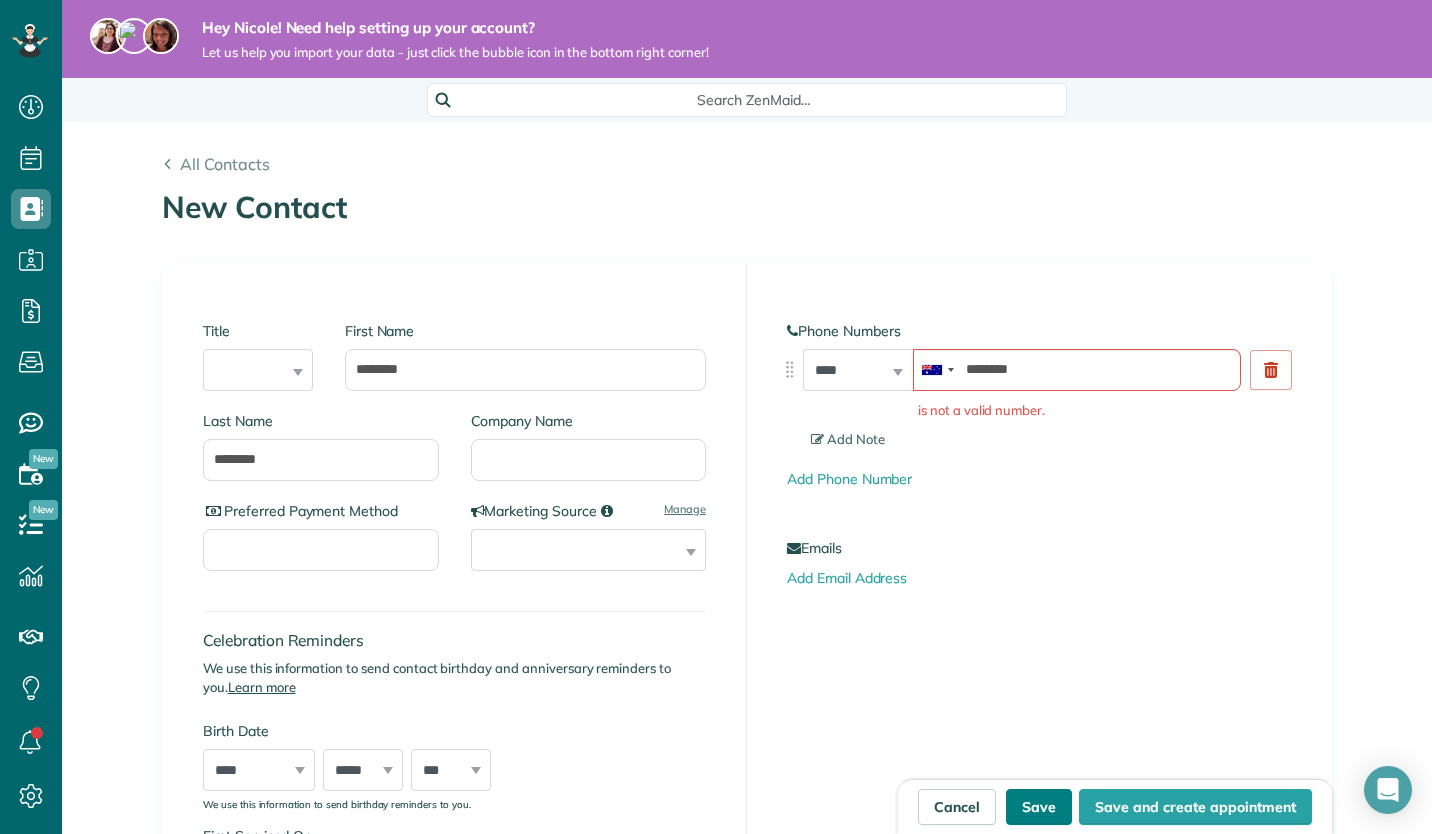 click on "Save" at bounding box center (1039, 807) 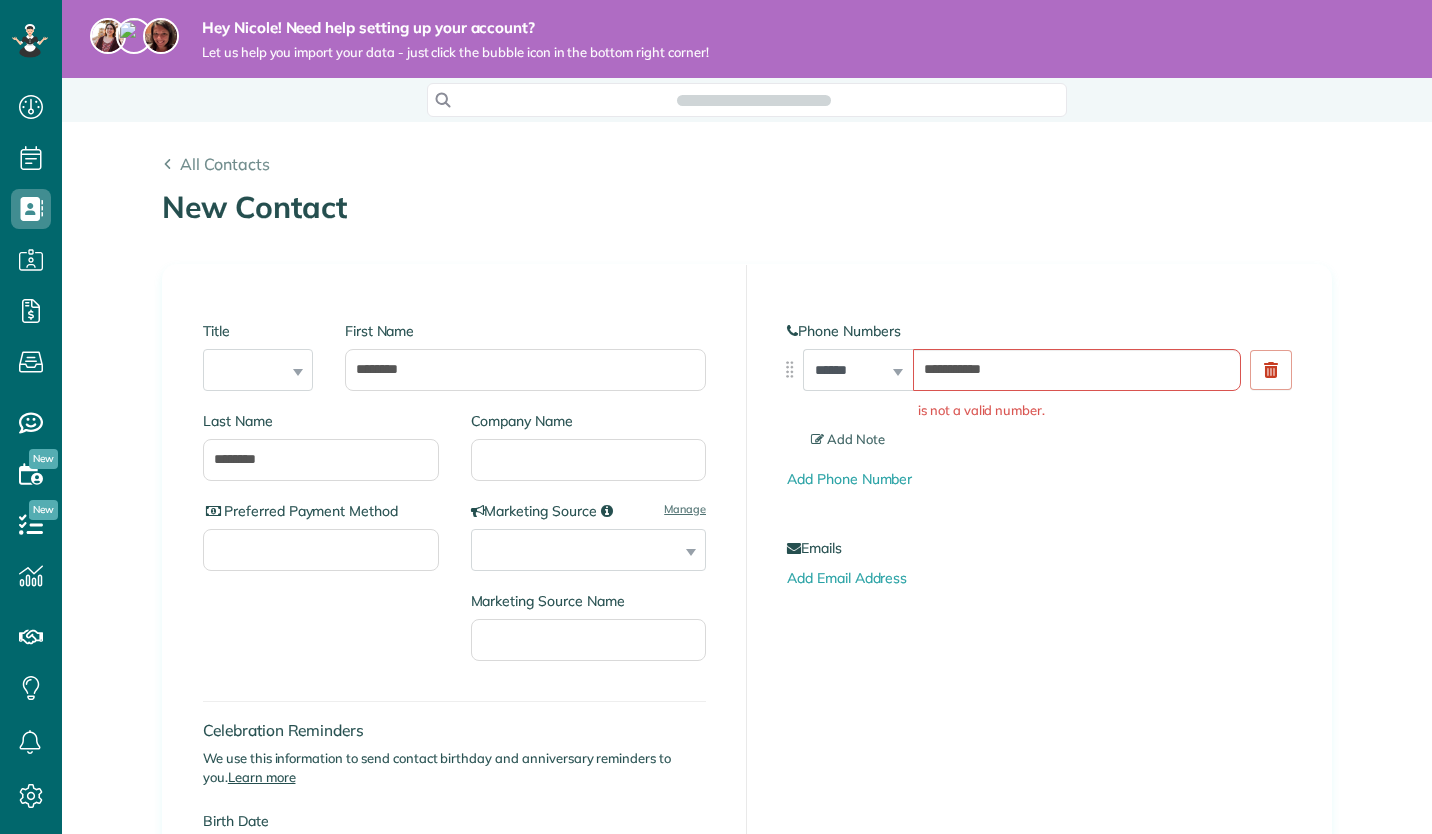 scroll, scrollTop: 0, scrollLeft: 0, axis: both 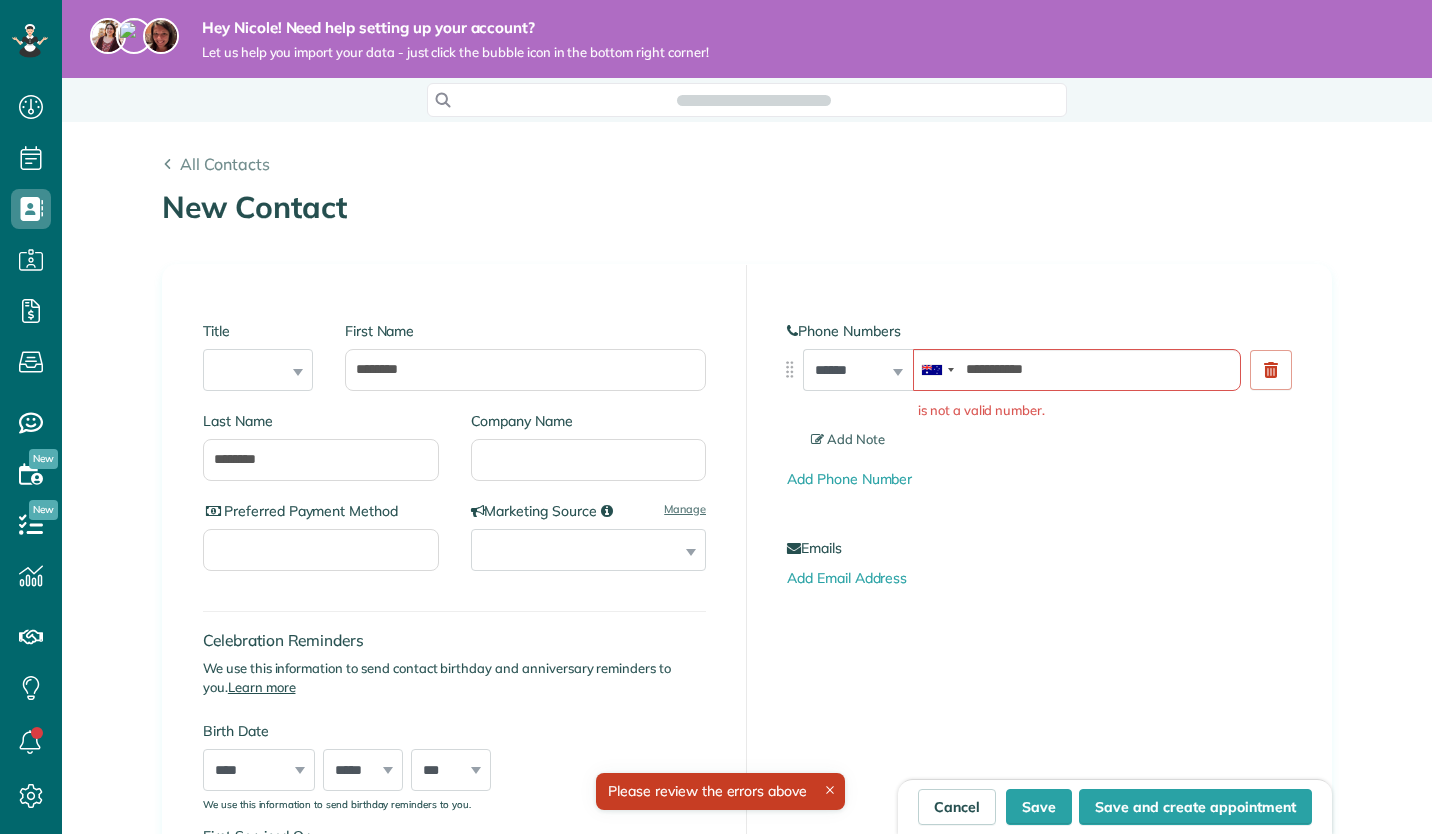 type on "********" 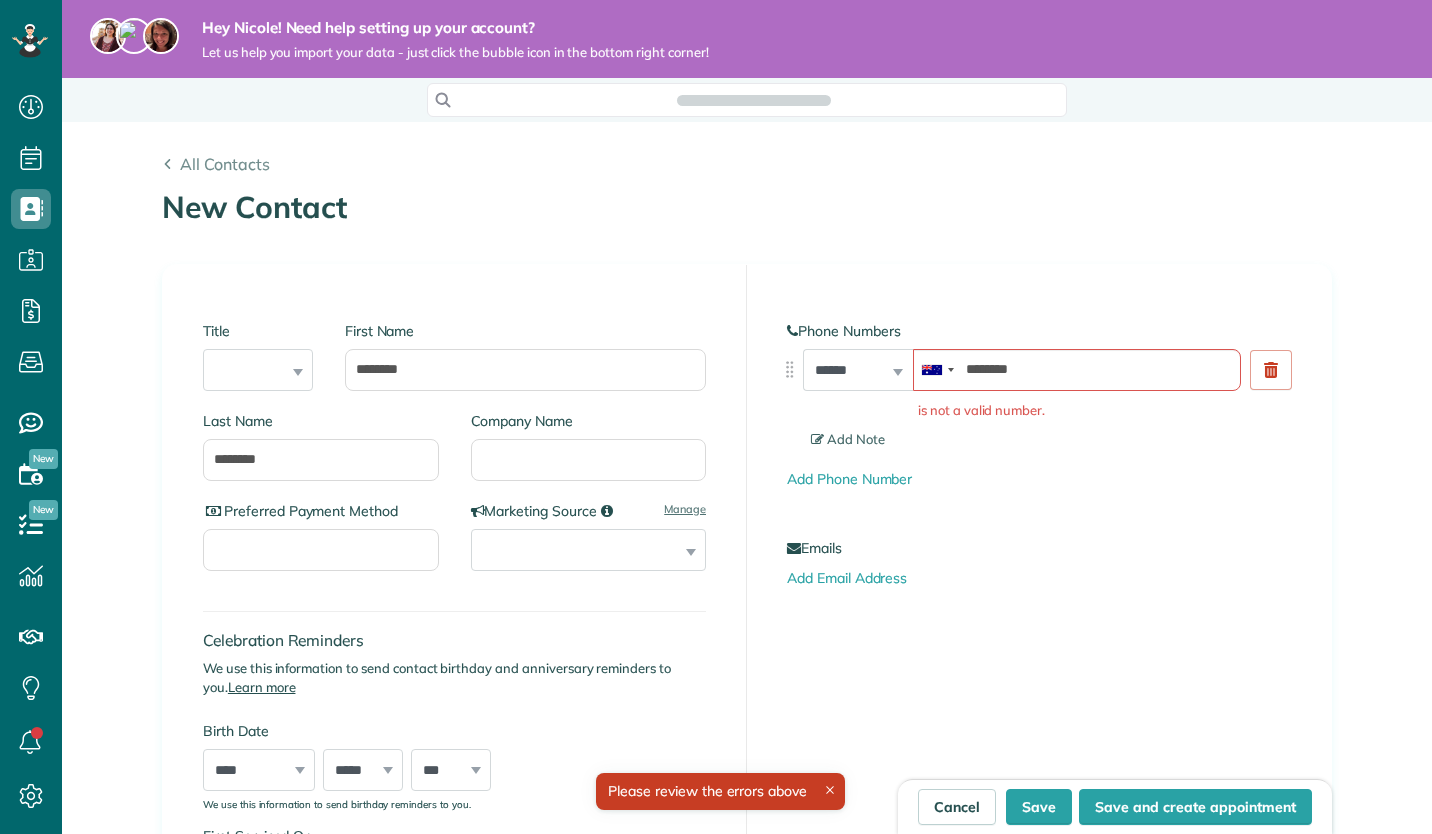 scroll, scrollTop: 834, scrollLeft: 62, axis: both 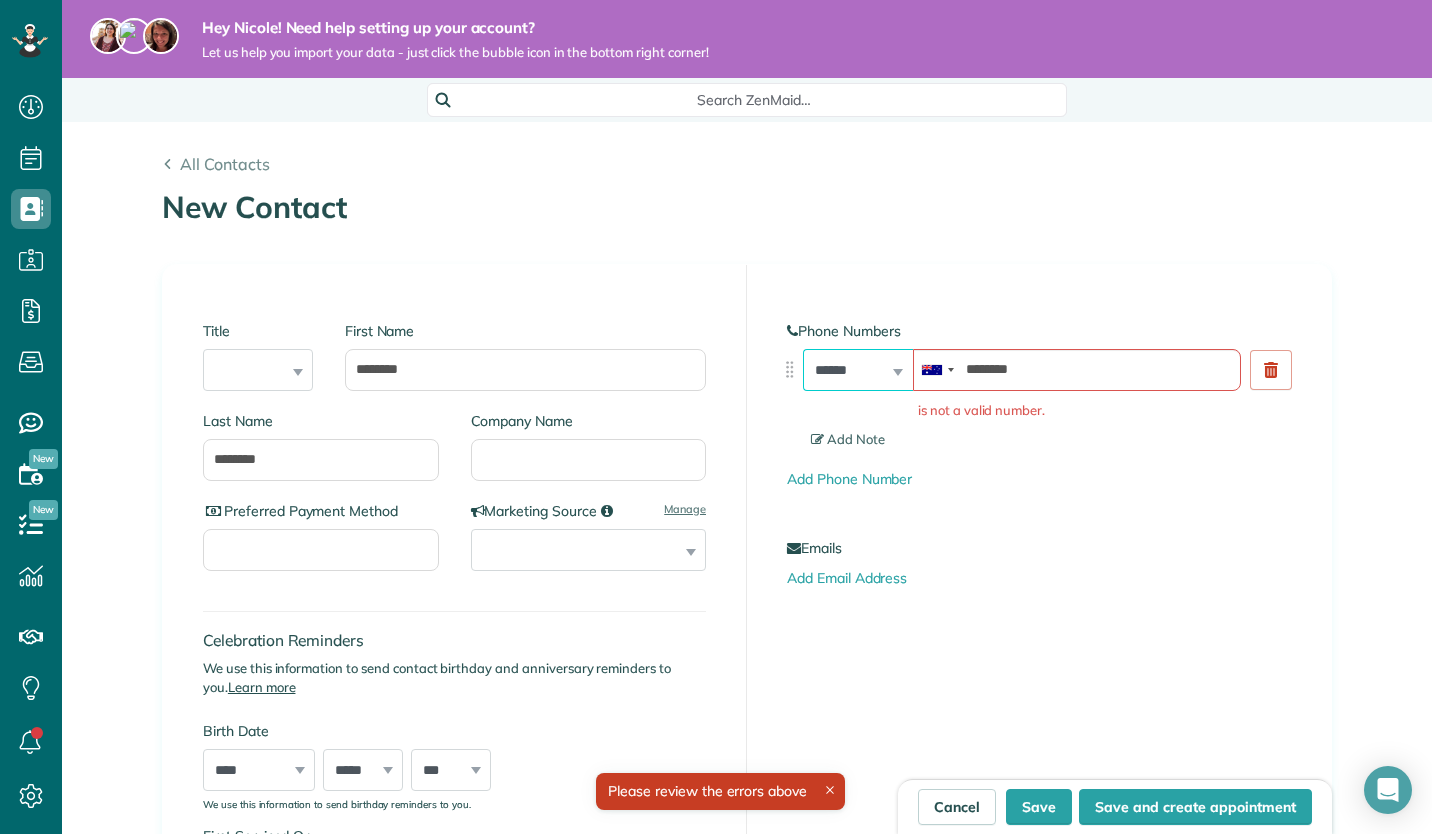 click on "**********" at bounding box center [858, 370] 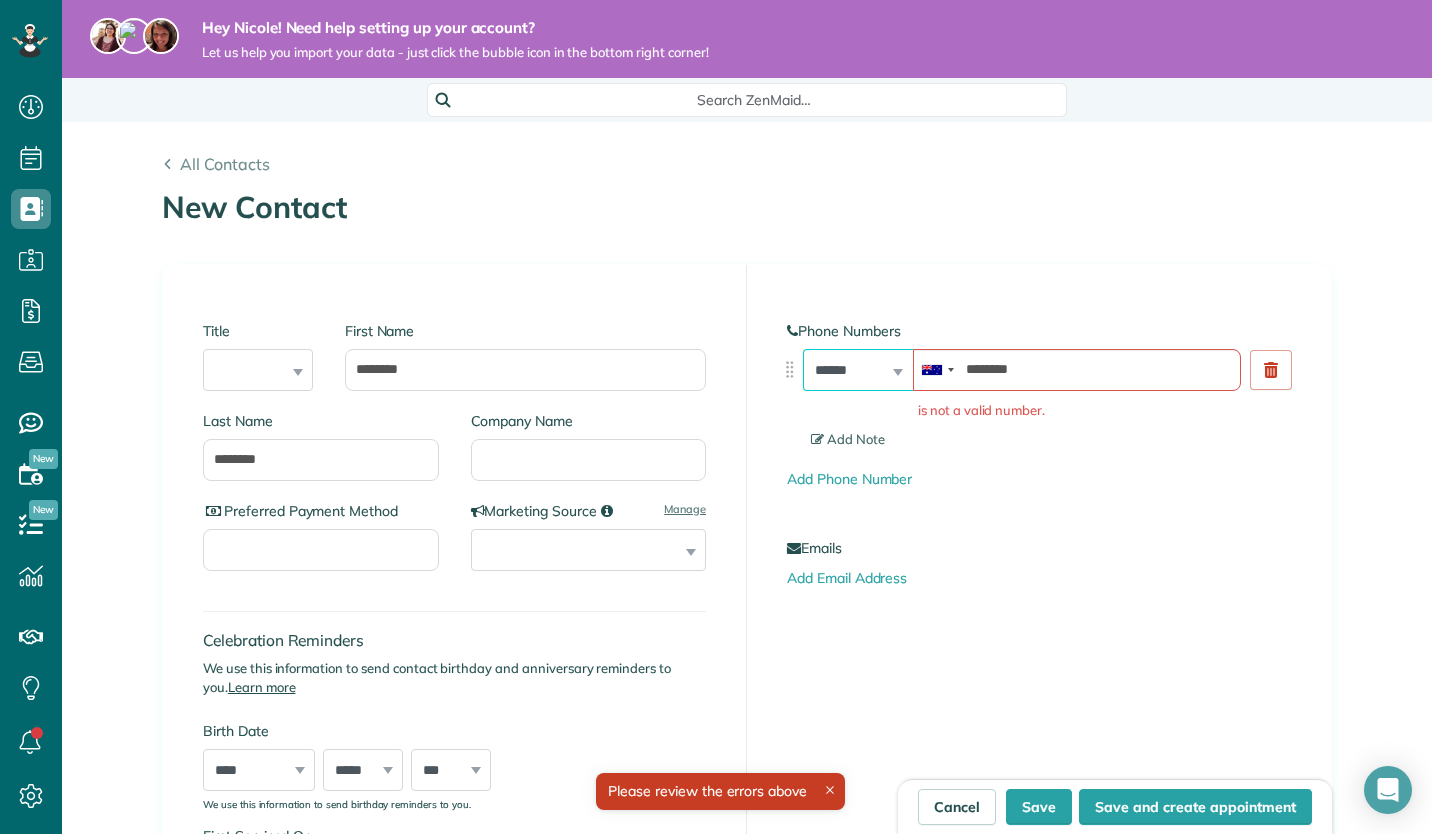select on "**********" 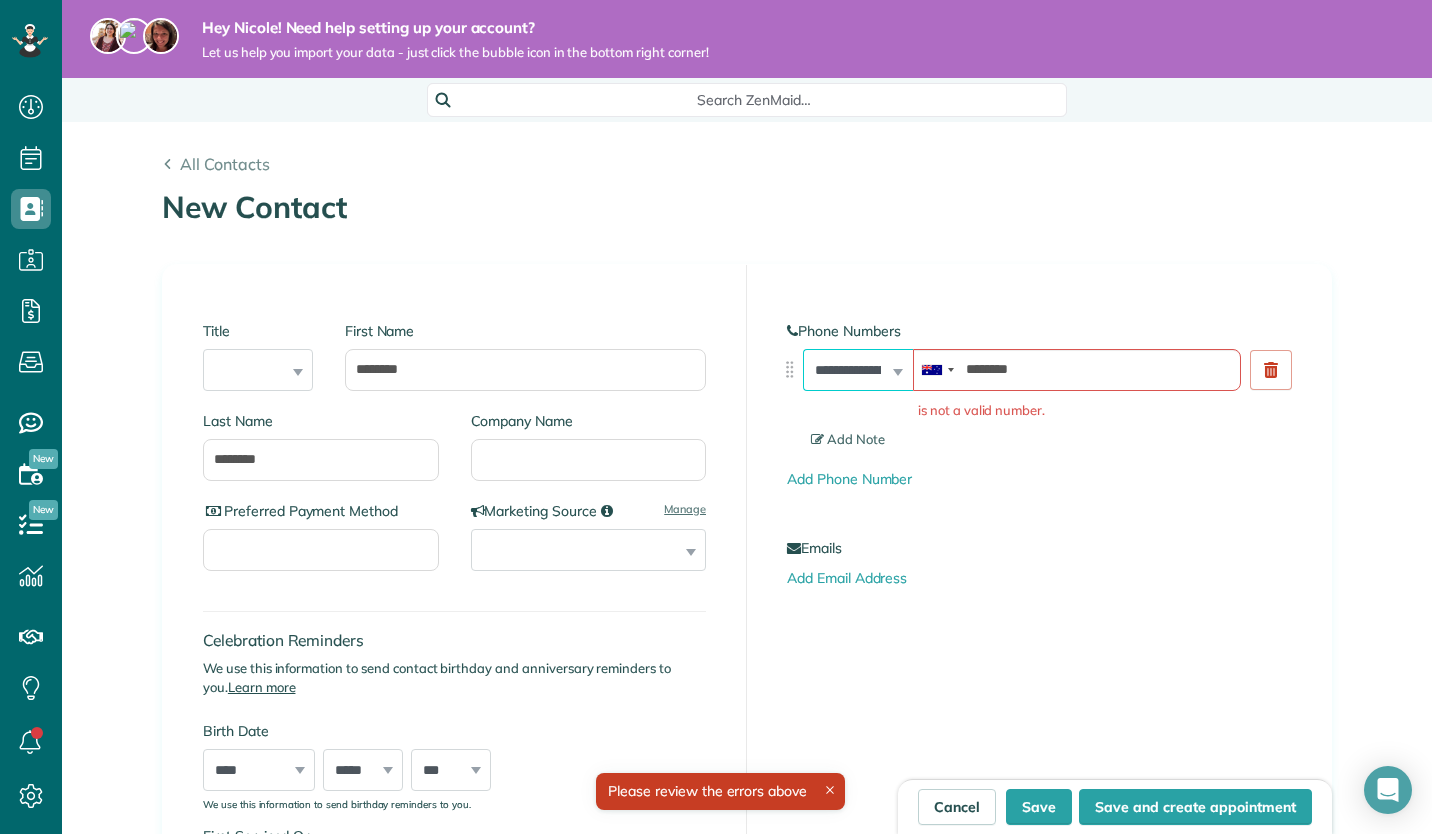 click on "**********" at bounding box center [858, 370] 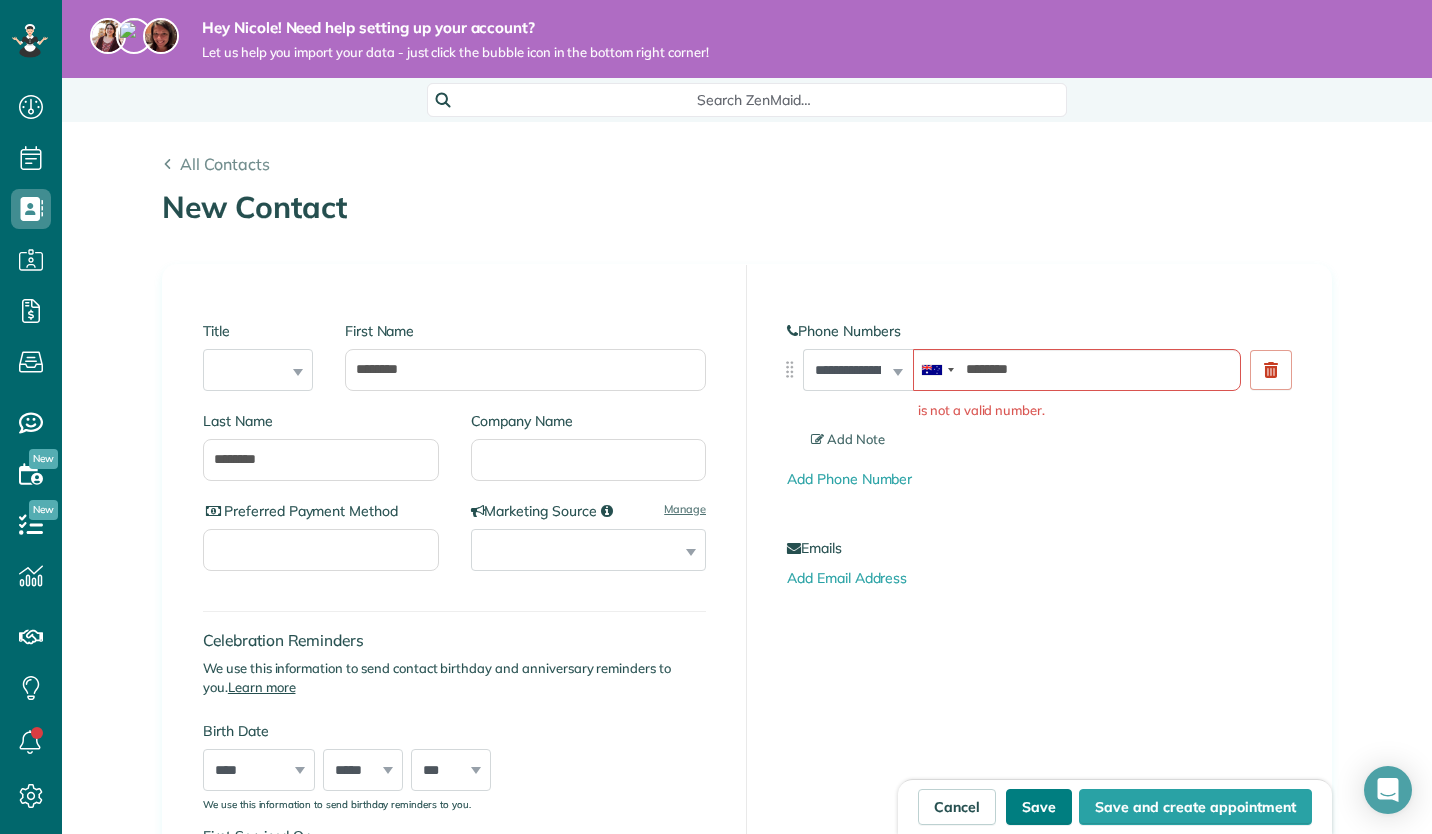 click on "Save" at bounding box center [1039, 807] 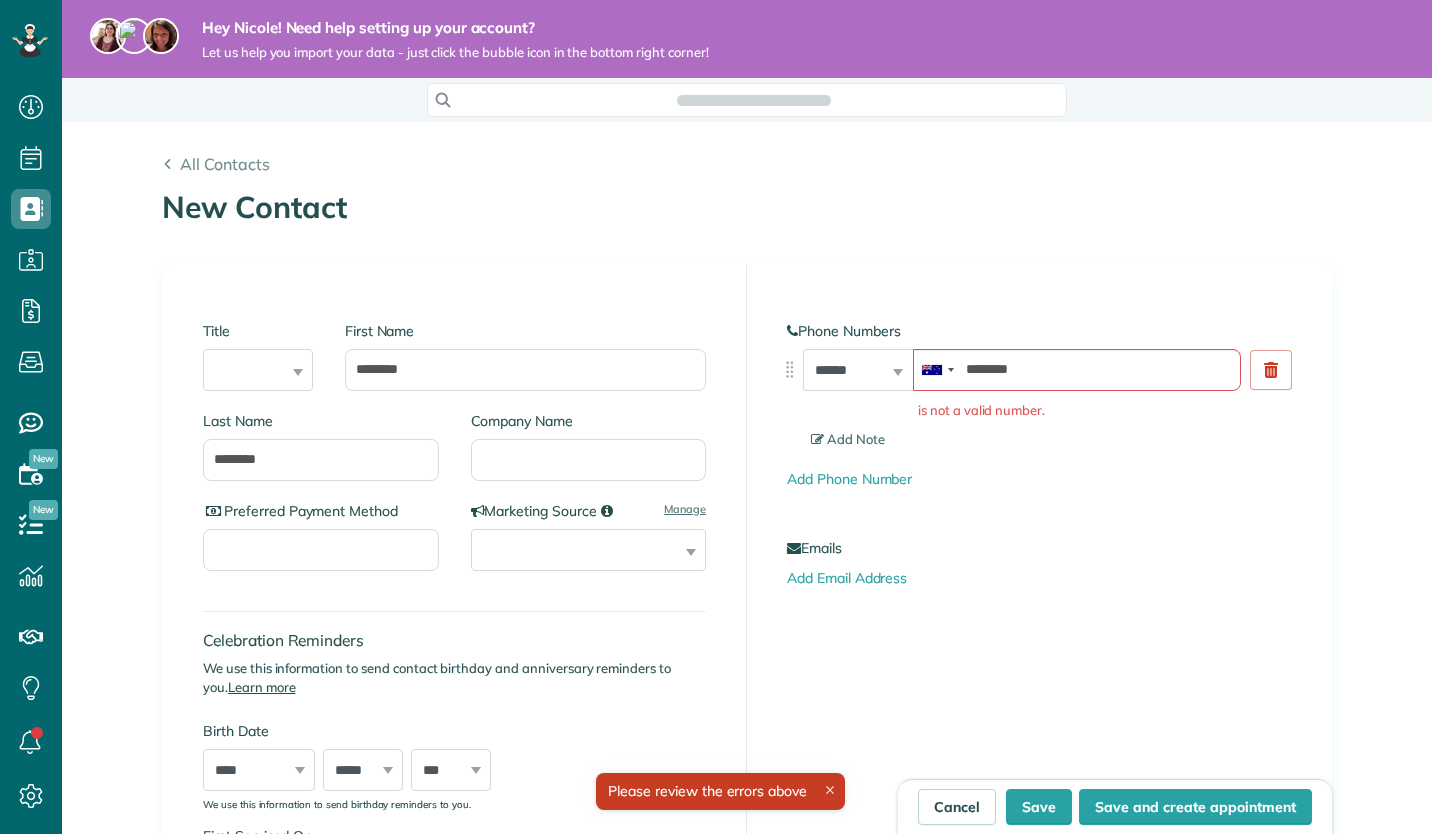 scroll, scrollTop: 0, scrollLeft: 0, axis: both 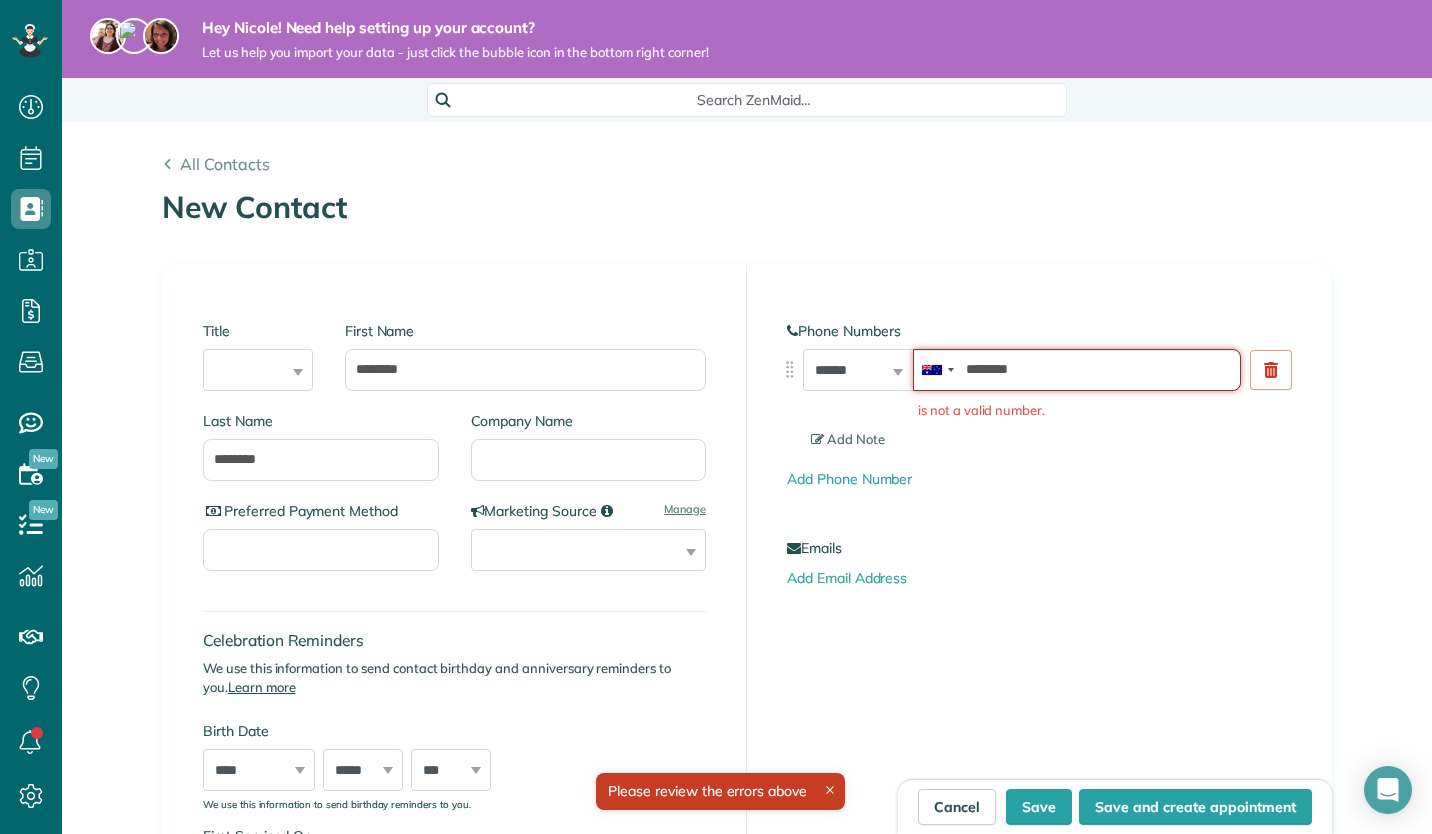 click on "********" at bounding box center (1077, 370) 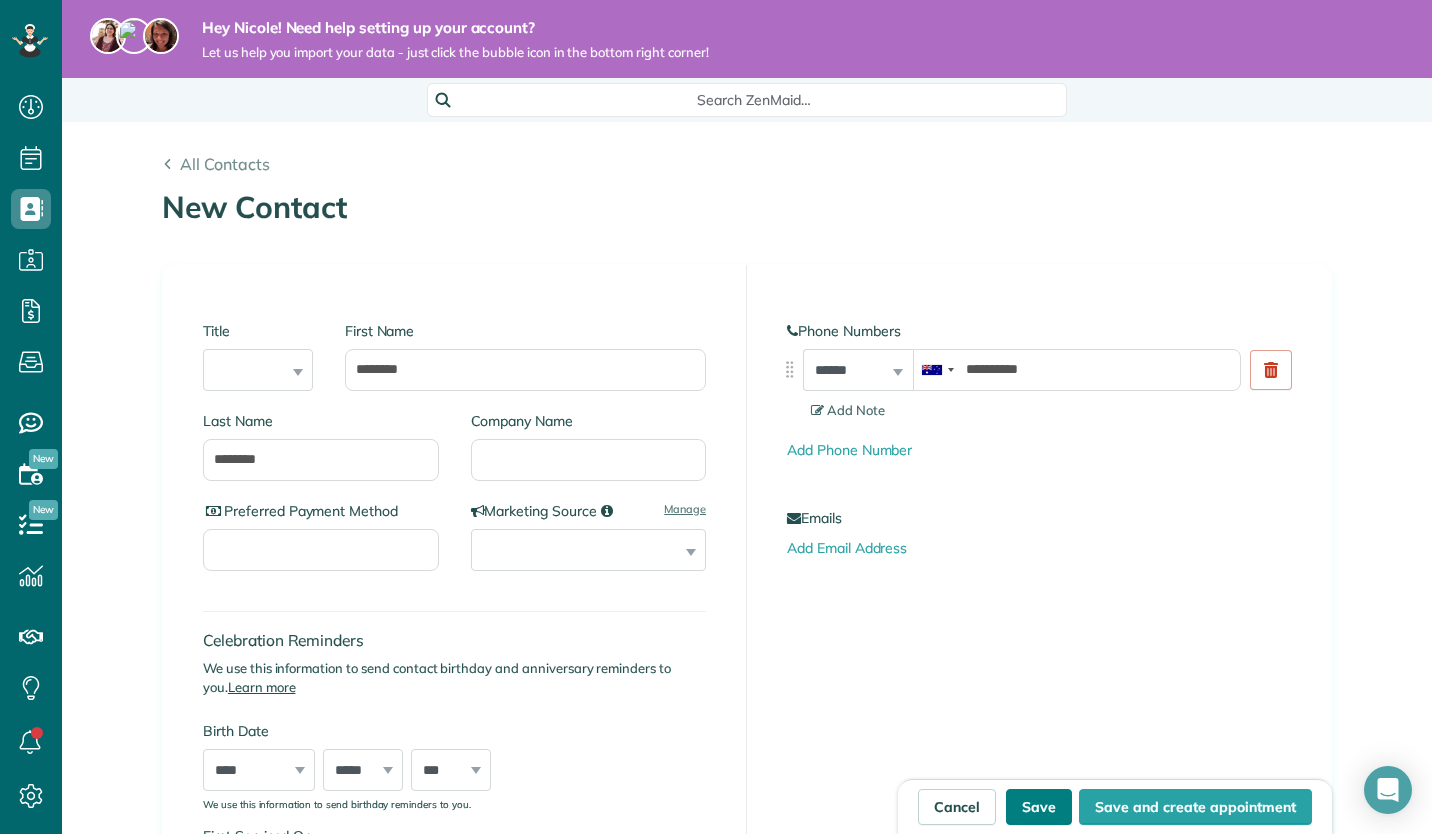 click on "Save" at bounding box center [1039, 807] 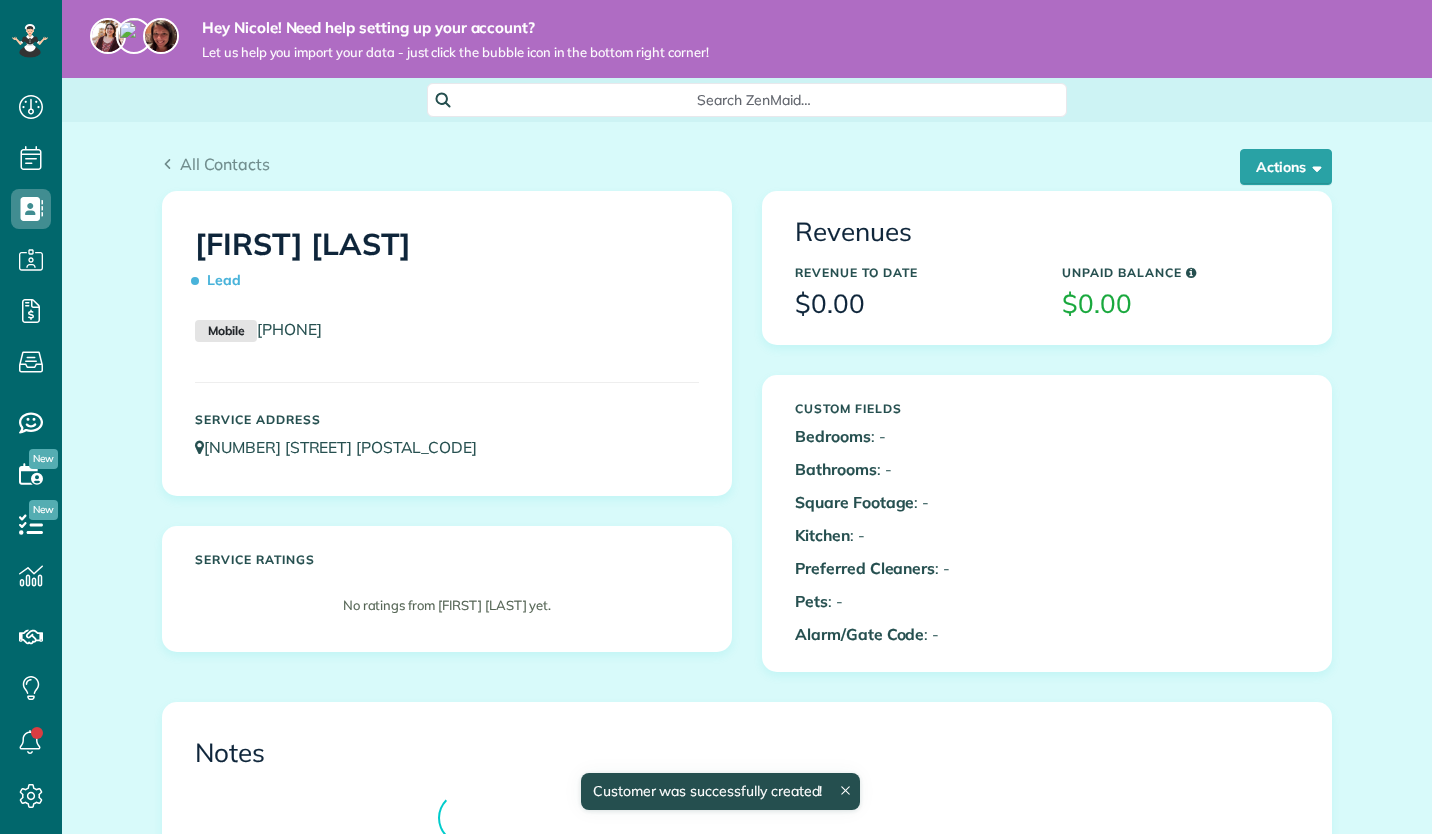 scroll, scrollTop: 0, scrollLeft: 0, axis: both 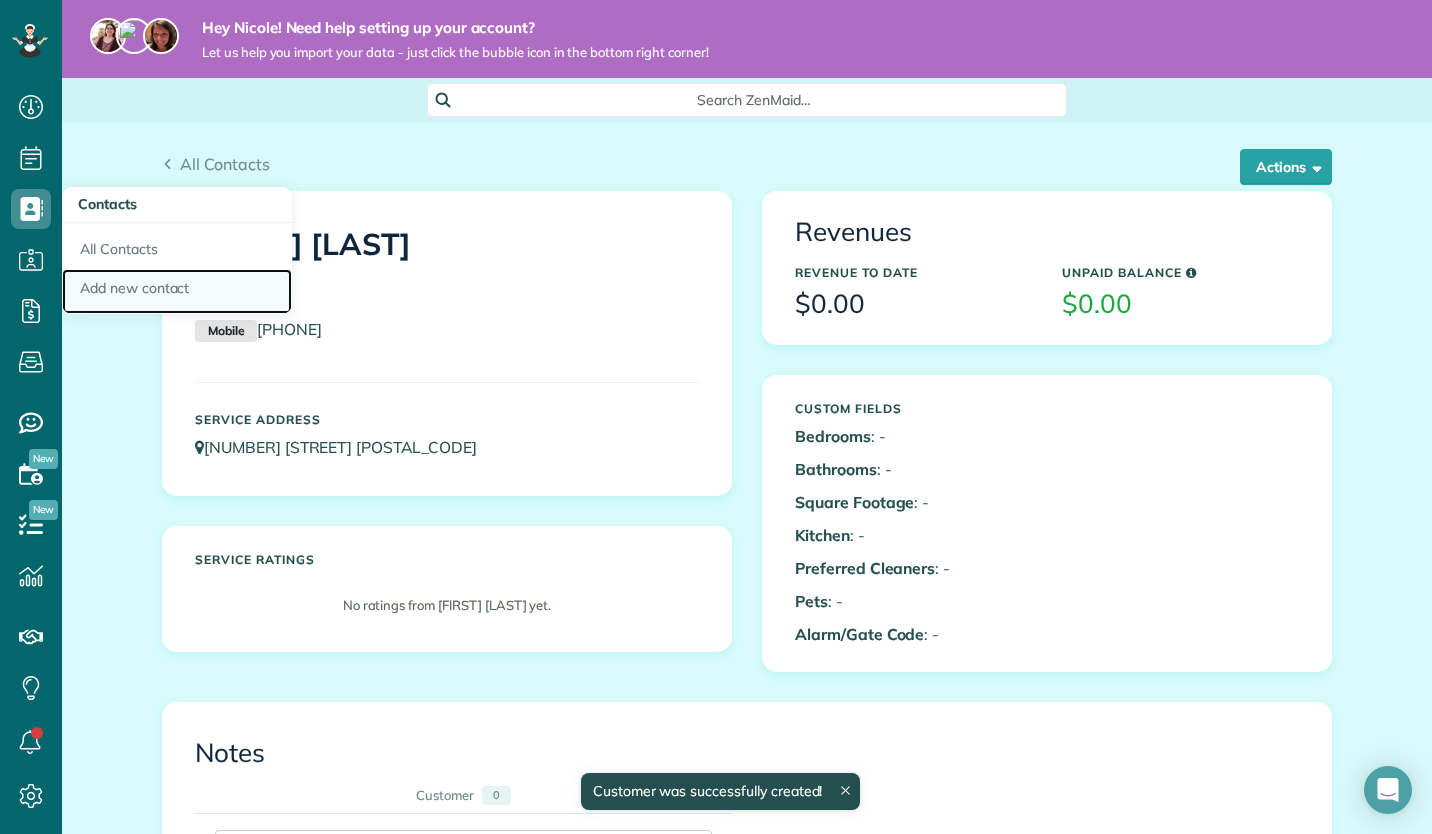 click on "Add new contact" at bounding box center (177, 292) 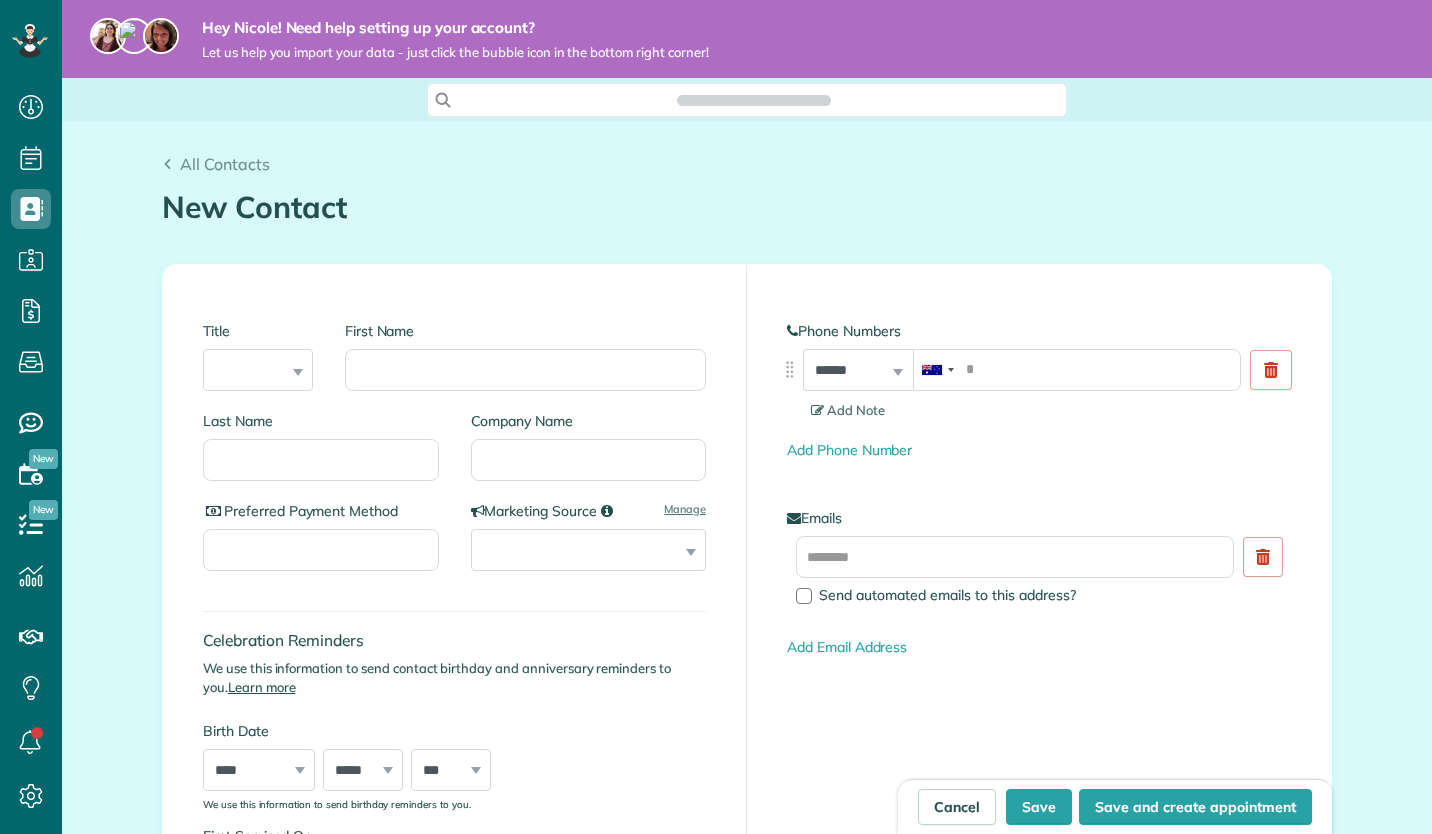 scroll, scrollTop: 0, scrollLeft: 0, axis: both 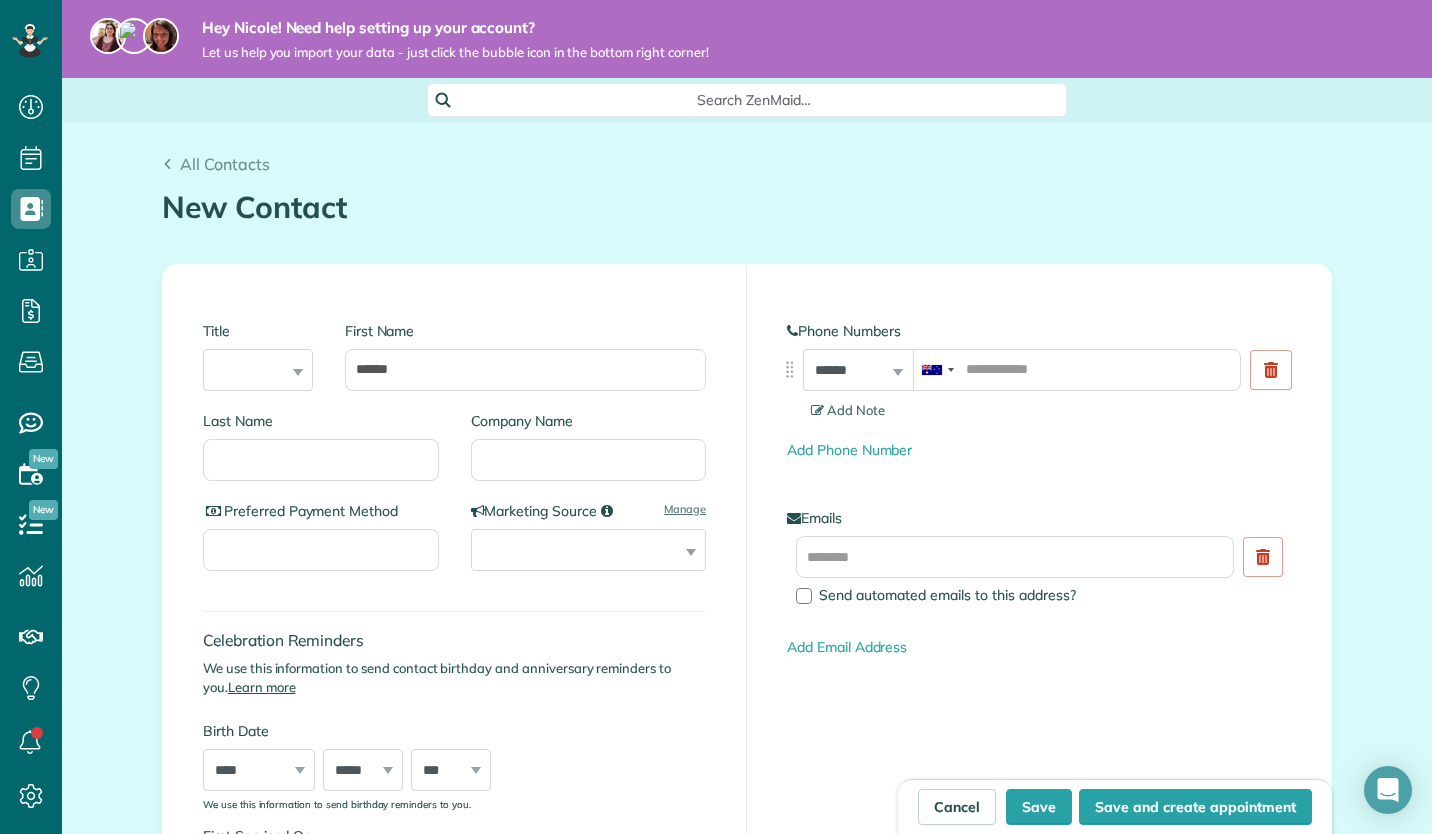 type on "******" 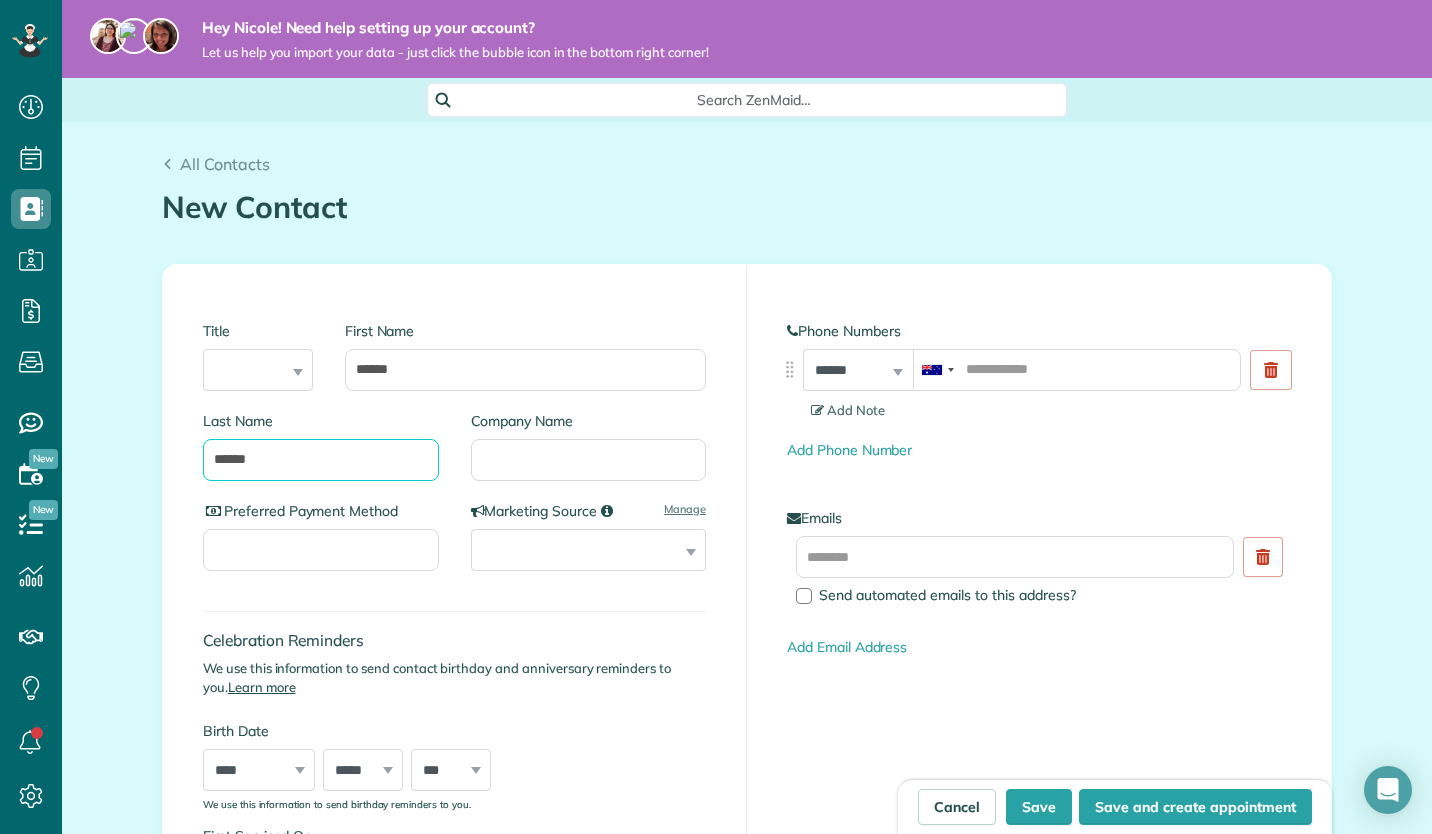 type on "******" 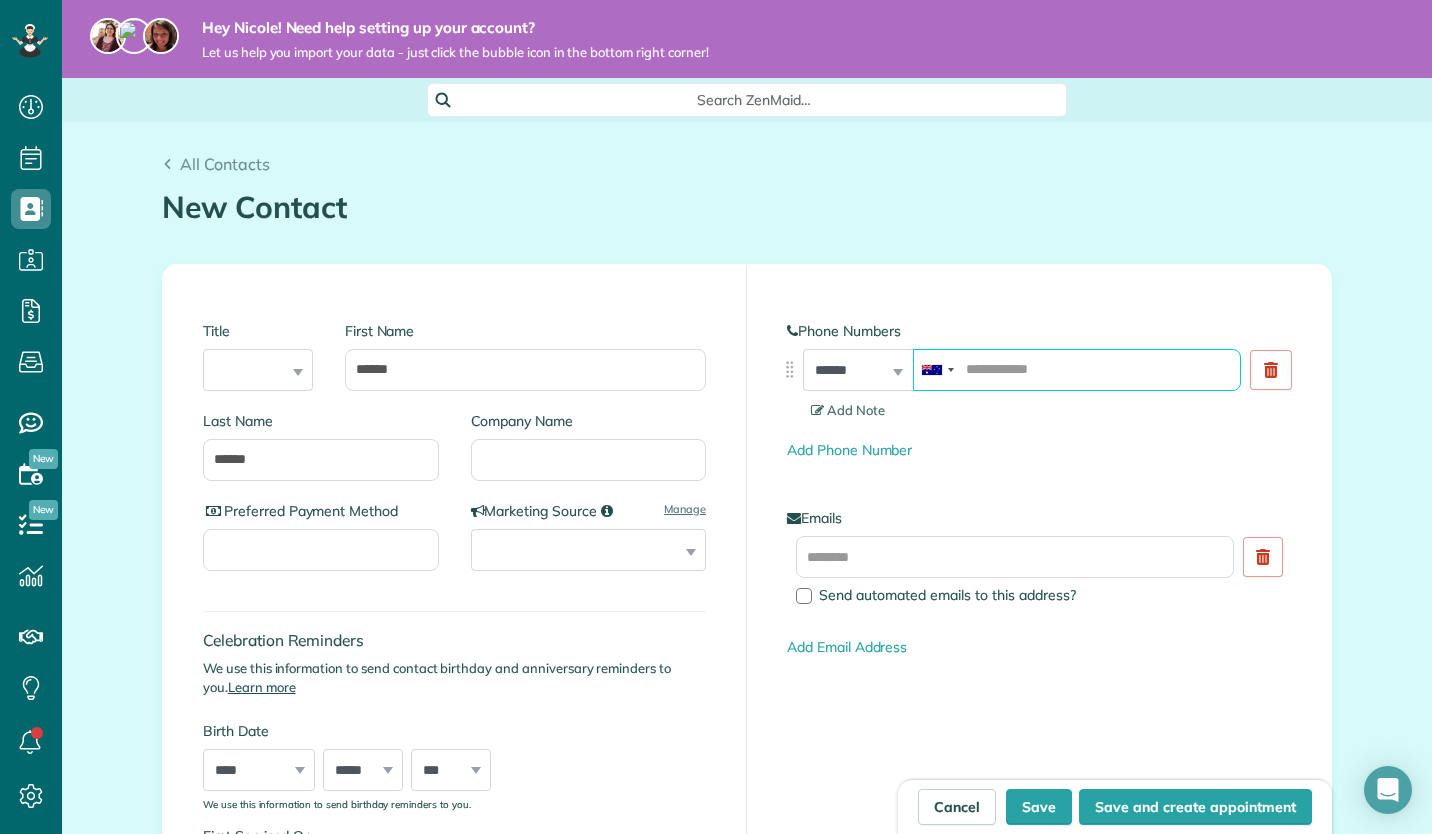 click at bounding box center [1077, 370] 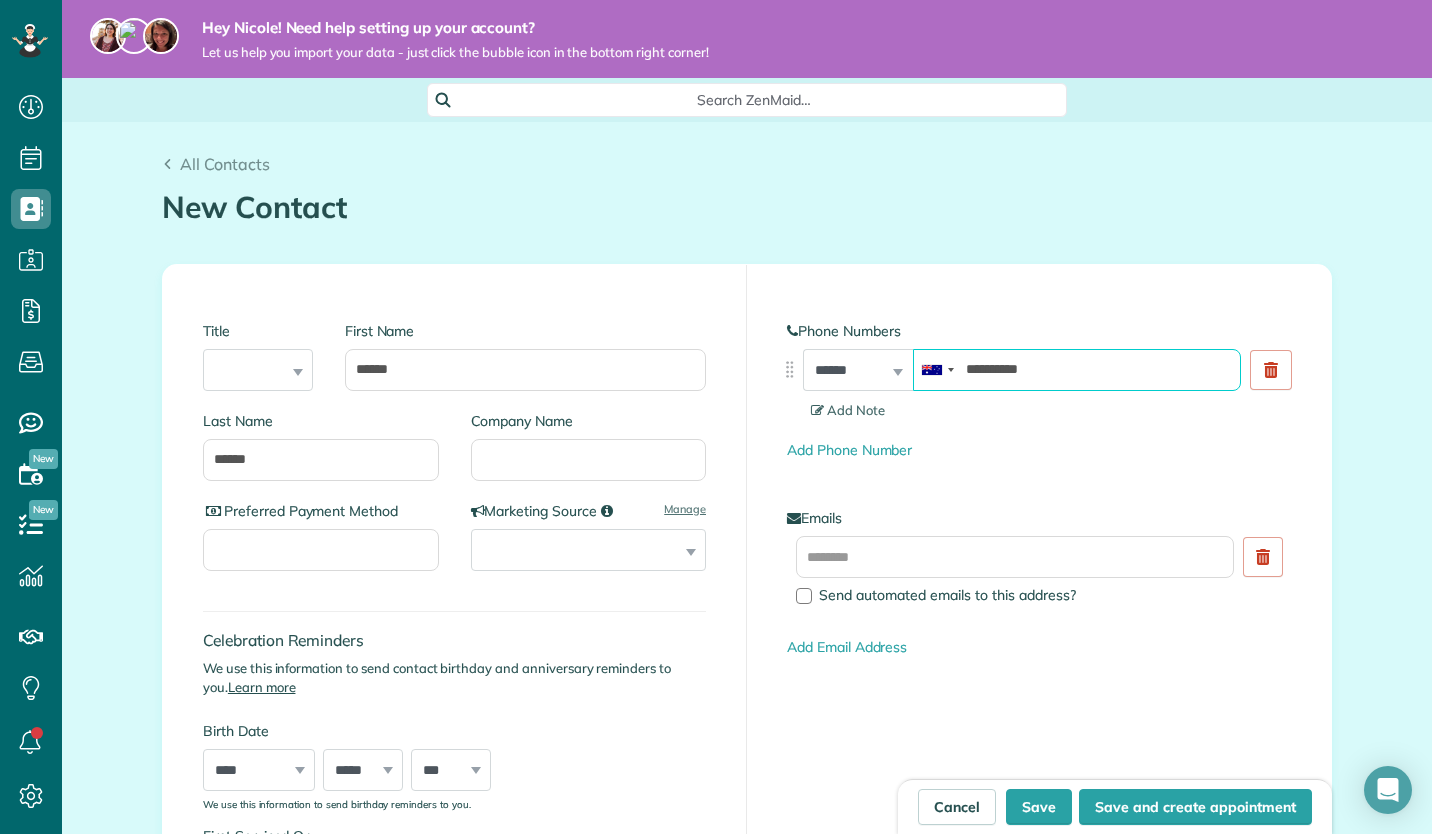 type on "**********" 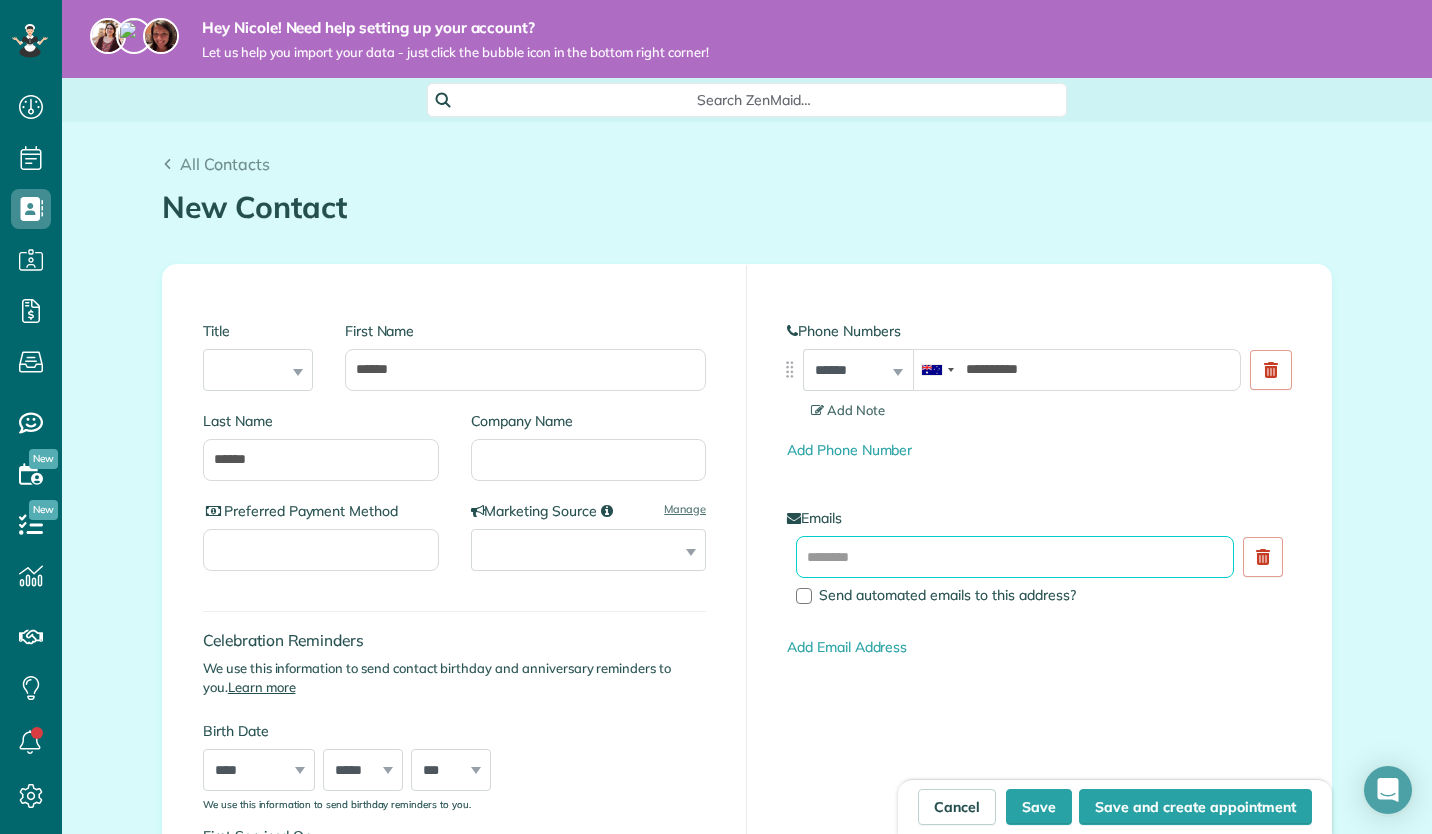 click at bounding box center (1015, 557) 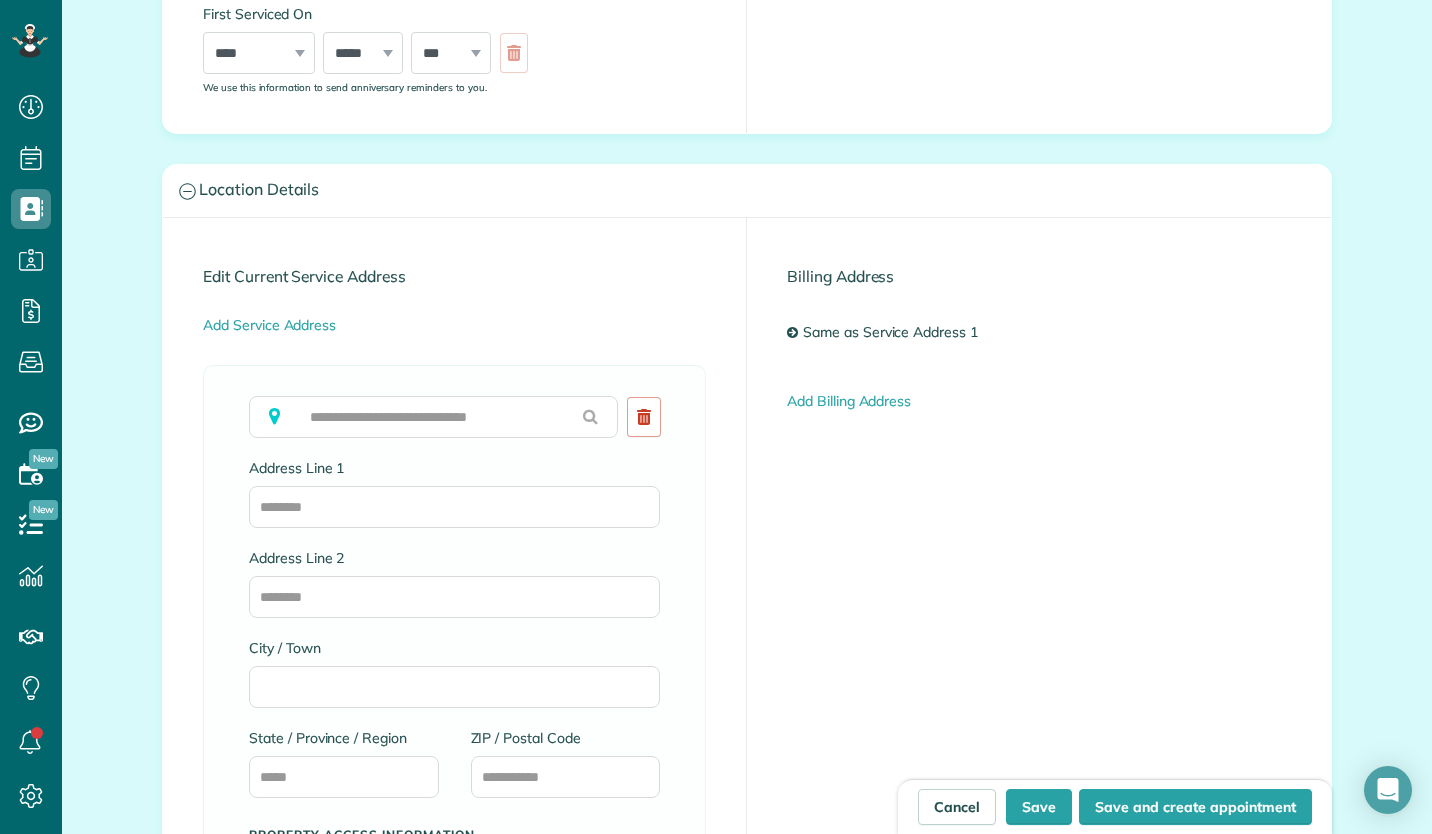 scroll, scrollTop: 835, scrollLeft: 0, axis: vertical 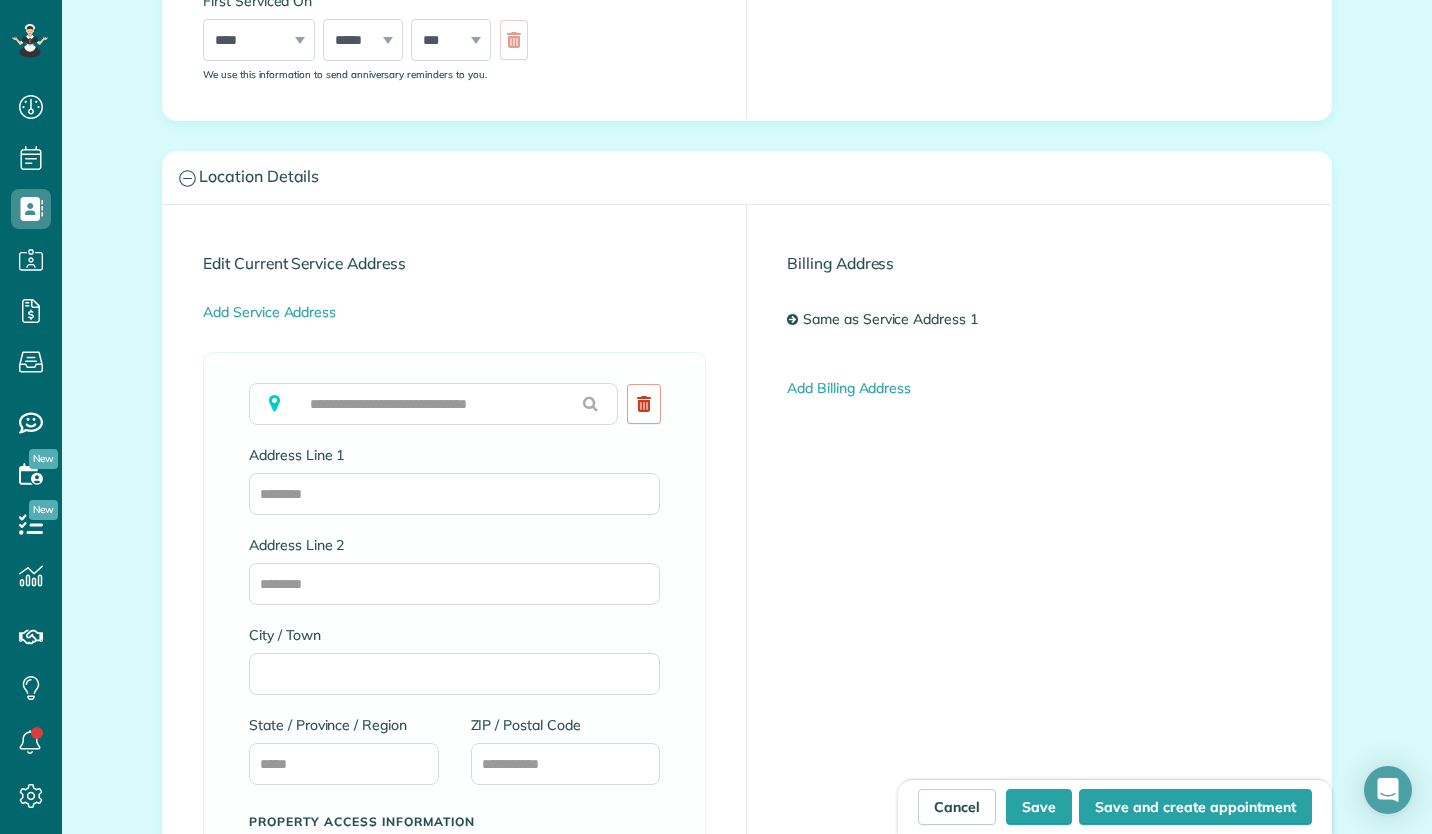 type on "**********" 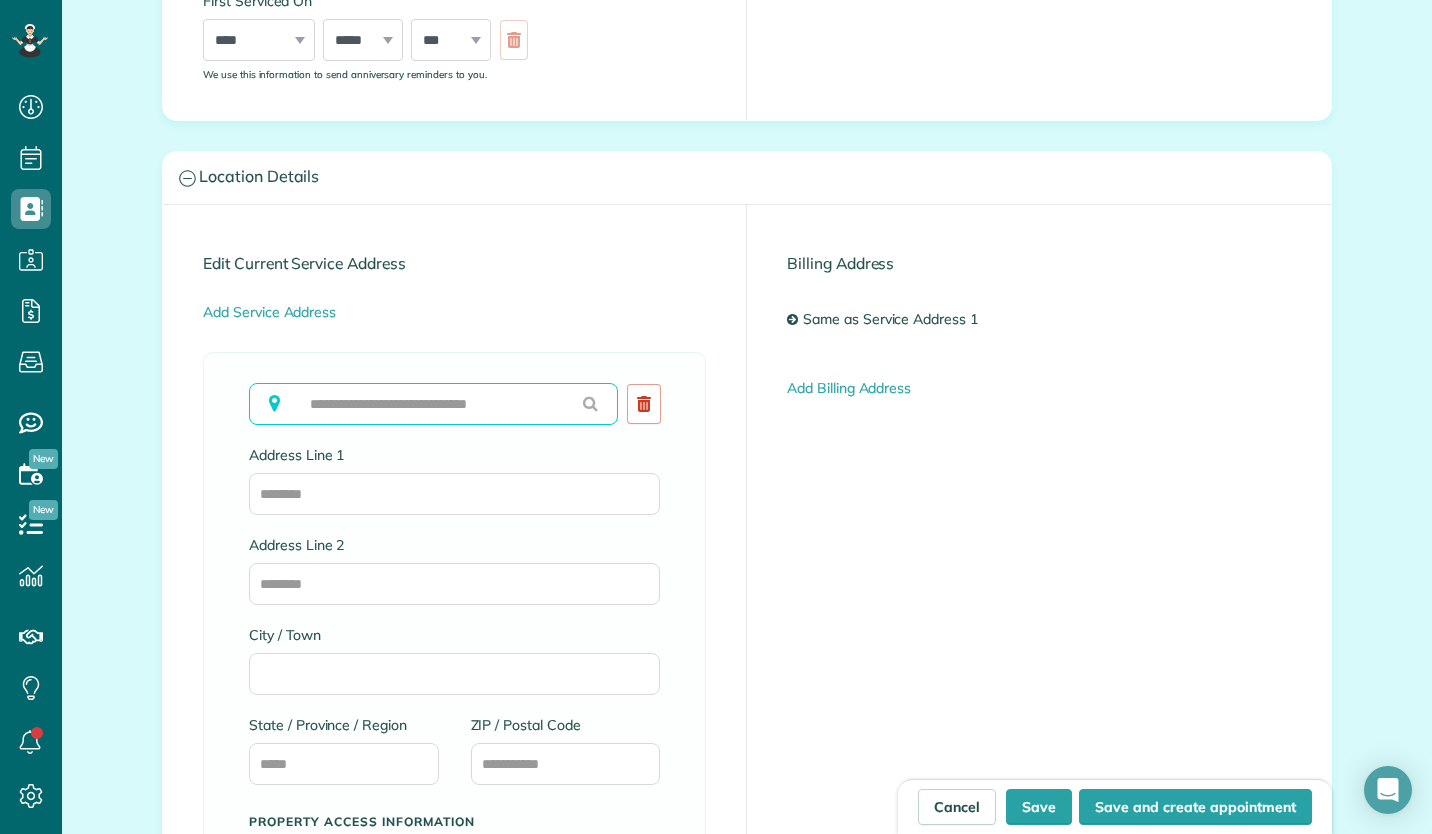 click at bounding box center (433, 404) 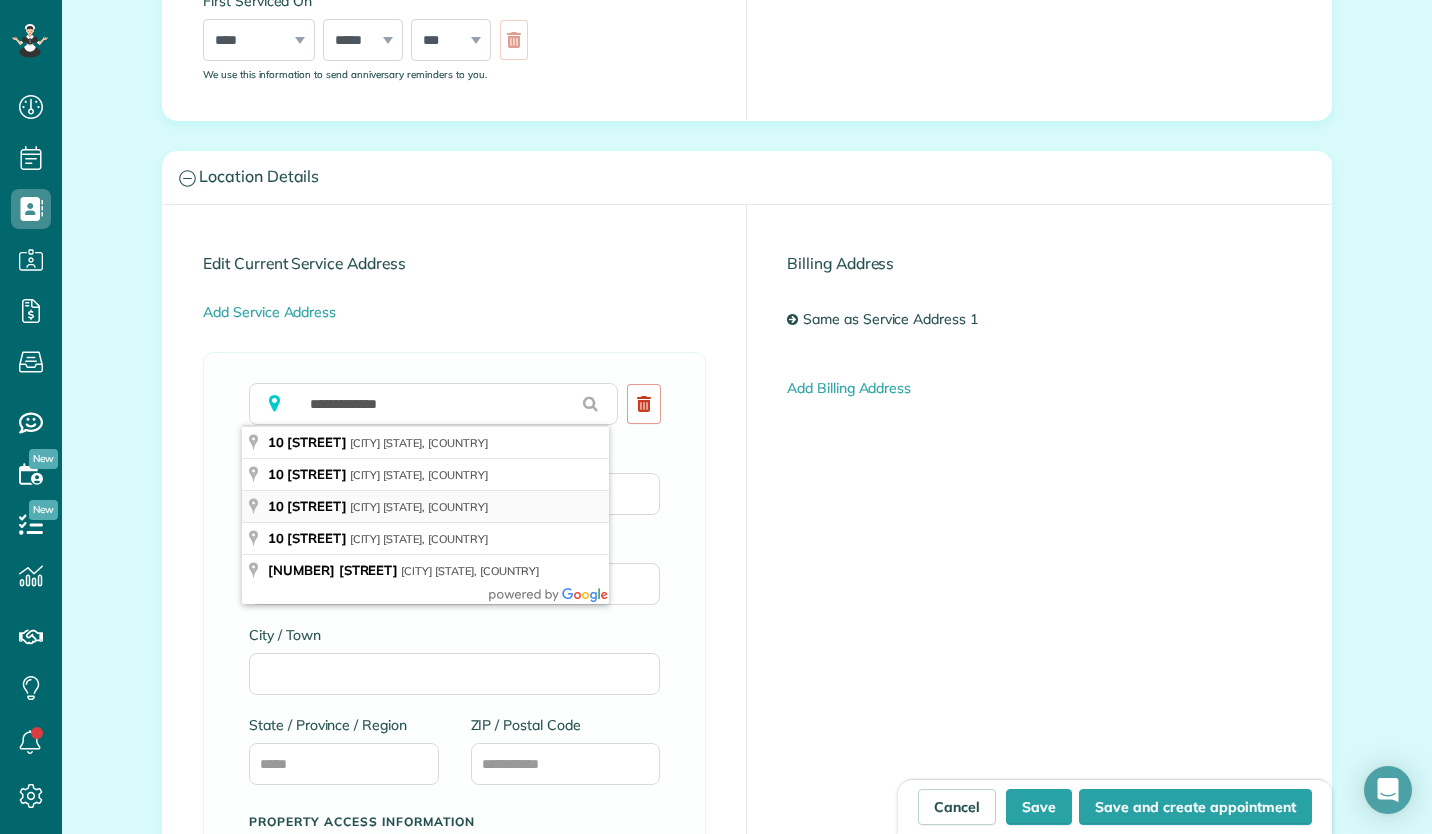 type on "**********" 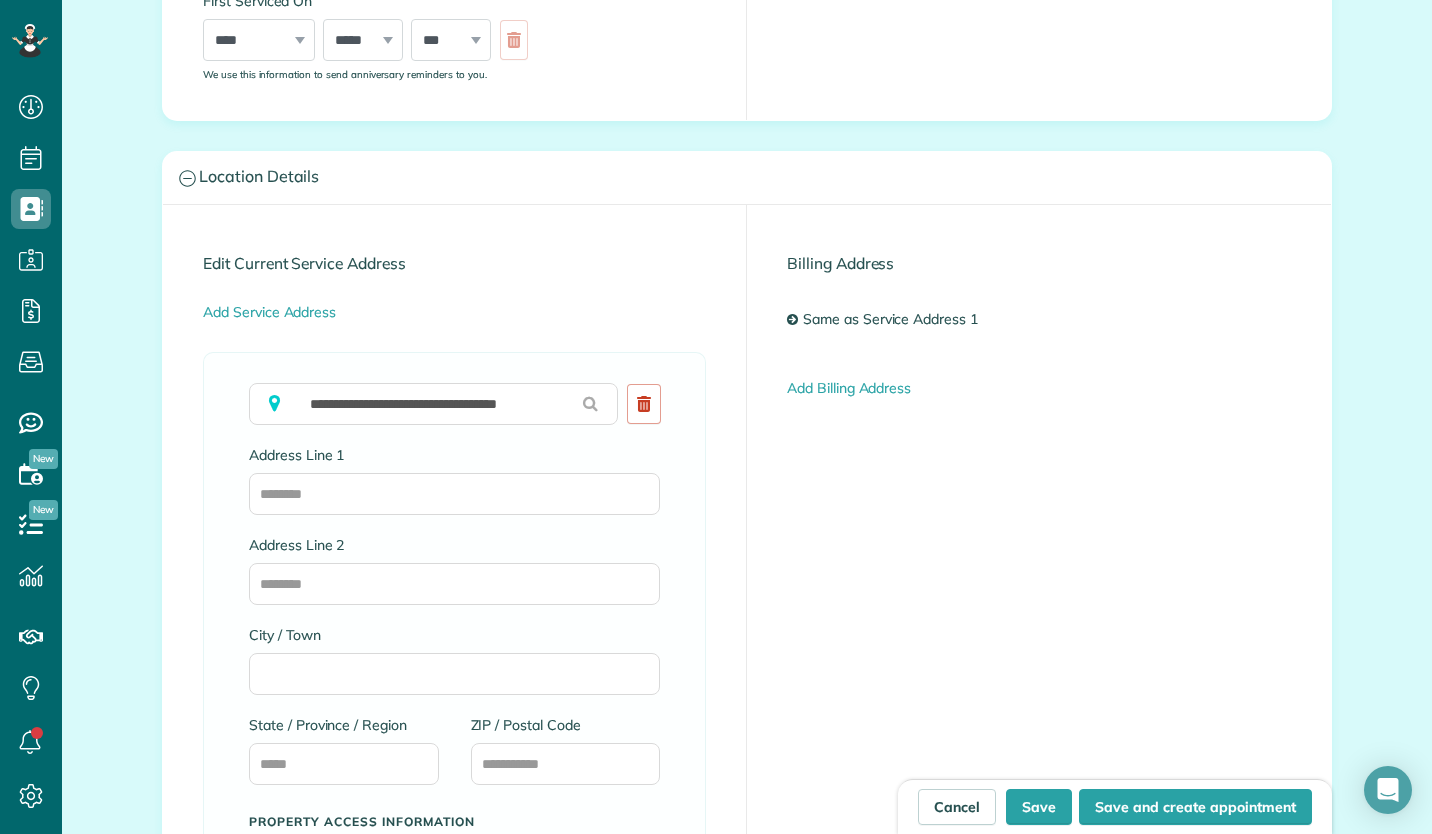 type on "**********" 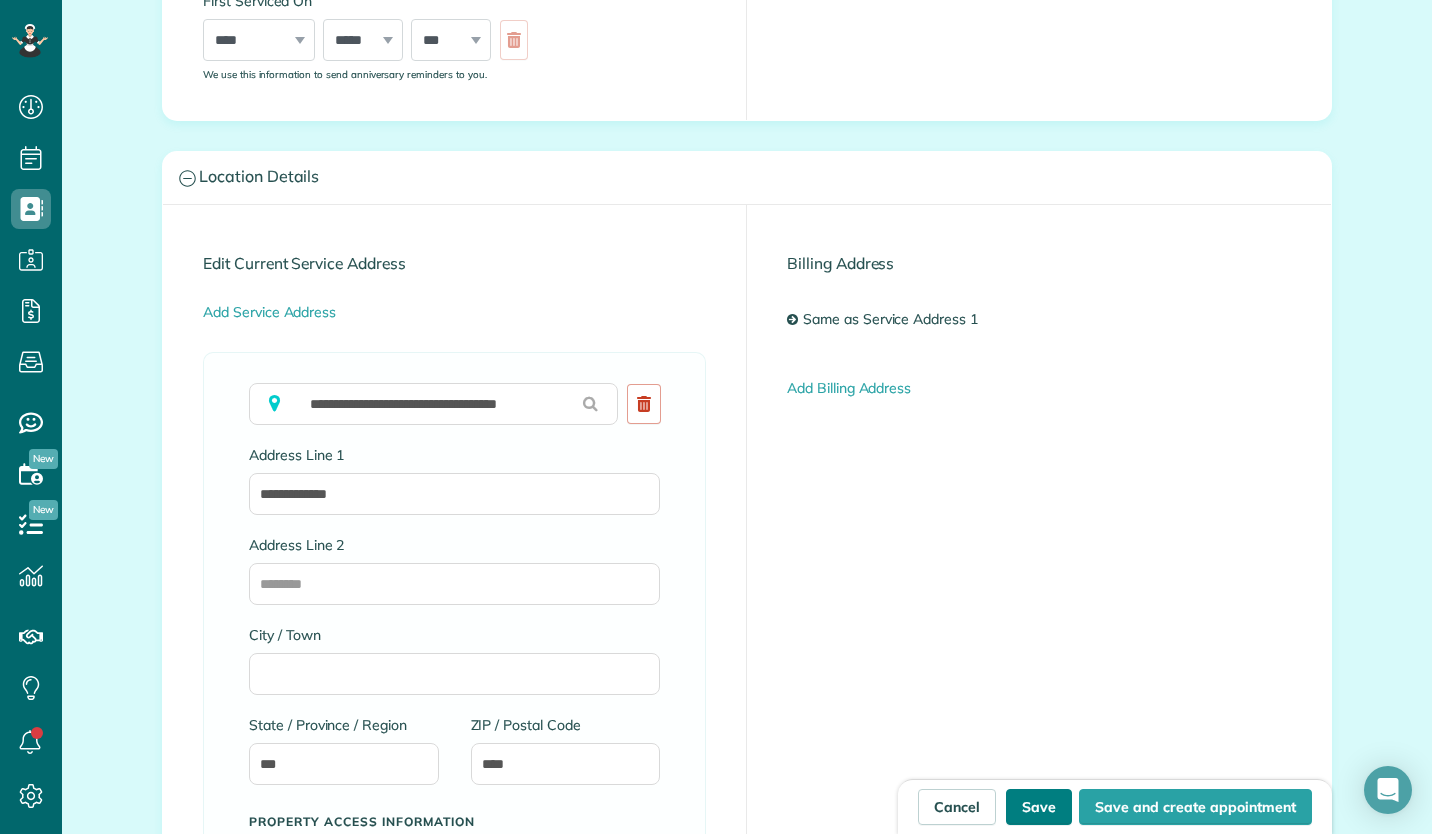 click on "Save" at bounding box center (1039, 807) 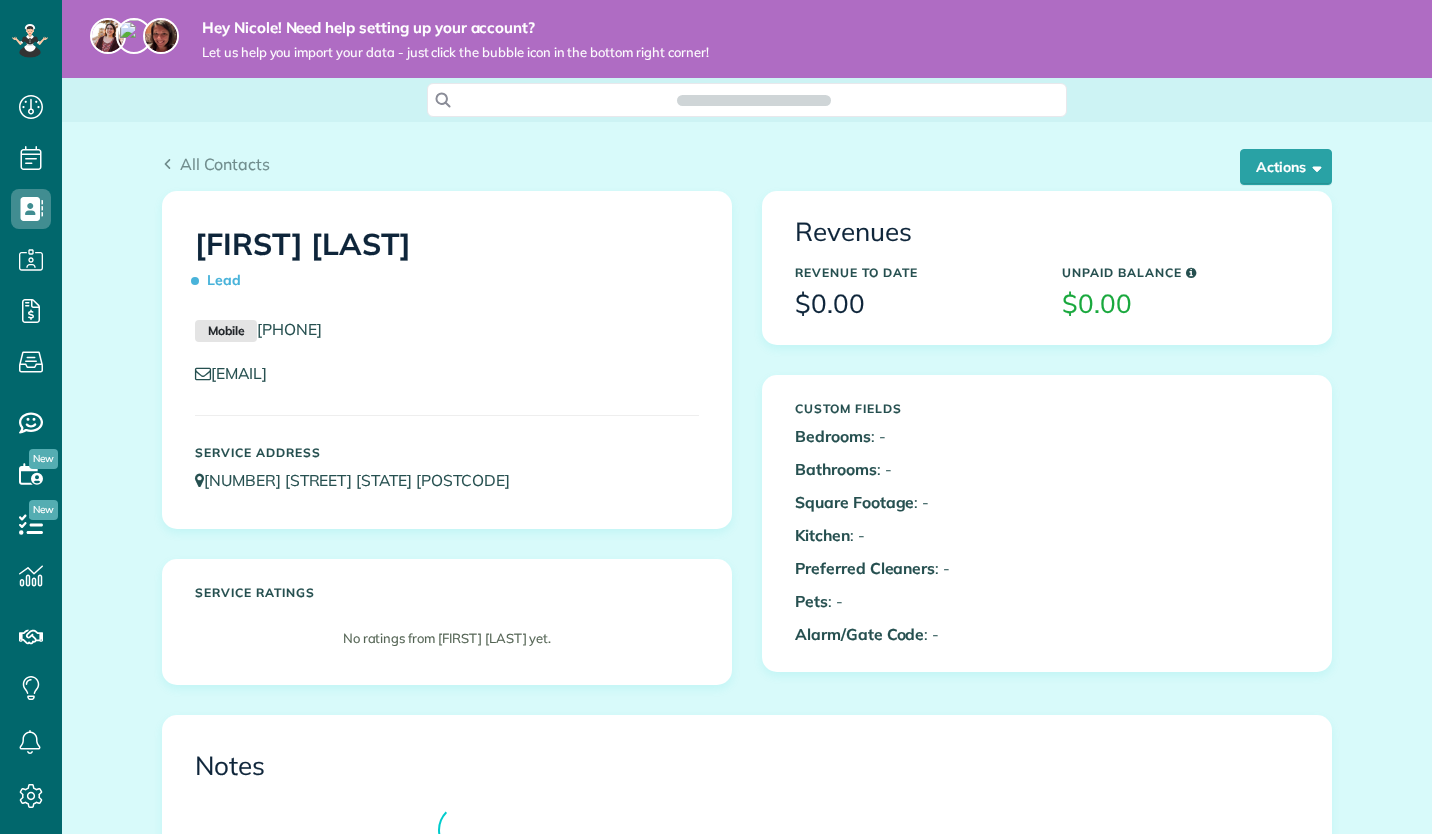 scroll, scrollTop: 0, scrollLeft: 0, axis: both 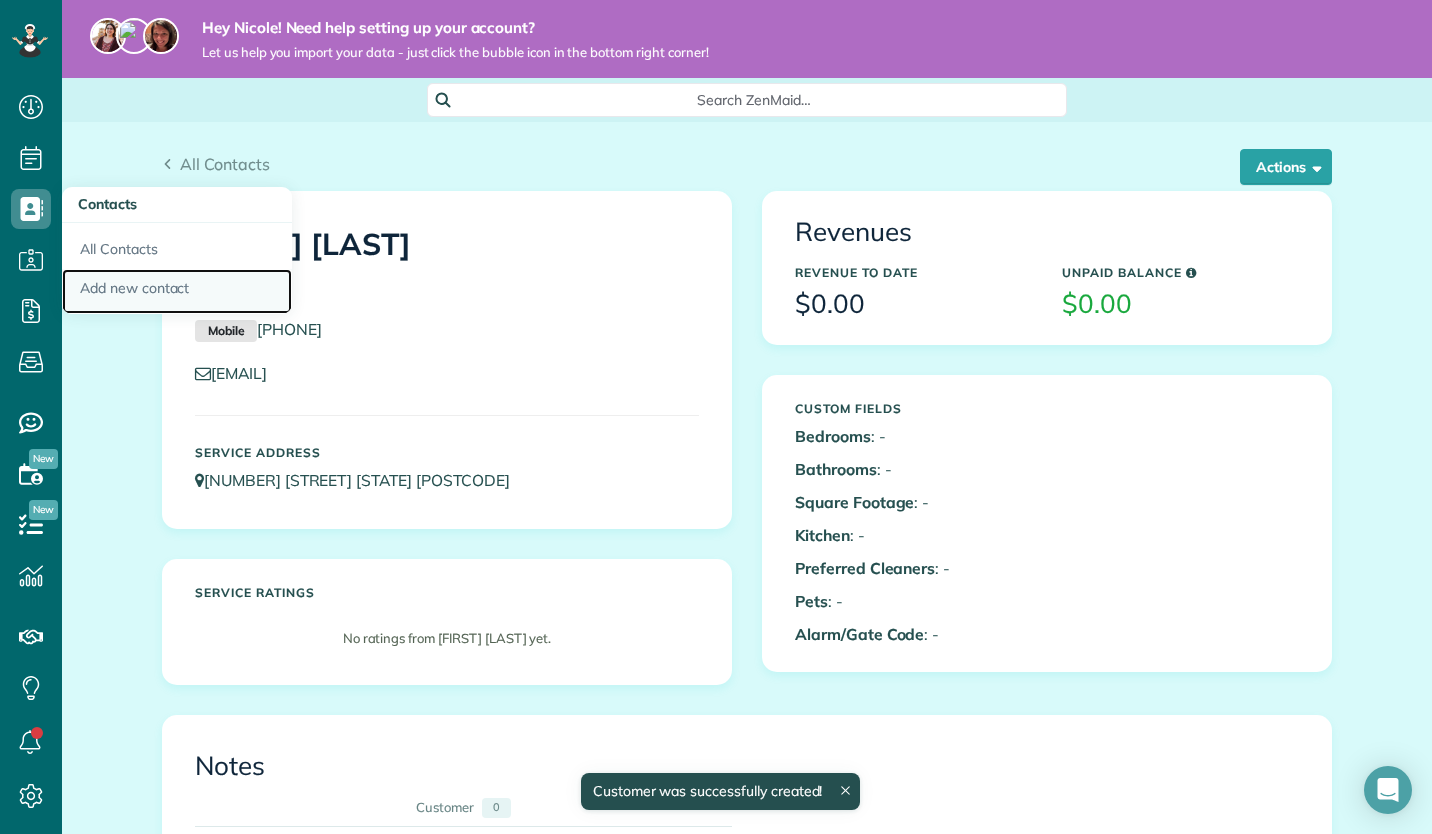 click on "Add new contact" at bounding box center [177, 292] 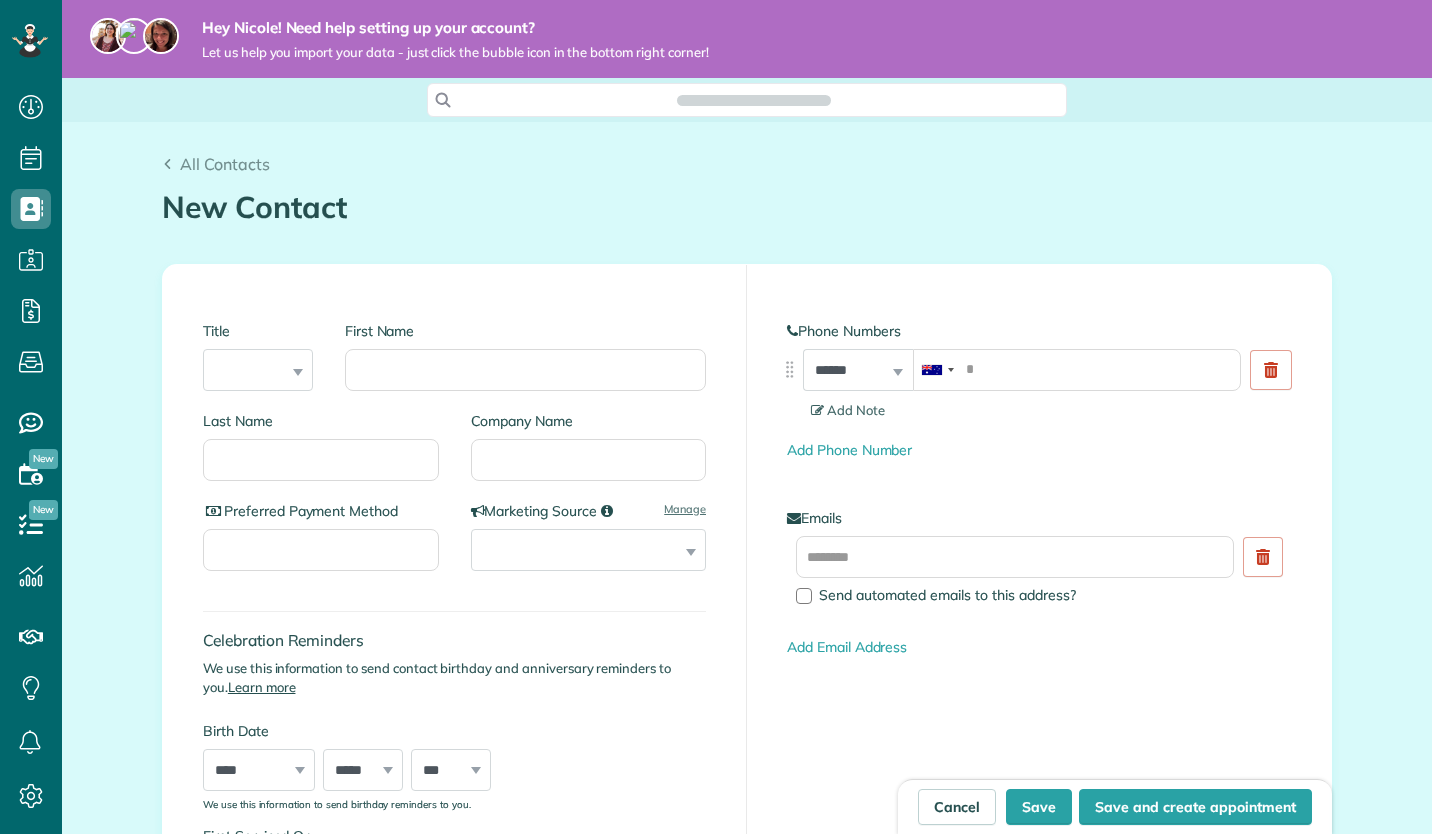scroll, scrollTop: 0, scrollLeft: 0, axis: both 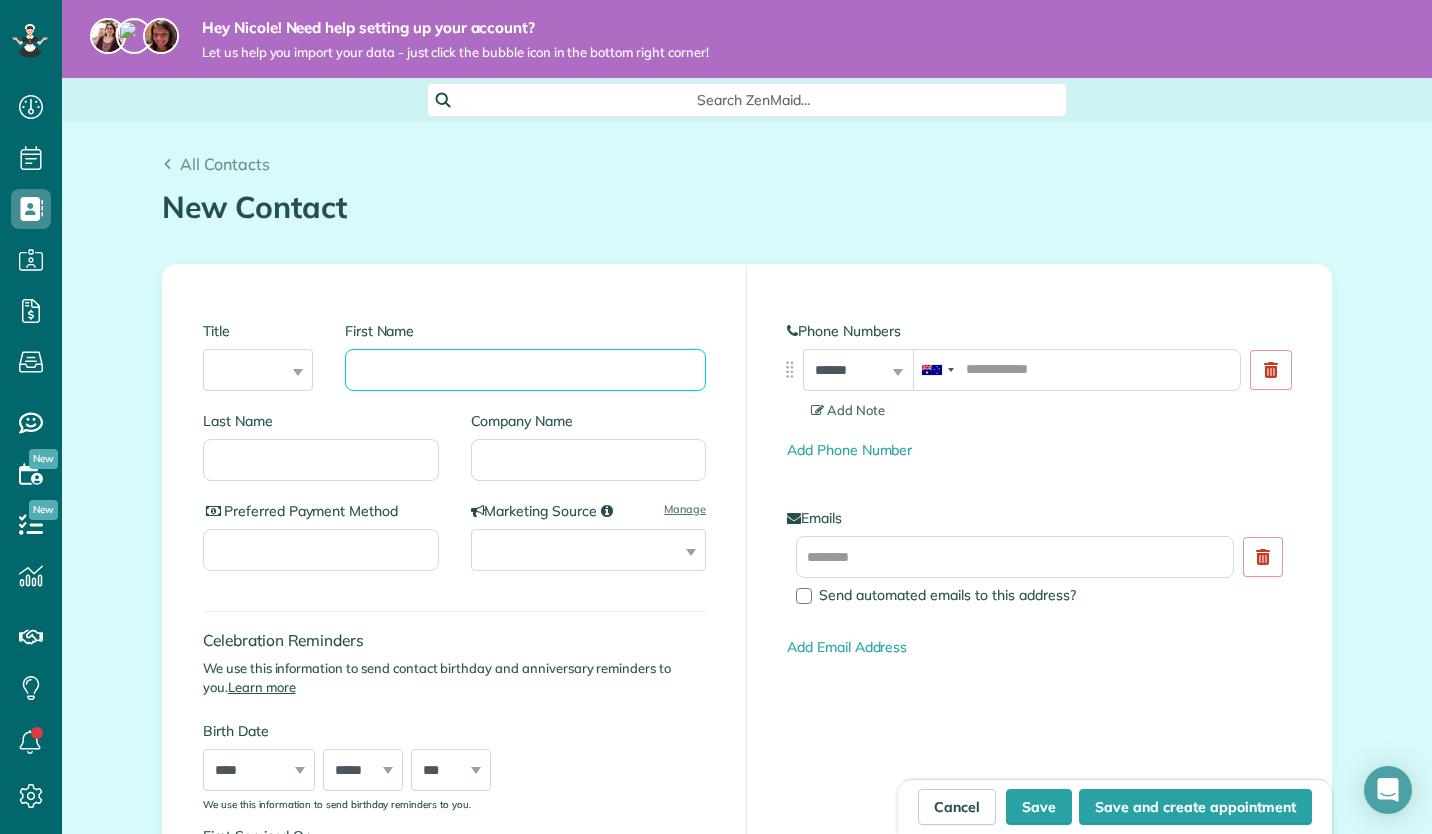 click on "First Name" at bounding box center (525, 370) 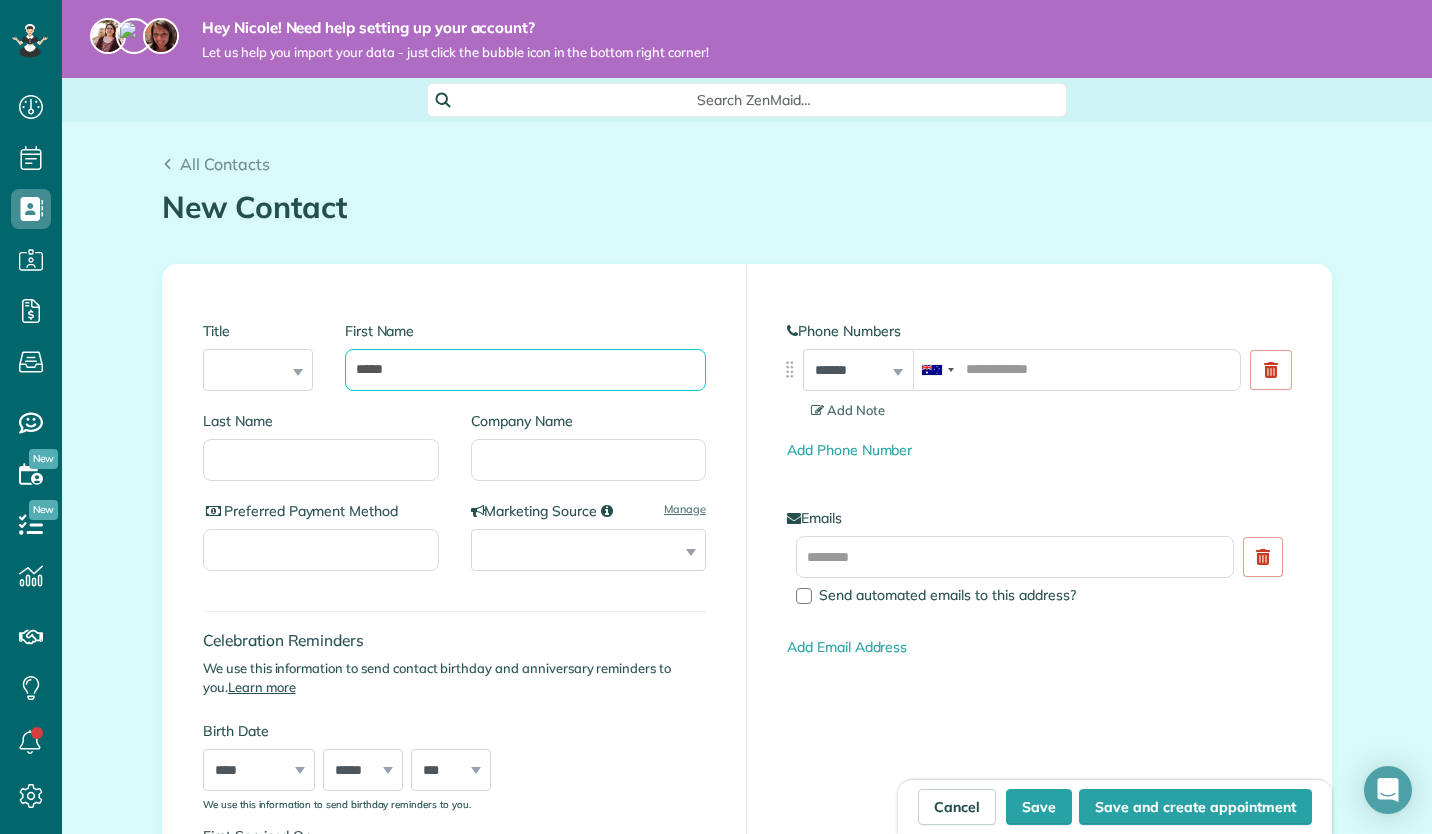 type on "*****" 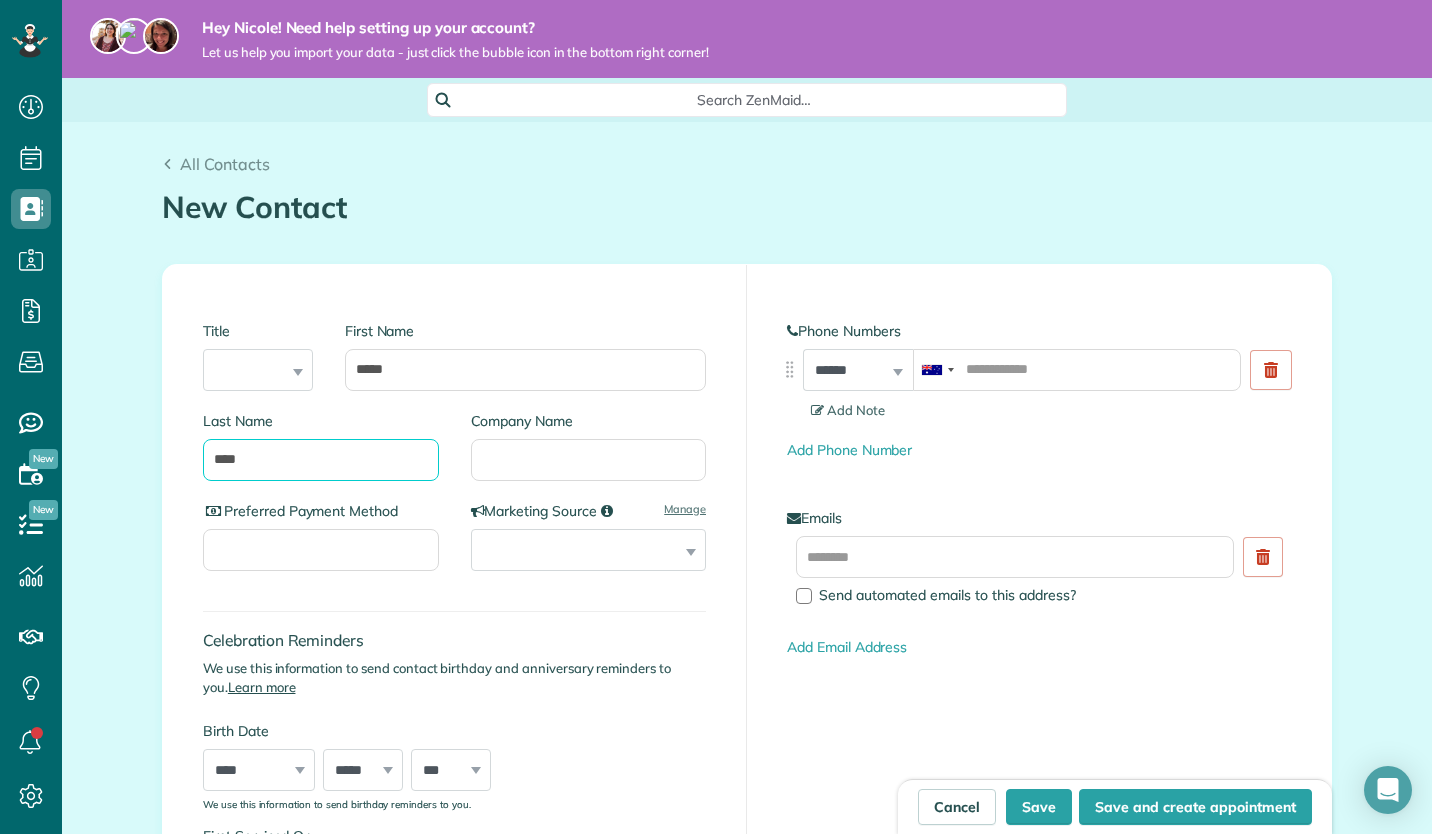 type on "****" 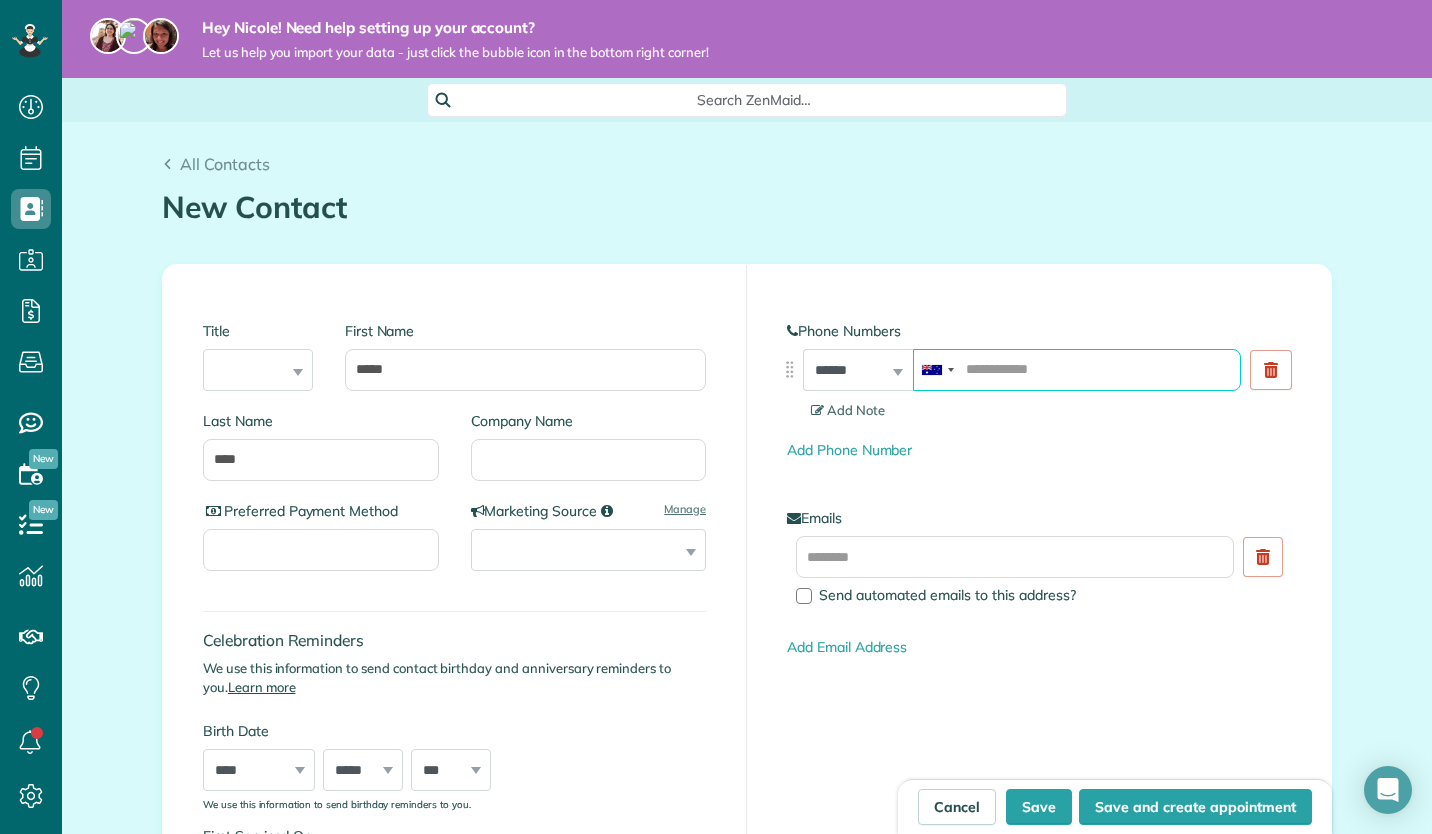 click at bounding box center [1077, 370] 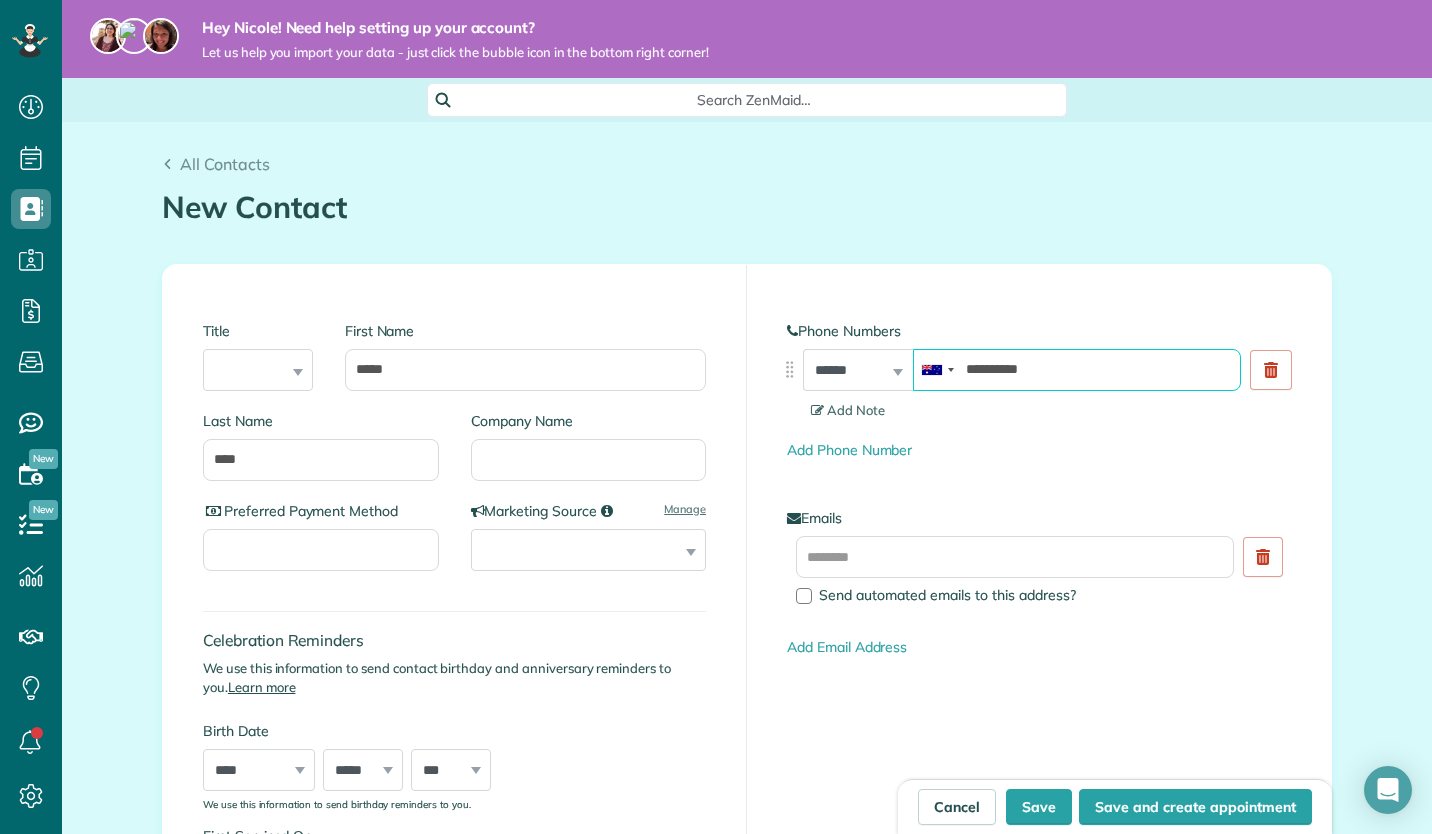 type on "**********" 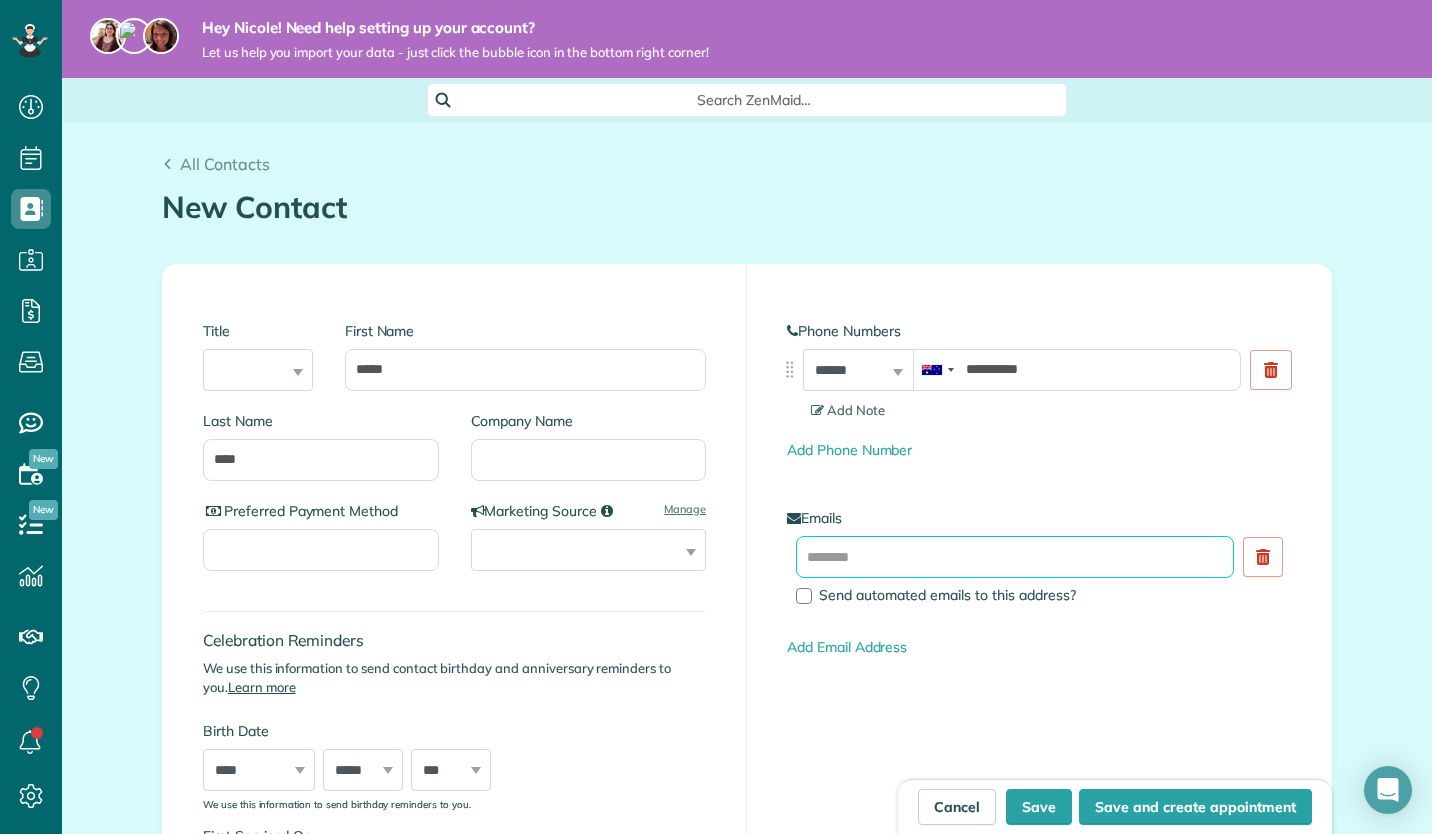 click at bounding box center (1015, 557) 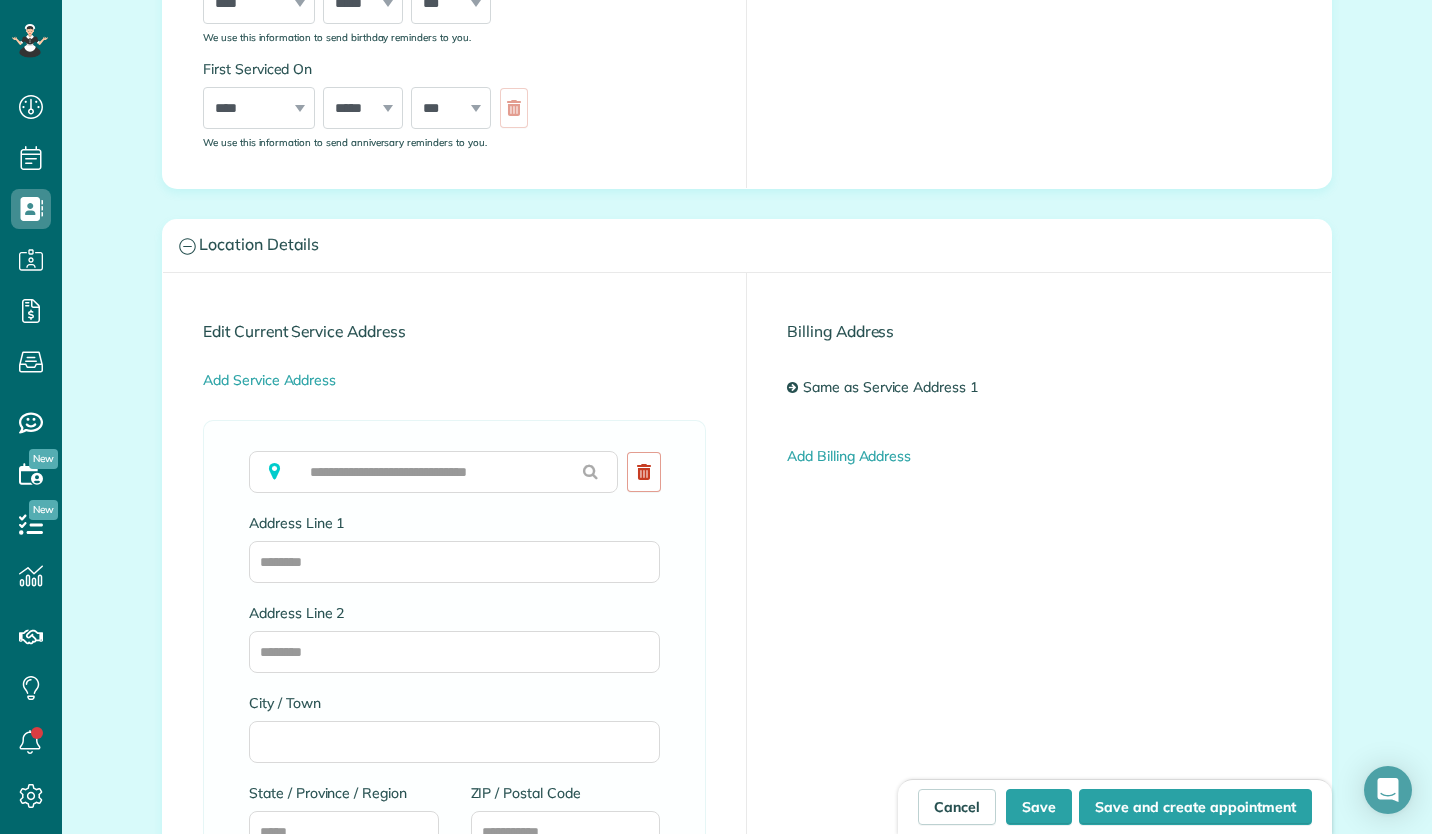 scroll, scrollTop: 847, scrollLeft: 0, axis: vertical 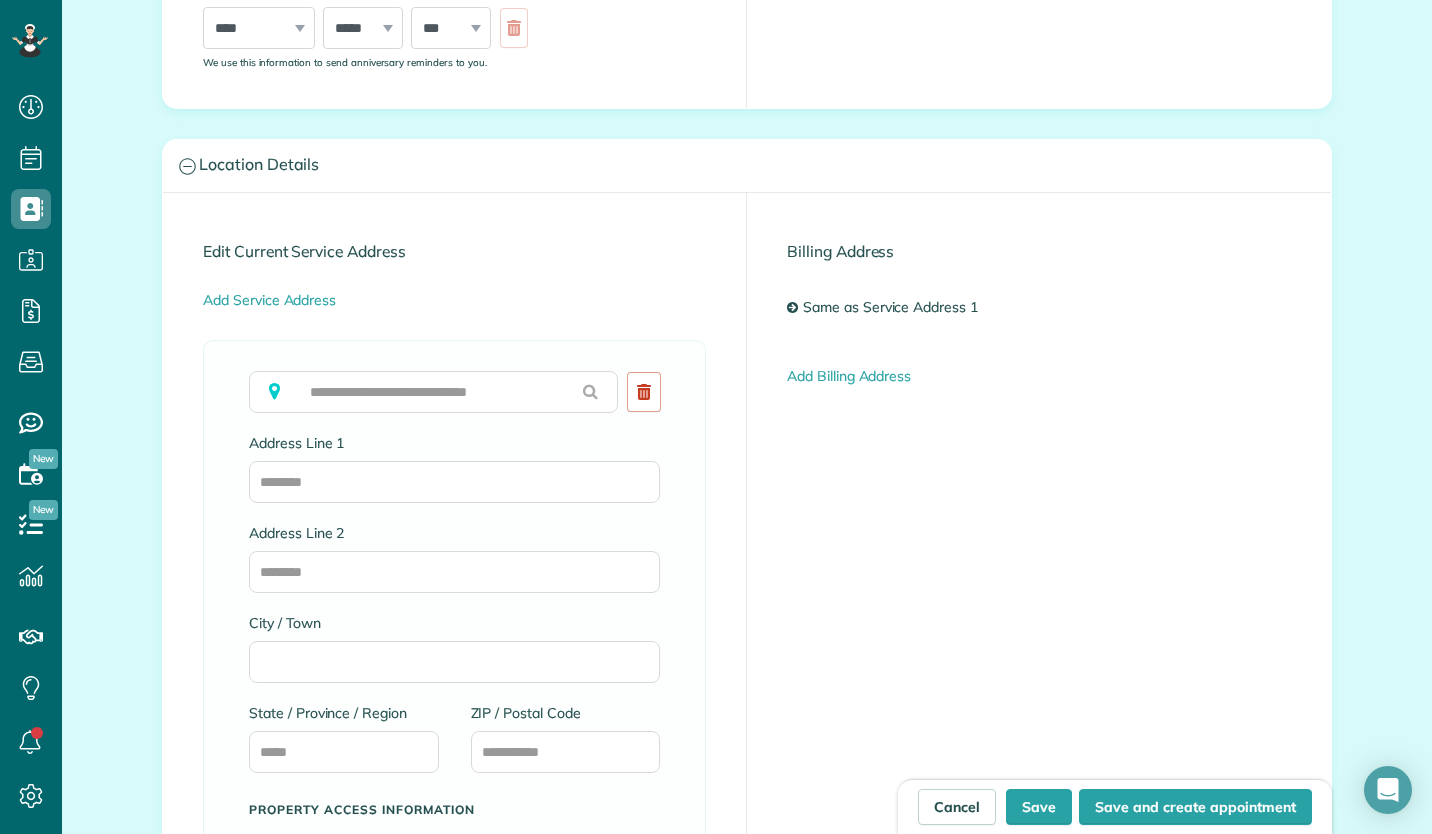 type on "**********" 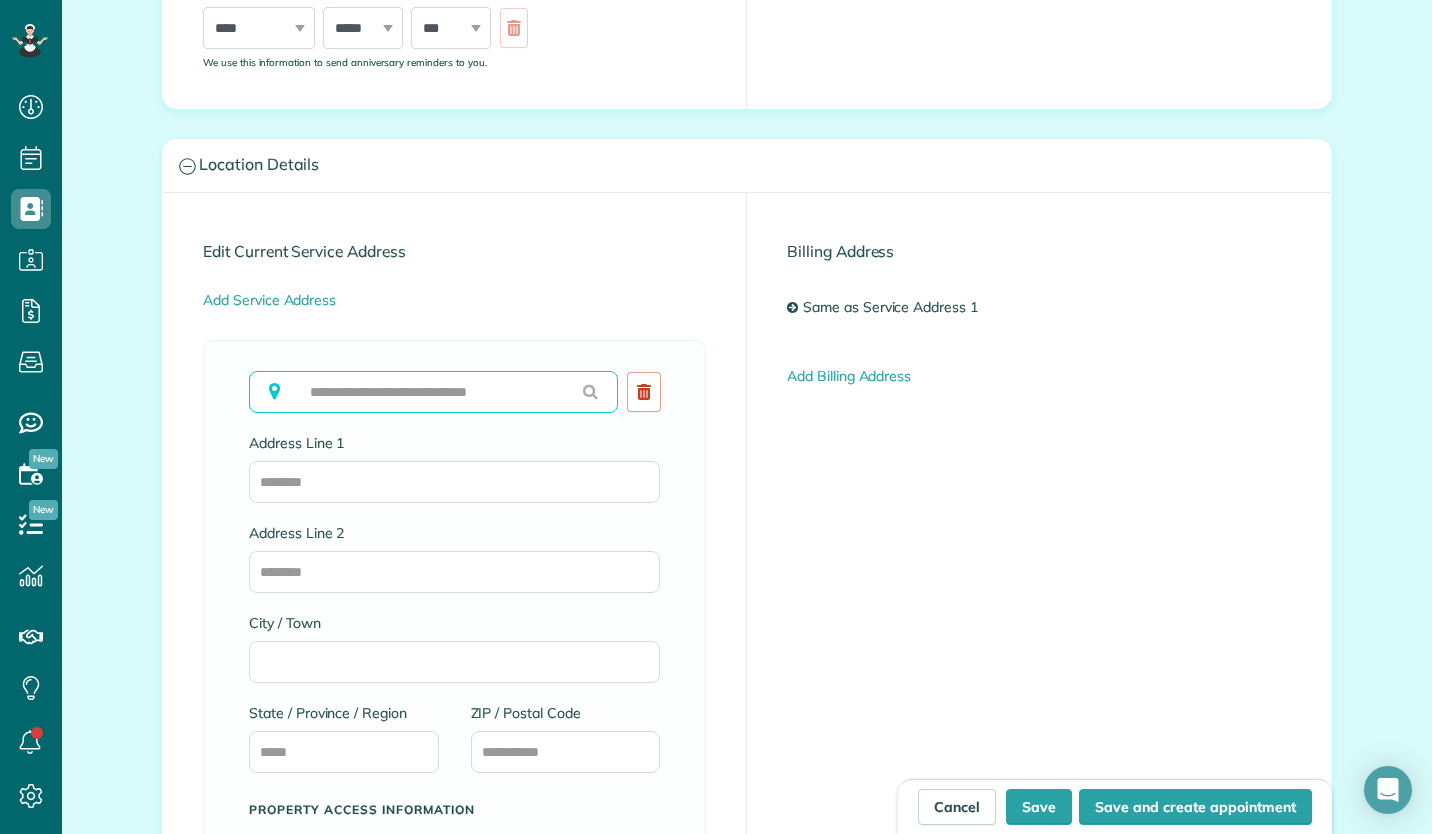 click at bounding box center (433, 392) 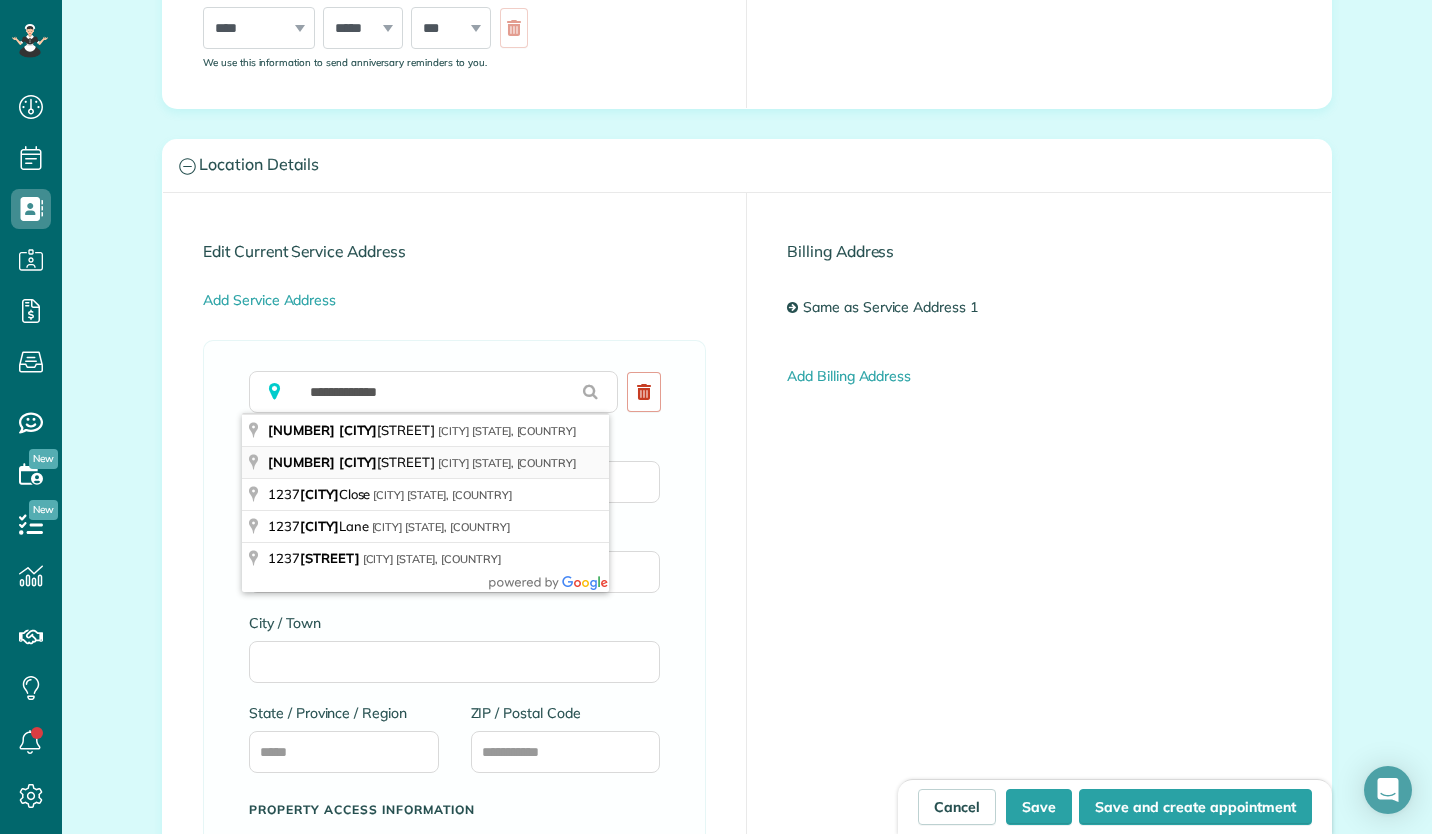 type on "**********" 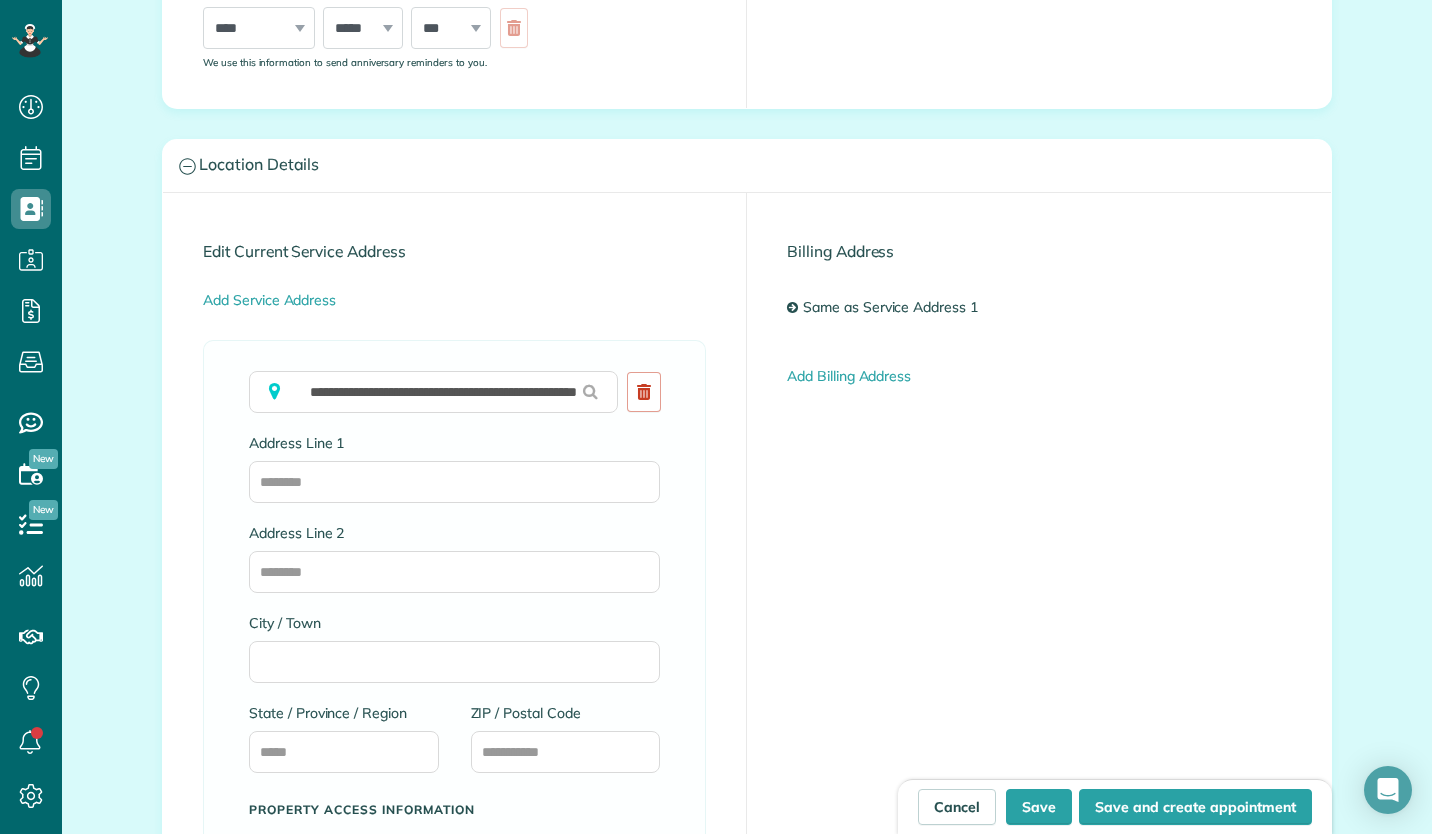 type on "**********" 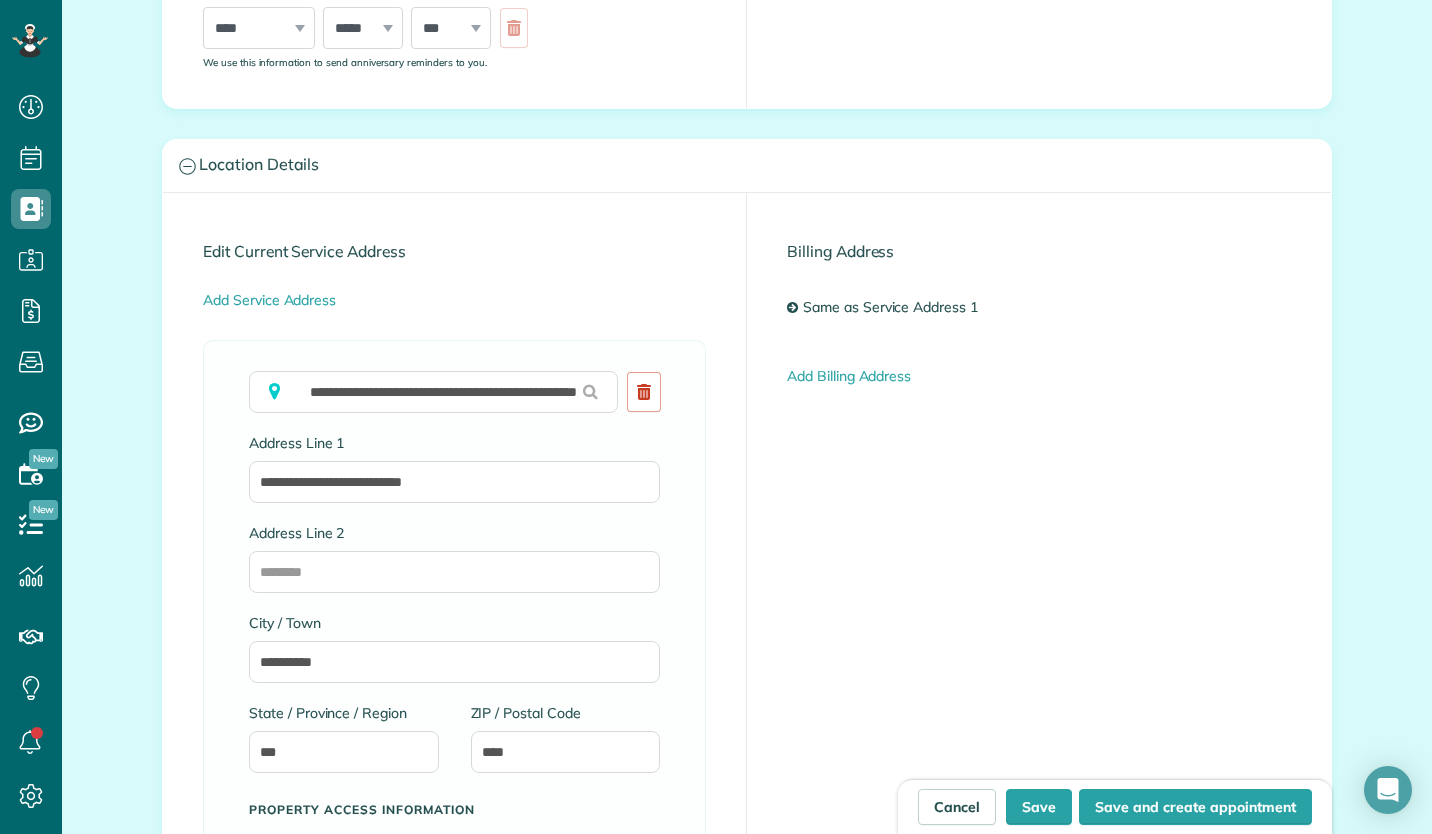 scroll, scrollTop: 1577, scrollLeft: 0, axis: vertical 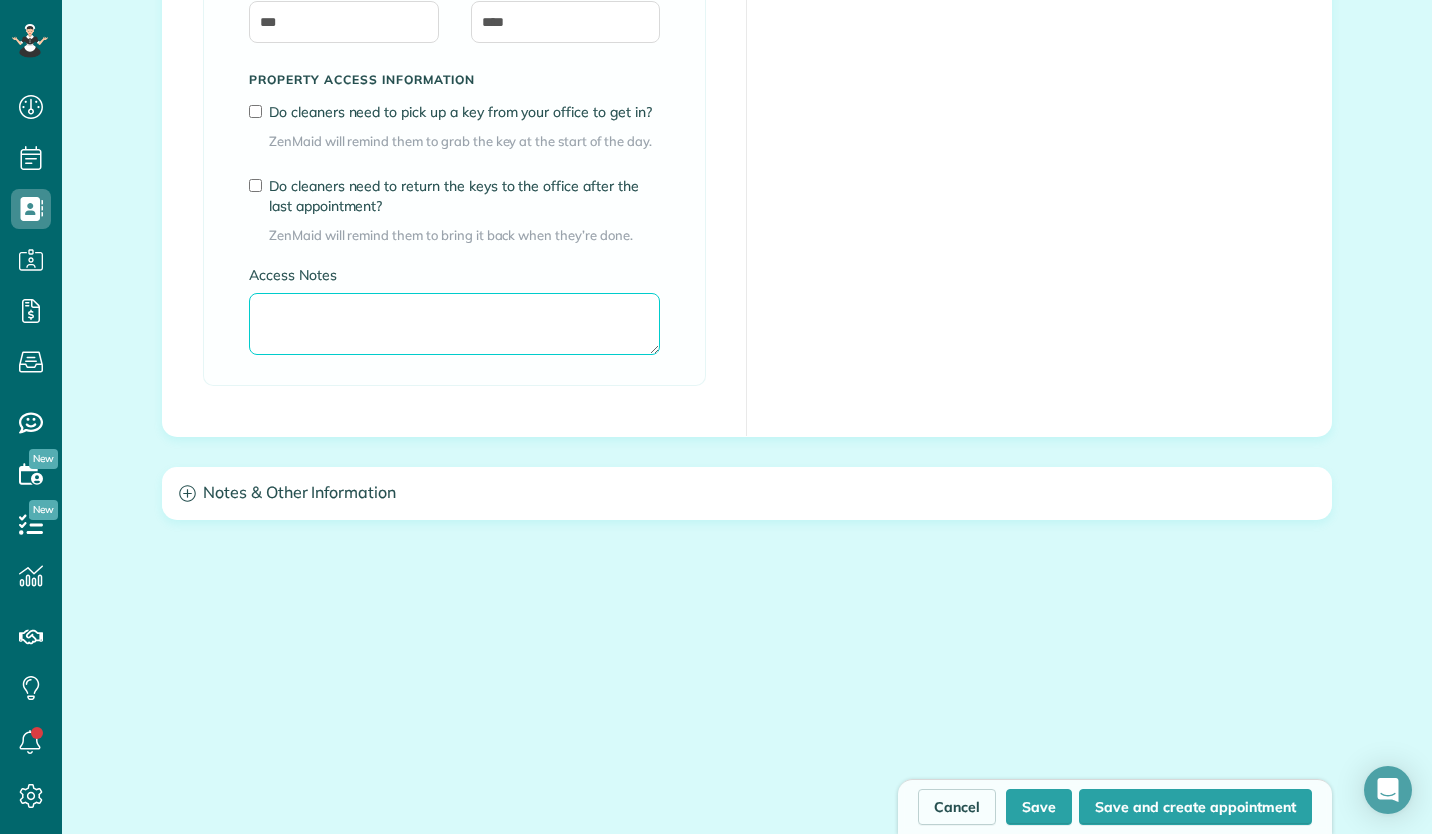 click on "Access Notes" at bounding box center [454, 324] 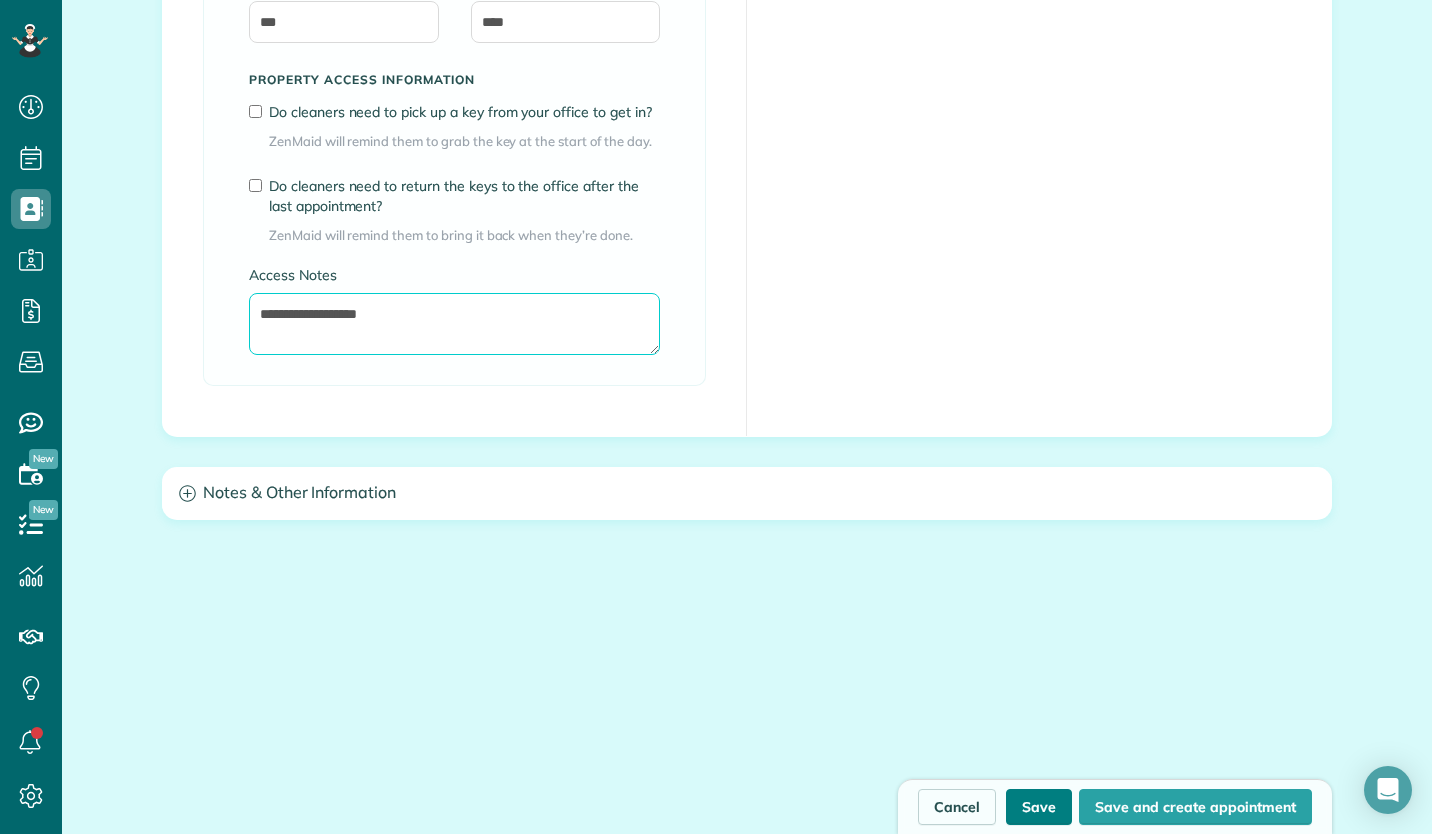 type on "**********" 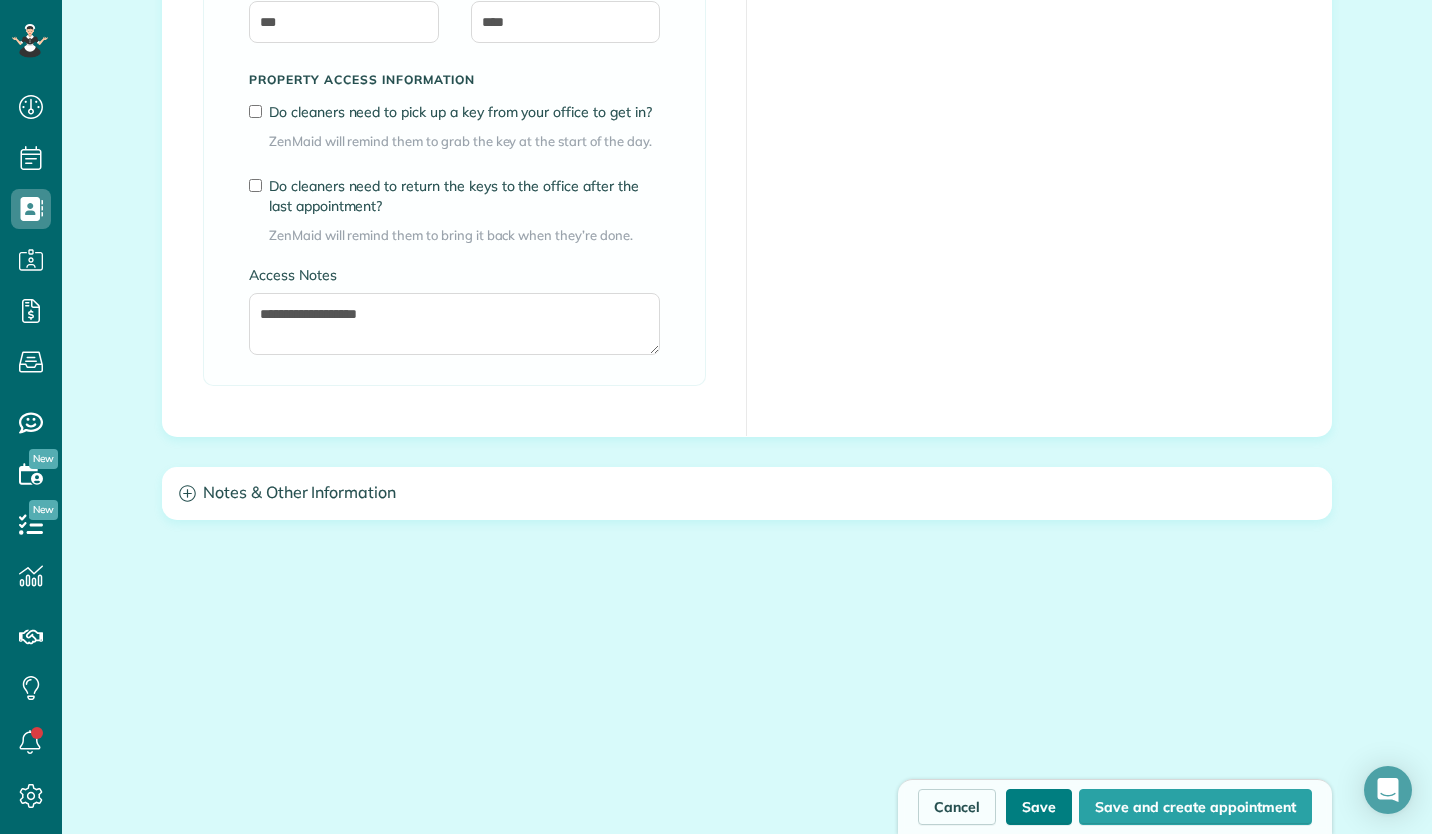 click on "Save" at bounding box center (1039, 807) 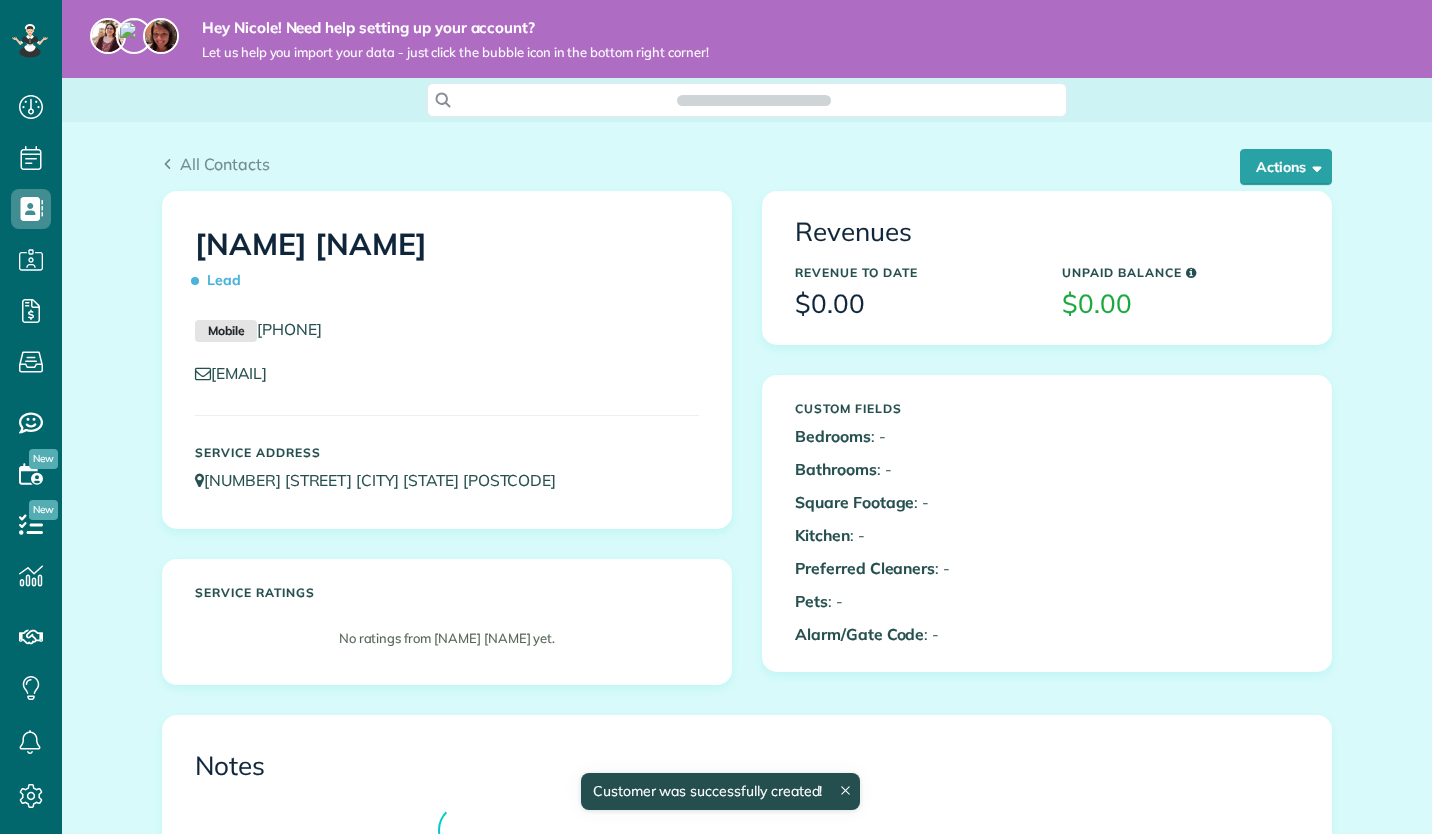 scroll, scrollTop: 0, scrollLeft: 0, axis: both 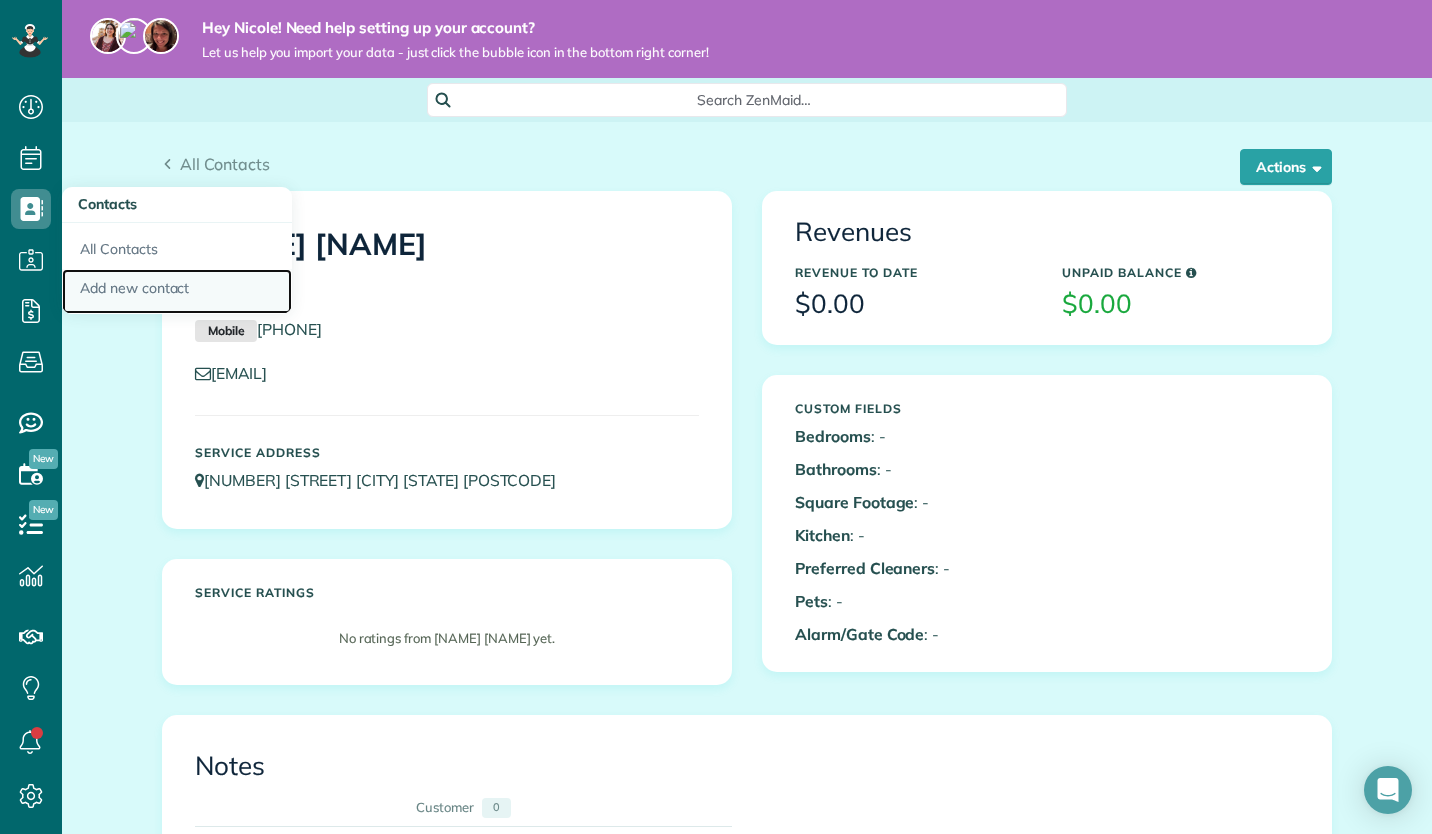 click on "Add new contact" at bounding box center (177, 292) 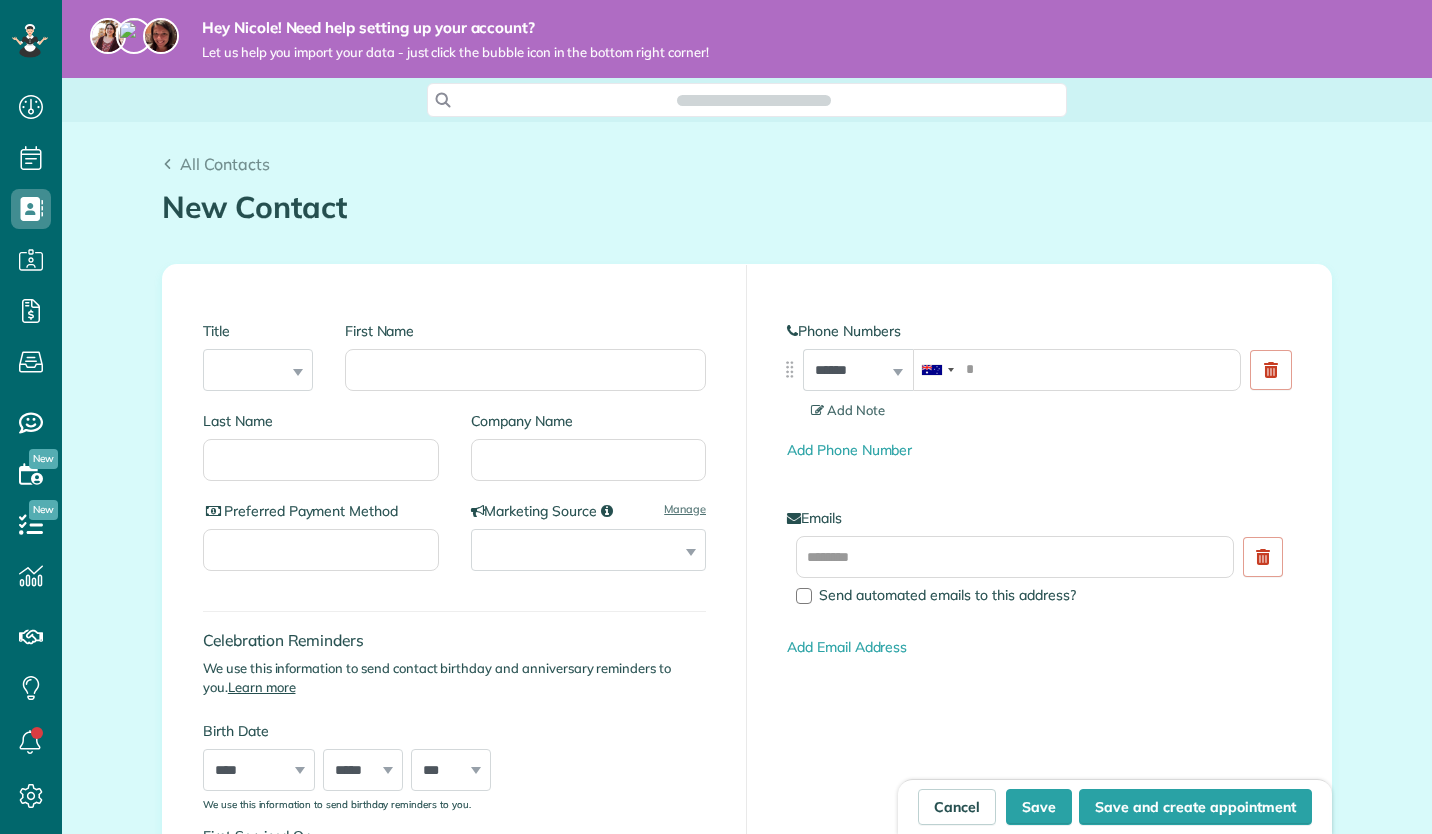 scroll, scrollTop: 0, scrollLeft: 0, axis: both 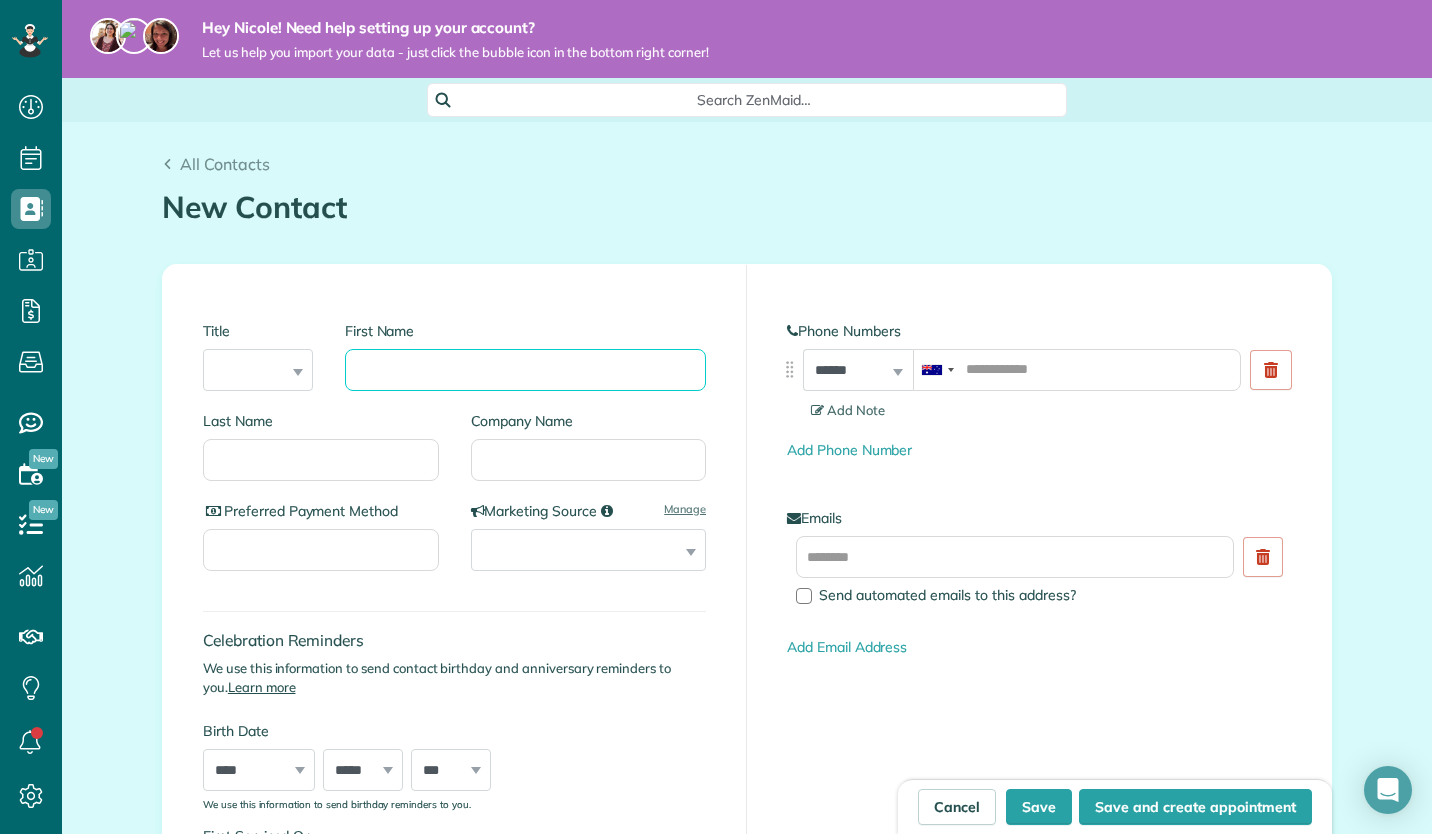 click on "First Name" at bounding box center [525, 370] 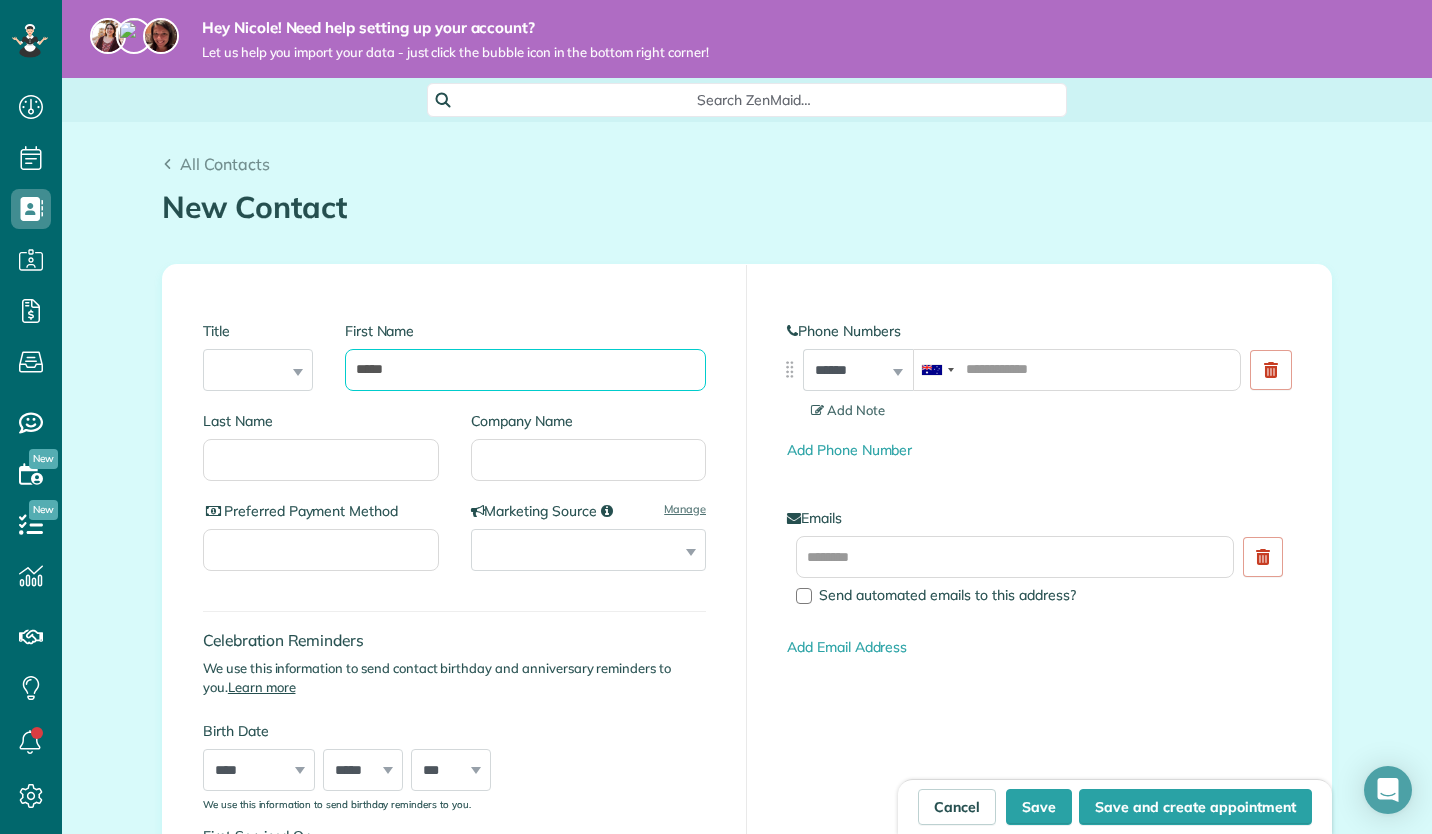 type on "*****" 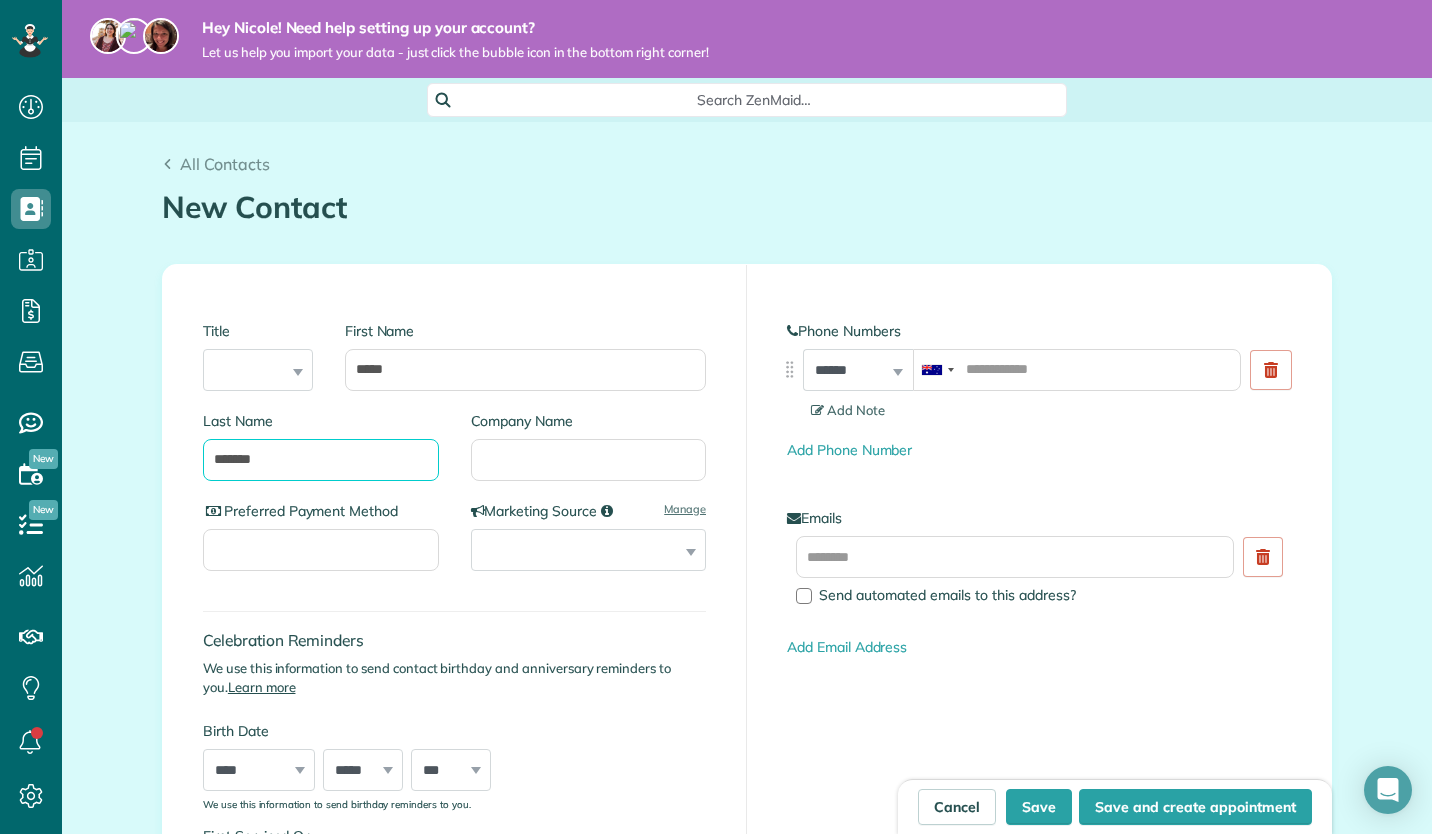 type on "*******" 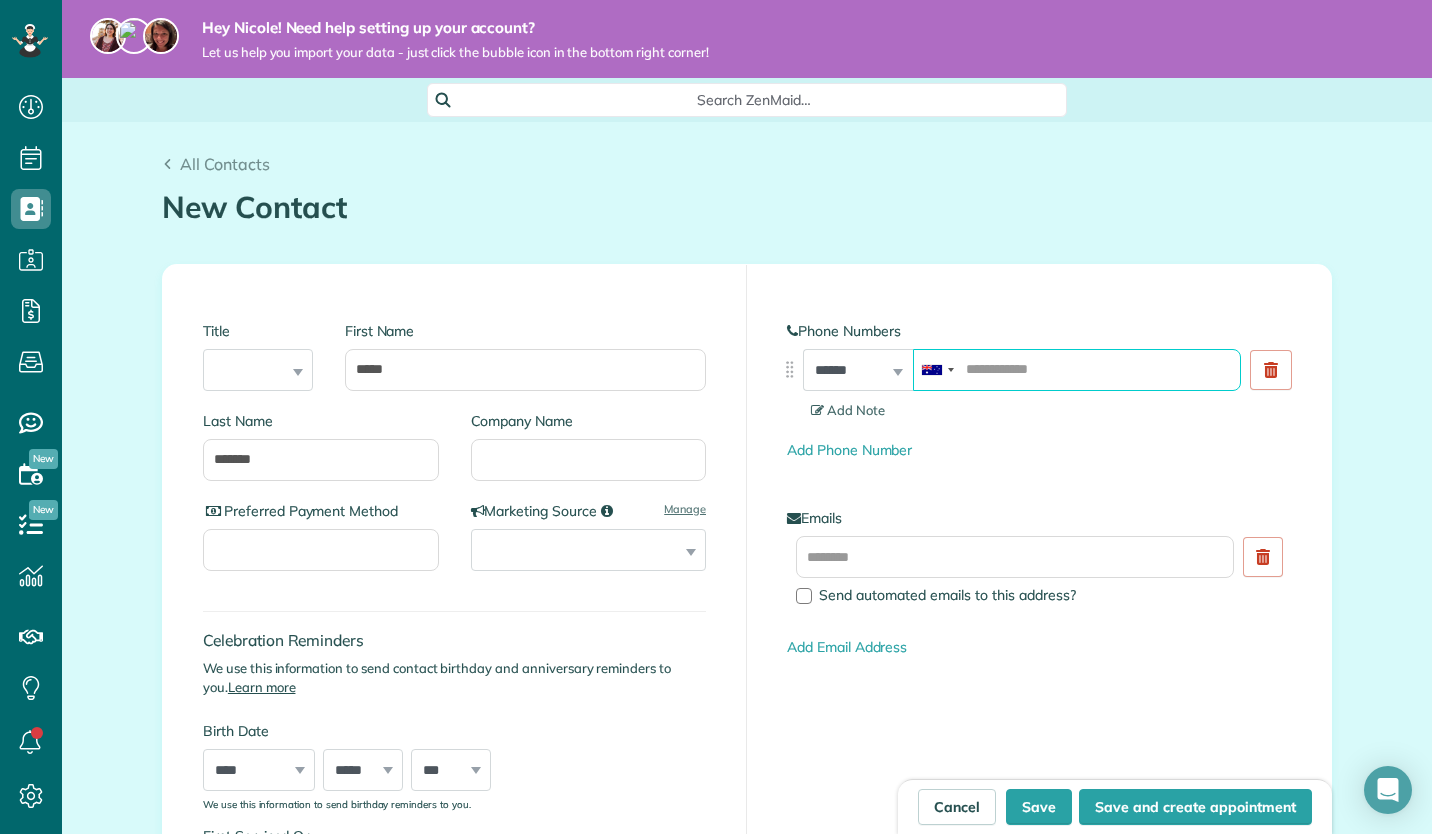 click at bounding box center [1077, 370] 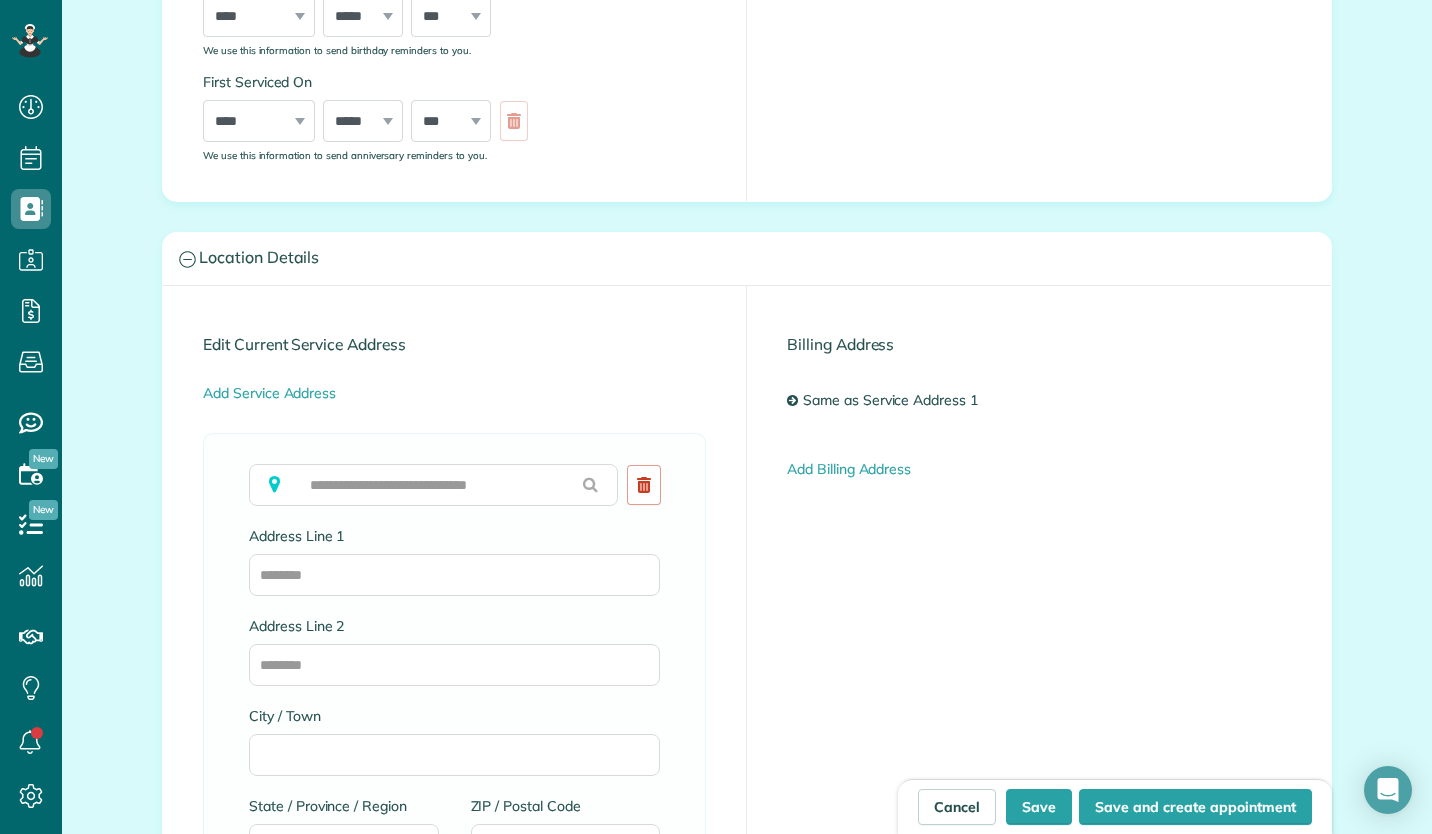 scroll, scrollTop: 760, scrollLeft: 0, axis: vertical 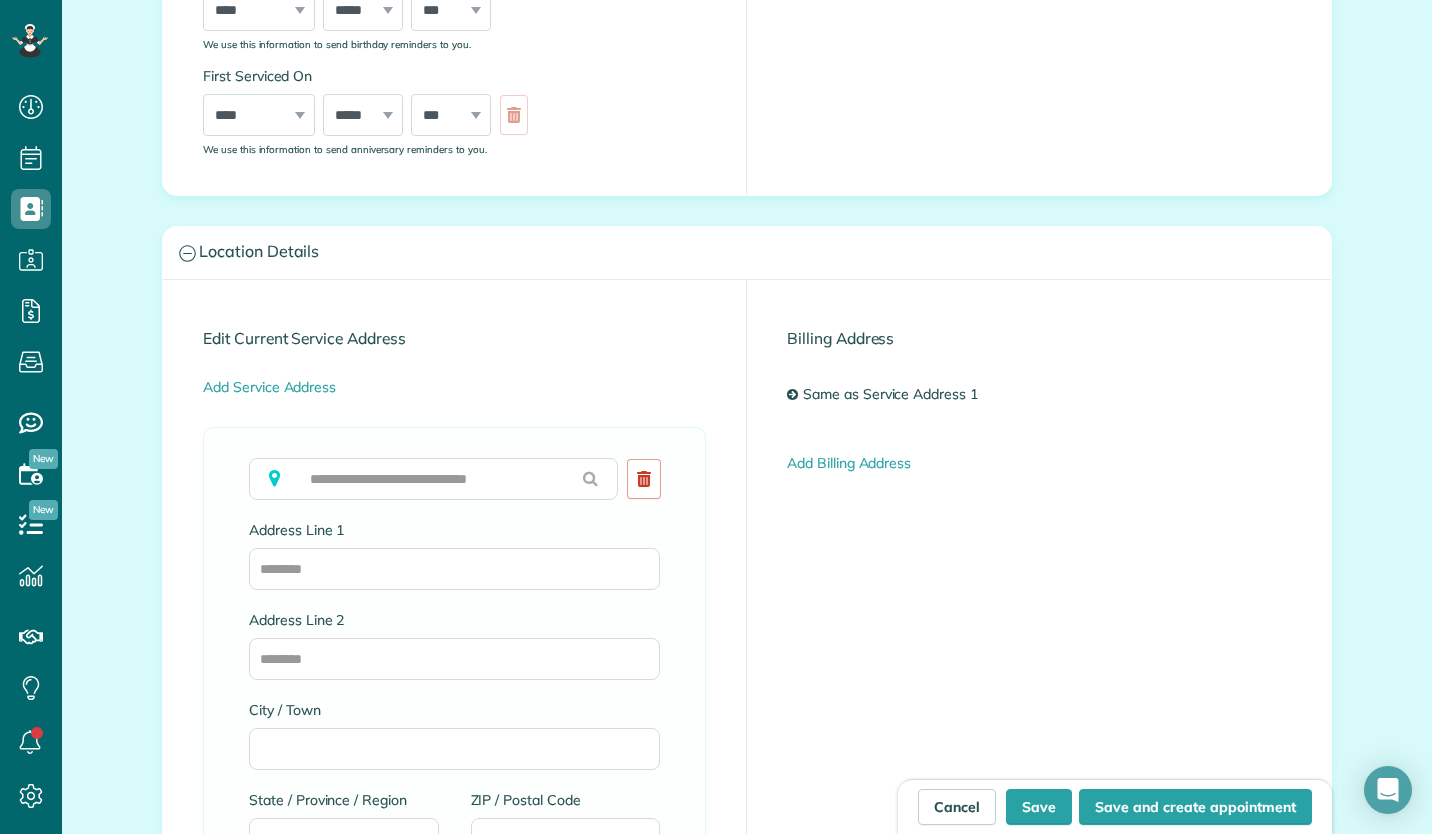 type on "**********" 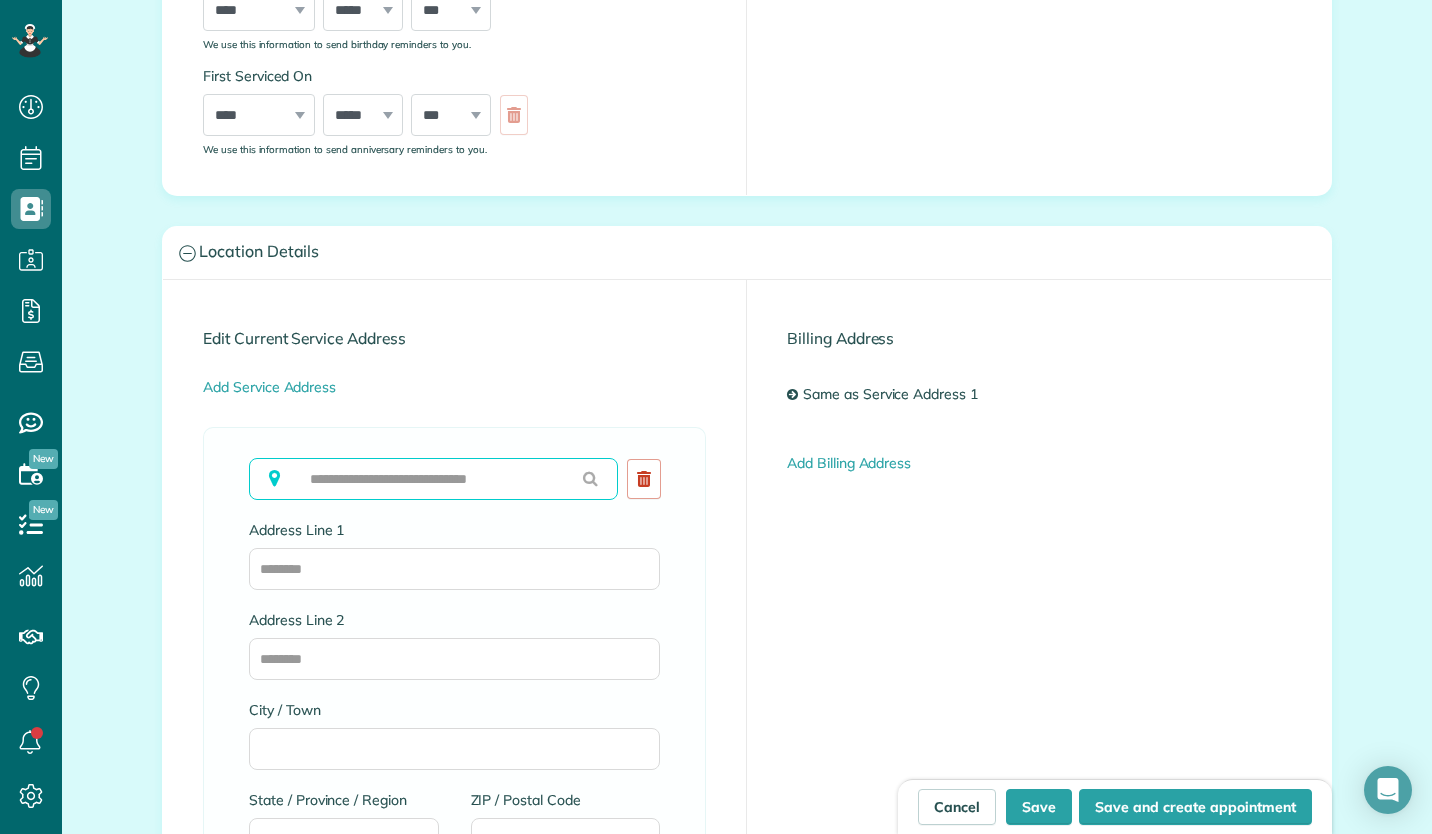 click at bounding box center (433, 479) 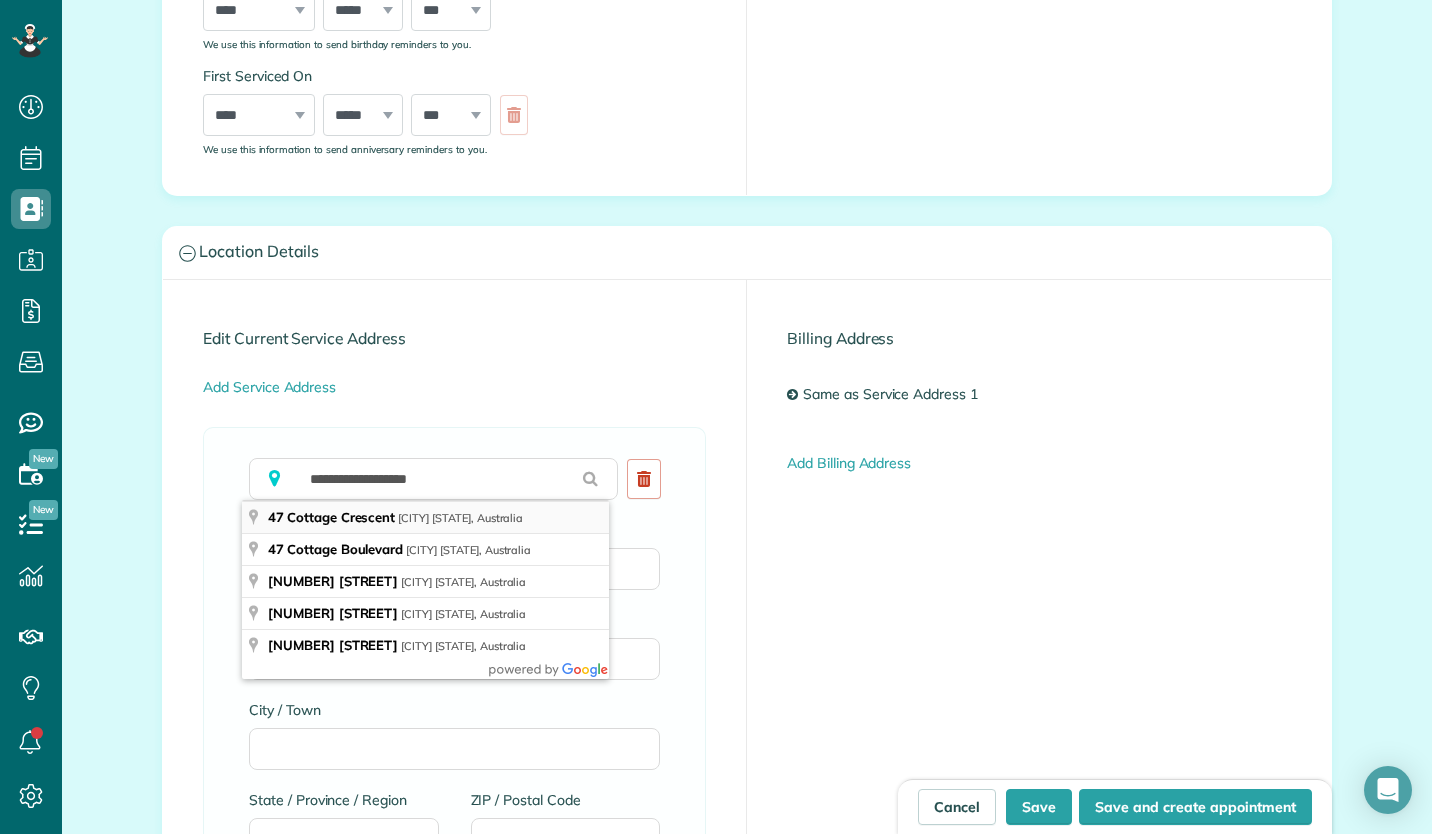 type on "**********" 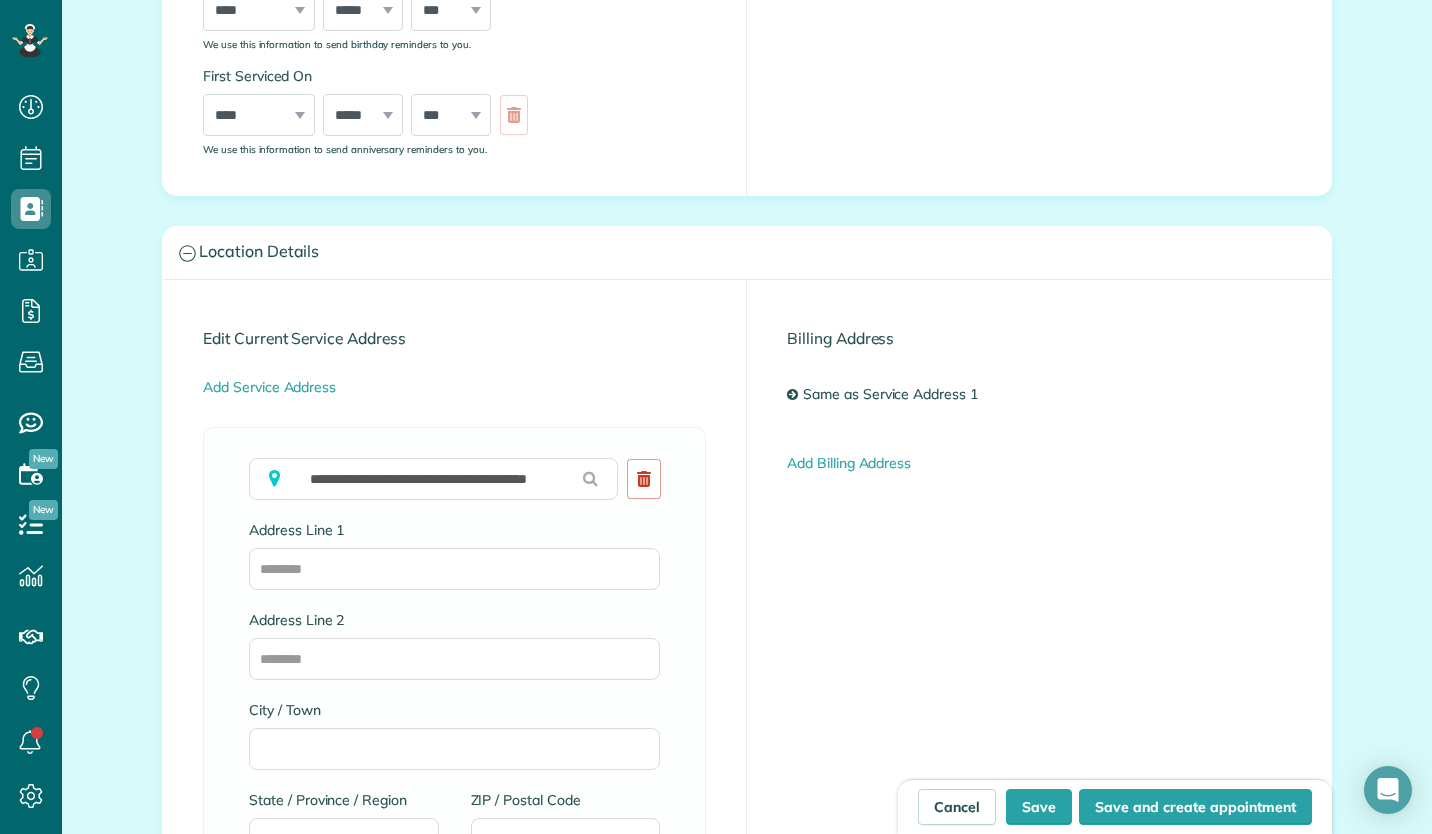 type on "**********" 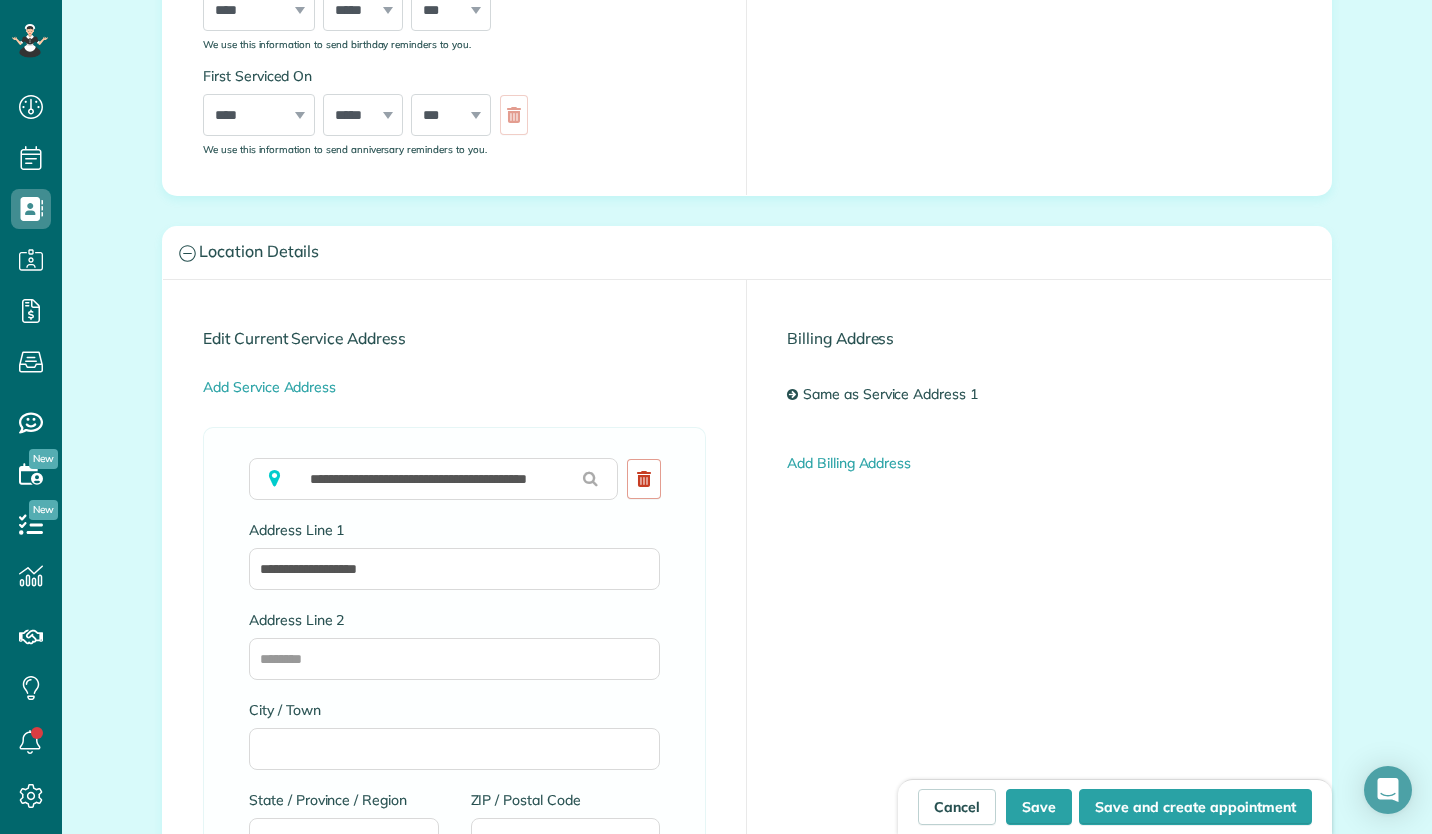 scroll, scrollTop: 1490, scrollLeft: 0, axis: vertical 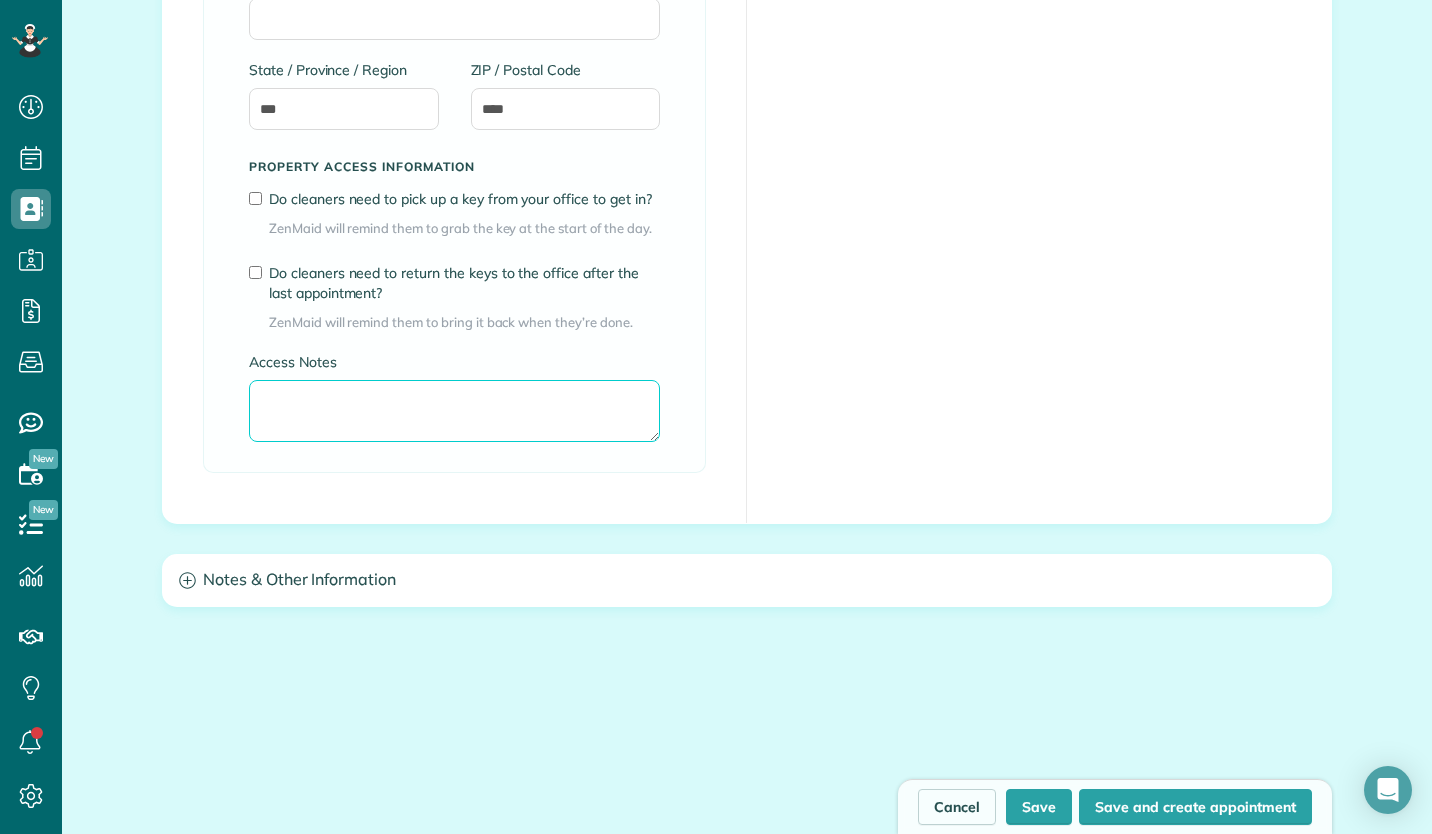 click on "Access Notes" at bounding box center (454, 411) 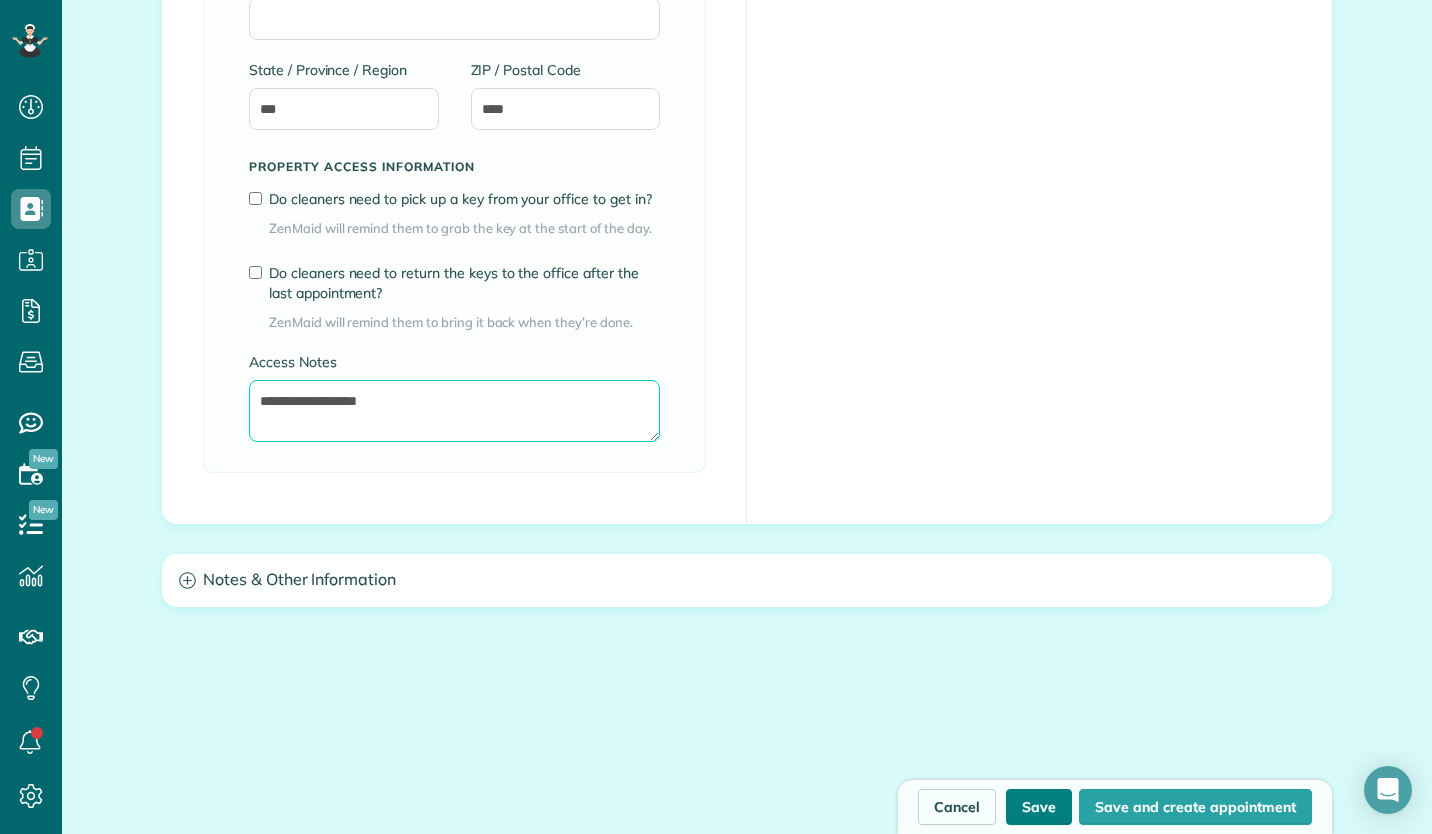 type on "**********" 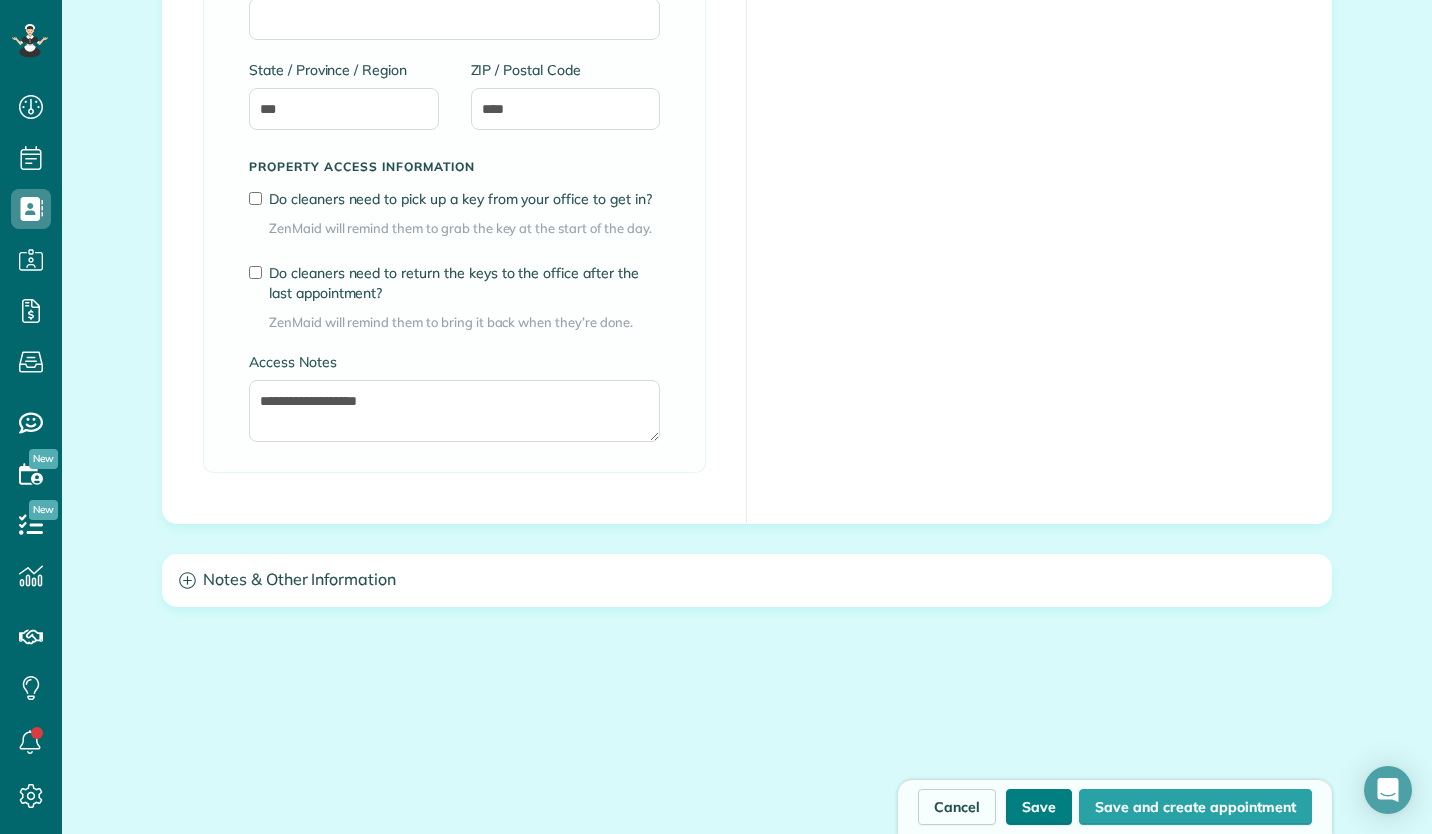 click on "Save" at bounding box center [1039, 807] 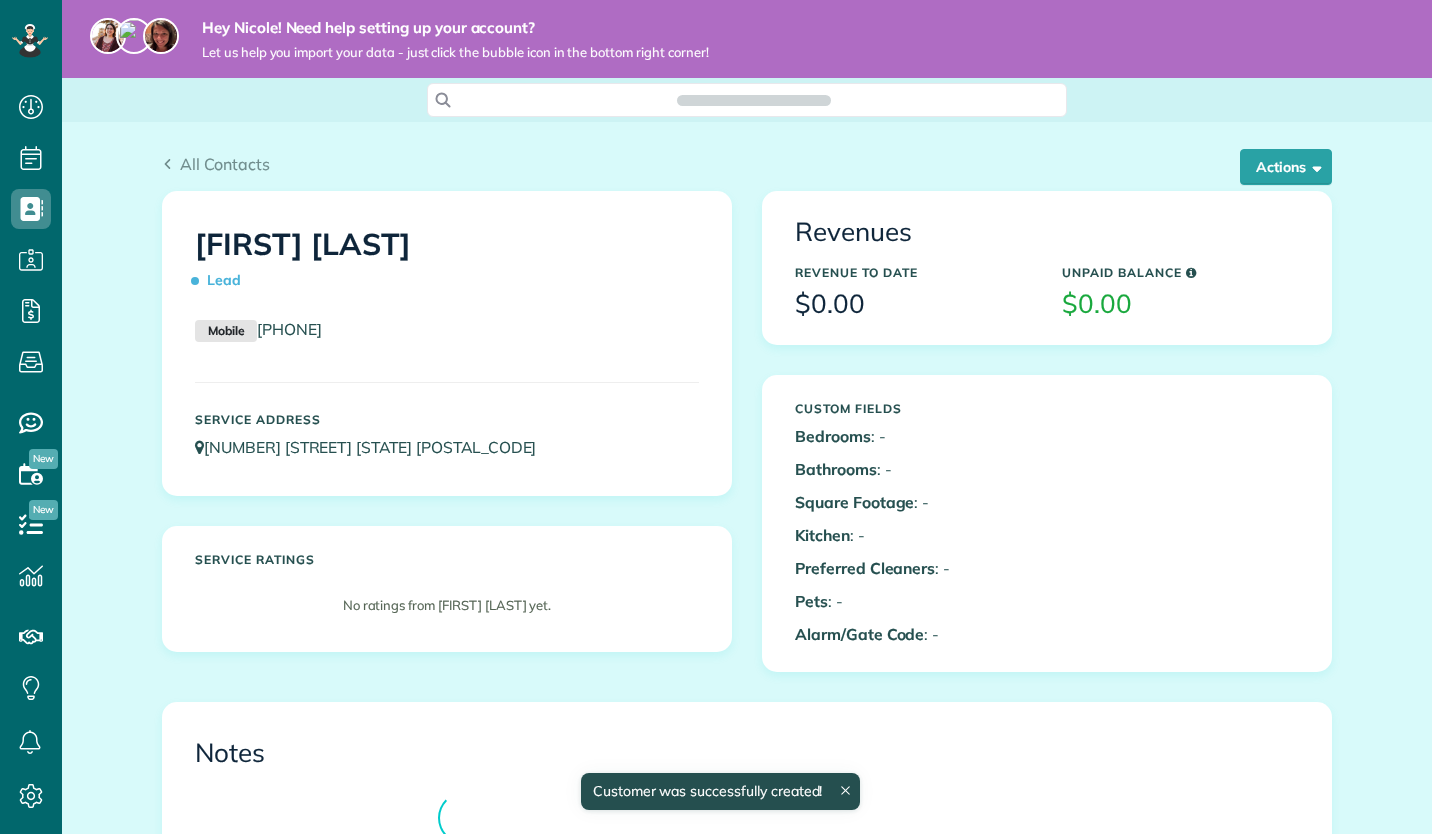scroll, scrollTop: 0, scrollLeft: 0, axis: both 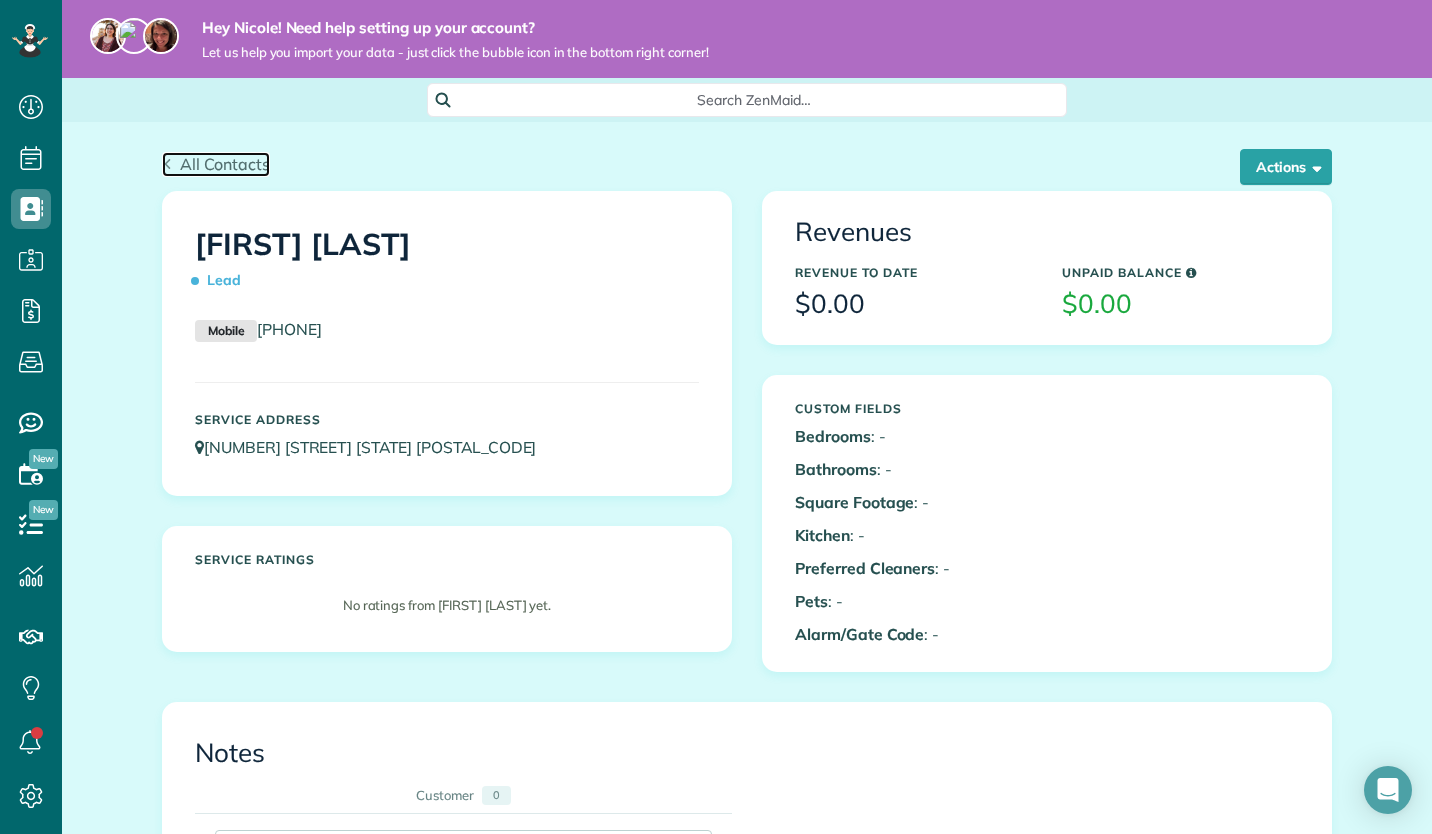 click on "All Contacts" at bounding box center (225, 164) 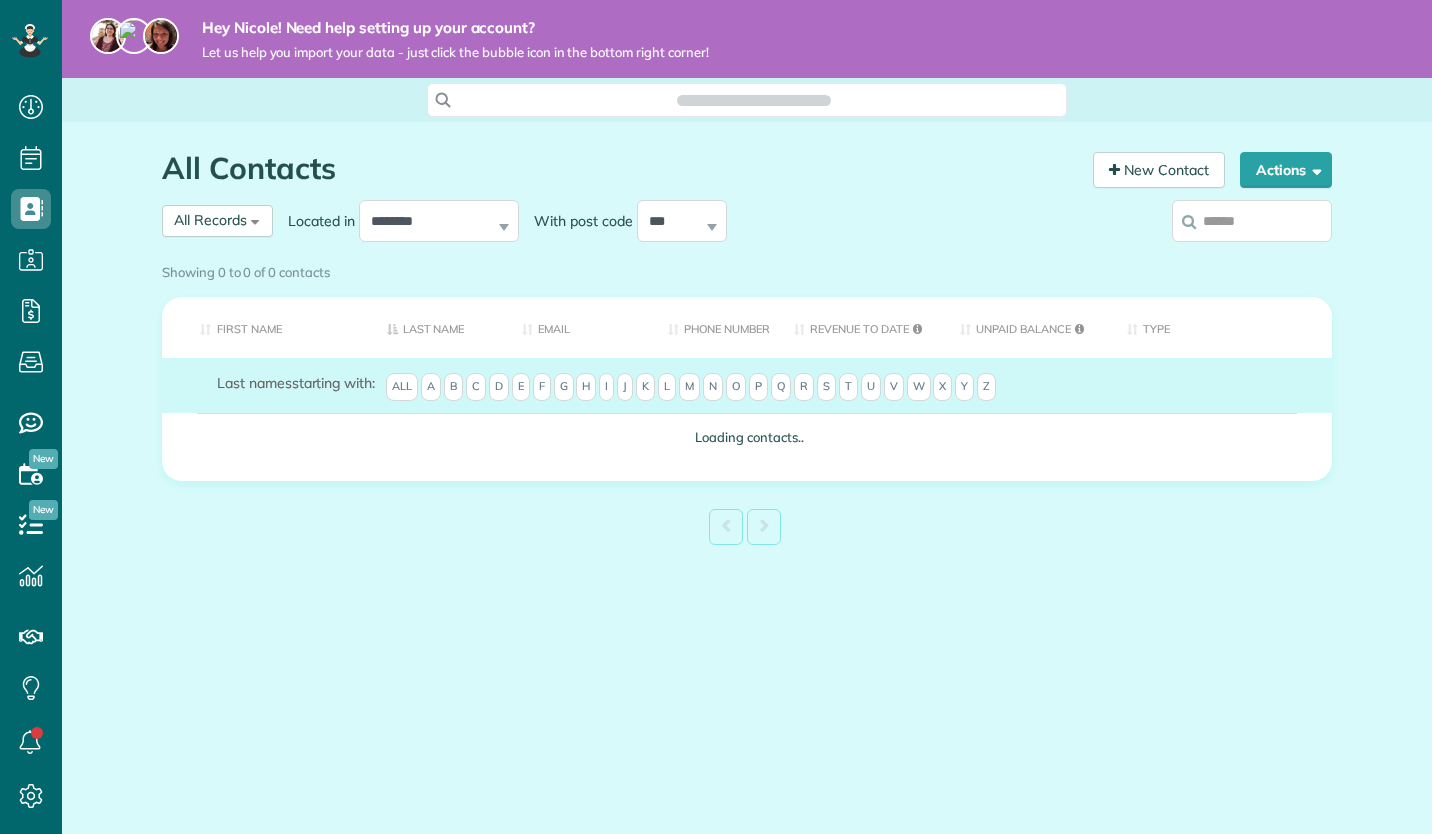 scroll, scrollTop: 0, scrollLeft: 0, axis: both 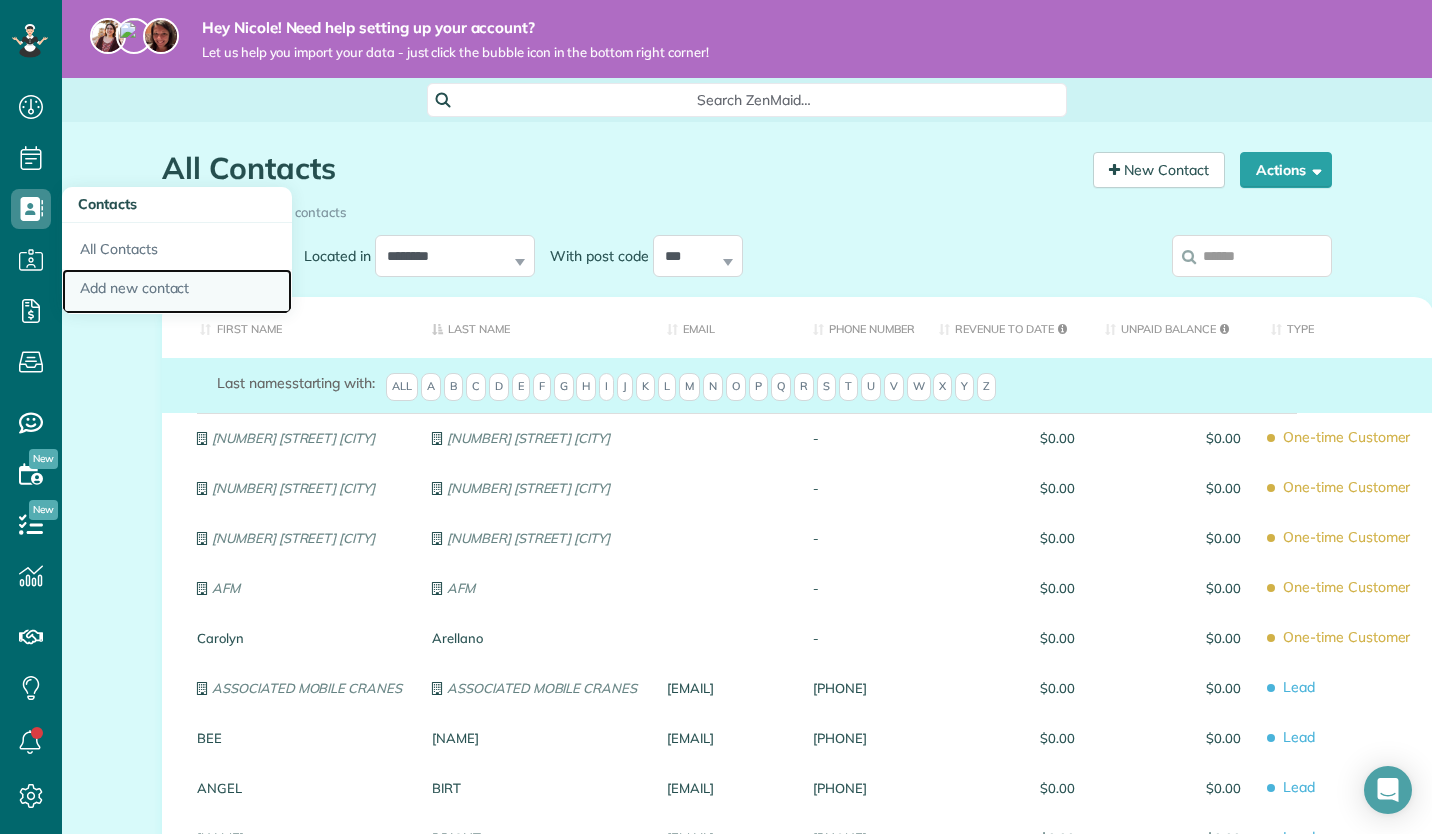 click on "Add new contact" at bounding box center [177, 292] 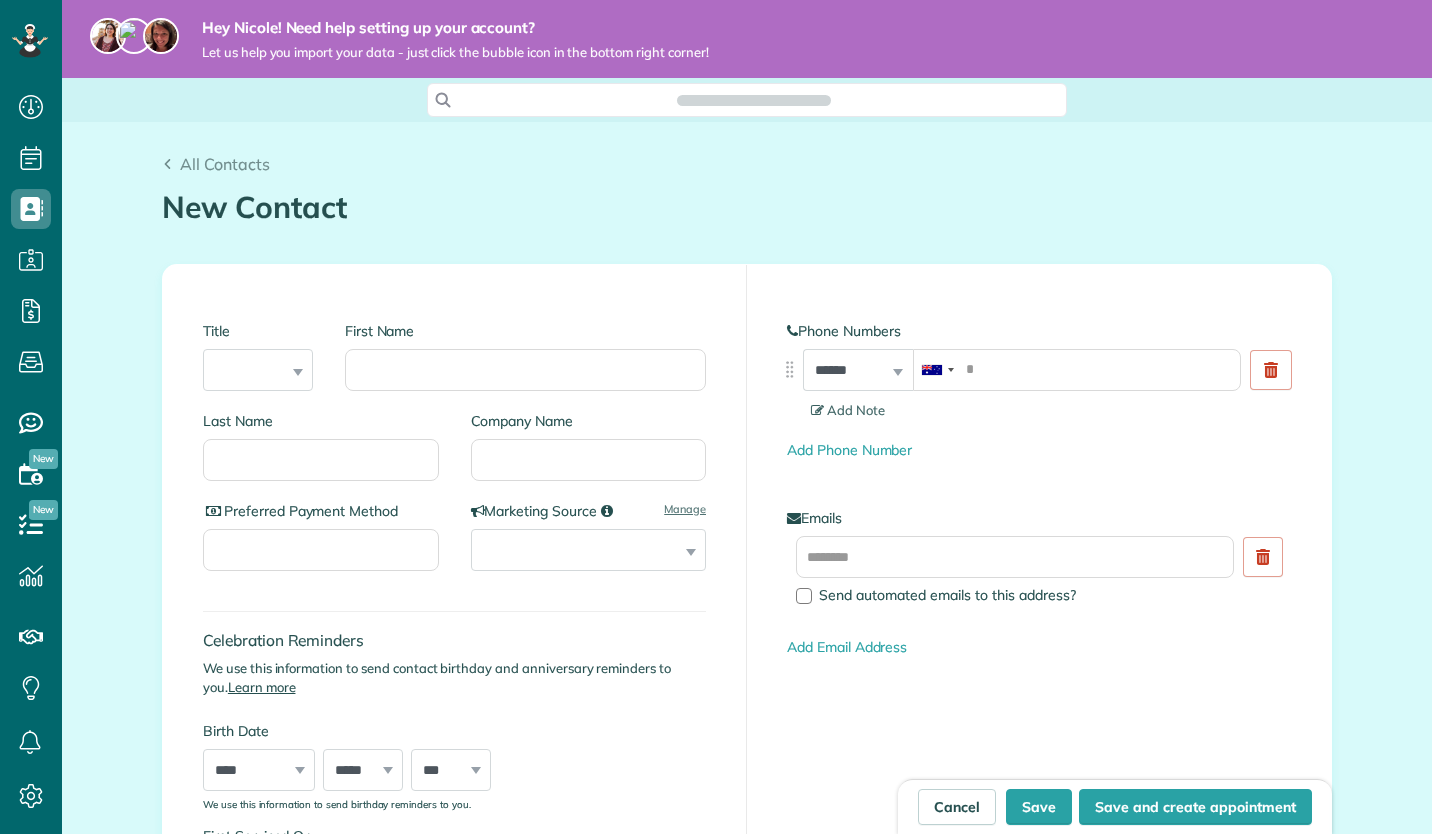scroll, scrollTop: 0, scrollLeft: 0, axis: both 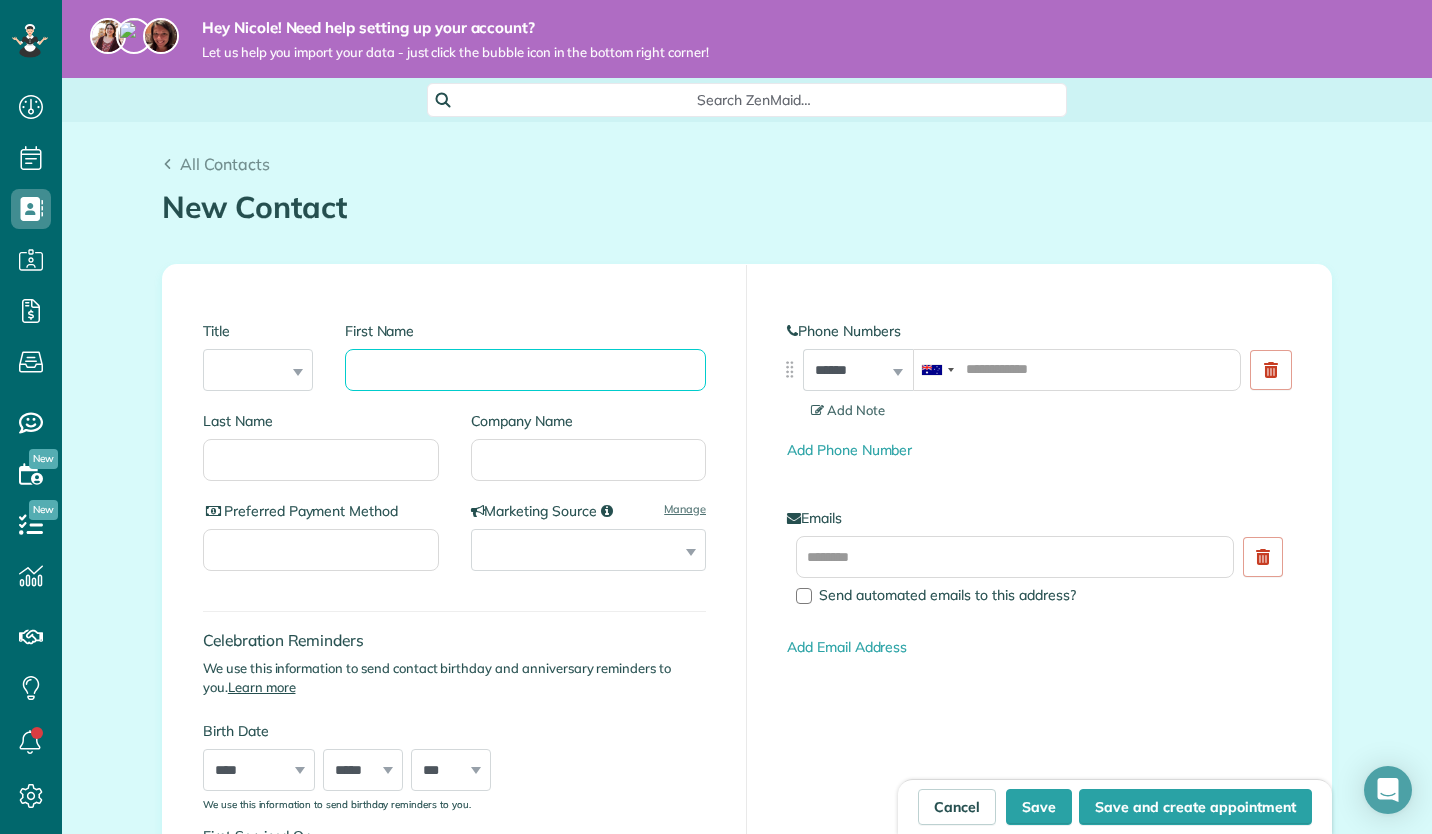 click on "First Name" at bounding box center [525, 370] 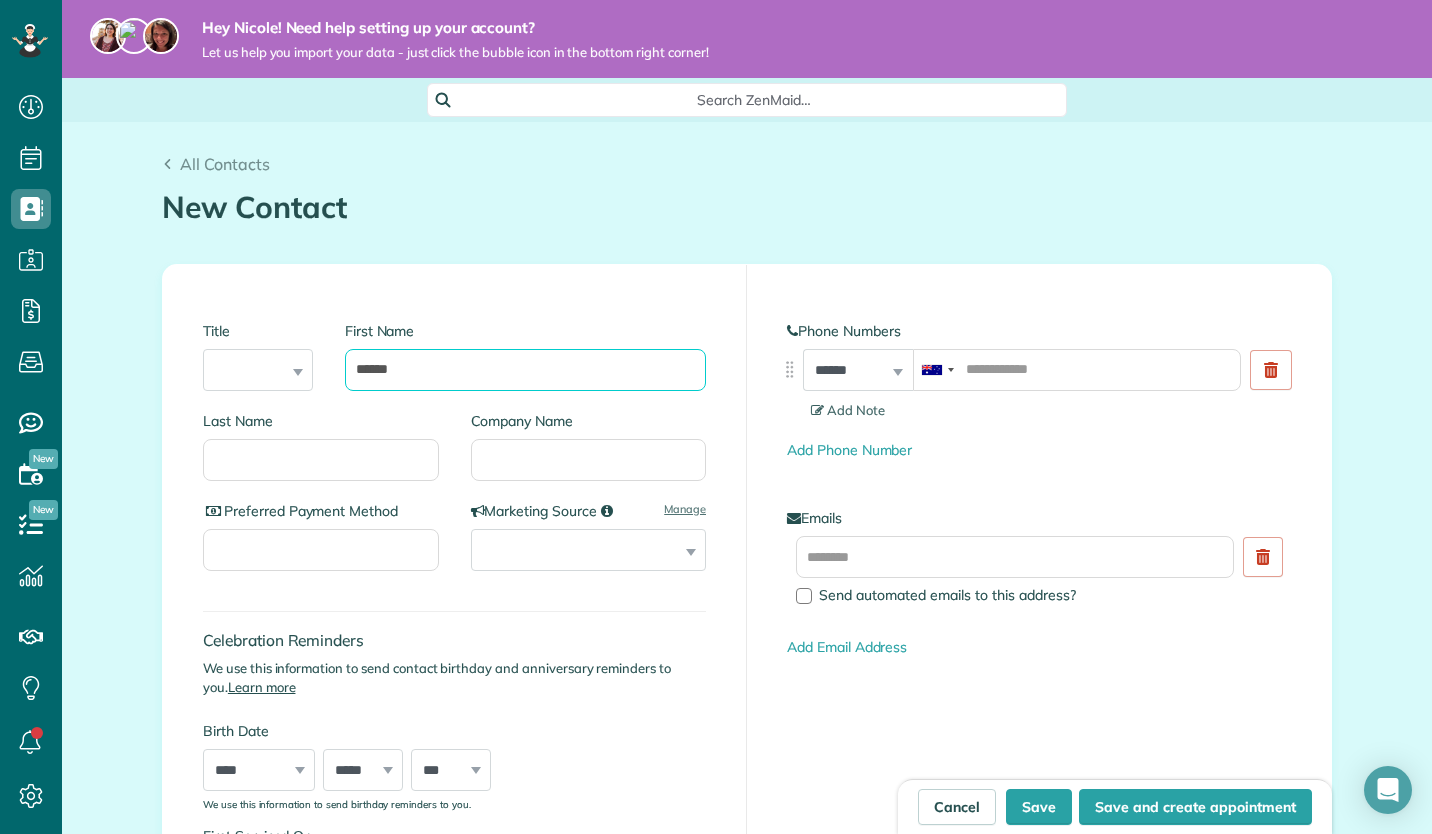 type on "******" 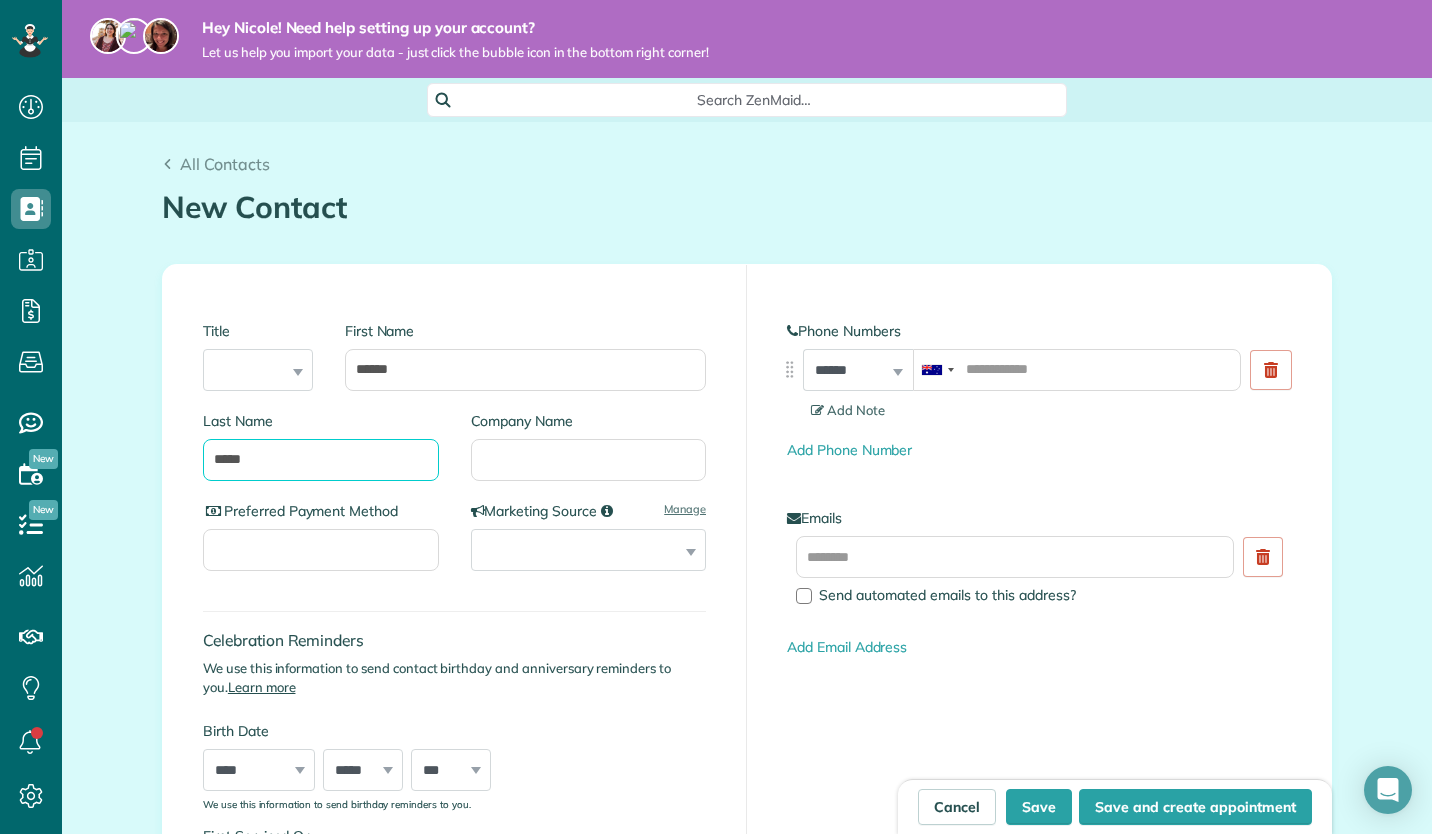type on "*****" 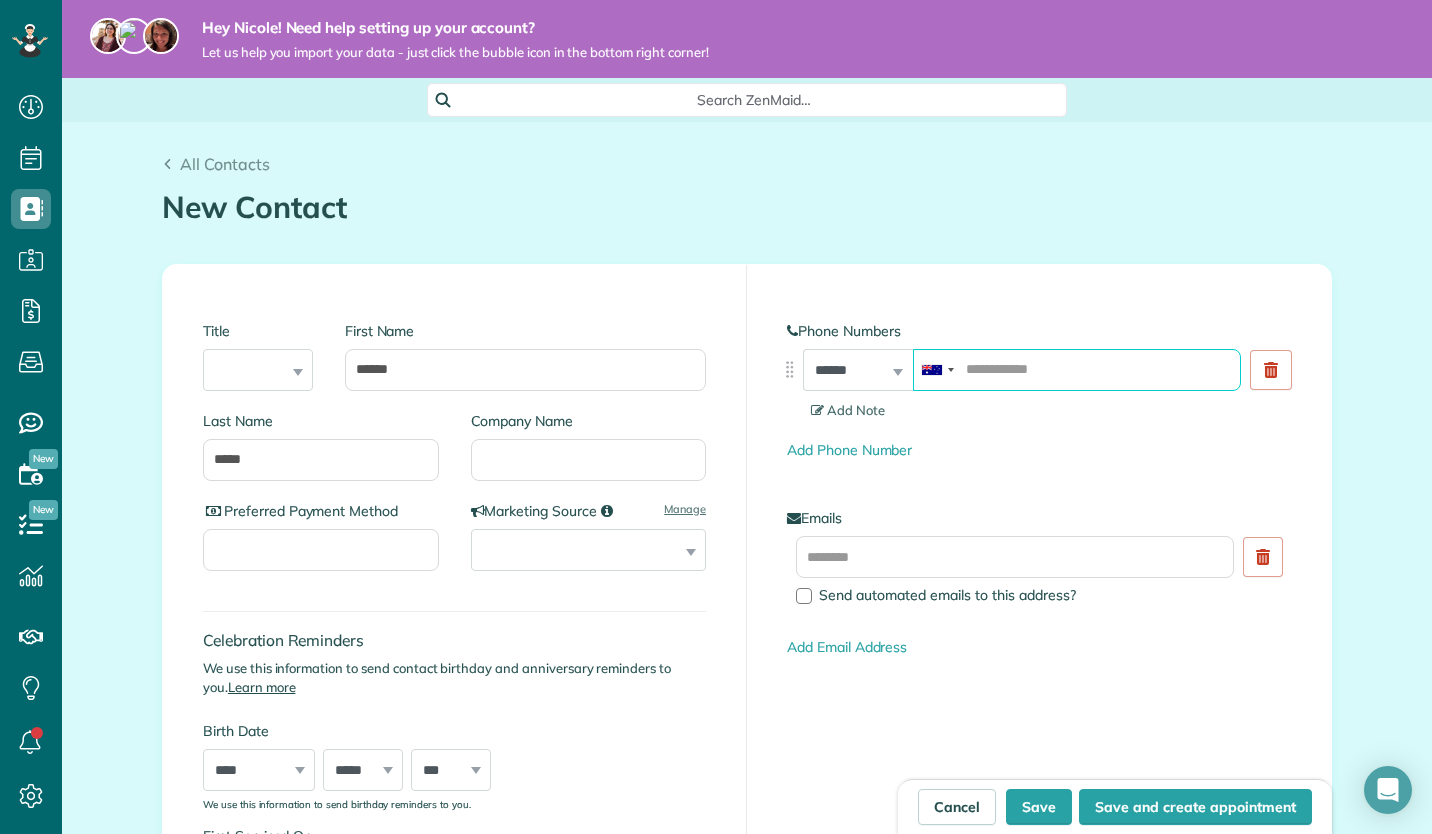 click at bounding box center (1077, 370) 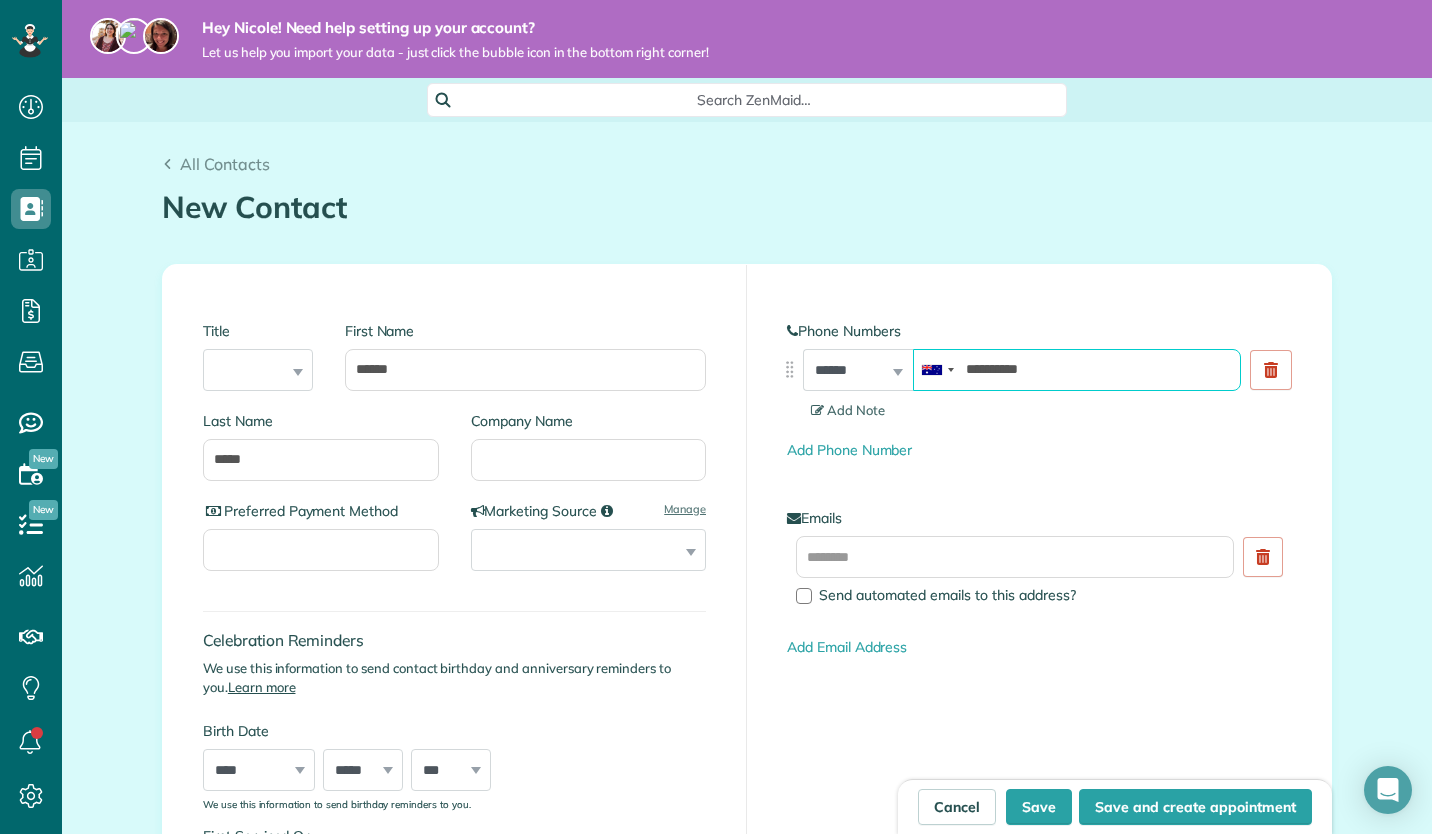 type on "**********" 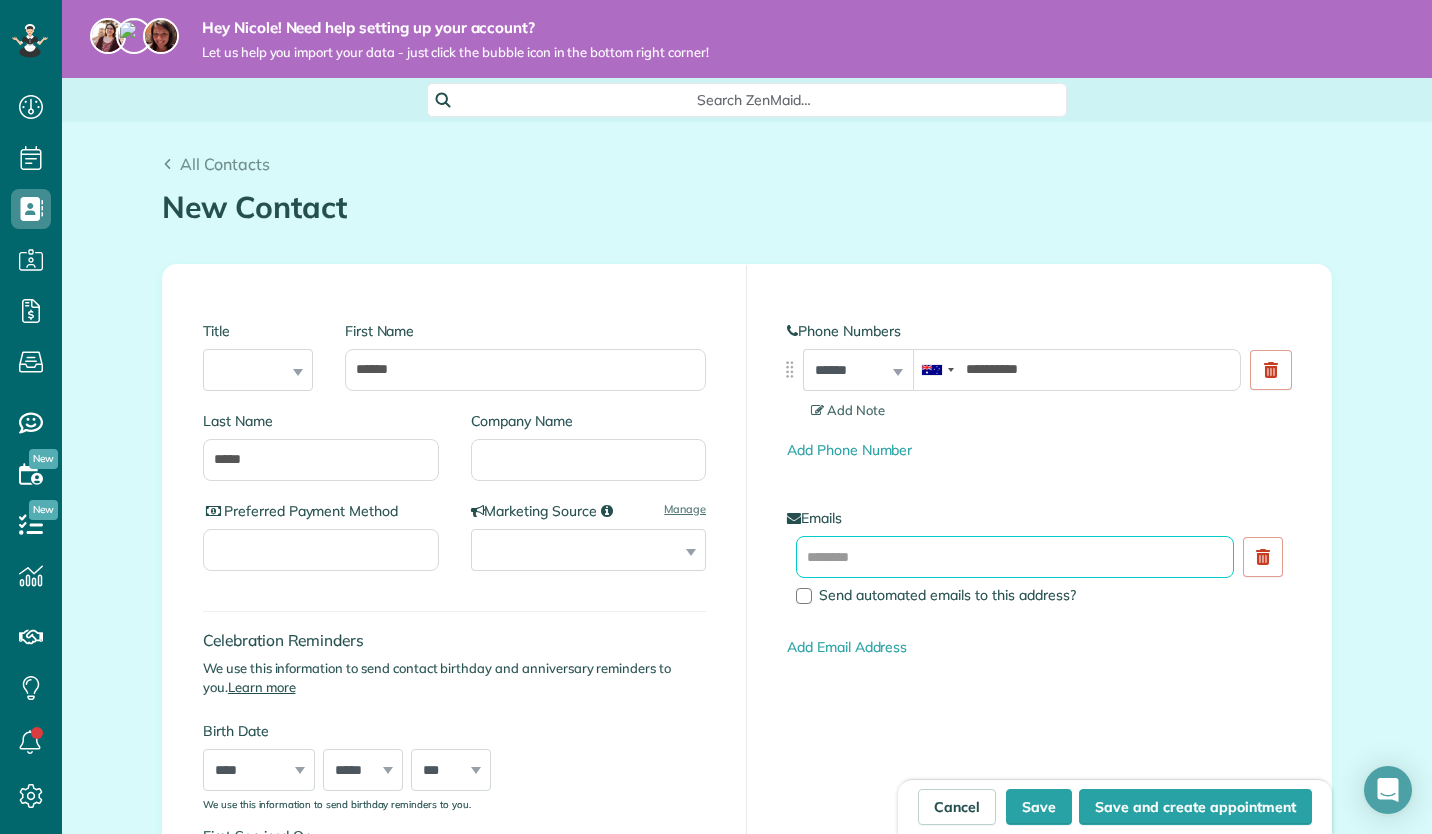 click at bounding box center [1015, 557] 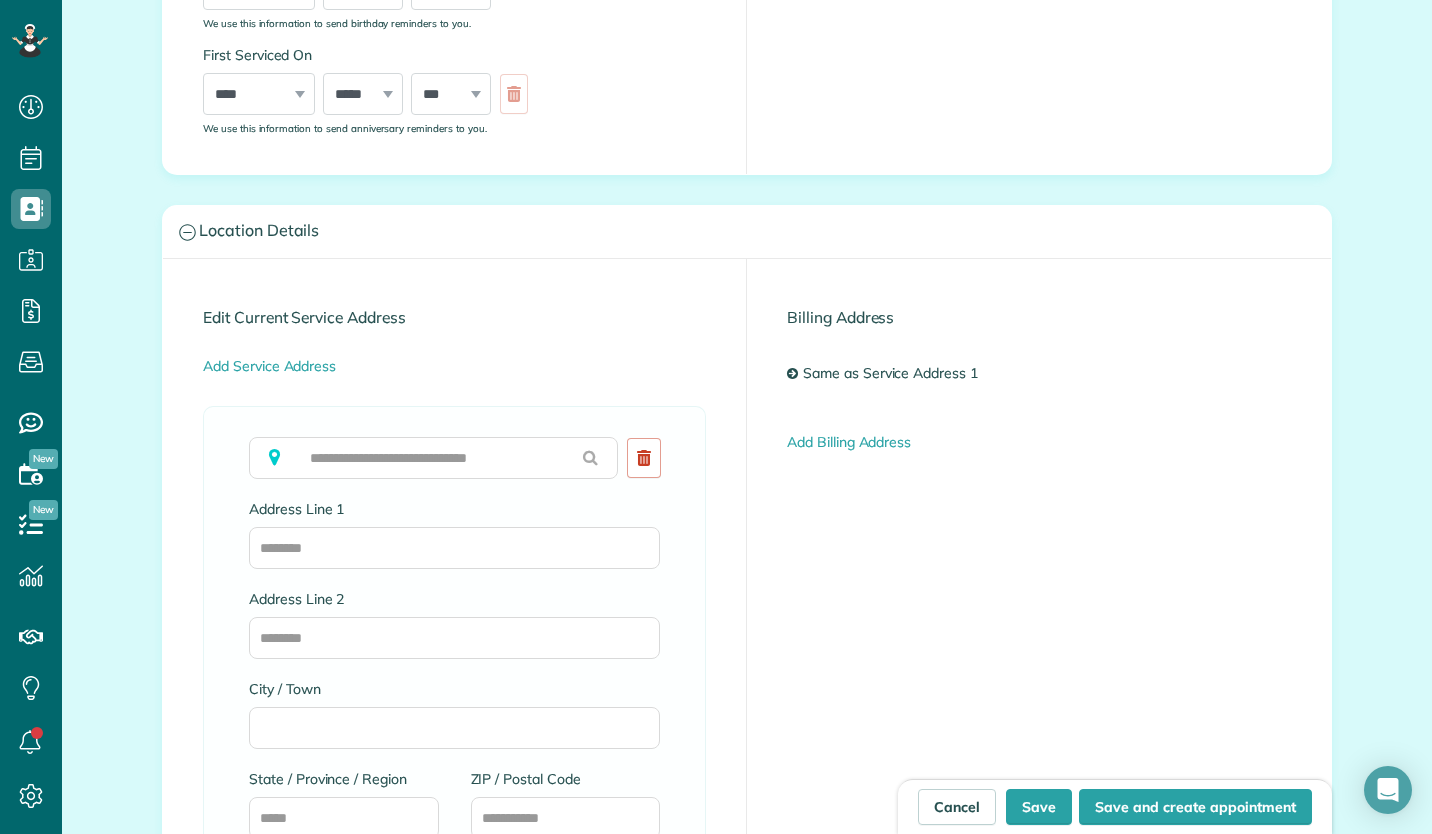 scroll, scrollTop: 843, scrollLeft: 0, axis: vertical 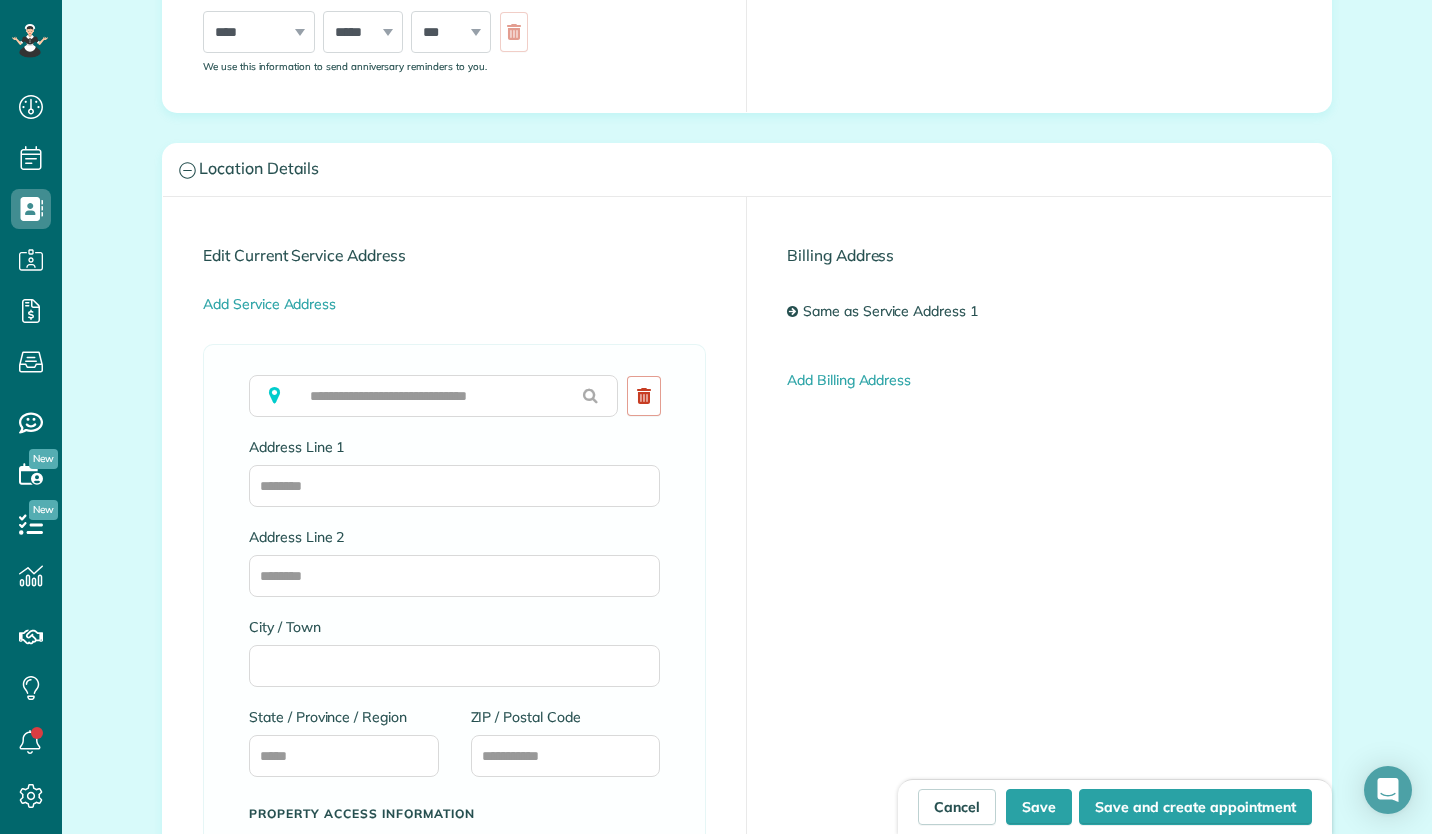 type on "**********" 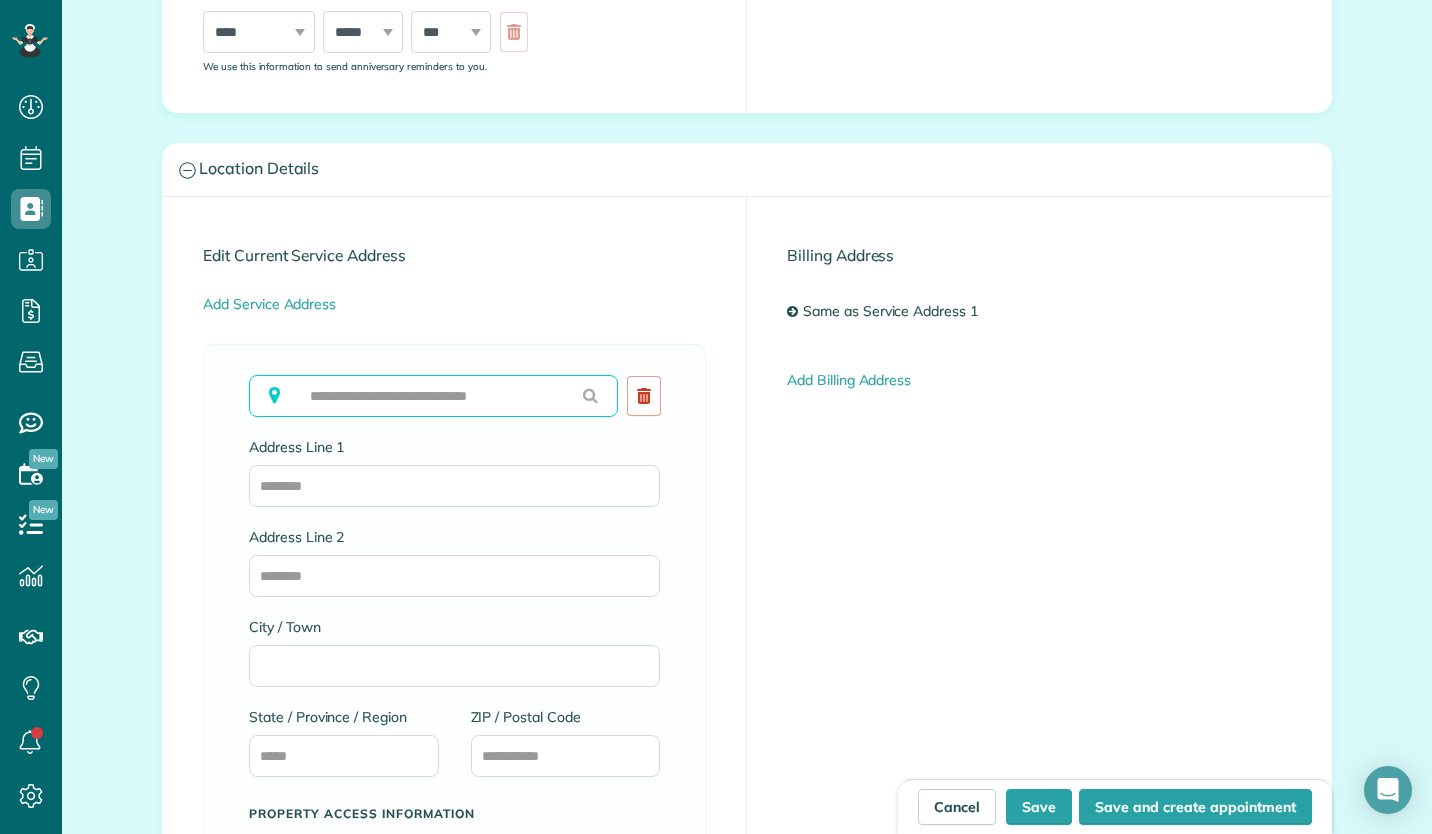 click at bounding box center [433, 396] 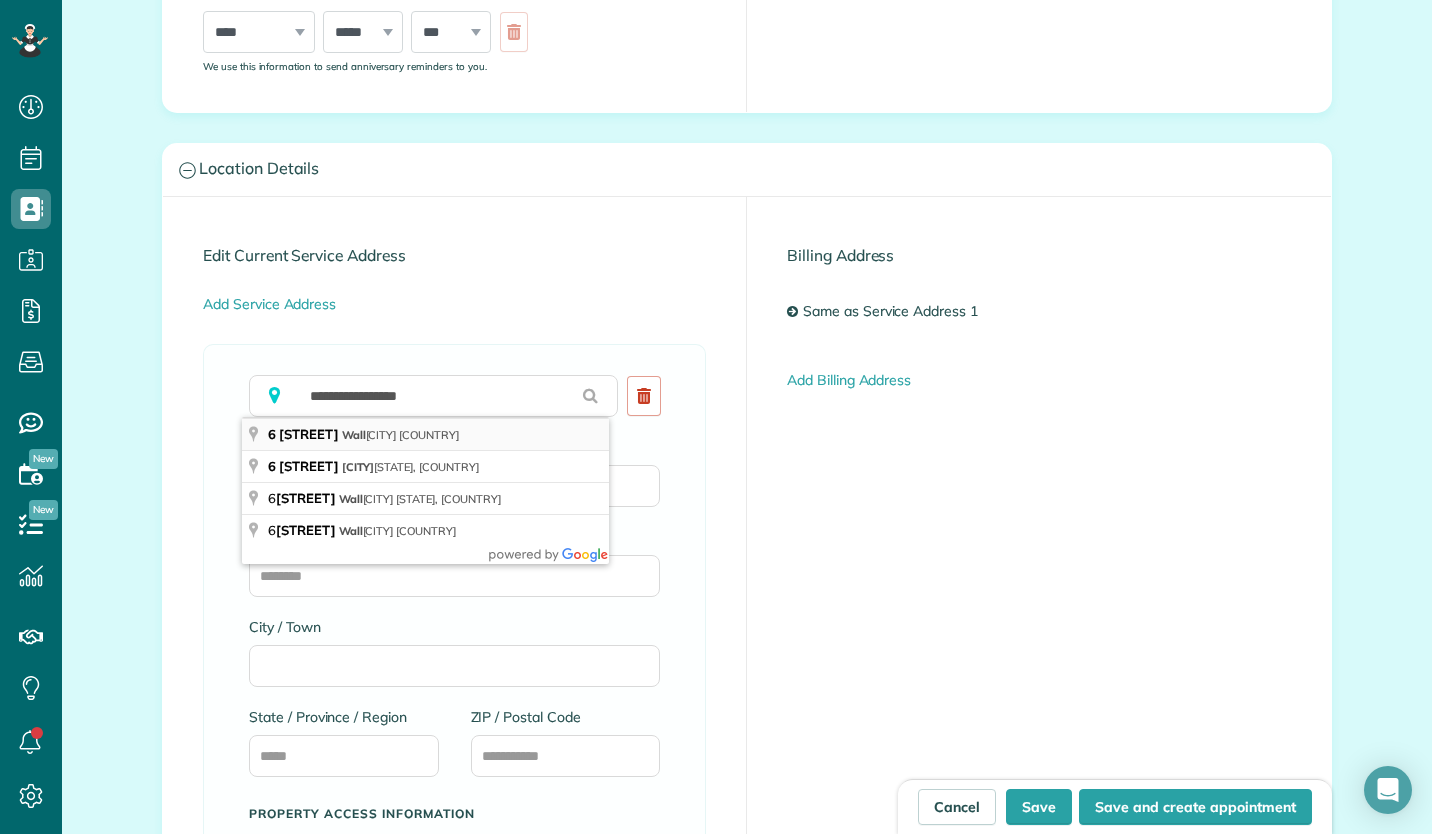 type on "**********" 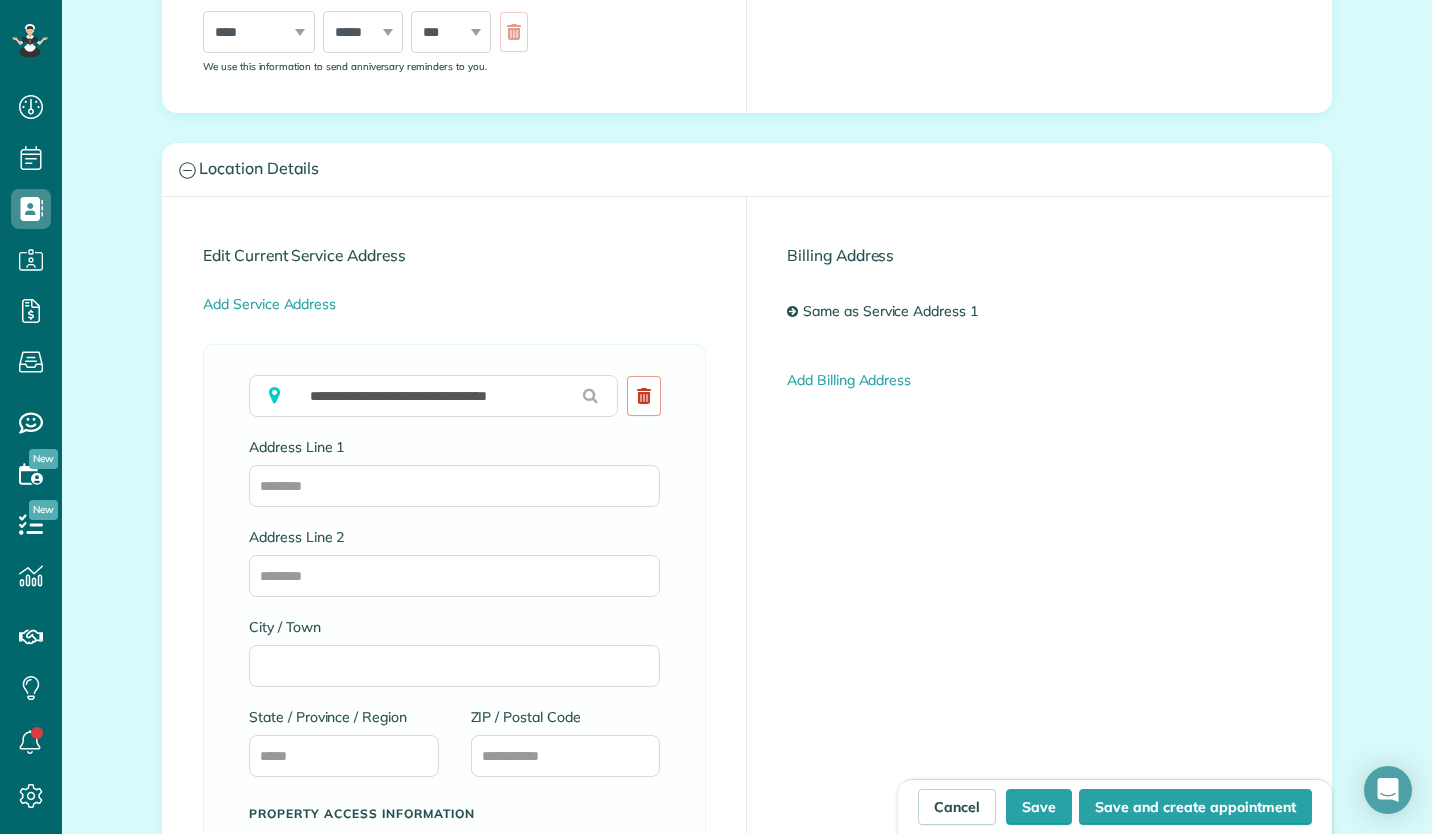 type on "**********" 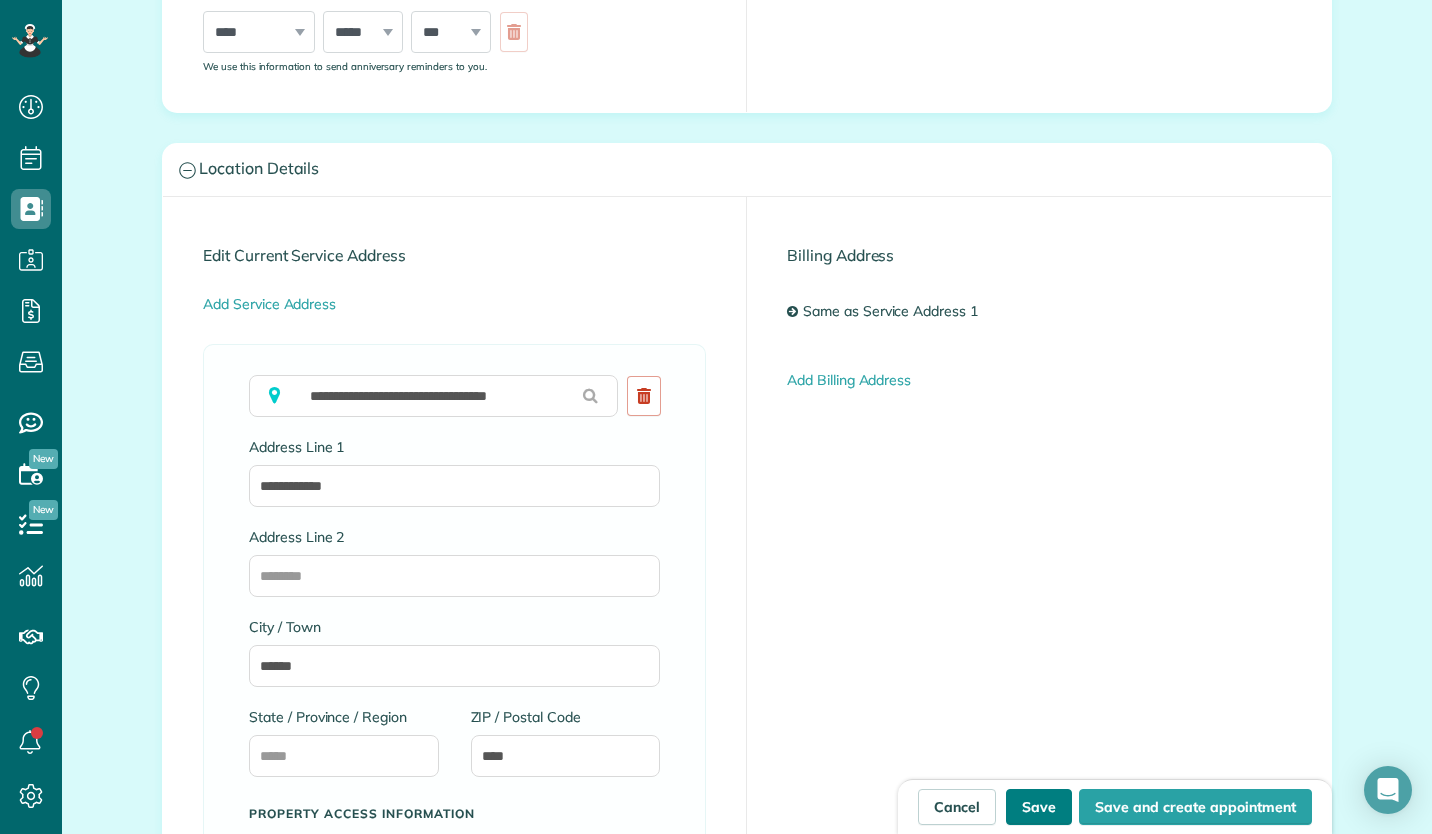 click on "Save" at bounding box center (1039, 807) 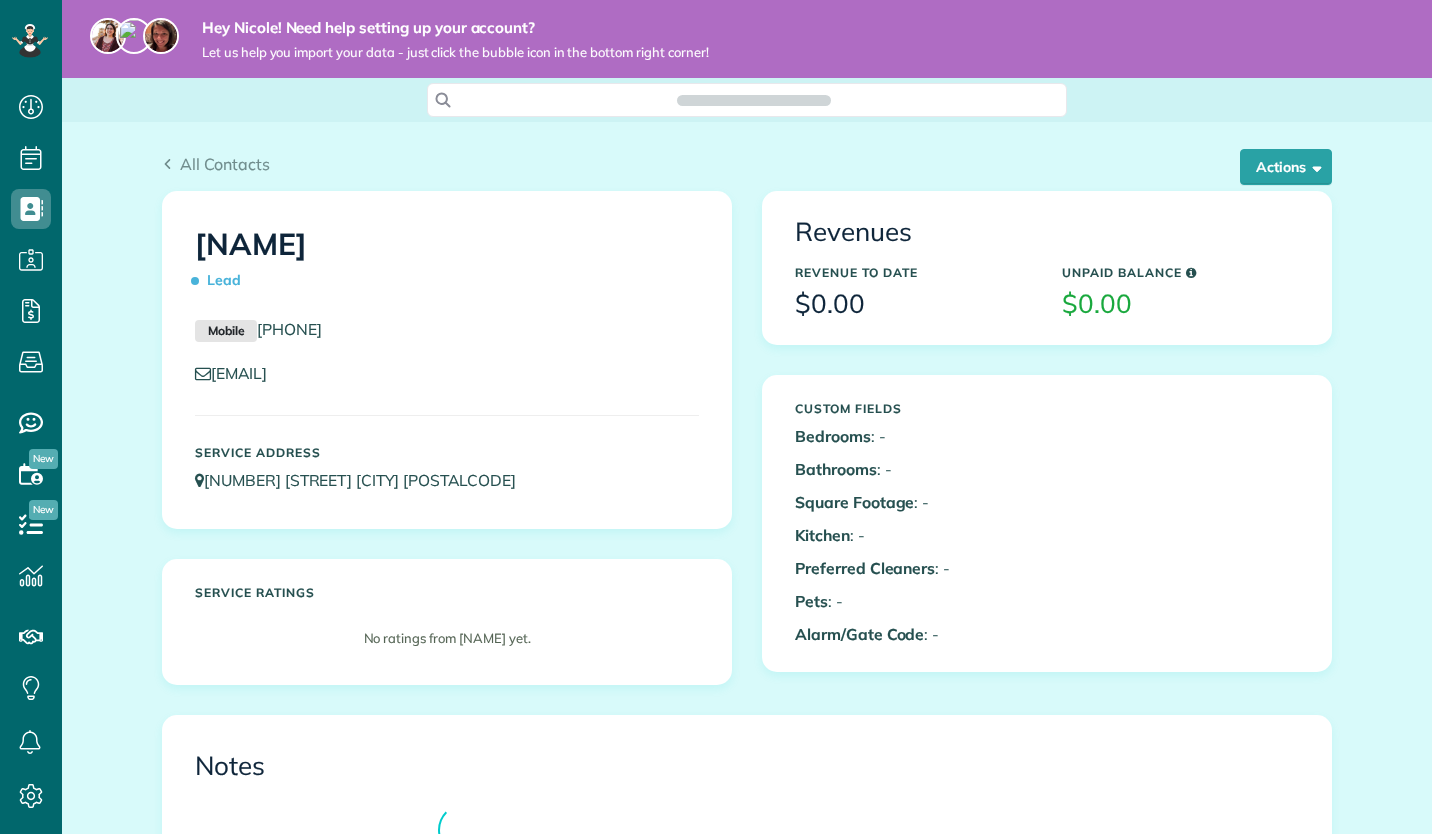 scroll, scrollTop: 0, scrollLeft: 0, axis: both 